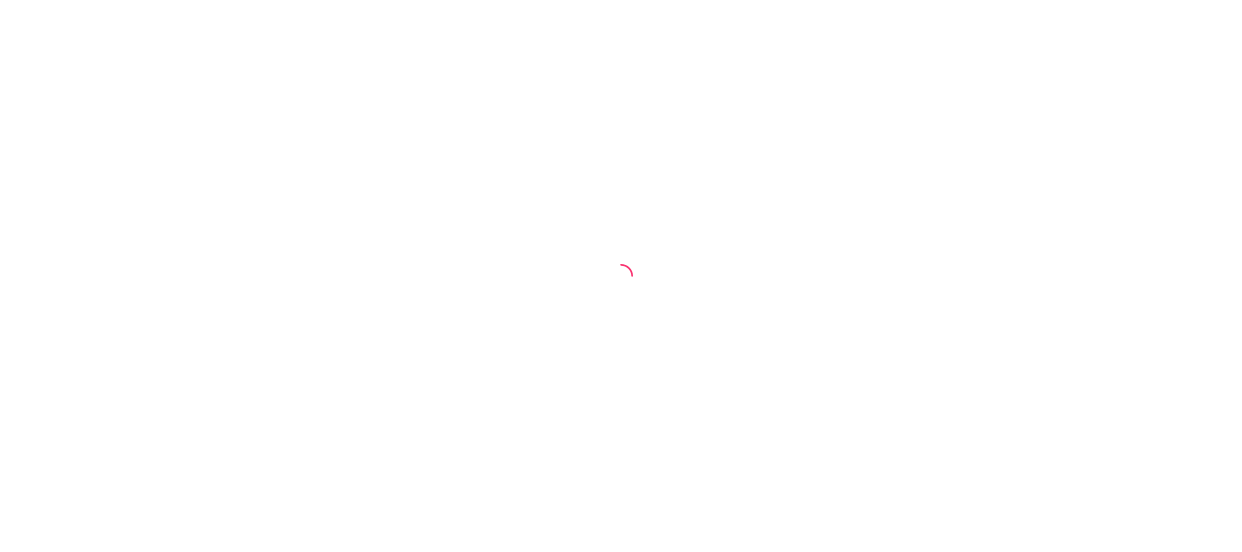 scroll, scrollTop: 0, scrollLeft: 0, axis: both 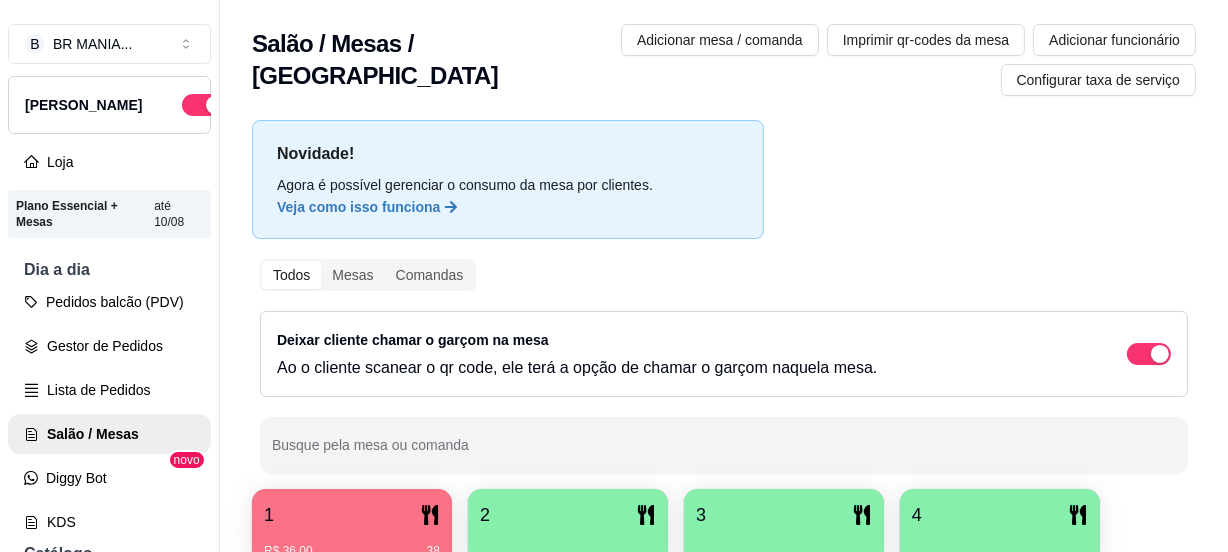 click on "2" at bounding box center [568, 515] 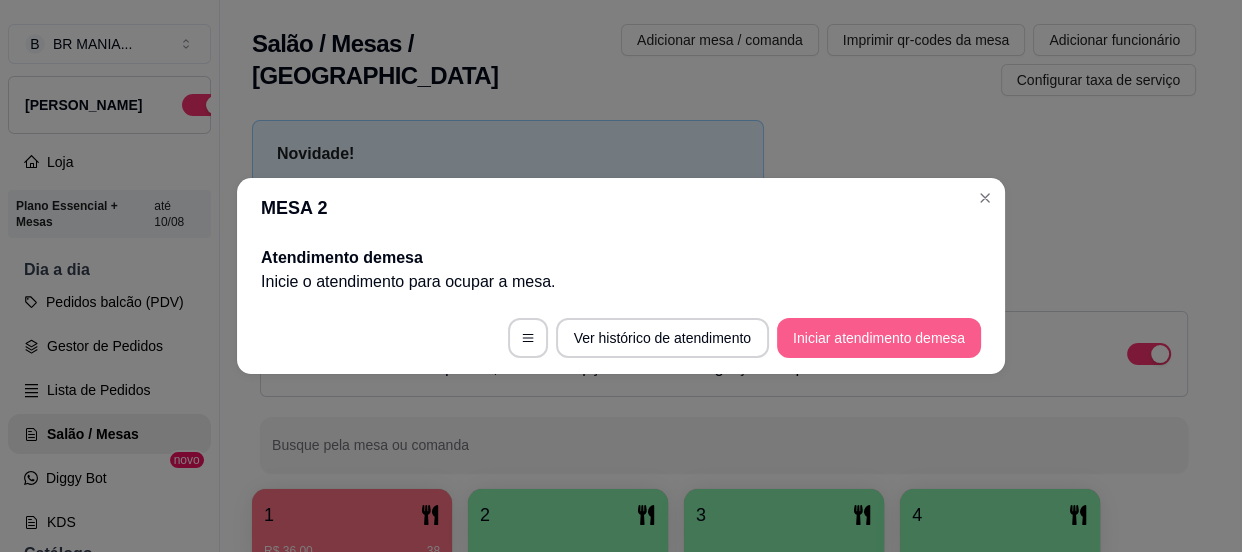 click on "Iniciar atendimento de  mesa" at bounding box center [879, 338] 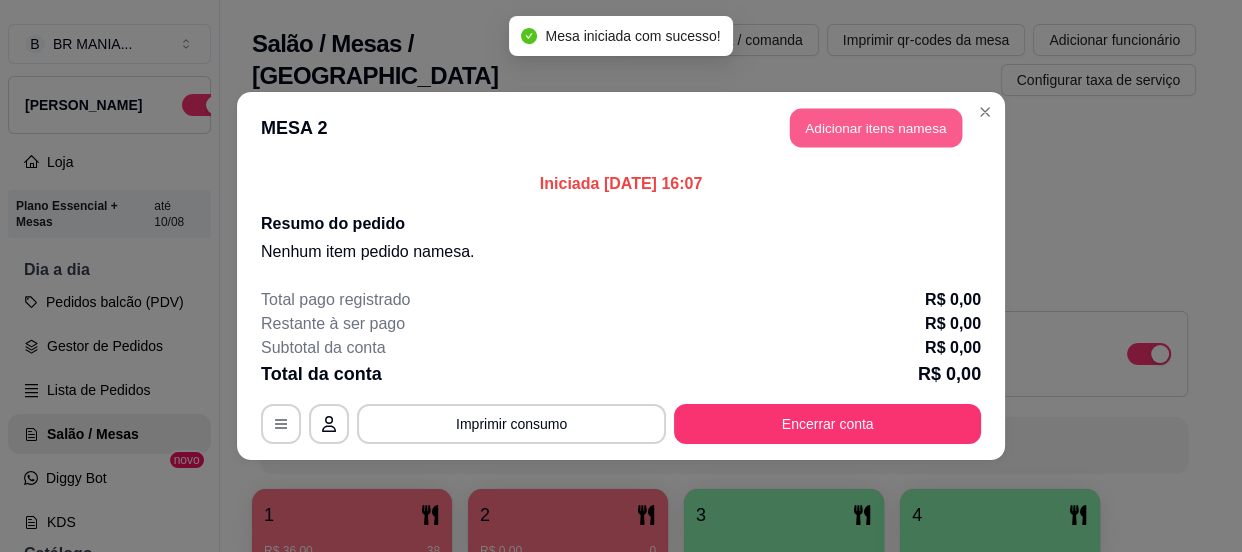 click on "Adicionar itens na  mesa" at bounding box center (876, 128) 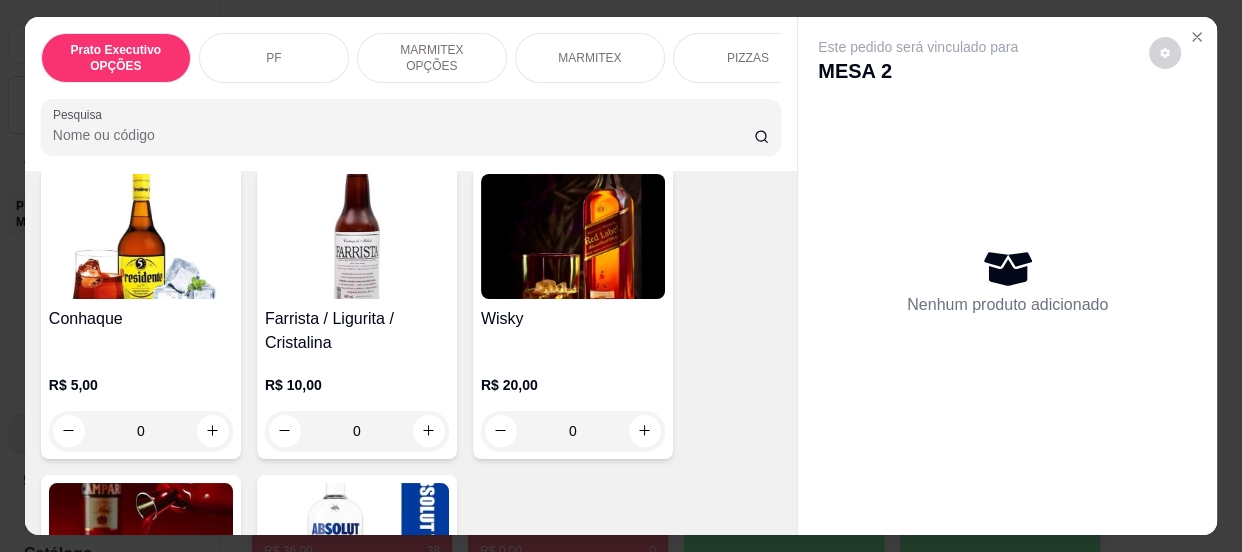 scroll, scrollTop: 4740, scrollLeft: 0, axis: vertical 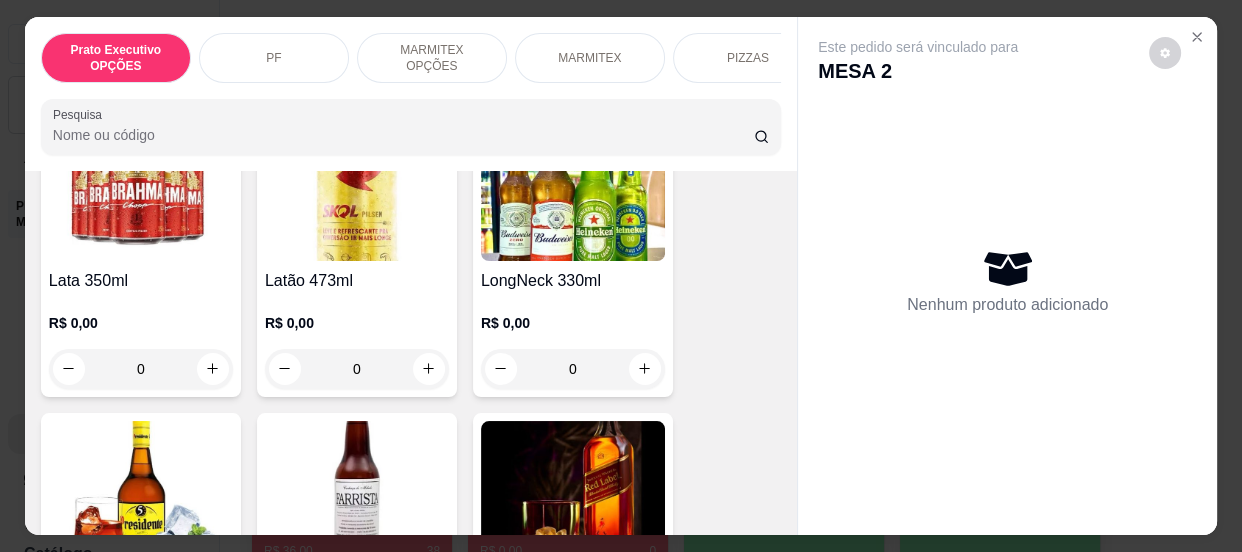 click on "R$ 0,00 0" at bounding box center (357, 341) 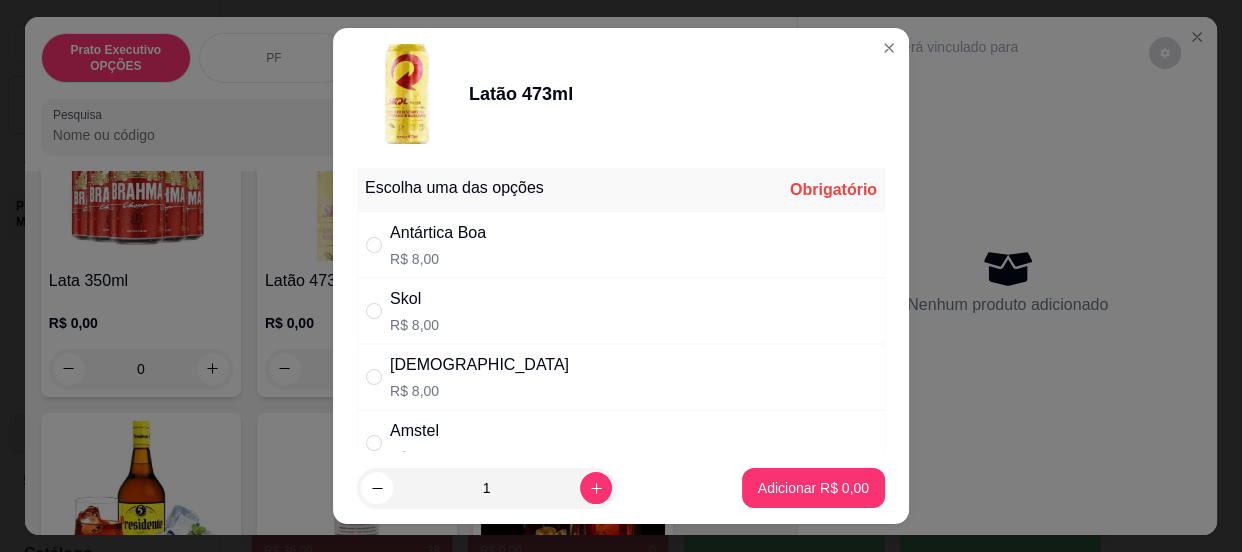 click on "Brahma  R$ 8,00" at bounding box center [621, 377] 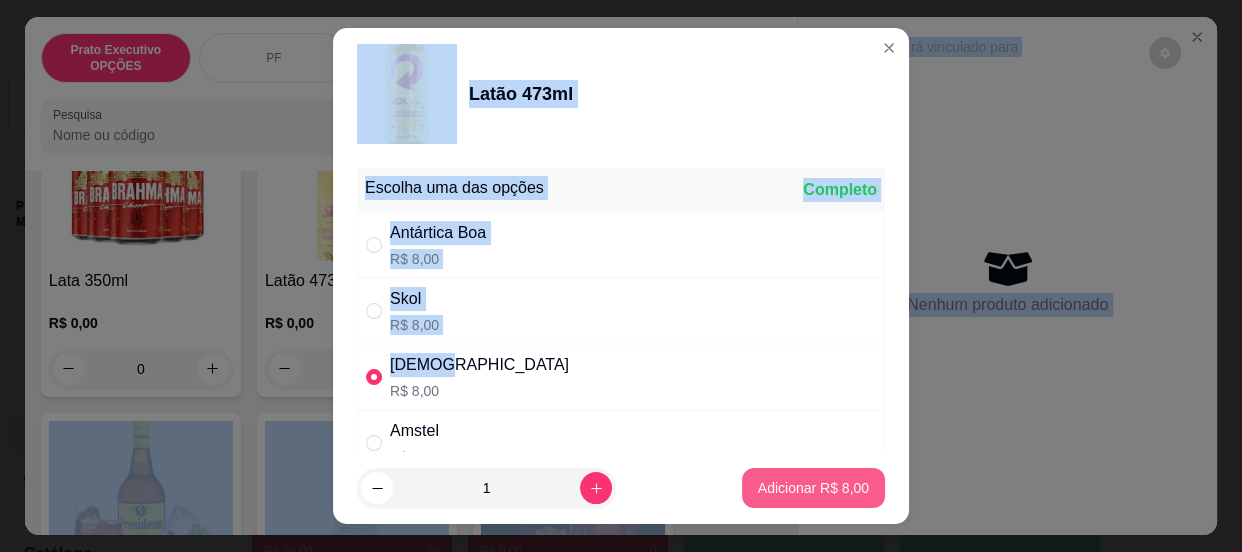 click on "Adicionar   R$ 8,00" at bounding box center [813, 488] 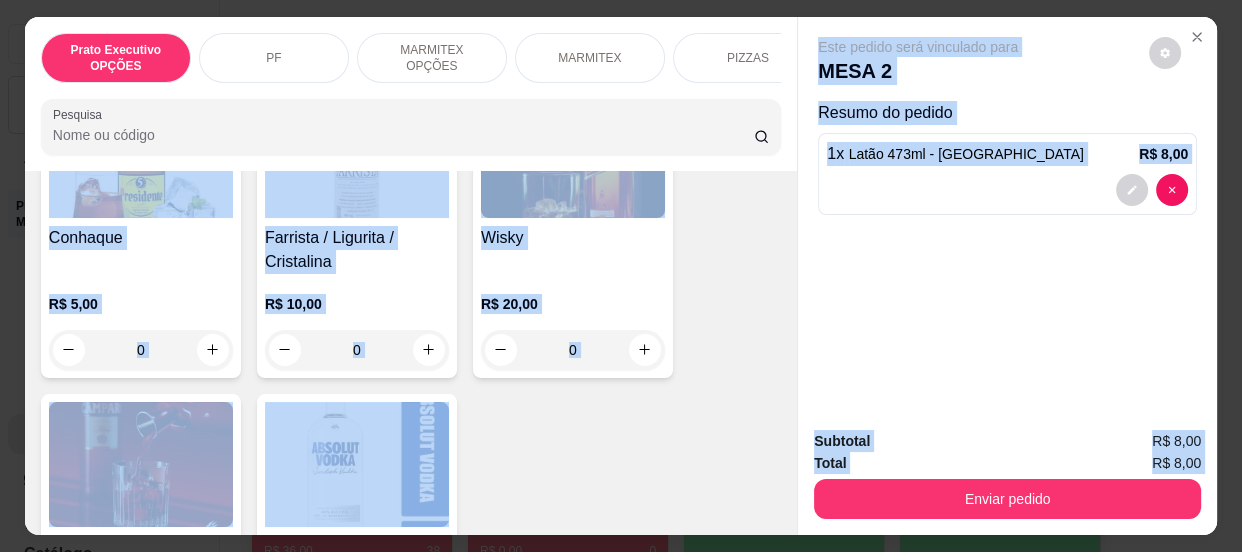 scroll, scrollTop: 5029, scrollLeft: 0, axis: vertical 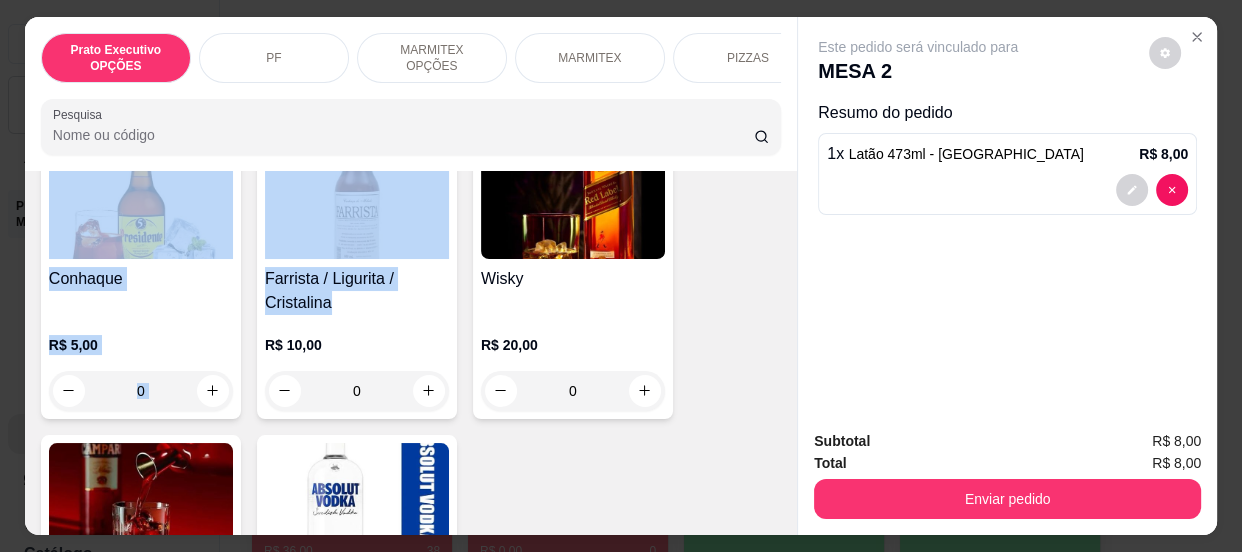 click on "Farrista / Ligurita / Cristalina" at bounding box center (357, 291) 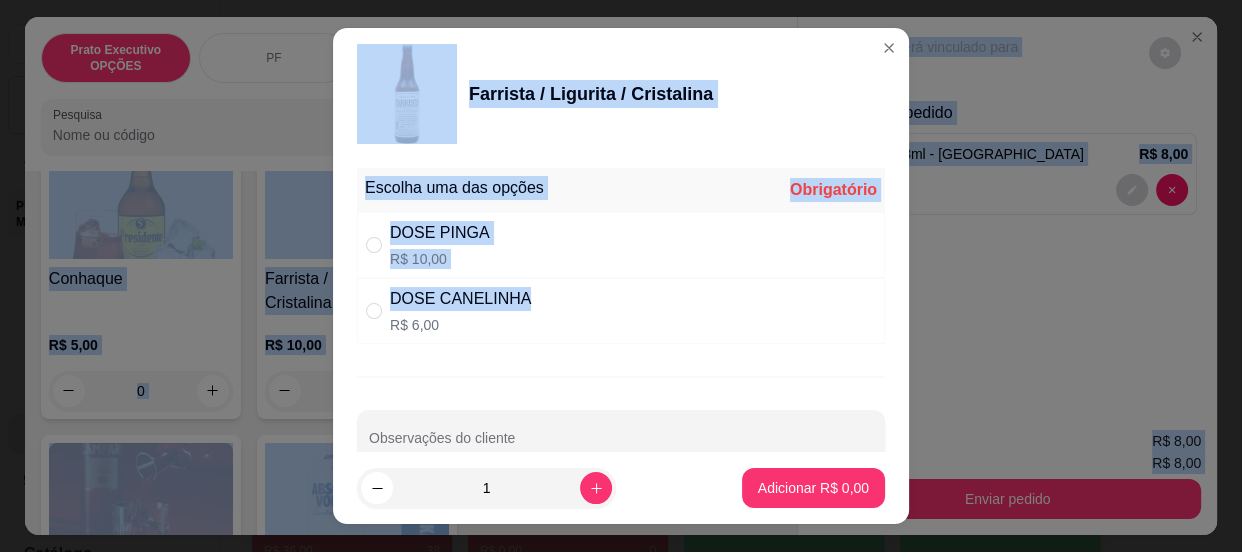 click on "DOSE CANELINHA R$ 6,00" at bounding box center (621, 311) 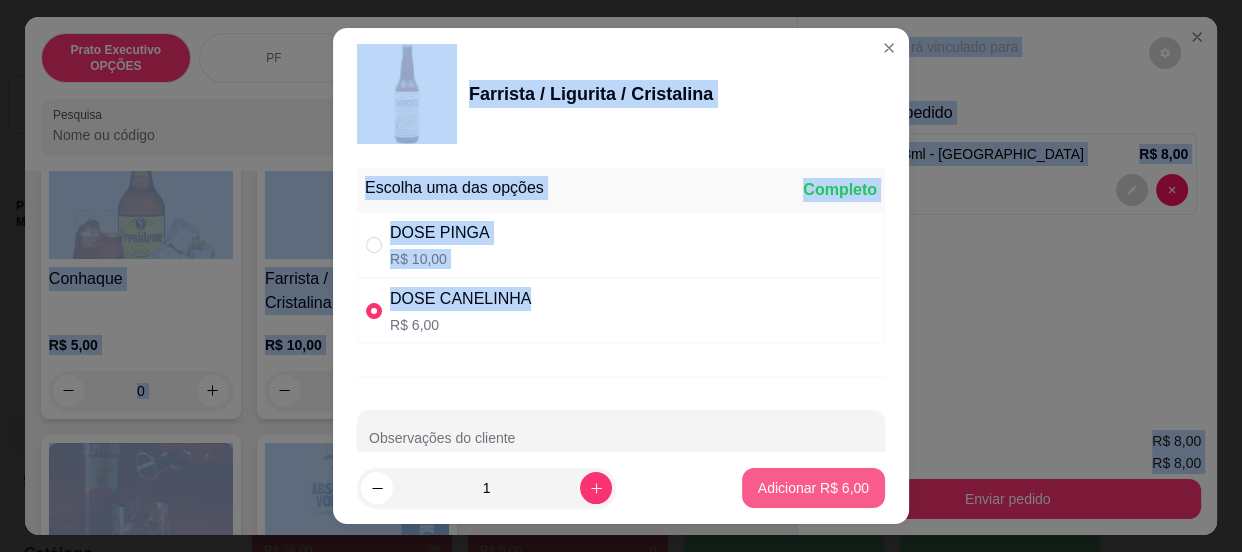 click on "Adicionar   R$ 6,00" at bounding box center [813, 488] 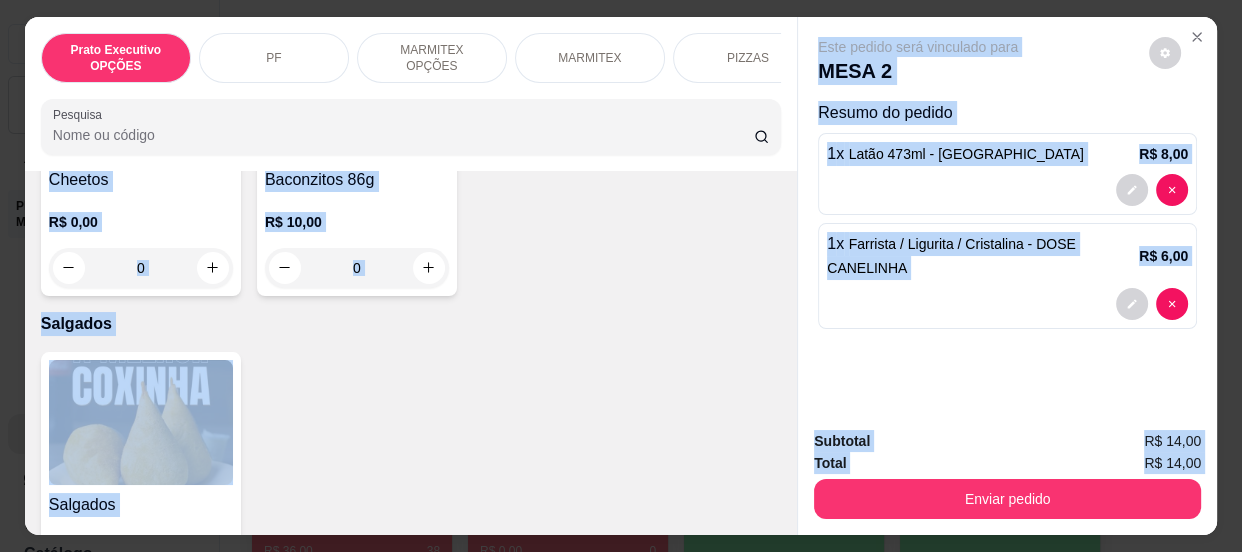 scroll, scrollTop: 7130, scrollLeft: 0, axis: vertical 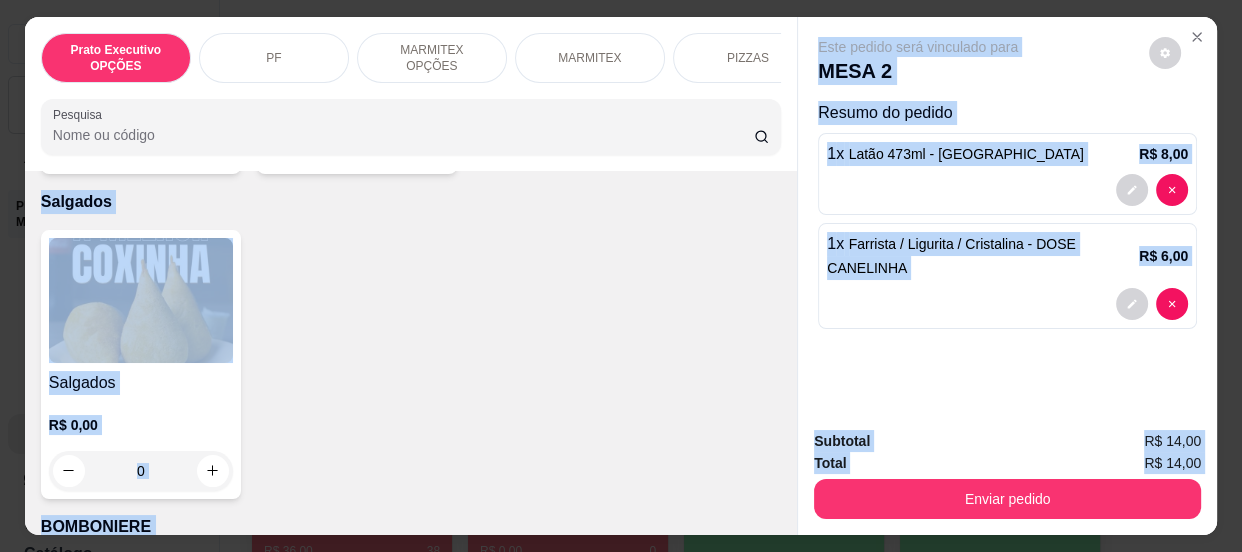 click at bounding box center (141, 300) 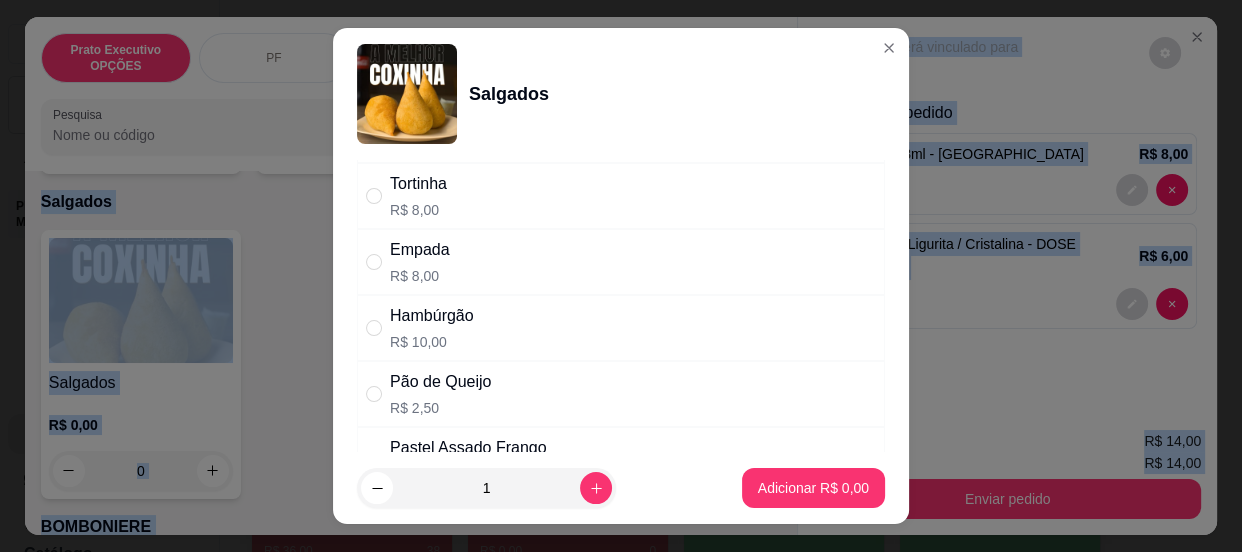 scroll, scrollTop: 269, scrollLeft: 0, axis: vertical 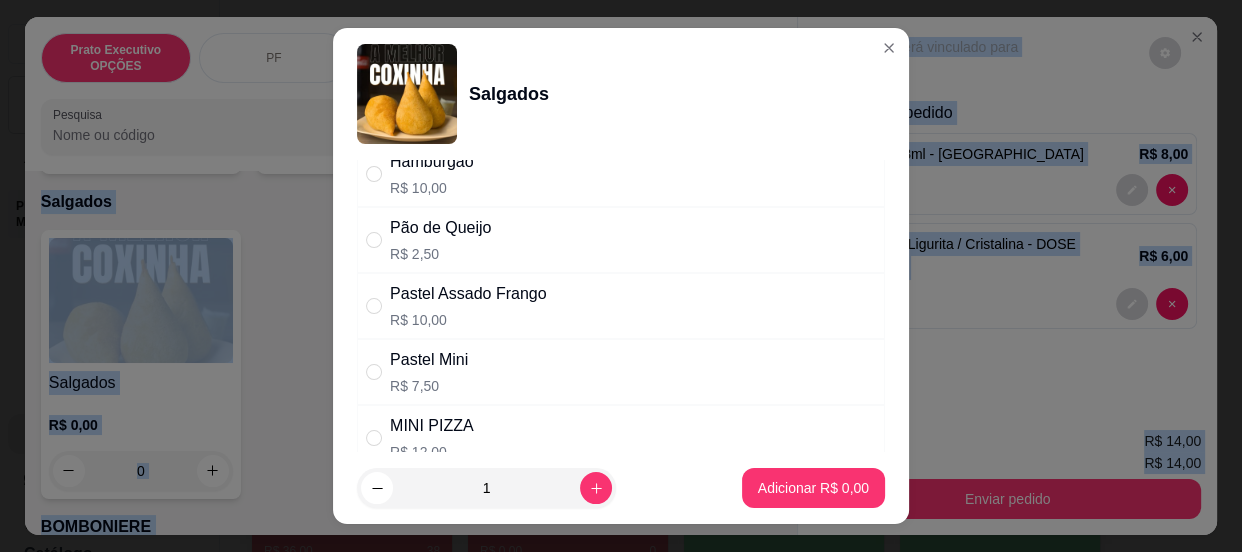 click on "Pão de Queijo R$ 2,50" at bounding box center (621, 240) 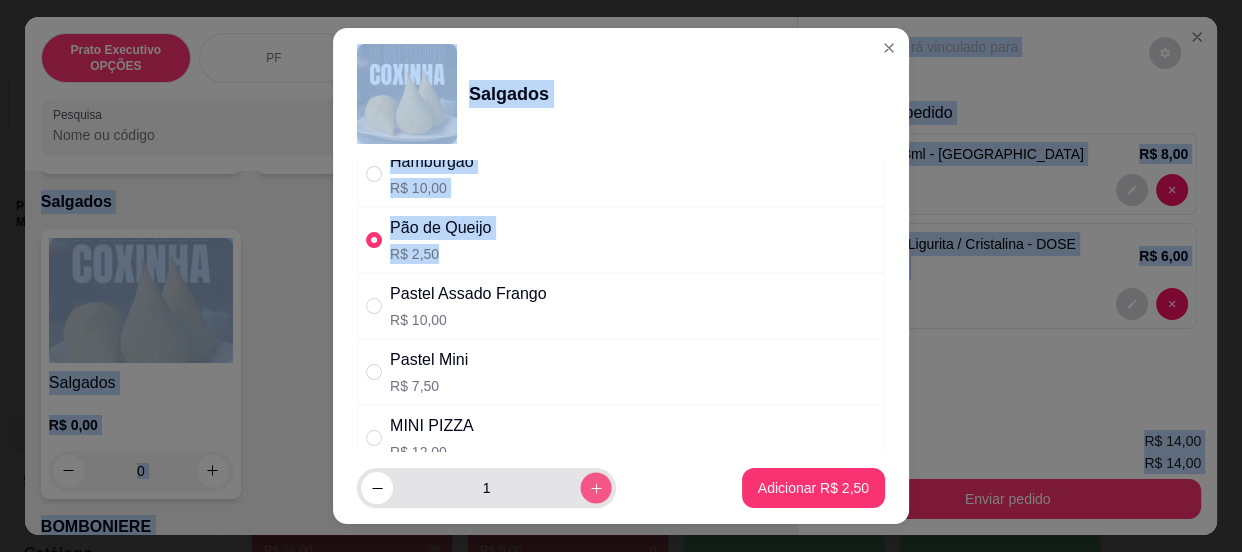 click at bounding box center (595, 488) 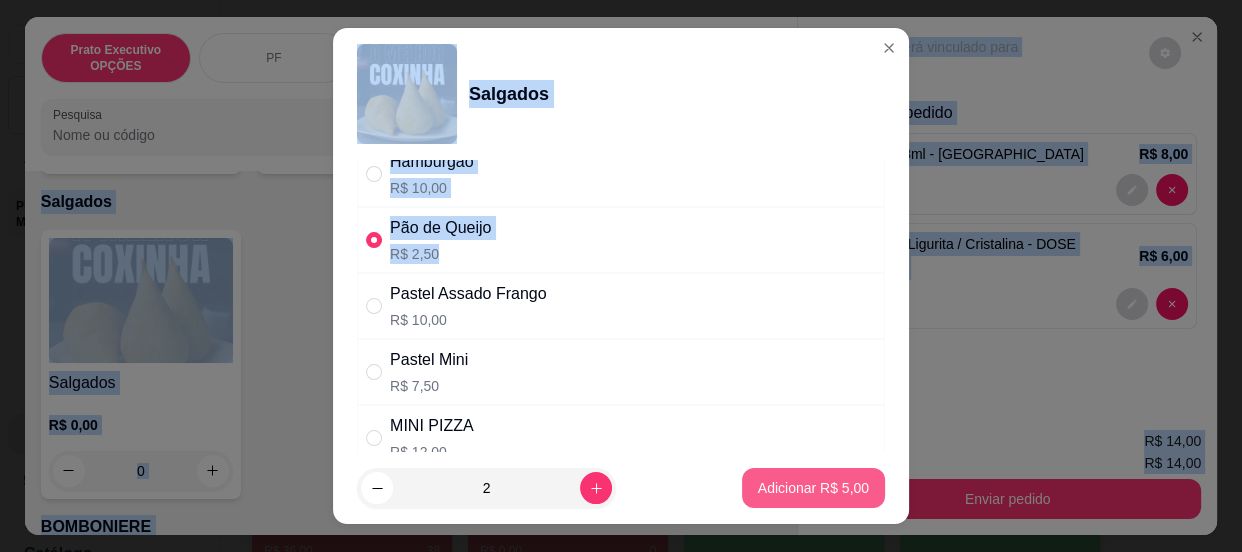 click on "Adicionar   R$ 5,00" at bounding box center [813, 488] 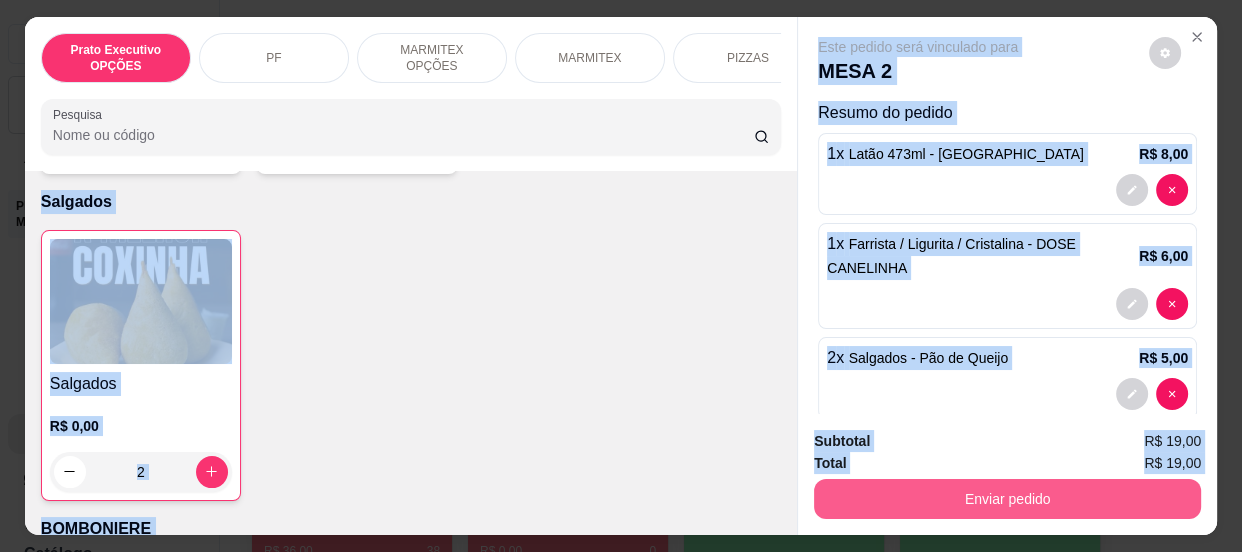 click on "Enviar pedido" at bounding box center [1007, 499] 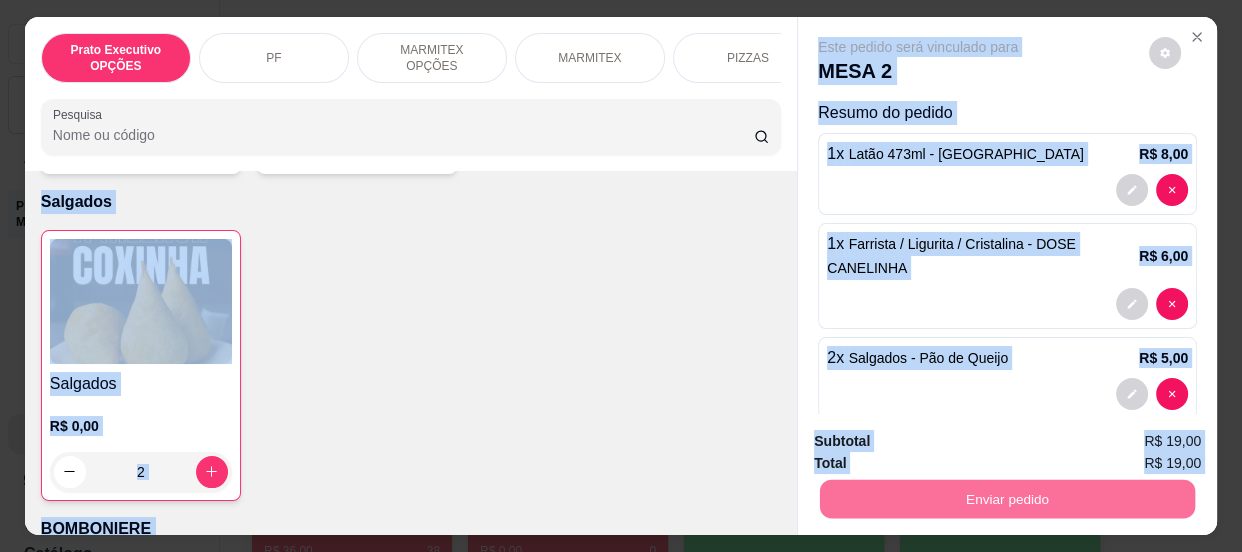 click on "Não registrar e enviar pedido" at bounding box center [942, 443] 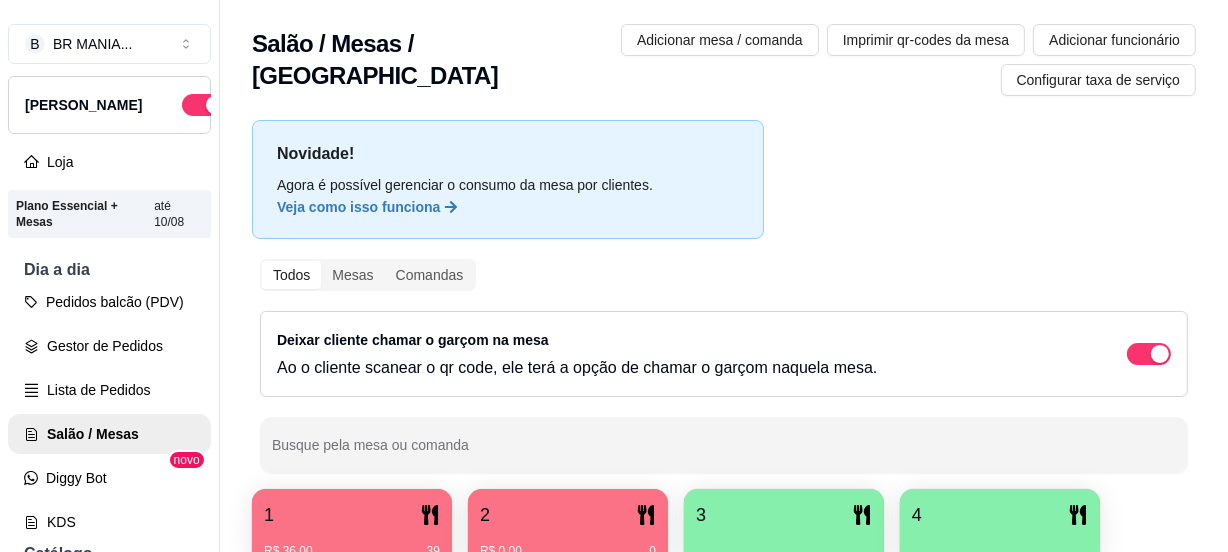 click at bounding box center [784, 544] 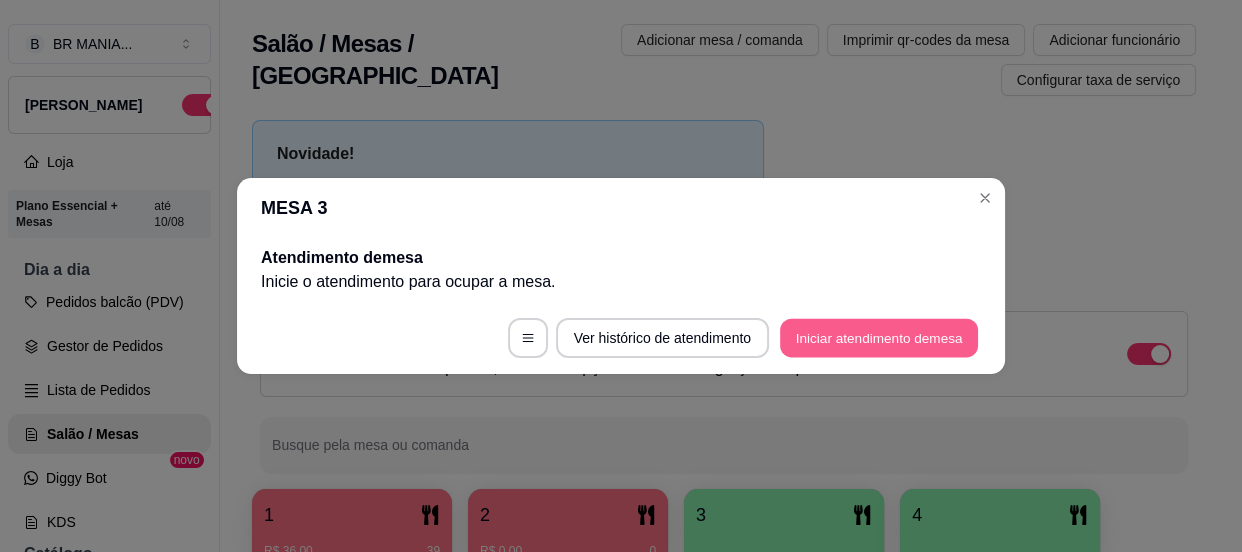 click on "Iniciar atendimento de  mesa" at bounding box center (879, 338) 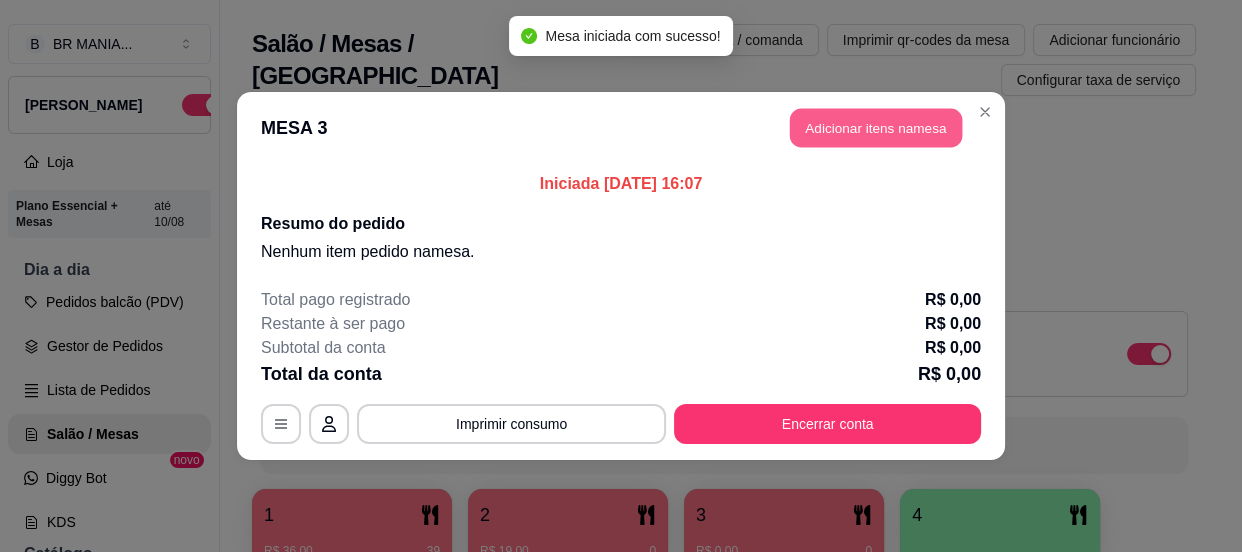 click on "Adicionar itens na  mesa" at bounding box center [876, 128] 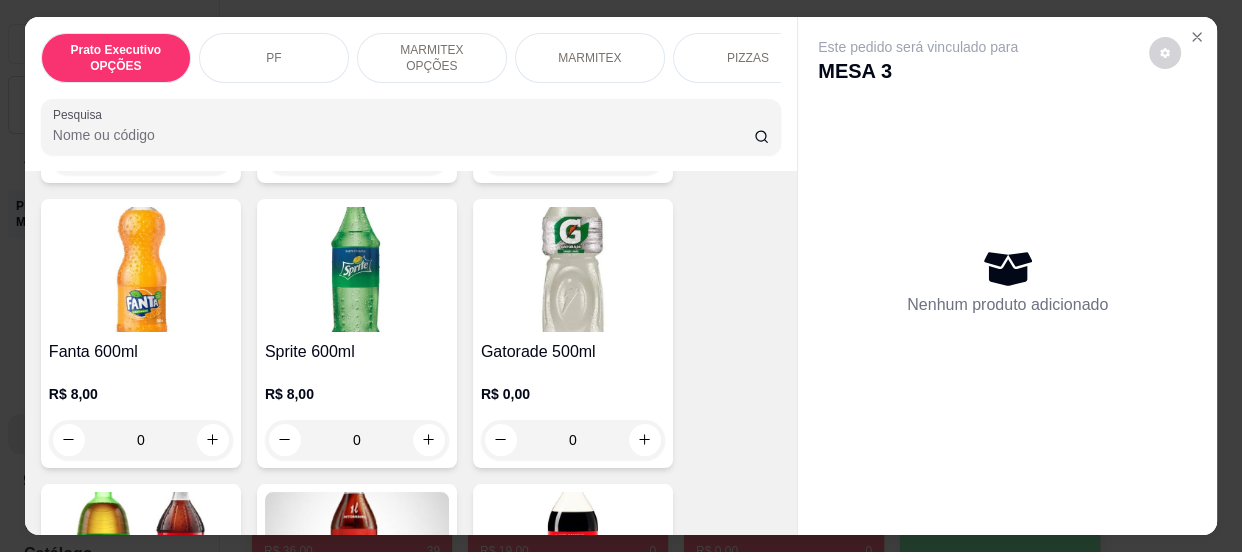scroll, scrollTop: 3873, scrollLeft: 0, axis: vertical 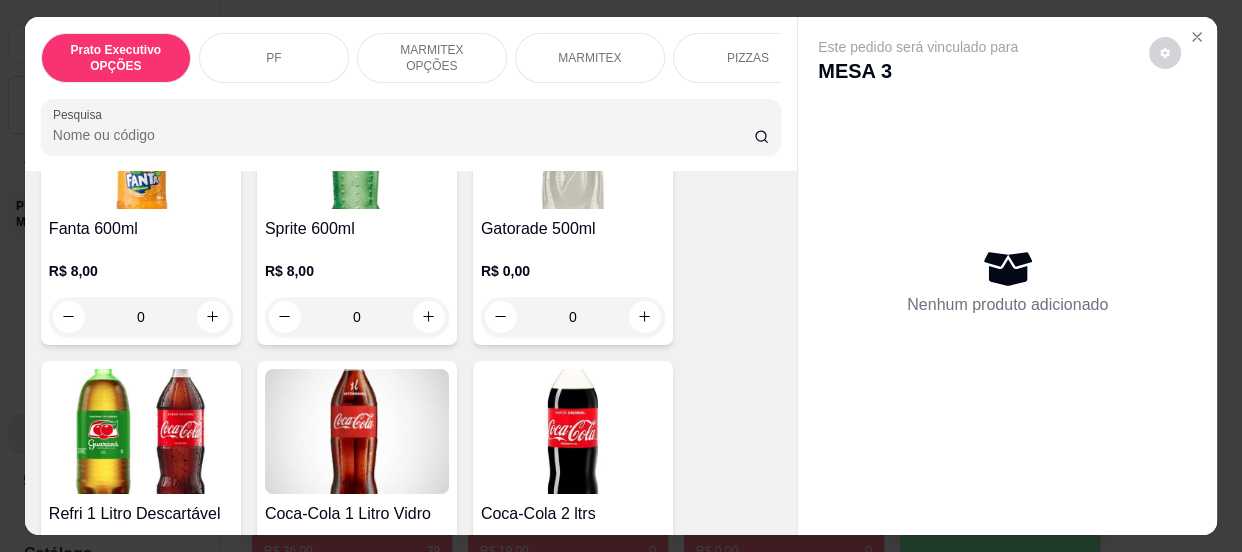 click at bounding box center [357, 431] 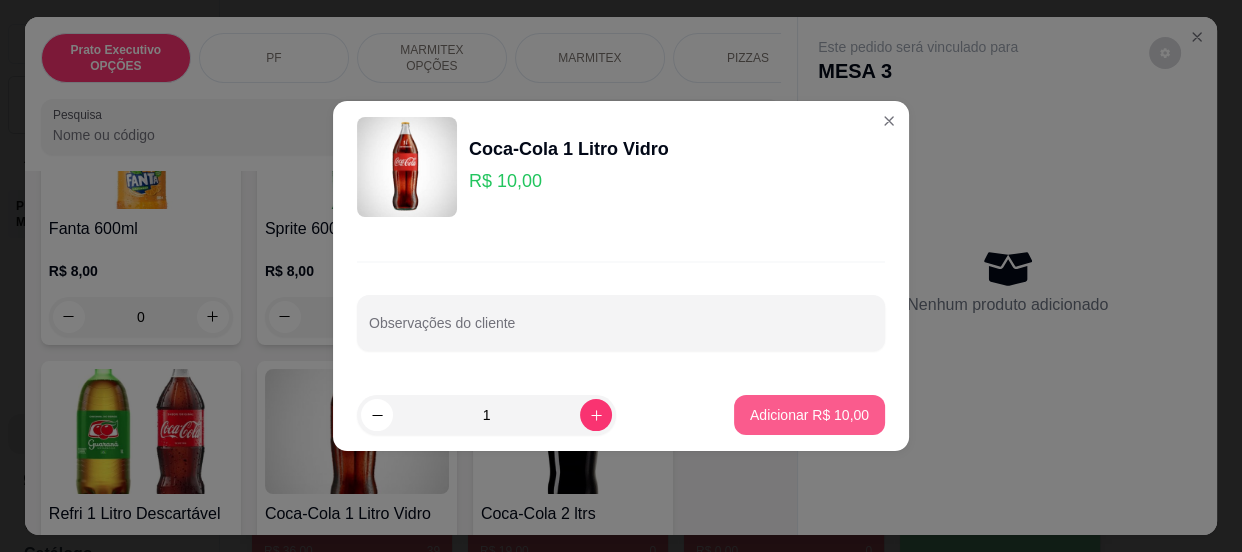click on "Adicionar   R$ 10,00" at bounding box center [809, 415] 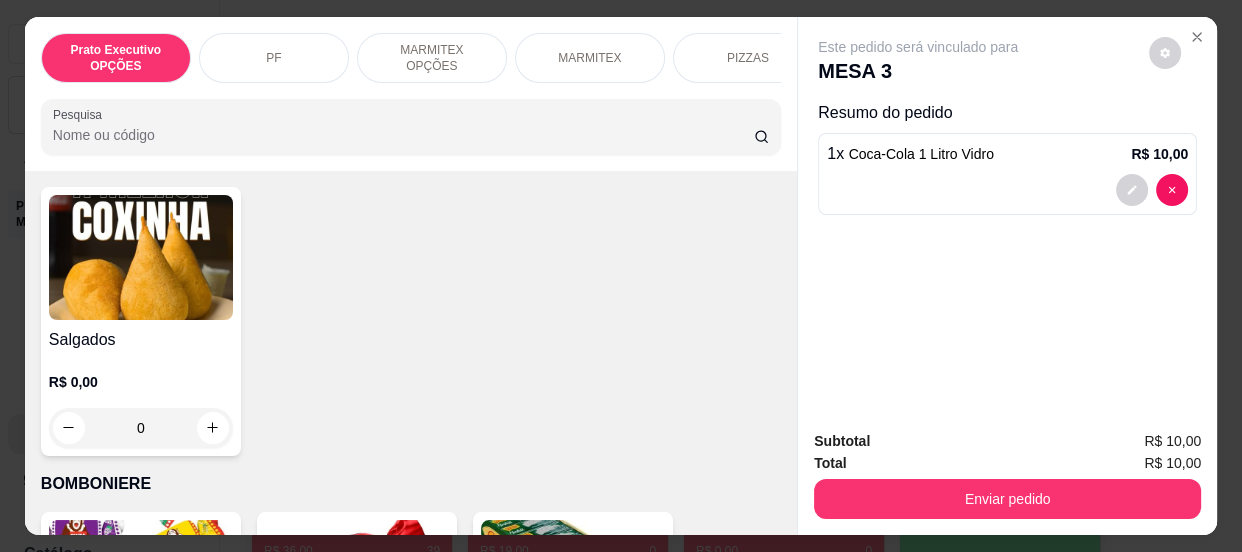 scroll, scrollTop: 7253, scrollLeft: 0, axis: vertical 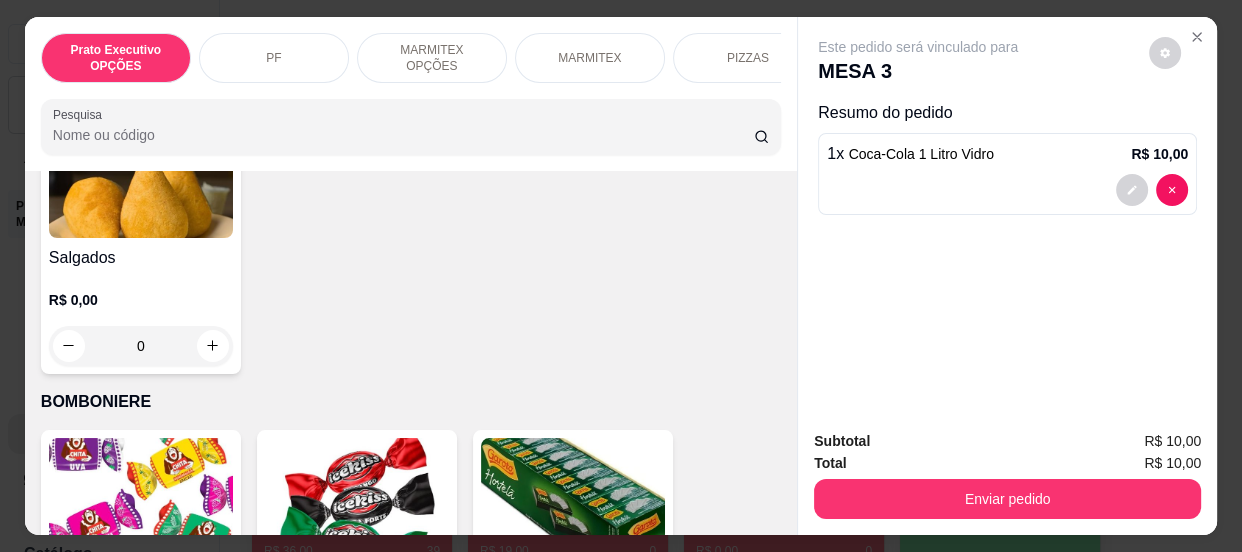 click at bounding box center (141, 175) 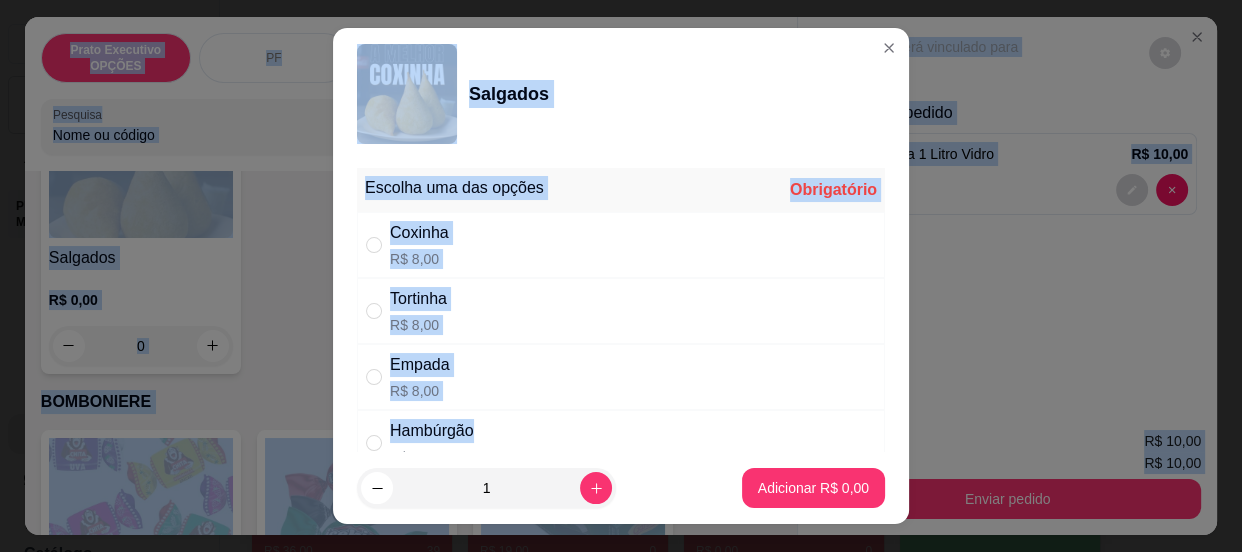 click on "Hambúrgão R$ 10,00" at bounding box center (621, 443) 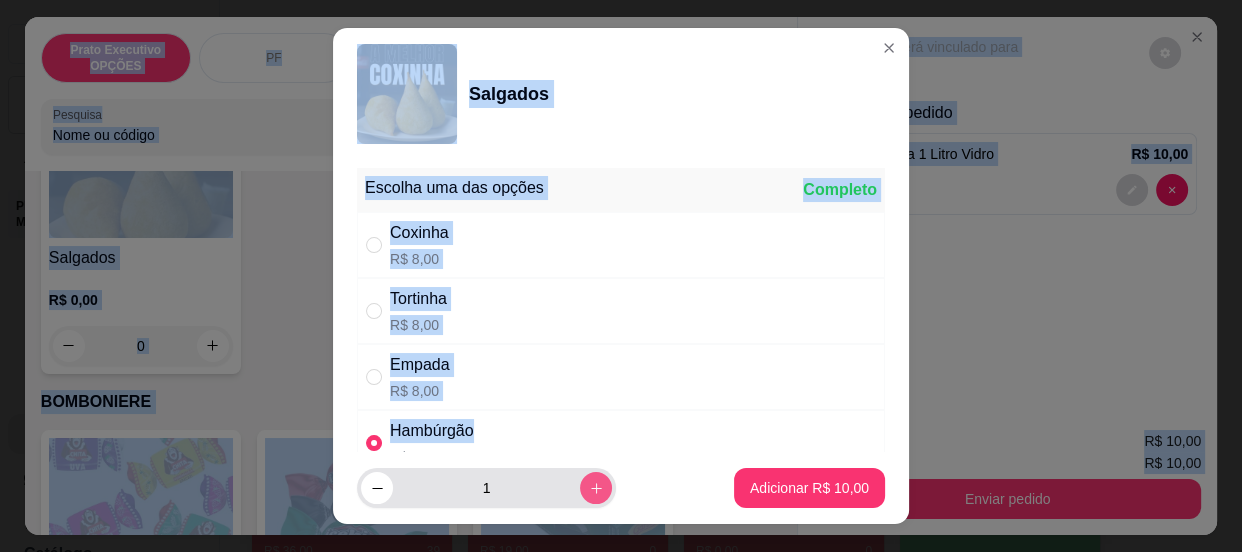 click 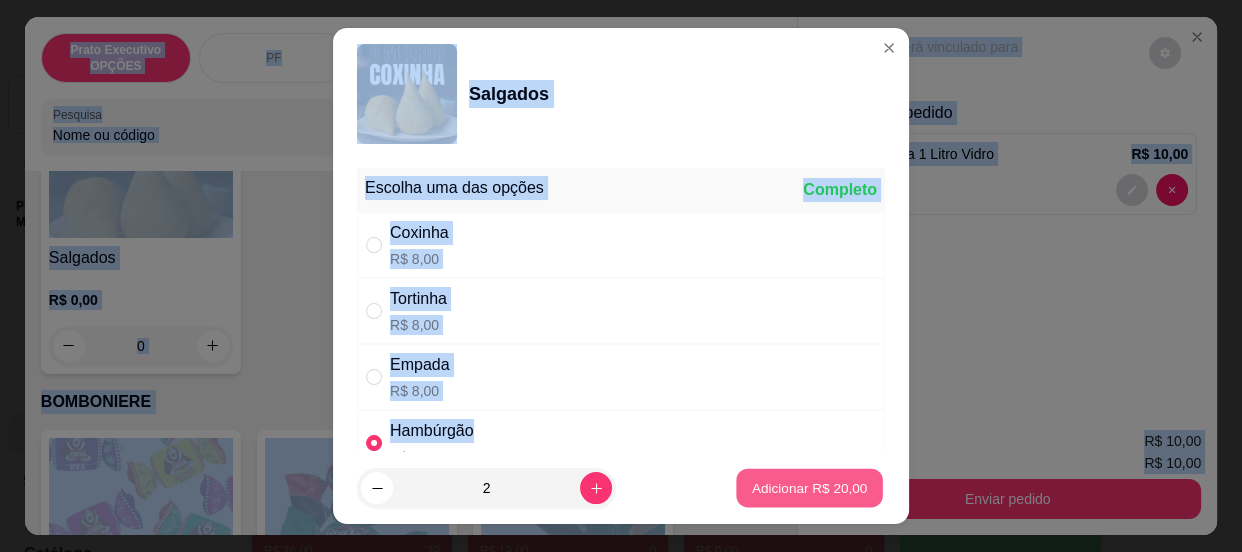 click on "Adicionar   R$ 20,00" at bounding box center (810, 488) 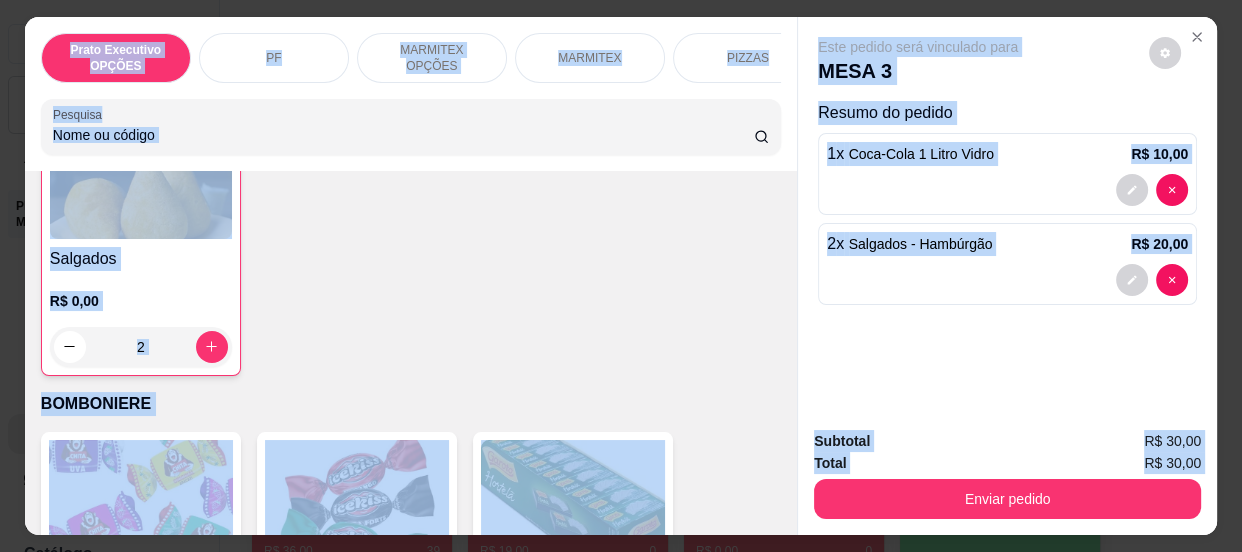 scroll, scrollTop: 7254, scrollLeft: 0, axis: vertical 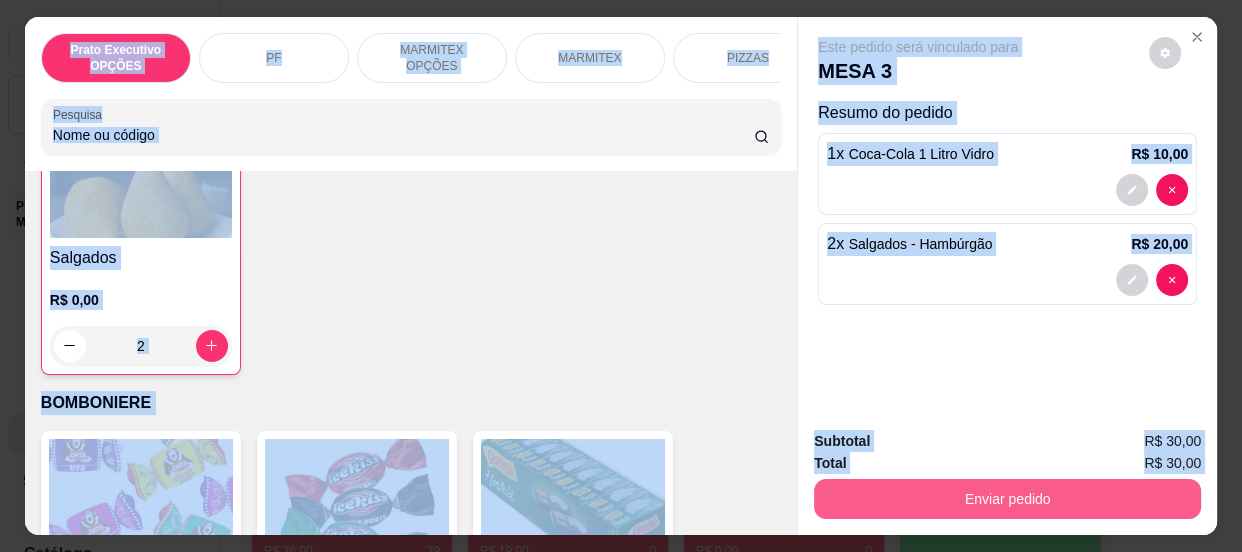 click on "Enviar pedido" at bounding box center (1007, 499) 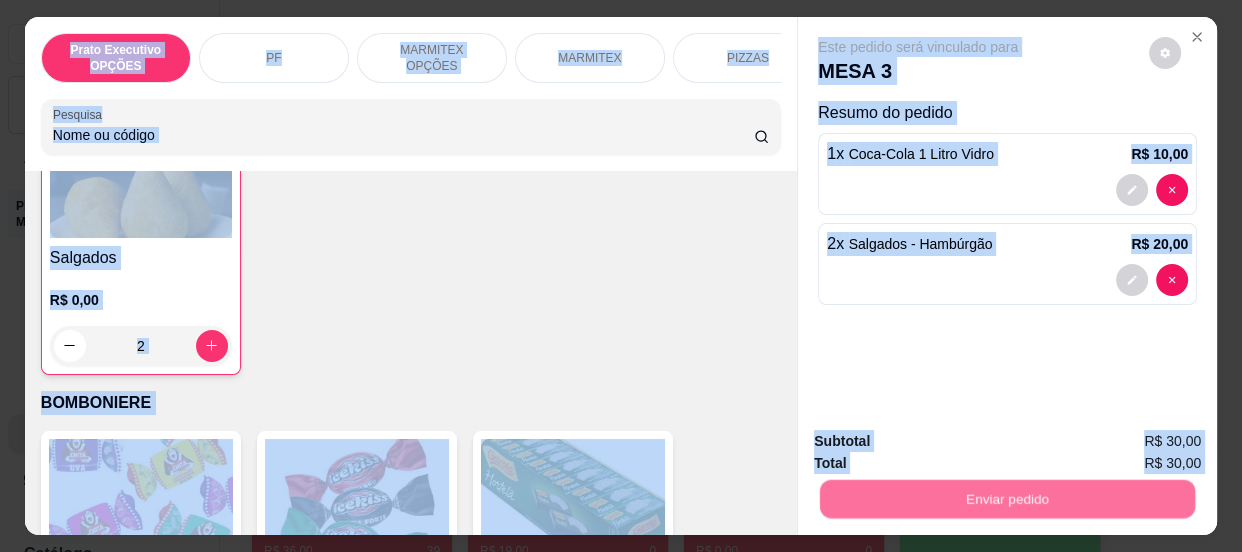 click on "Não registrar e enviar pedido" at bounding box center (942, 442) 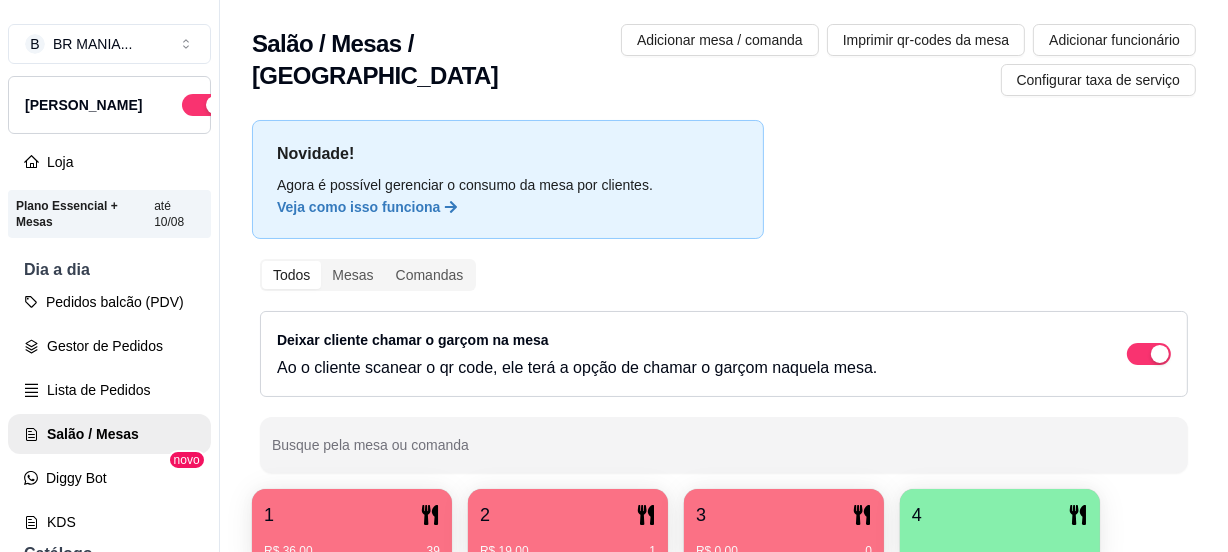 click on "1" at bounding box center [352, 515] 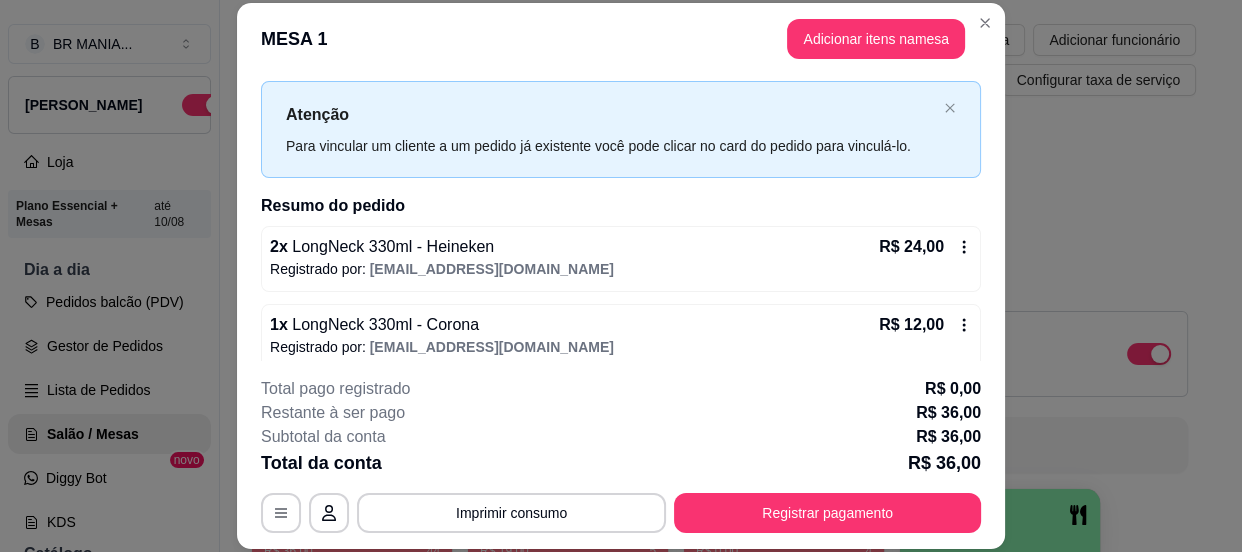 scroll, scrollTop: 54, scrollLeft: 0, axis: vertical 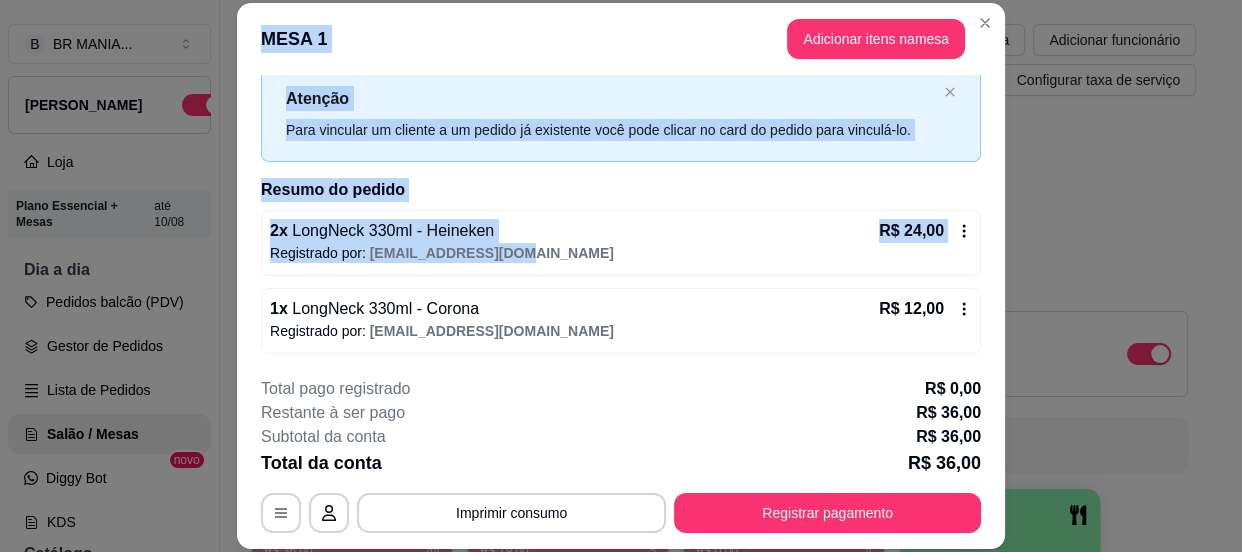 click on "Registrado por:   hsbrmania@gmail.com" at bounding box center [621, 253] 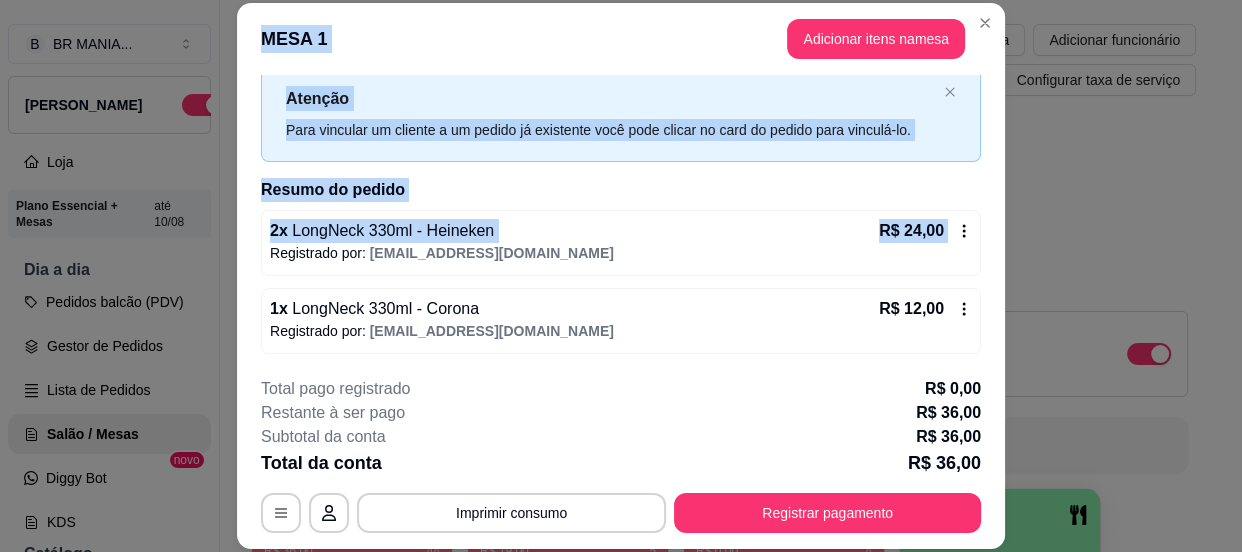 click 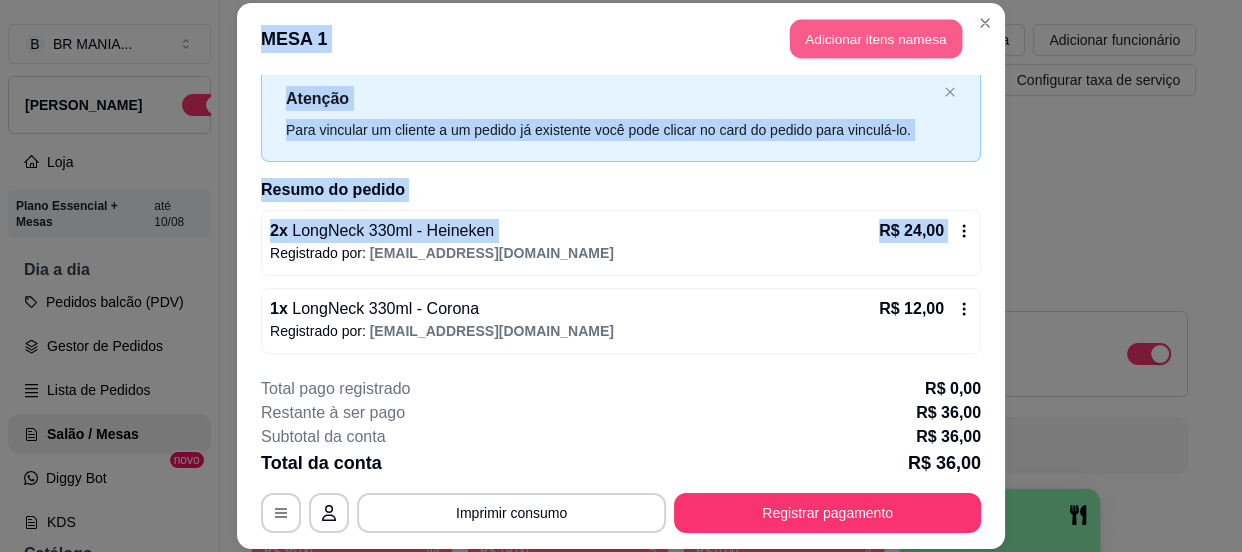 click on "Adicionar itens na  mesa" at bounding box center [876, 38] 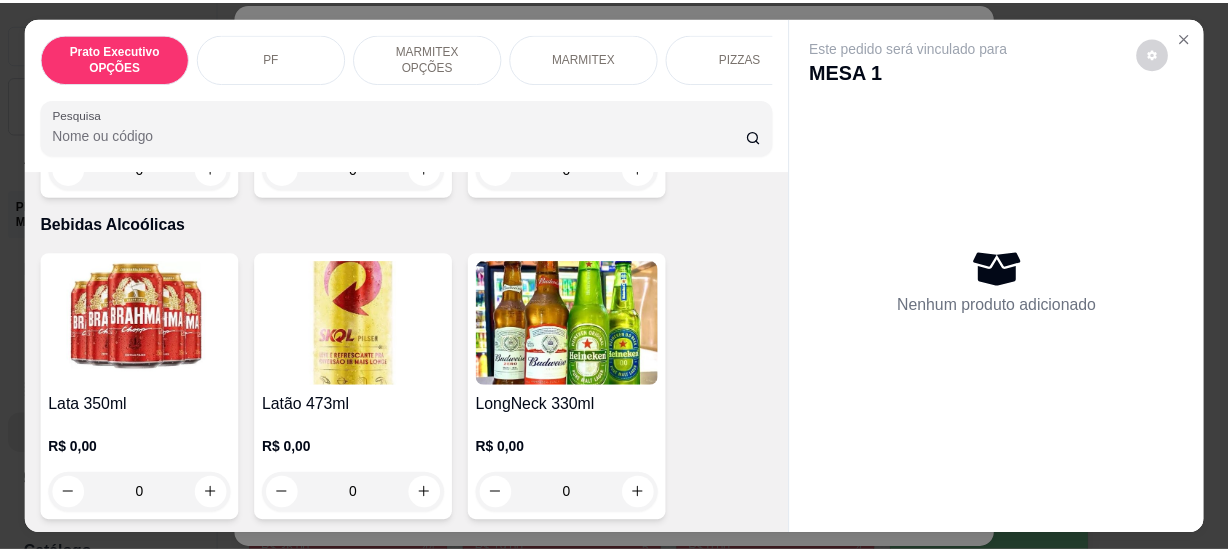 scroll, scrollTop: 4657, scrollLeft: 0, axis: vertical 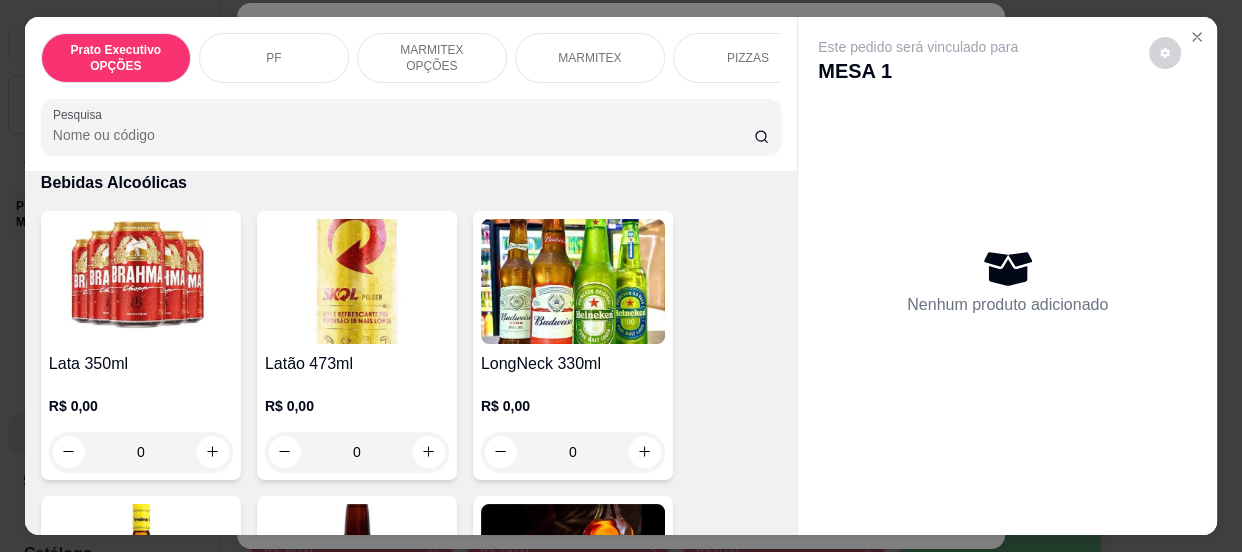 click at bounding box center (573, 281) 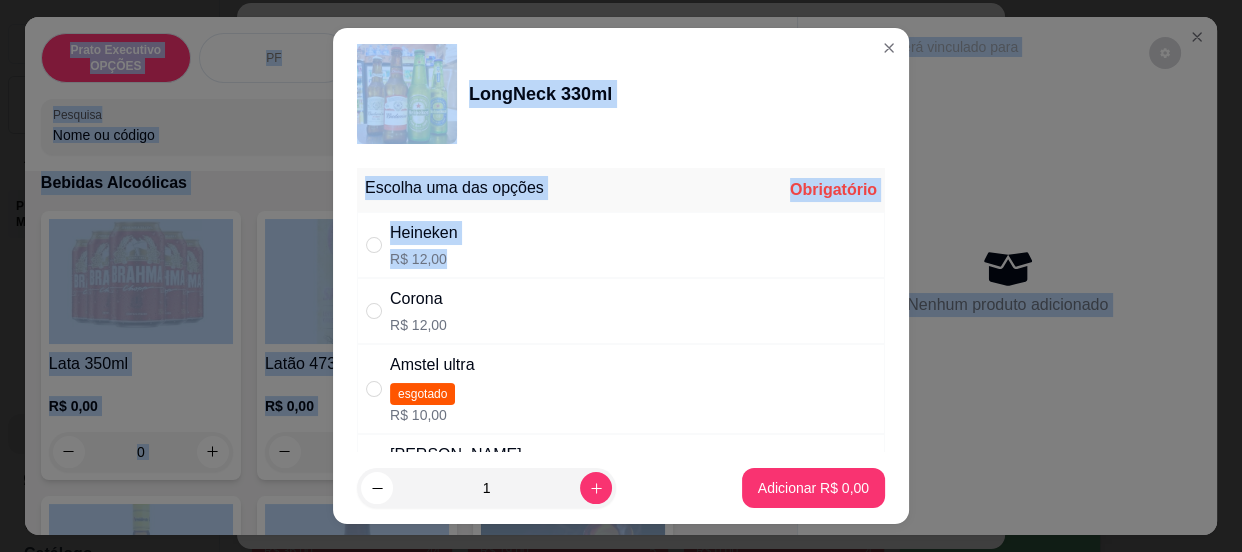 click on "Heineken  R$ 12,00" at bounding box center [621, 245] 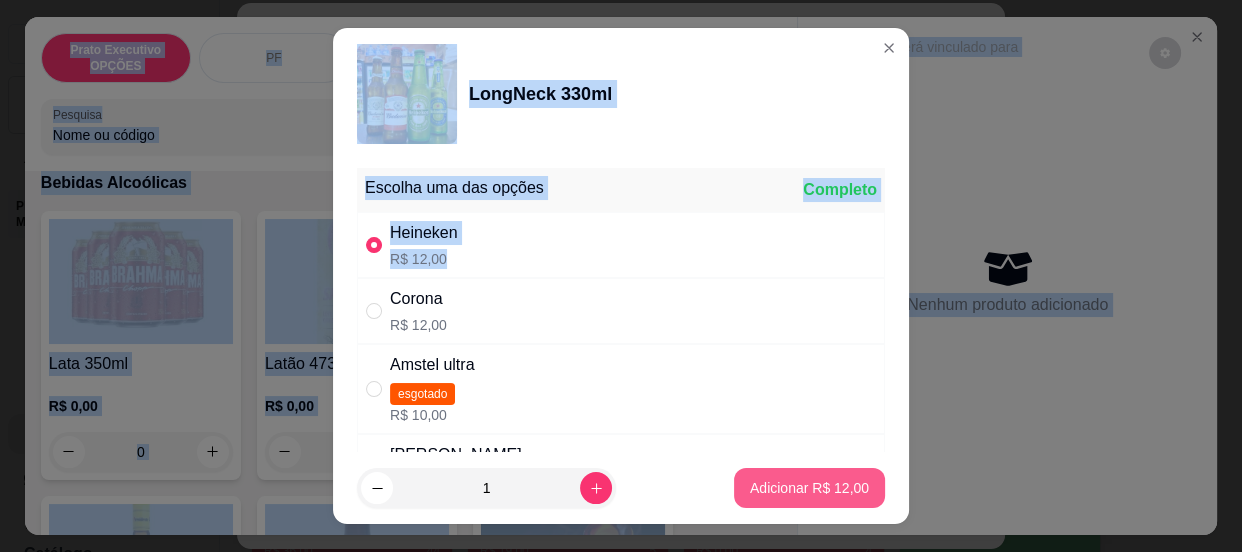 click on "Adicionar   R$ 12,00" at bounding box center [809, 488] 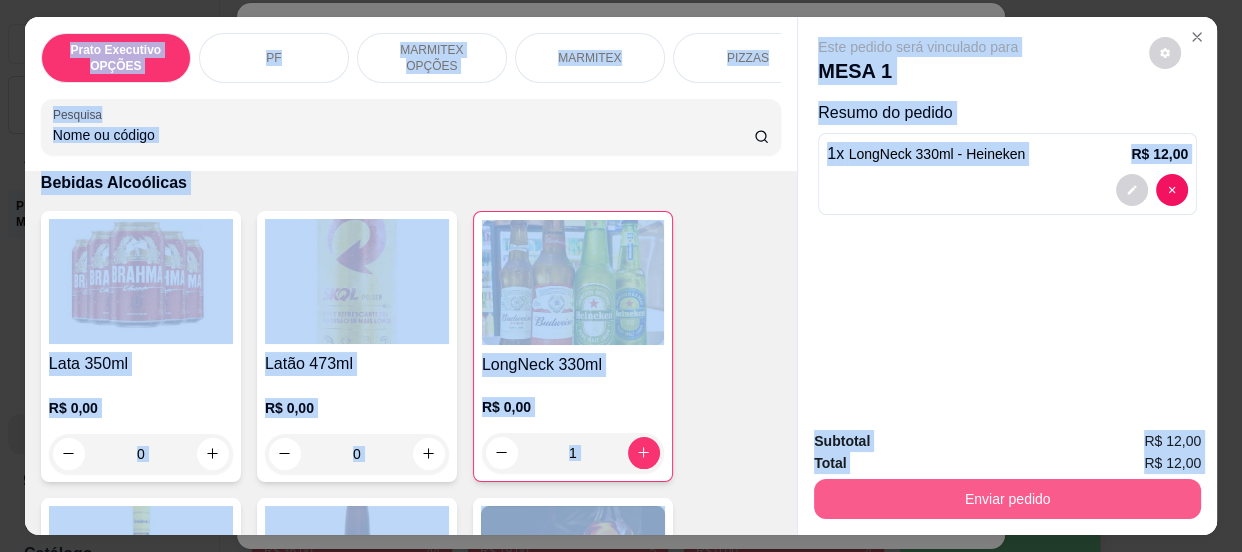 click on "Enviar pedido" at bounding box center [1007, 499] 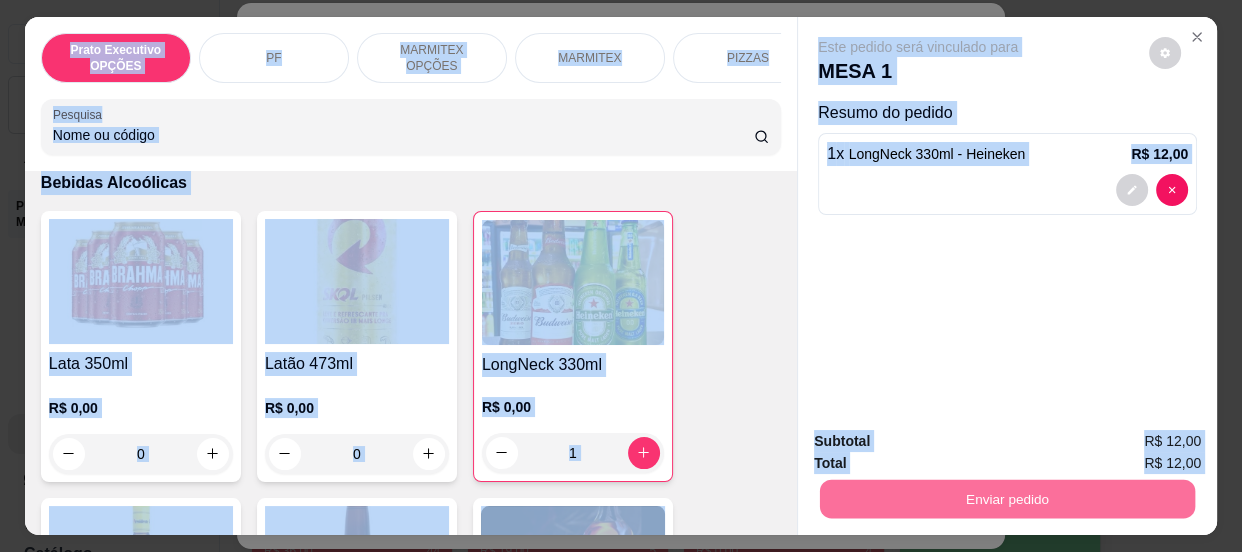 click on "Não registrar e enviar pedido" at bounding box center [942, 443] 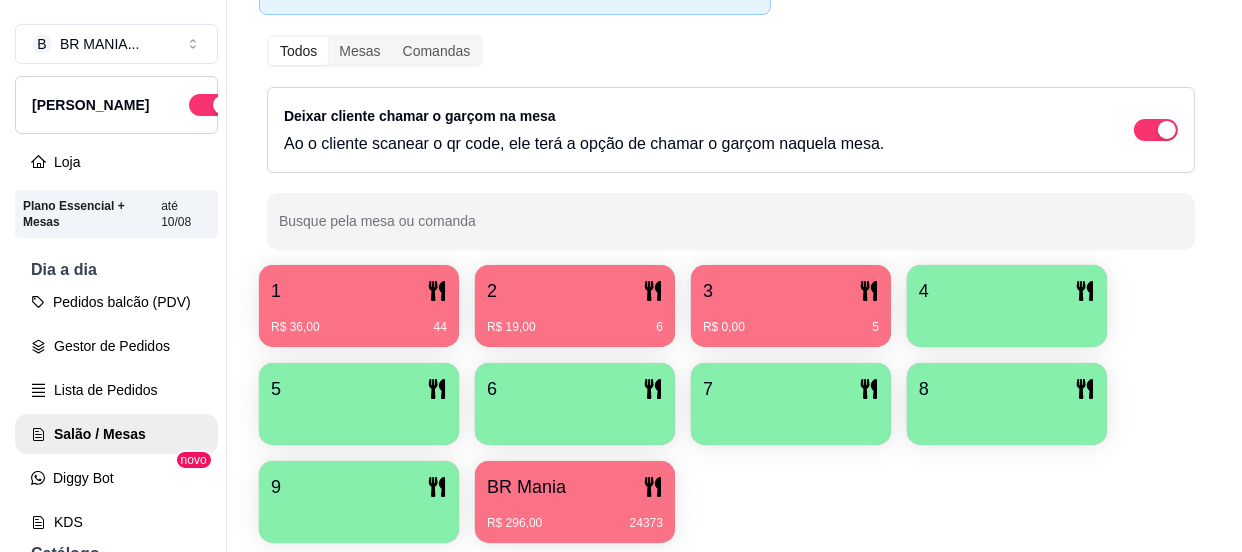 scroll, scrollTop: 209, scrollLeft: 0, axis: vertical 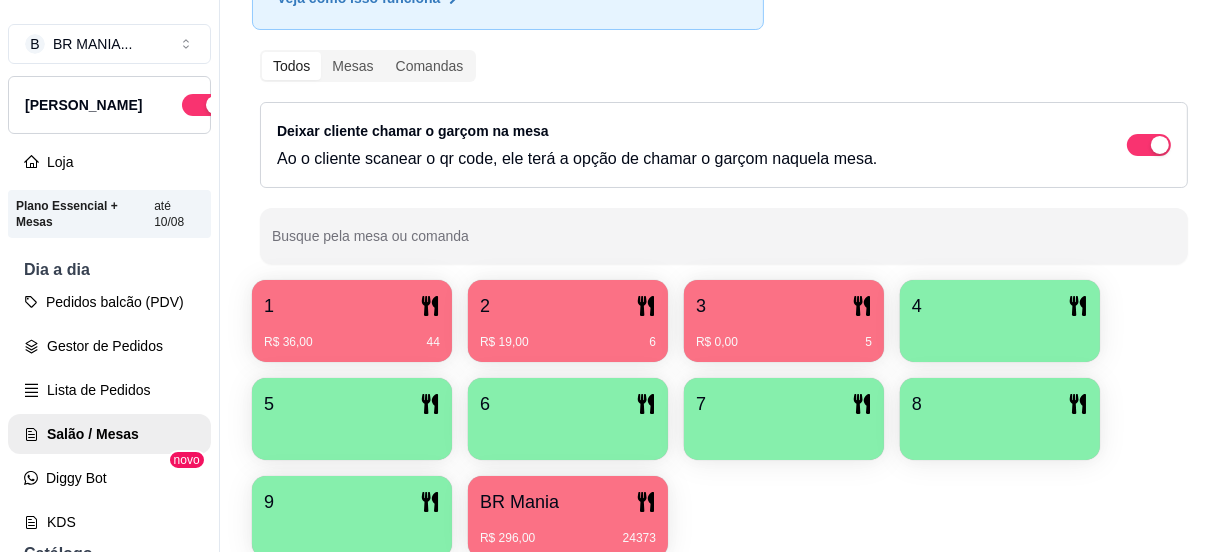 click on "Todos Mesas Comandas Deixar cliente chamar o garçom na mesa Ao o cliente scanear o qr code, ele terá a opção de chamar o garçom naquela mesa. Busque pela mesa ou comanda" at bounding box center [724, 157] 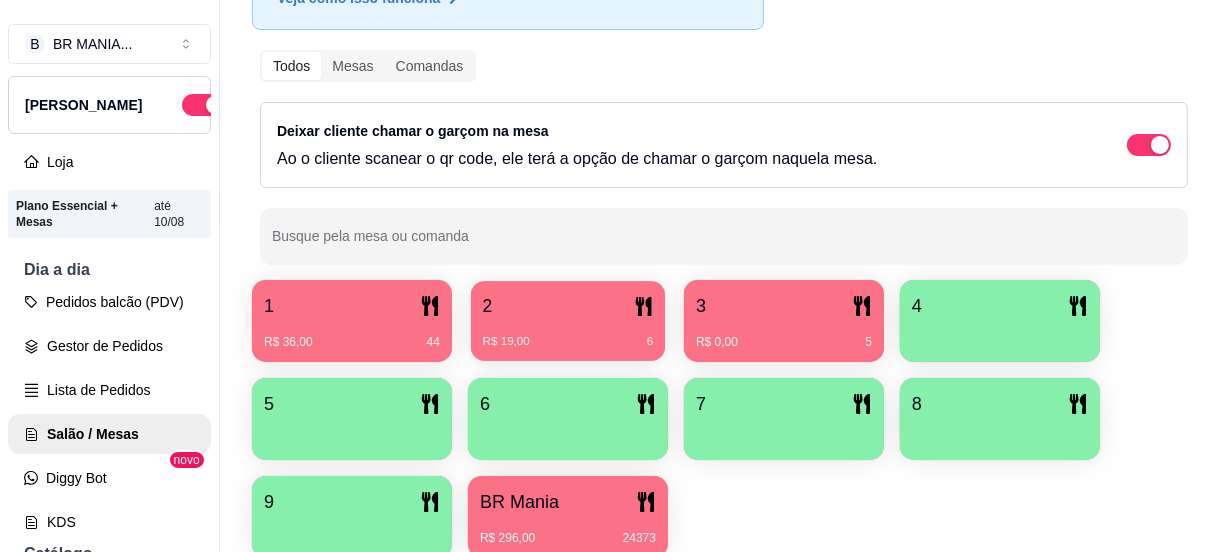 click on "R$ 19,00 6" at bounding box center (568, 342) 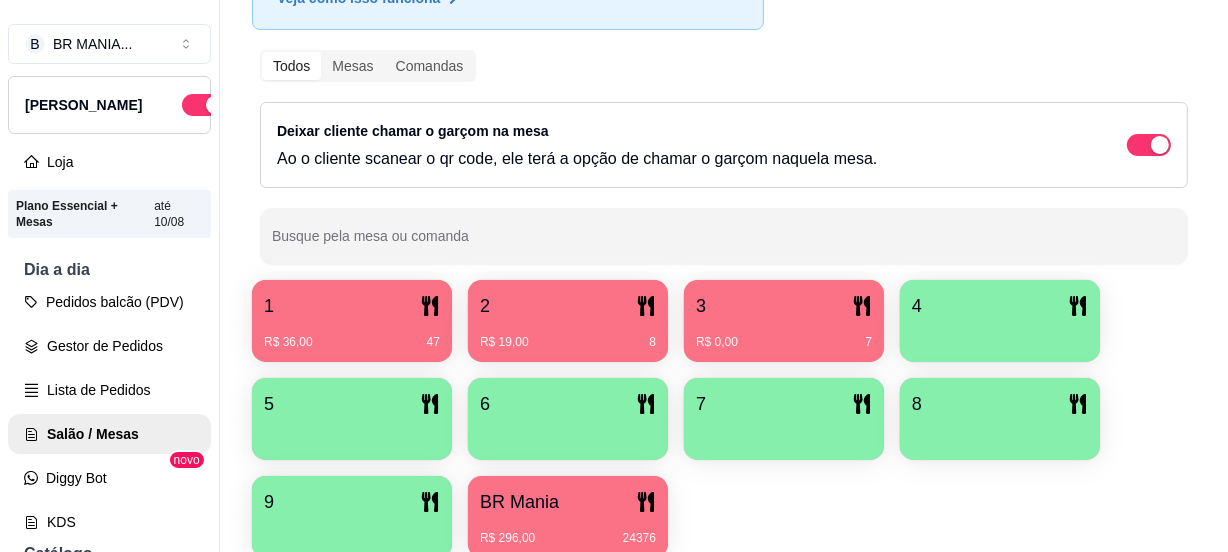 click on "R$ 0,00 7" at bounding box center [784, 342] 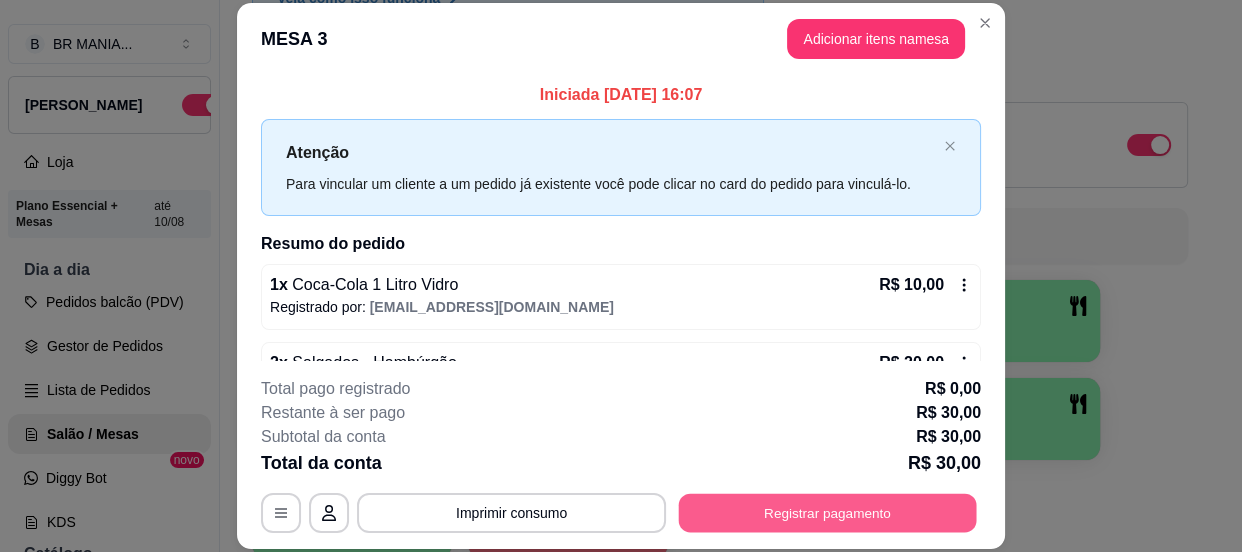 click on "Registrar pagamento" at bounding box center [828, 513] 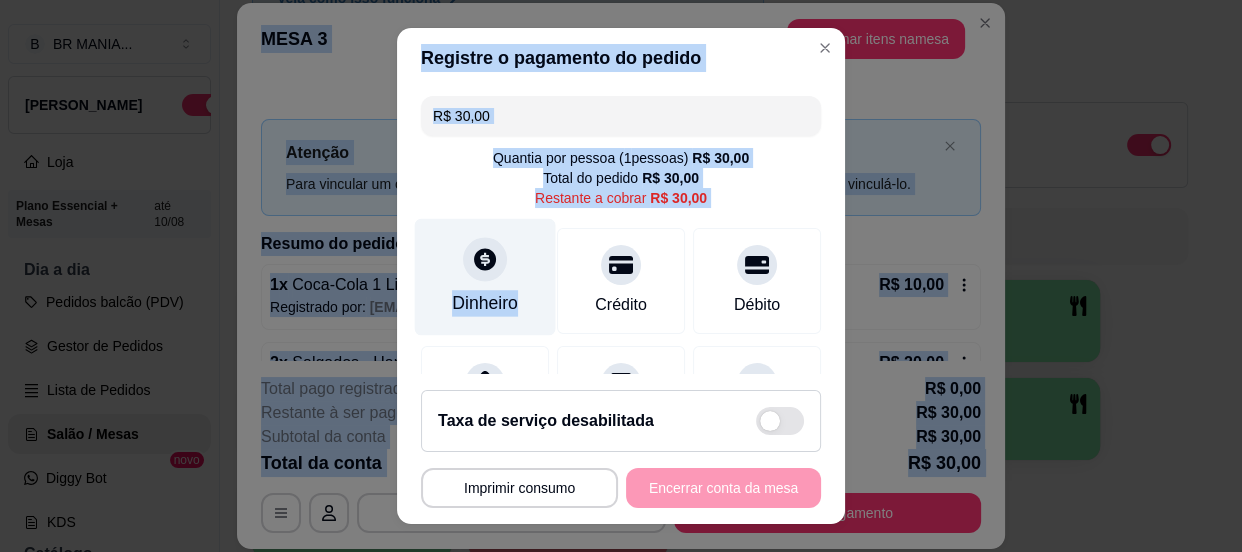 click on "Dinheiro" at bounding box center [485, 303] 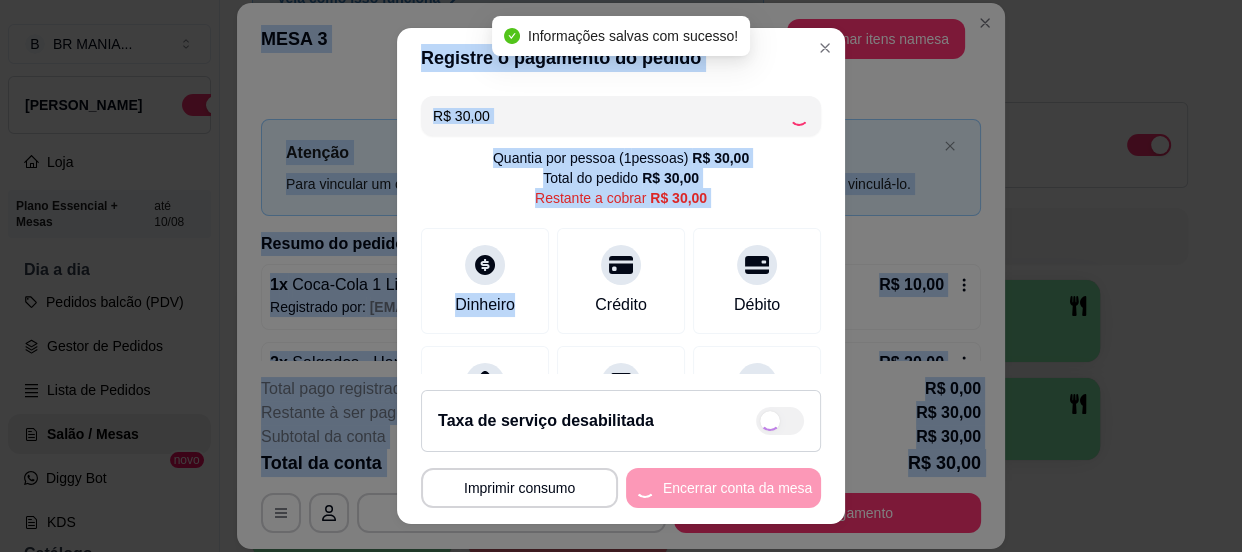 type on "R$ 0,00" 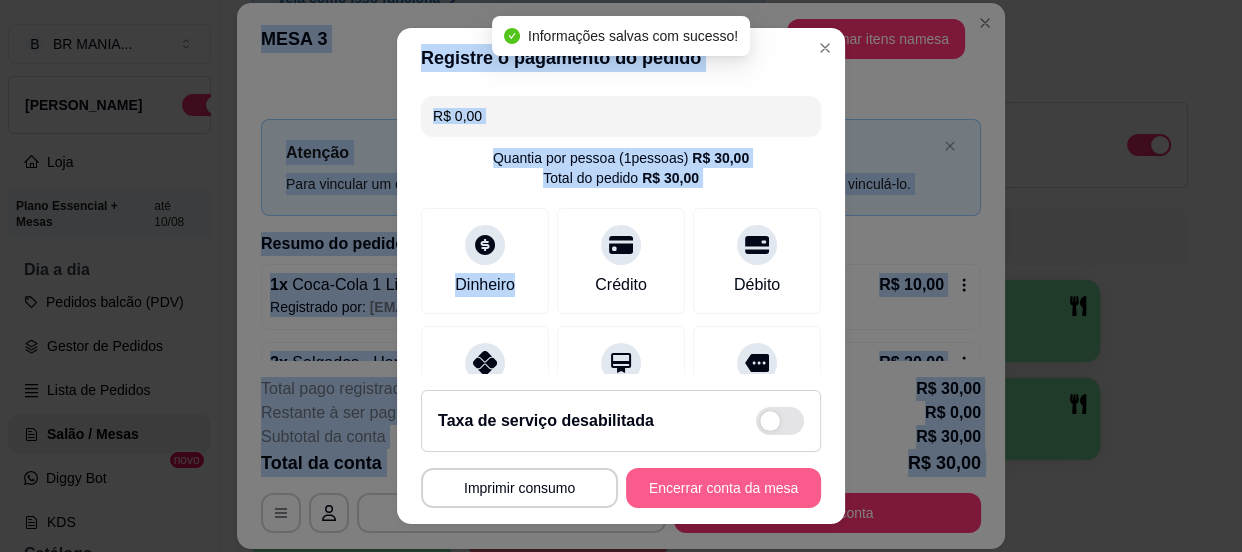 click on "Encerrar conta da mesa" at bounding box center (723, 488) 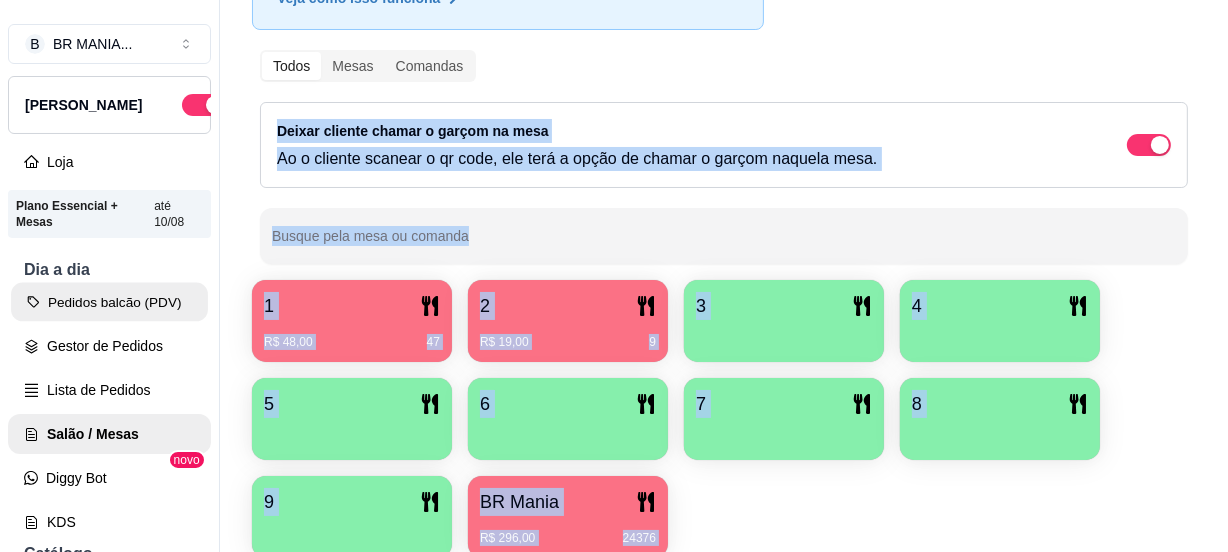 click on "Pedidos balcão (PDV)" at bounding box center [109, 302] 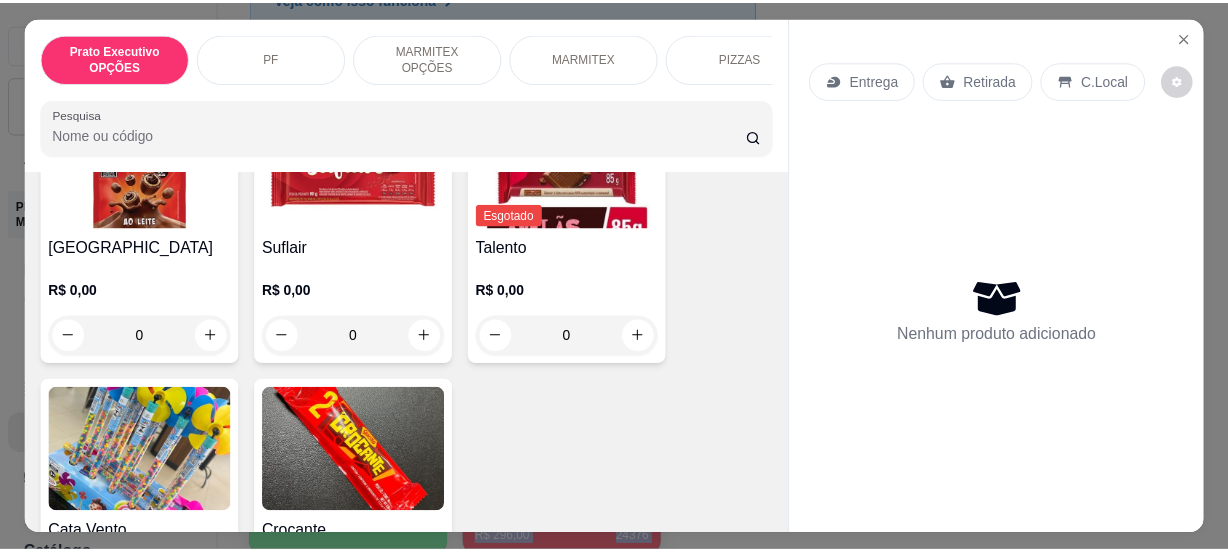 scroll, scrollTop: 13723, scrollLeft: 0, axis: vertical 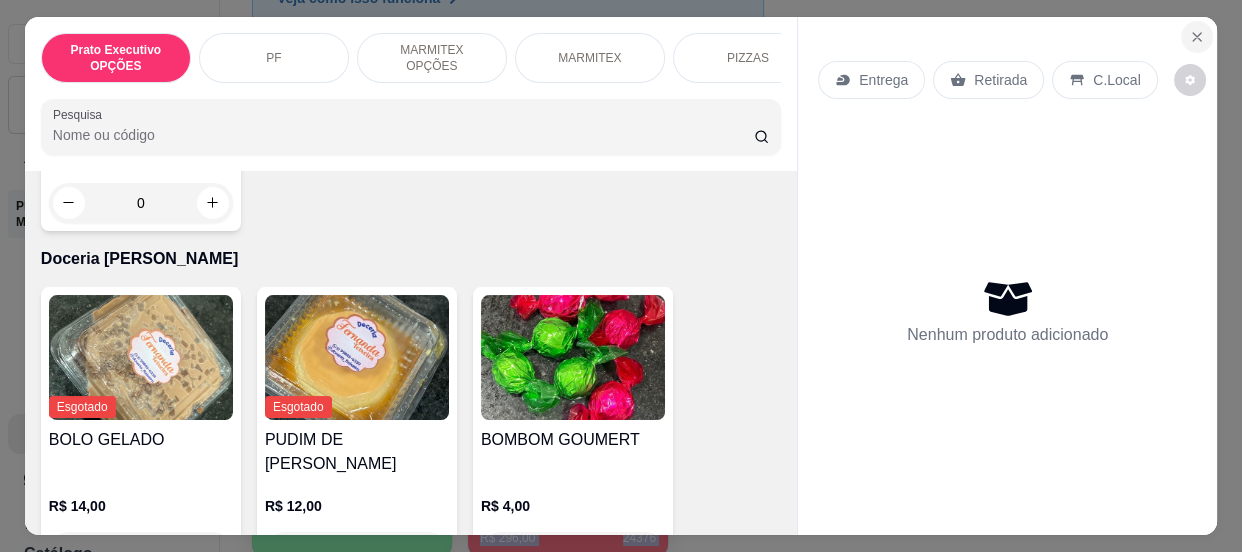 click 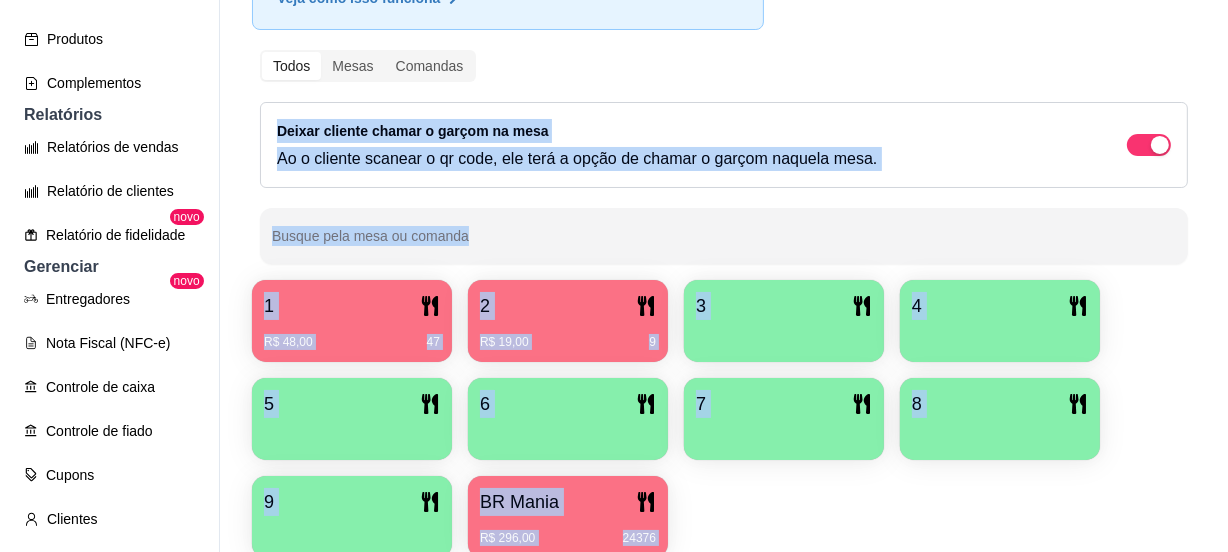scroll, scrollTop: 564, scrollLeft: 0, axis: vertical 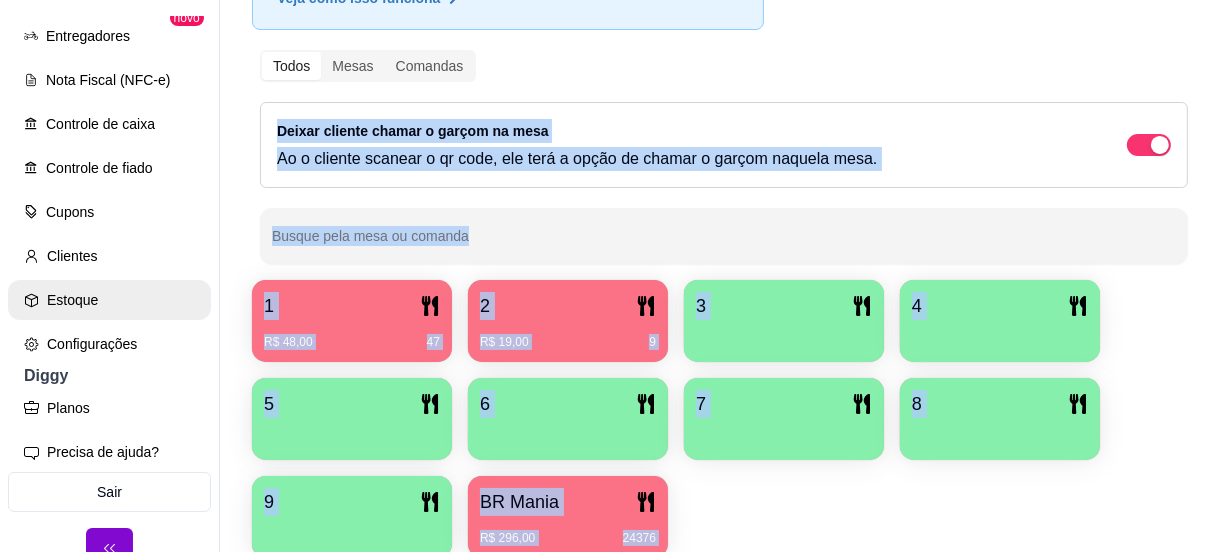 click on "Estoque" at bounding box center [109, 300] 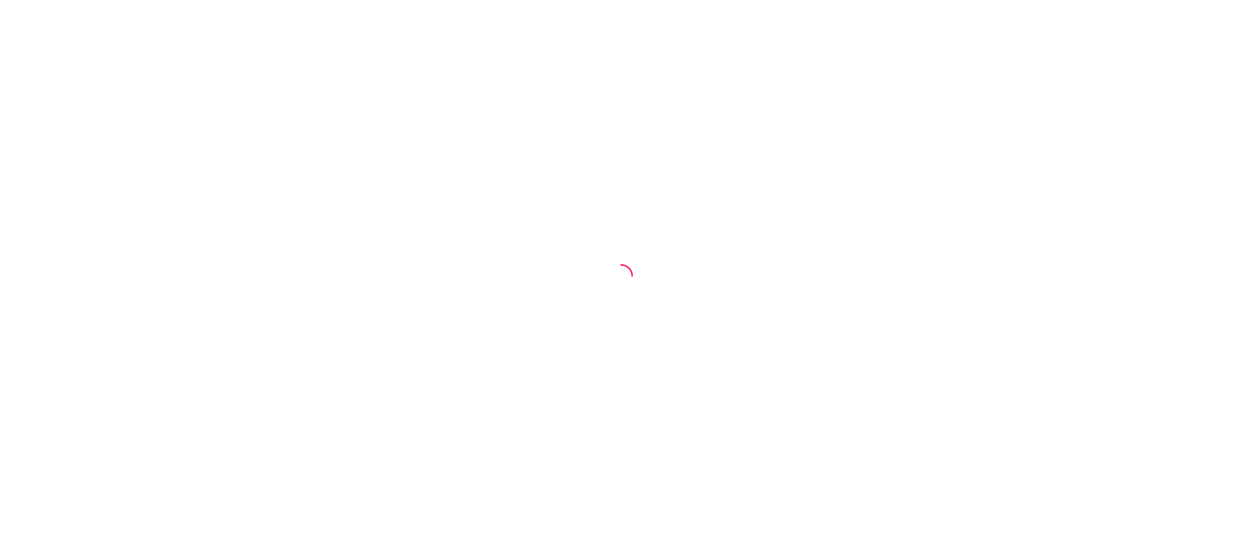 scroll, scrollTop: 0, scrollLeft: 0, axis: both 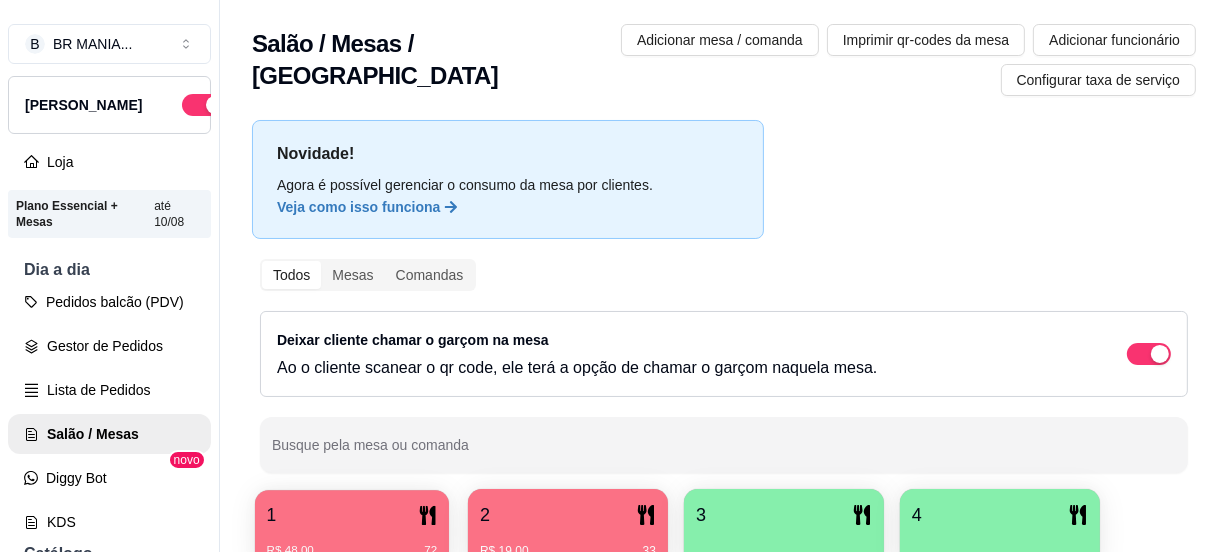 click on "1" at bounding box center [352, 515] 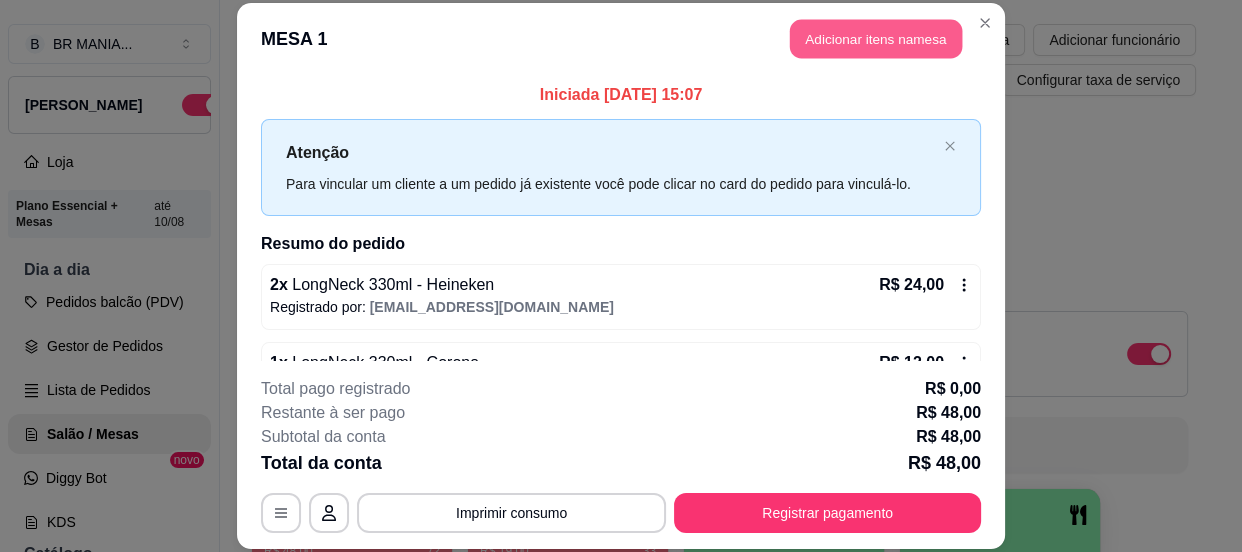 click on "Adicionar itens na  mesa" at bounding box center [876, 38] 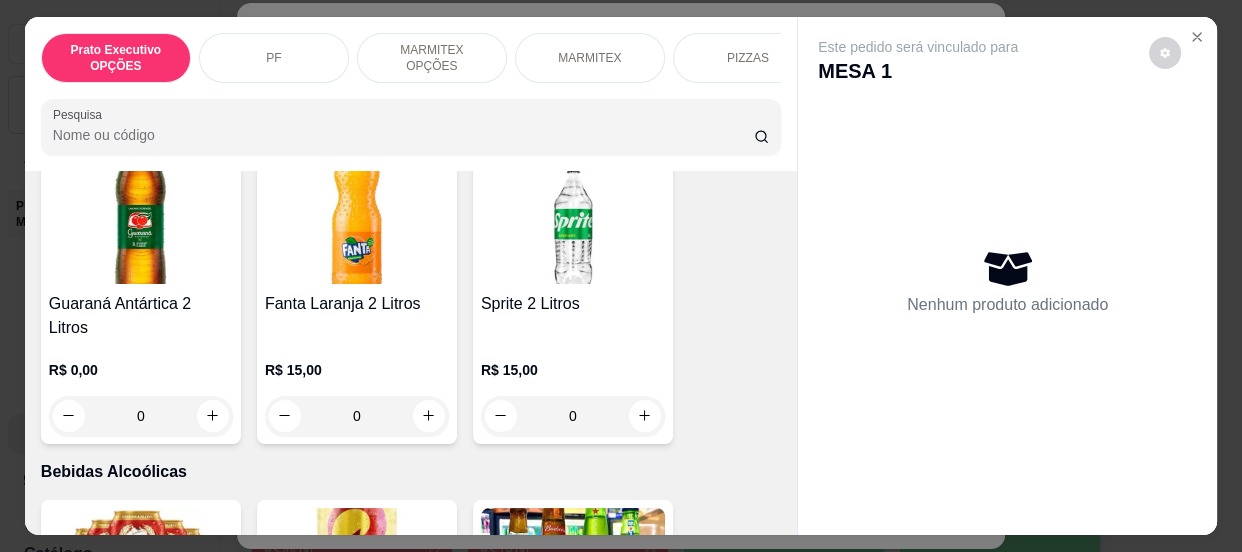 scroll, scrollTop: 4574, scrollLeft: 0, axis: vertical 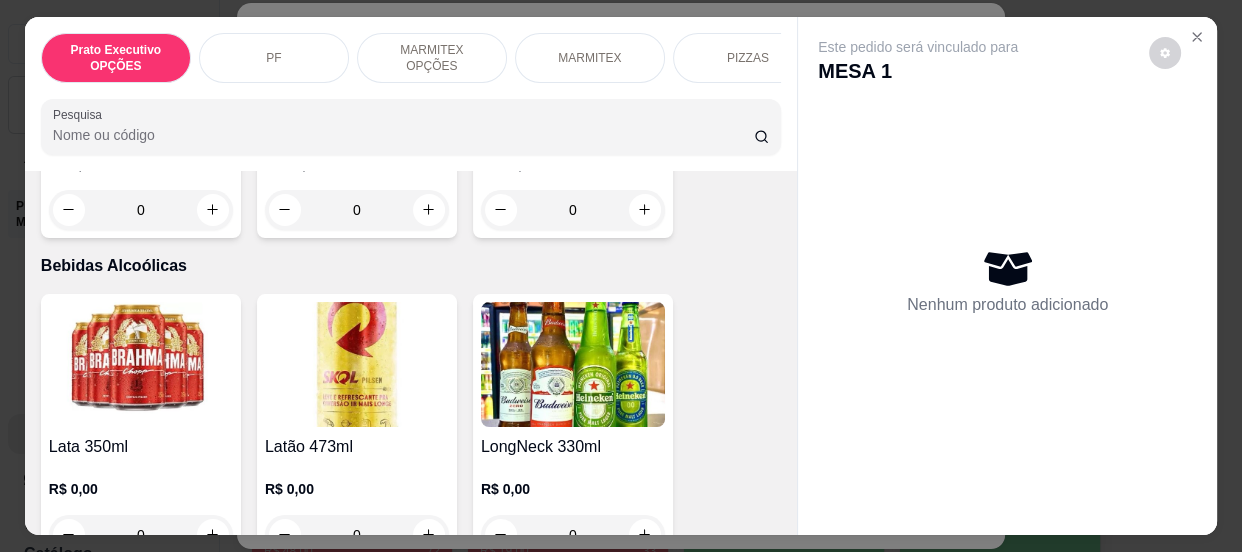 click at bounding box center [573, 364] 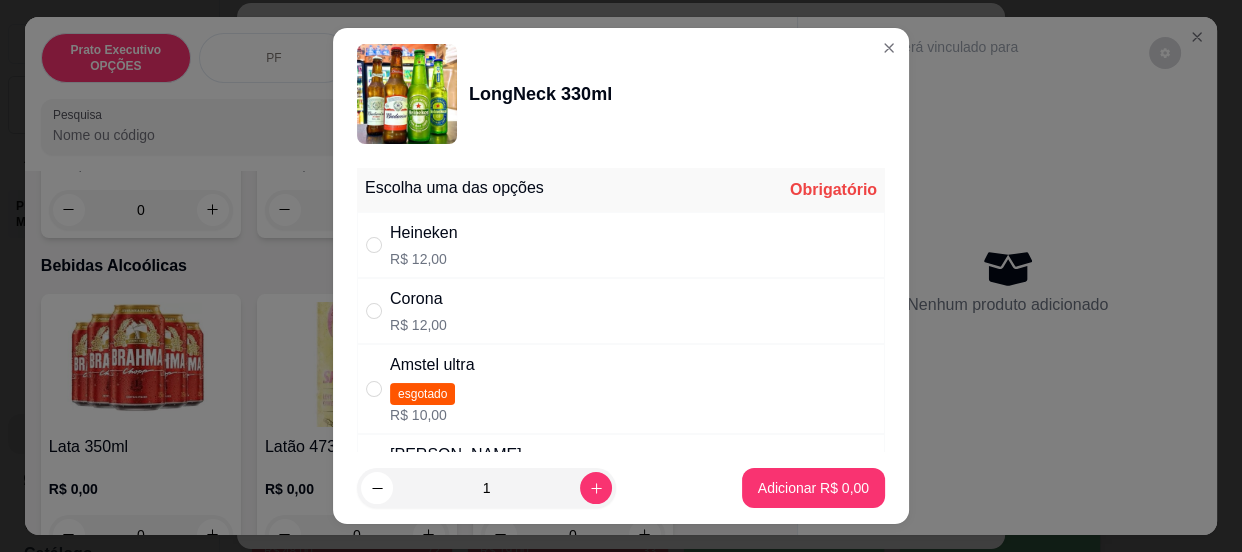 click on "Heineken  R$ 12,00" at bounding box center [621, 245] 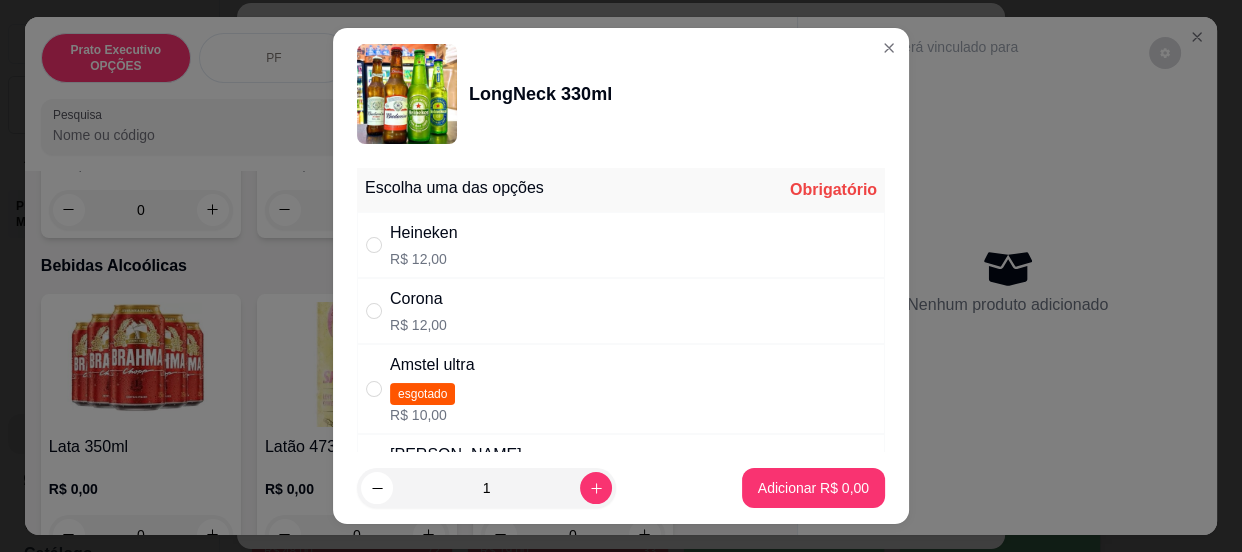 radio on "true" 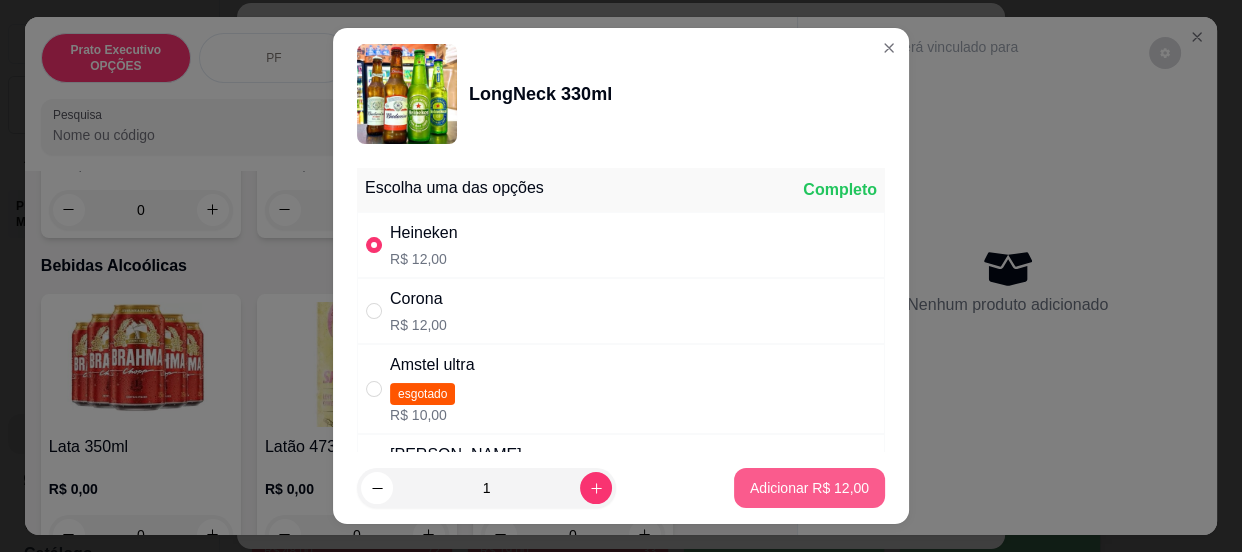 click on "Adicionar   R$ 12,00" at bounding box center (809, 488) 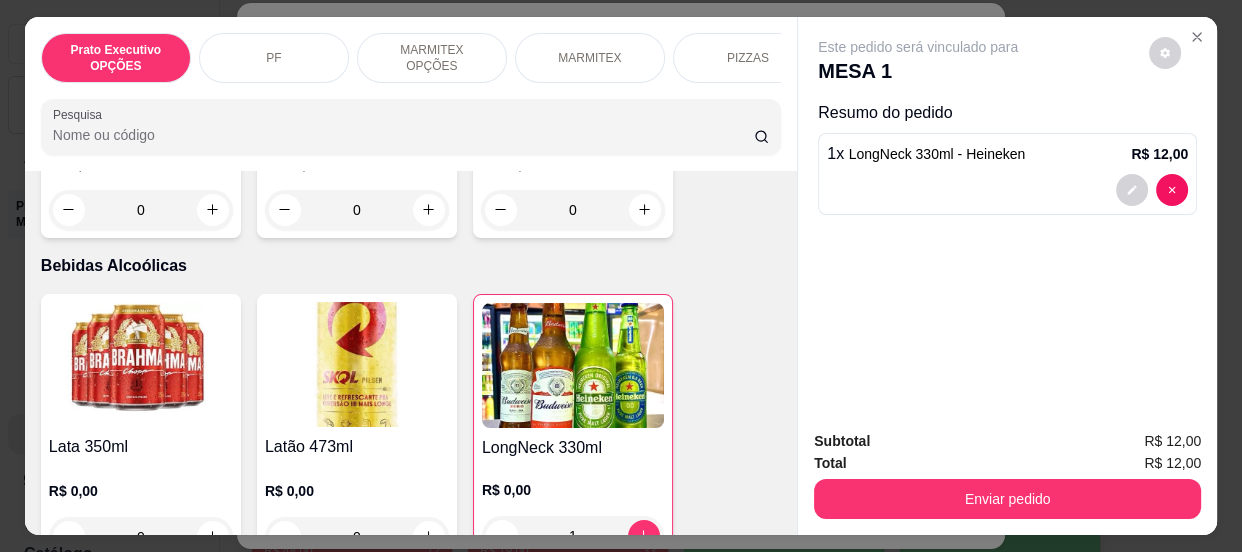 click at bounding box center (573, 365) 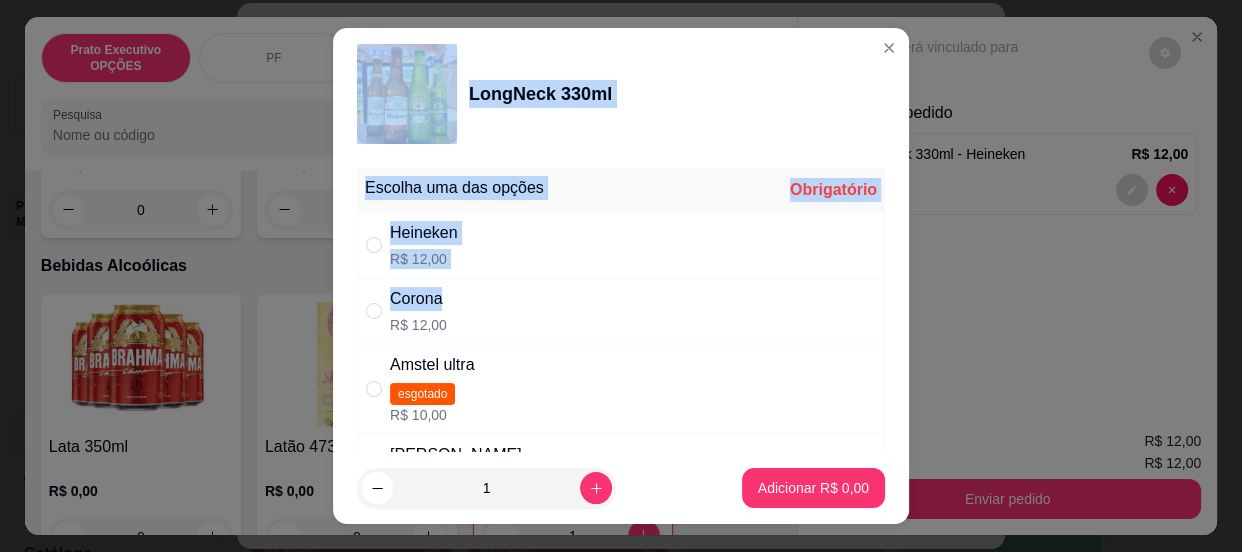 drag, startPoint x: 468, startPoint y: 309, endPoint x: 499, endPoint y: 323, distance: 34.0147 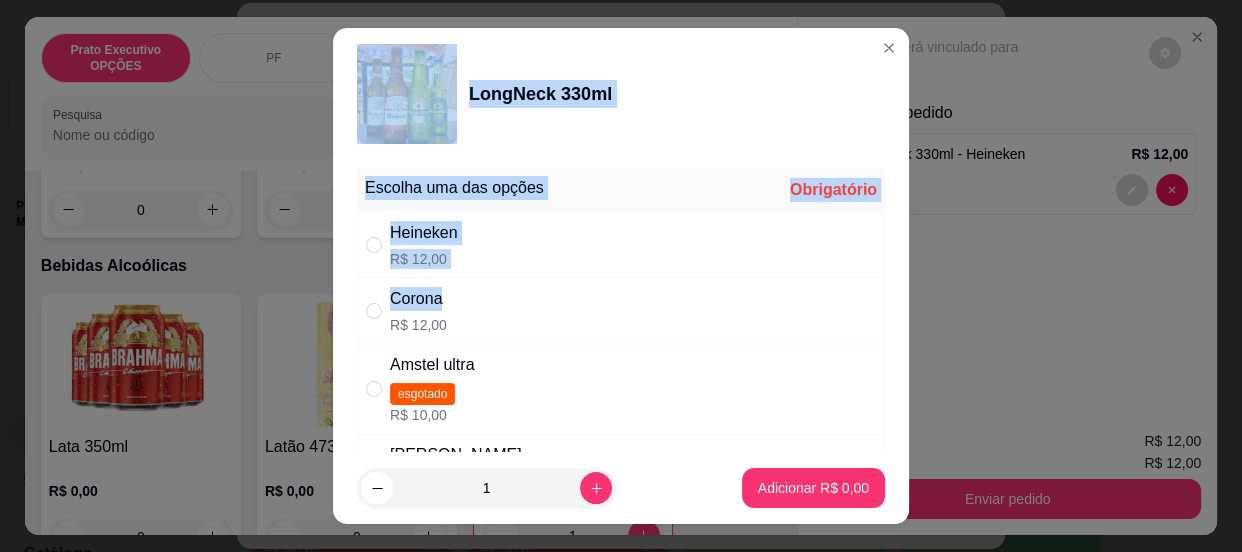 click on "Corona  R$ 12,00" at bounding box center (621, 311) 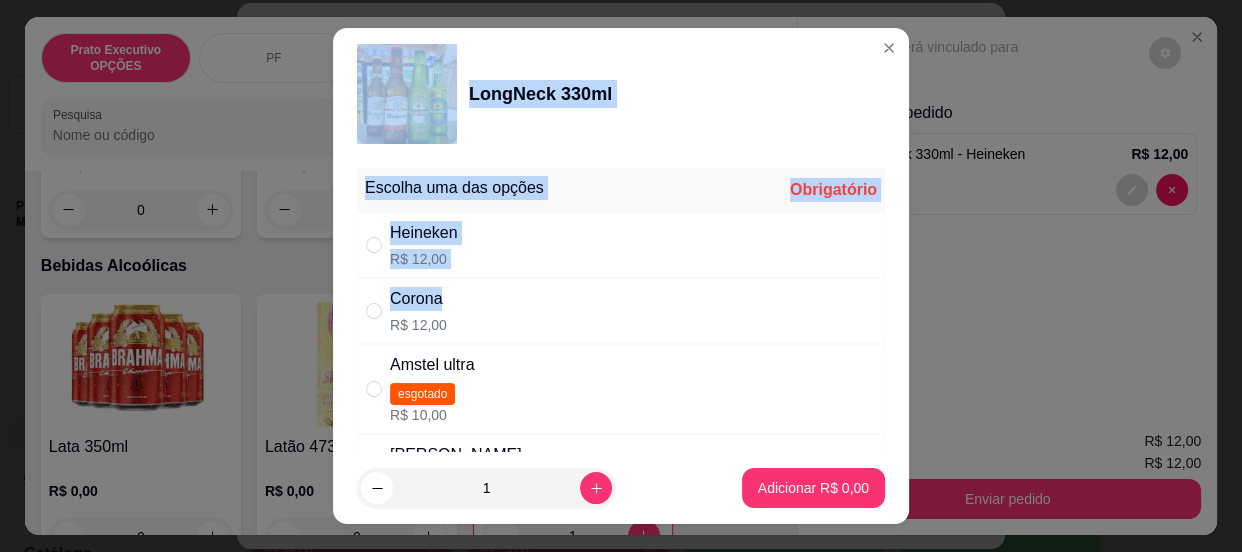 radio on "true" 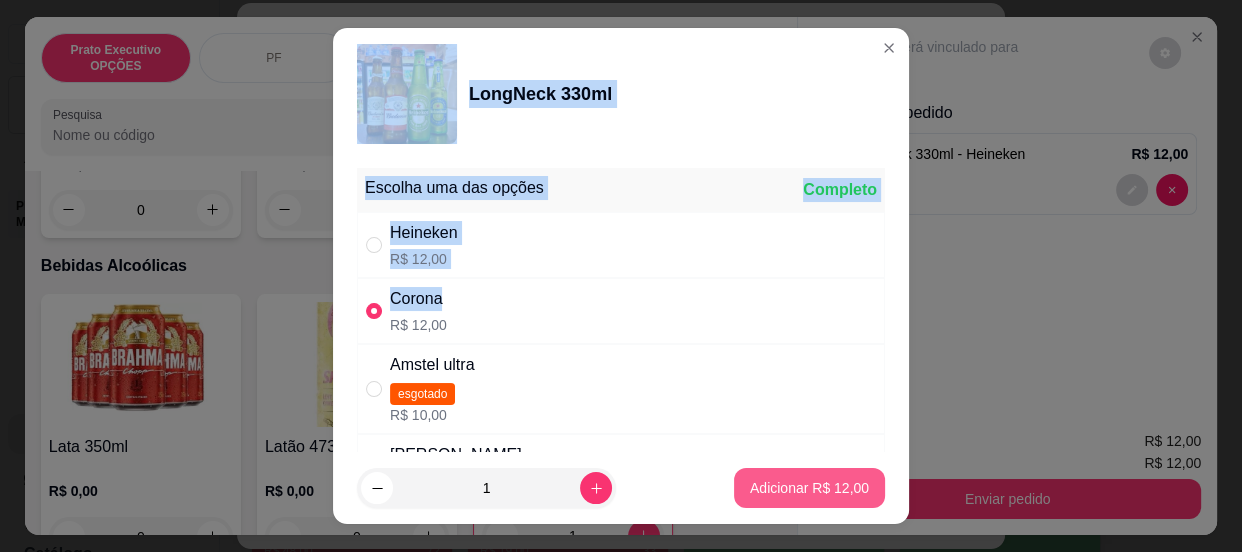 click on "Adicionar   R$ 12,00" at bounding box center (809, 488) 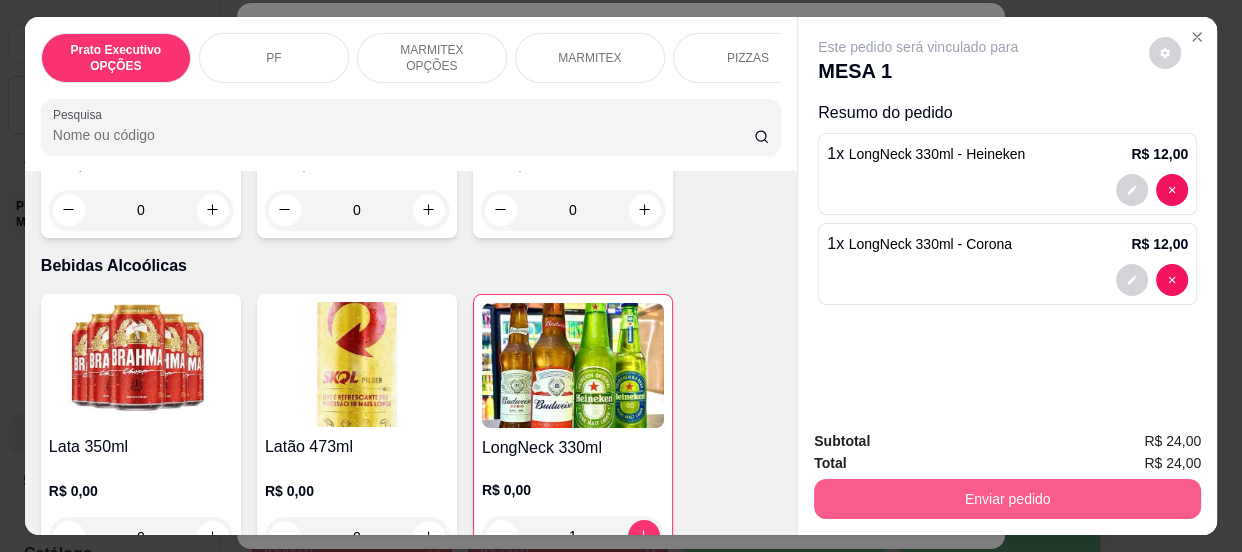 click on "Enviar pedido" at bounding box center [1007, 499] 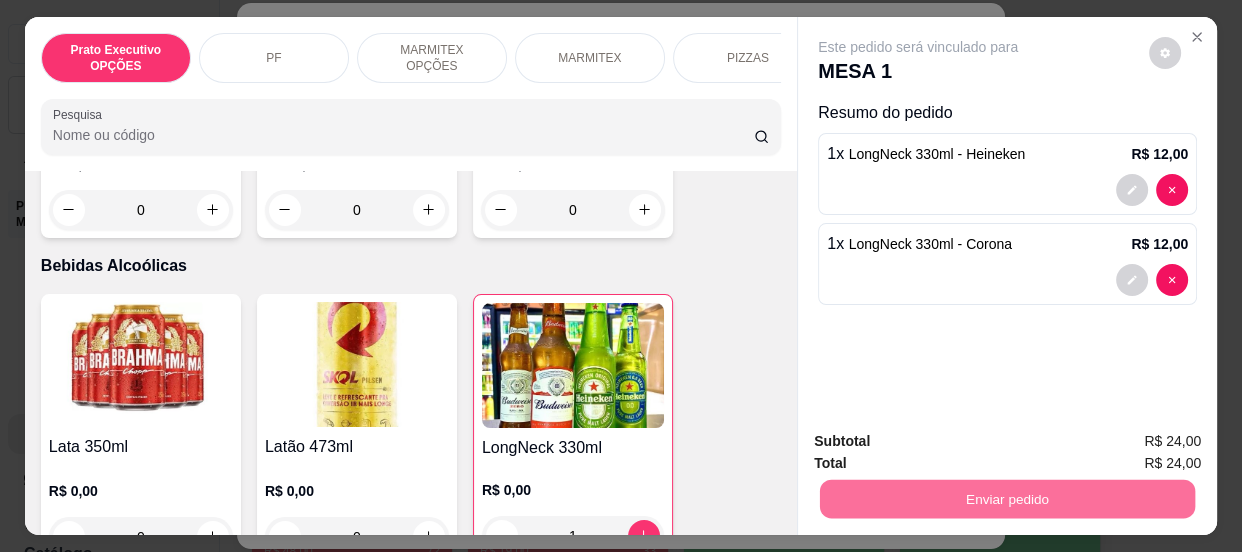 click on "Não registrar e enviar pedido" at bounding box center [942, 443] 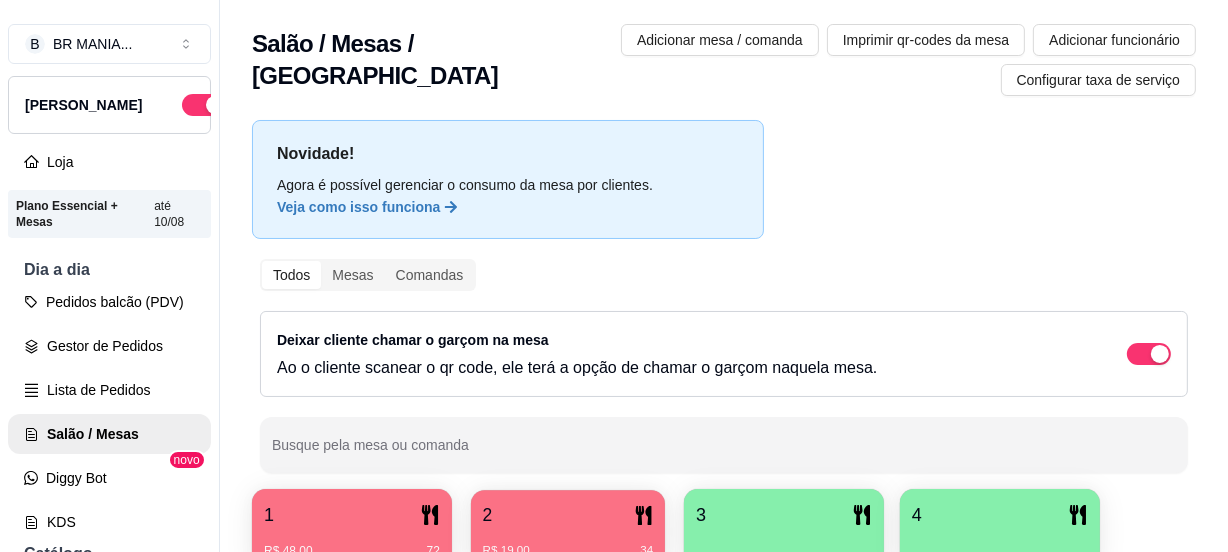 click on "2" at bounding box center (568, 515) 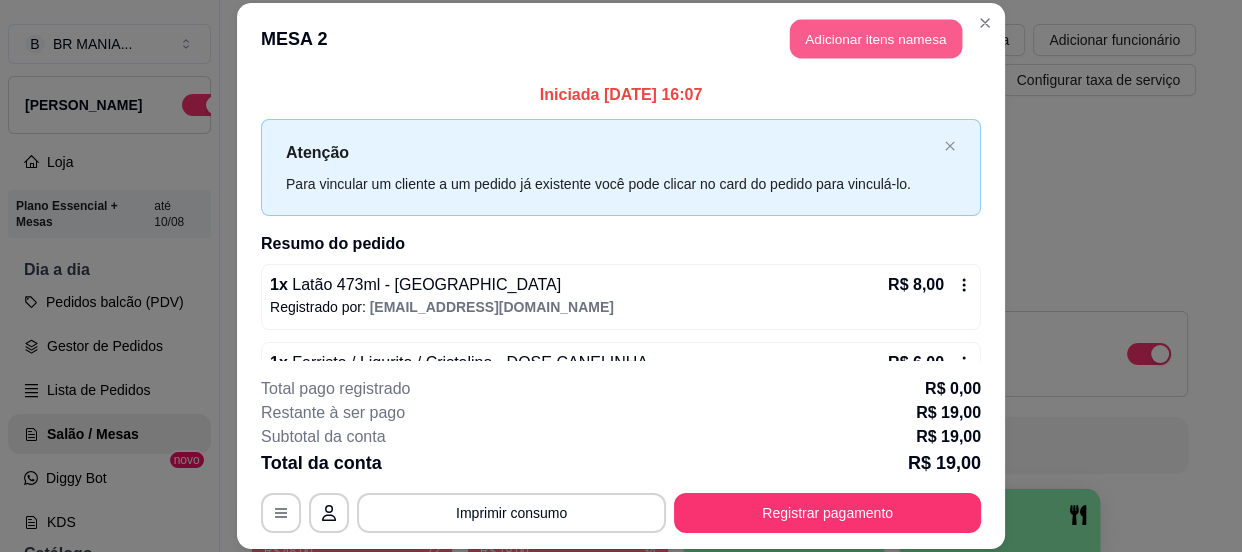 click on "Adicionar itens na  mesa" at bounding box center (876, 38) 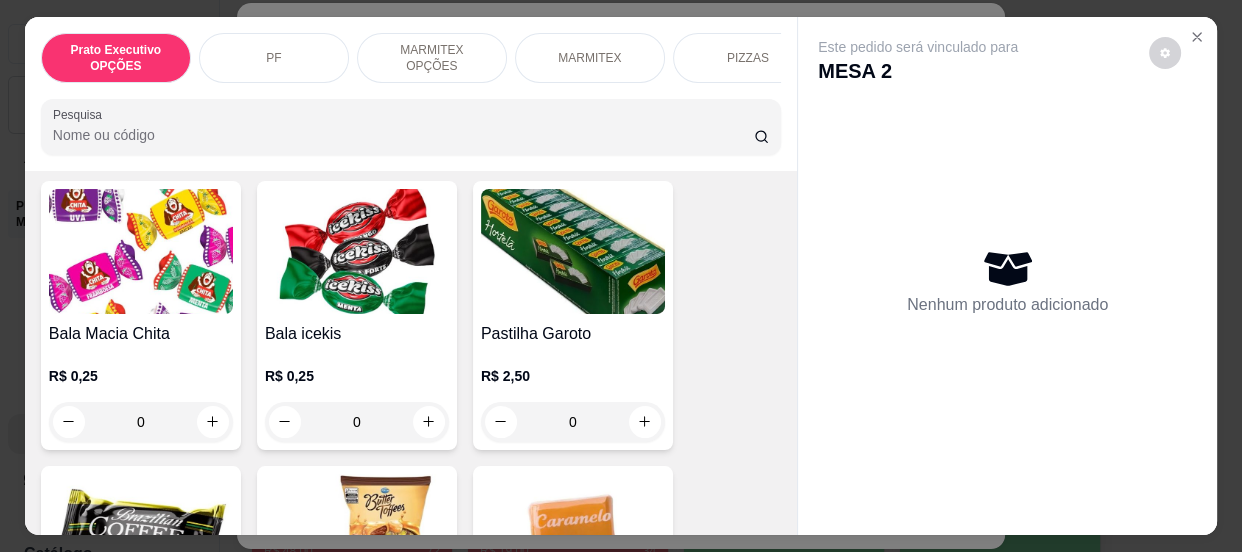 scroll, scrollTop: 13723, scrollLeft: 0, axis: vertical 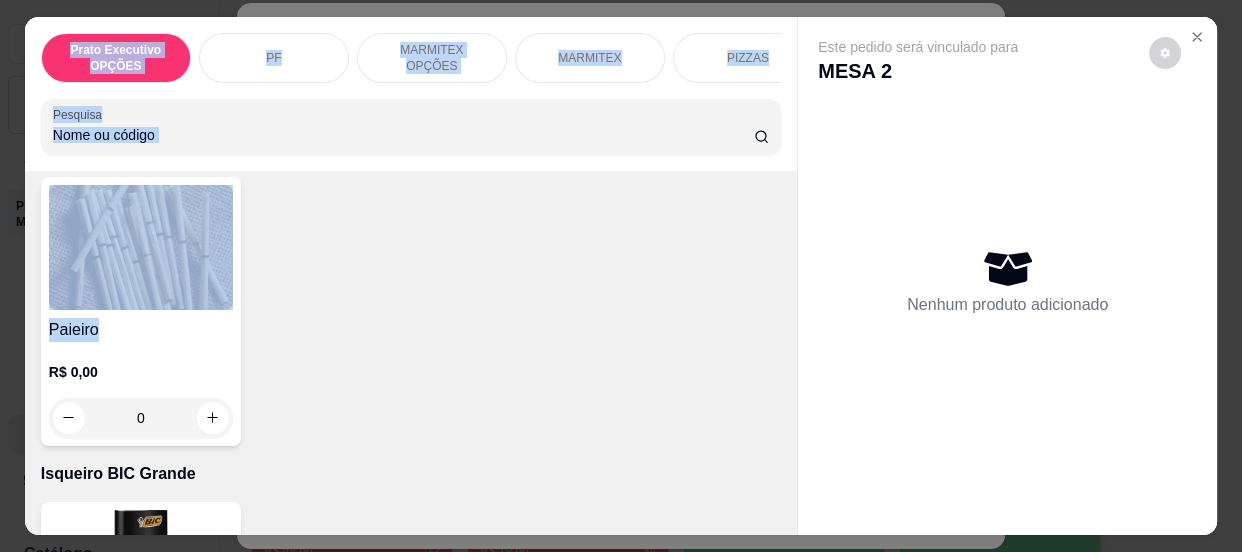 click on "Paieiro" at bounding box center [141, 330] 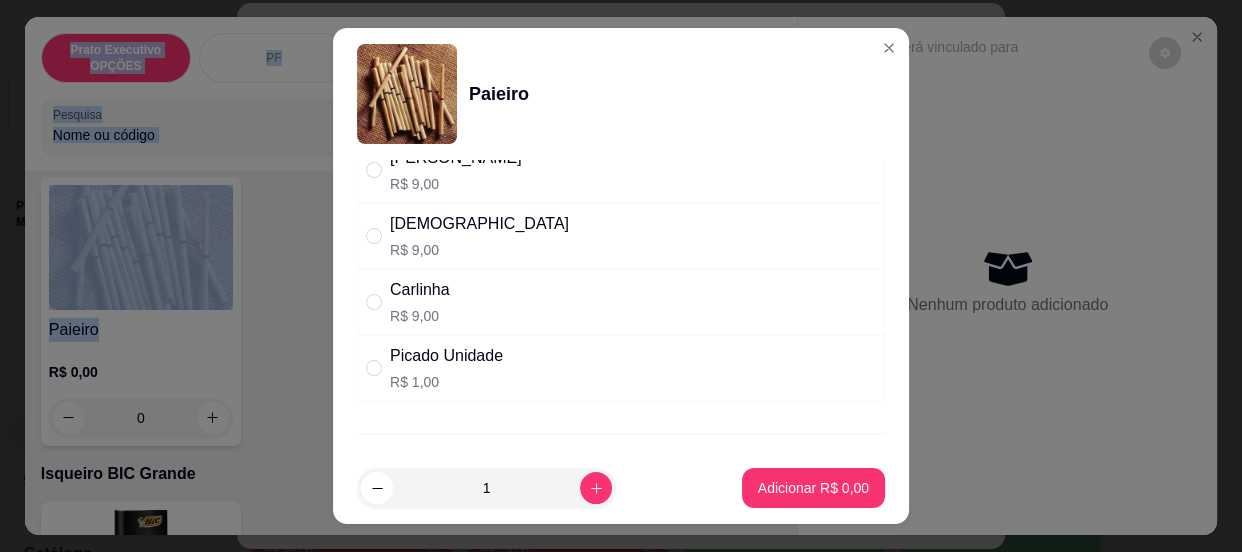 scroll, scrollTop: 171, scrollLeft: 0, axis: vertical 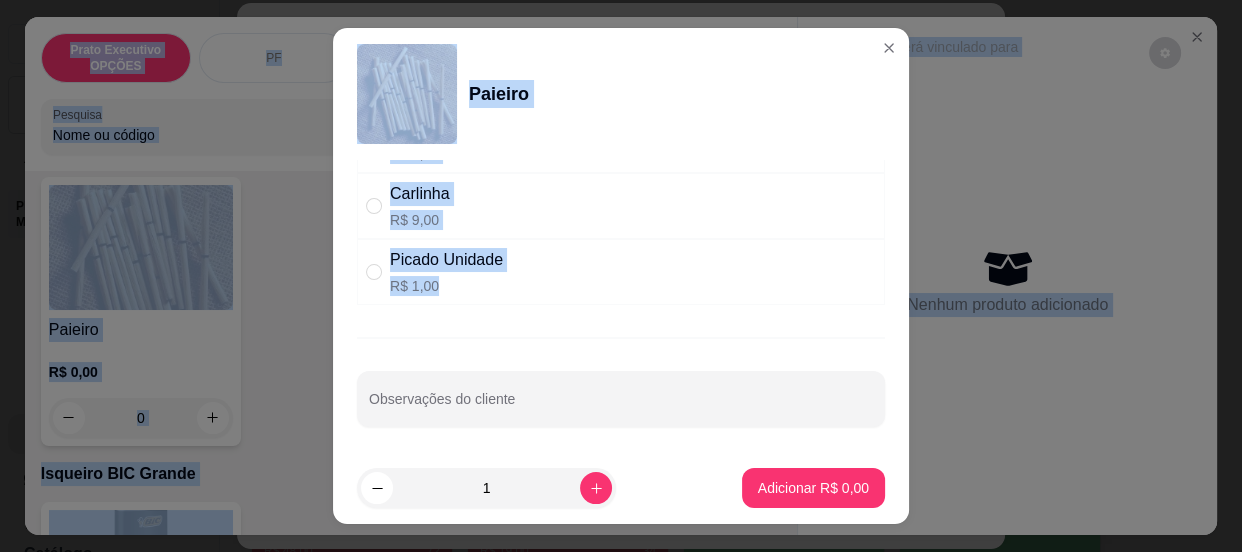 click on "Picado Unidade  R$ 1,00" at bounding box center [621, 272] 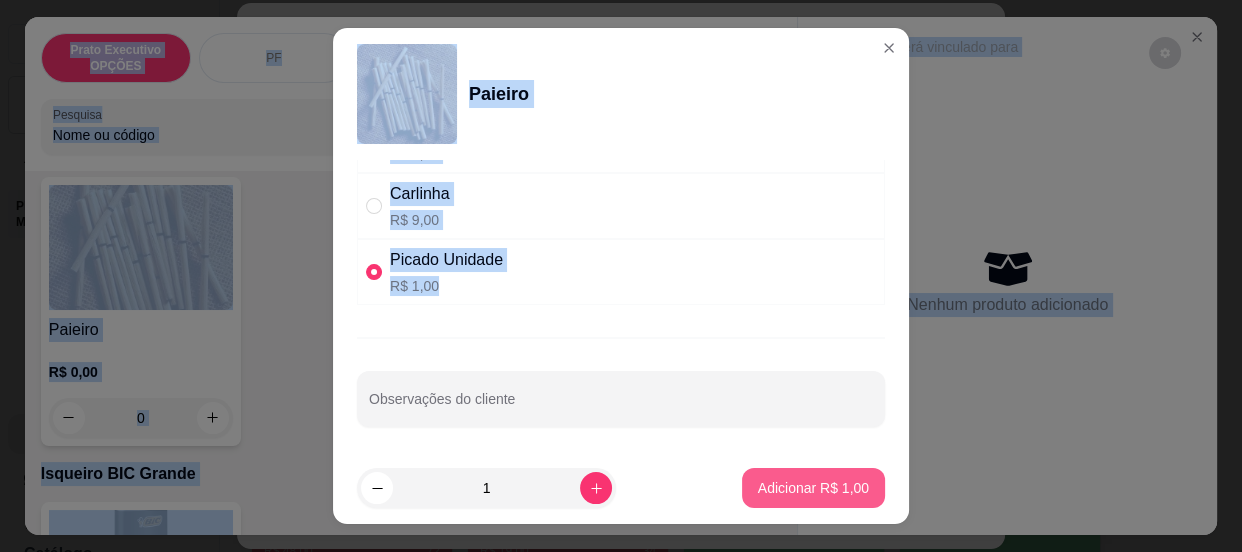 click on "Adicionar   R$ 1,00" at bounding box center (813, 488) 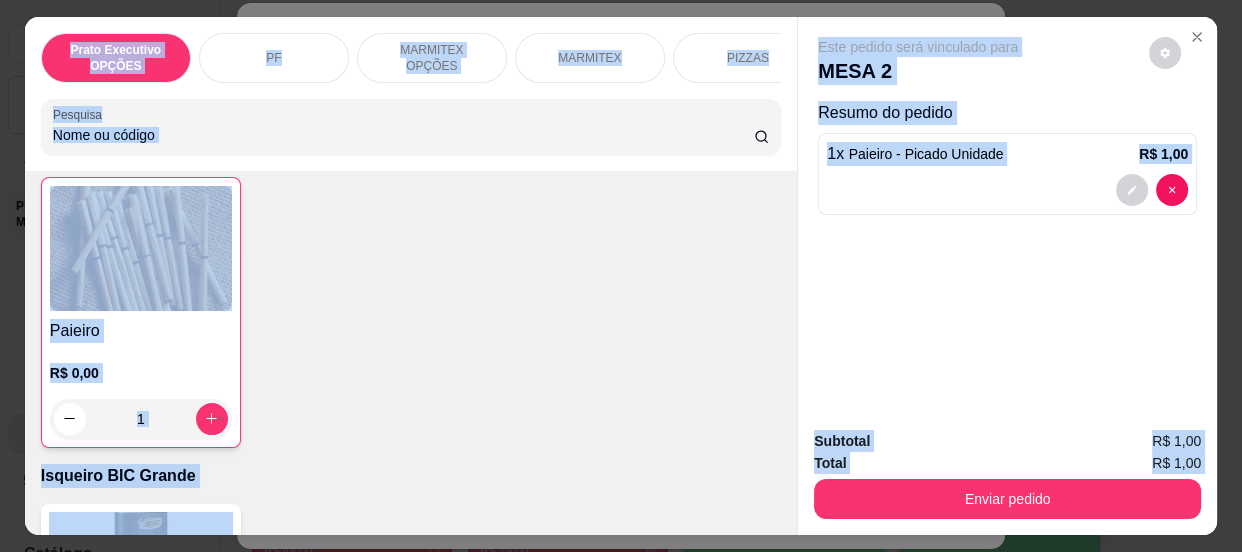 scroll, scrollTop: 12859, scrollLeft: 0, axis: vertical 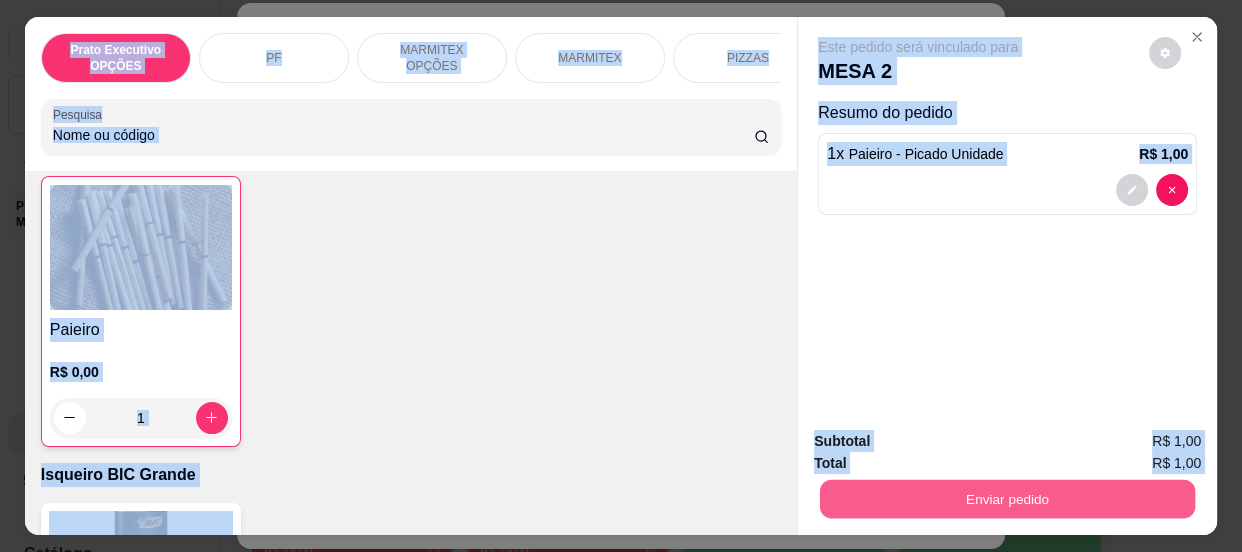 click on "Enviar pedido" at bounding box center [1007, 499] 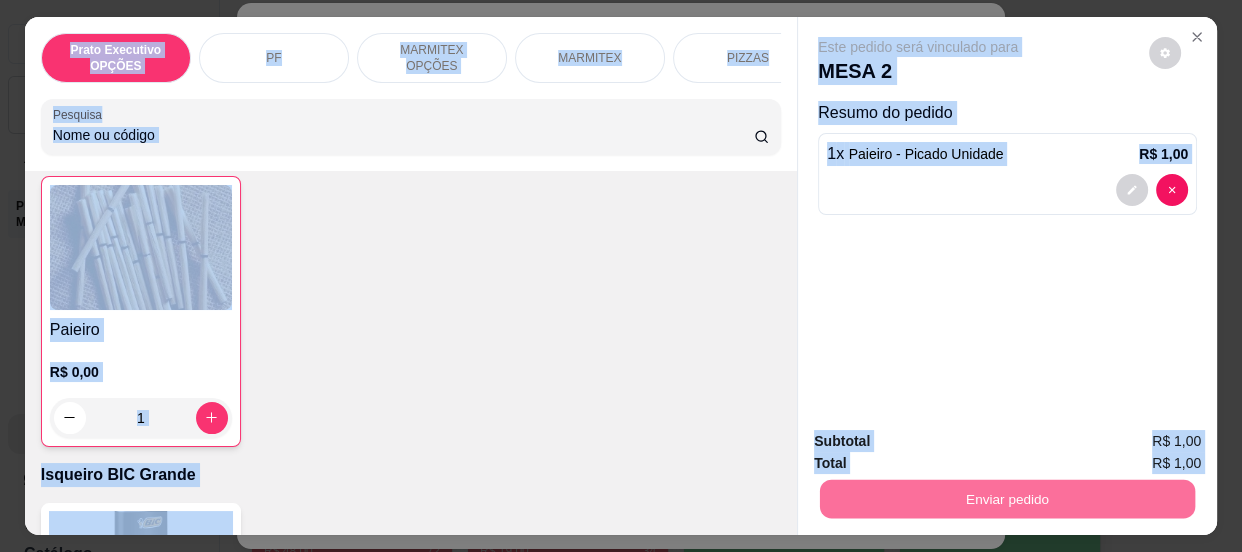 click on "Não registrar e enviar pedido" at bounding box center [942, 442] 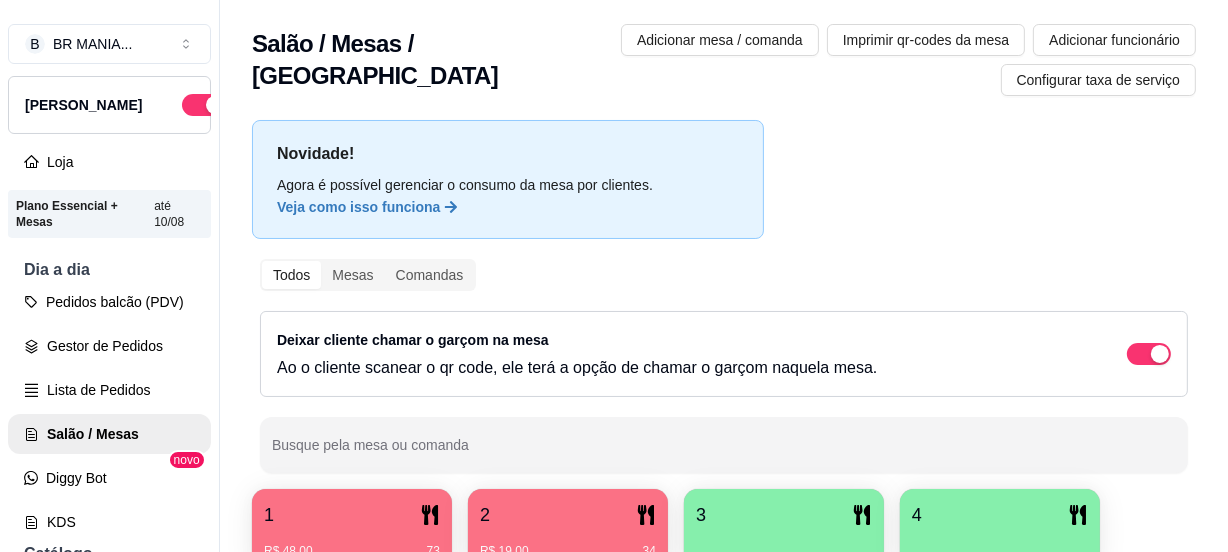 click on "2" at bounding box center (568, 515) 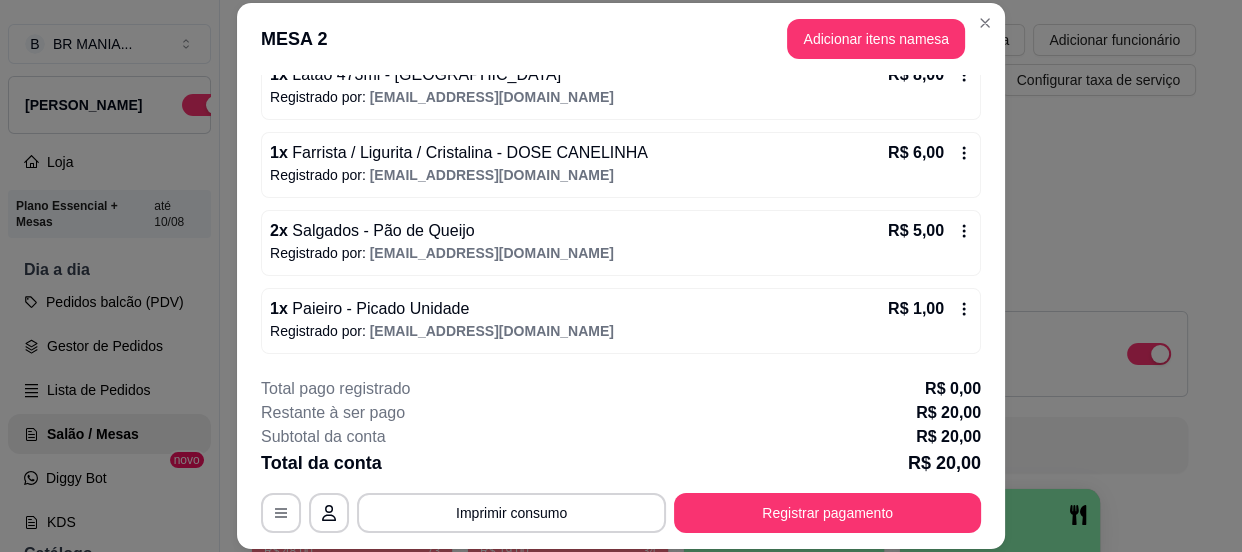scroll, scrollTop: 130, scrollLeft: 0, axis: vertical 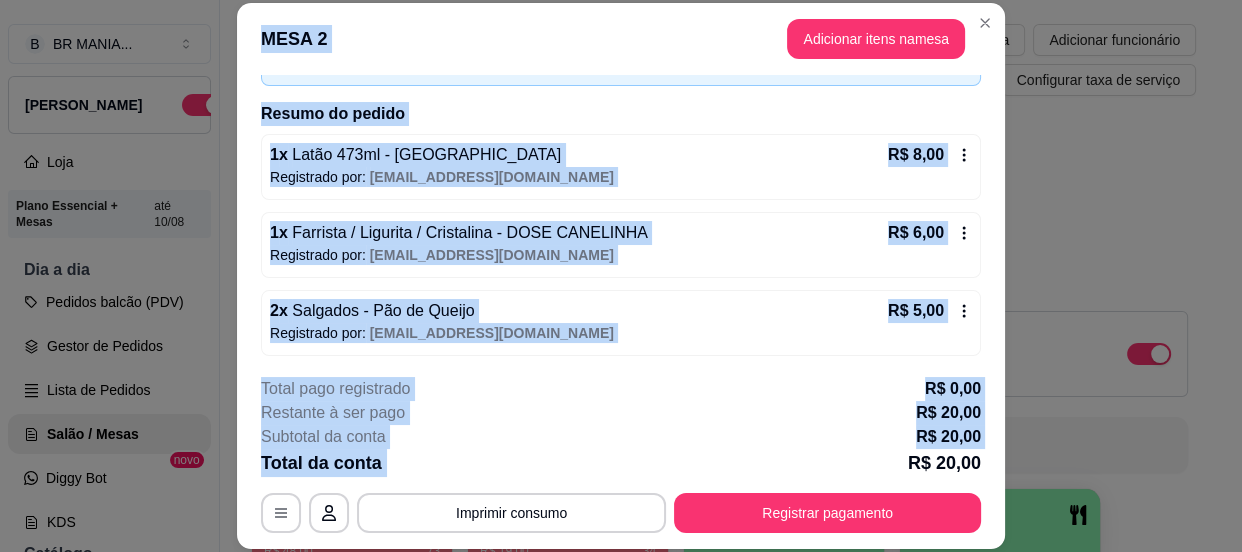 click on "Total da conta R$ 20,00" at bounding box center (621, 463) 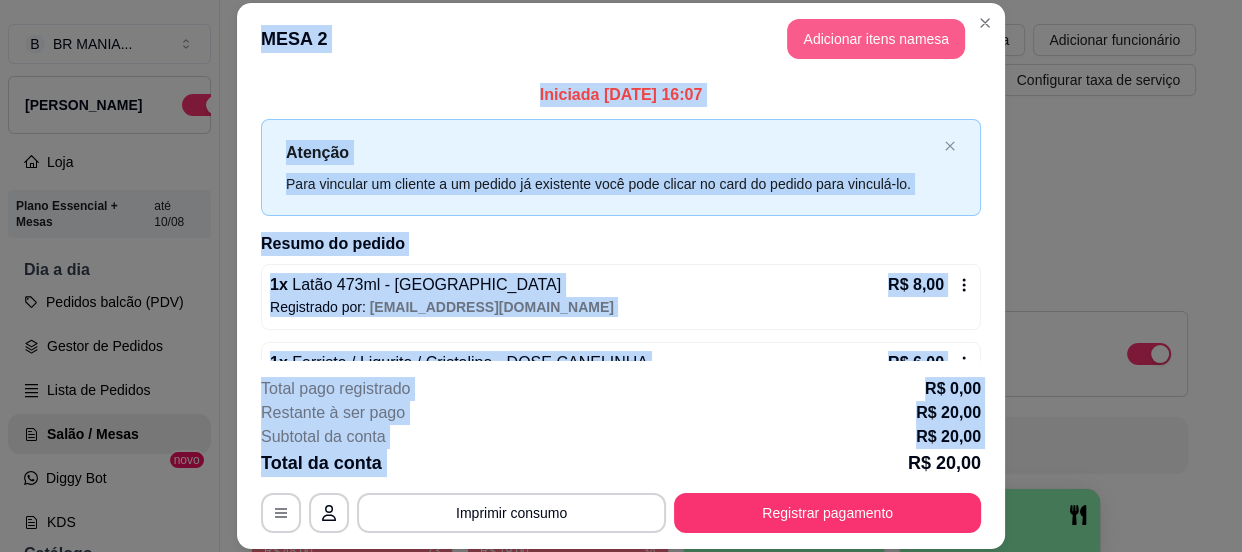 click on "Adicionar itens na  mesa" at bounding box center (876, 39) 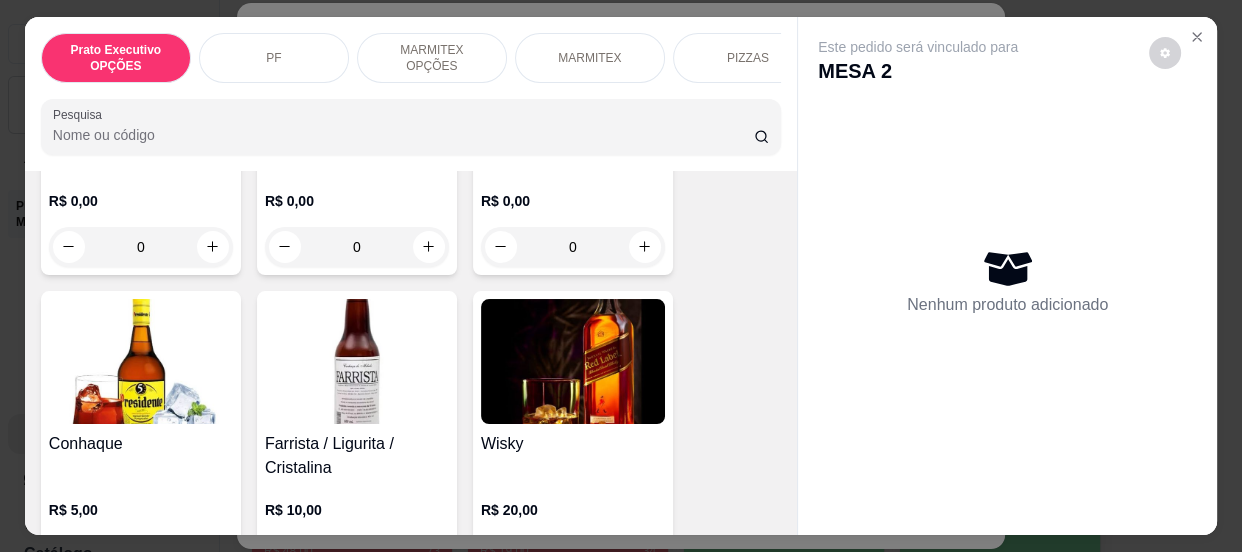 scroll, scrollTop: 4574, scrollLeft: 0, axis: vertical 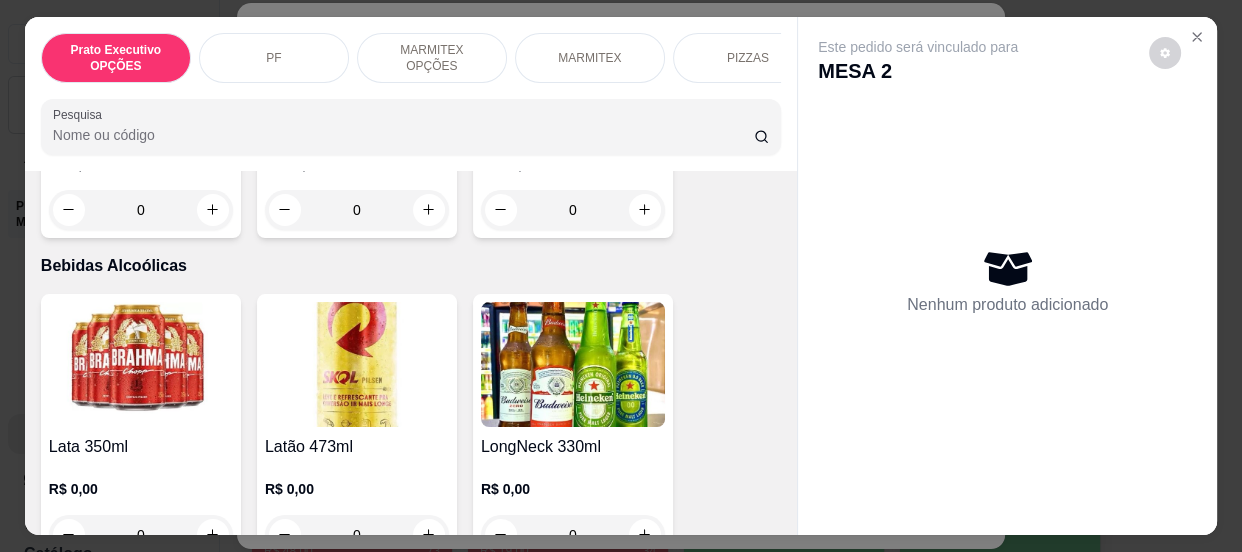 click at bounding box center [141, 364] 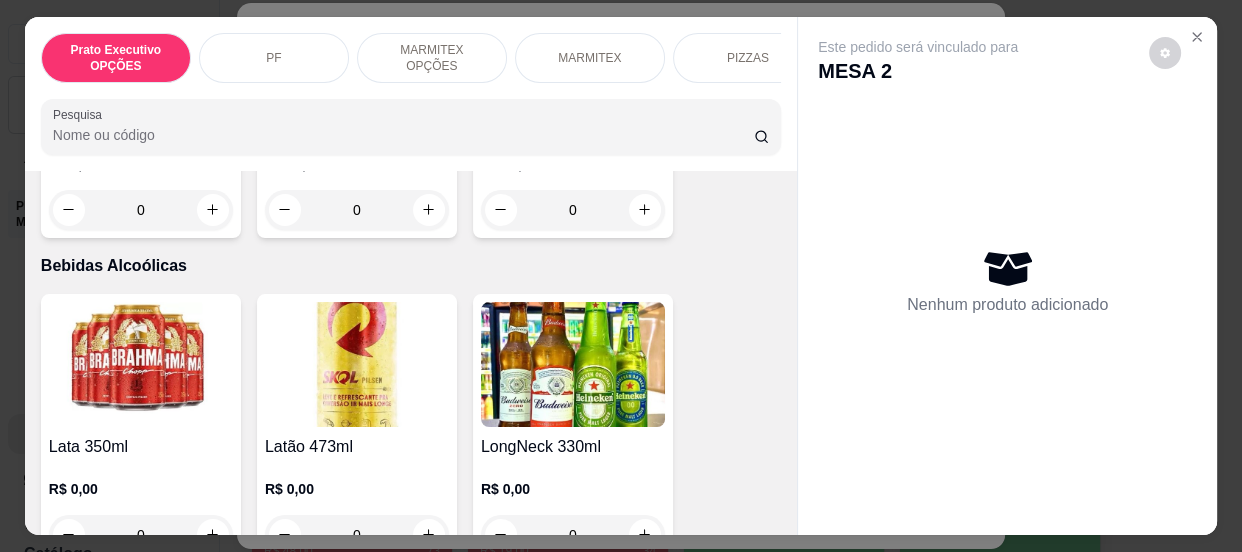 click at bounding box center (357, 364) 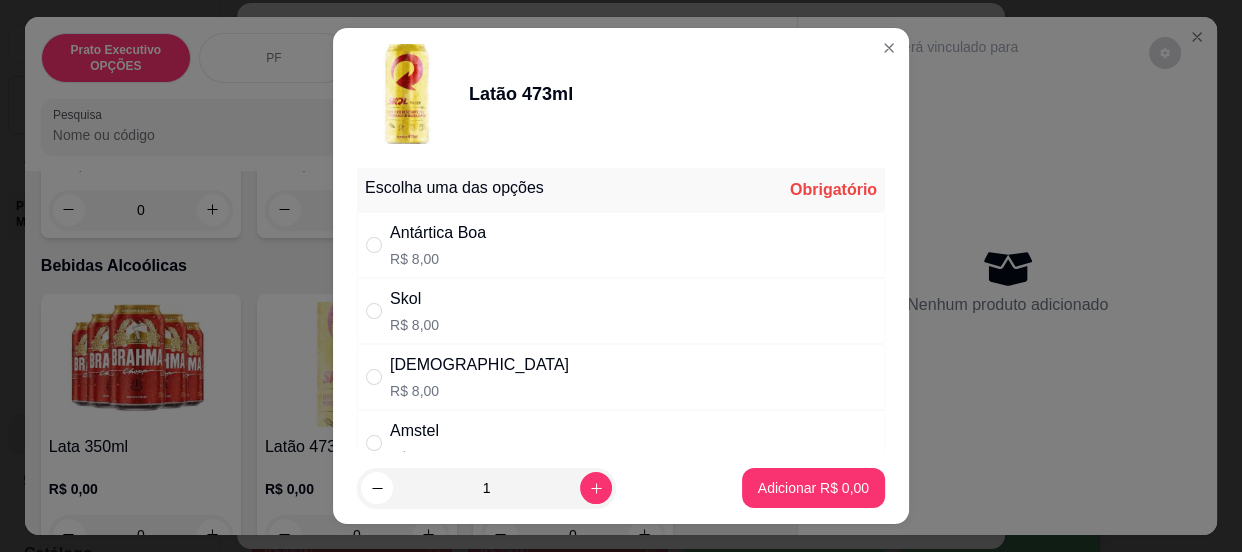drag, startPoint x: 426, startPoint y: 364, endPoint x: 693, endPoint y: 439, distance: 277.33374 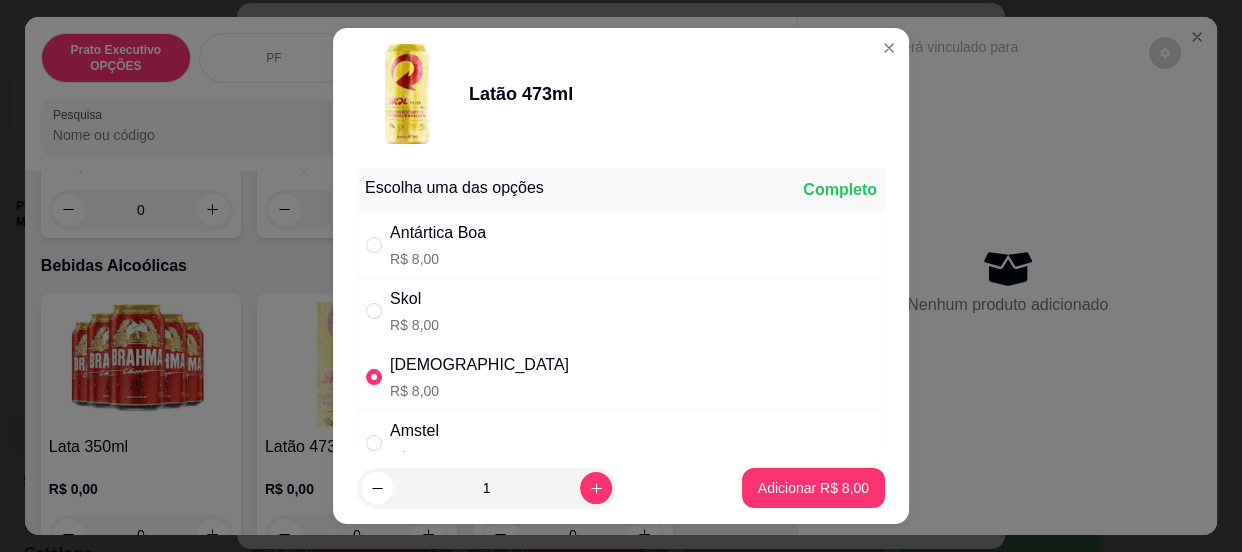radio on "true" 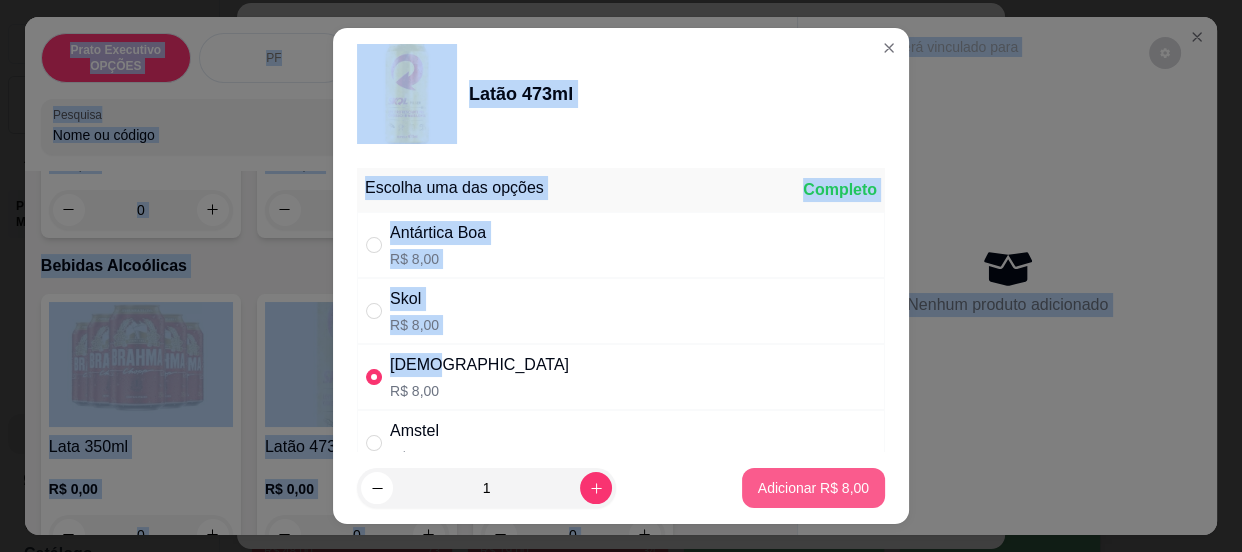 click on "Adicionar   R$ 8,00" at bounding box center [813, 488] 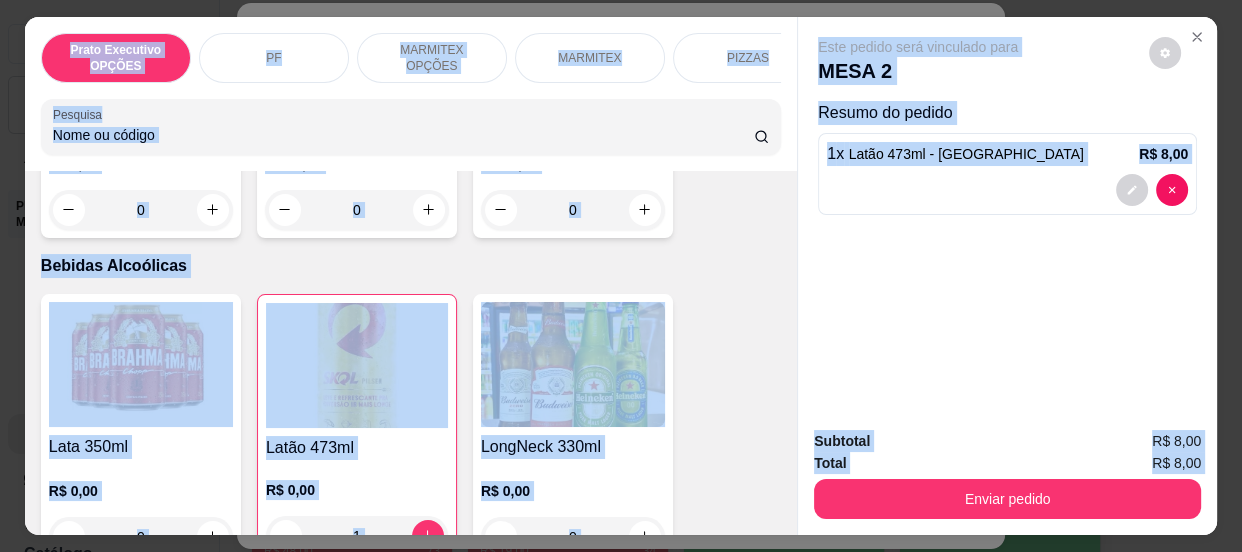 click on "Enviar pedido" at bounding box center (1007, 499) 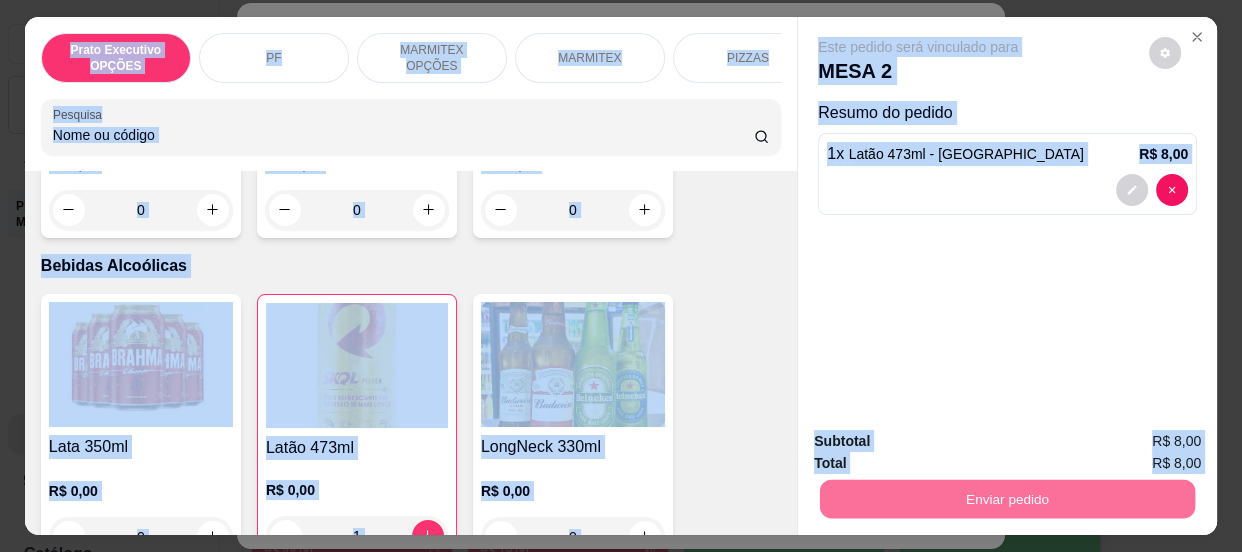 click on "Não registrar e enviar pedido" at bounding box center [942, 443] 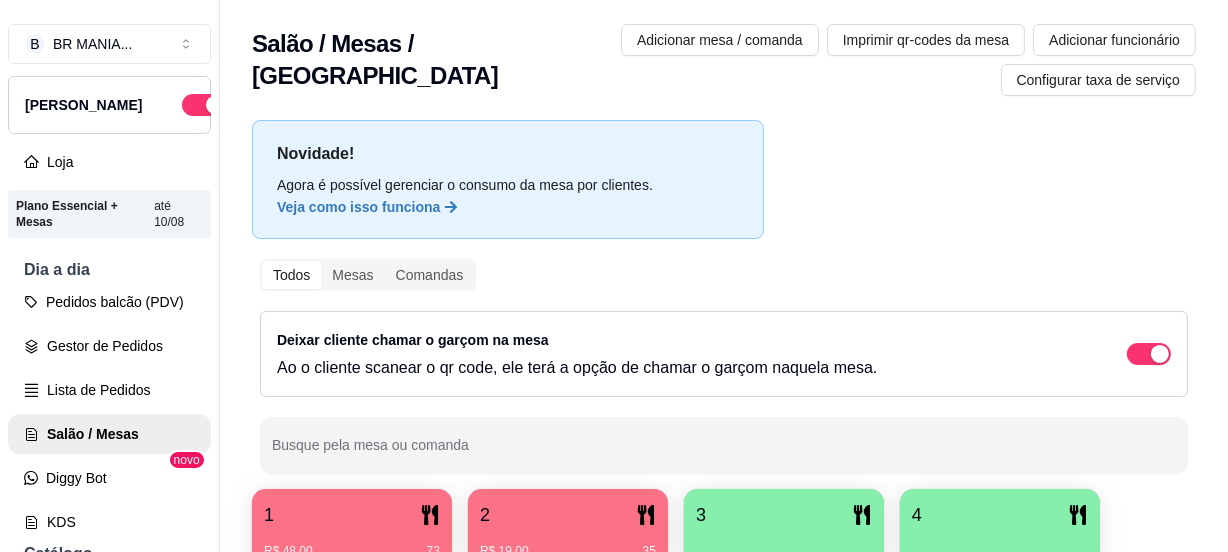 click on "2" at bounding box center (568, 515) 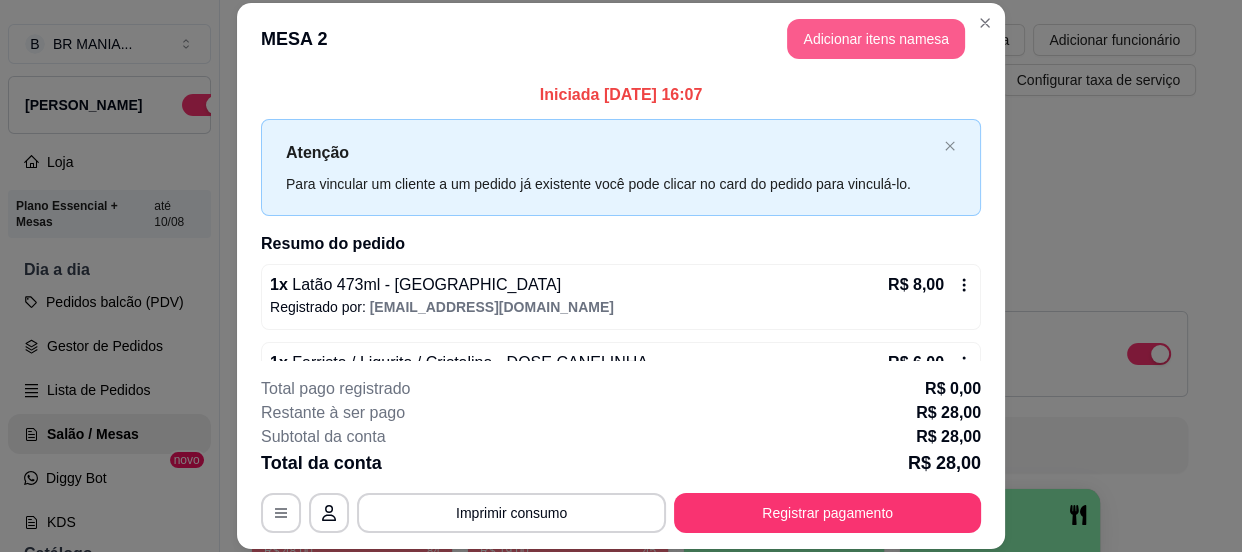 click on "Adicionar itens na  mesa" at bounding box center (876, 39) 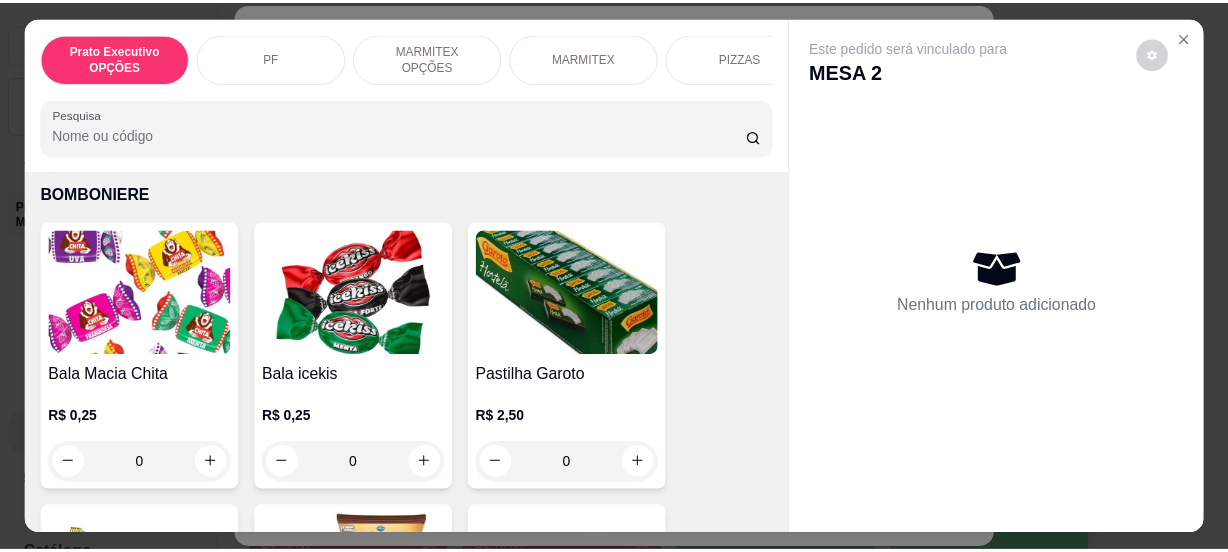 scroll, scrollTop: 6964, scrollLeft: 0, axis: vertical 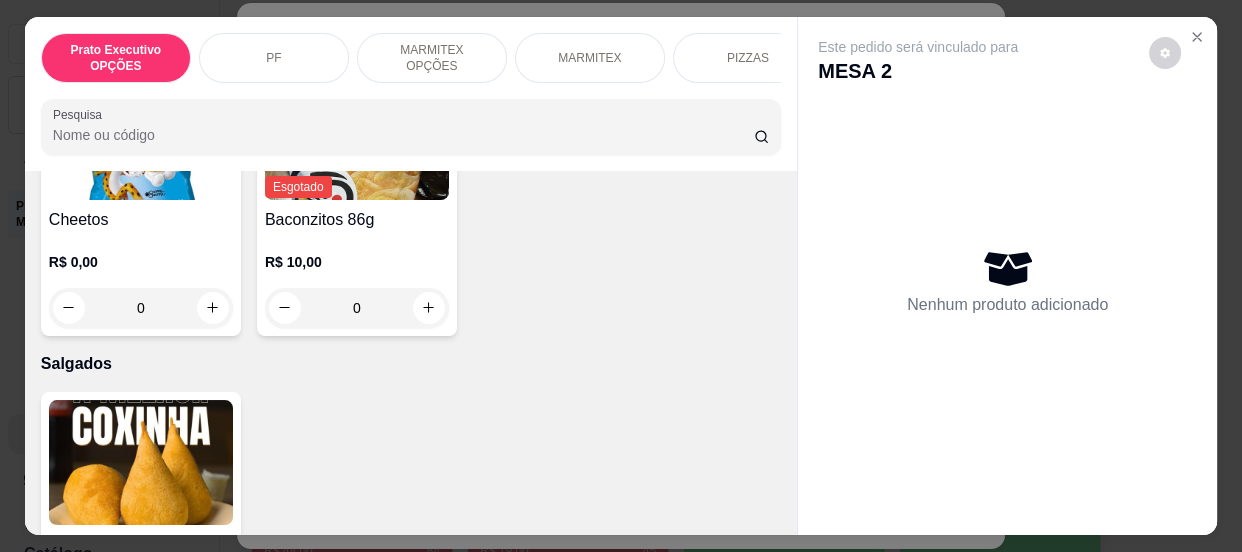 click at bounding box center [141, 462] 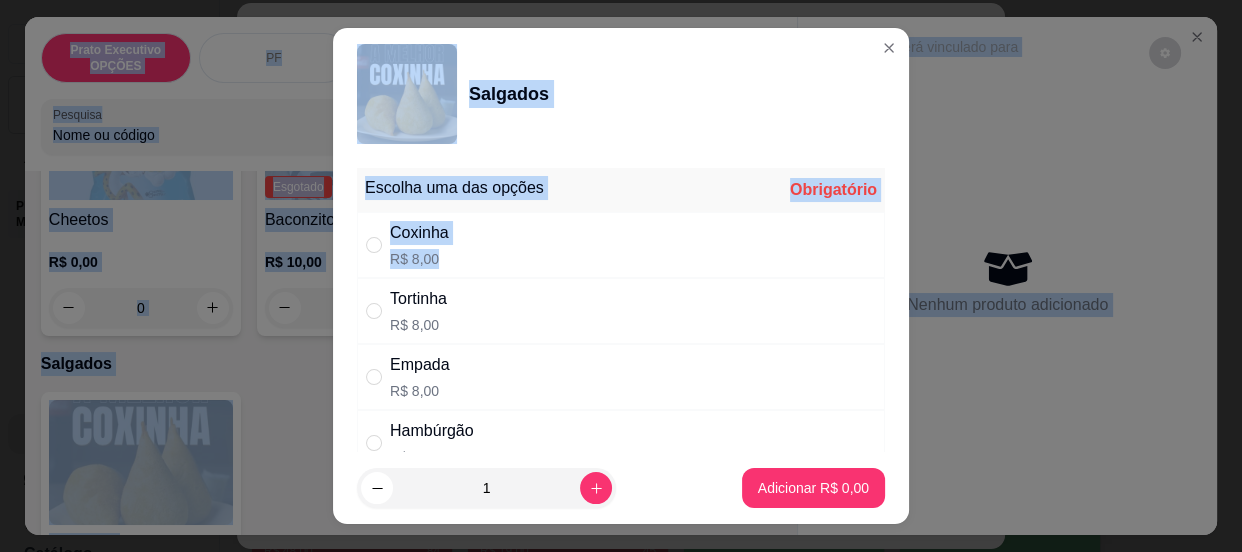 drag, startPoint x: 527, startPoint y: 260, endPoint x: 780, endPoint y: 474, distance: 331.36838 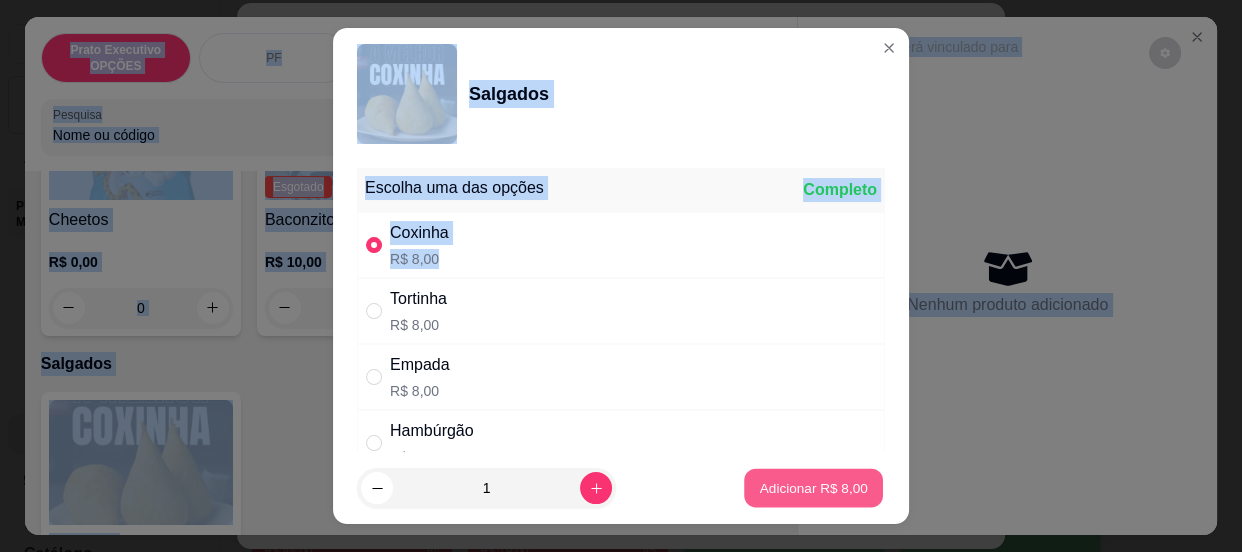 click on "Adicionar   R$ 8,00" at bounding box center (813, 488) 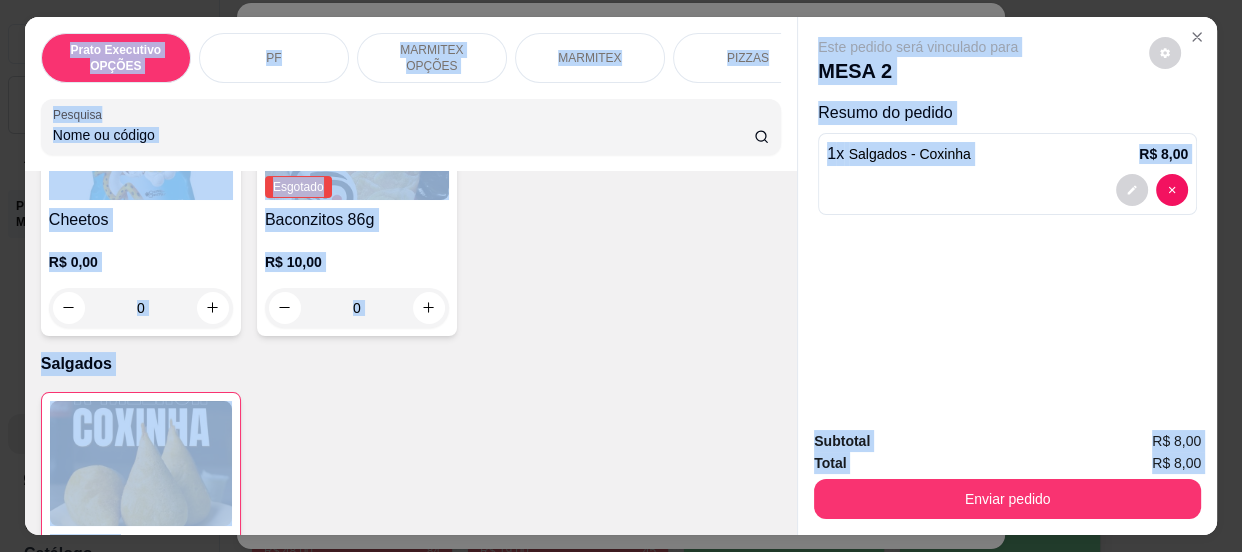 click on "Enviar pedido" at bounding box center (1007, 496) 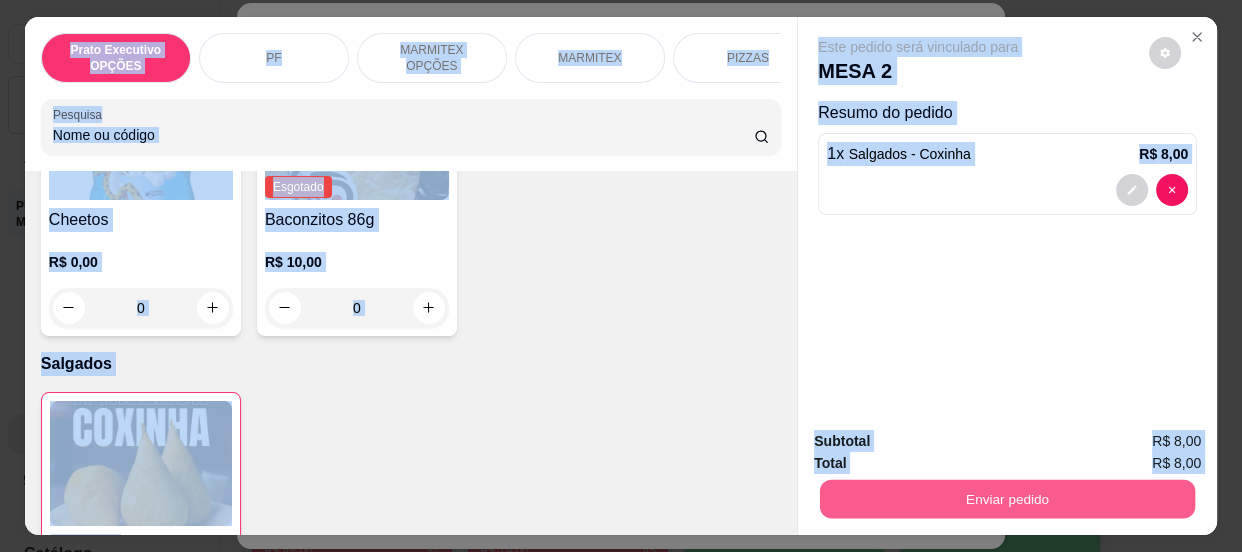 click on "Enviar pedido" at bounding box center [1007, 499] 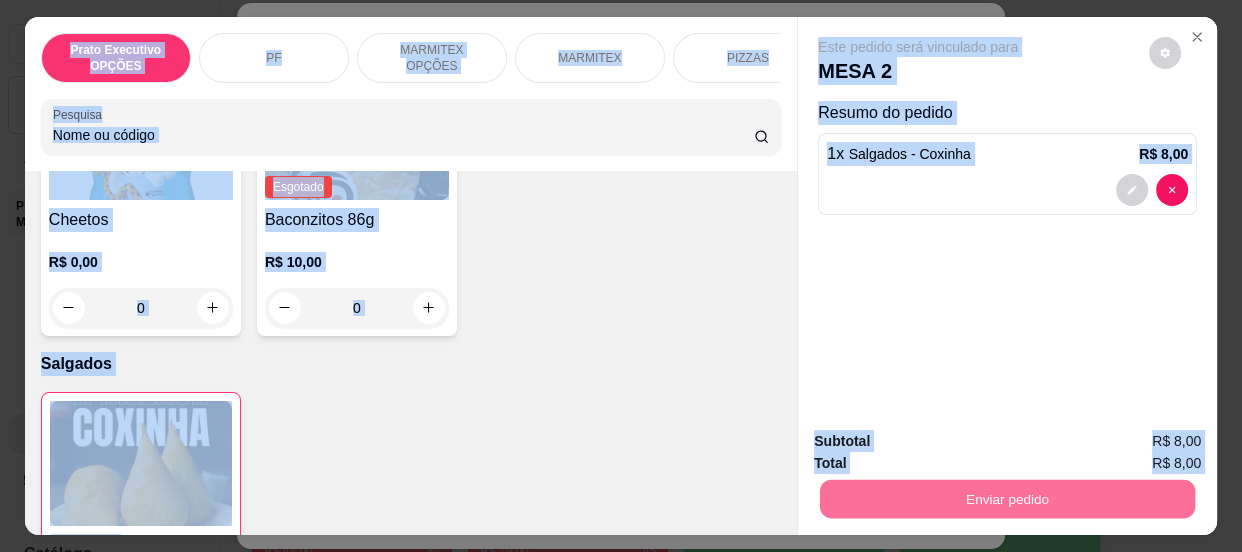click on "Não registrar e enviar pedido" at bounding box center [942, 443] 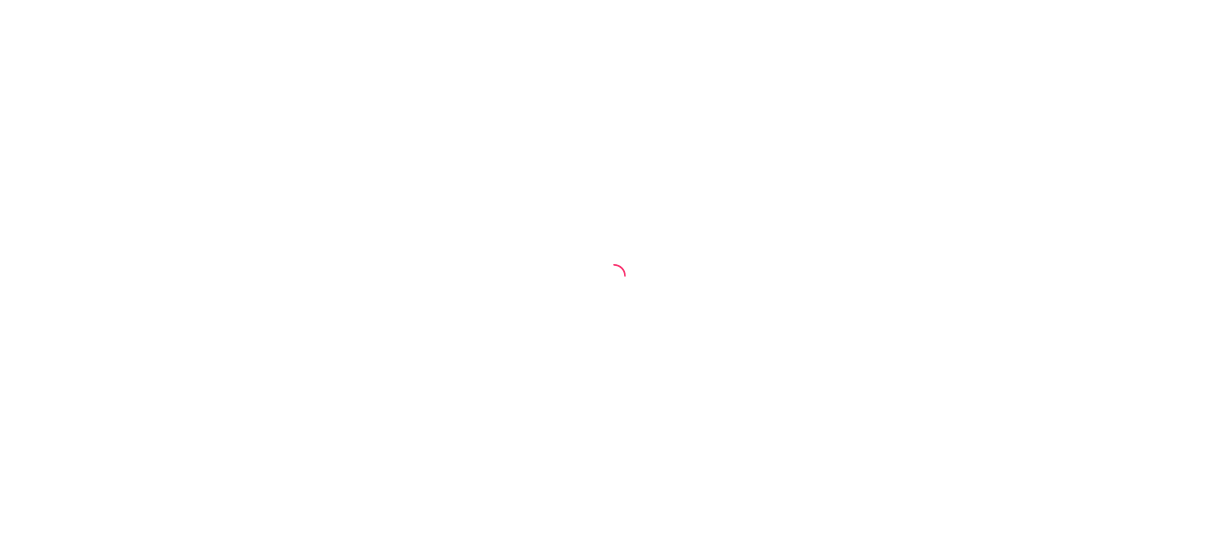 scroll, scrollTop: 0, scrollLeft: 0, axis: both 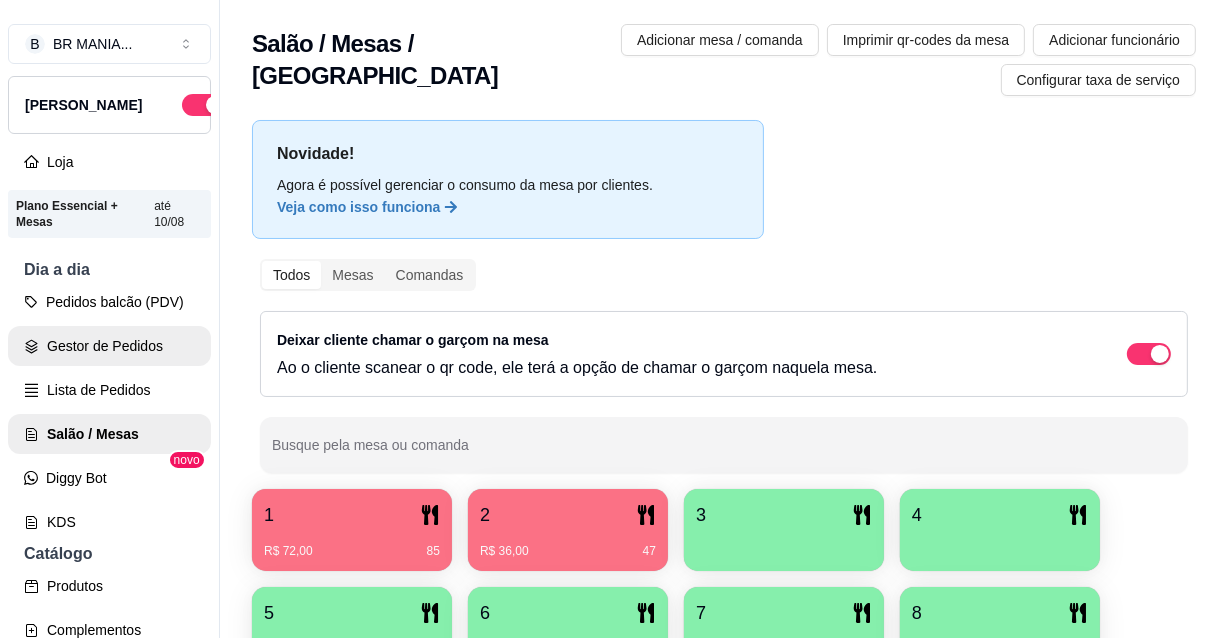 click on "Gestor de Pedidos" at bounding box center (109, 346) 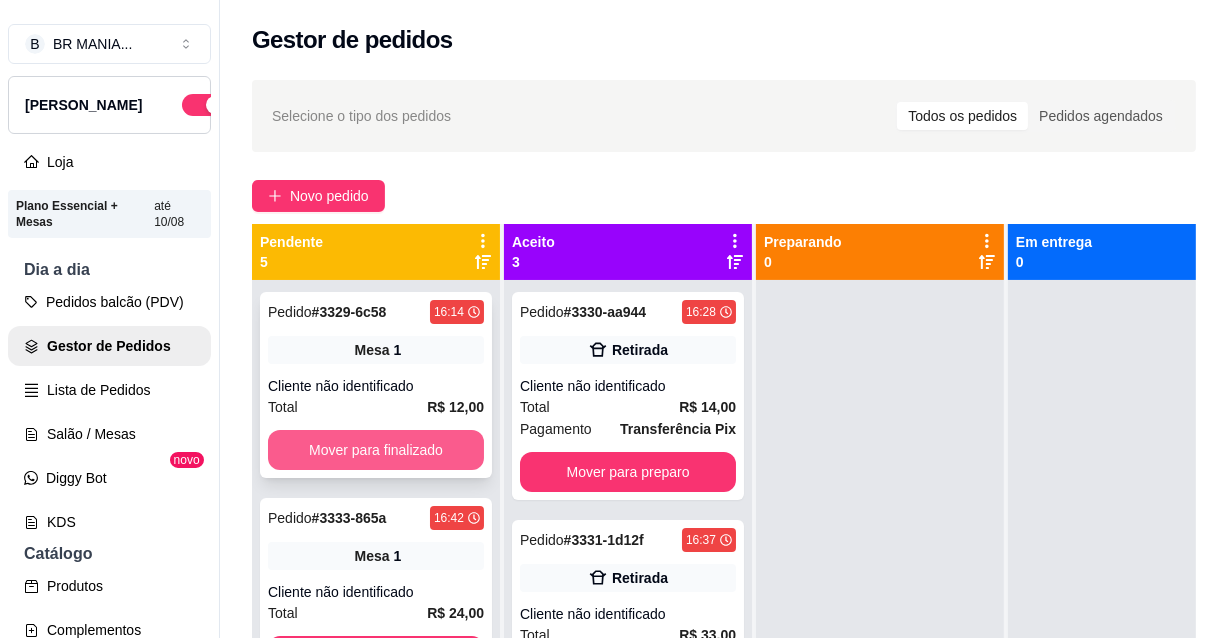 click on "Mover para finalizado" at bounding box center (376, 450) 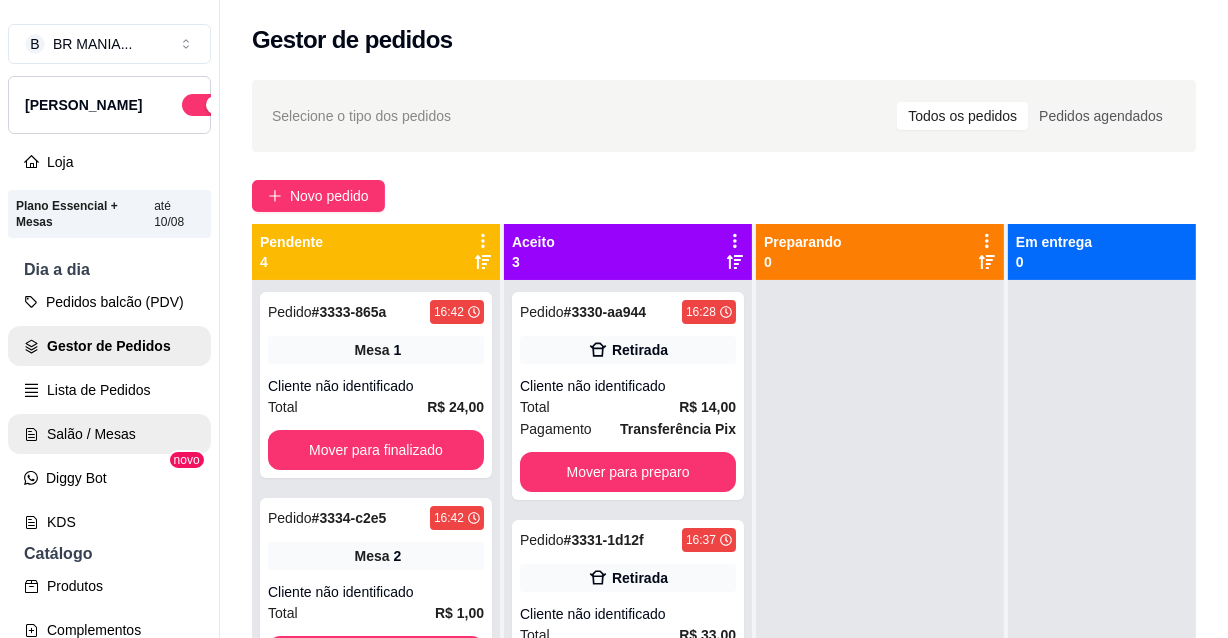 click on "Salão / Mesas" at bounding box center (109, 434) 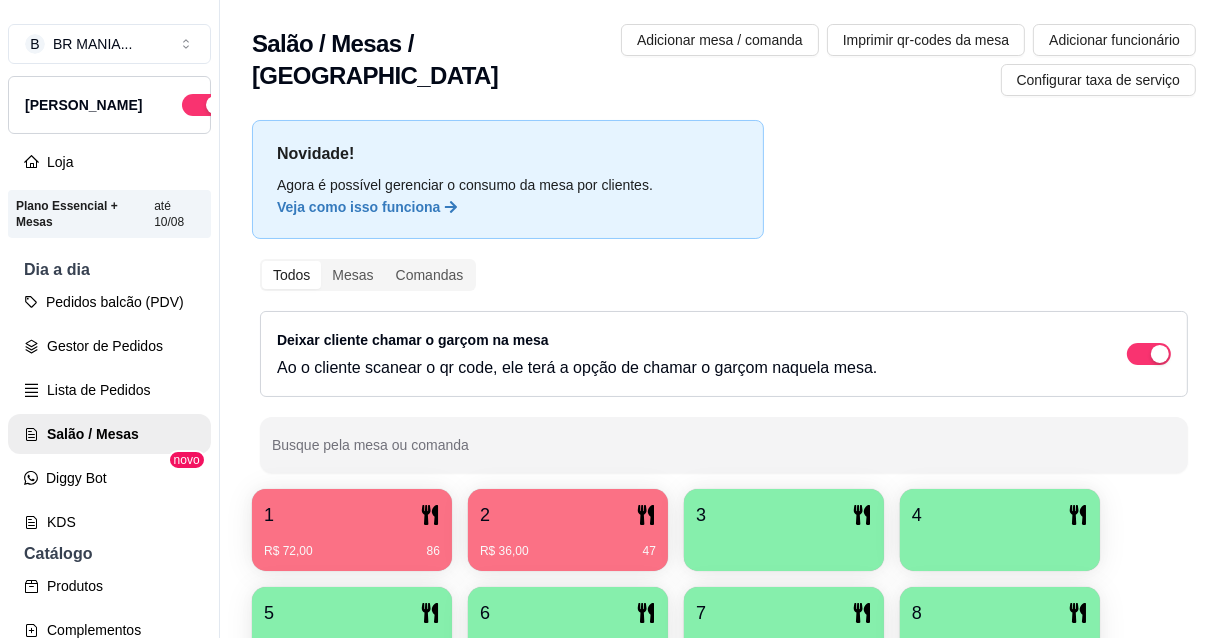 click on "R$ 72,00 86" at bounding box center (352, 544) 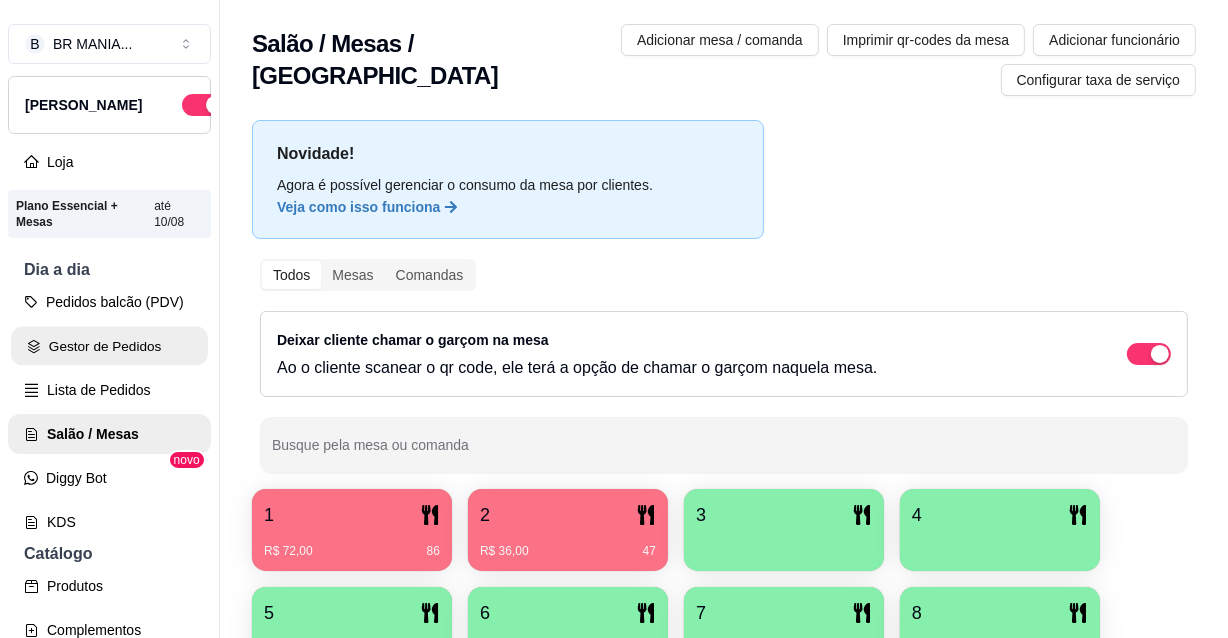 click on "Gestor de Pedidos" at bounding box center [109, 346] 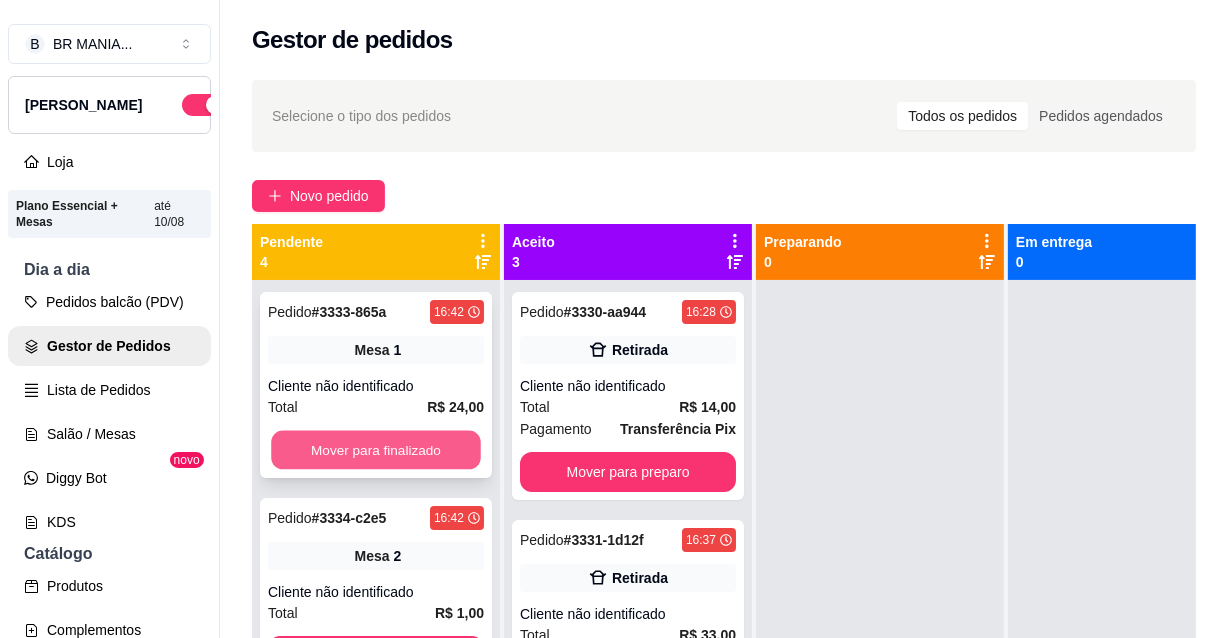 click on "Mover para finalizado" at bounding box center (376, 450) 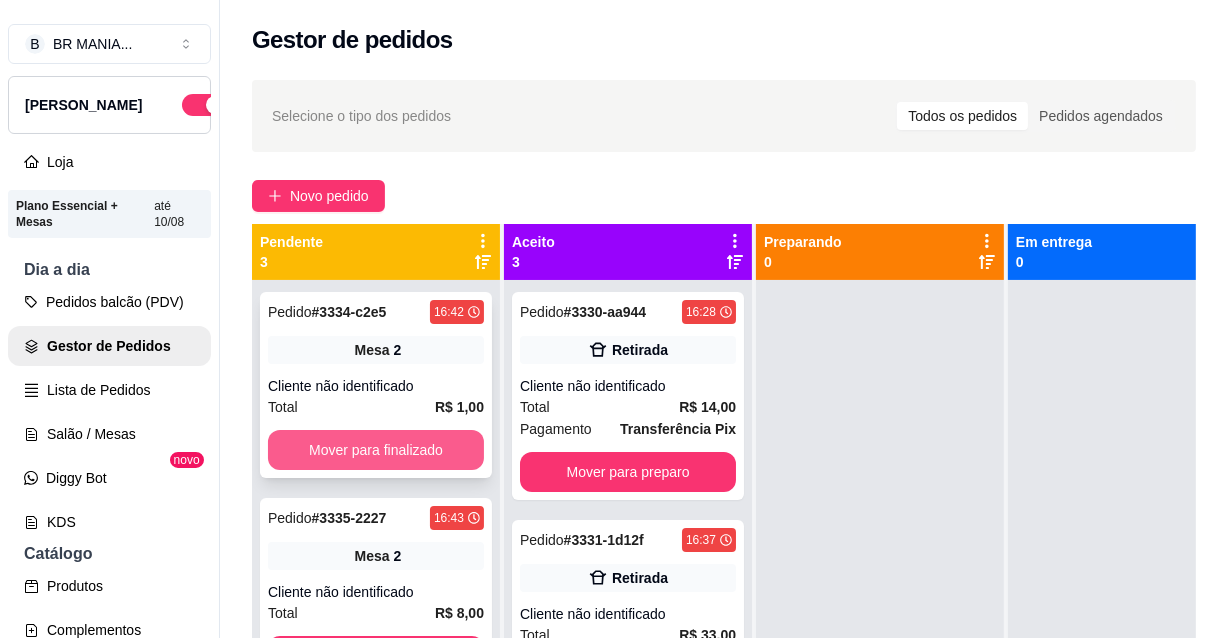 click on "Mover para finalizado" at bounding box center (376, 450) 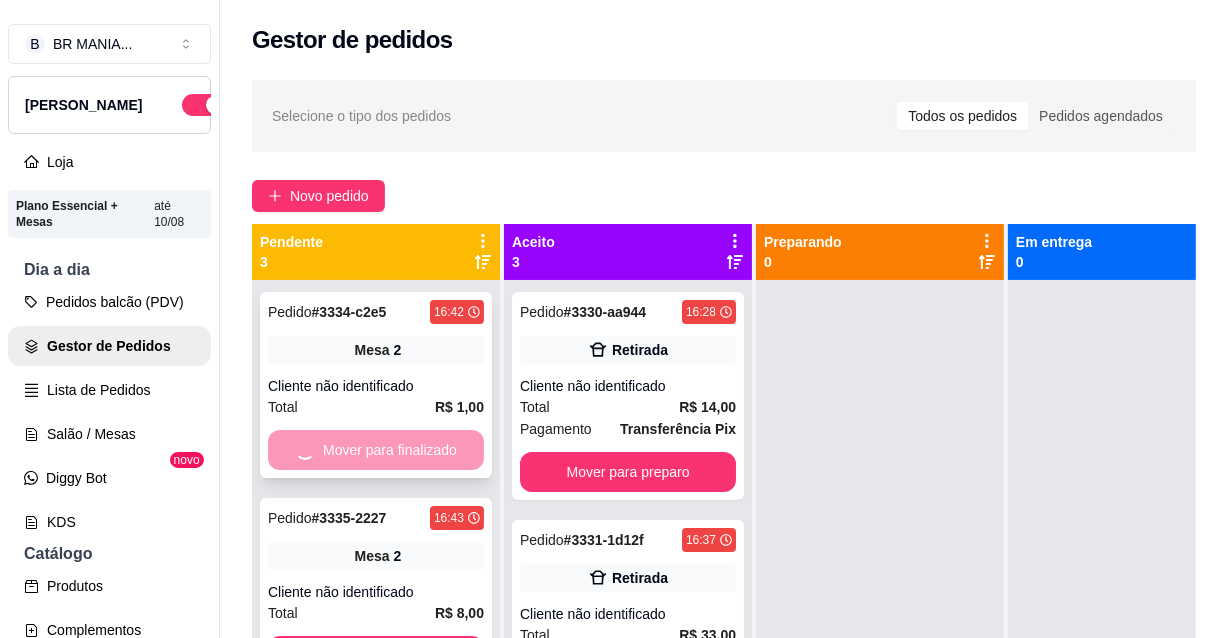 click on "Mover para finalizado" at bounding box center [376, 656] 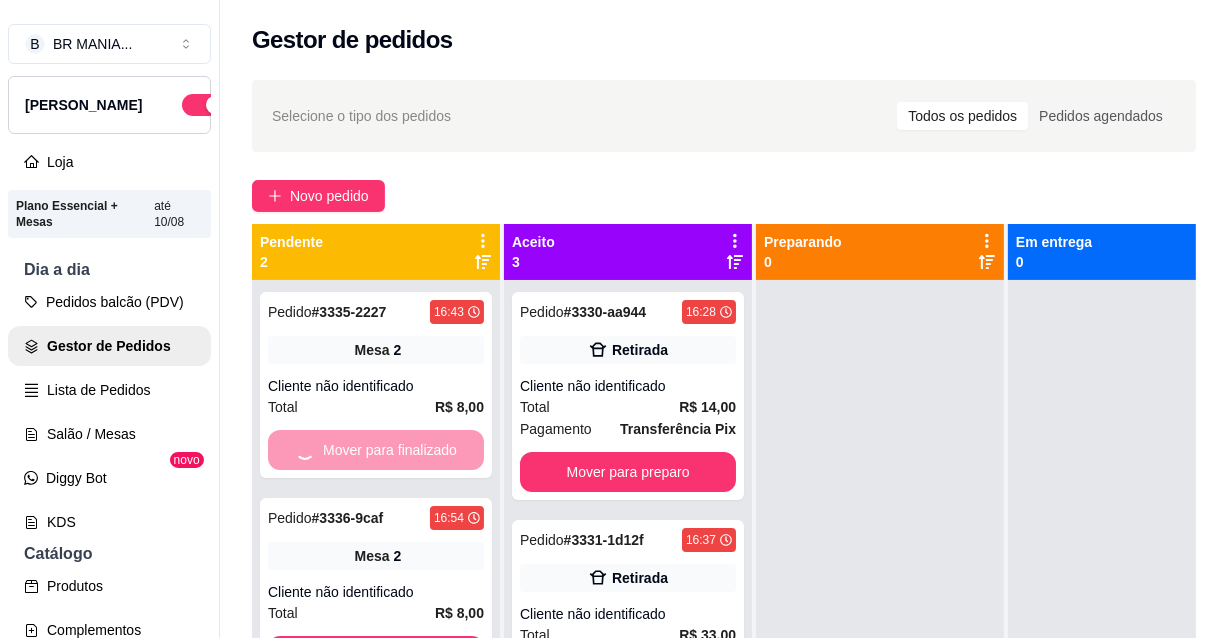 click on "Mover para finalizado" at bounding box center (376, 450) 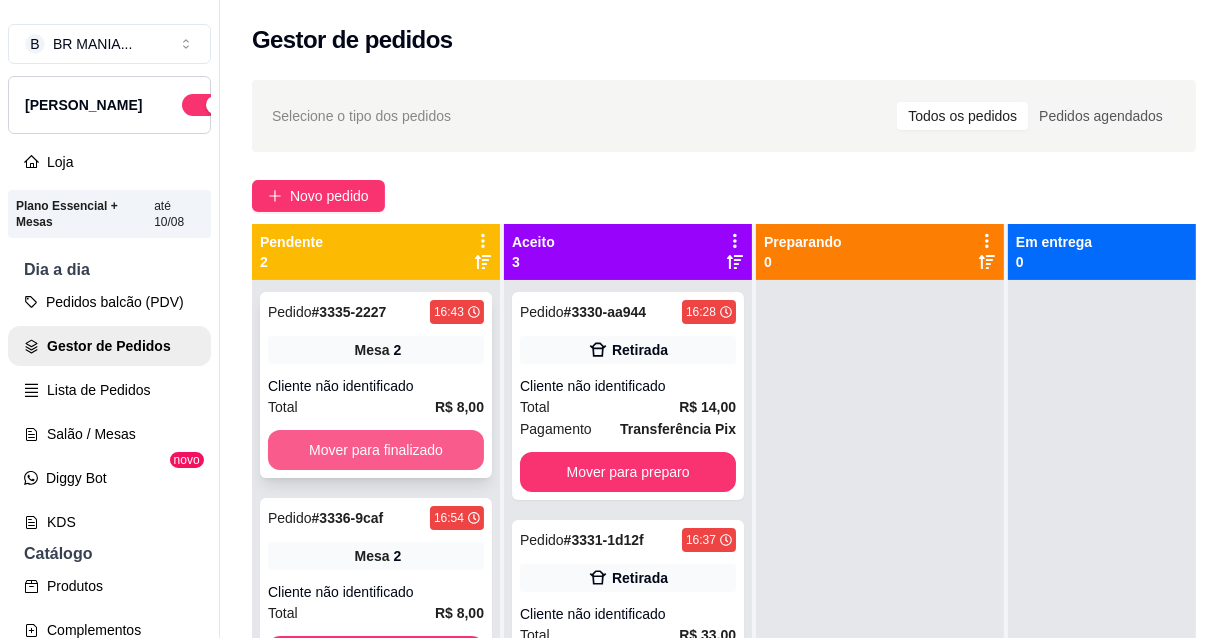 click on "Mover para finalizado" at bounding box center (376, 450) 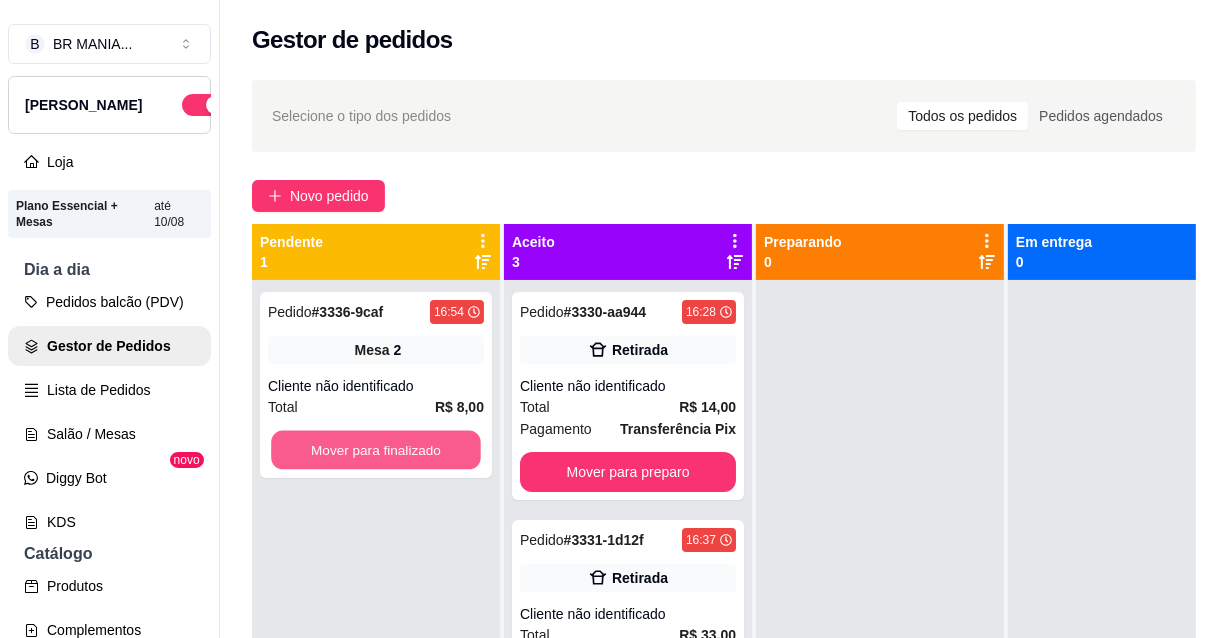 click on "Mover para finalizado" at bounding box center (376, 450) 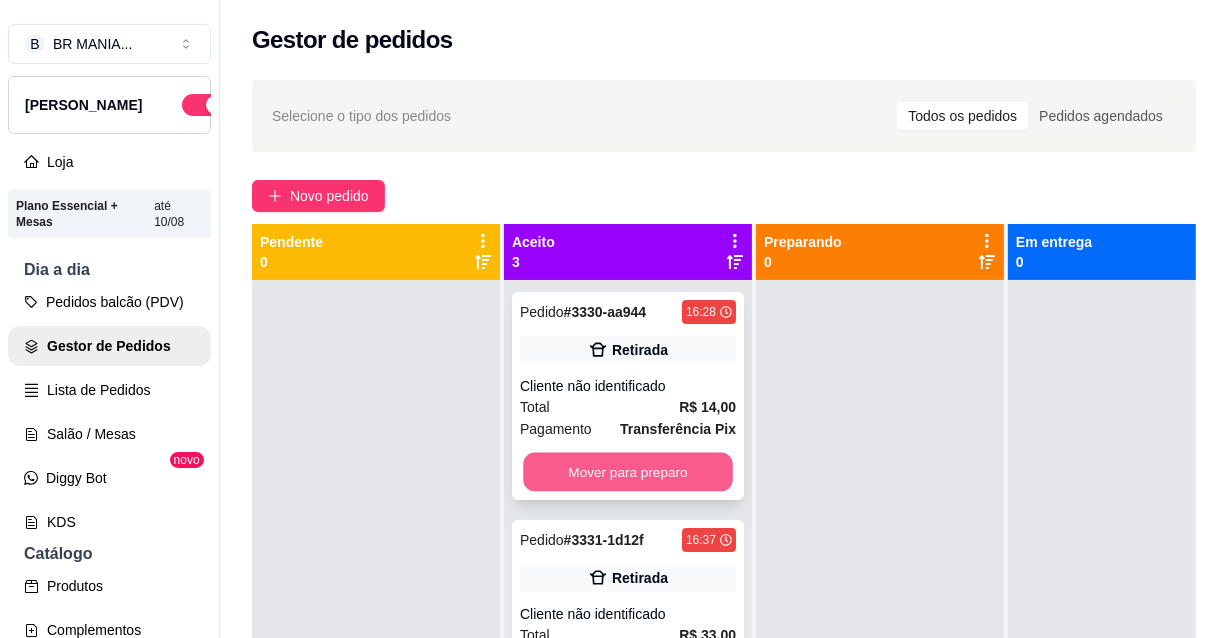click on "Mover para preparo" at bounding box center [628, 472] 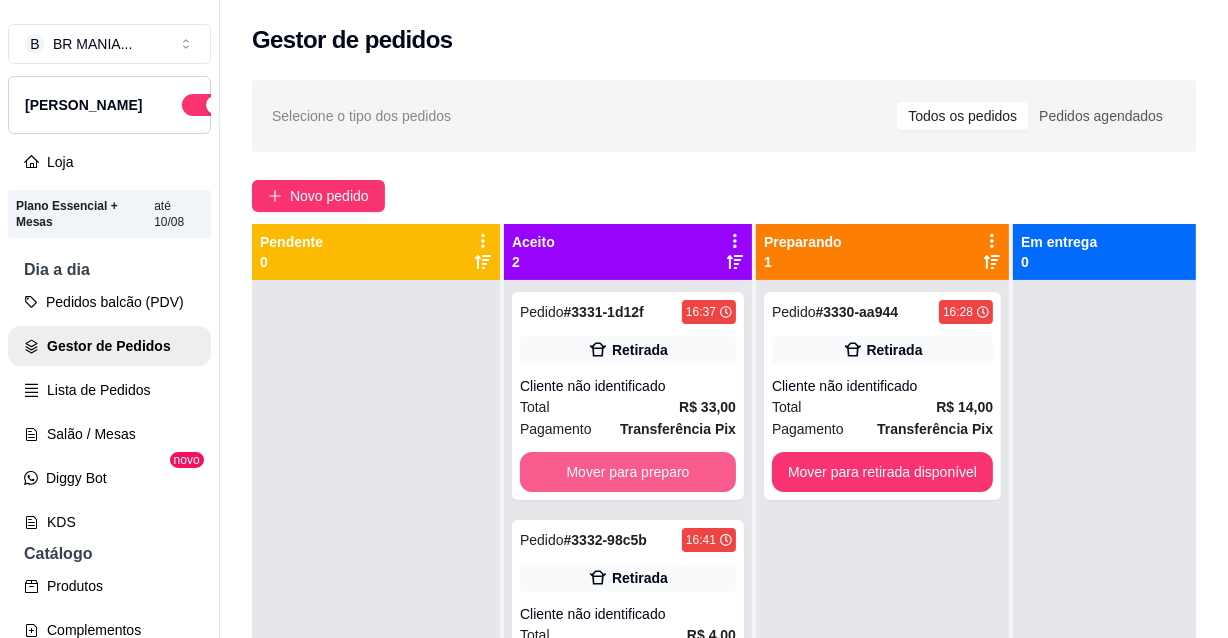 click on "Mover para preparo" at bounding box center (628, 472) 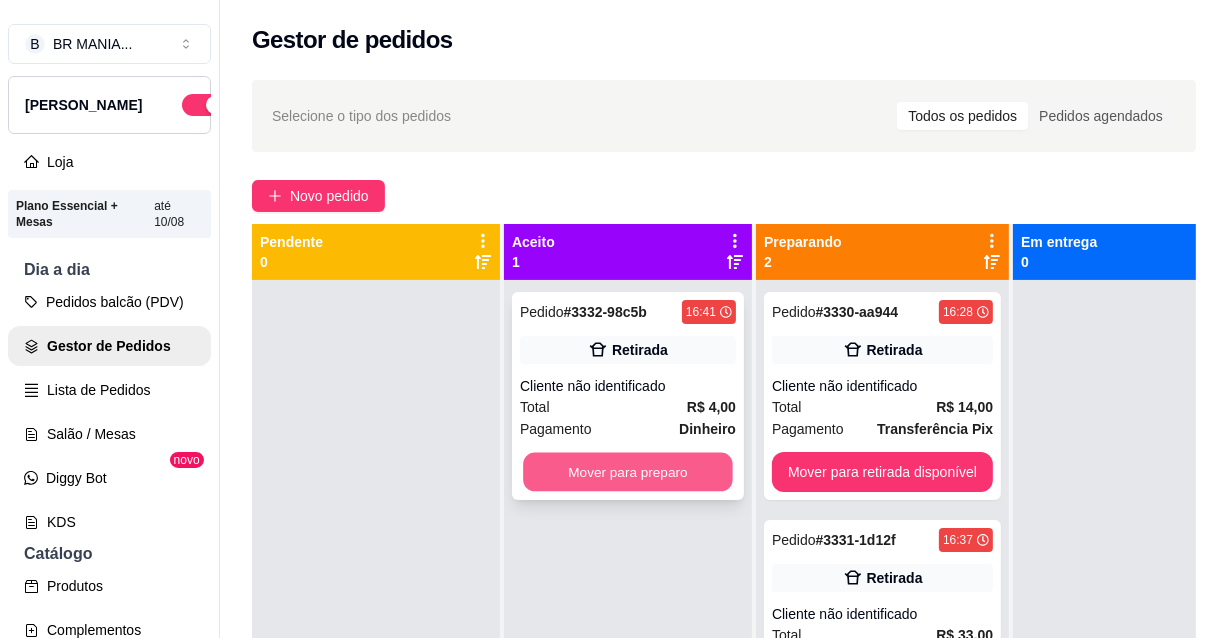 click on "Mover para preparo" at bounding box center [628, 472] 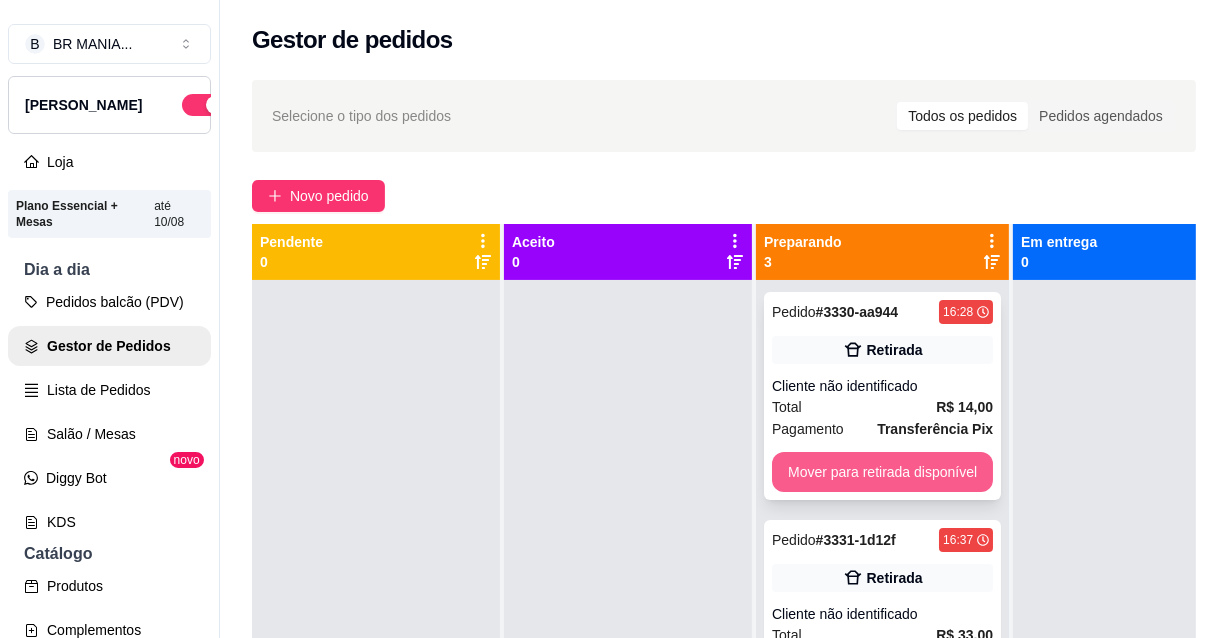 click on "Mover para retirada disponível" at bounding box center [882, 472] 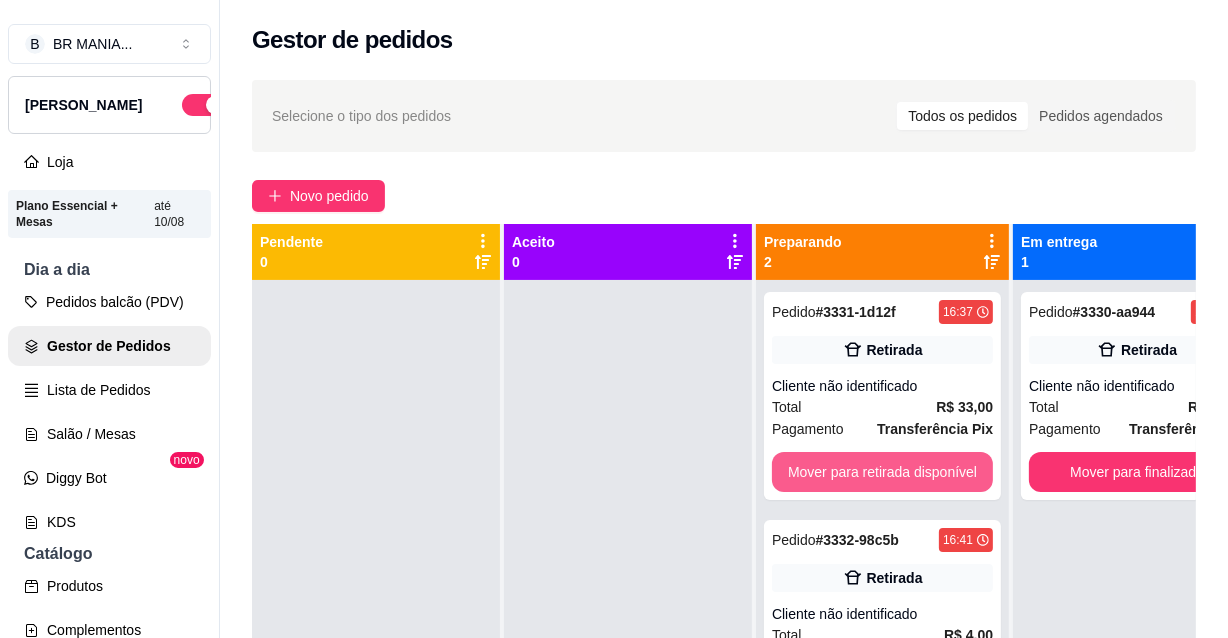 click on "Mover para retirada disponível" at bounding box center (882, 472) 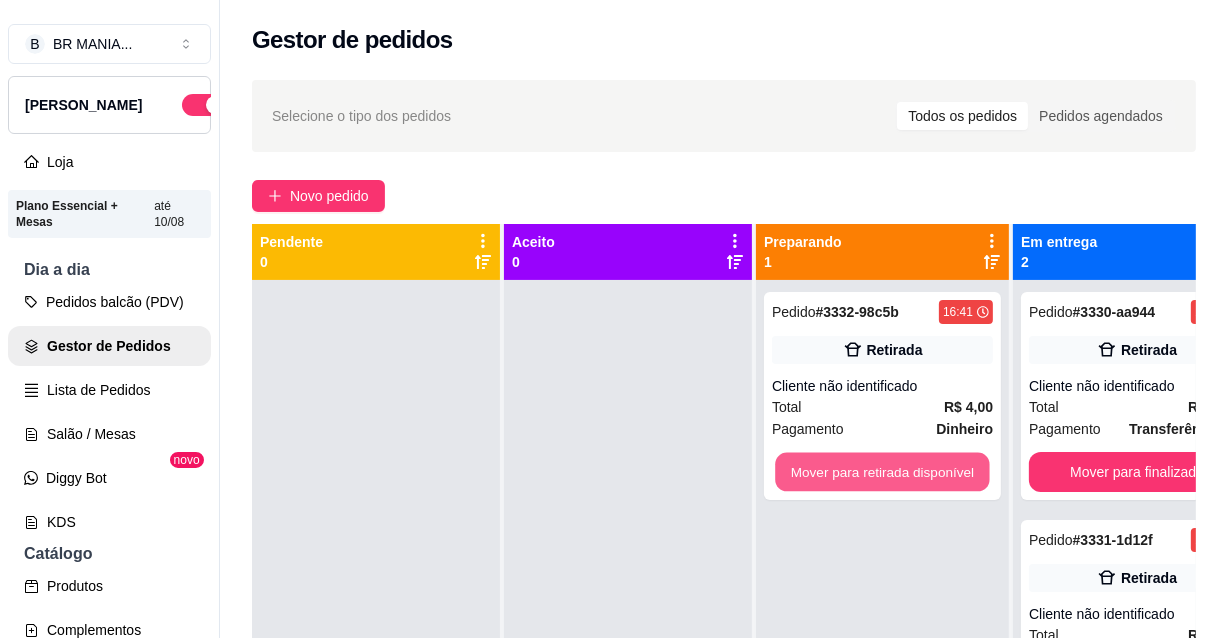 click on "Mover para retirada disponível" at bounding box center (882, 472) 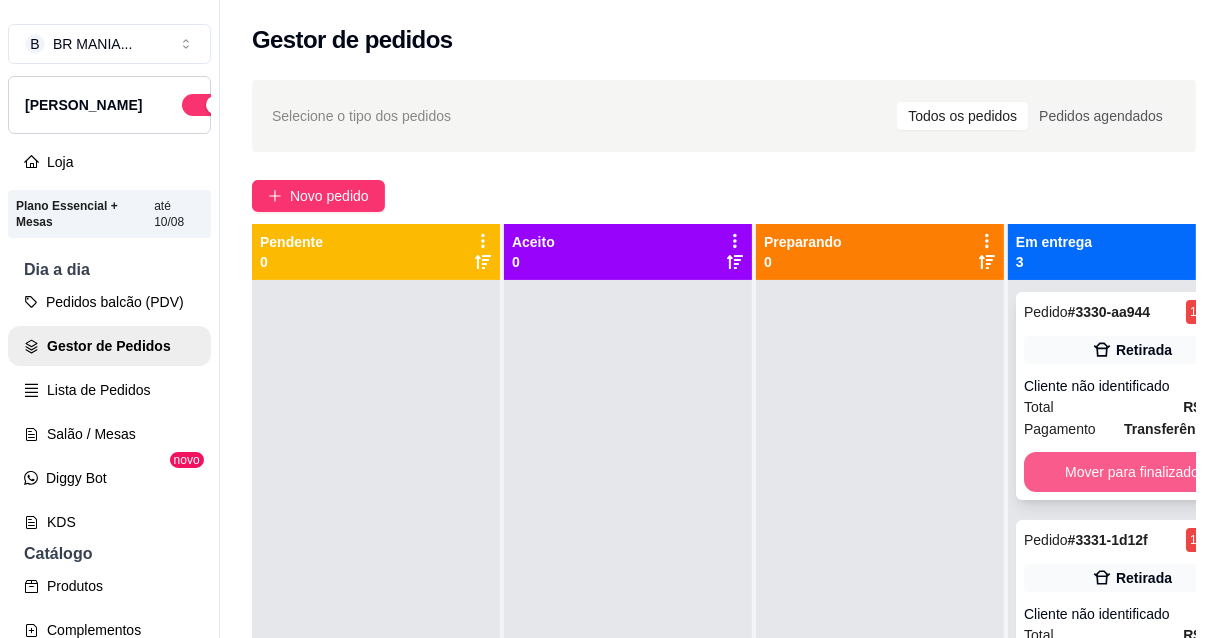 click on "Mover para finalizado" at bounding box center (1132, 472) 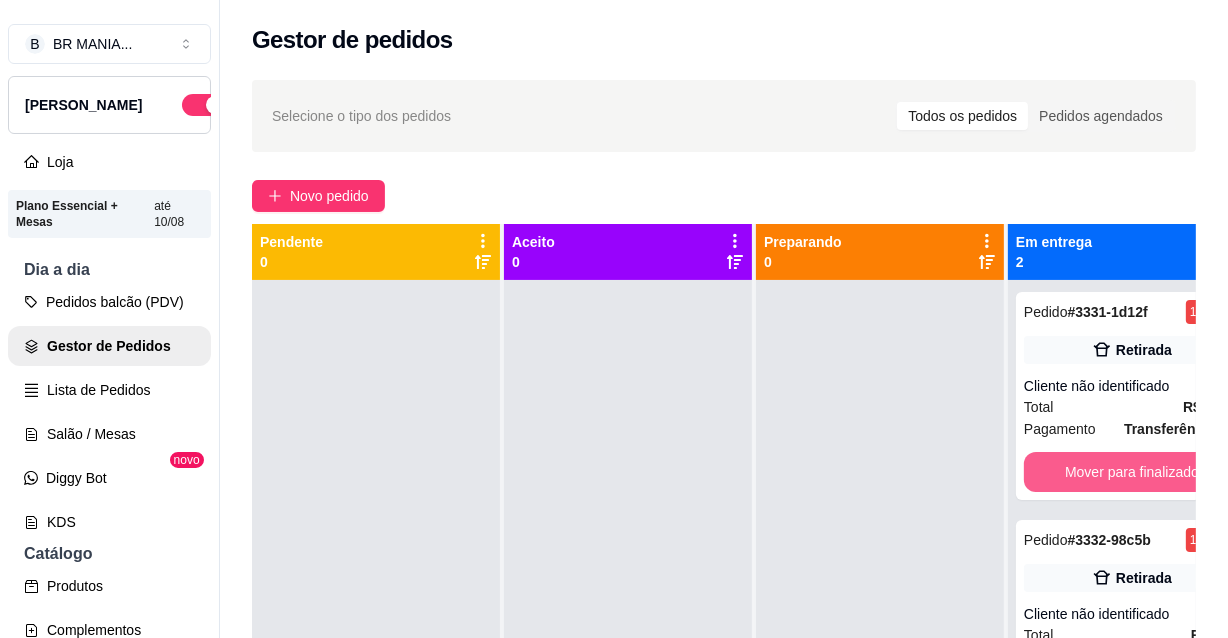 click on "Mover para finalizado" at bounding box center (1132, 472) 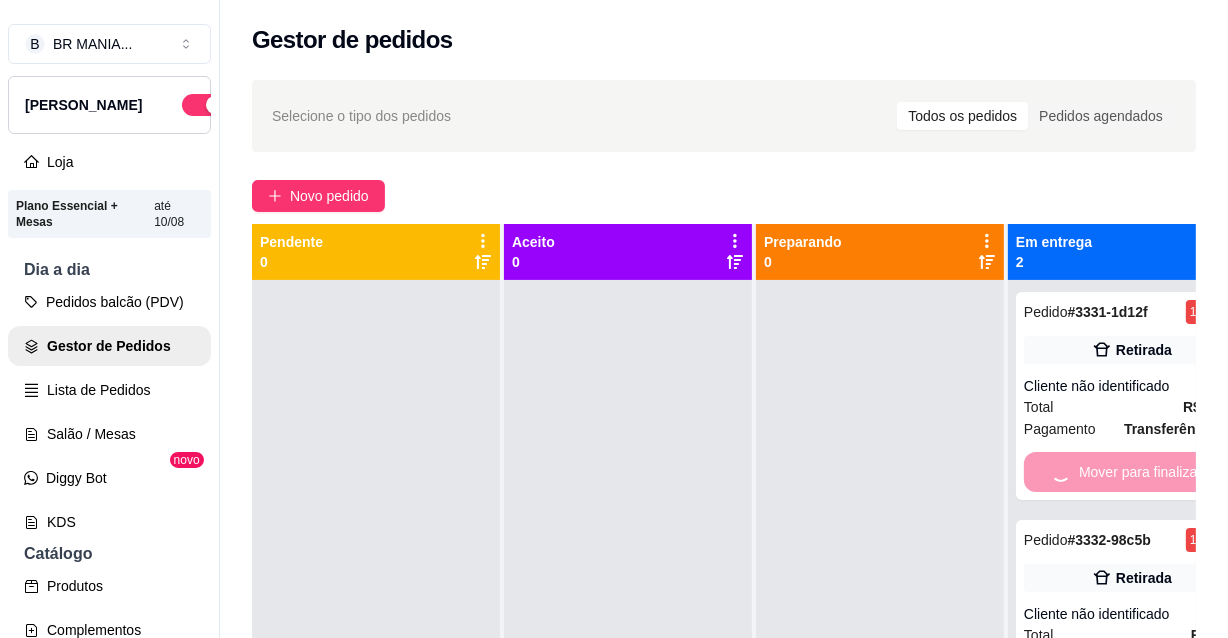 click on "Mover para finalizado" at bounding box center [1132, 700] 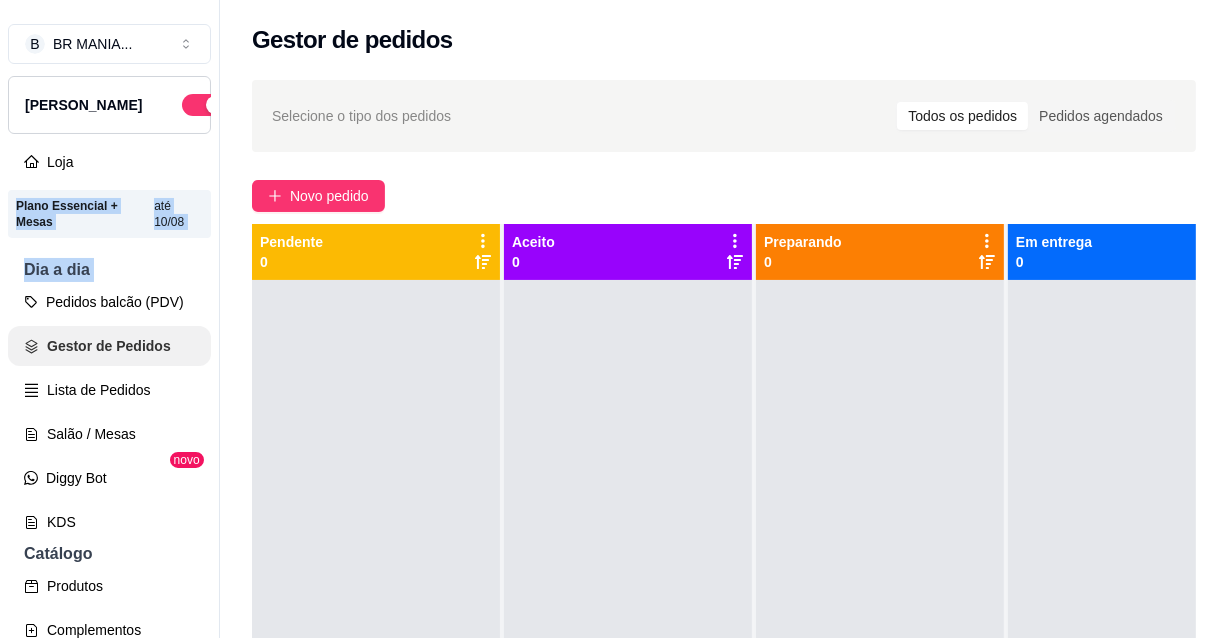 drag, startPoint x: 212, startPoint y: 175, endPoint x: 179, endPoint y: 371, distance: 198.75865 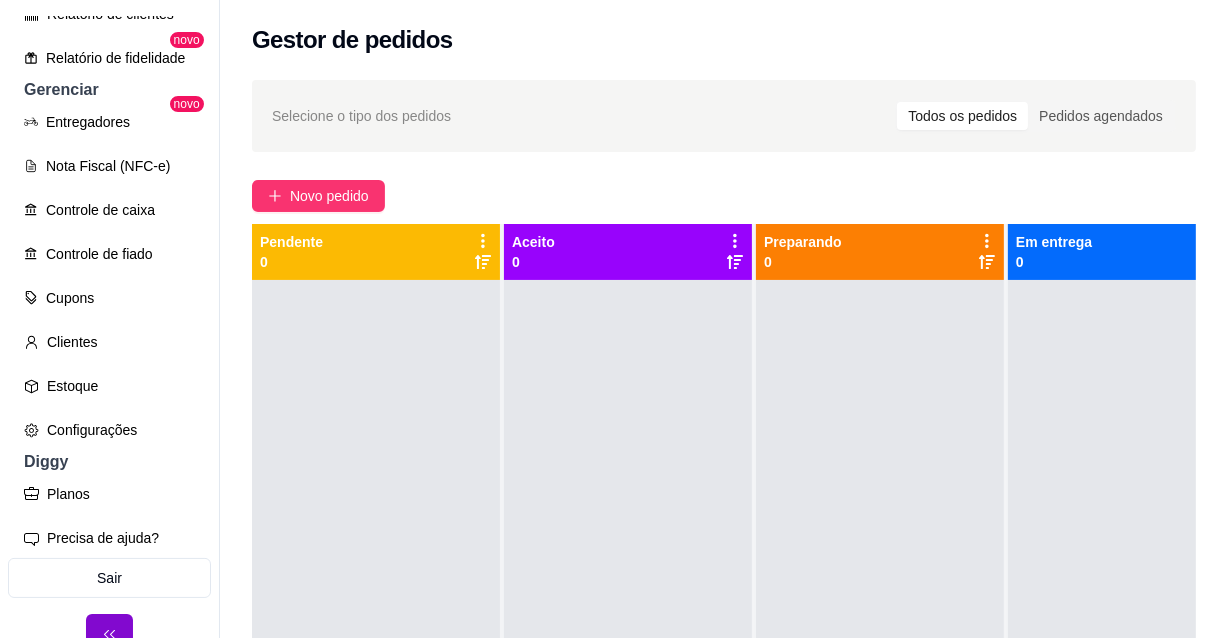 scroll, scrollTop: 722, scrollLeft: 0, axis: vertical 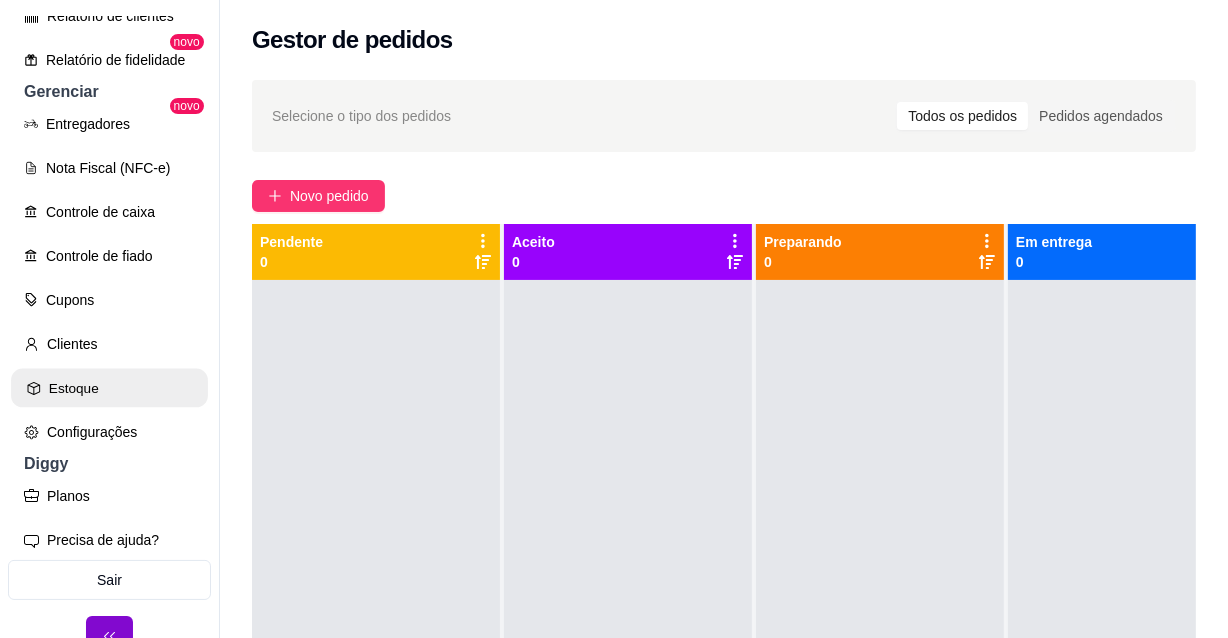 click on "Estoque" at bounding box center (109, 388) 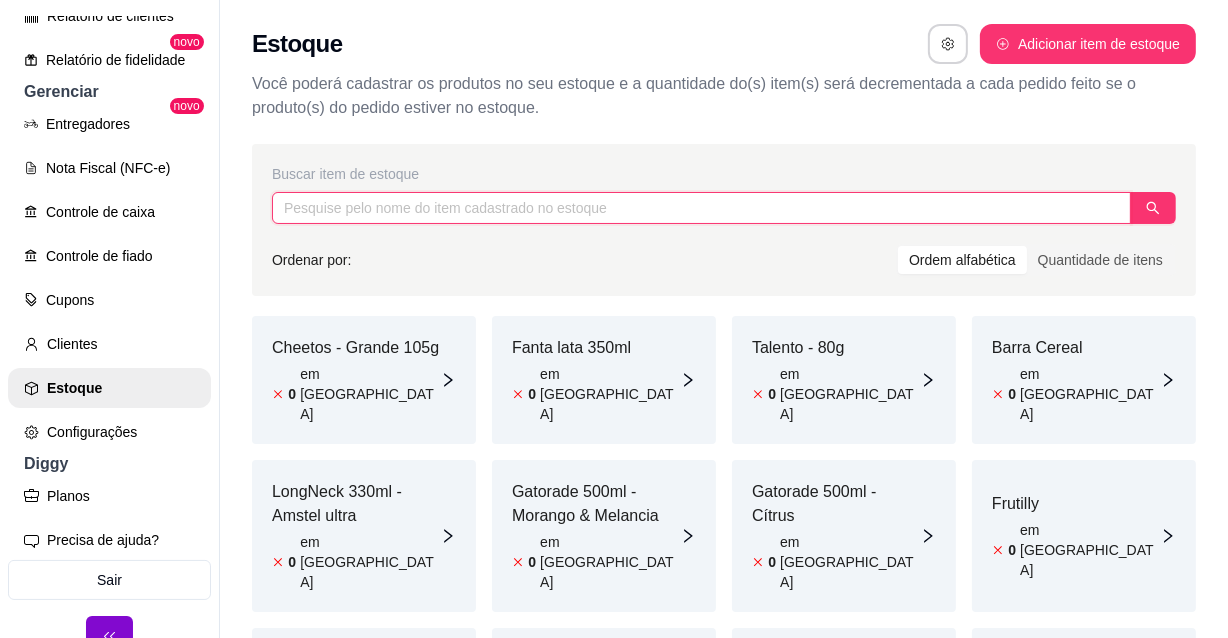 click at bounding box center (701, 208) 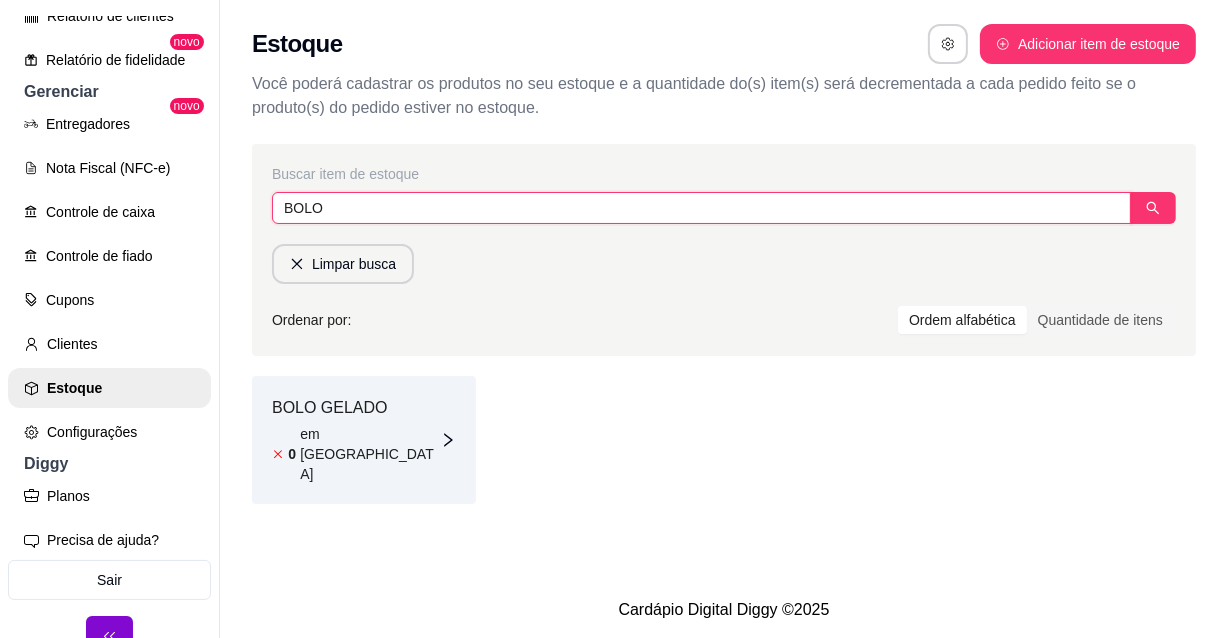 type on "BOLO" 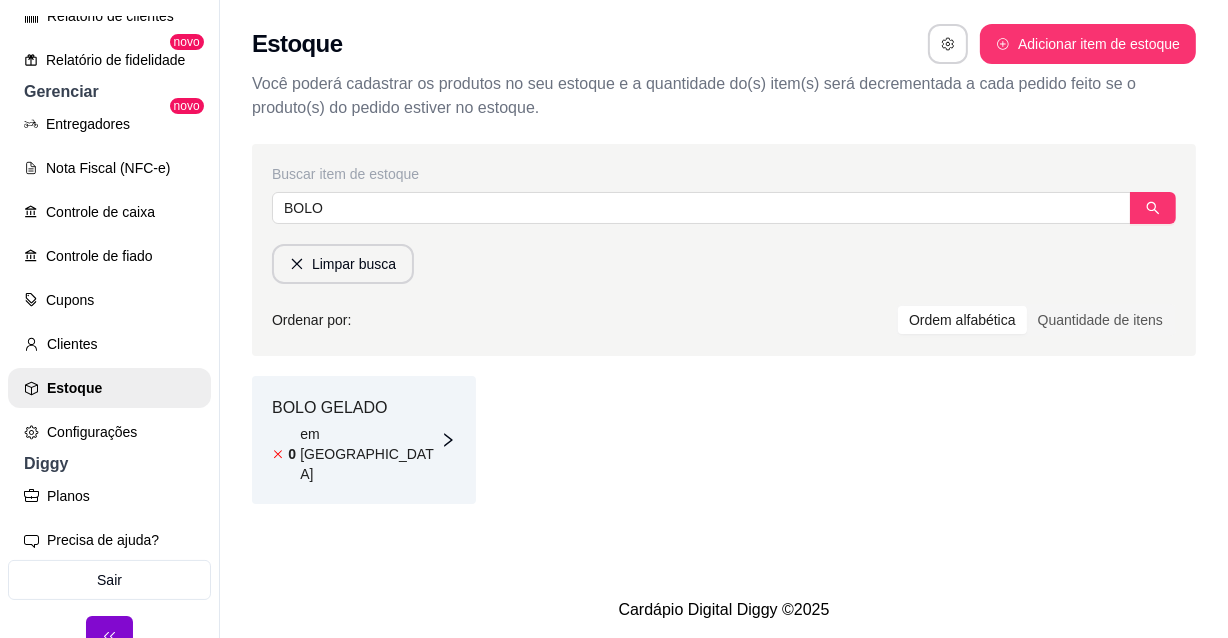 click on "BOLO GELADO 0 em [GEOGRAPHIC_DATA]" at bounding box center [364, 440] 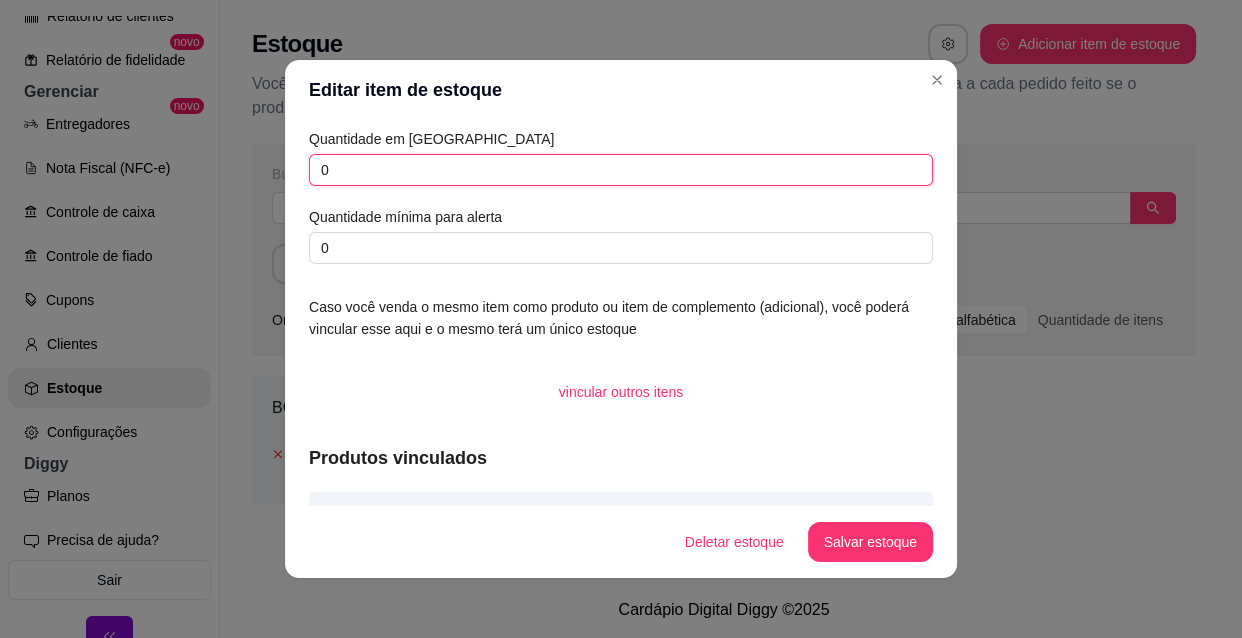 click on "0" at bounding box center (621, 170) 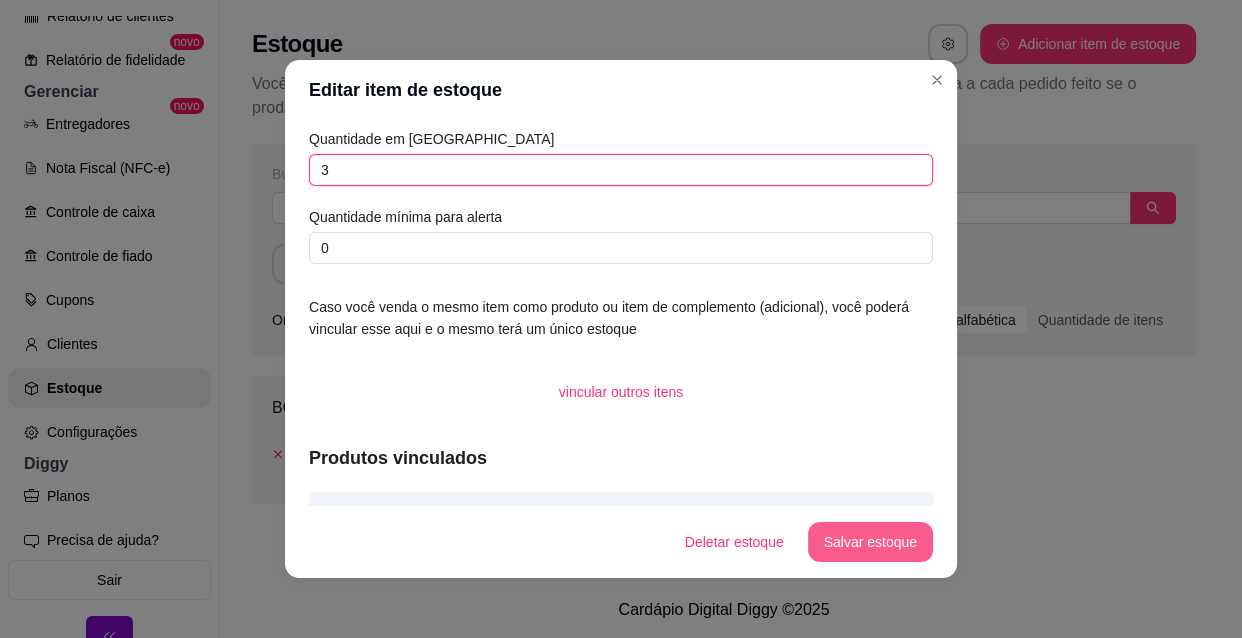 type on "3" 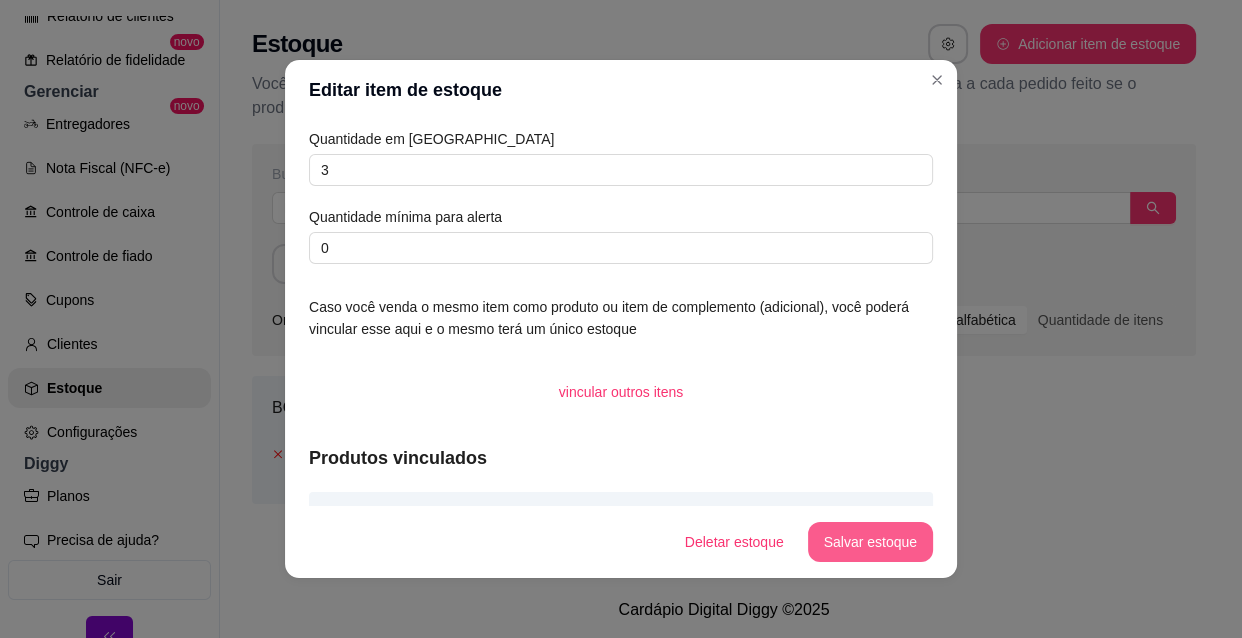 click on "Salvar estoque" at bounding box center (870, 542) 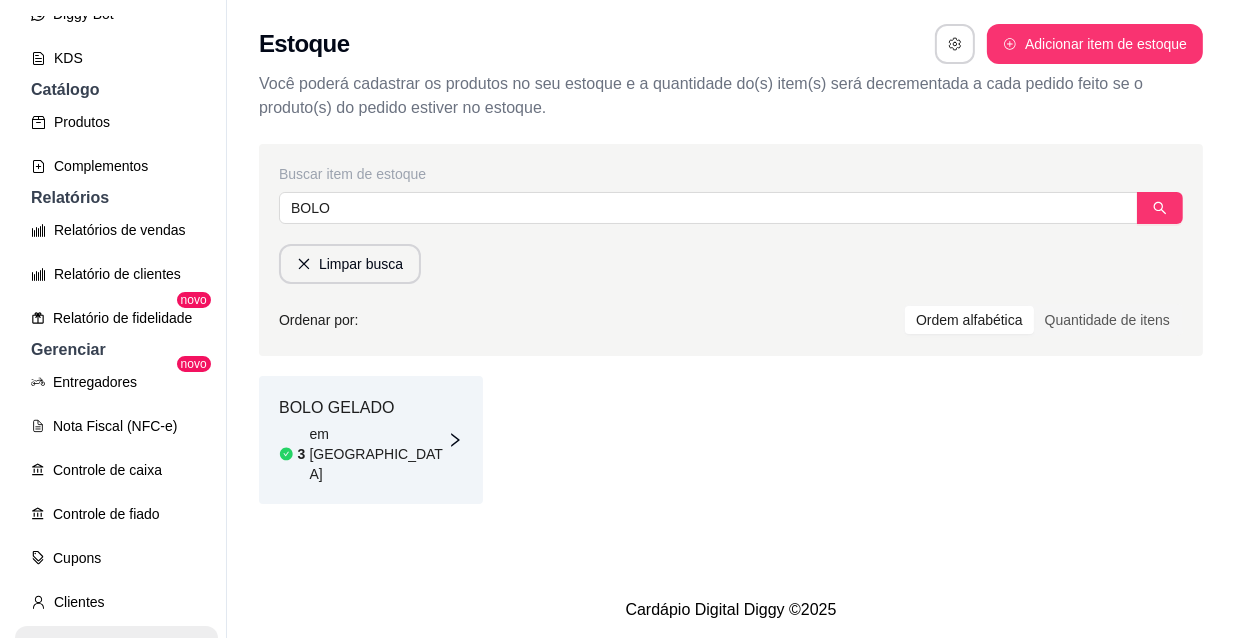scroll, scrollTop: 0, scrollLeft: 0, axis: both 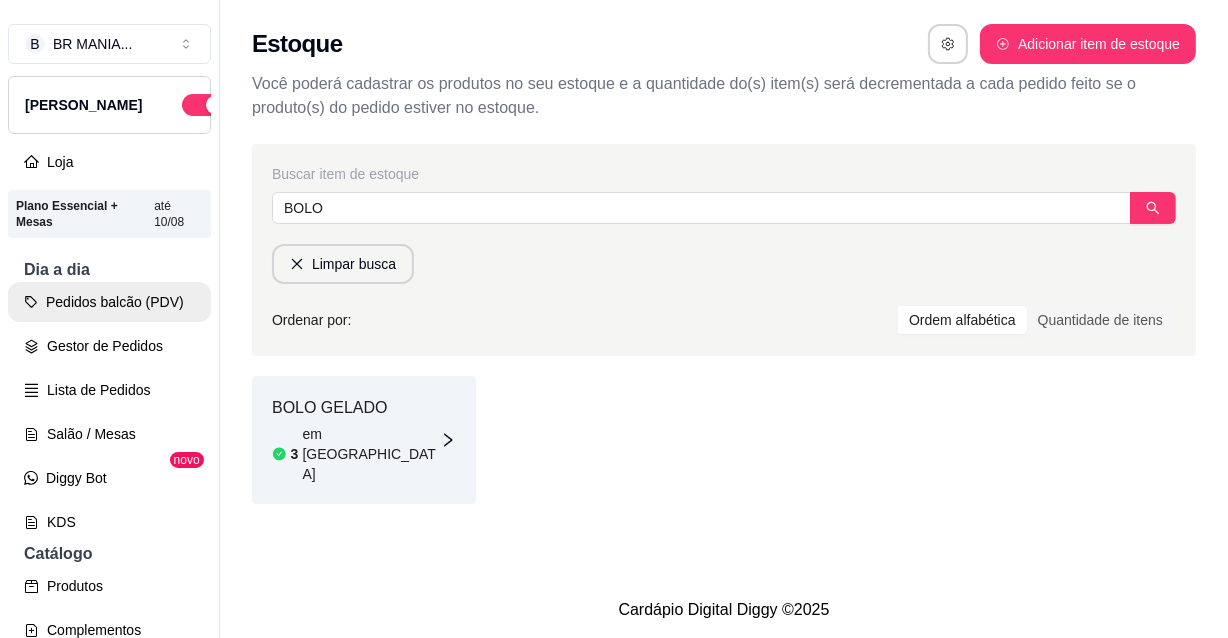 click on "Pedidos balcão (PDV)" at bounding box center [109, 302] 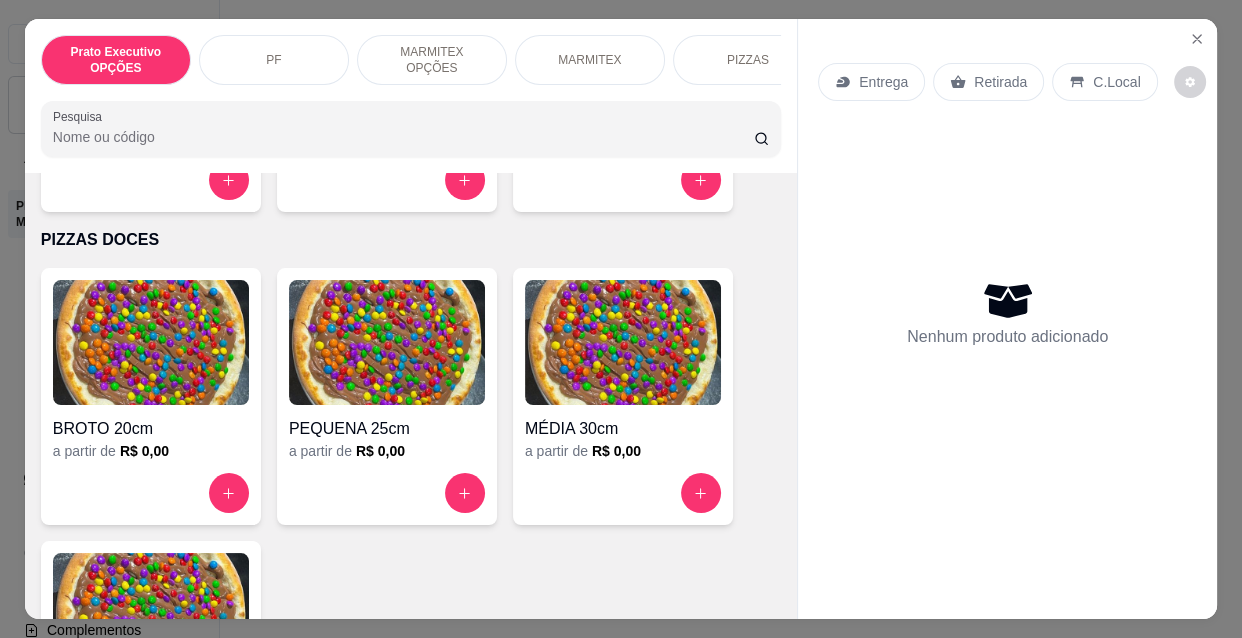 scroll, scrollTop: 13641, scrollLeft: 0, axis: vertical 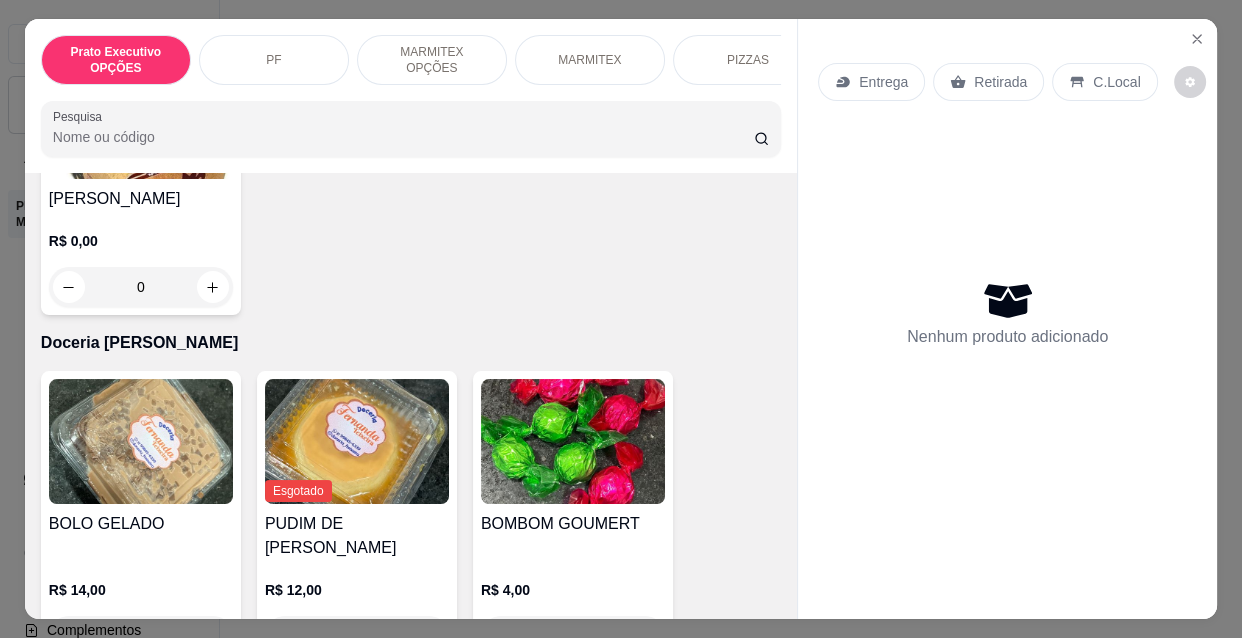 click at bounding box center [141, 441] 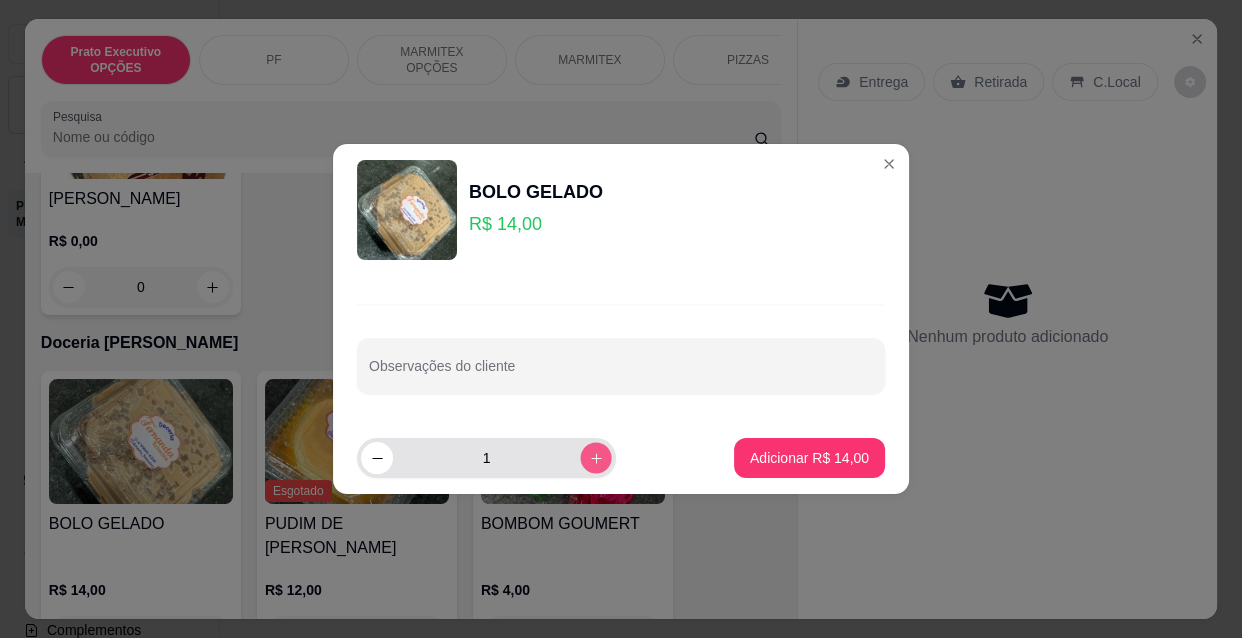 click at bounding box center (595, 457) 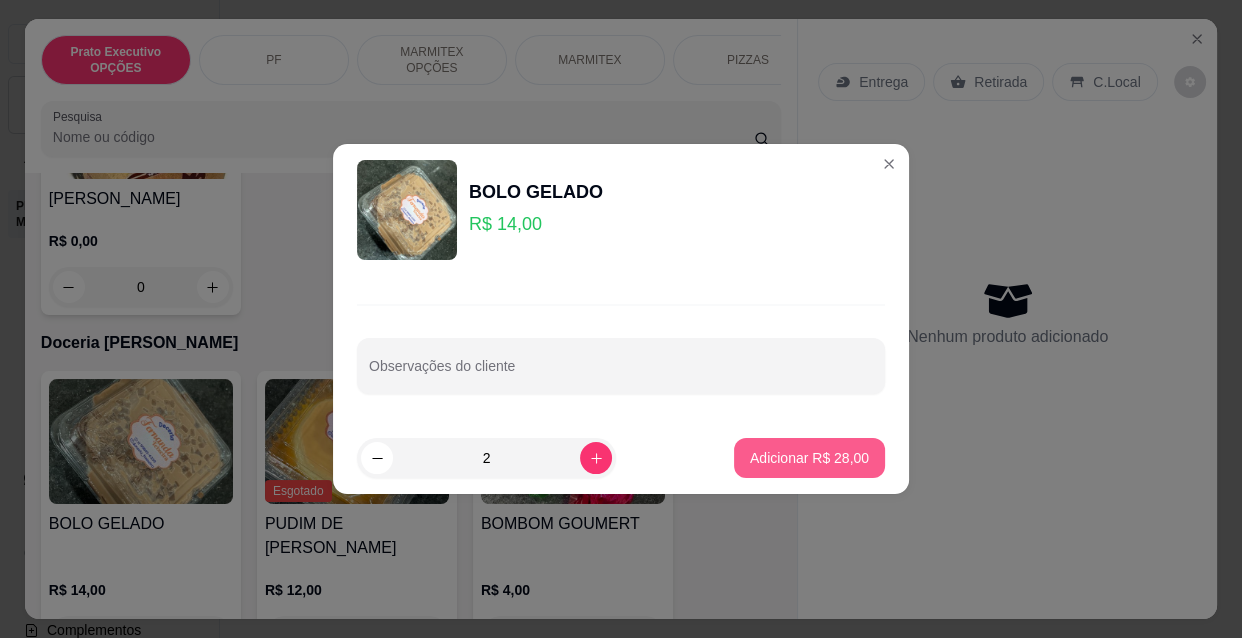 click on "Adicionar   R$ 28,00" at bounding box center [809, 458] 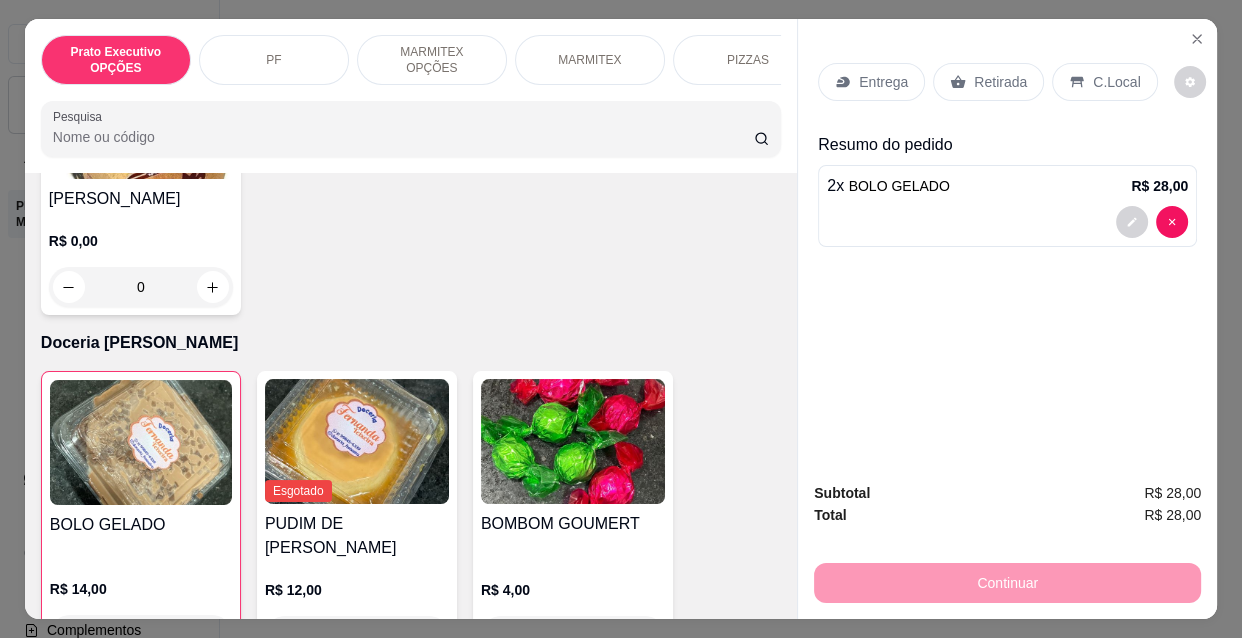 click on "Retirada" at bounding box center (1000, 82) 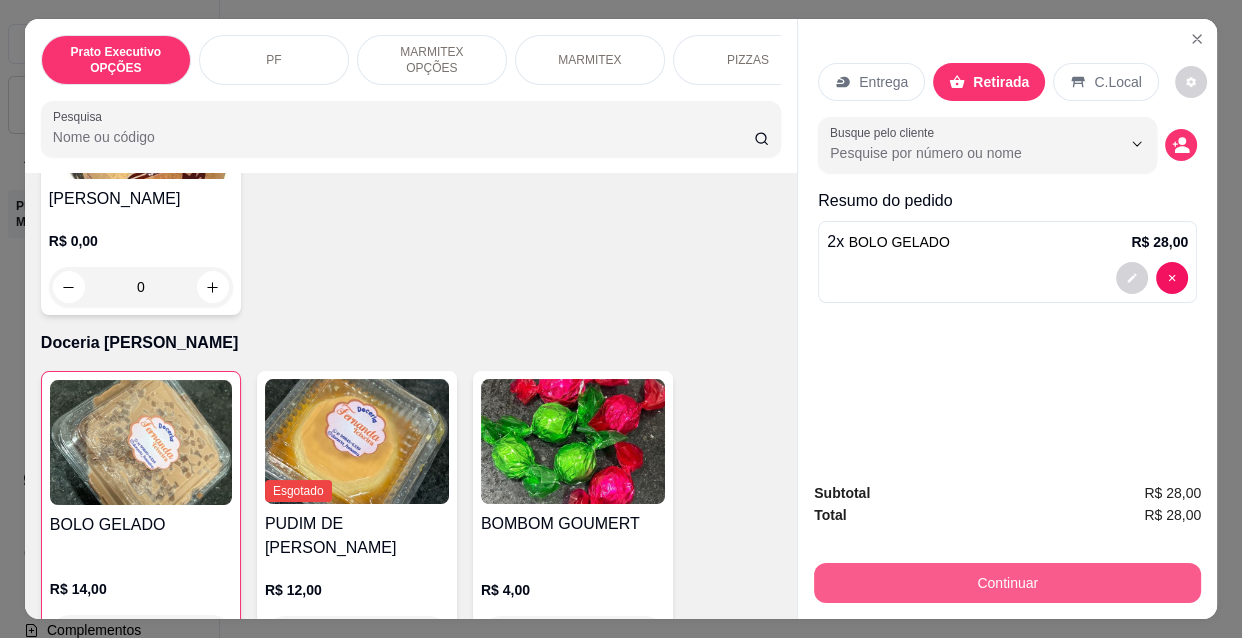 click on "Continuar" at bounding box center (1007, 583) 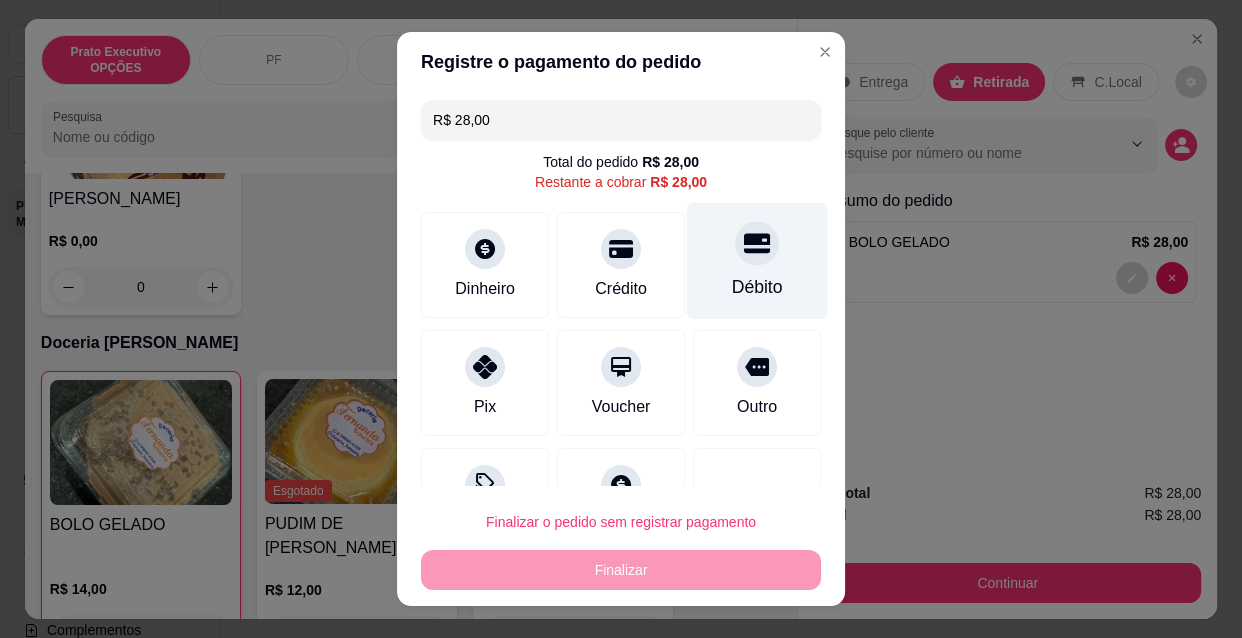 click on "Débito" at bounding box center [757, 287] 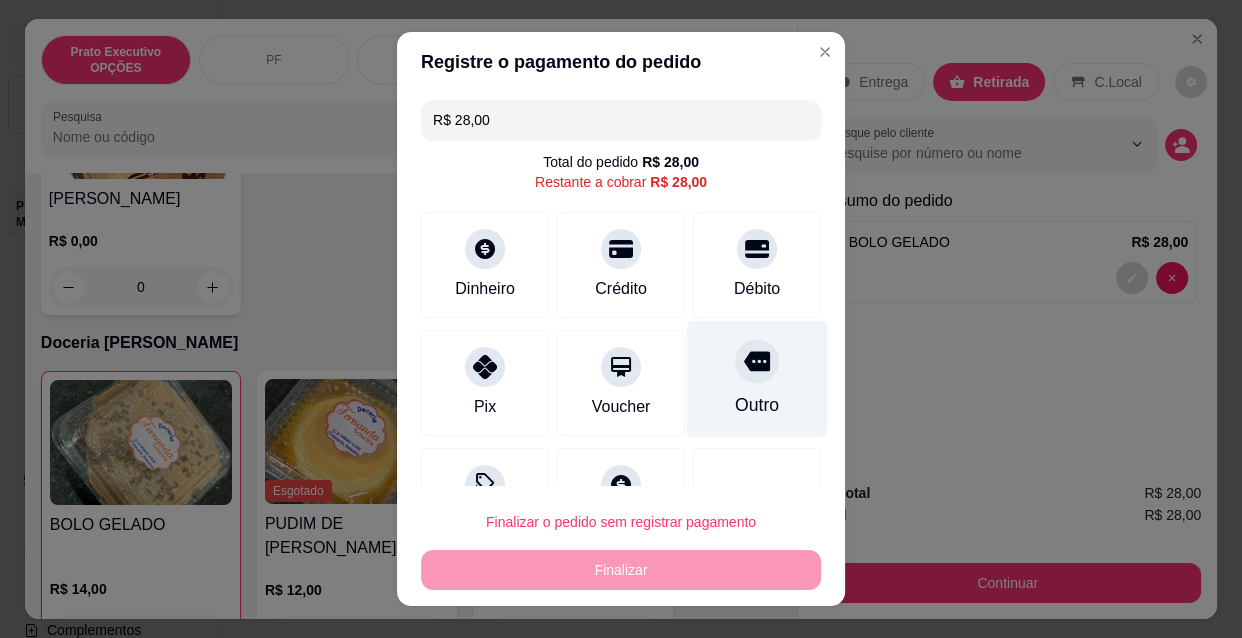 type on "R$ 0,00" 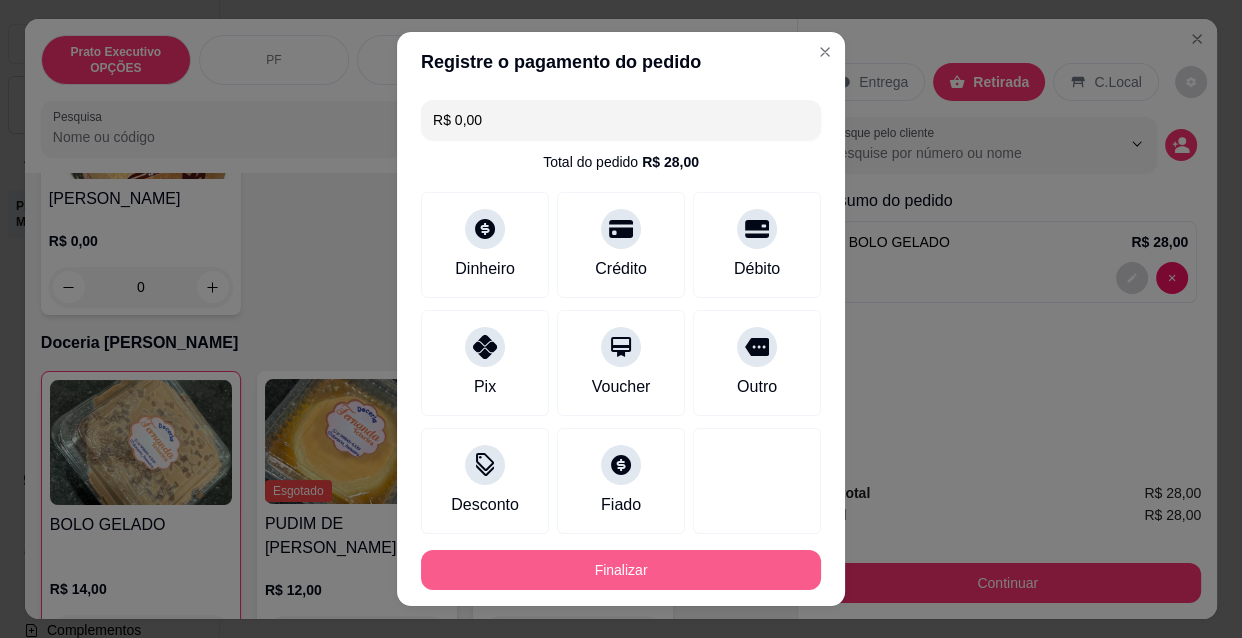 click on "Finalizar" at bounding box center [621, 570] 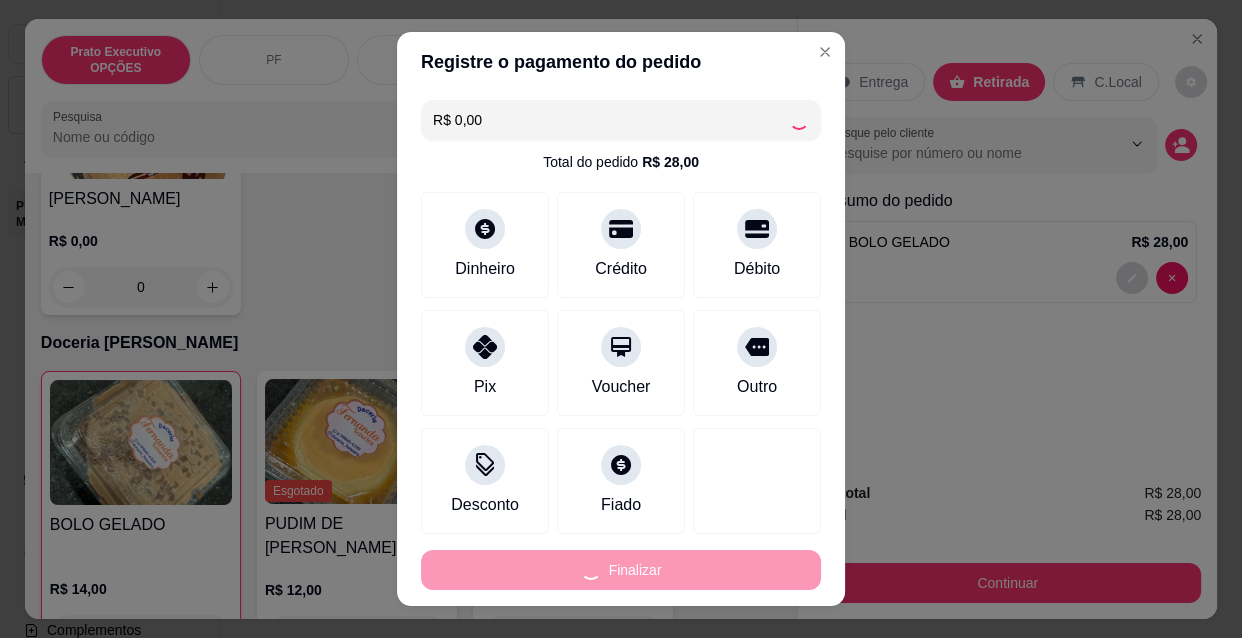 type on "0" 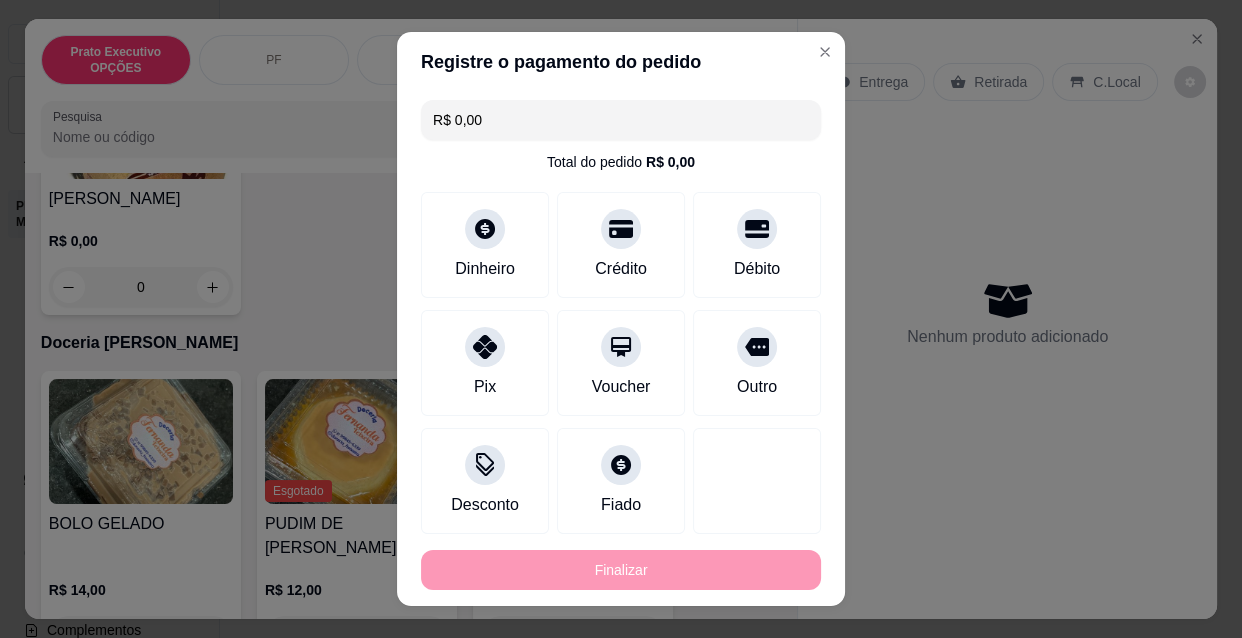 type on "-R$ 28,00" 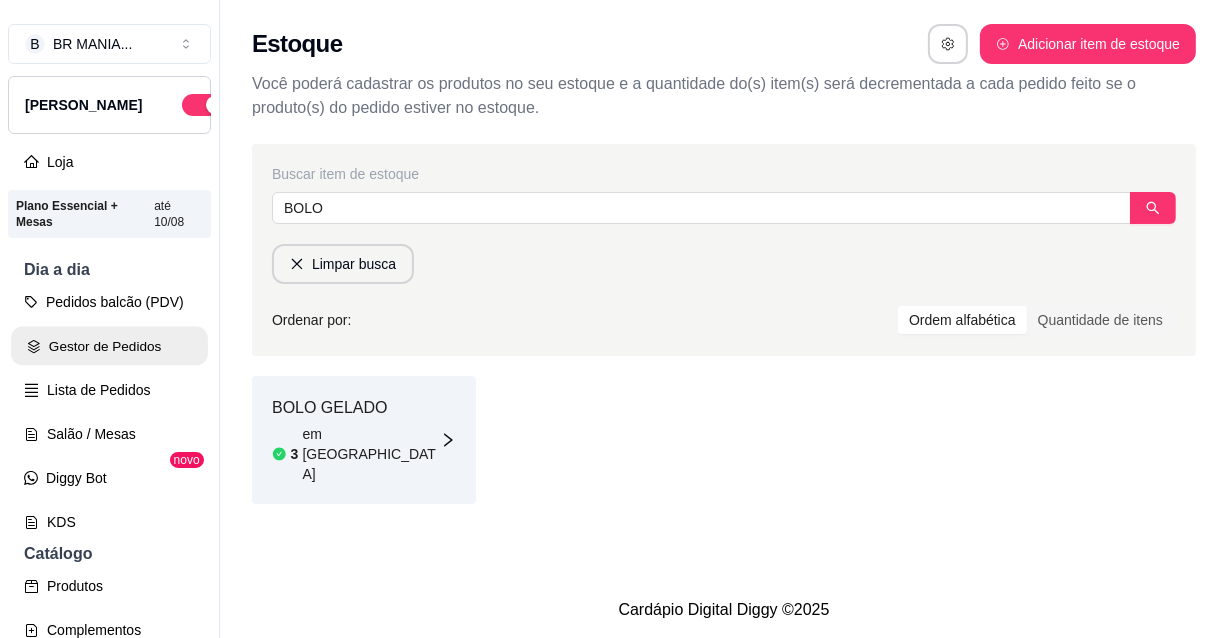 click on "Gestor de Pedidos" at bounding box center (109, 346) 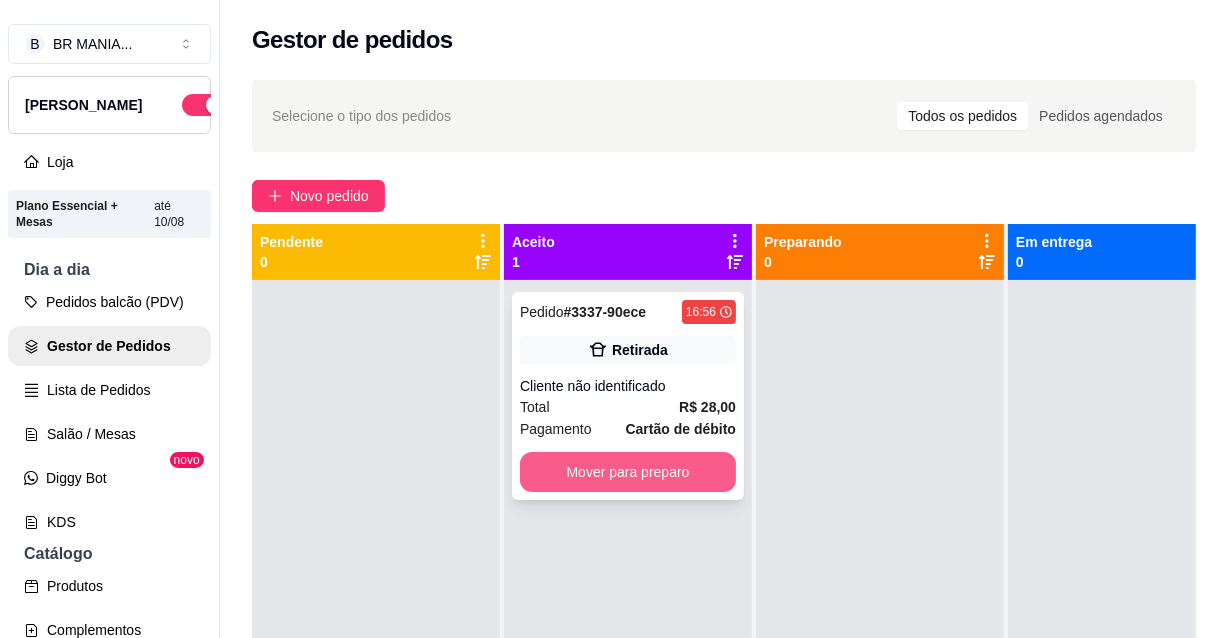 click on "Mover para preparo" at bounding box center [628, 472] 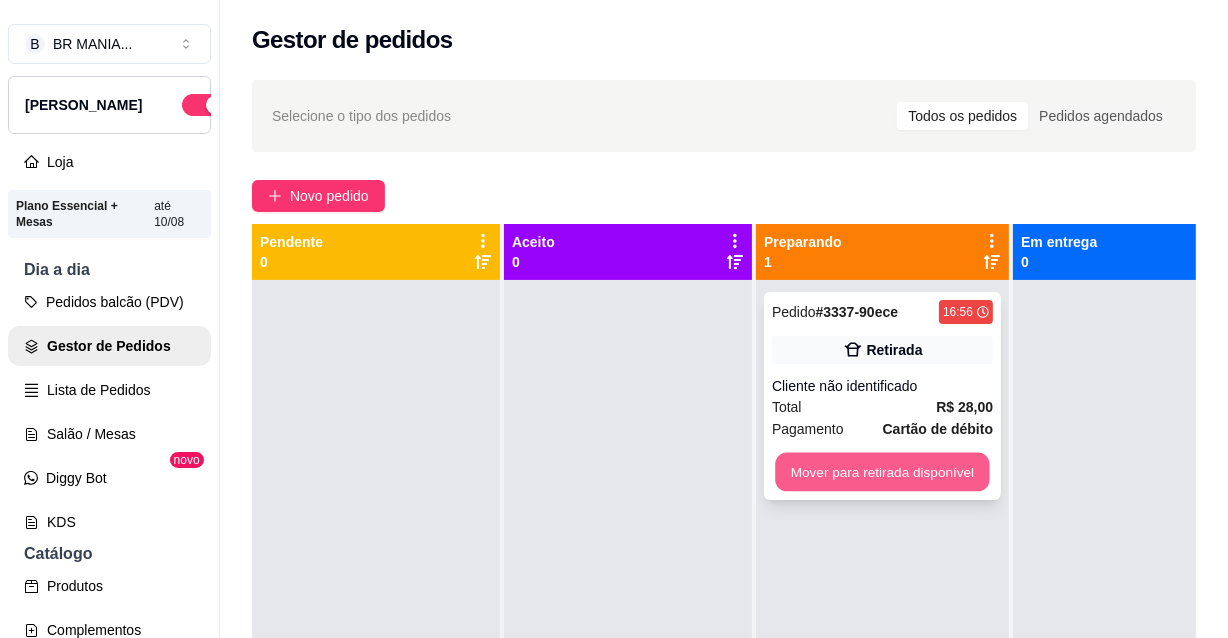 click on "Mover para retirada disponível" at bounding box center (882, 472) 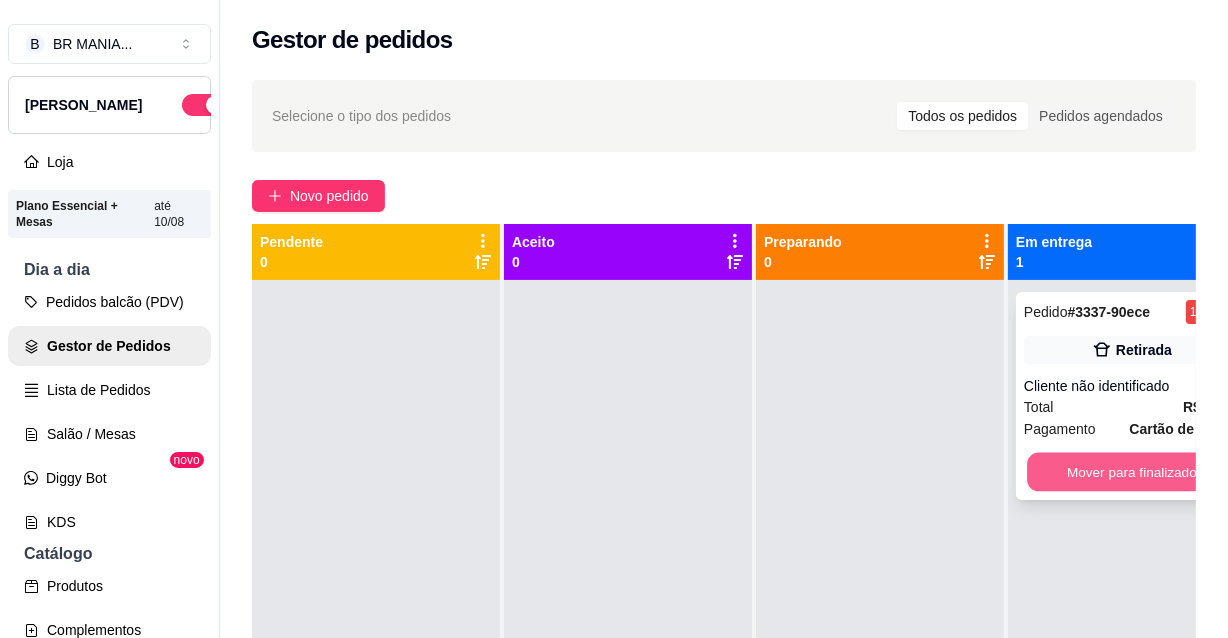 click on "Mover para finalizado" at bounding box center (1132, 472) 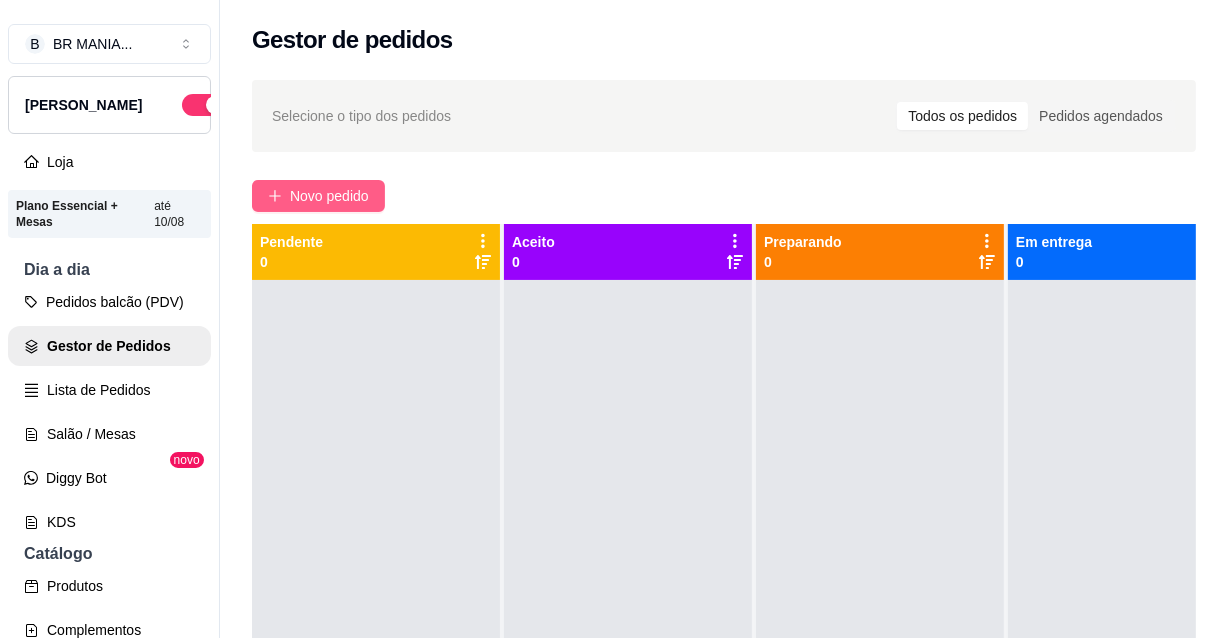 click on "Novo pedido" at bounding box center (318, 196) 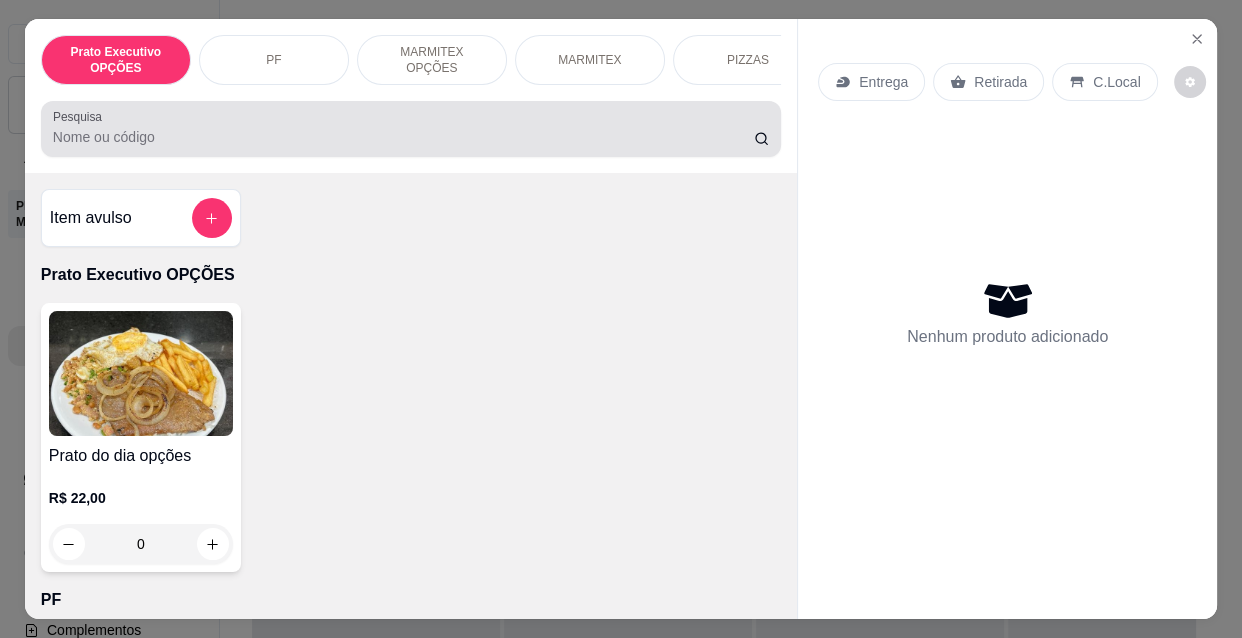 drag, startPoint x: 386, startPoint y: 115, endPoint x: 380, endPoint y: 127, distance: 13.416408 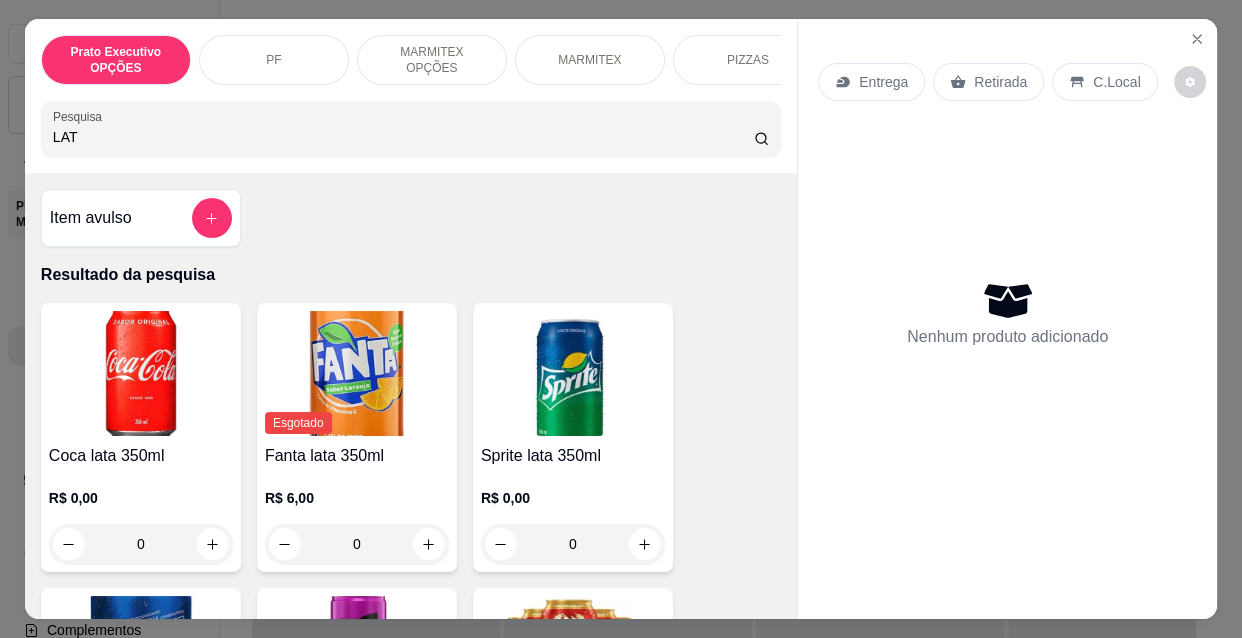 type on "LAT" 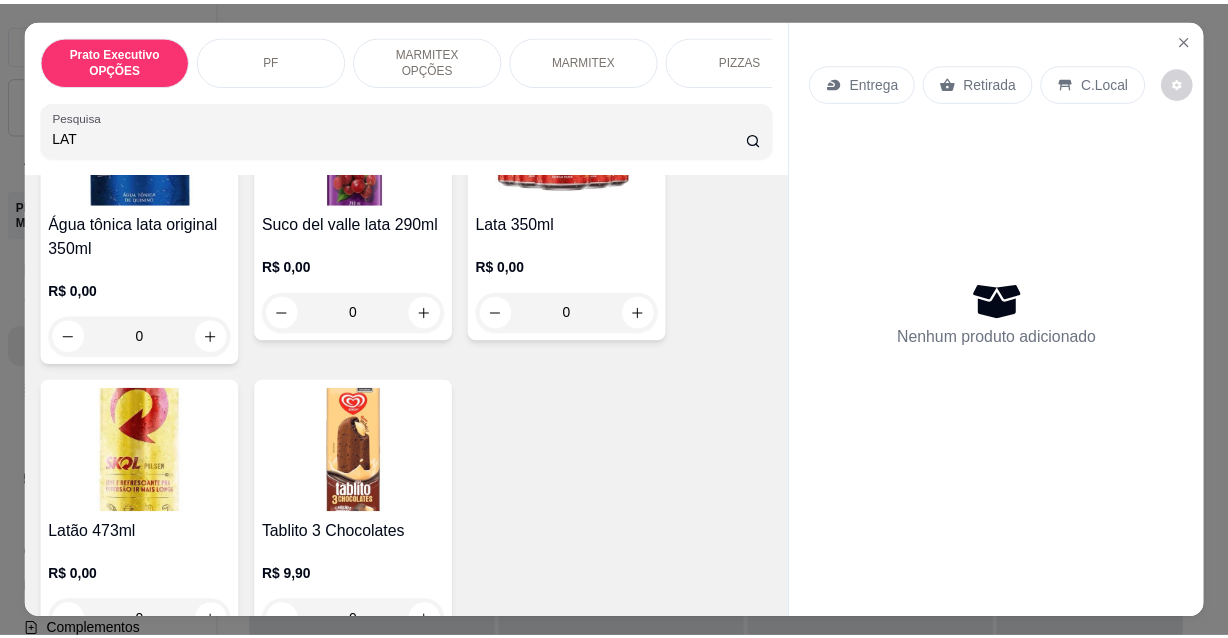 scroll, scrollTop: 551, scrollLeft: 0, axis: vertical 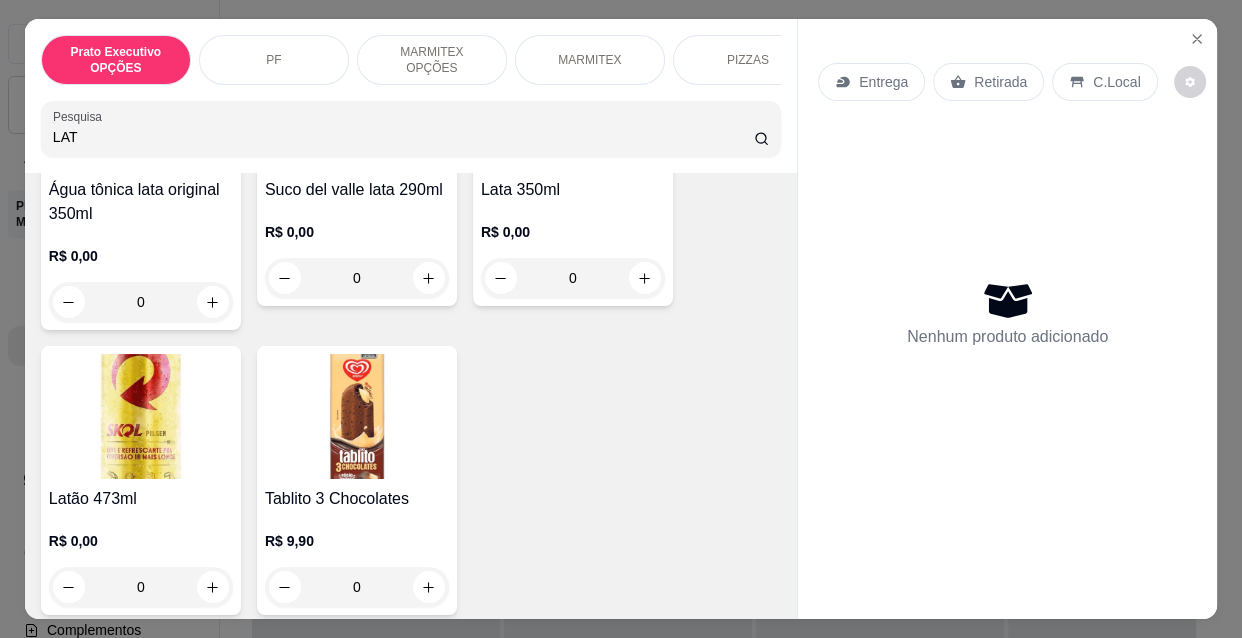 click at bounding box center [141, 416] 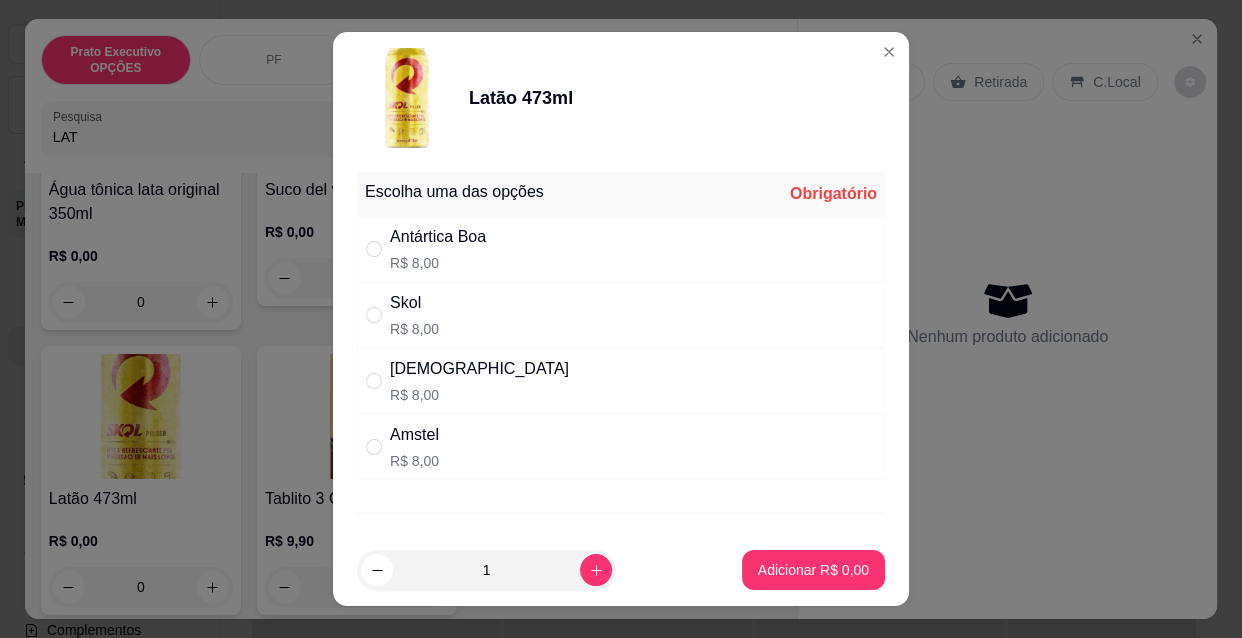 click on "R$ 8,00" at bounding box center [479, 395] 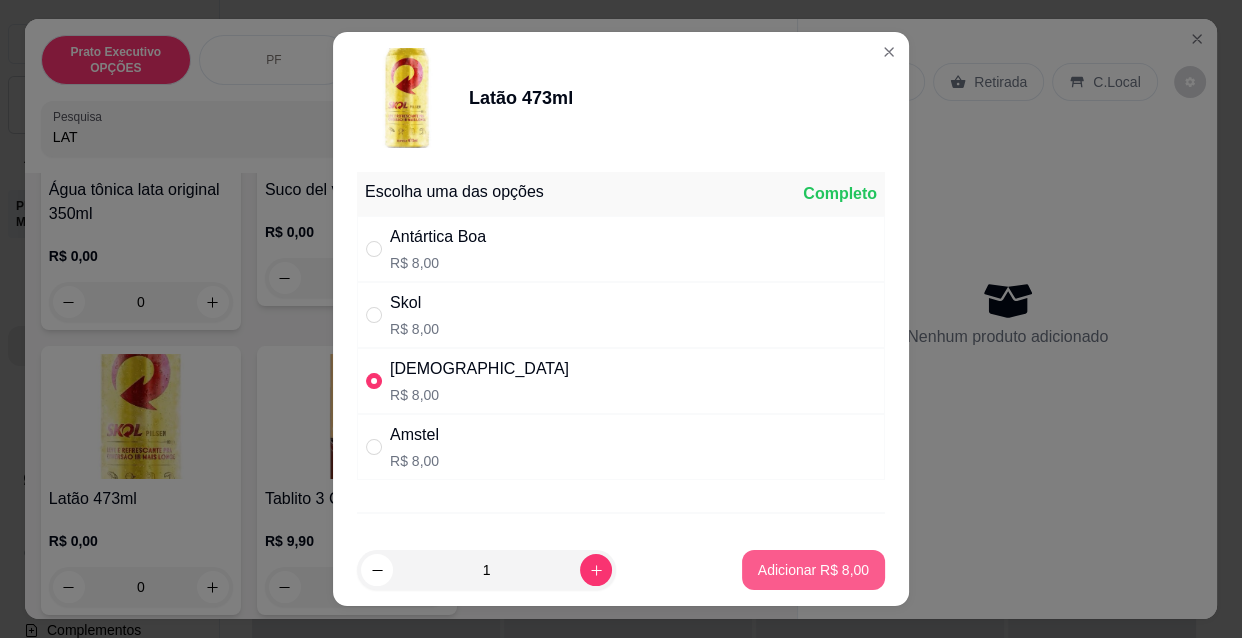 click on "Adicionar   R$ 8,00" at bounding box center [813, 570] 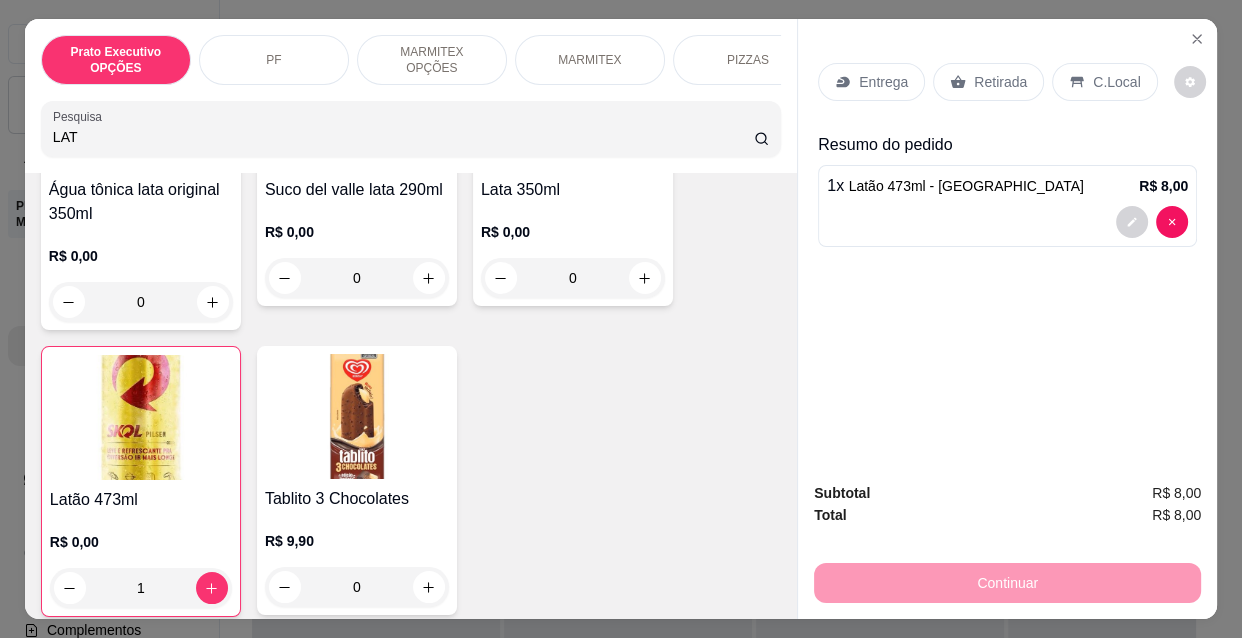 click on "Retirada" at bounding box center [988, 82] 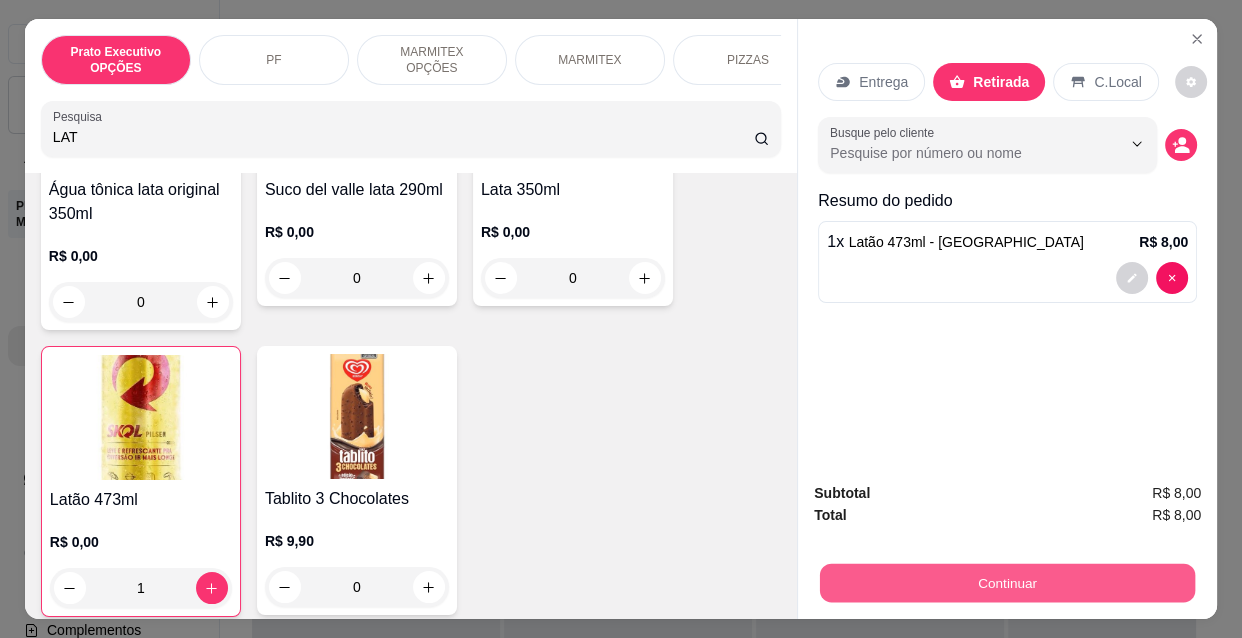 click on "Continuar" at bounding box center [1007, 582] 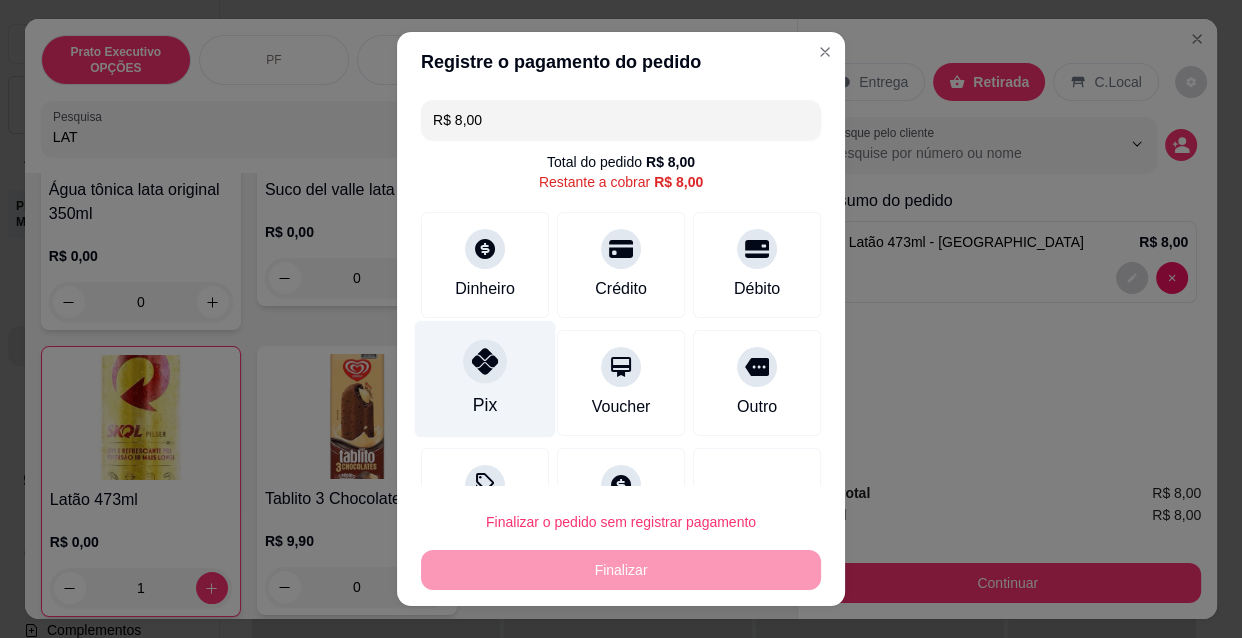 click at bounding box center [485, 361] 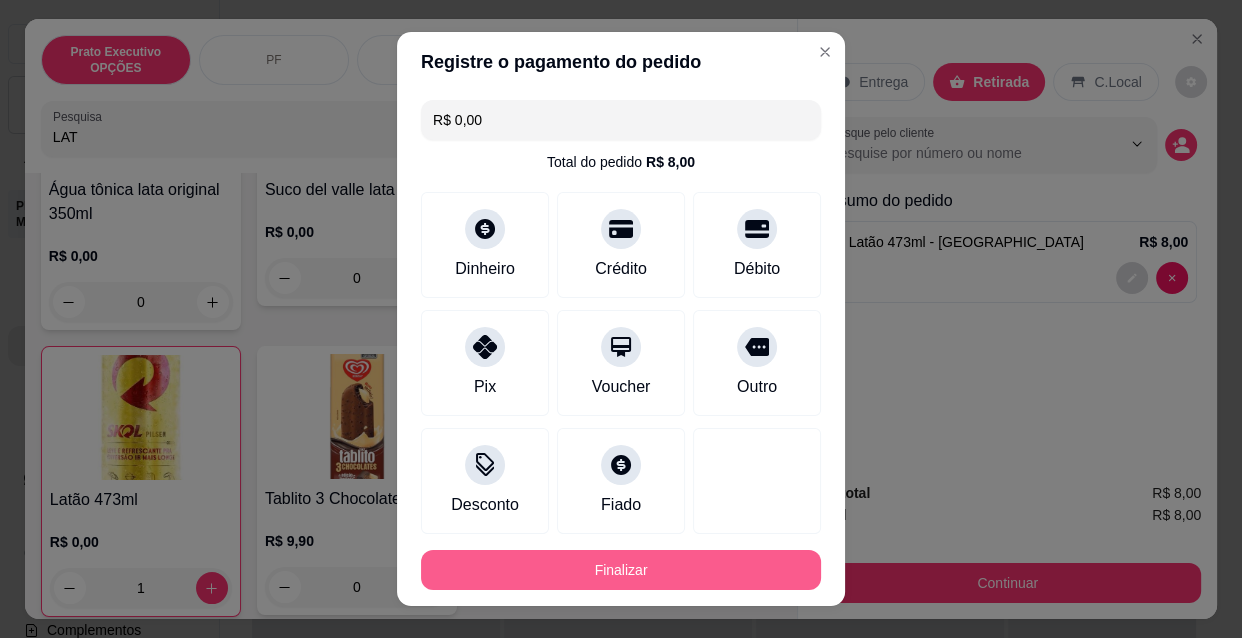 click on "Finalizar" at bounding box center [621, 570] 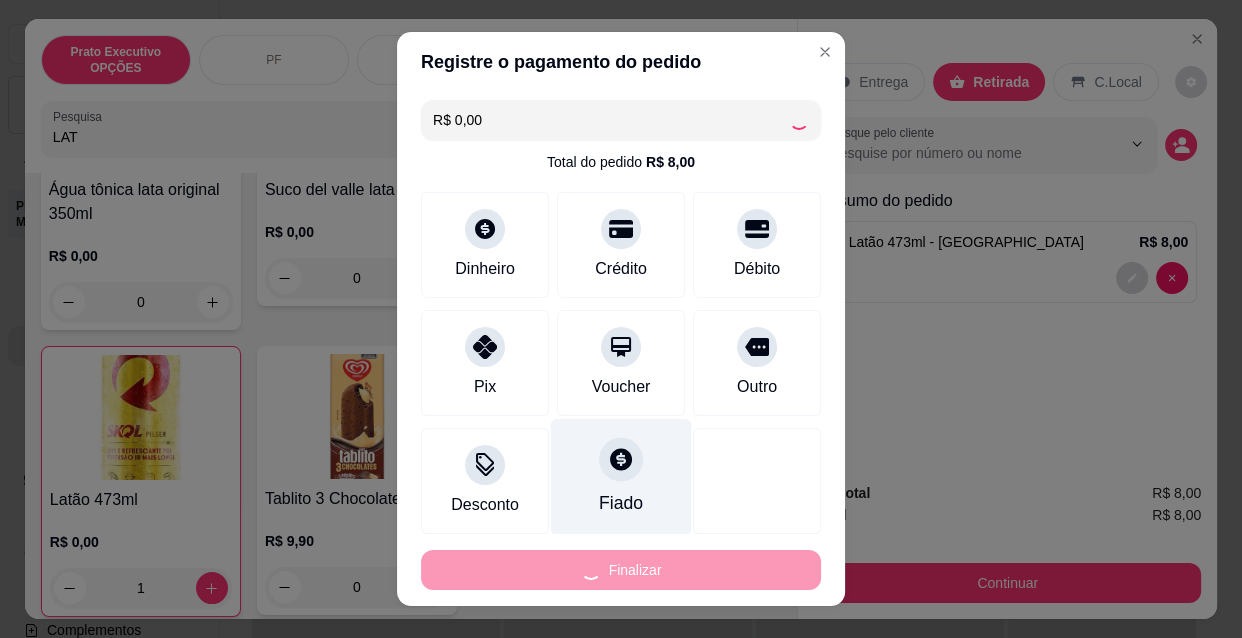 type on "0" 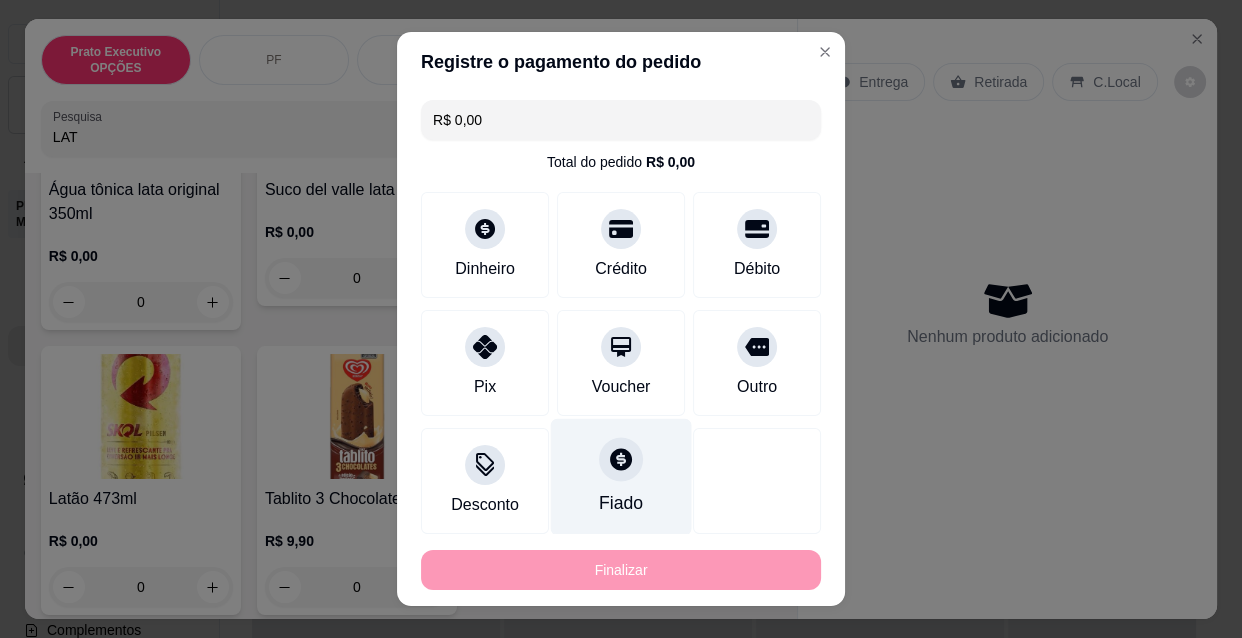 type on "-R$ 8,00" 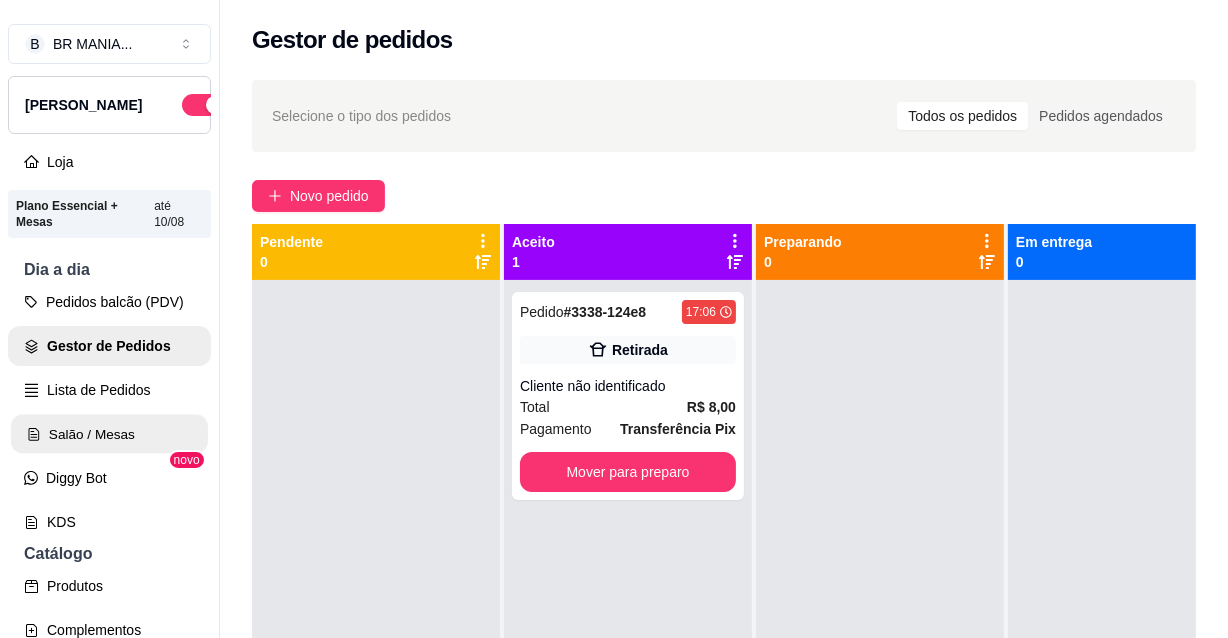 click on "Salão / Mesas" at bounding box center (109, 434) 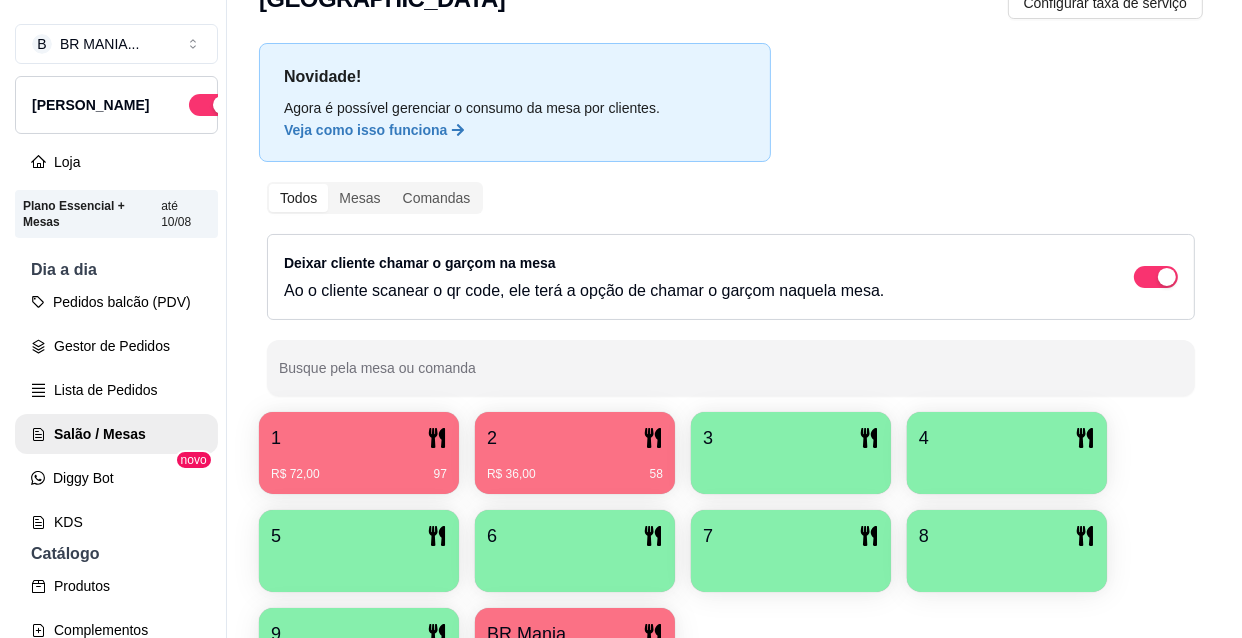 scroll, scrollTop: 90, scrollLeft: 0, axis: vertical 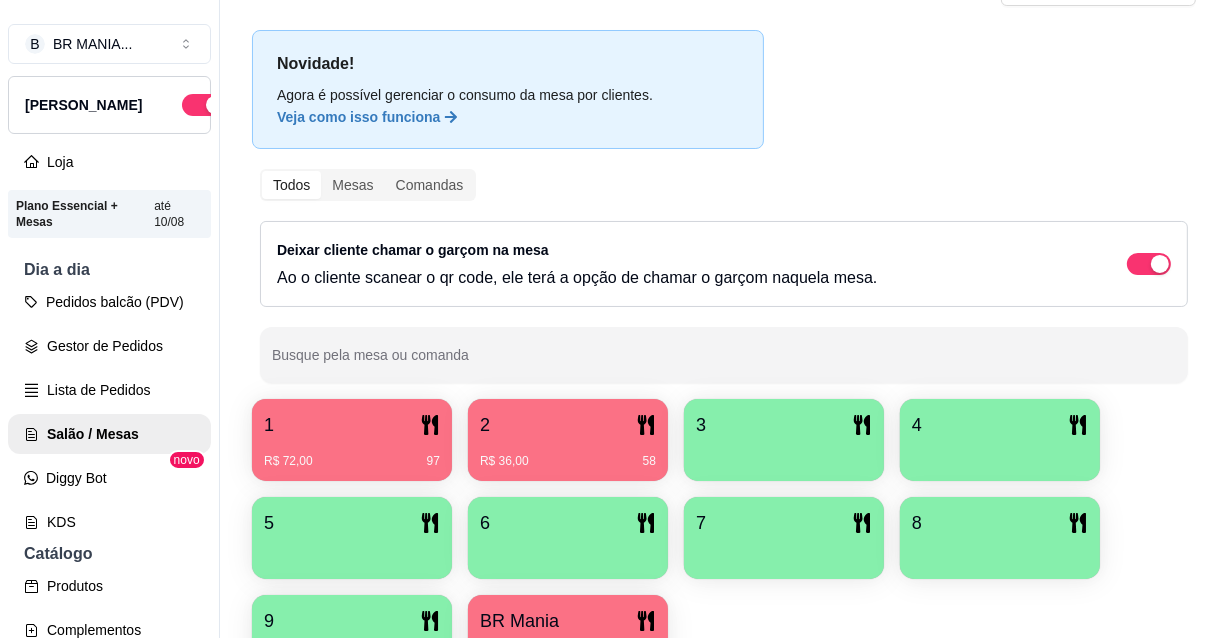 click on "2" at bounding box center (568, 425) 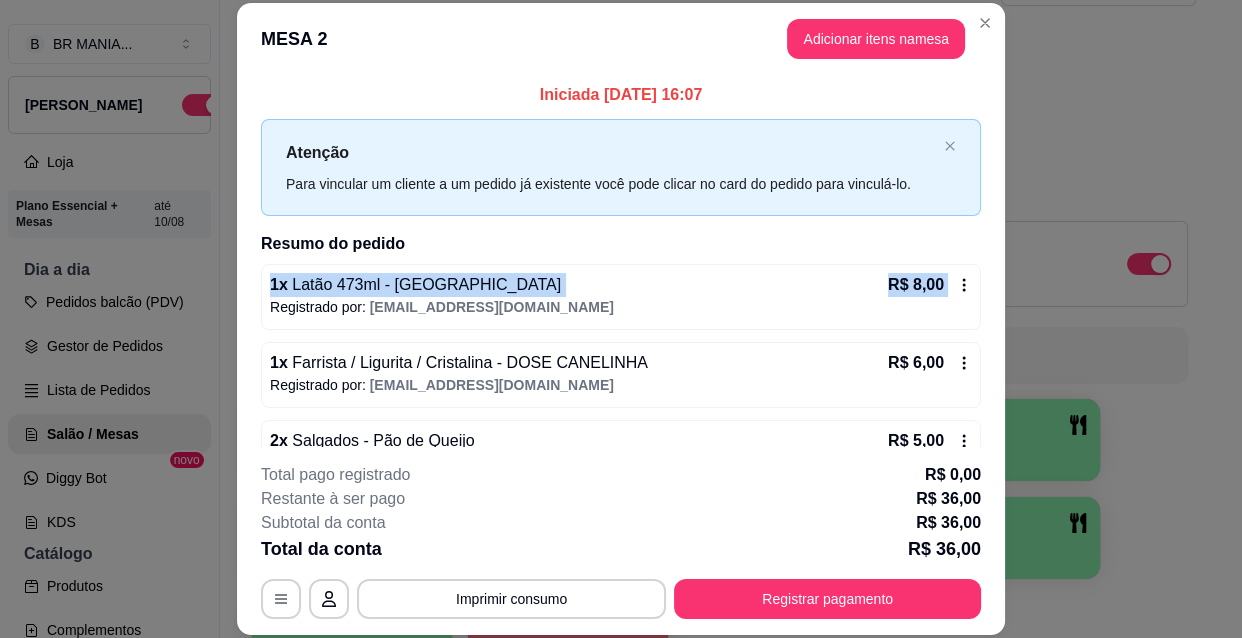 drag, startPoint x: 983, startPoint y: 237, endPoint x: 990, endPoint y: 268, distance: 31.780497 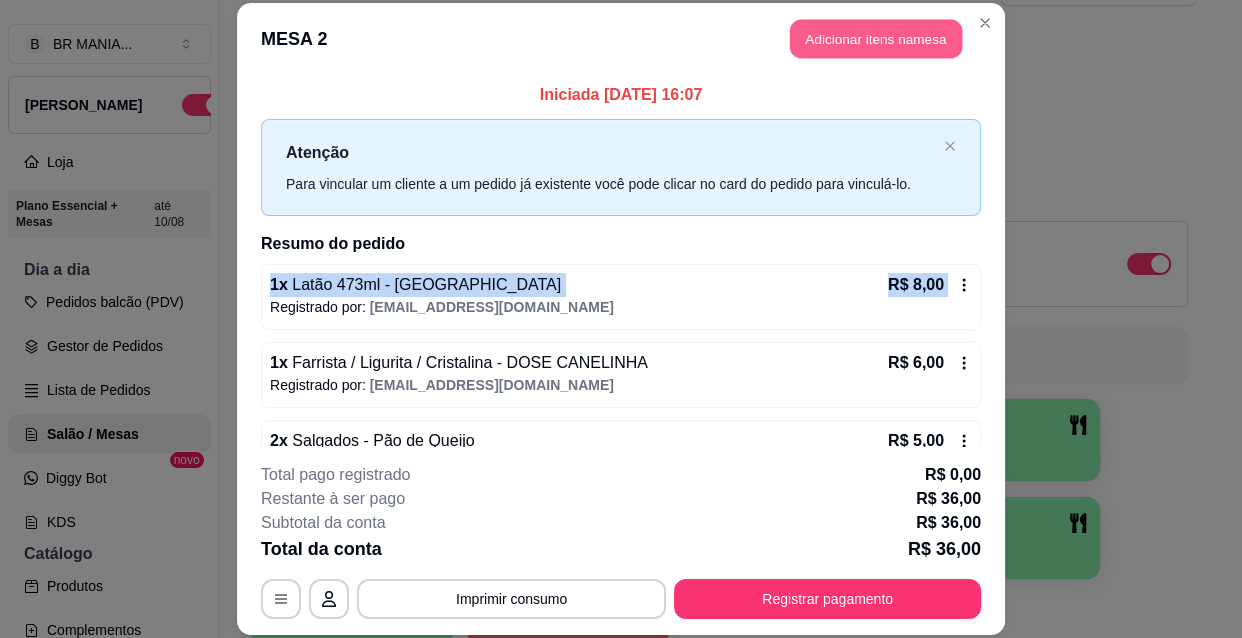 click on "Adicionar itens na  mesa" at bounding box center [876, 39] 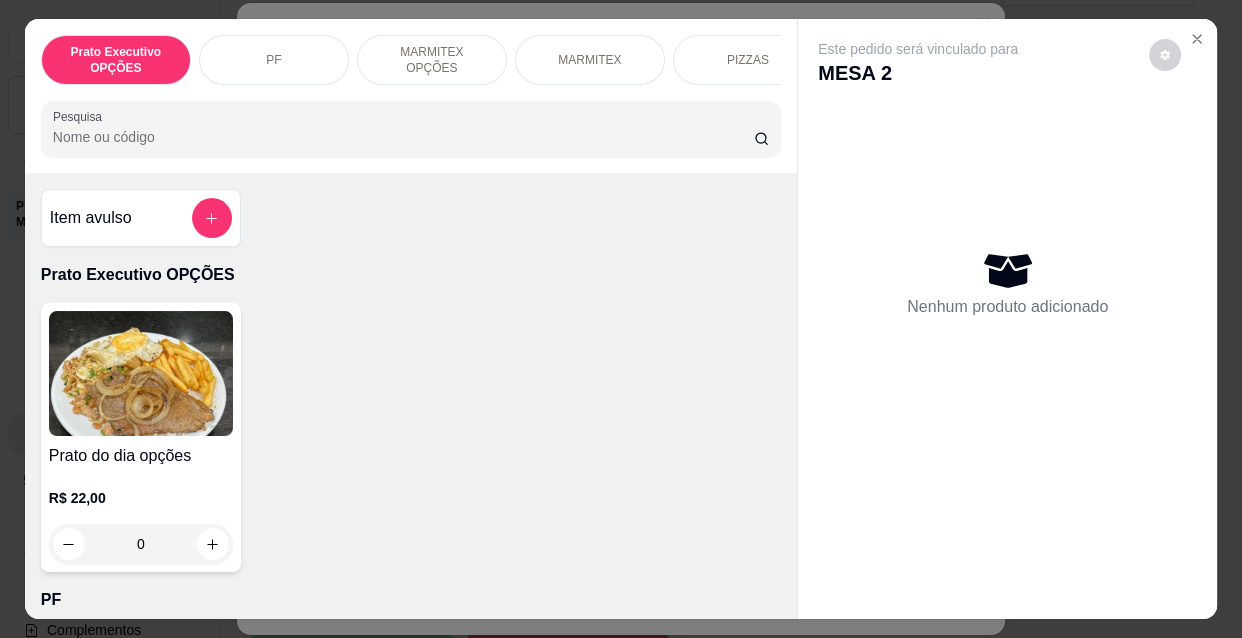 click on "Pesquisa" at bounding box center (403, 137) 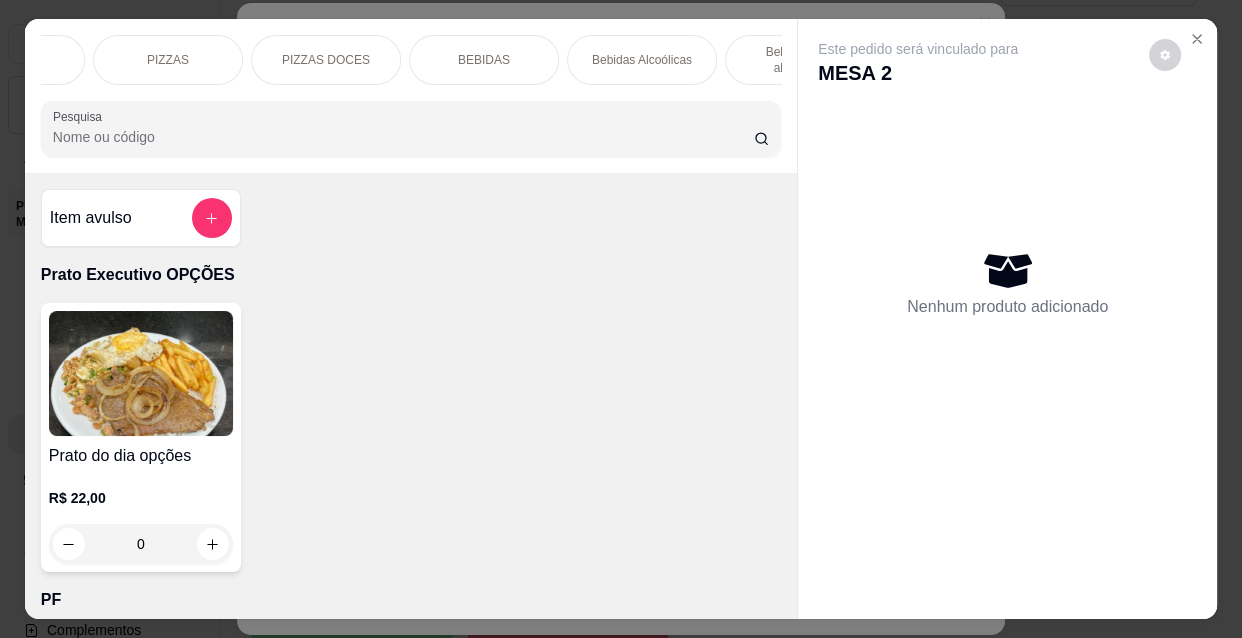 scroll, scrollTop: 0, scrollLeft: 581, axis: horizontal 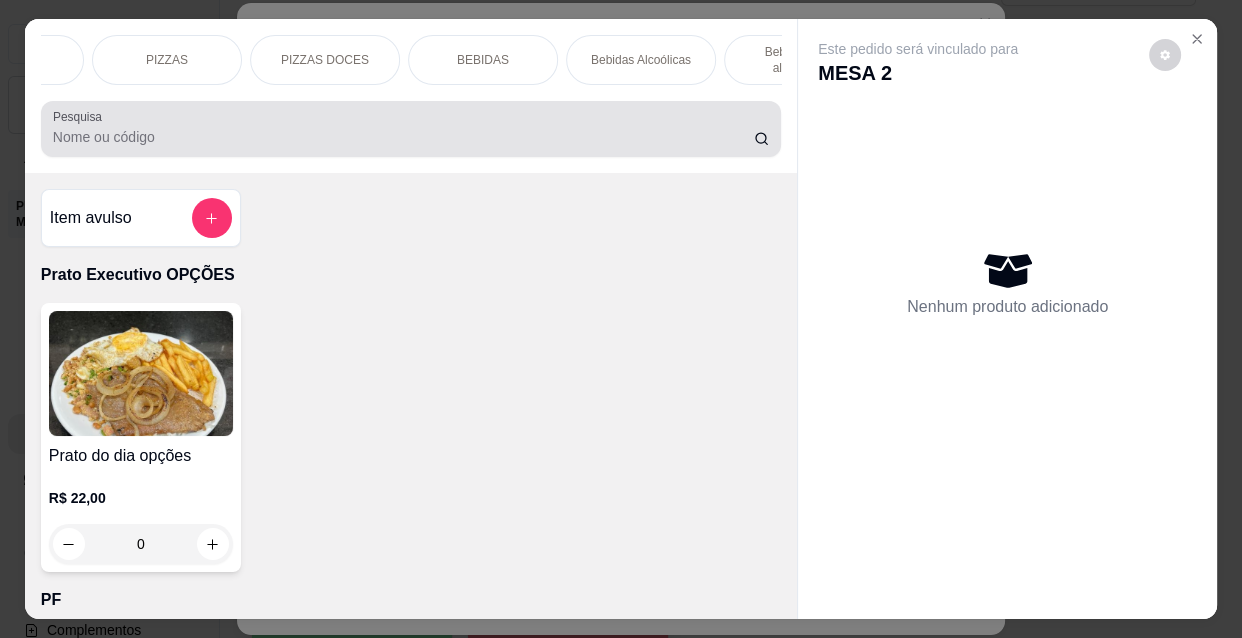 click at bounding box center [411, 129] 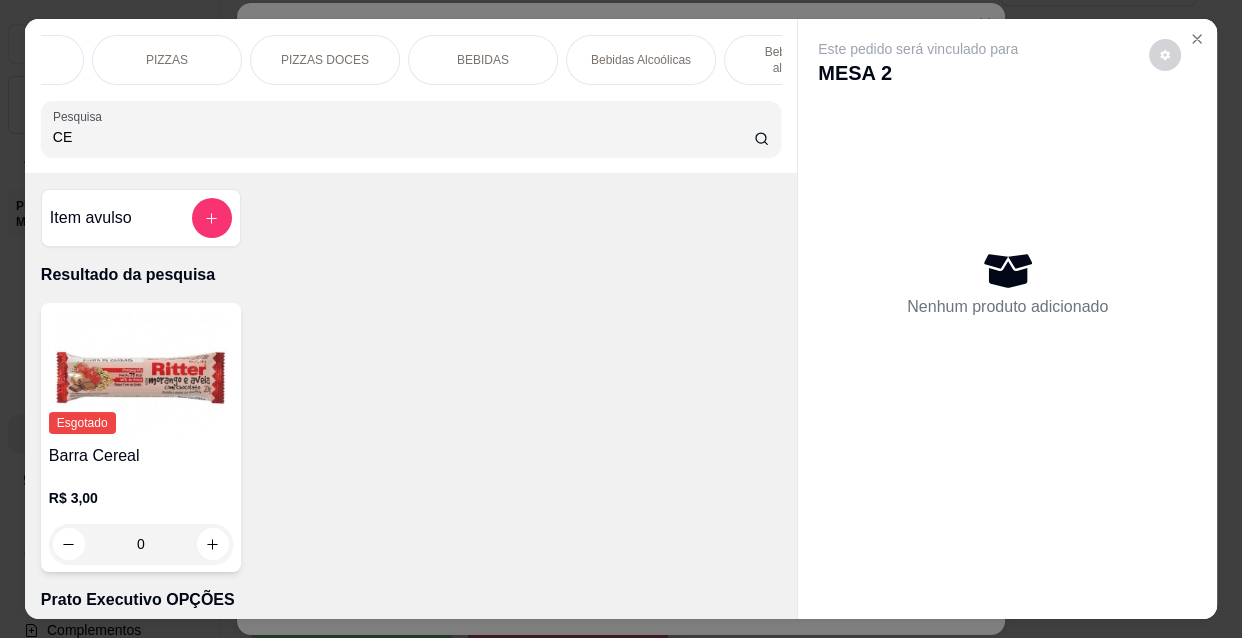 type on "C" 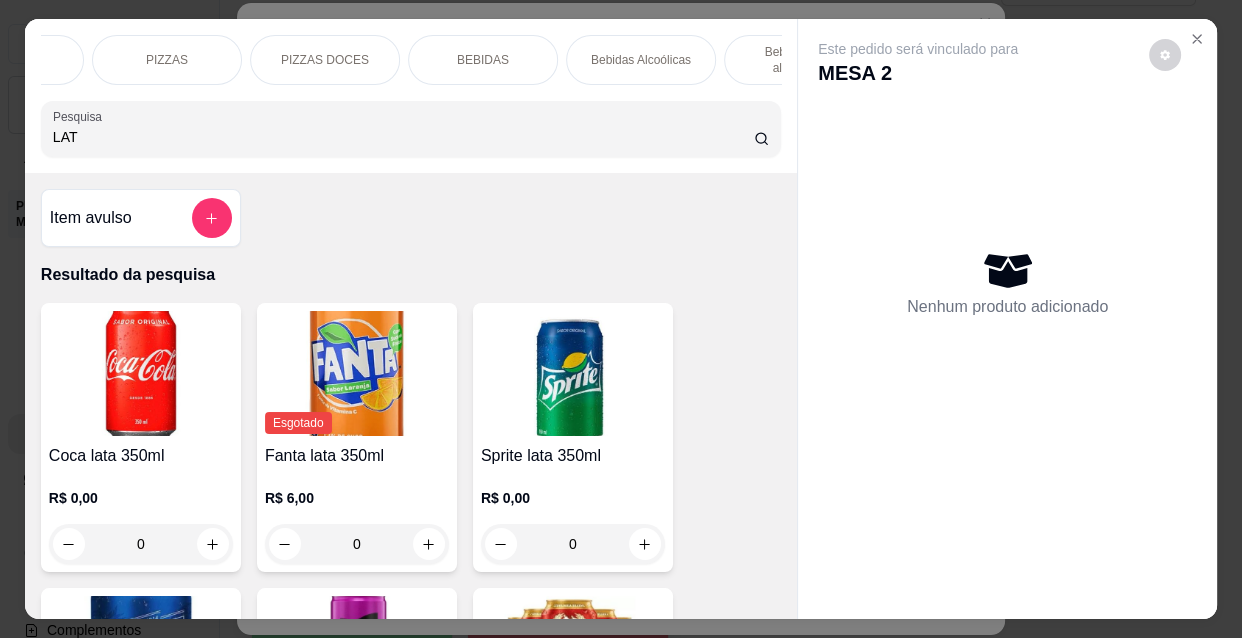 type on "LAT" 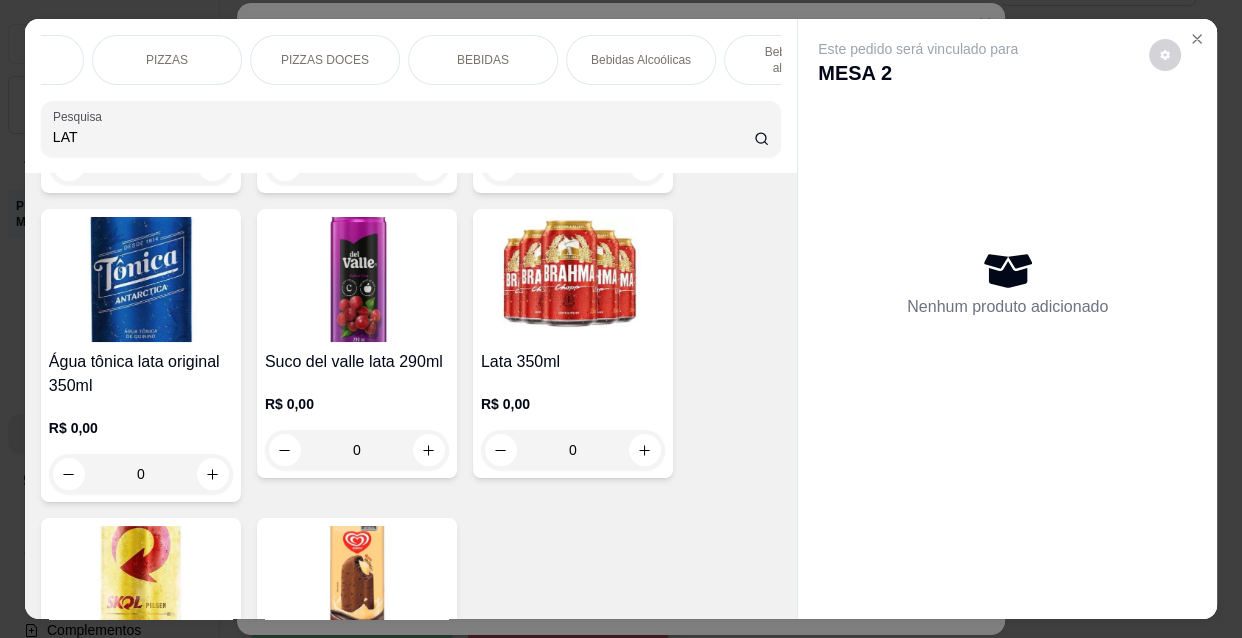 scroll, scrollTop: 449, scrollLeft: 0, axis: vertical 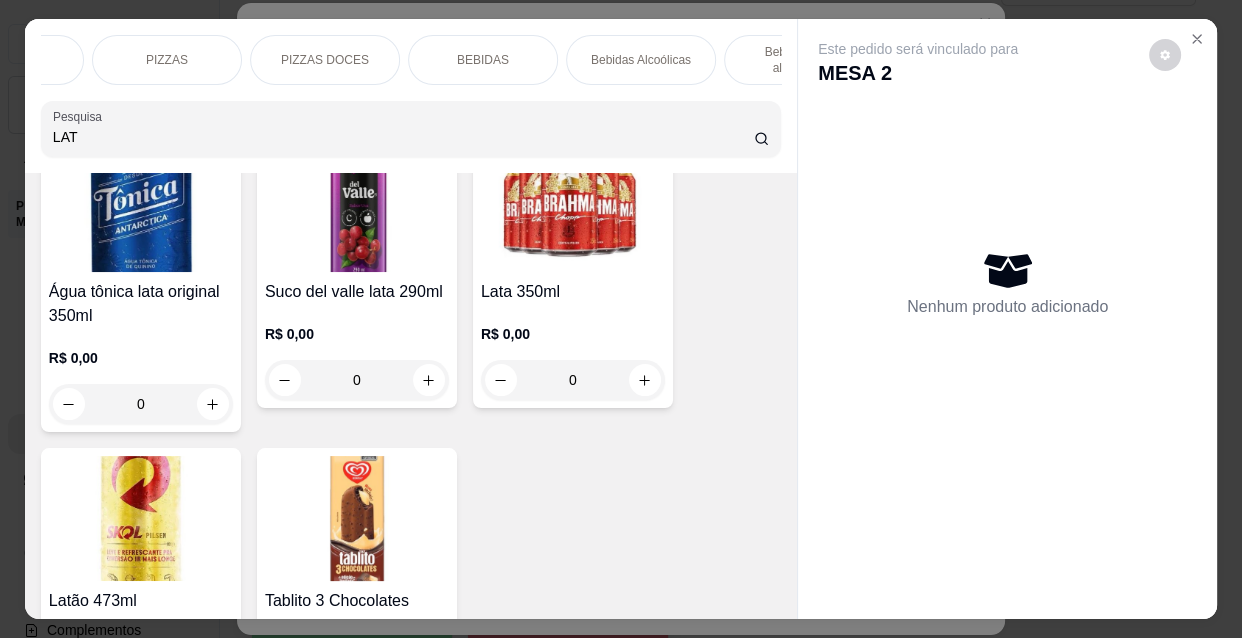 click on "Lata 350ml" at bounding box center (573, 292) 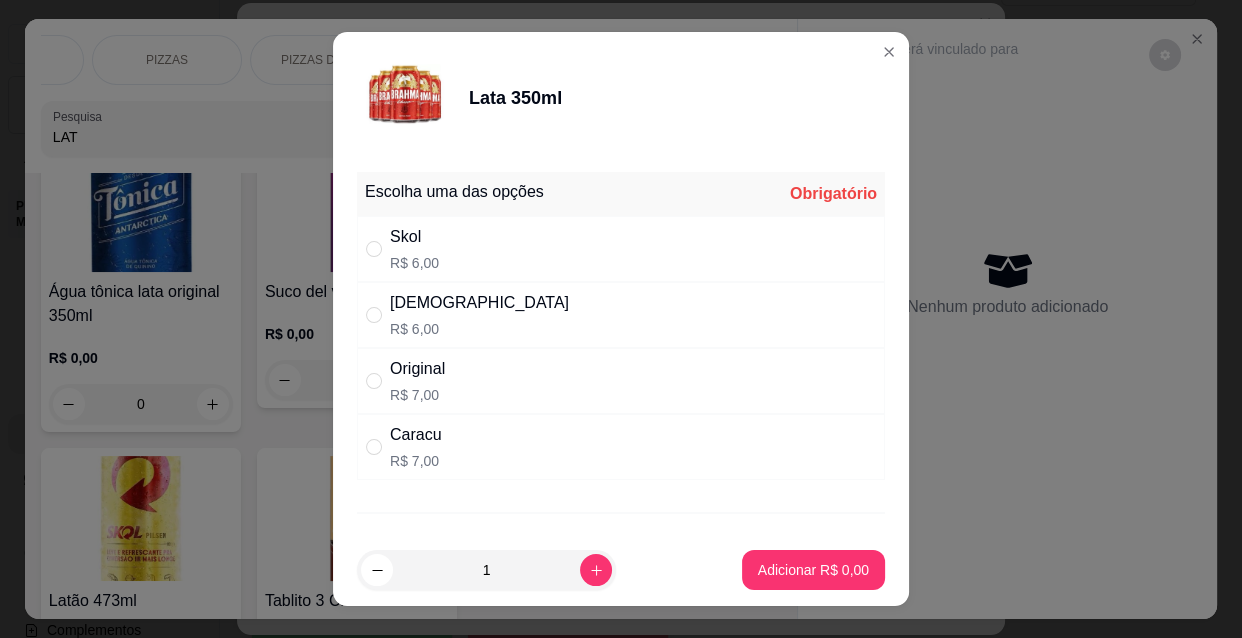 click on "[DEMOGRAPHIC_DATA]" at bounding box center (479, 303) 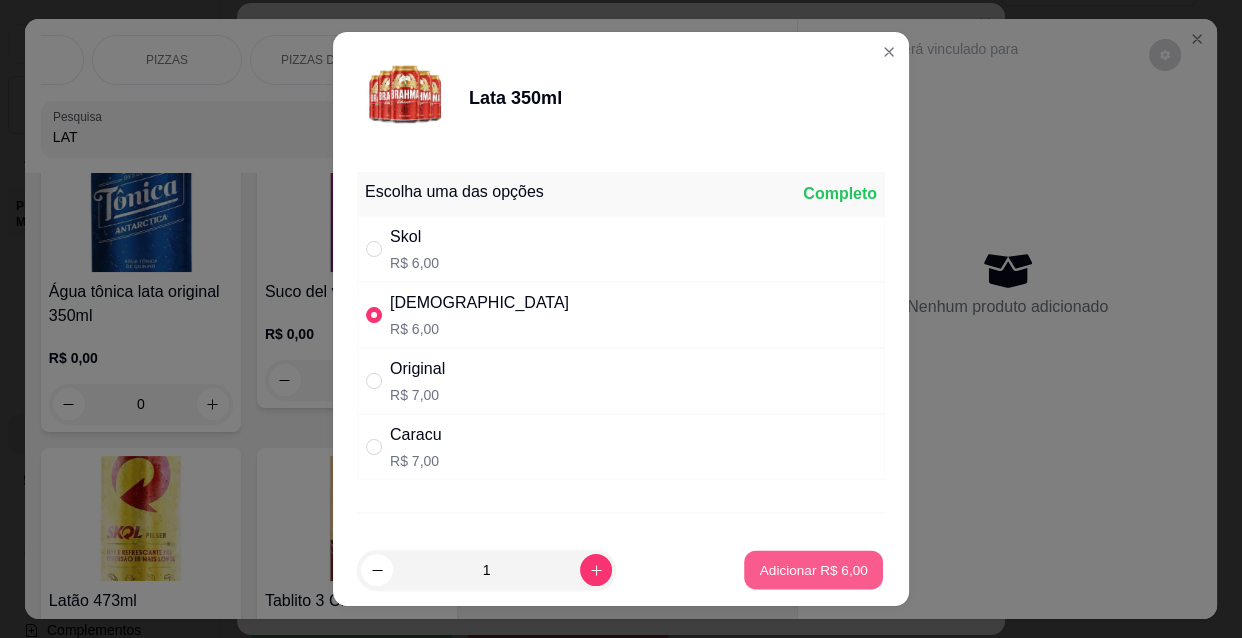 click on "Adicionar   R$ 6,00" at bounding box center (813, 569) 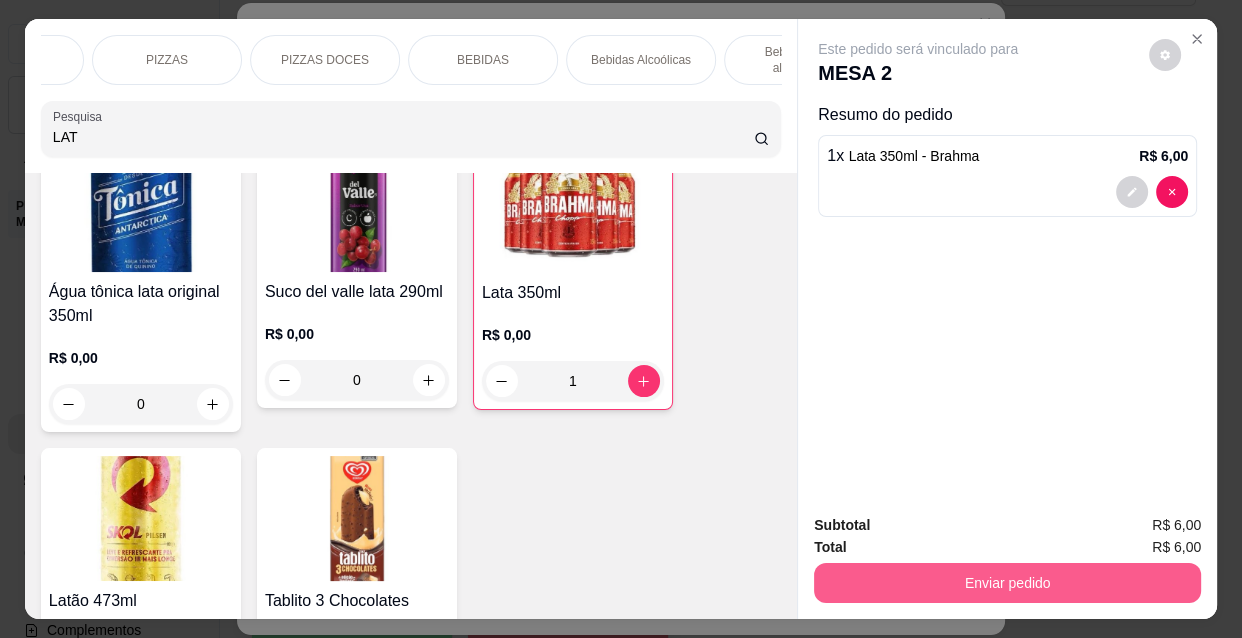 click on "Enviar pedido" at bounding box center [1007, 583] 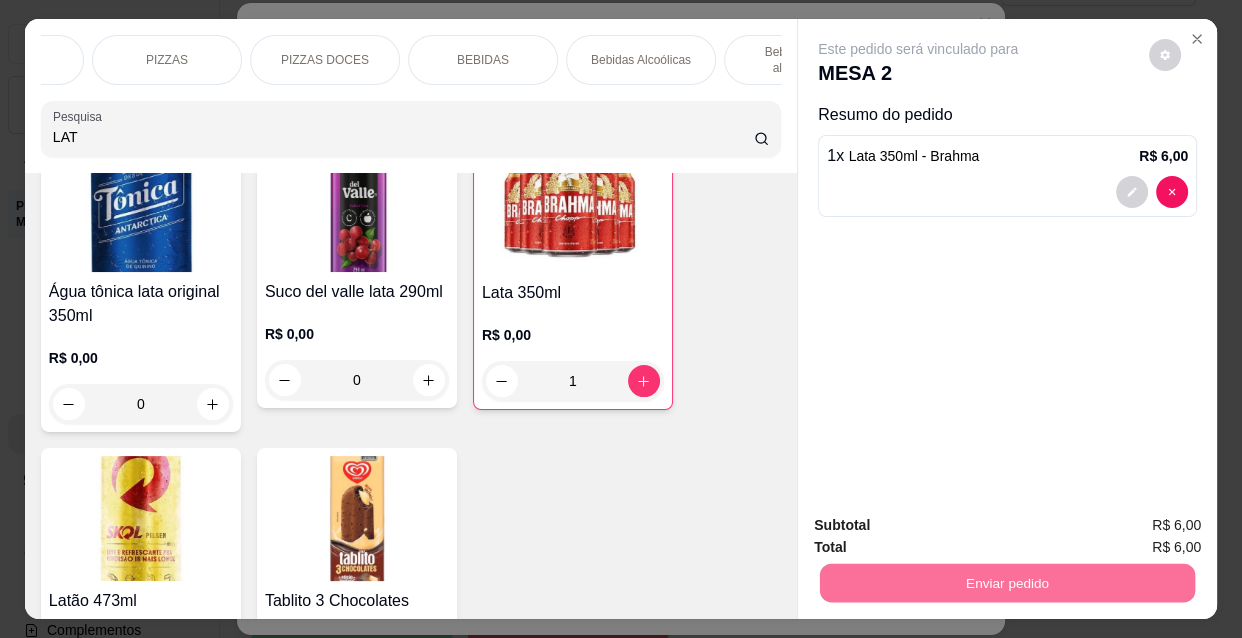 click on "Sim, quero registrar" at bounding box center [1132, 526] 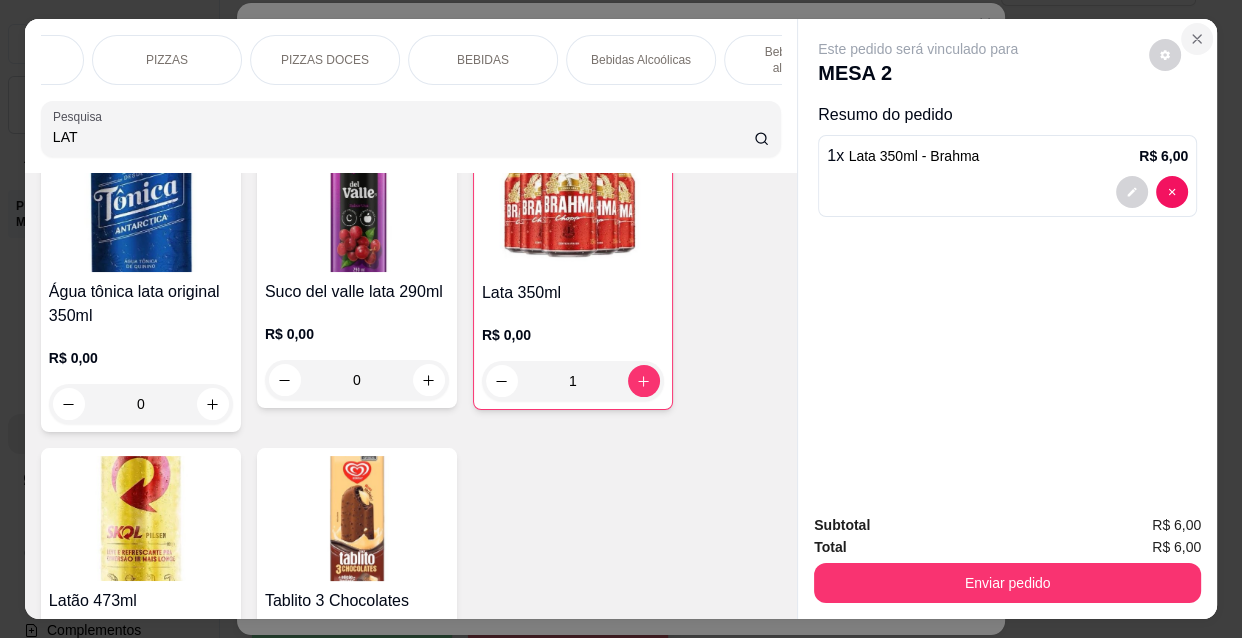 click 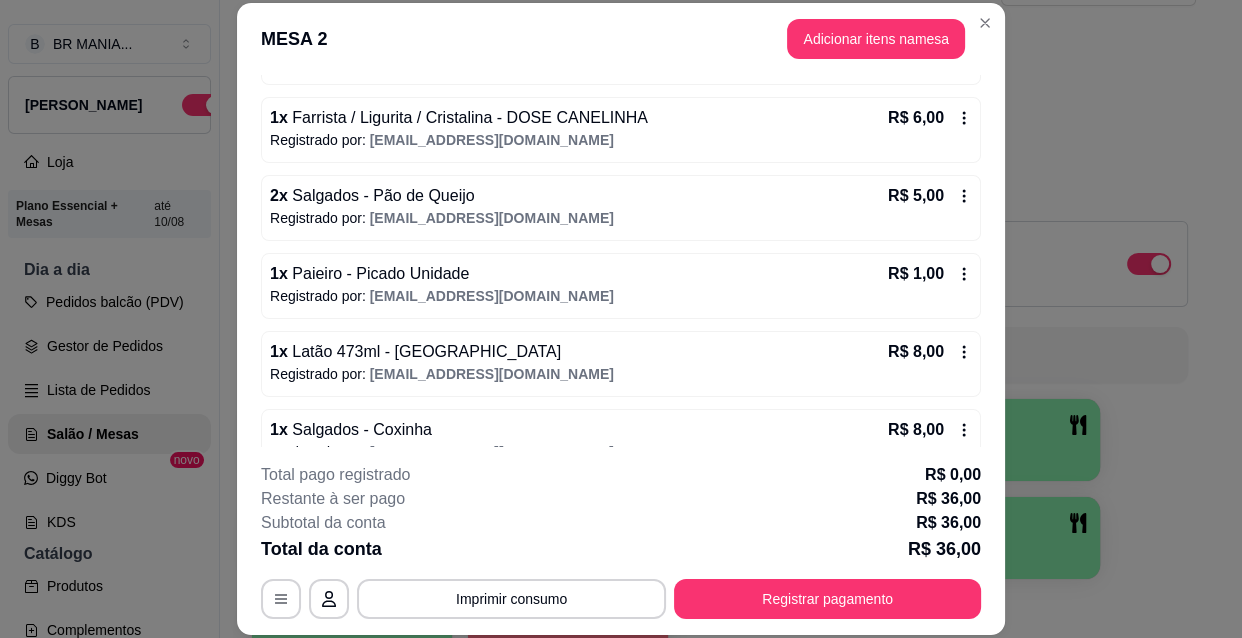 scroll, scrollTop: 279, scrollLeft: 0, axis: vertical 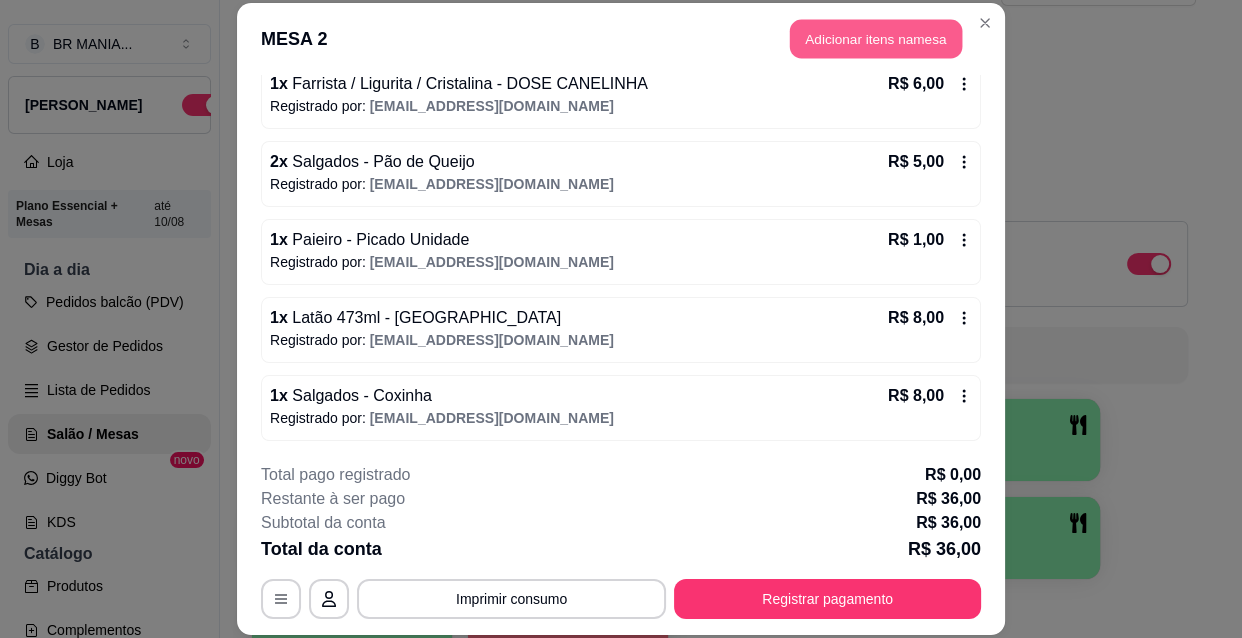 click on "Adicionar itens na  mesa" at bounding box center [876, 39] 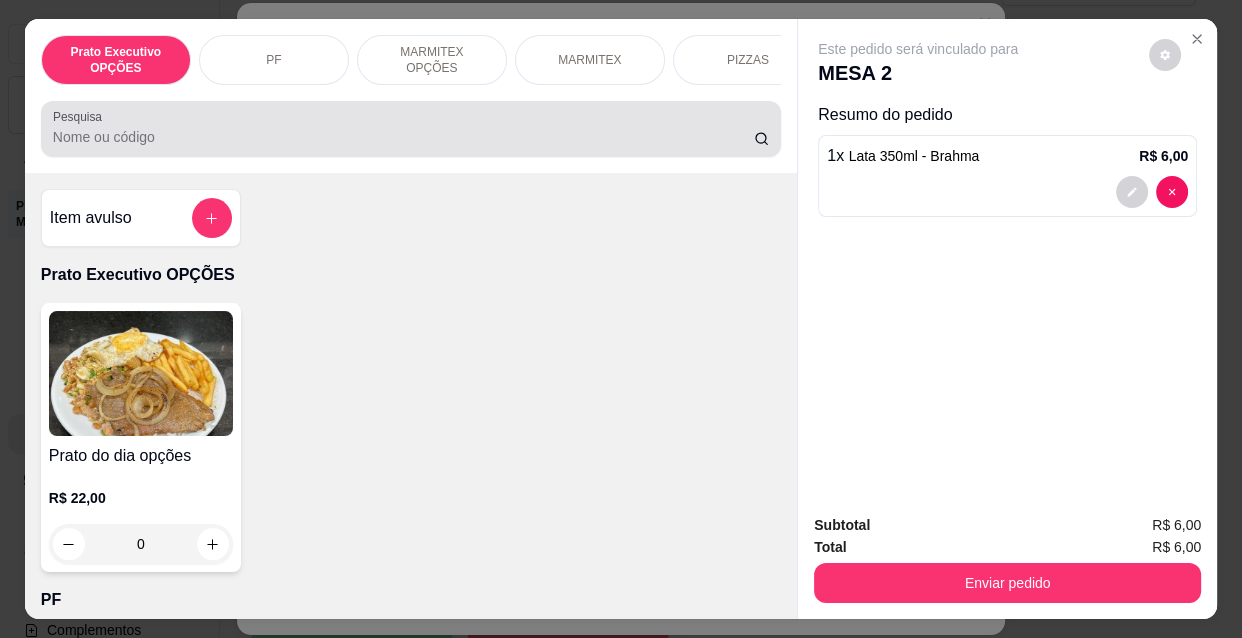 click on "Pesquisa" at bounding box center (403, 137) 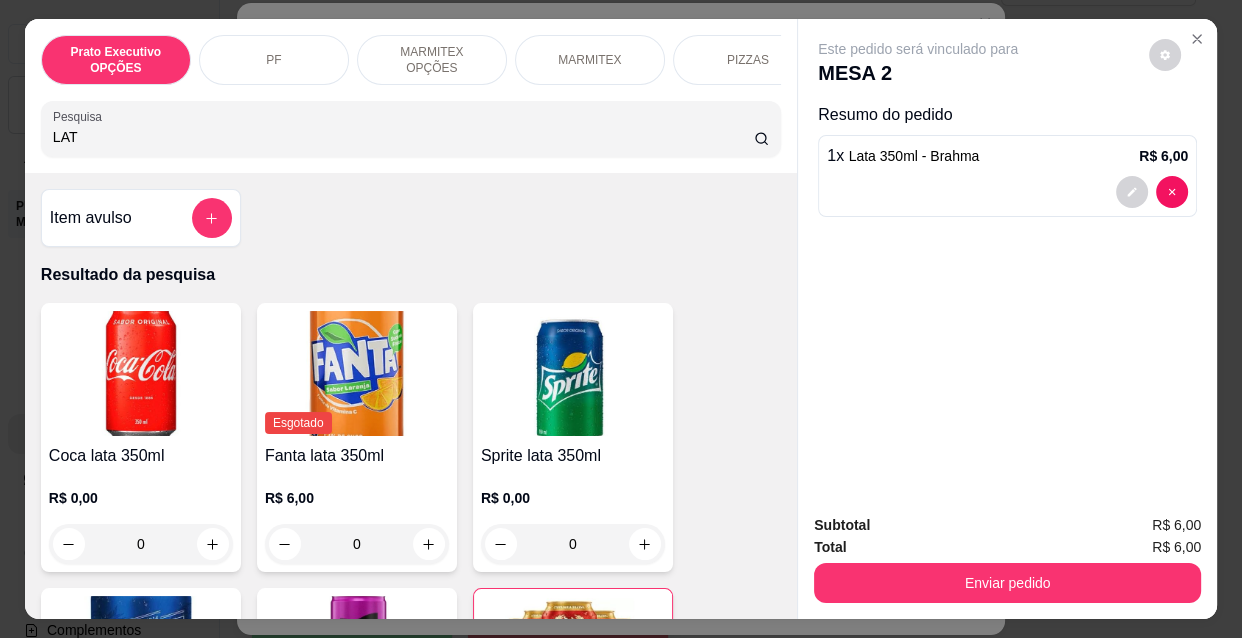 type on "LAT" 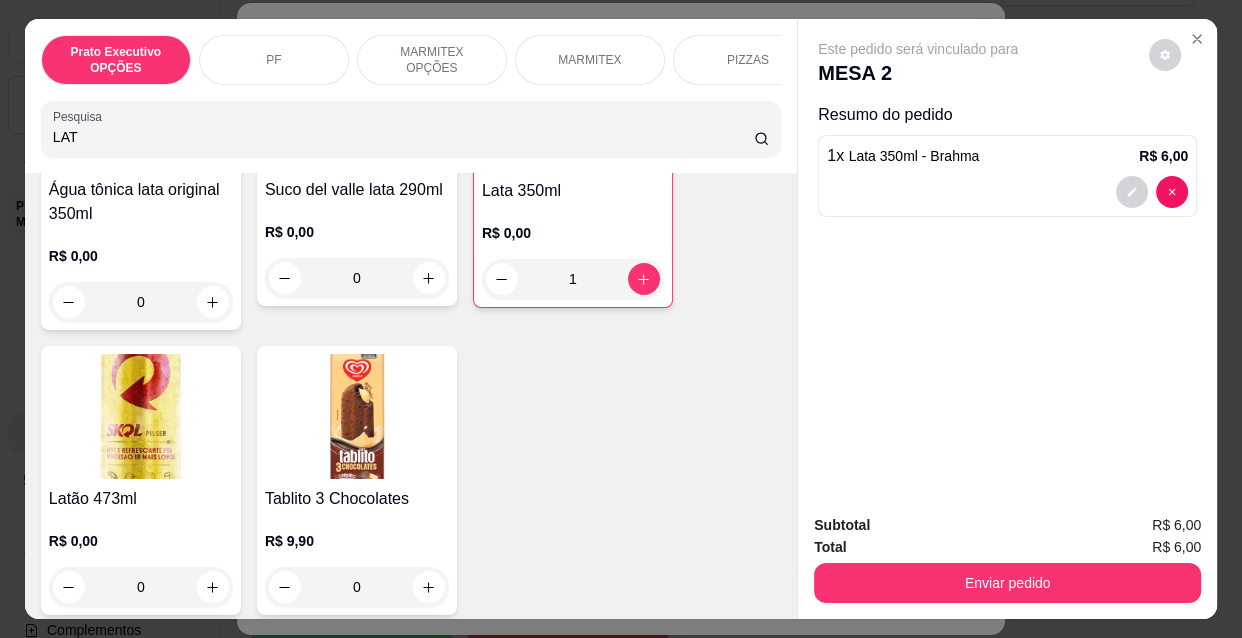 scroll, scrollTop: 413, scrollLeft: 0, axis: vertical 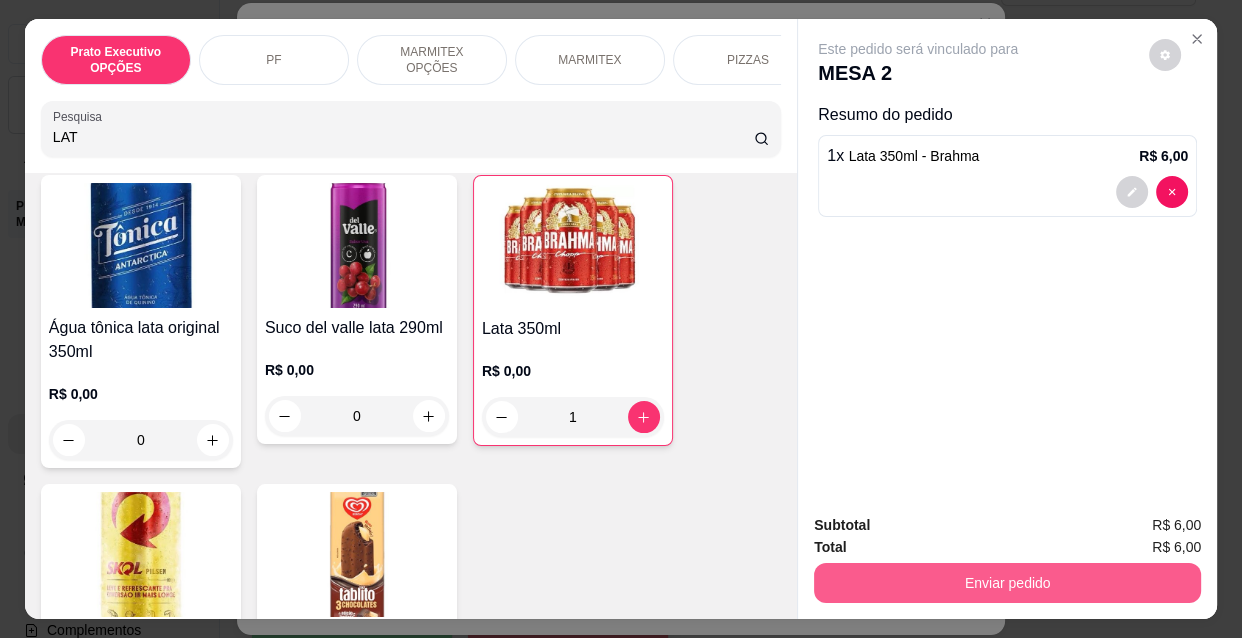 click on "Enviar pedido" at bounding box center [1007, 583] 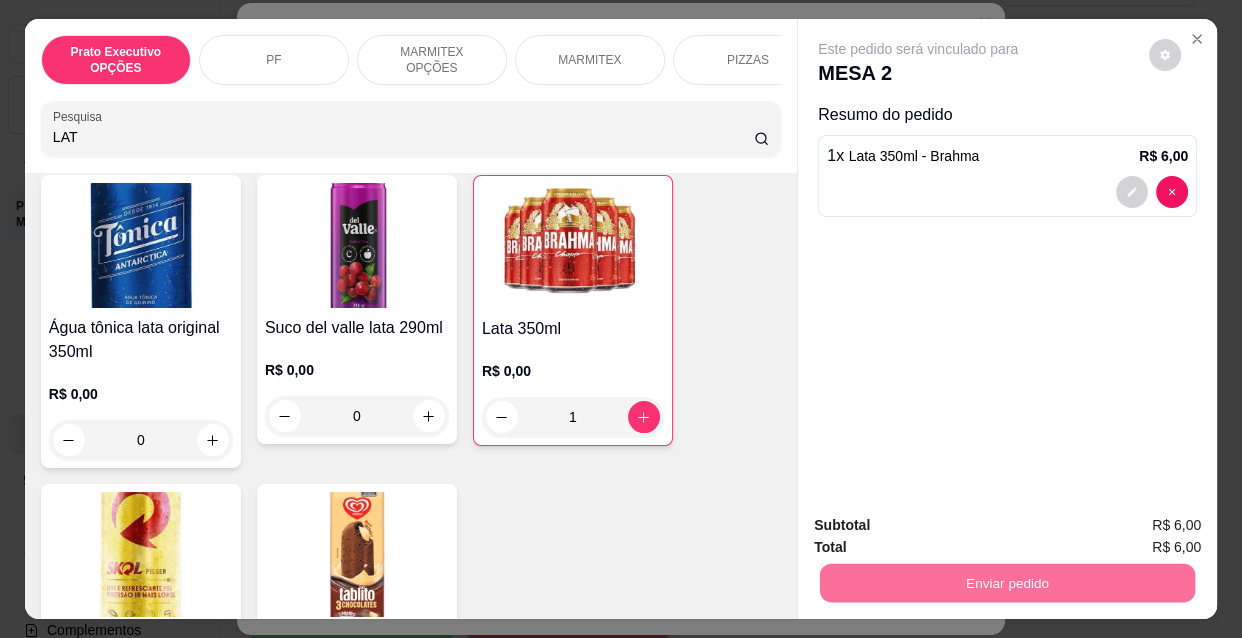 click on "Sim, quero registrar" at bounding box center [1132, 526] 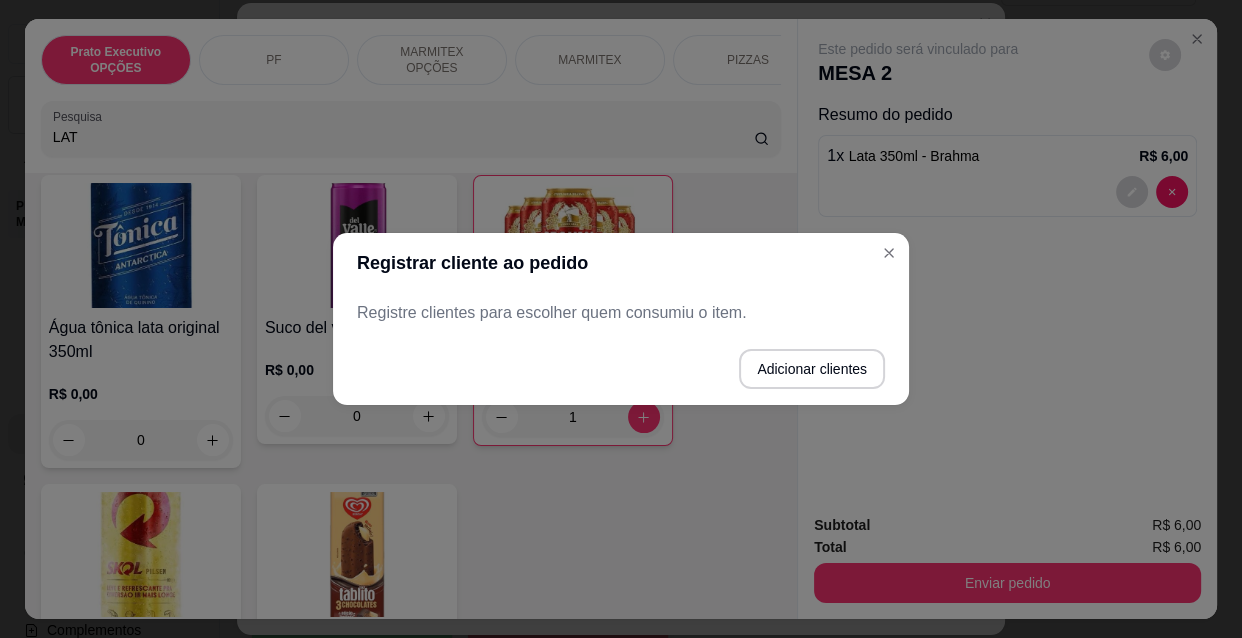 click on "Registre clientes para escolher quem consumiu o item." at bounding box center [621, 313] 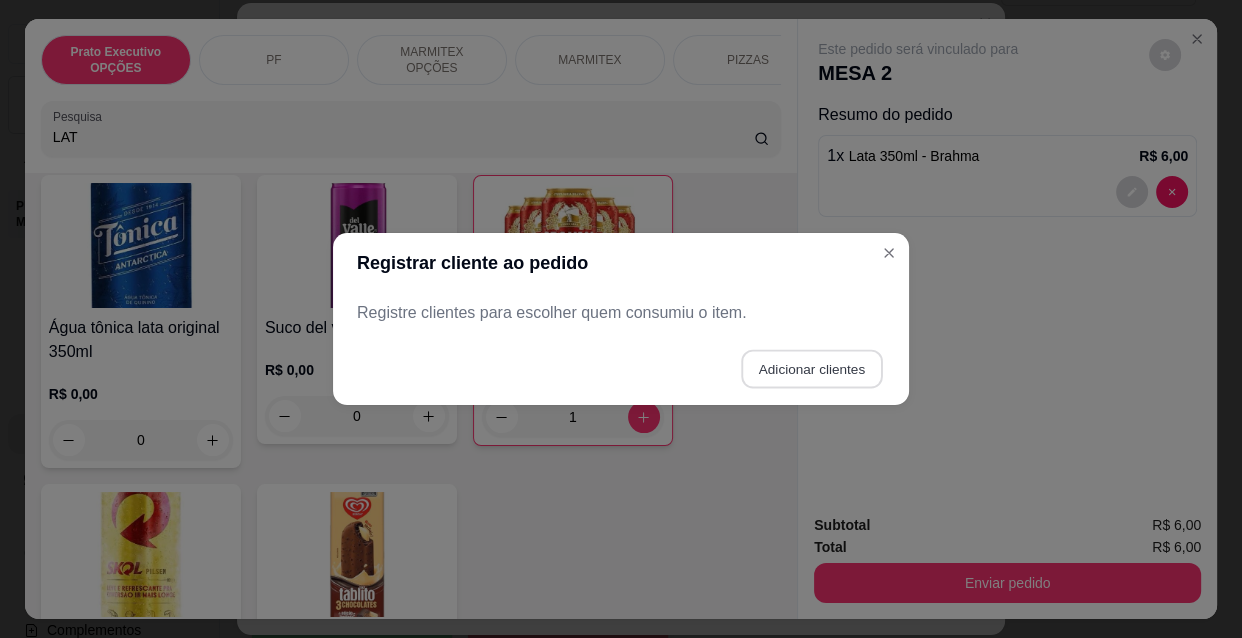 click on "Adicionar clientes" at bounding box center [811, 369] 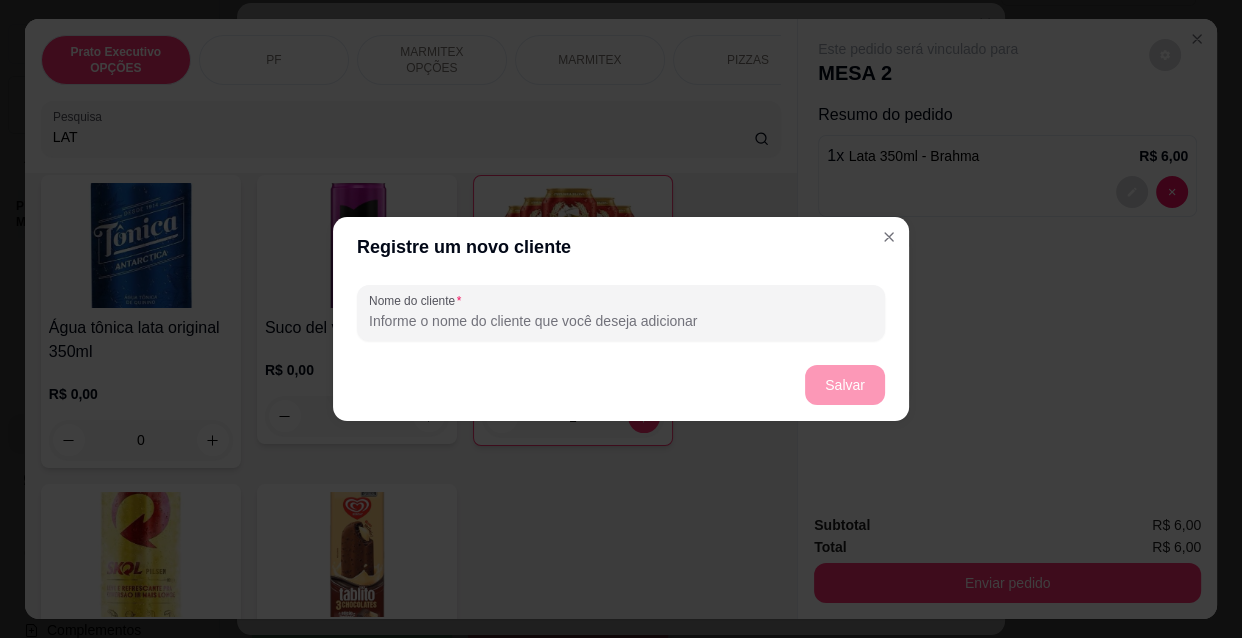 click on "Nome do cliente" at bounding box center [621, 321] 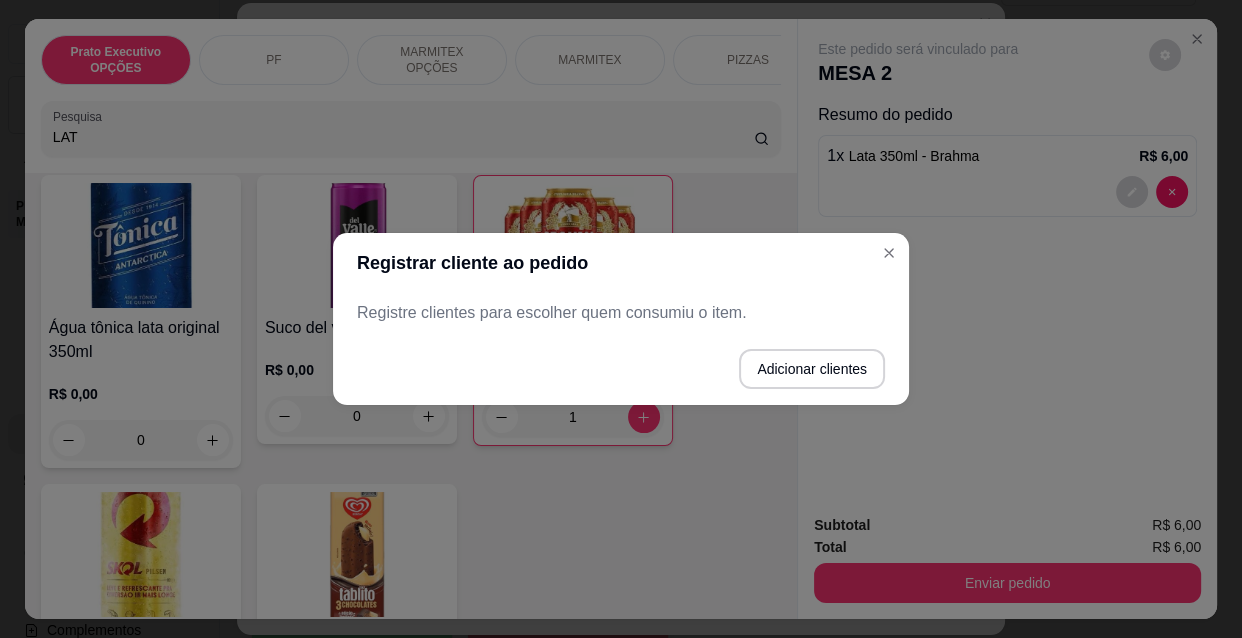 click on "Registre clientes para escolher quem consumiu o item." at bounding box center [621, 313] 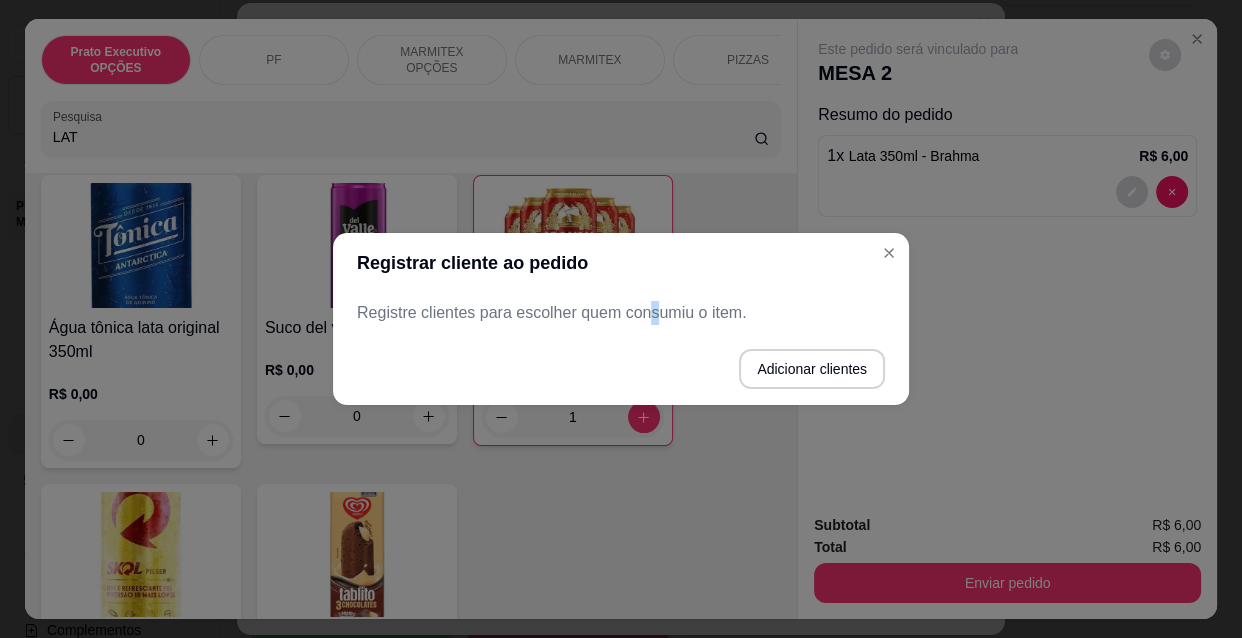 click on "Registre clientes para escolher quem consumiu o item." at bounding box center [621, 313] 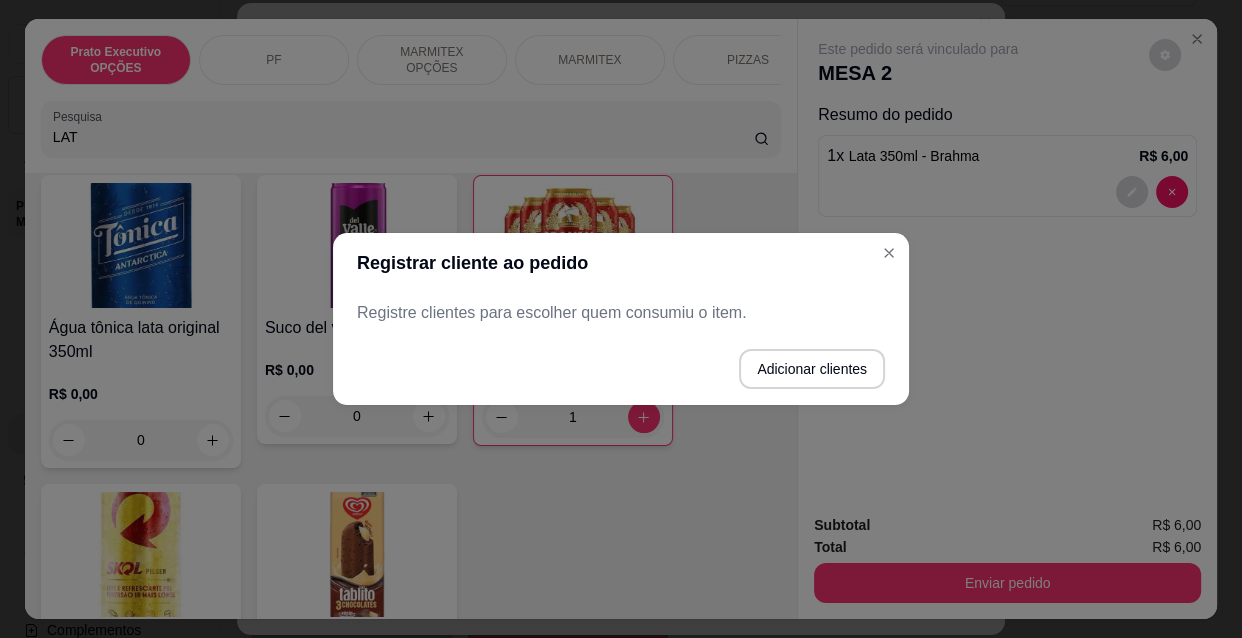 click on "Registre clientes para escolher quem consumiu o item." at bounding box center [621, 313] 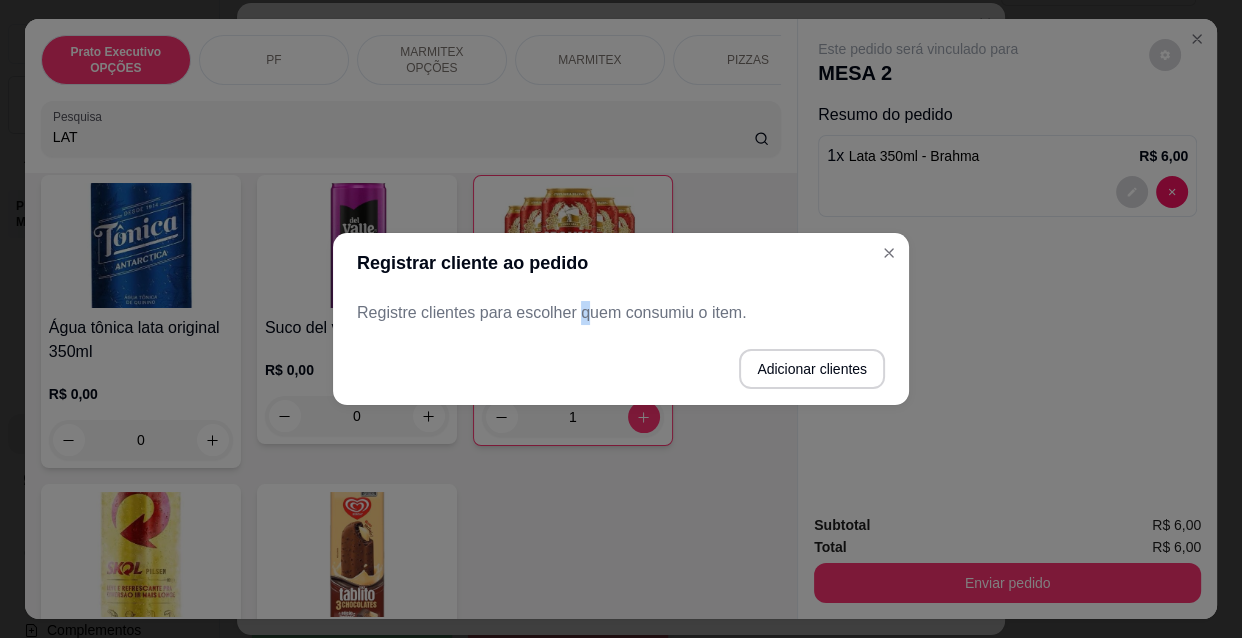 click on "Registre clientes para escolher quem consumiu o item." at bounding box center (621, 313) 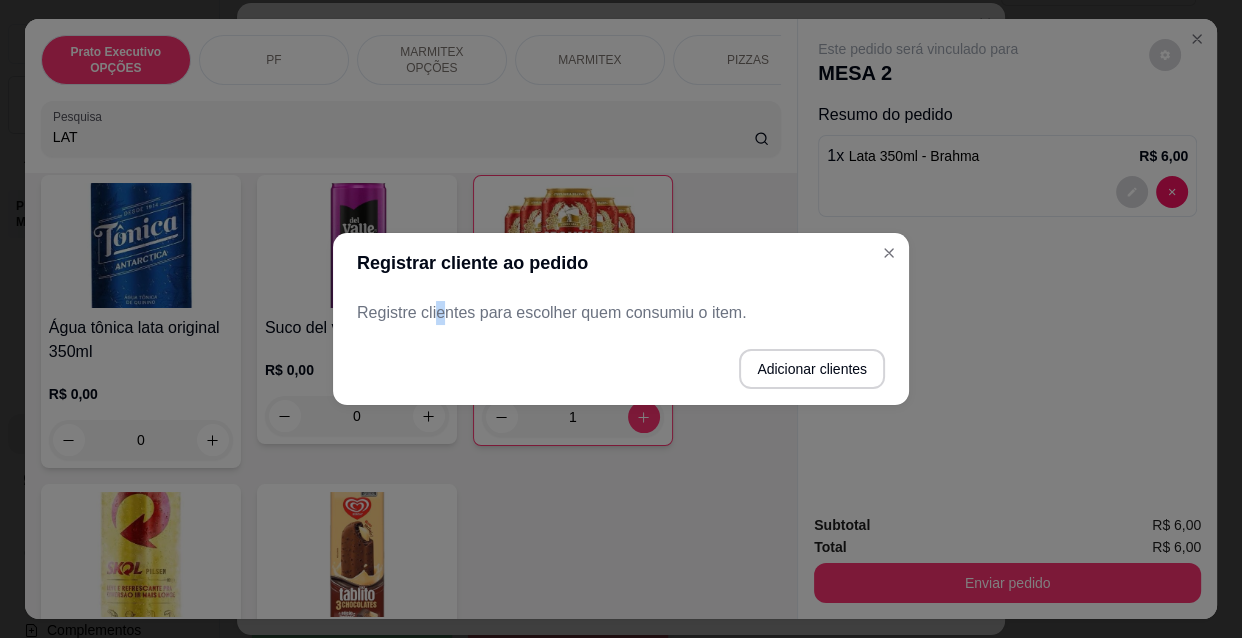 drag, startPoint x: 442, startPoint y: 300, endPoint x: 429, endPoint y: 306, distance: 14.3178215 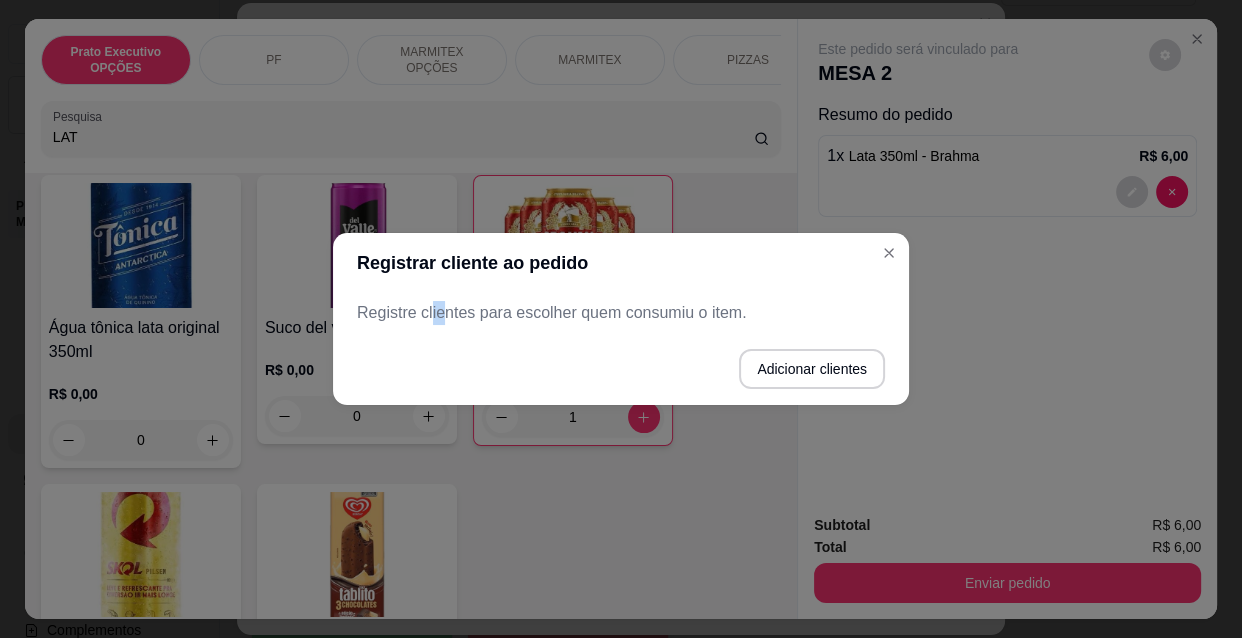drag, startPoint x: 429, startPoint y: 306, endPoint x: 444, endPoint y: 328, distance: 26.627054 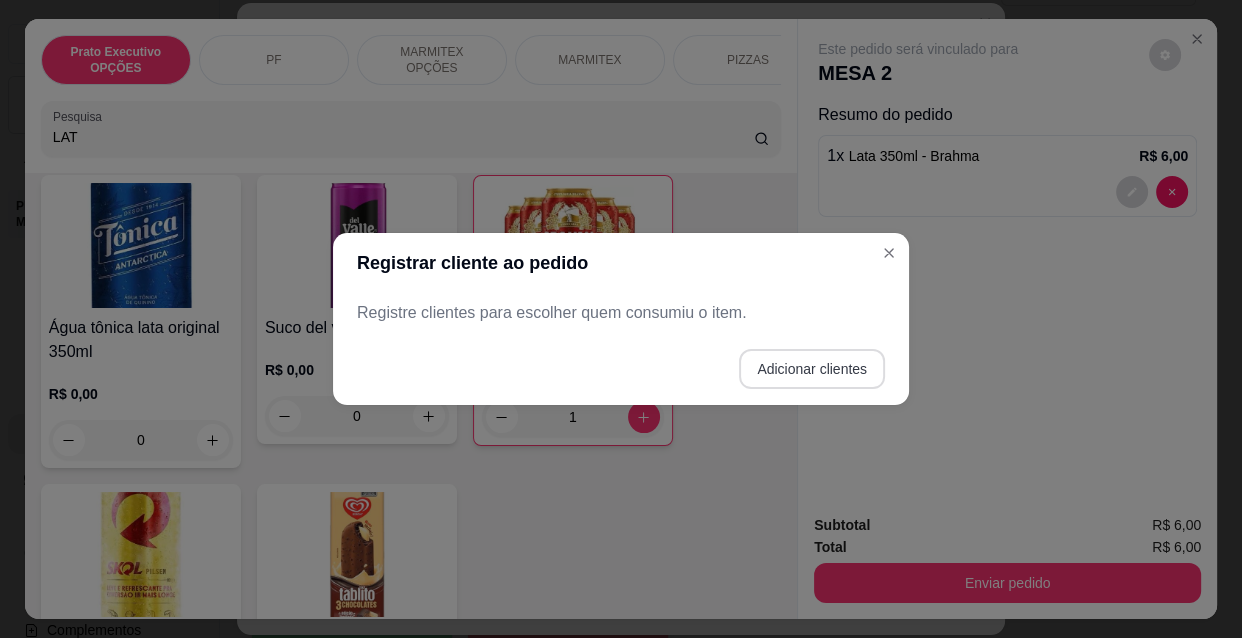 drag, startPoint x: 734, startPoint y: 350, endPoint x: 758, endPoint y: 364, distance: 27.784887 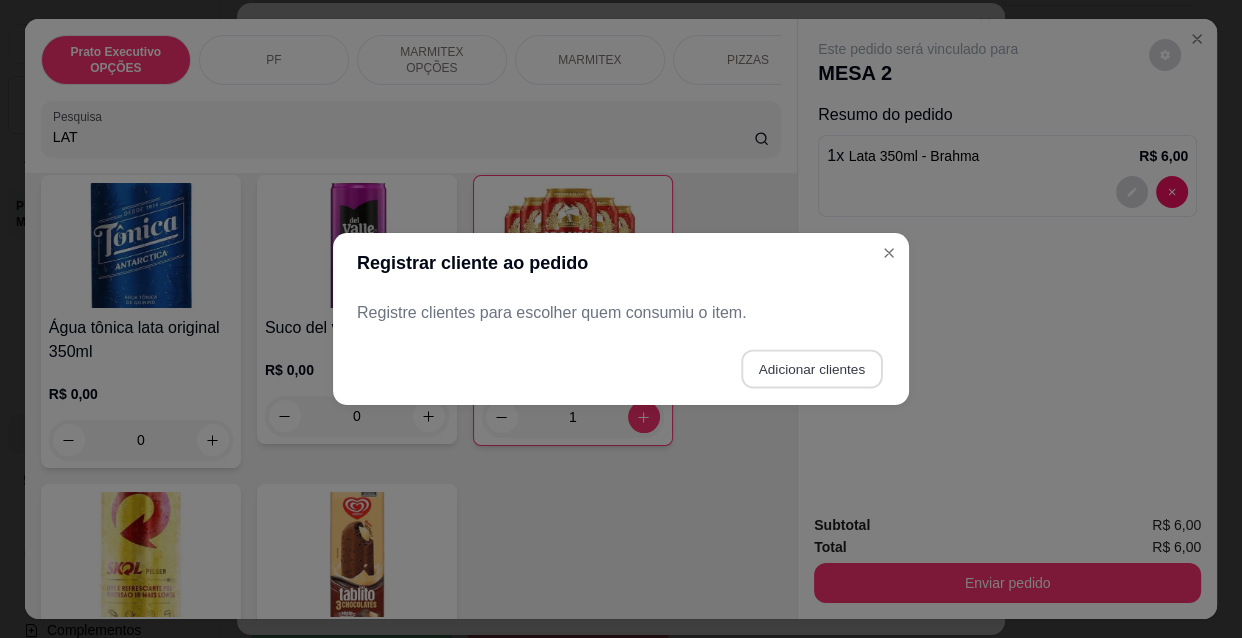 click on "Adicionar clientes" at bounding box center (811, 369) 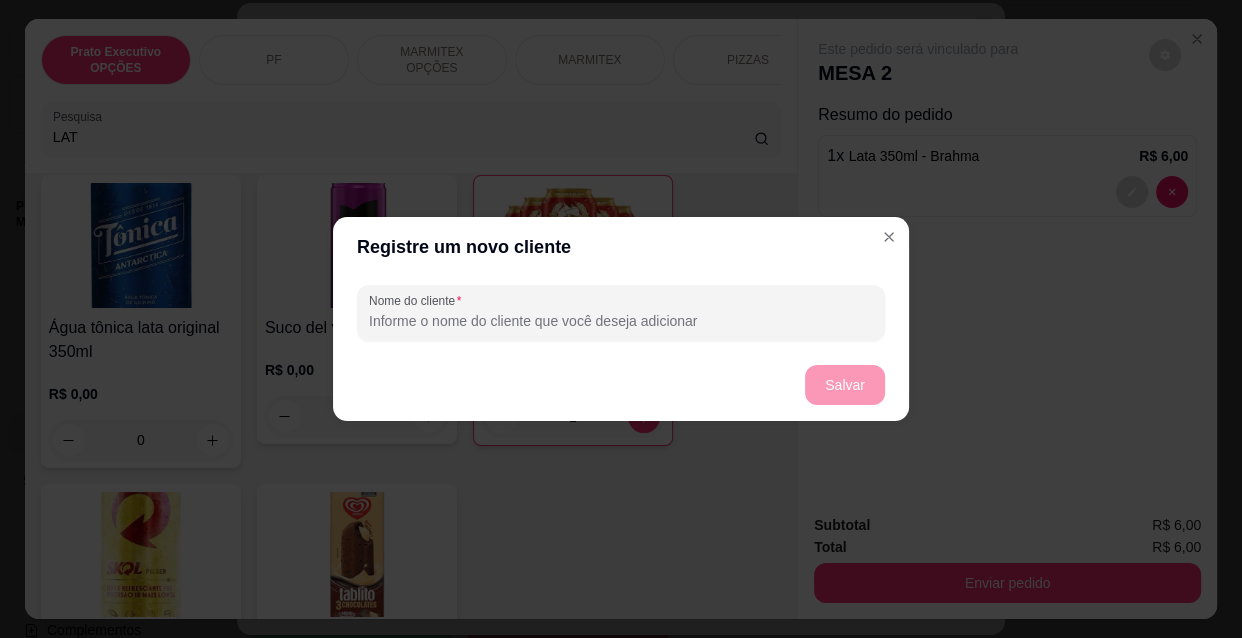 click on "Registre um novo cliente" at bounding box center [621, 247] 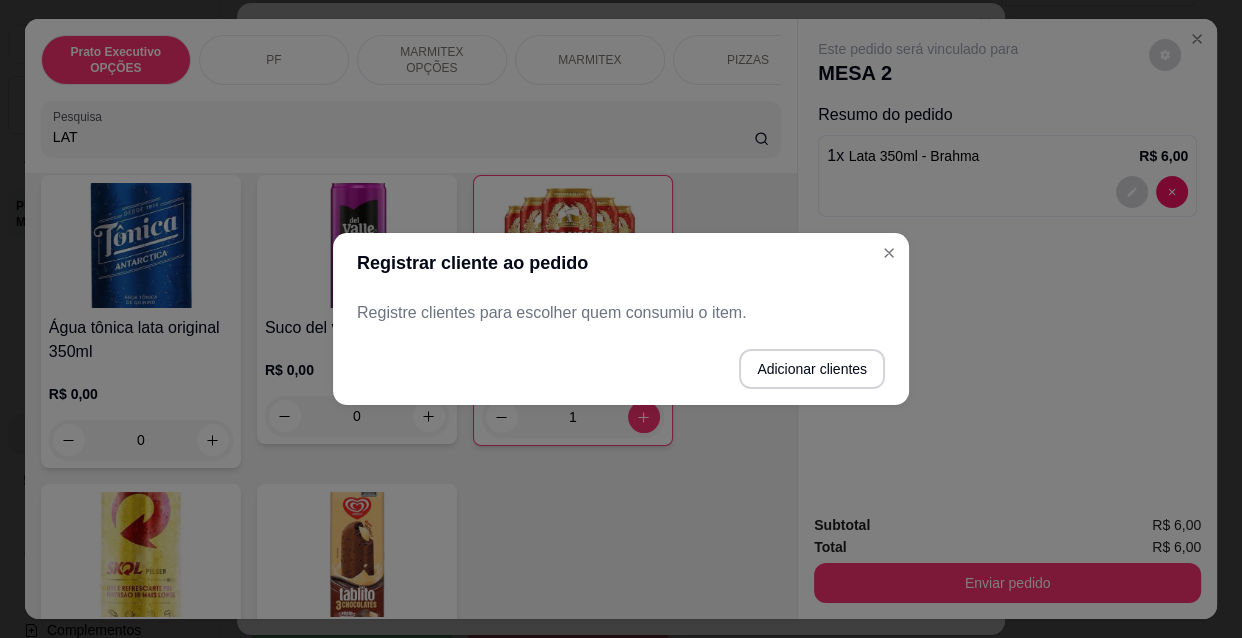click on "Registrar cliente ao pedido" at bounding box center [621, 263] 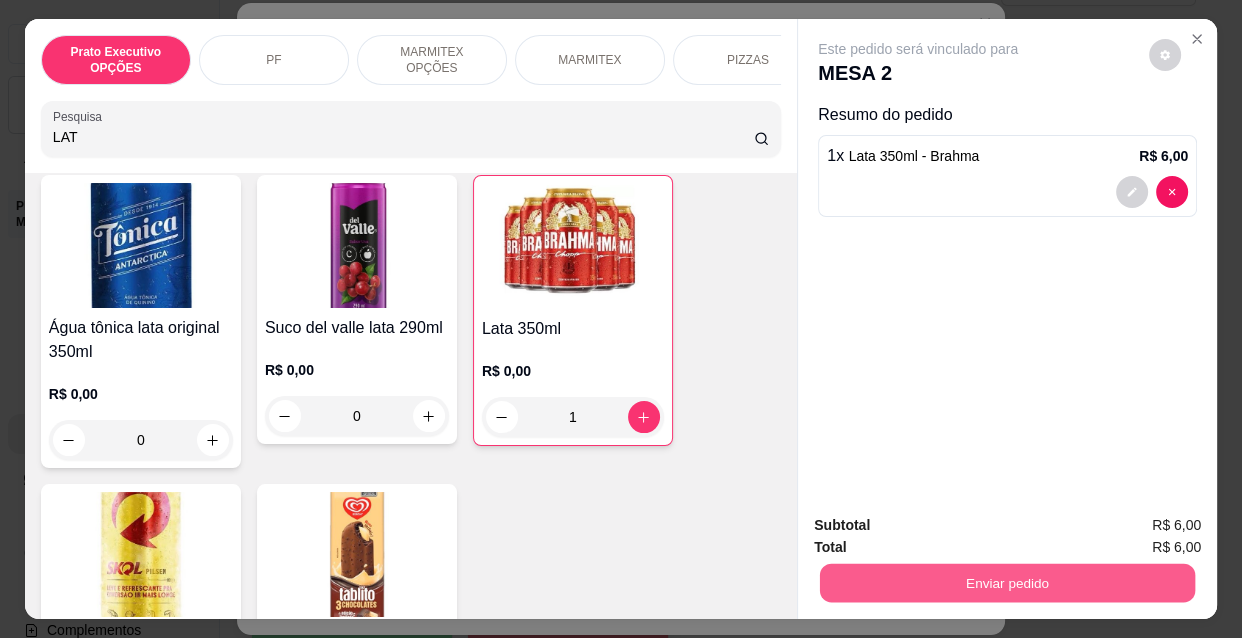 click on "Enviar pedido" at bounding box center [1007, 582] 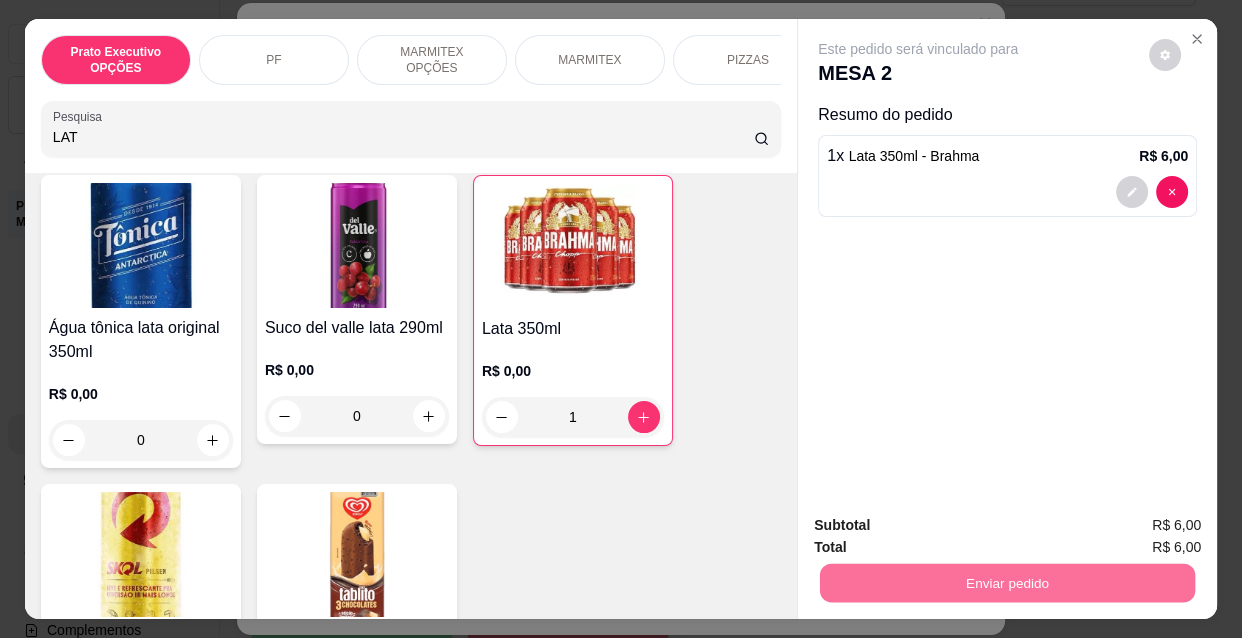 click on "Não registrar e enviar pedido" at bounding box center (942, 526) 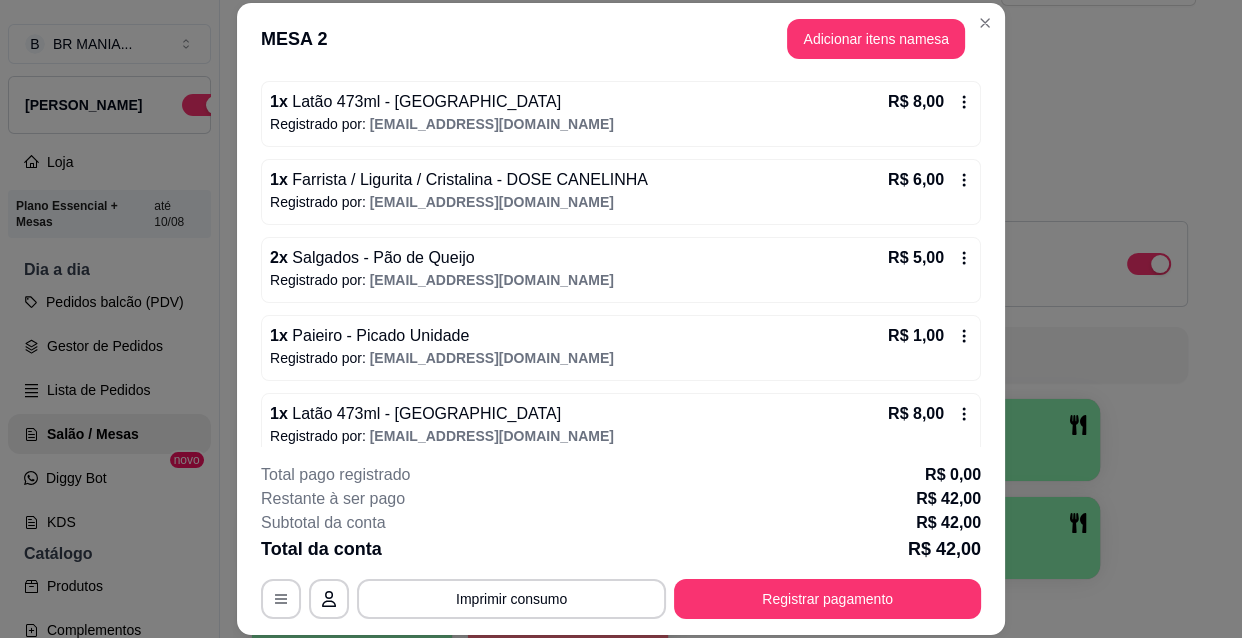 scroll, scrollTop: 357, scrollLeft: 0, axis: vertical 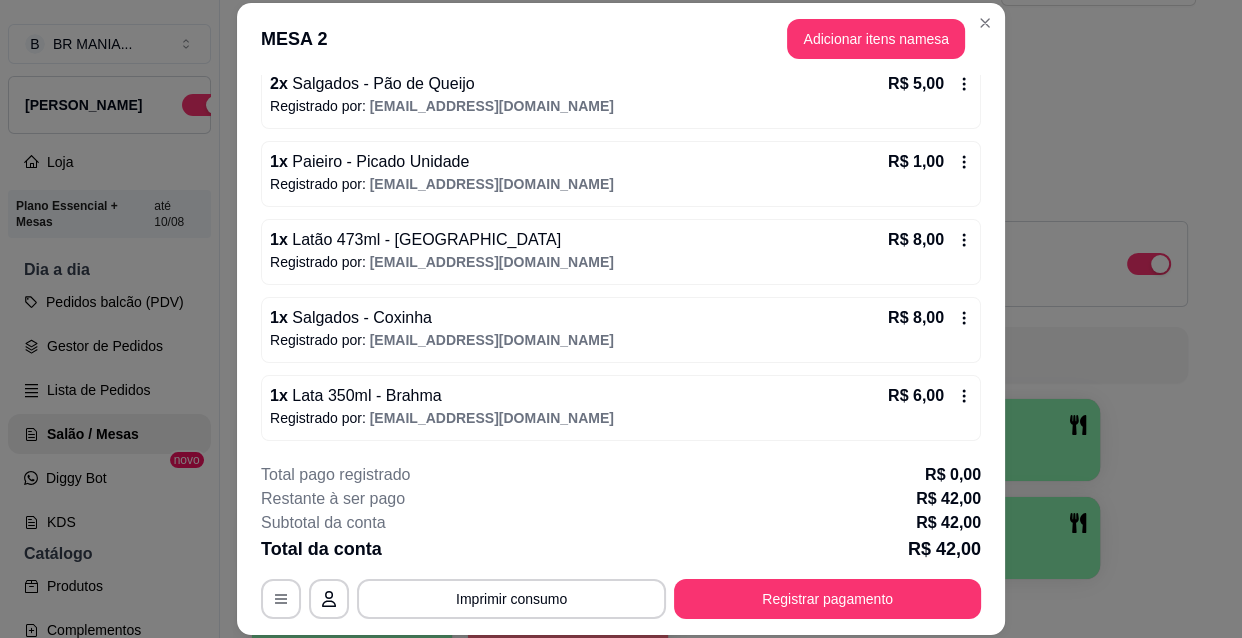 click 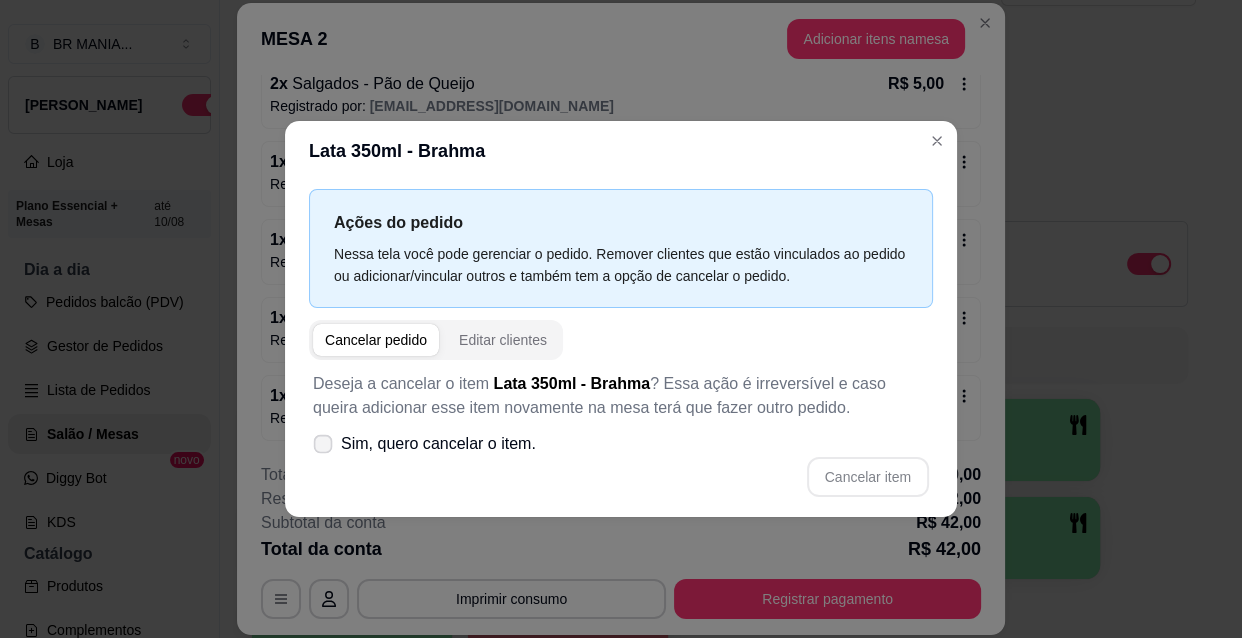 click on "Sim, quero cancelar o item." at bounding box center [438, 444] 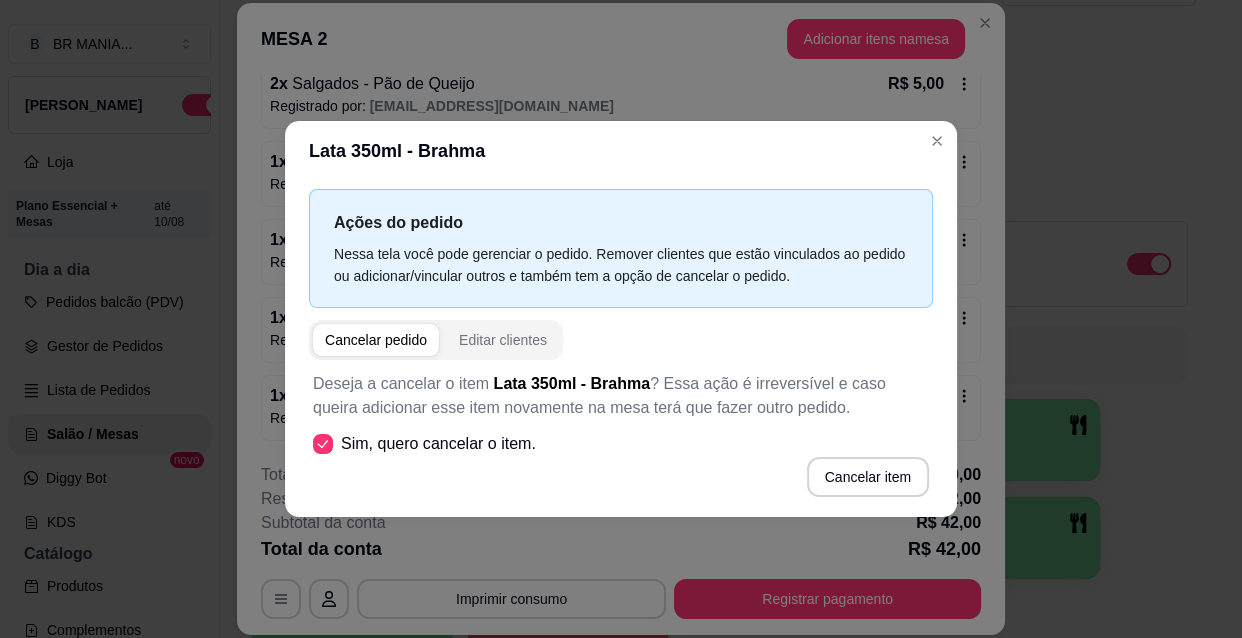 click on "Cancelar pedido" at bounding box center [376, 340] 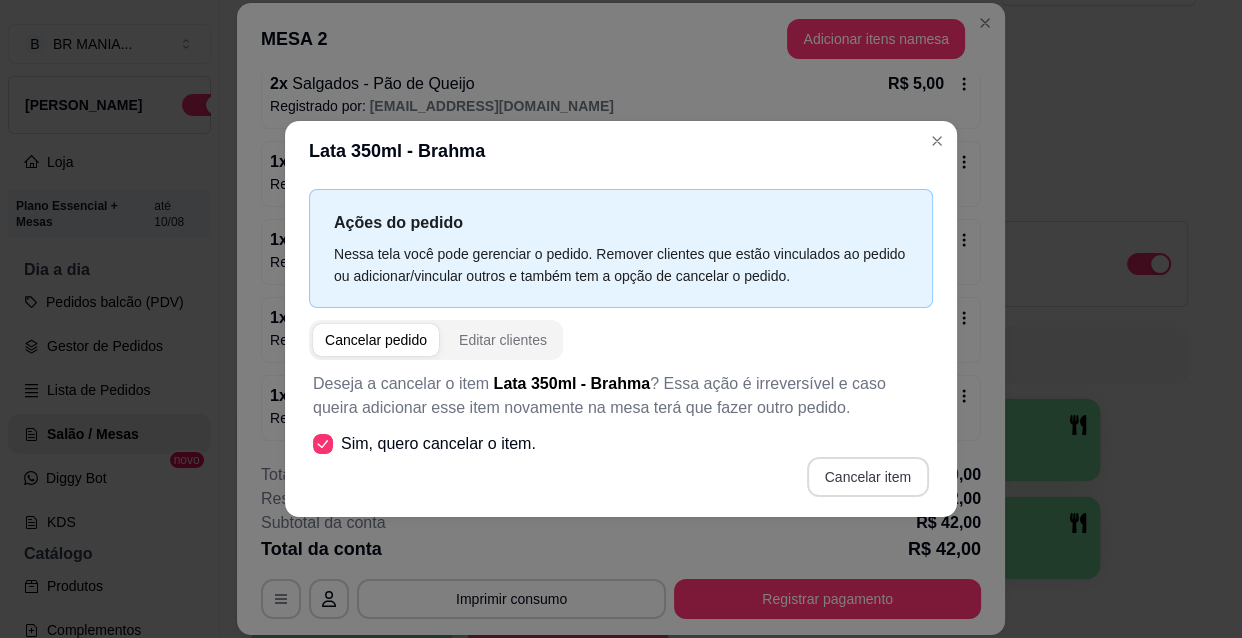 click on "Cancelar item" at bounding box center (868, 477) 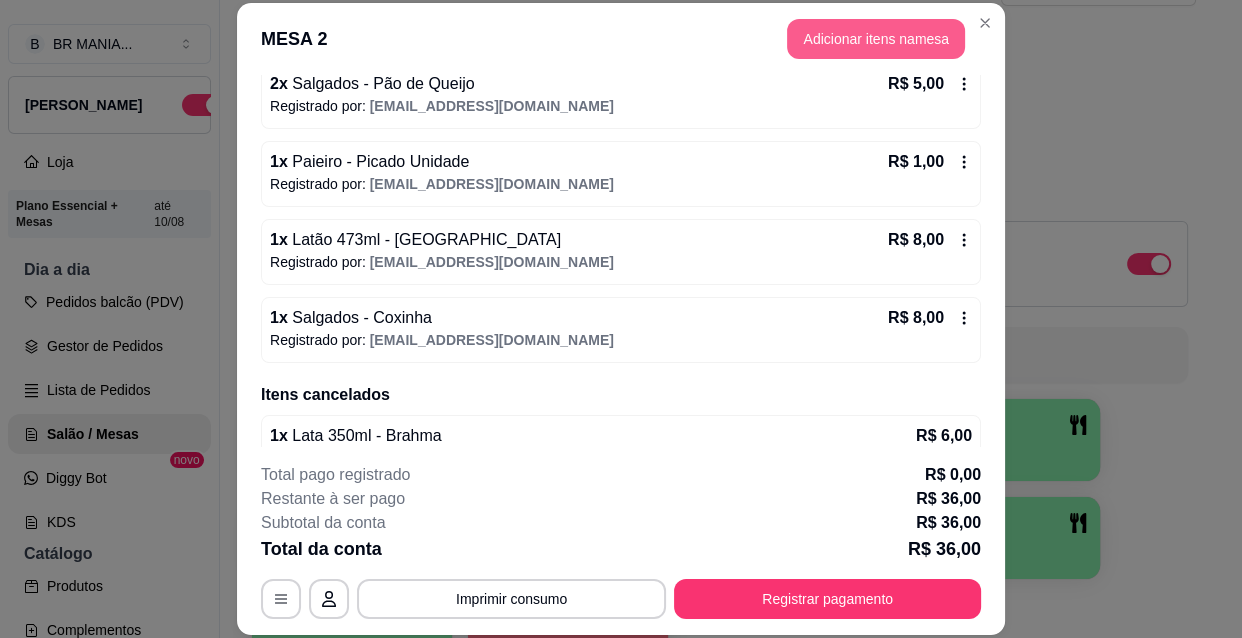 click on "Adicionar itens na  mesa" at bounding box center (876, 39) 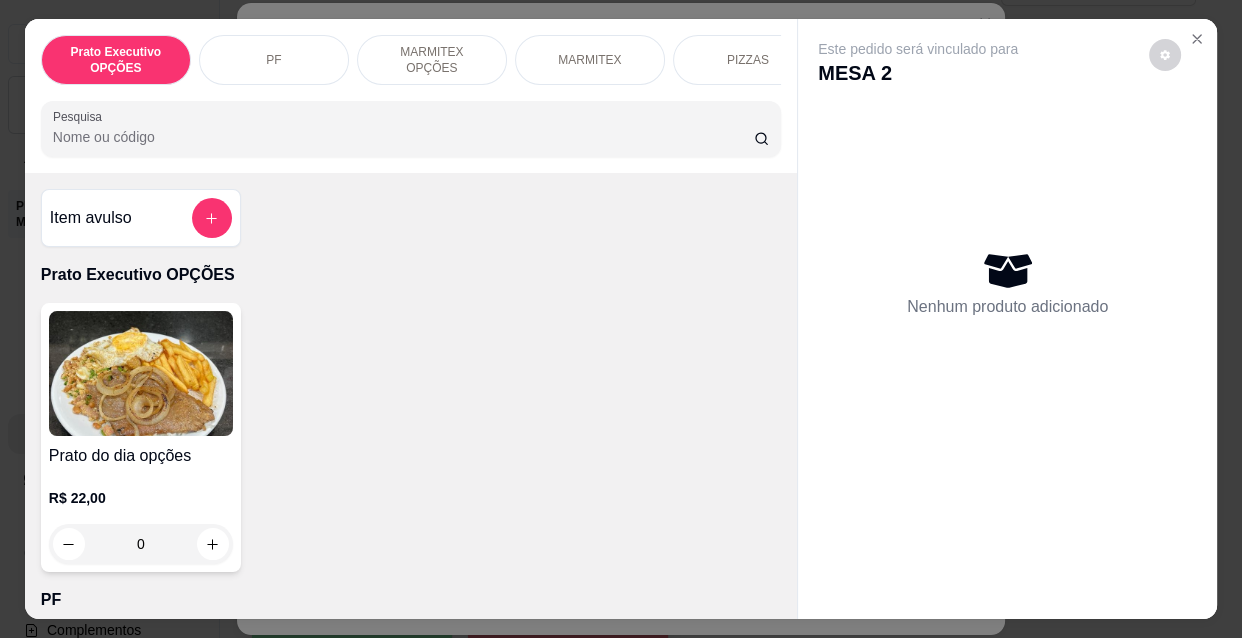 click on "Pesquisa" at bounding box center [403, 137] 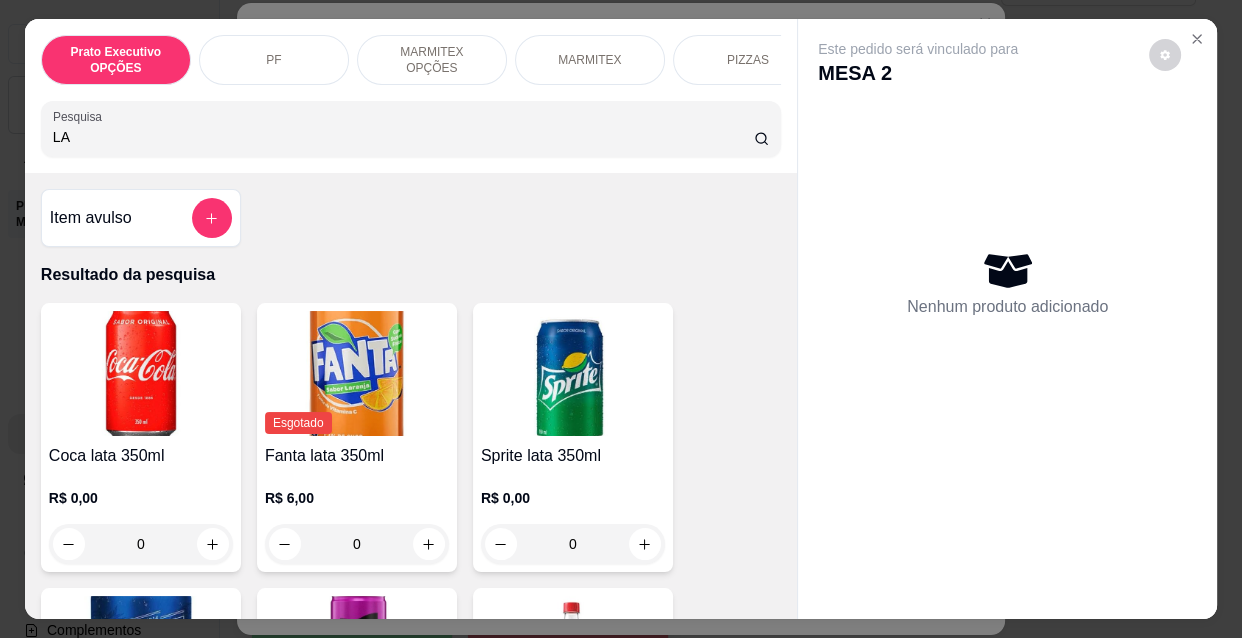 type on "LA" 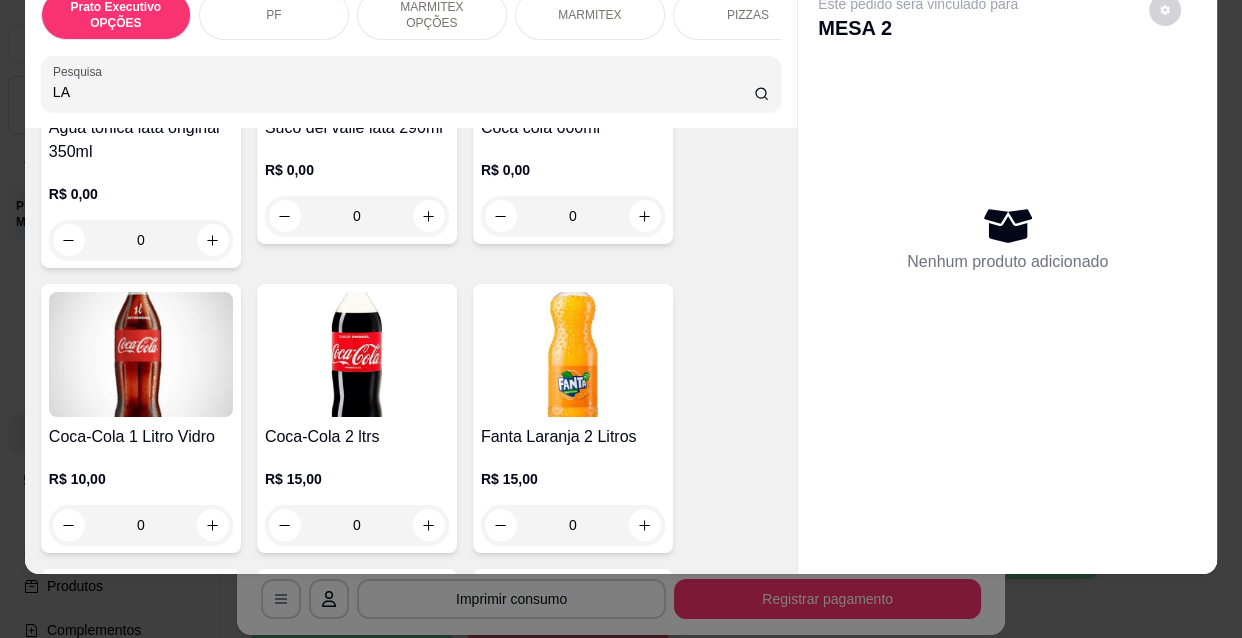 scroll, scrollTop: 833, scrollLeft: 0, axis: vertical 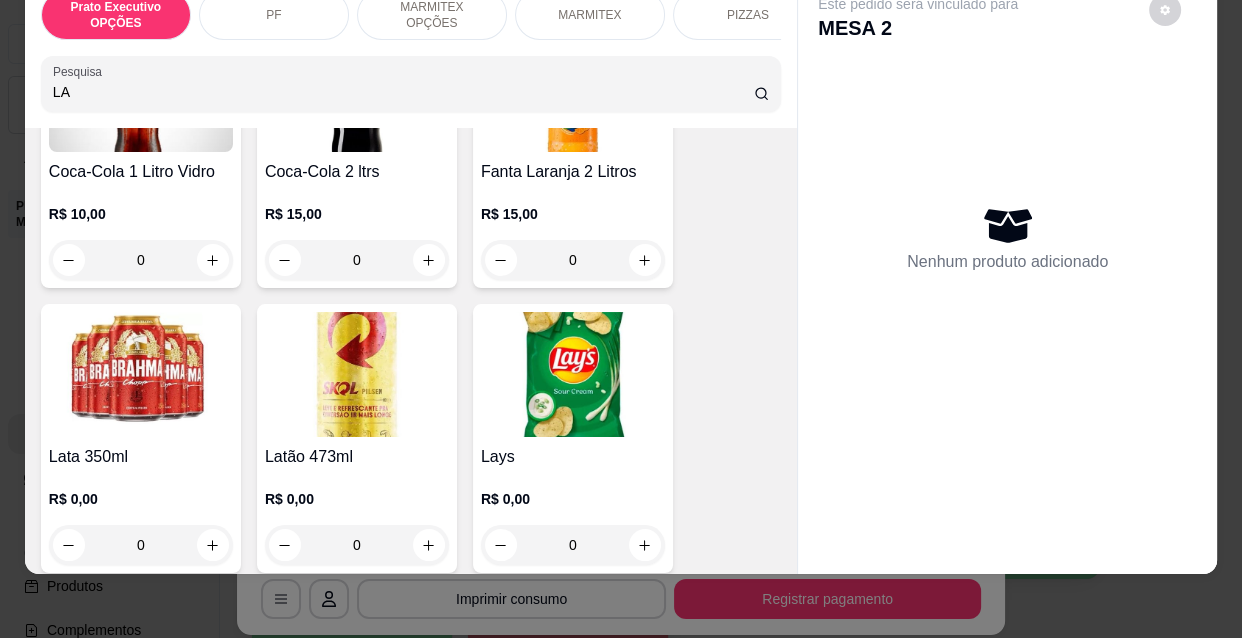 click at bounding box center (357, 374) 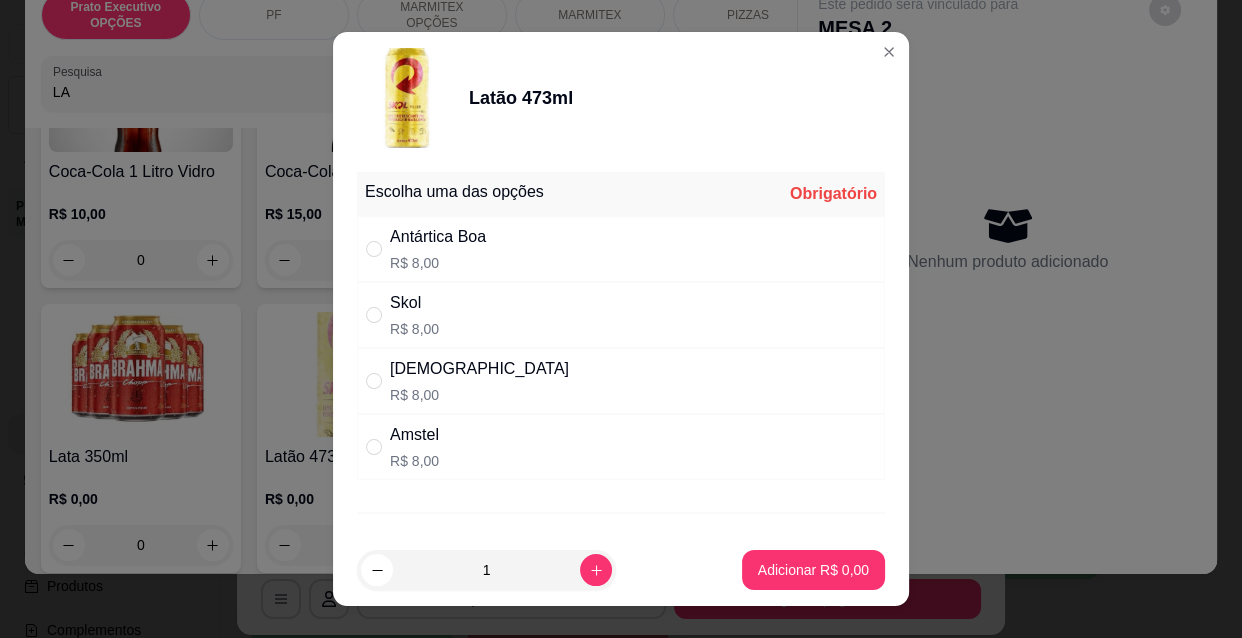 click on "Brahma  R$ 8,00" at bounding box center (621, 381) 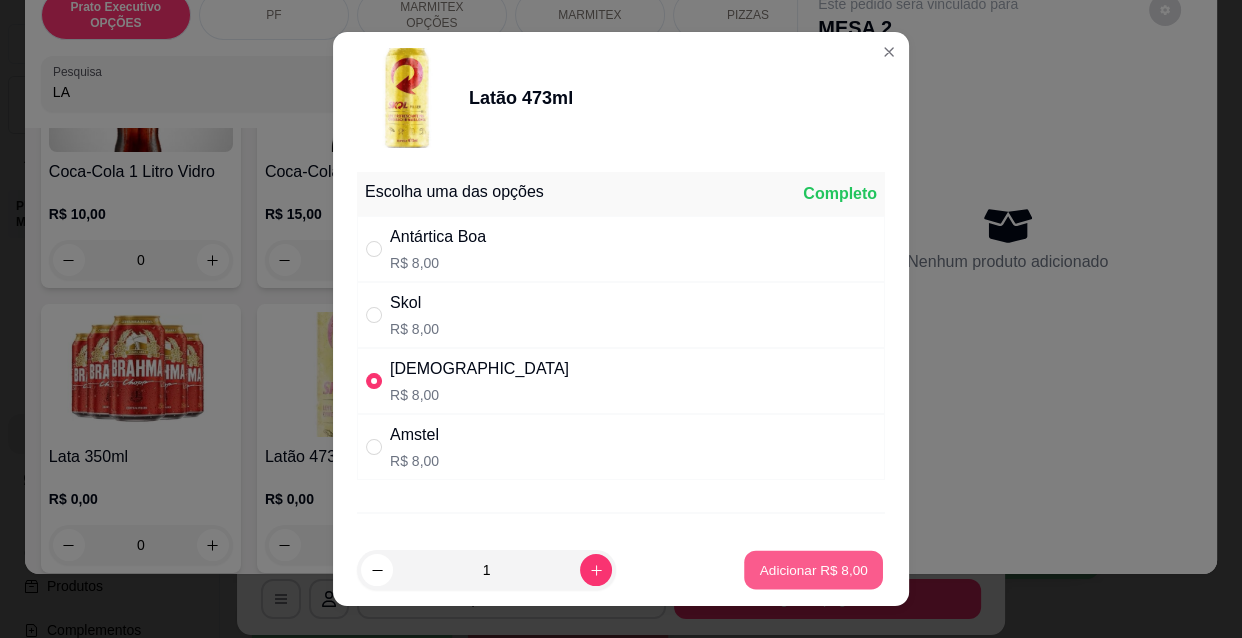 click on "Adicionar   R$ 8,00" at bounding box center [813, 570] 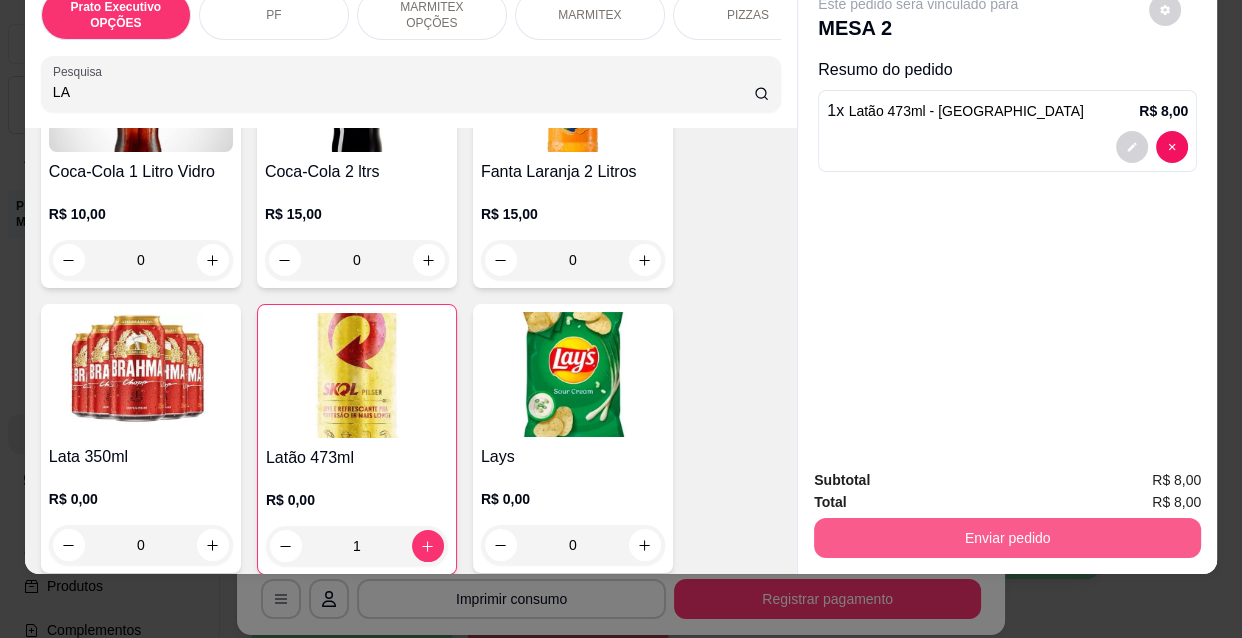 click on "Enviar pedido" at bounding box center (1007, 538) 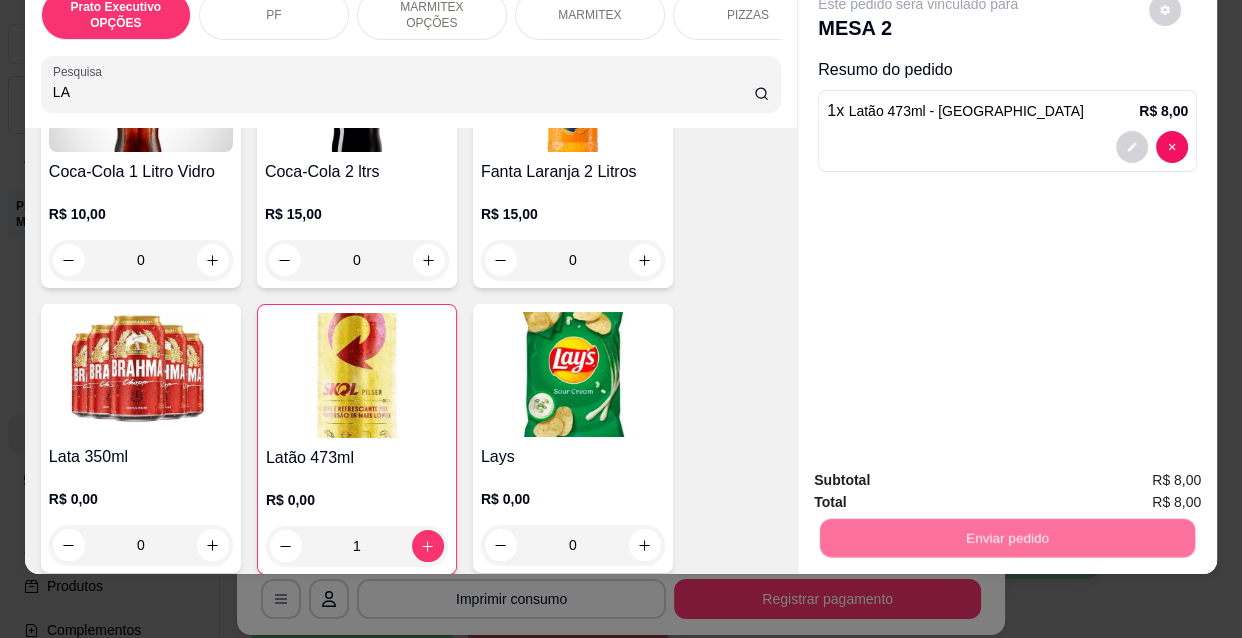 click on "Não registrar e enviar pedido" at bounding box center [942, 475] 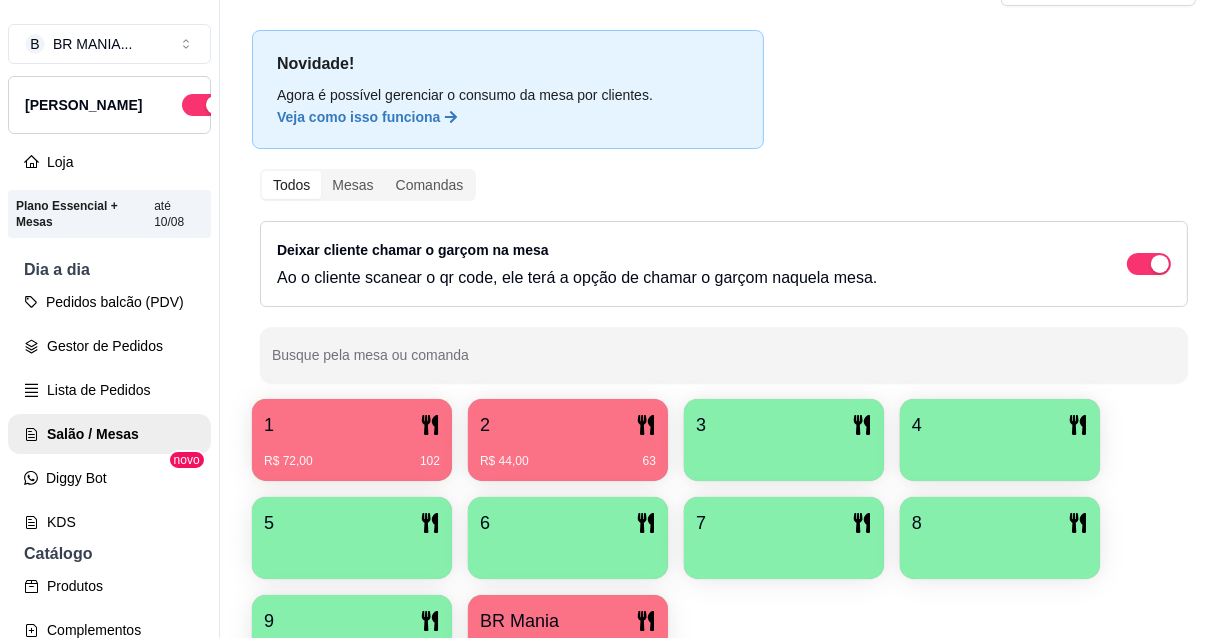 click on "R$ 44,00 63" at bounding box center (568, 454) 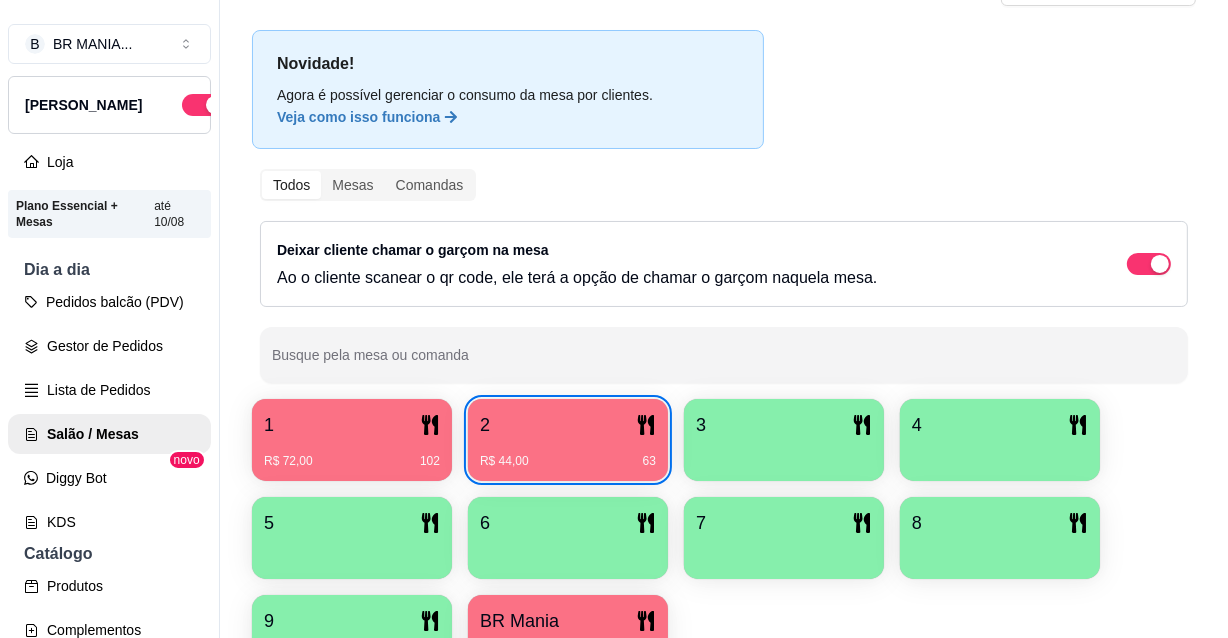 type 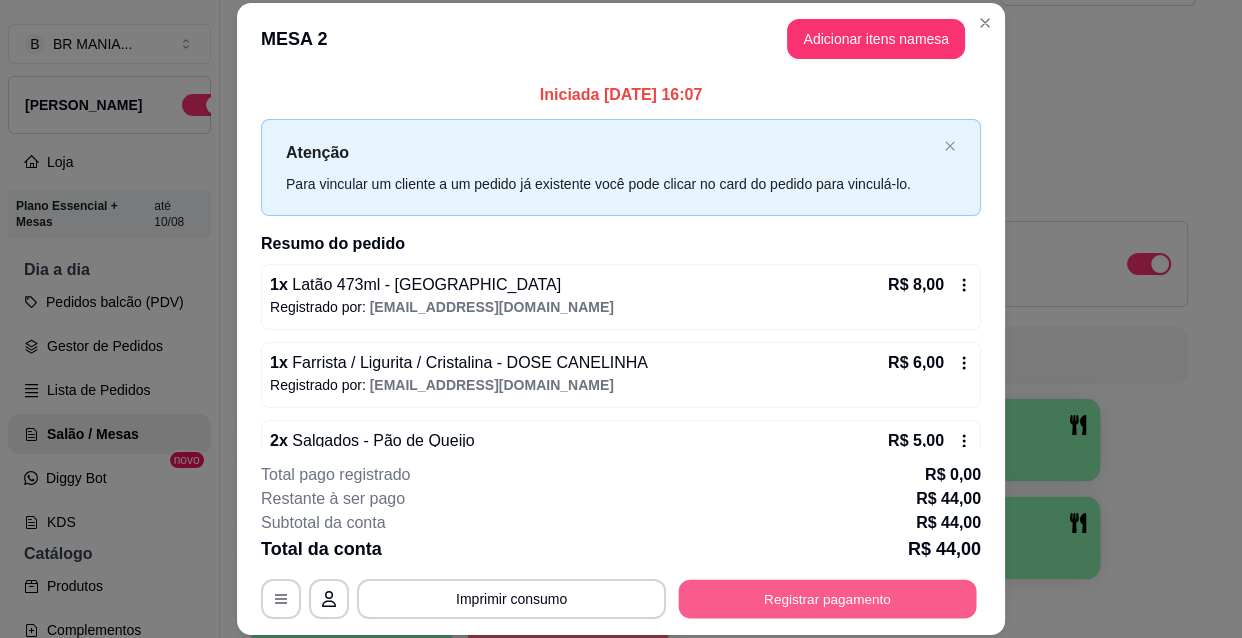 click on "Registrar pagamento" at bounding box center [828, 598] 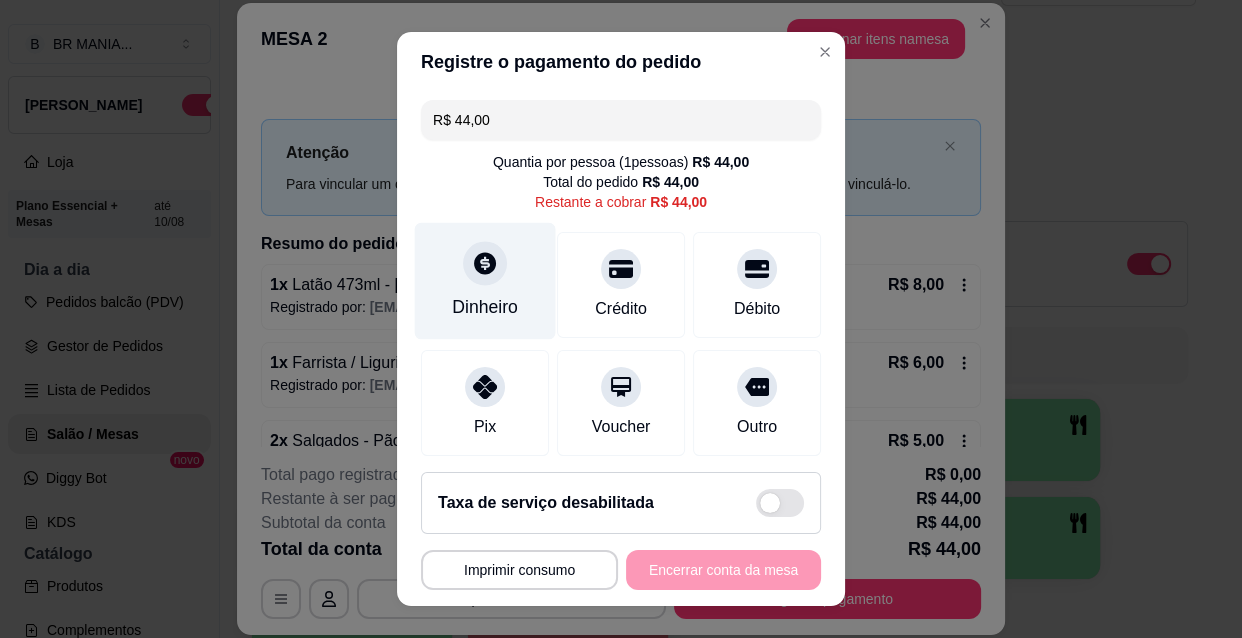 click at bounding box center (485, 263) 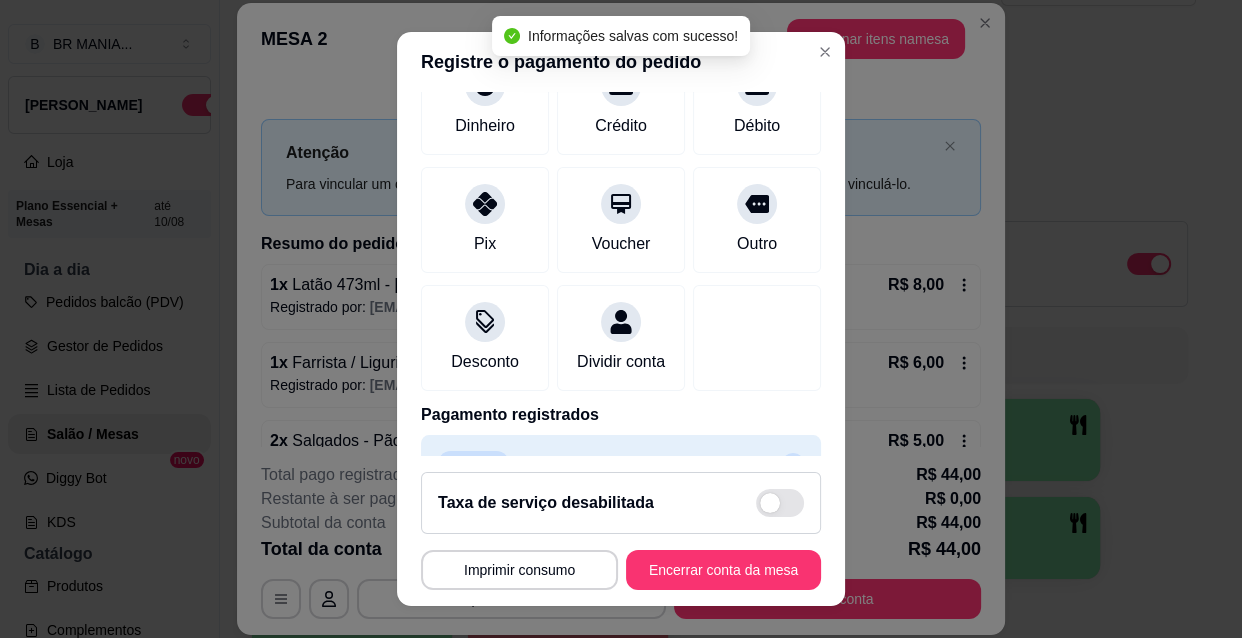 scroll, scrollTop: 232, scrollLeft: 0, axis: vertical 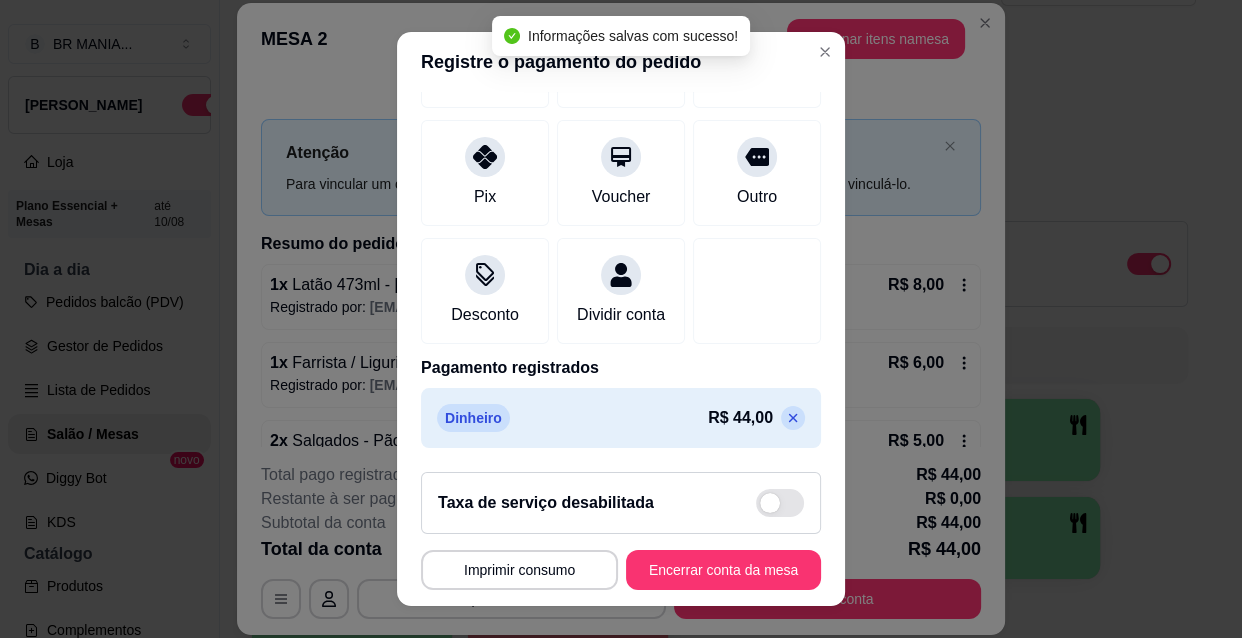 click 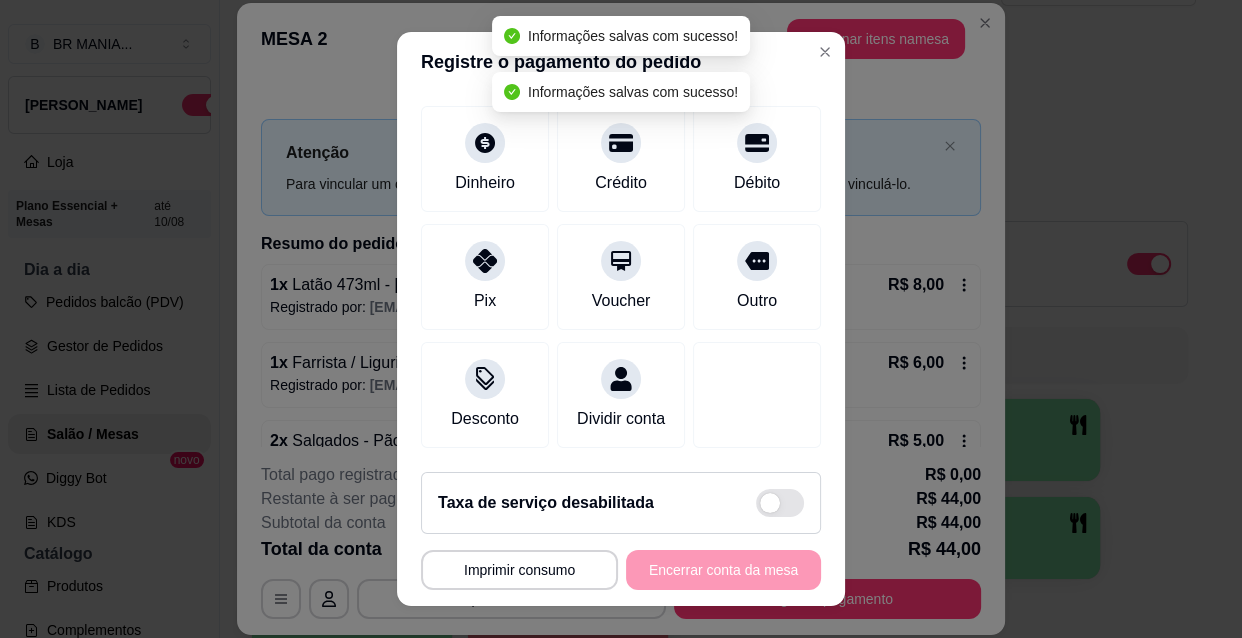 scroll, scrollTop: 149, scrollLeft: 0, axis: vertical 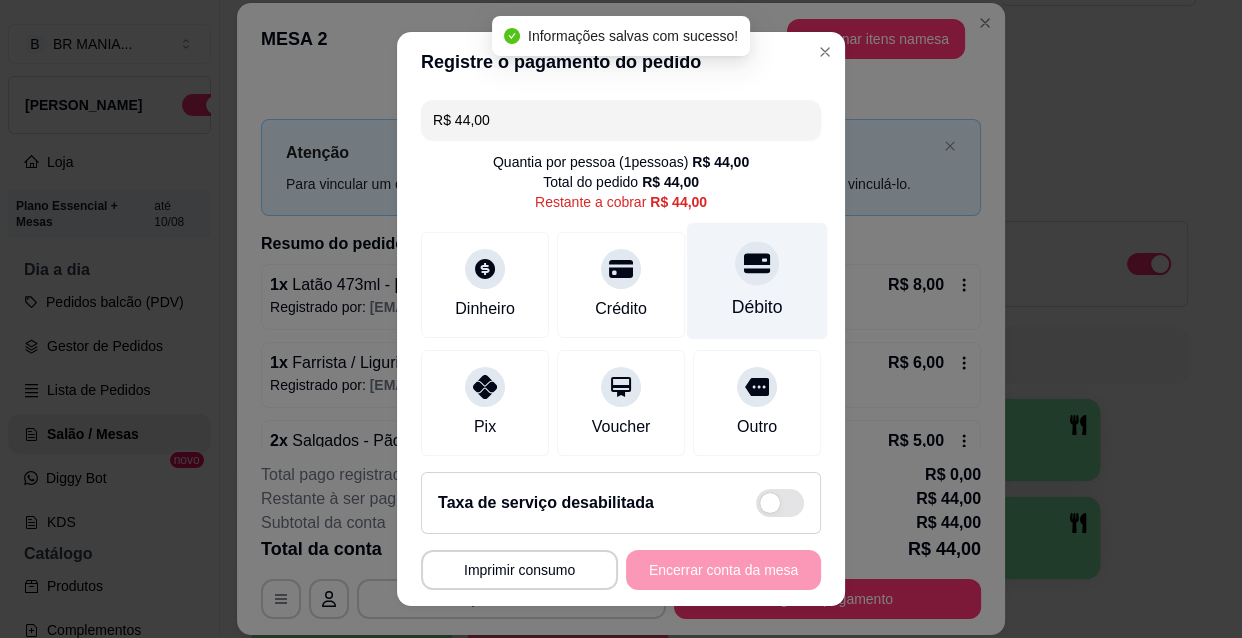 click on "Débito" at bounding box center [757, 281] 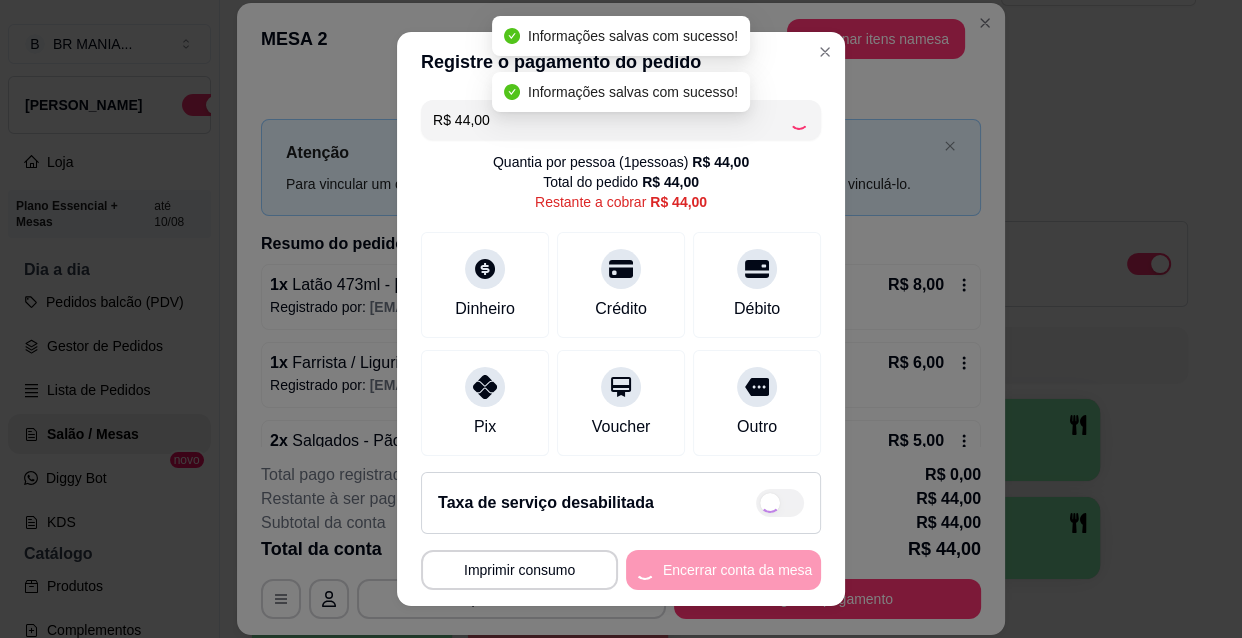type on "R$ 0,00" 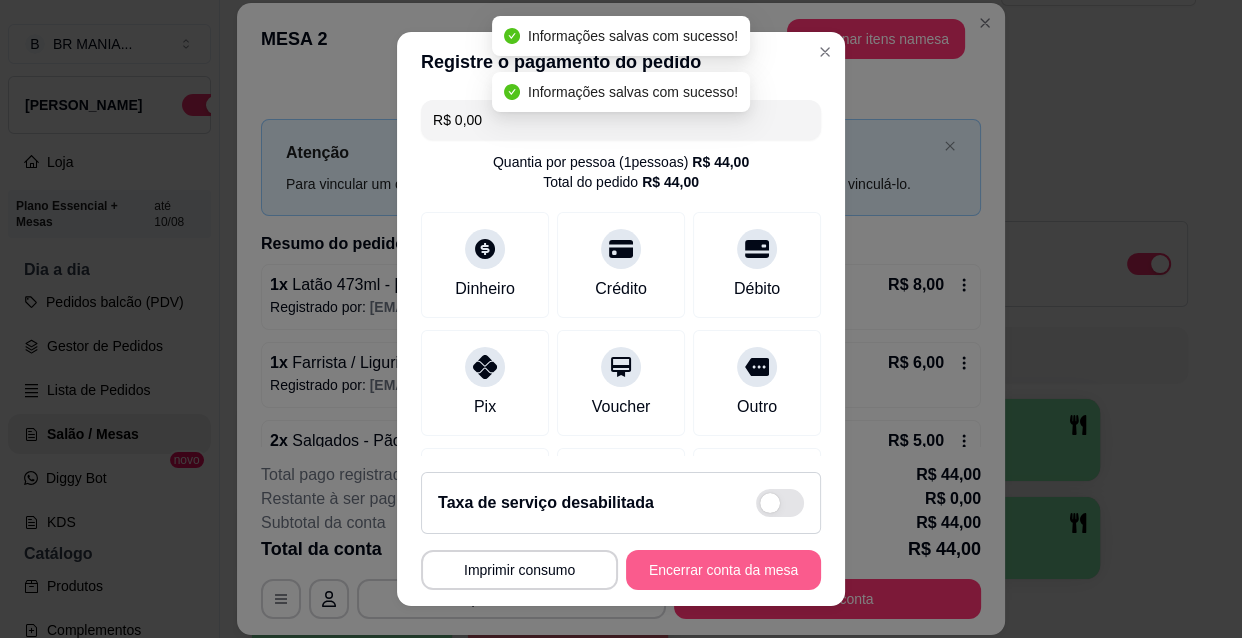 click on "Encerrar conta da mesa" at bounding box center [723, 570] 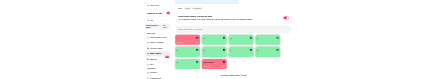 scroll, scrollTop: 0, scrollLeft: 0, axis: both 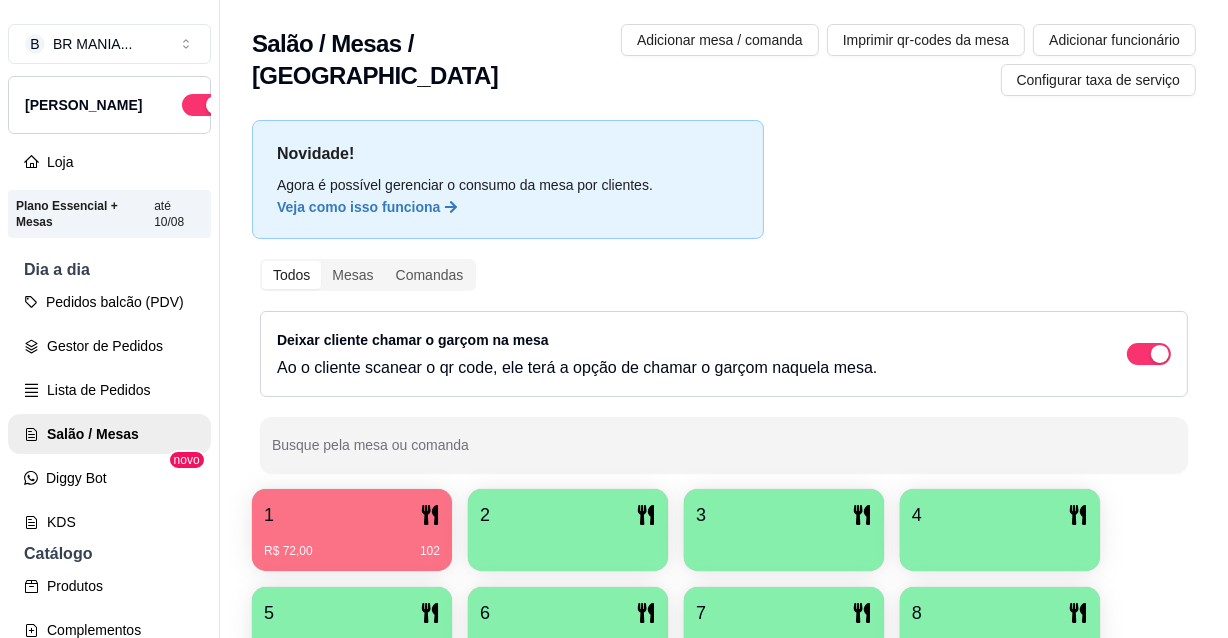 click on "Novidade! Agora é possível gerenciar o consumo da mesa por clientes.   Veja como isso funciona Todos Mesas Comandas Deixar cliente chamar o garçom na mesa Ao o cliente scanear o qr code, ele terá a opção de chamar o garçom naquela mesa. Busque pela mesa ou comanda
1 R$ 72,00 102 2 3 4 5 6 7 8 9 BR Mania  R$ 296,00 24432" at bounding box center [724, 449] 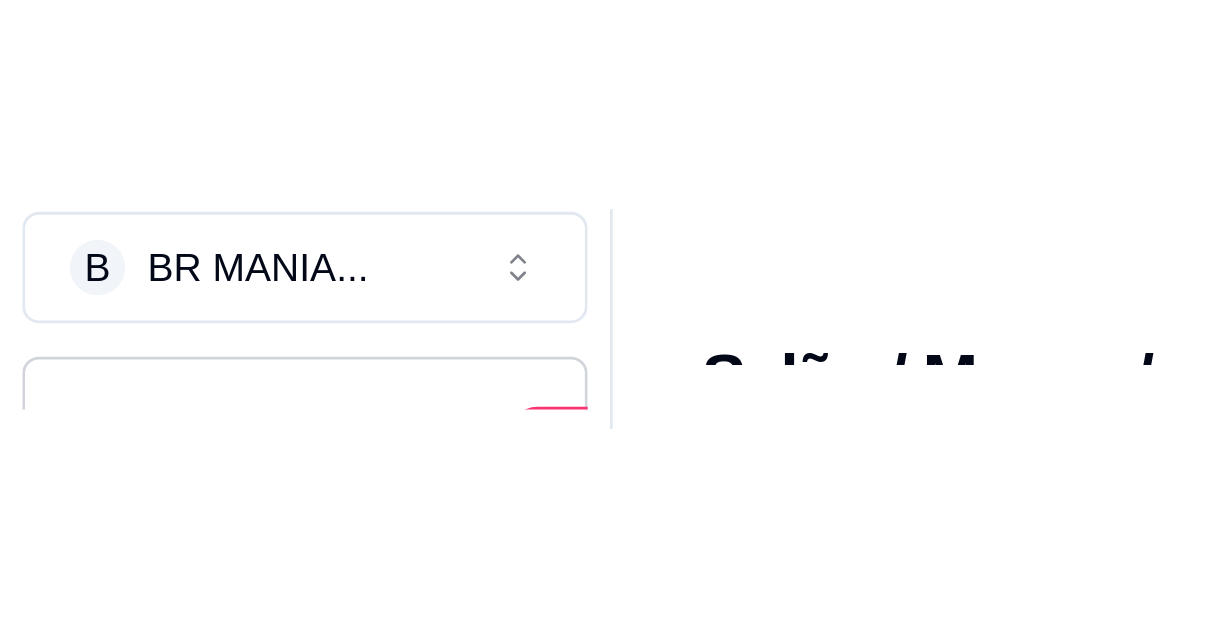 scroll, scrollTop: 31, scrollLeft: 0, axis: vertical 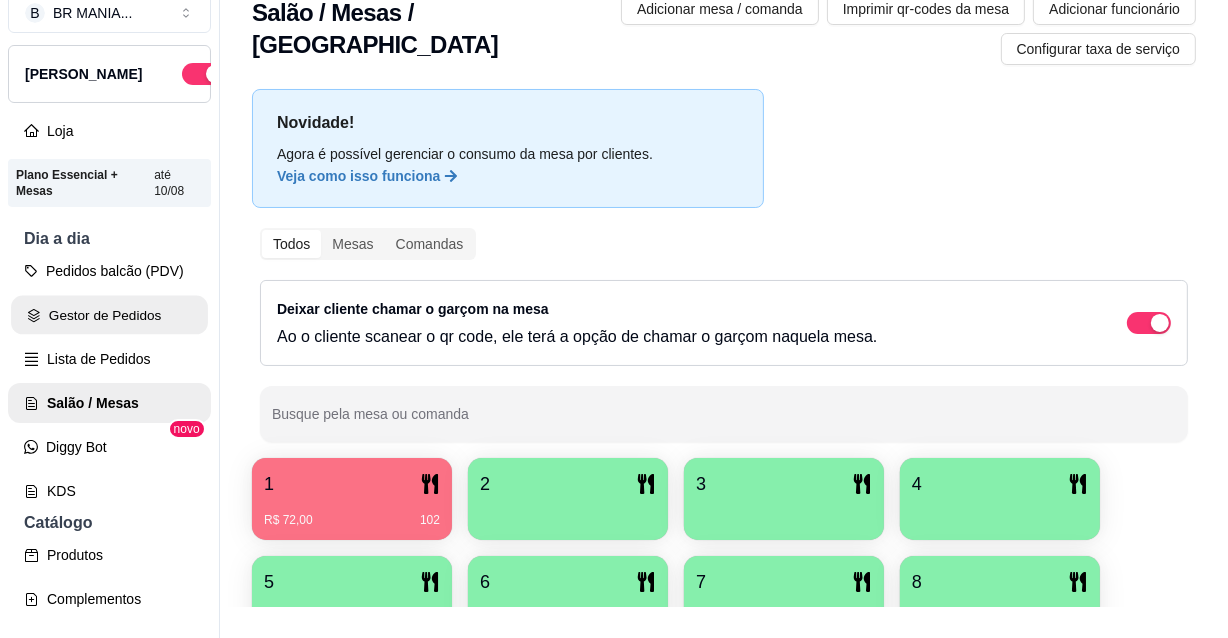 click on "Gestor de Pedidos" at bounding box center [109, 315] 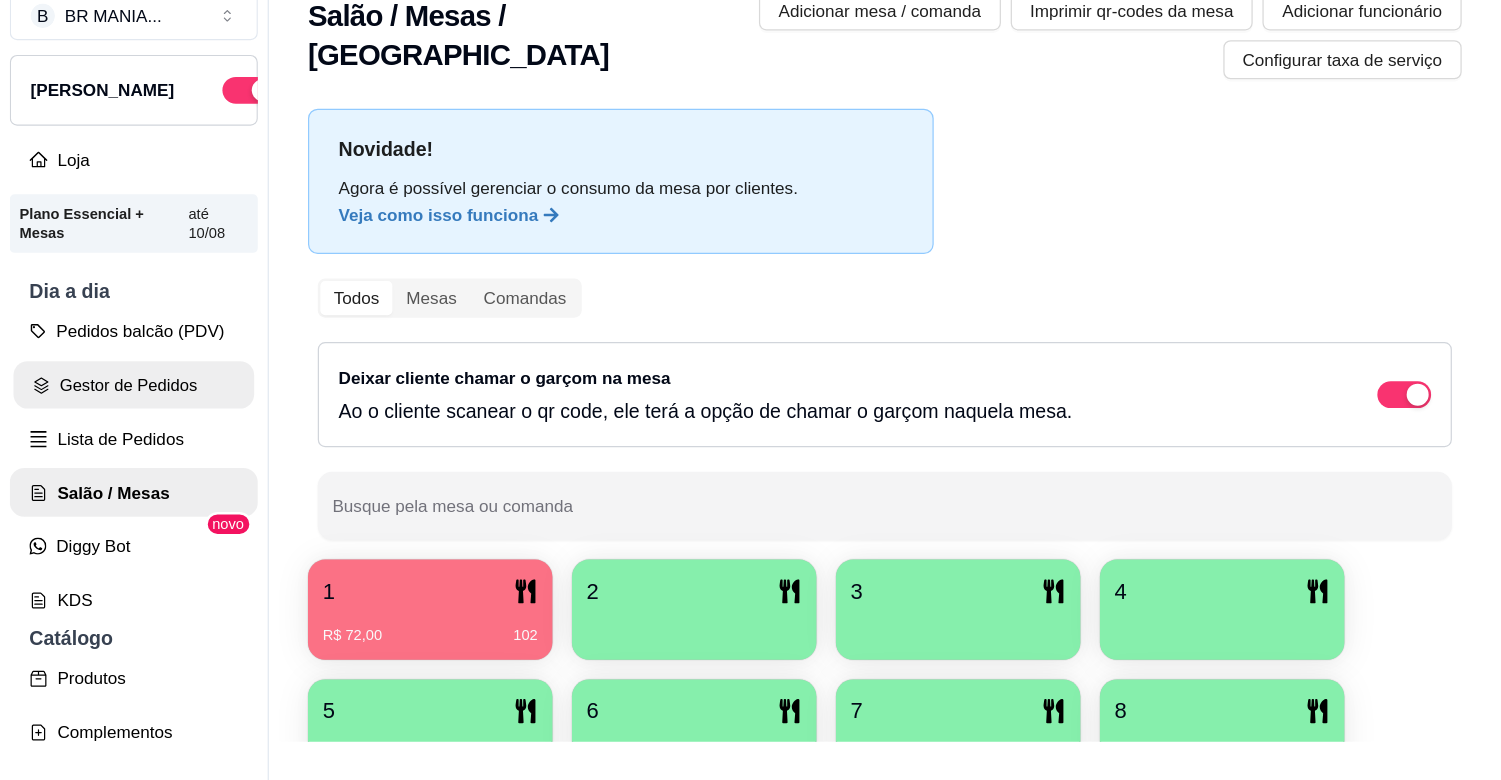 scroll, scrollTop: 0, scrollLeft: 0, axis: both 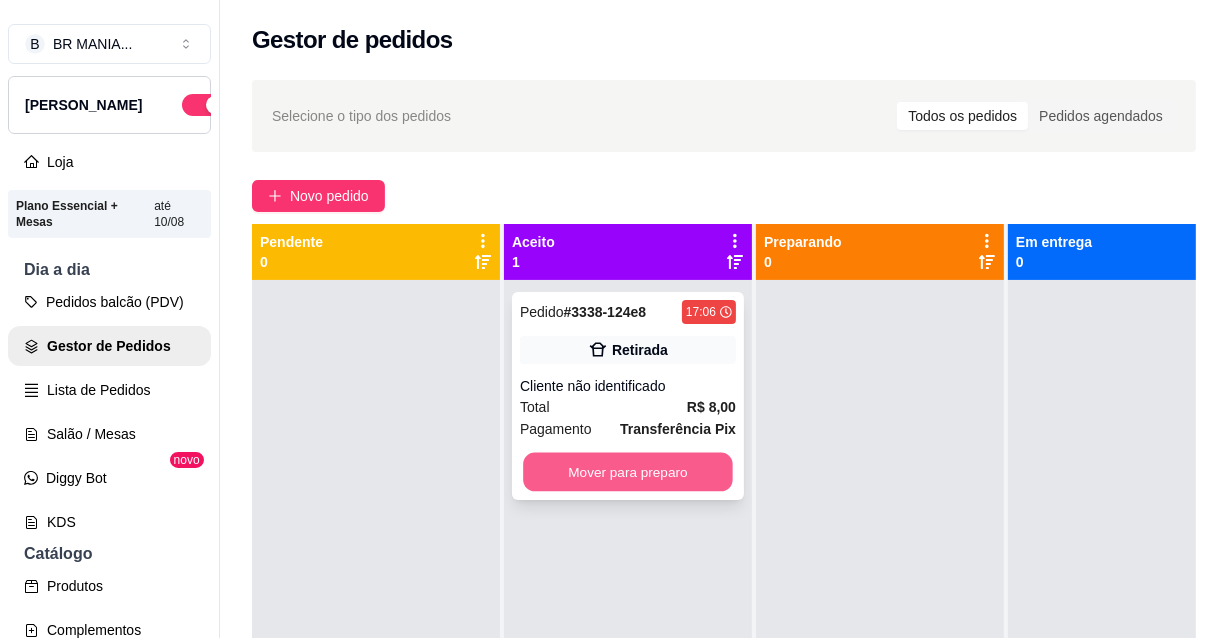 click on "Mover para preparo" at bounding box center [628, 472] 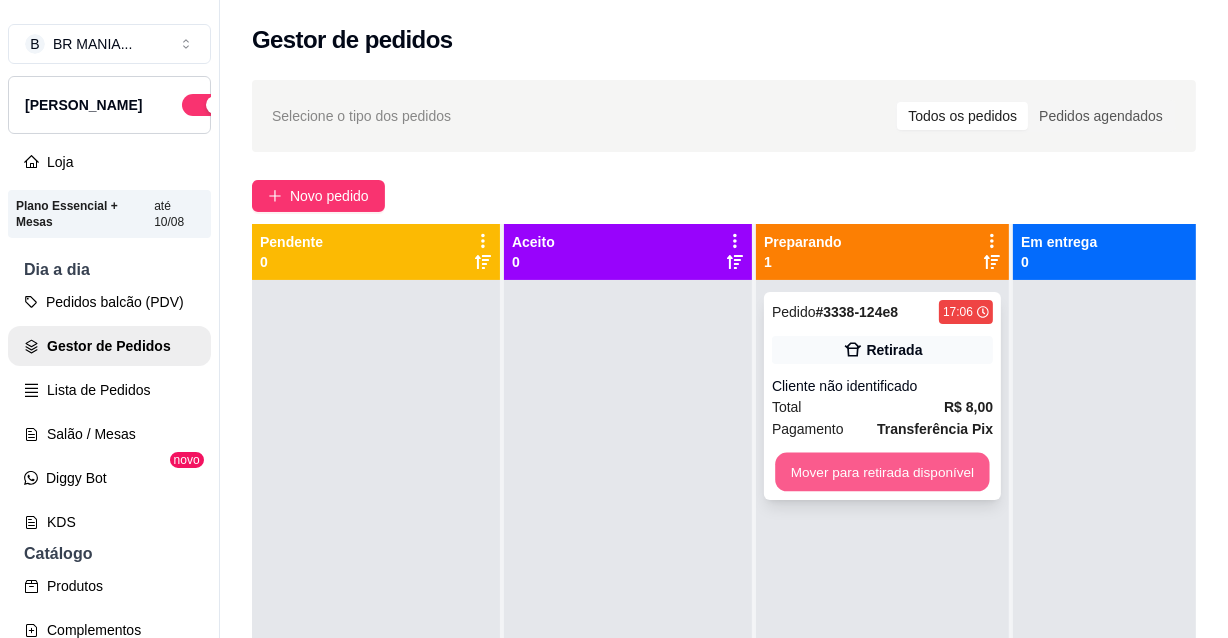 click on "Mover para retirada disponível" at bounding box center [882, 472] 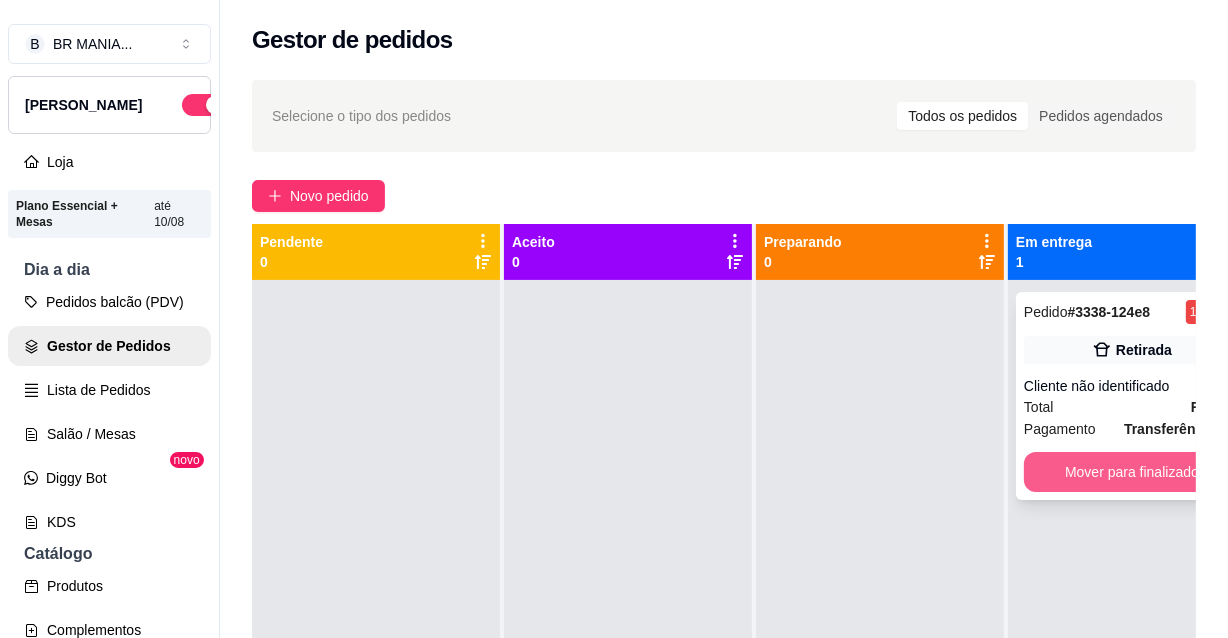 click on "Mover para finalizado" at bounding box center (1132, 472) 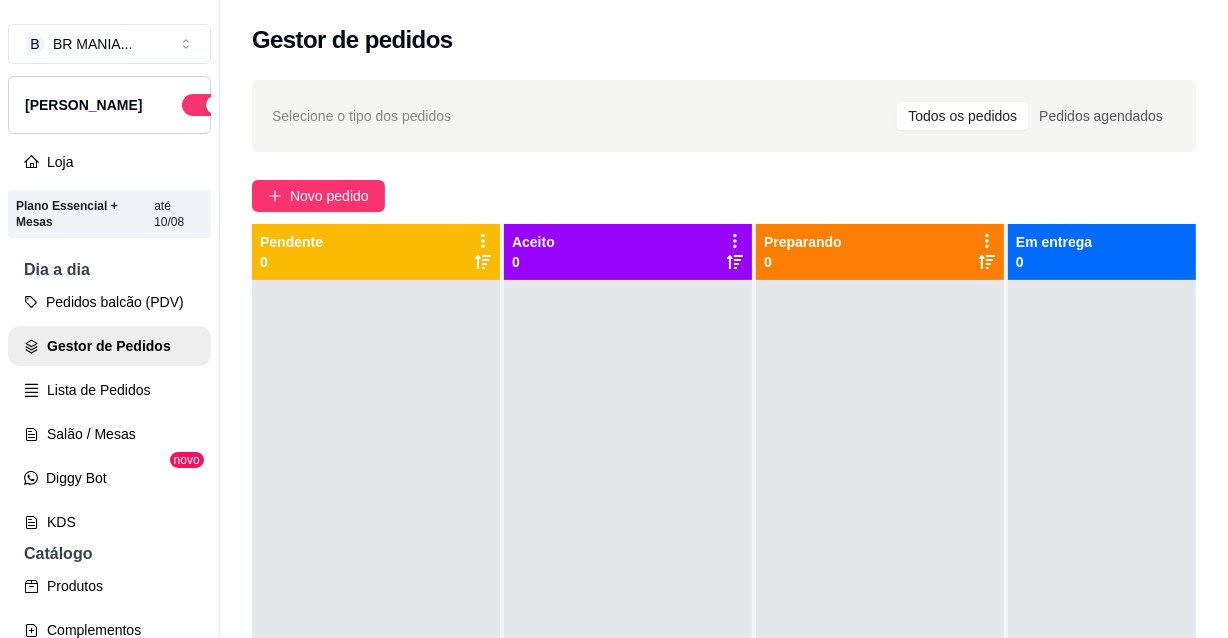 click at bounding box center (376, 599) 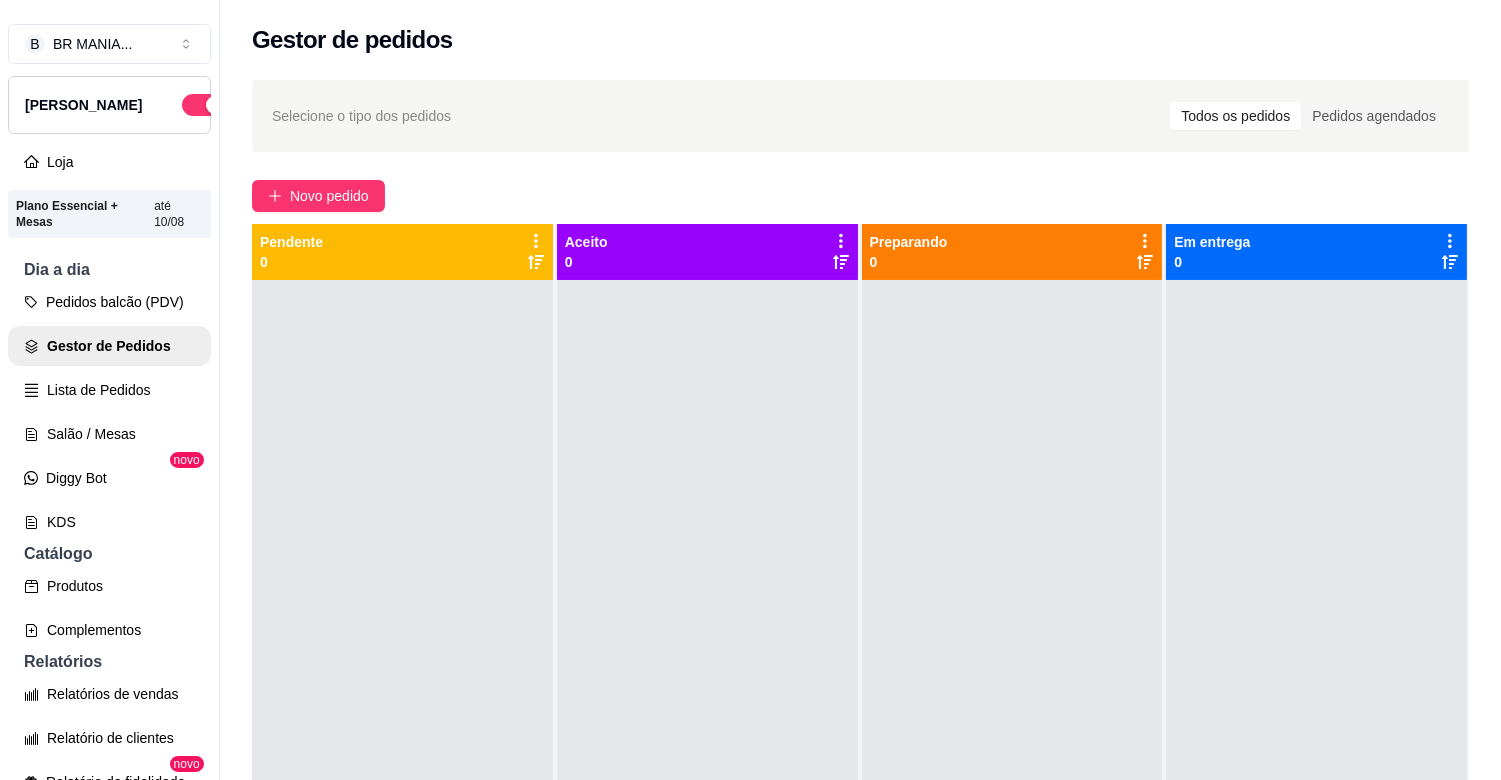 click on "Novo pedido" at bounding box center [860, 196] 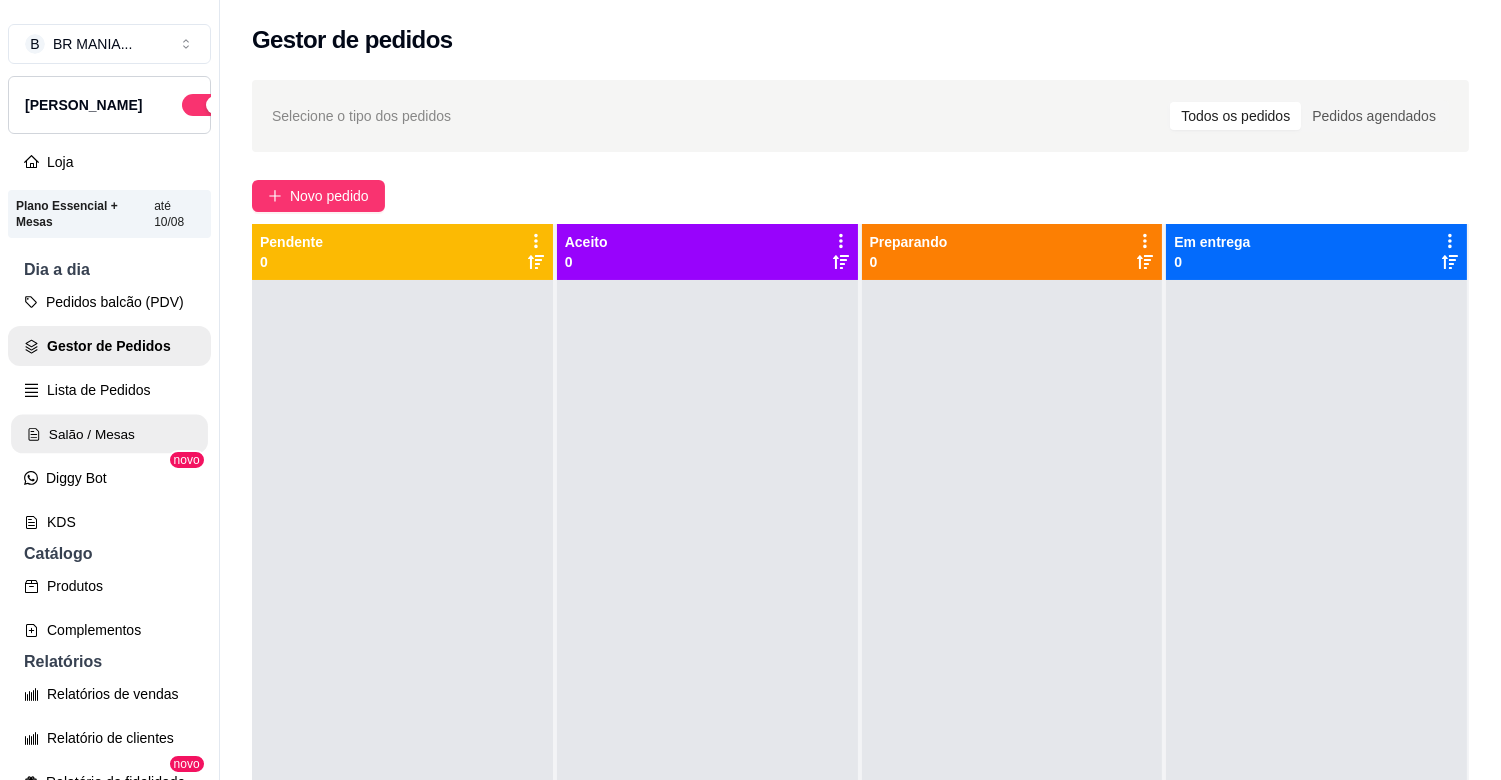 click on "Salão / Mesas" at bounding box center (109, 434) 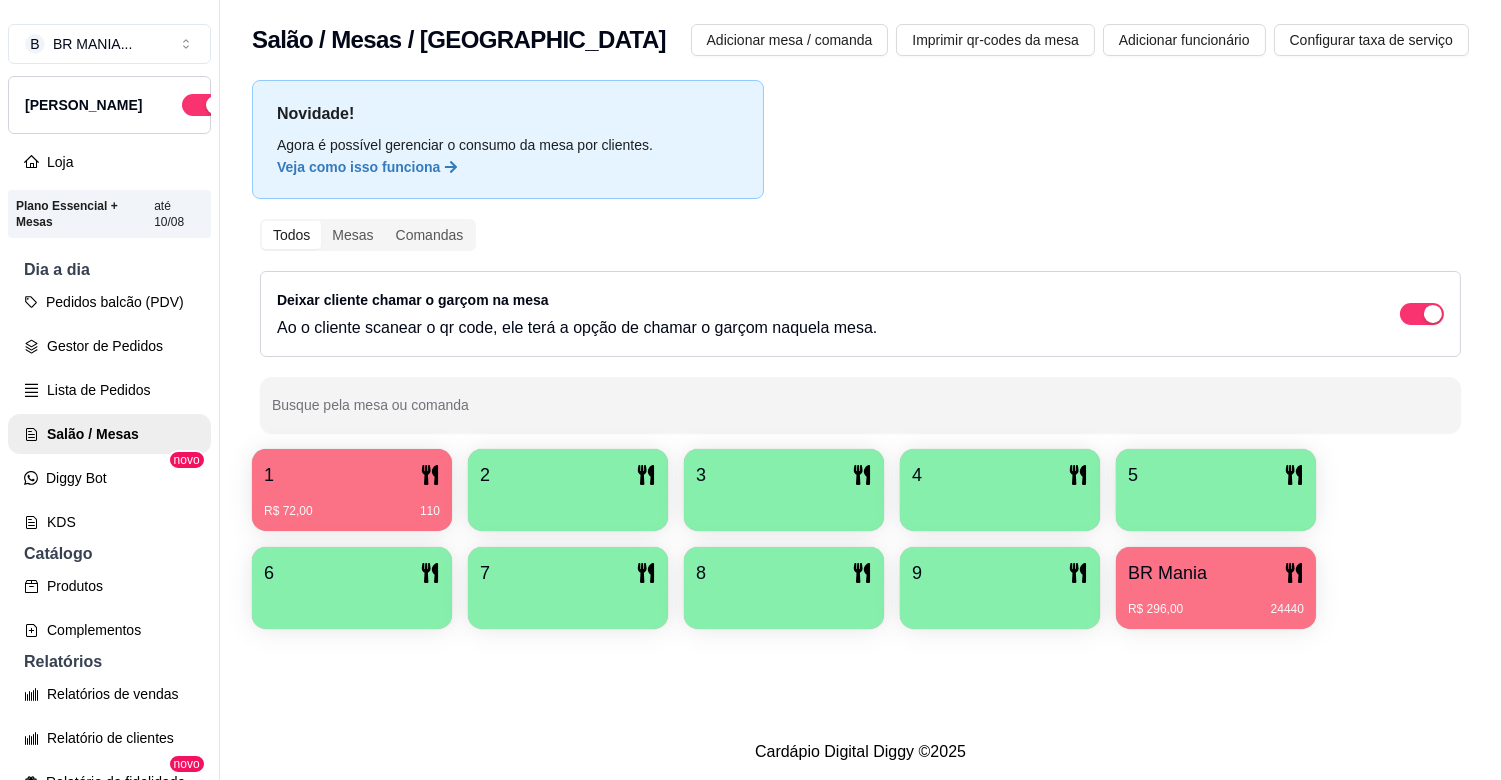 click on "R$ 72,00 110" at bounding box center (352, 504) 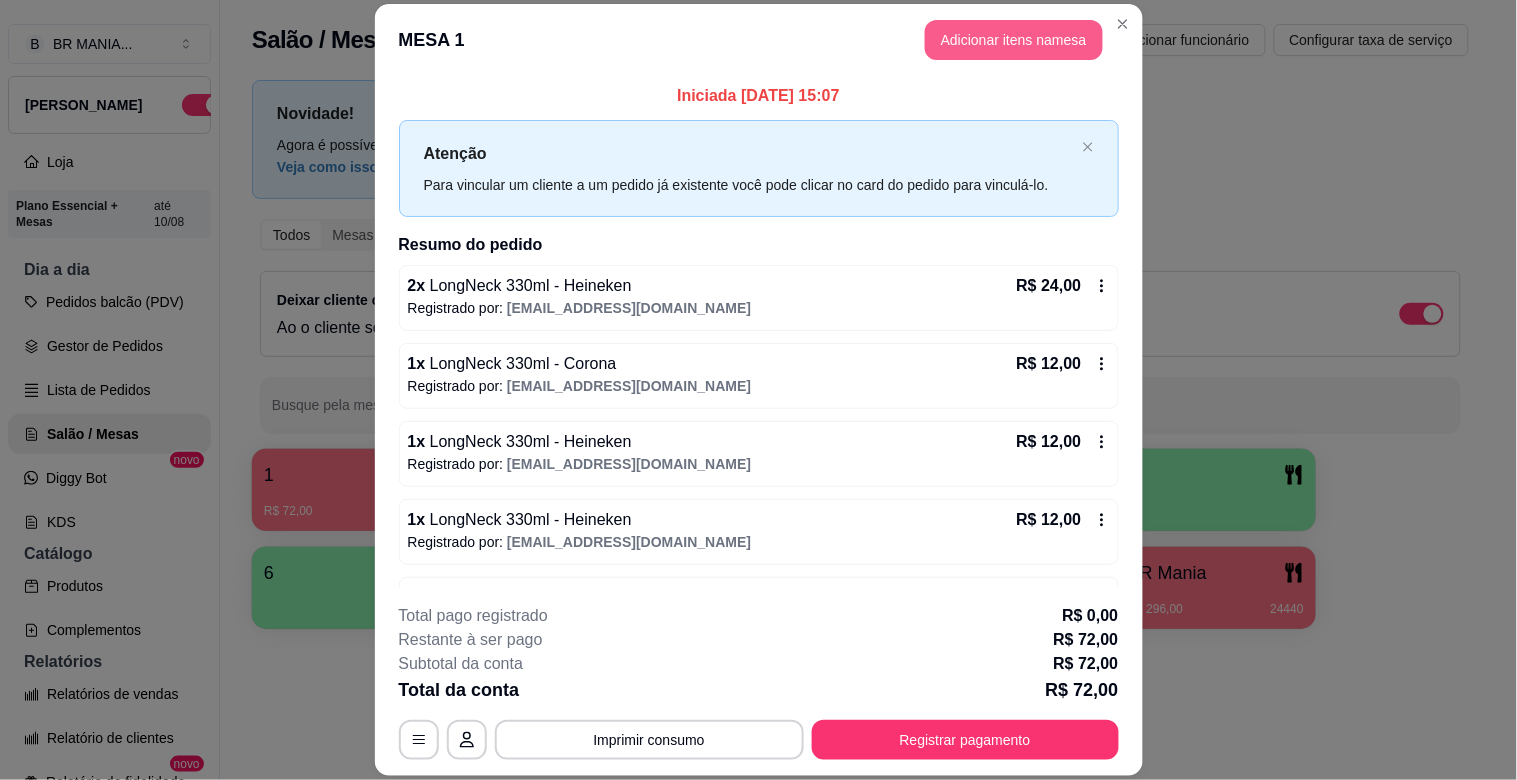 click on "Adicionar itens na  mesa" at bounding box center (1014, 40) 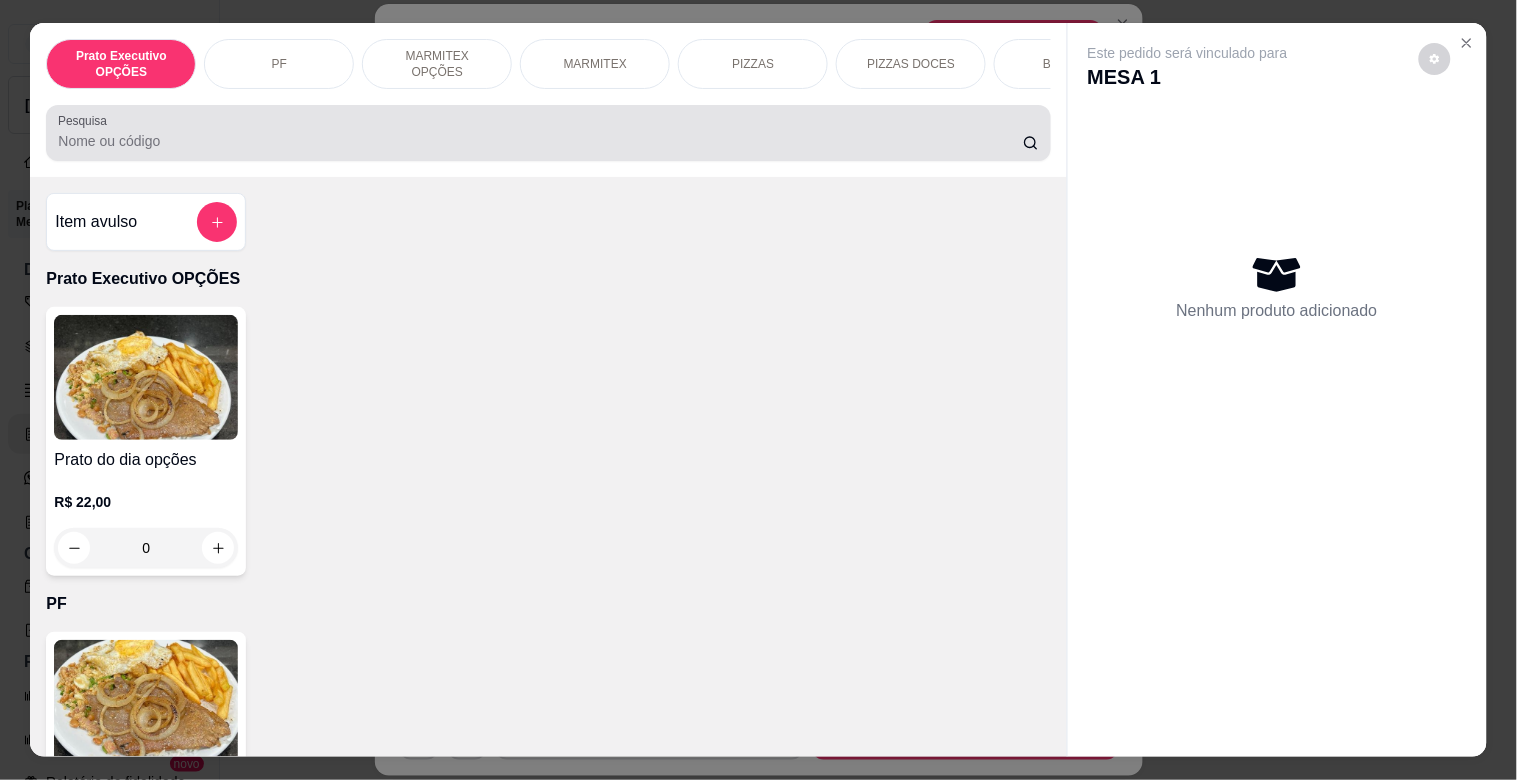 click on "Pesquisa" at bounding box center (548, 133) 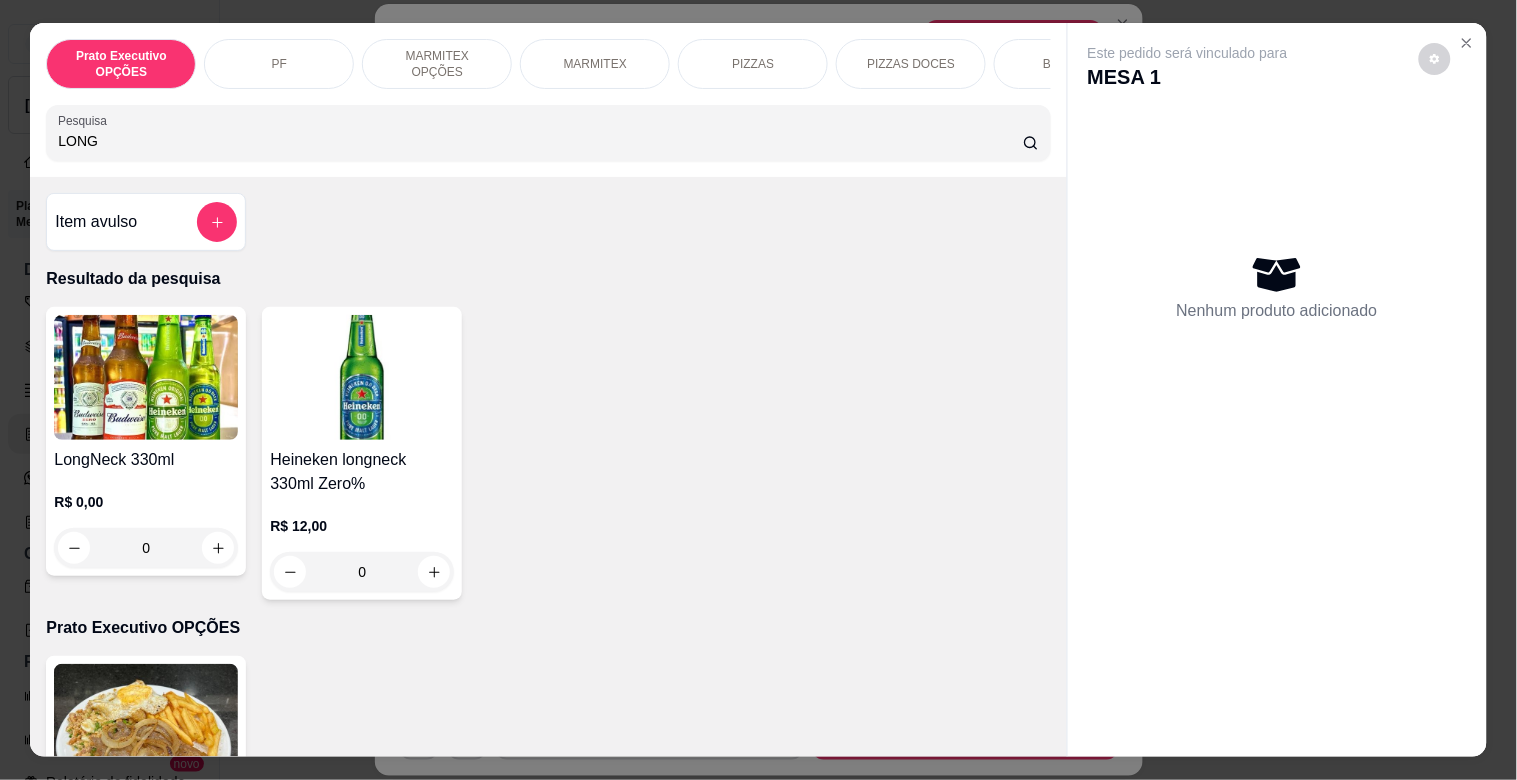 type on "LONG" 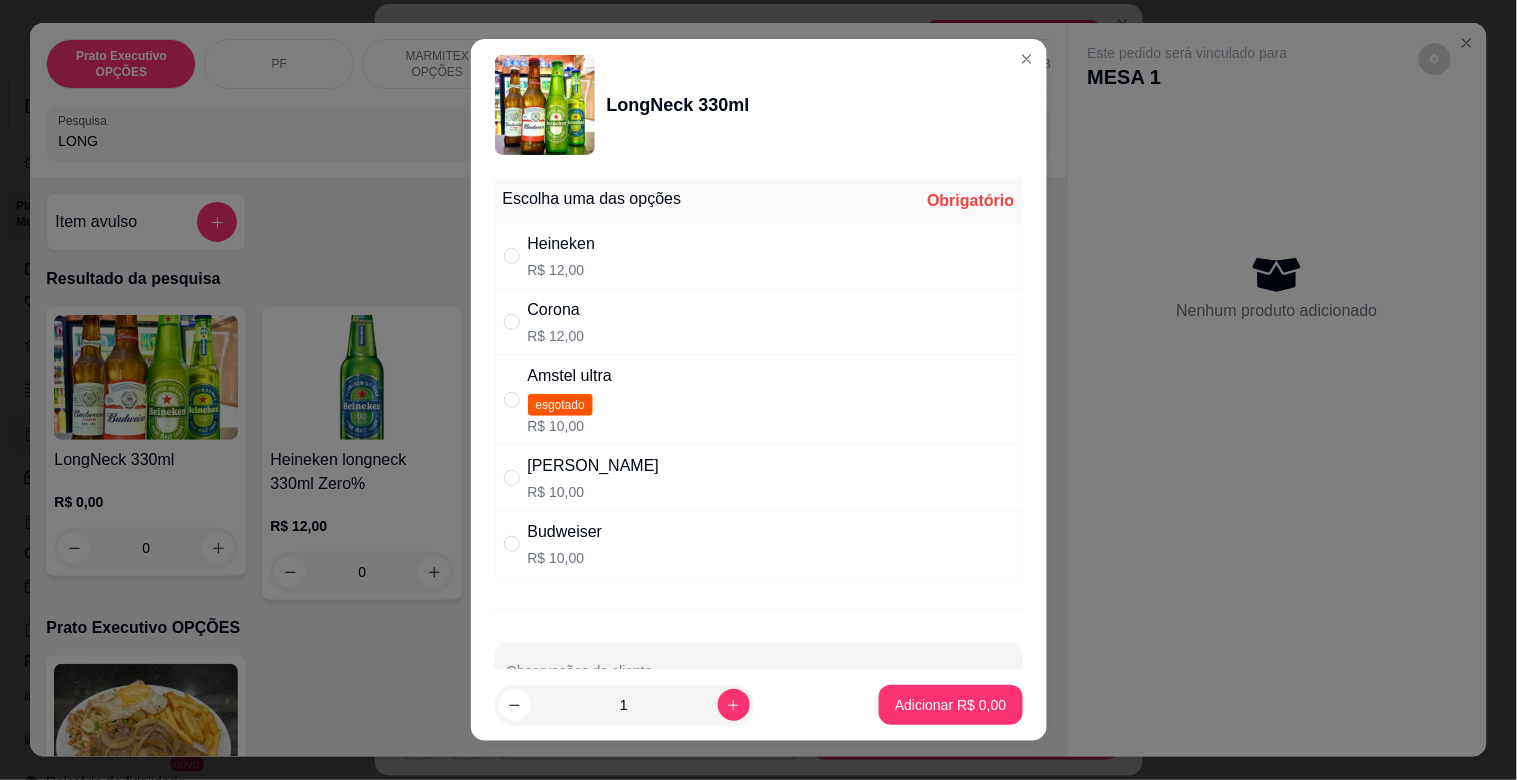 click on "Heineken  R$ 12,00" at bounding box center [759, 256] 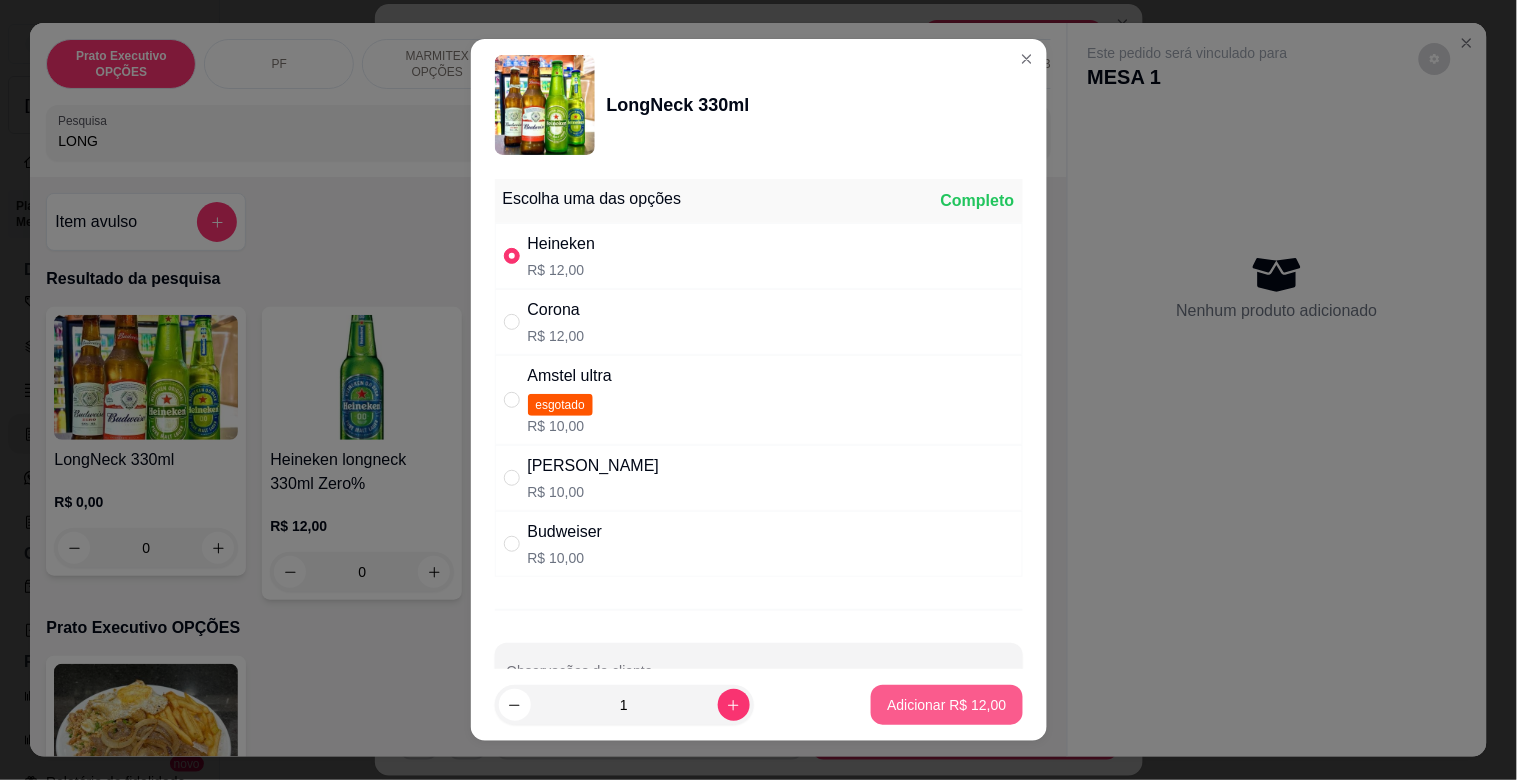 click on "Adicionar   R$ 12,00" at bounding box center [946, 705] 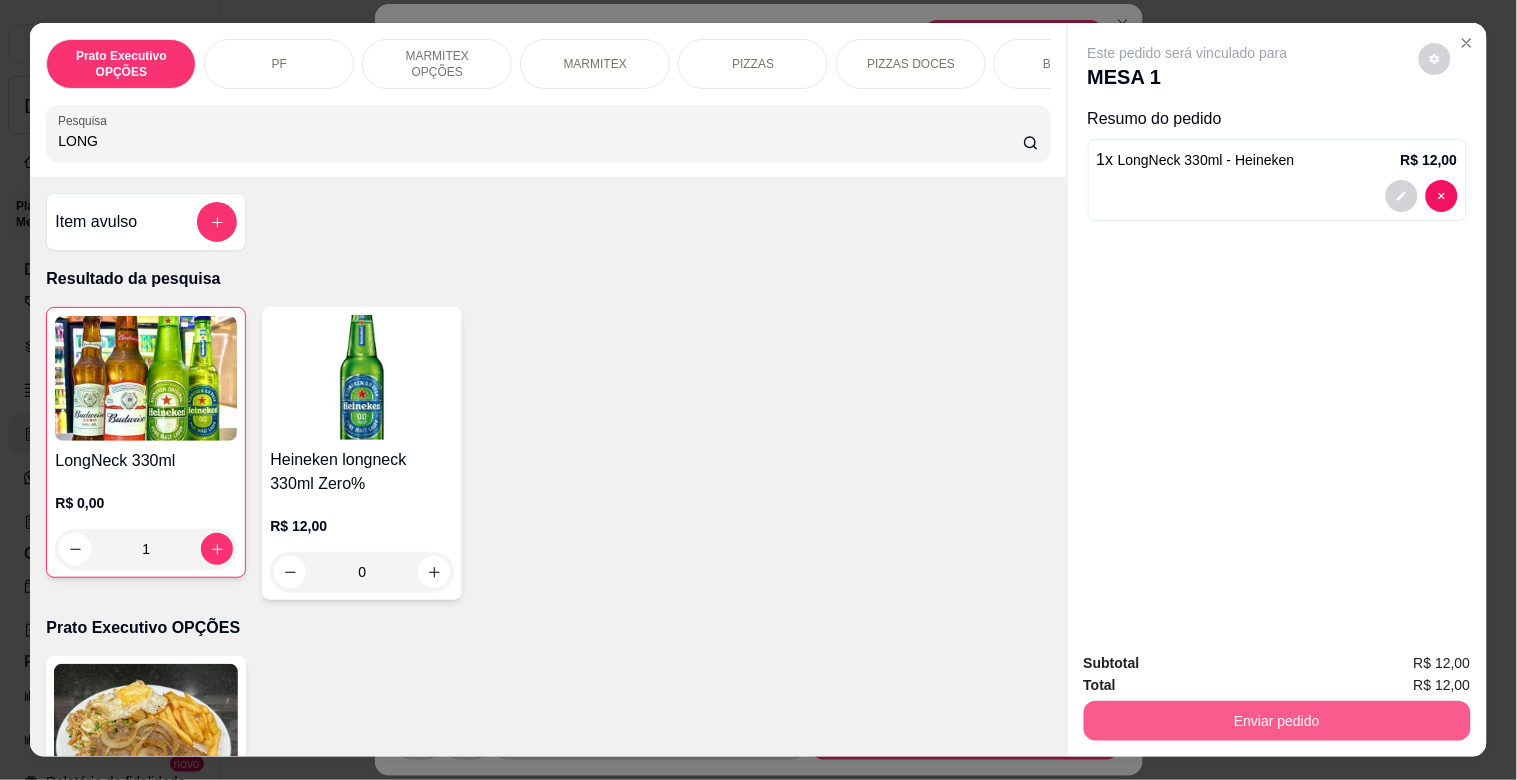 click on "Enviar pedido" at bounding box center (1277, 721) 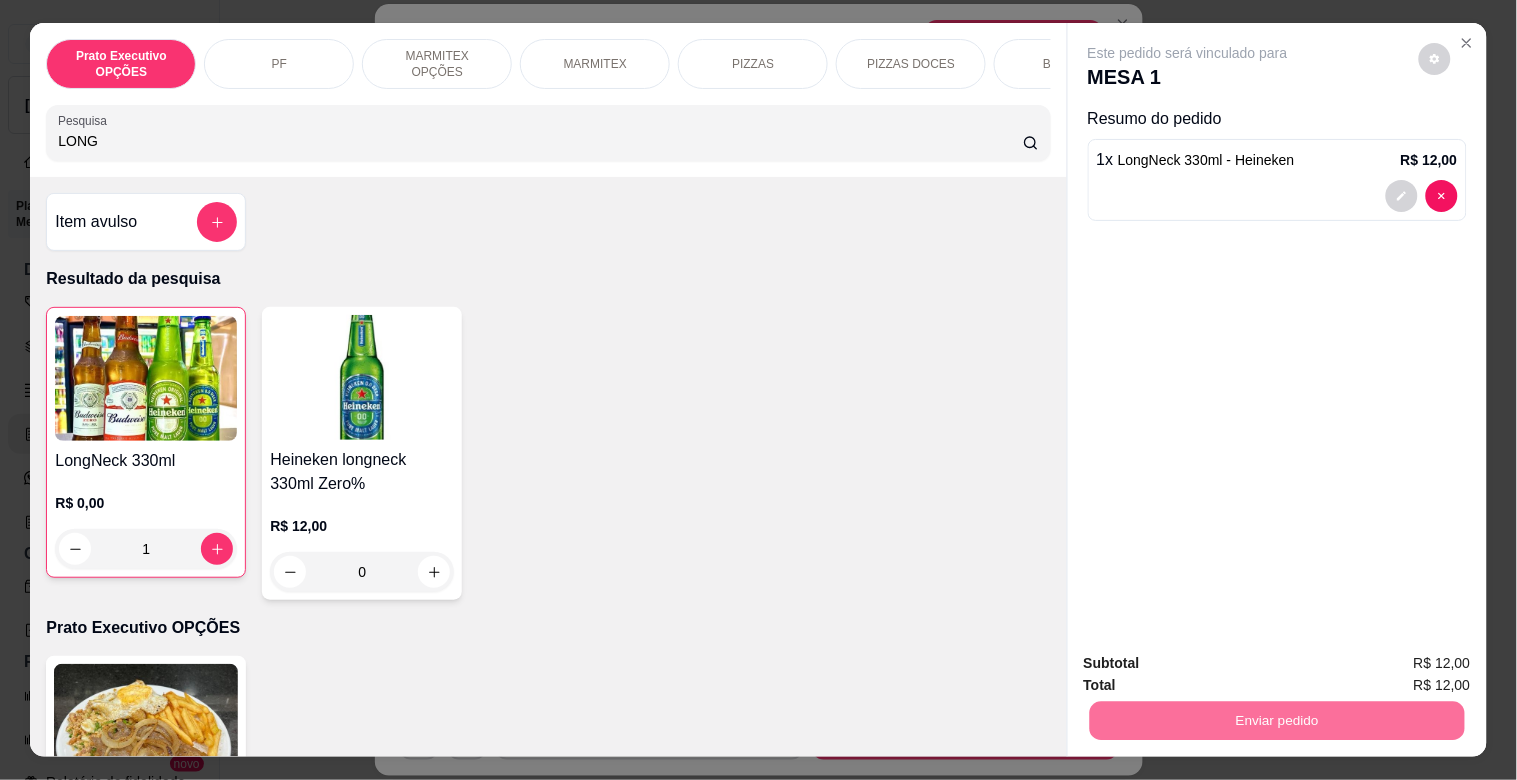click on "Não registrar e enviar pedido" at bounding box center (1211, 663) 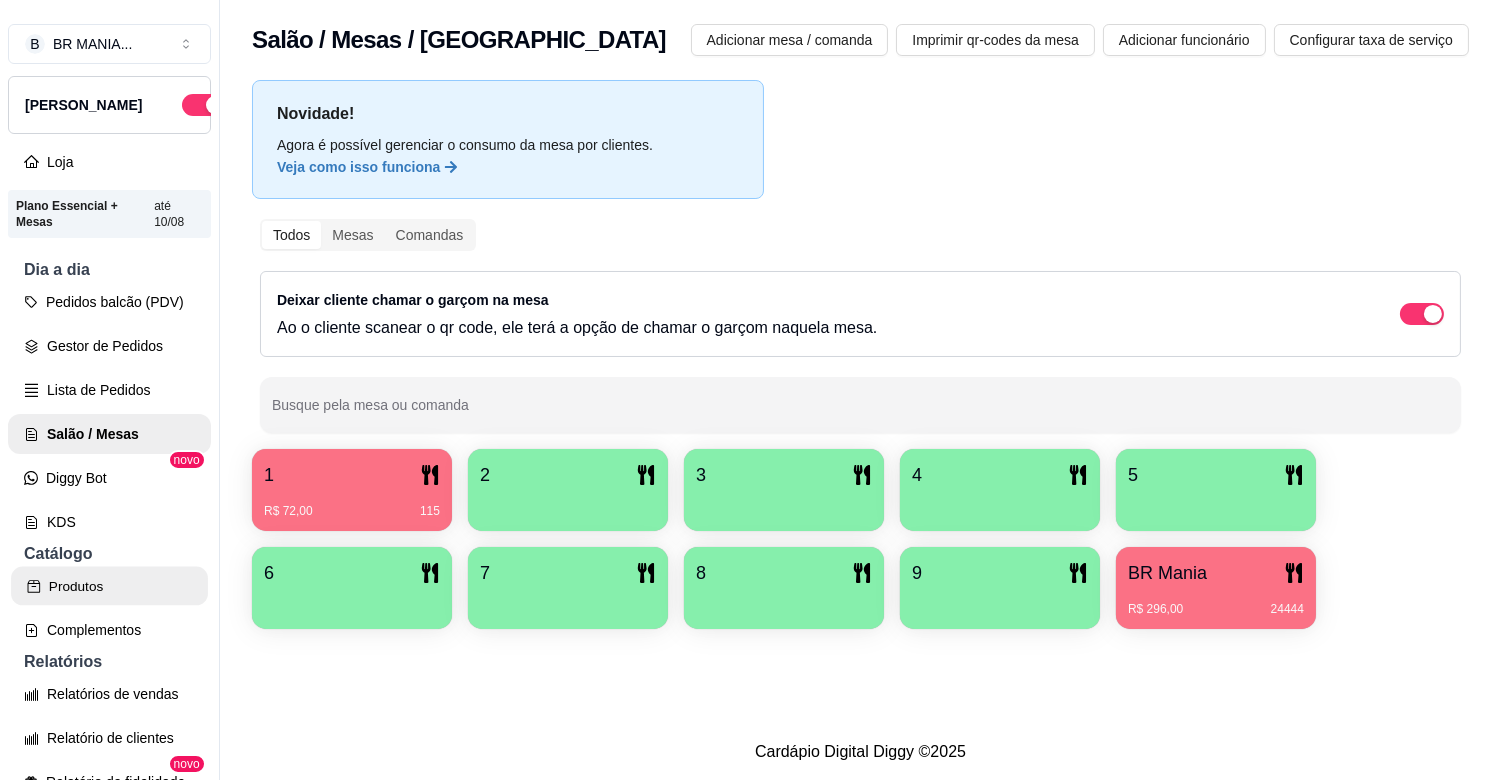 click on "Produtos" at bounding box center (109, 586) 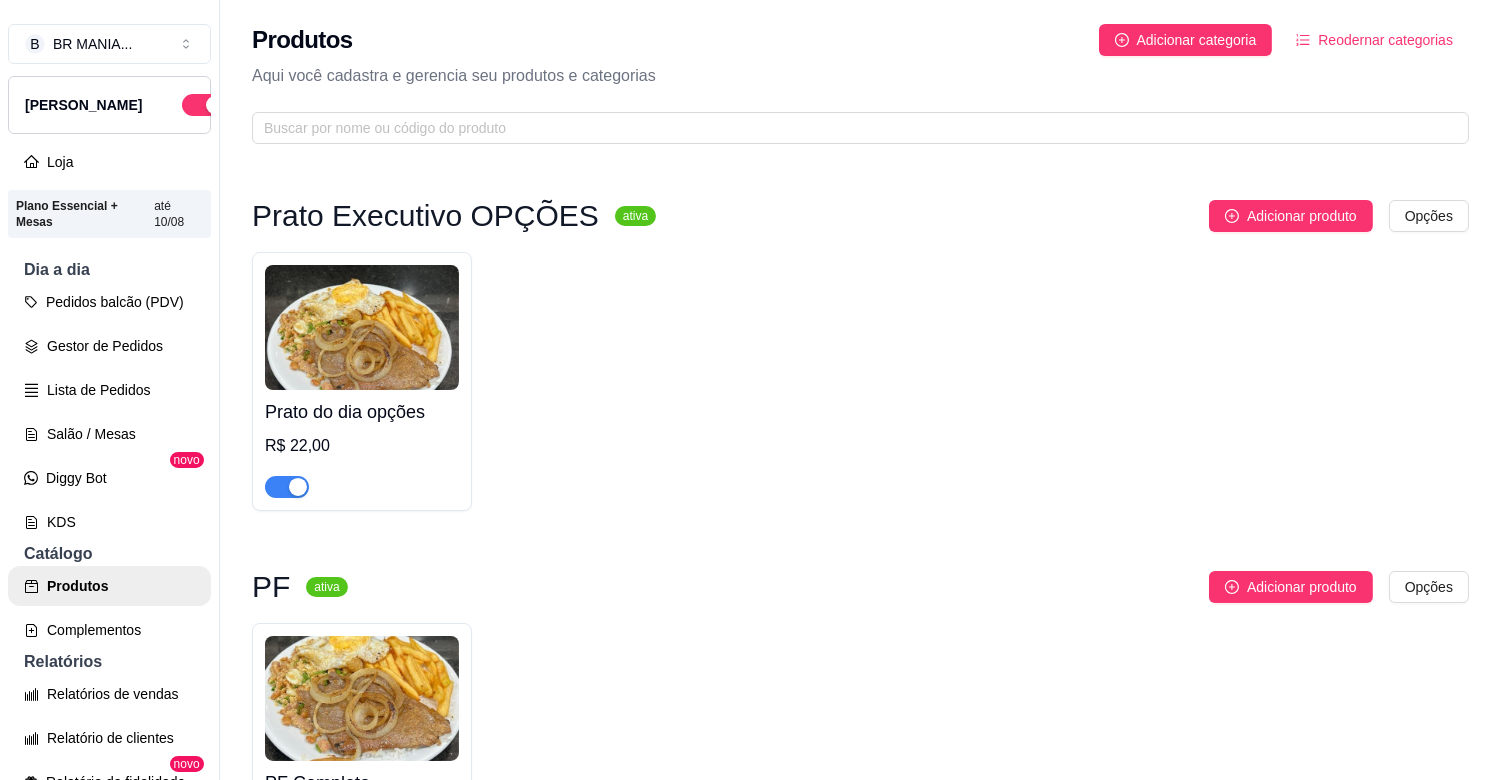 click at bounding box center [298, 487] 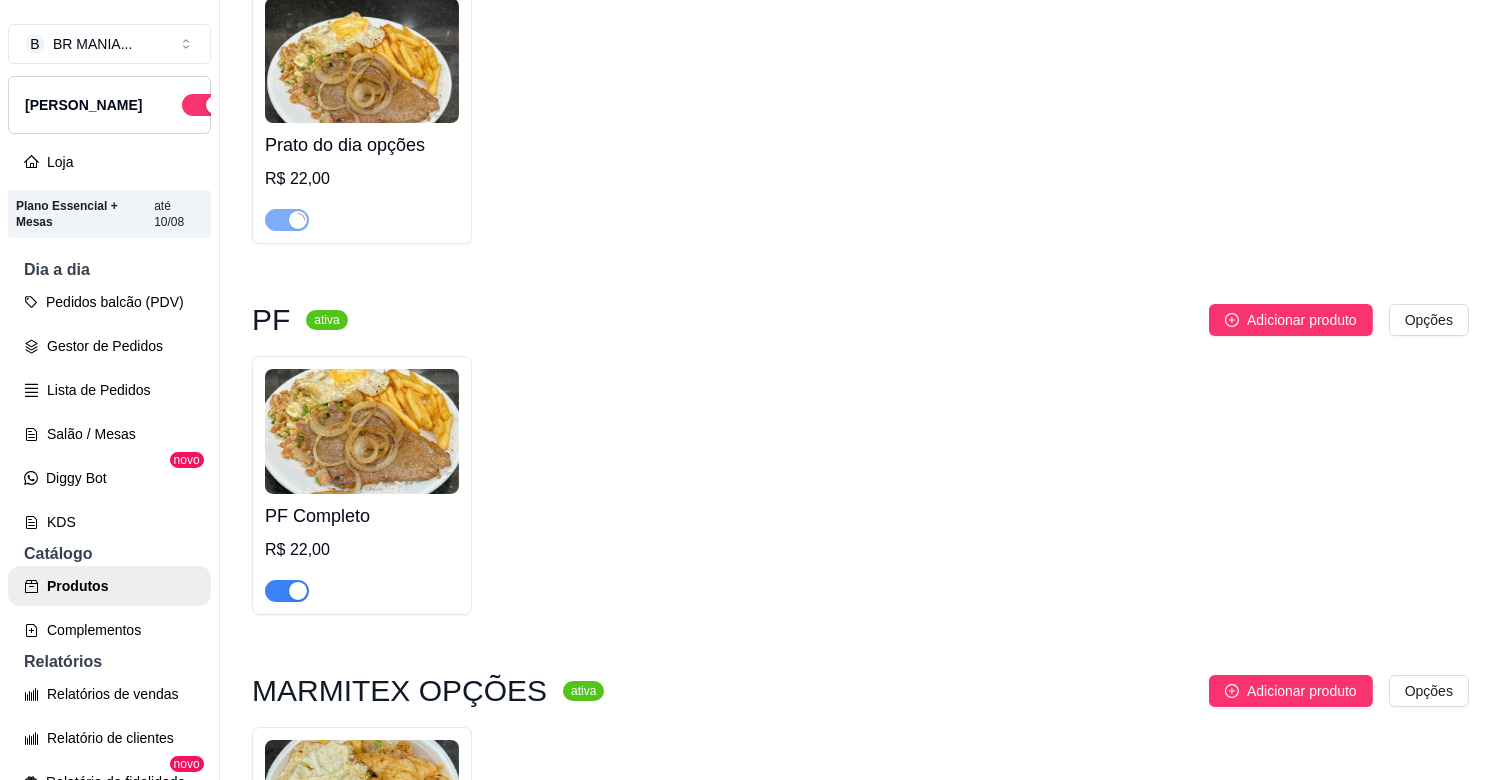 scroll, scrollTop: 311, scrollLeft: 0, axis: vertical 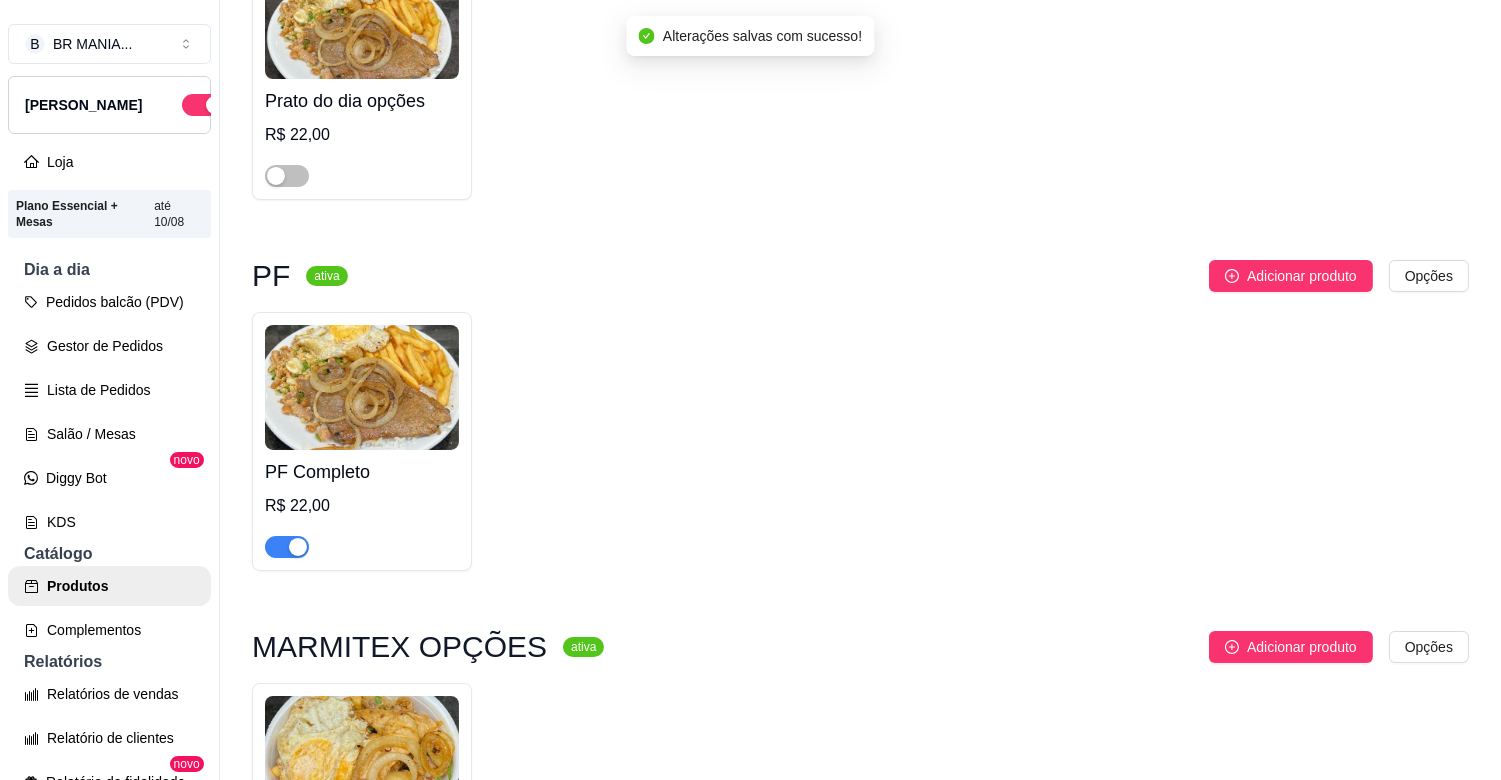 click at bounding box center (298, 547) 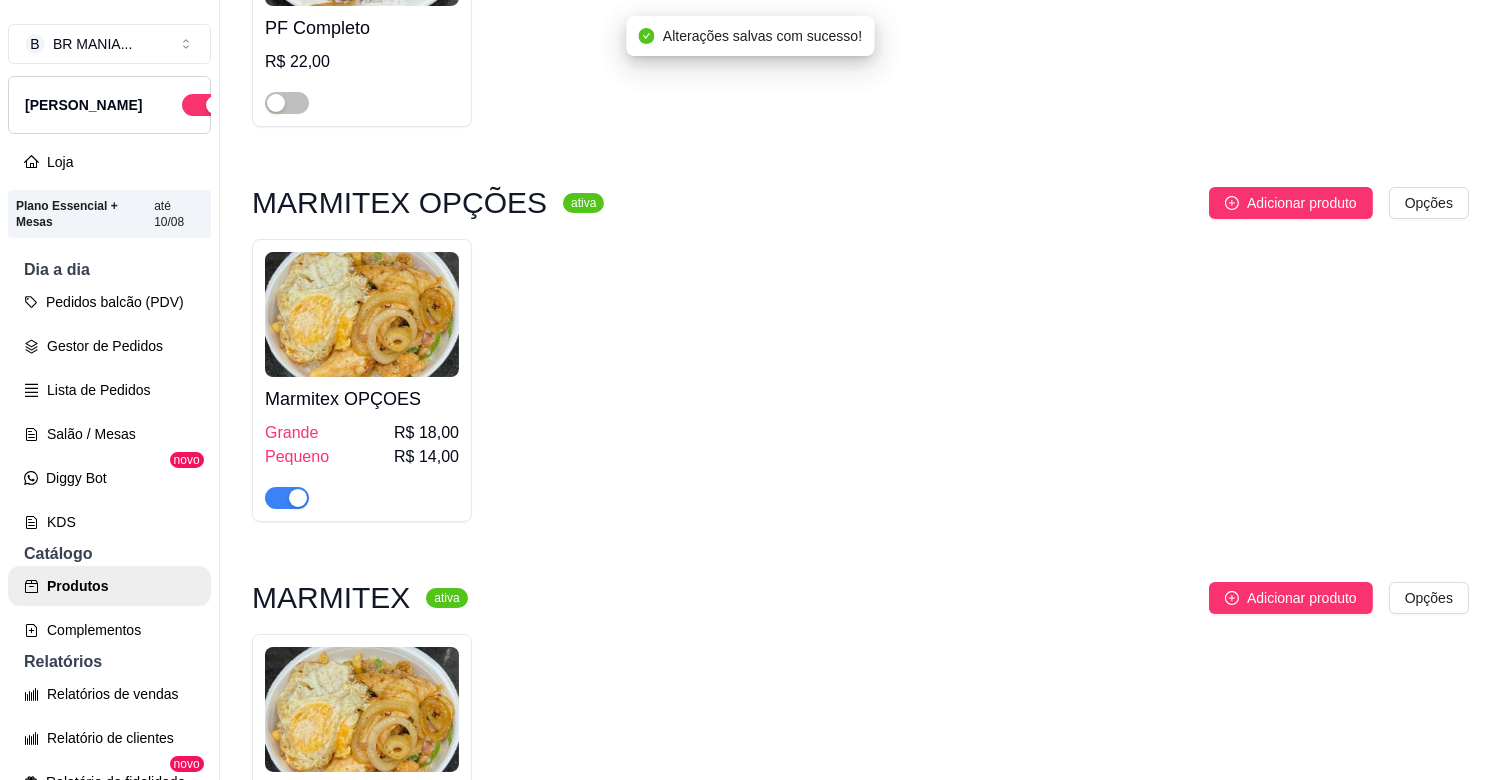 drag, startPoint x: 303, startPoint y: 501, endPoint x: 465, endPoint y: 501, distance: 162 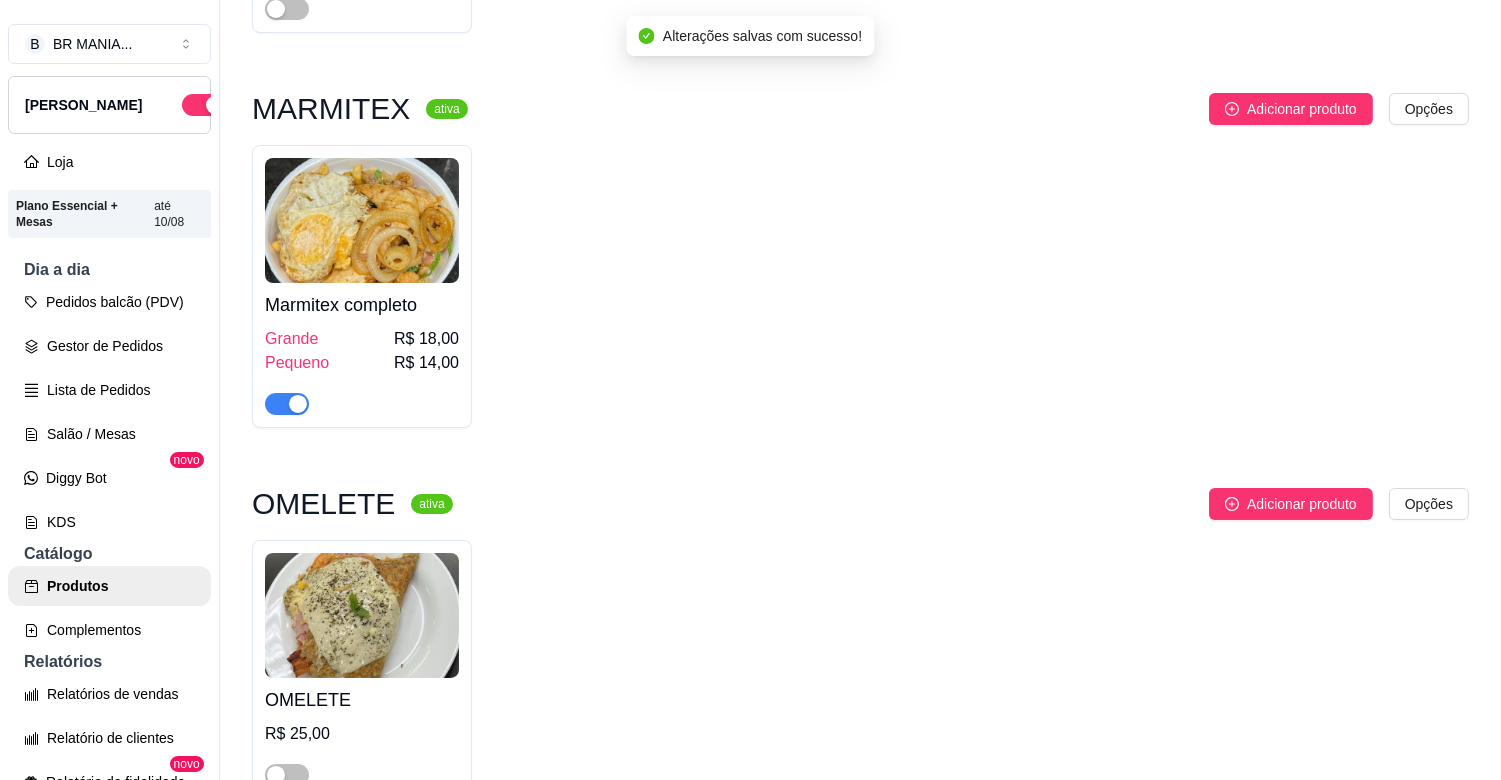 click at bounding box center [298, 404] 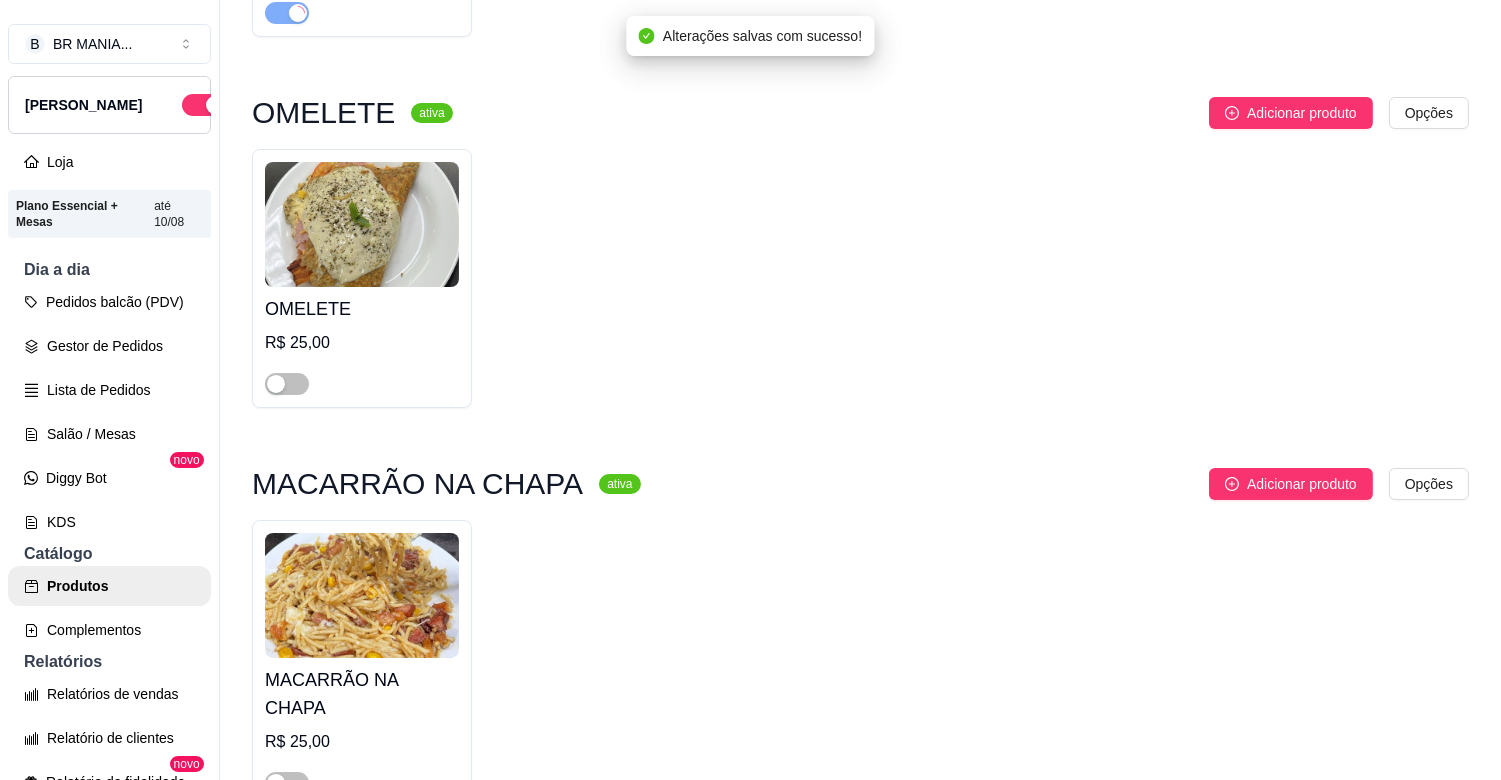 scroll, scrollTop: 1644, scrollLeft: 0, axis: vertical 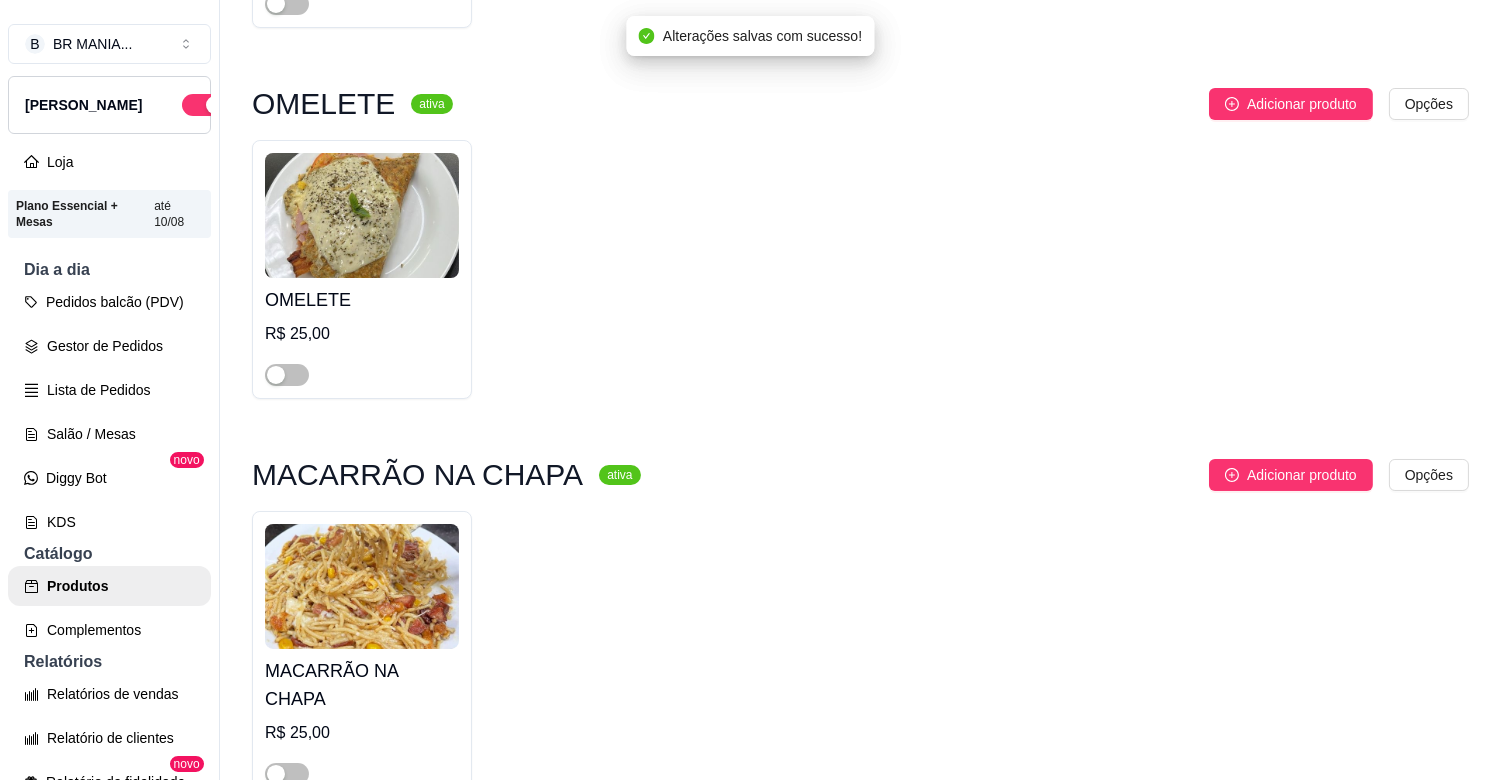 drag, startPoint x: 277, startPoint y: 378, endPoint x: 304, endPoint y: 388, distance: 28.79236 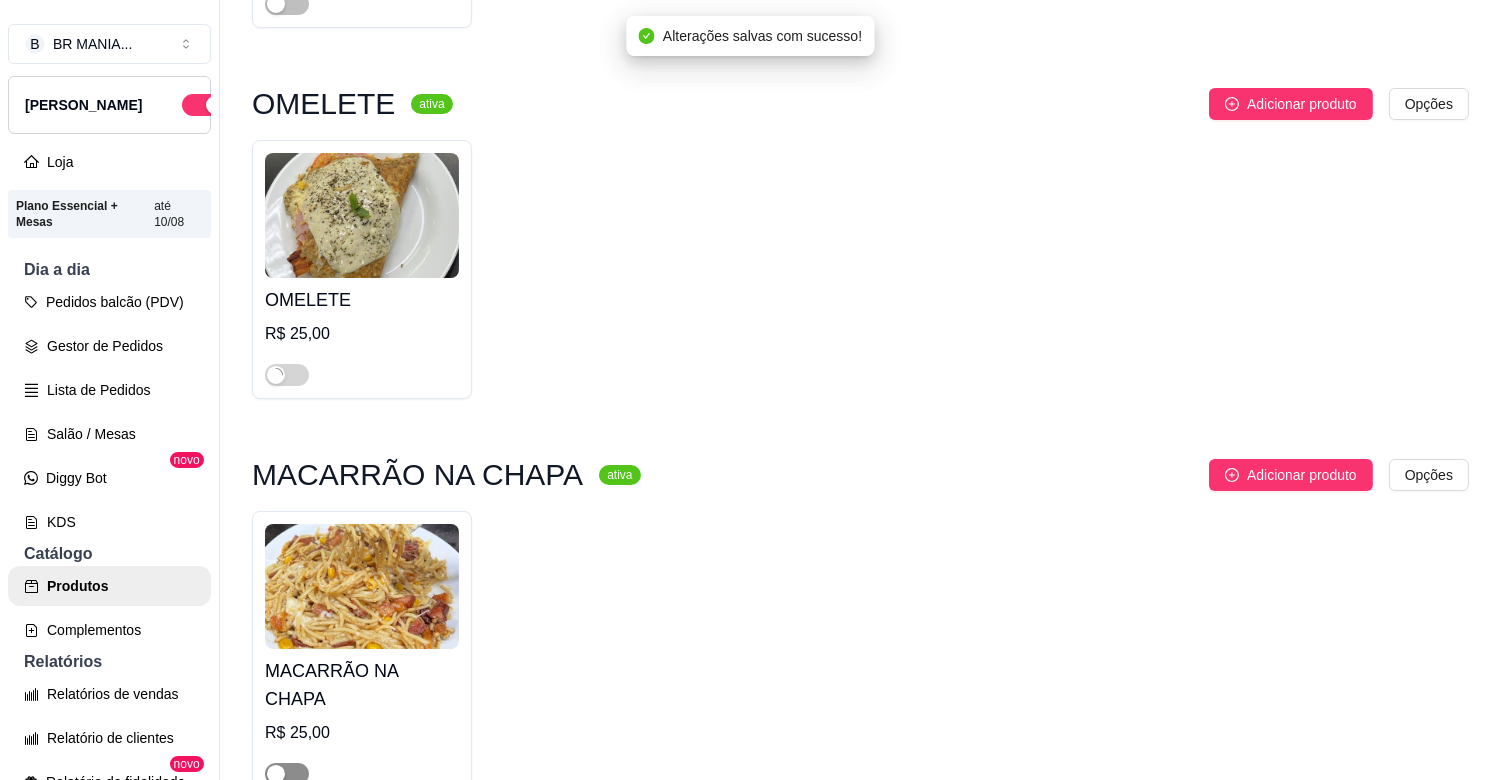 click at bounding box center [287, 774] 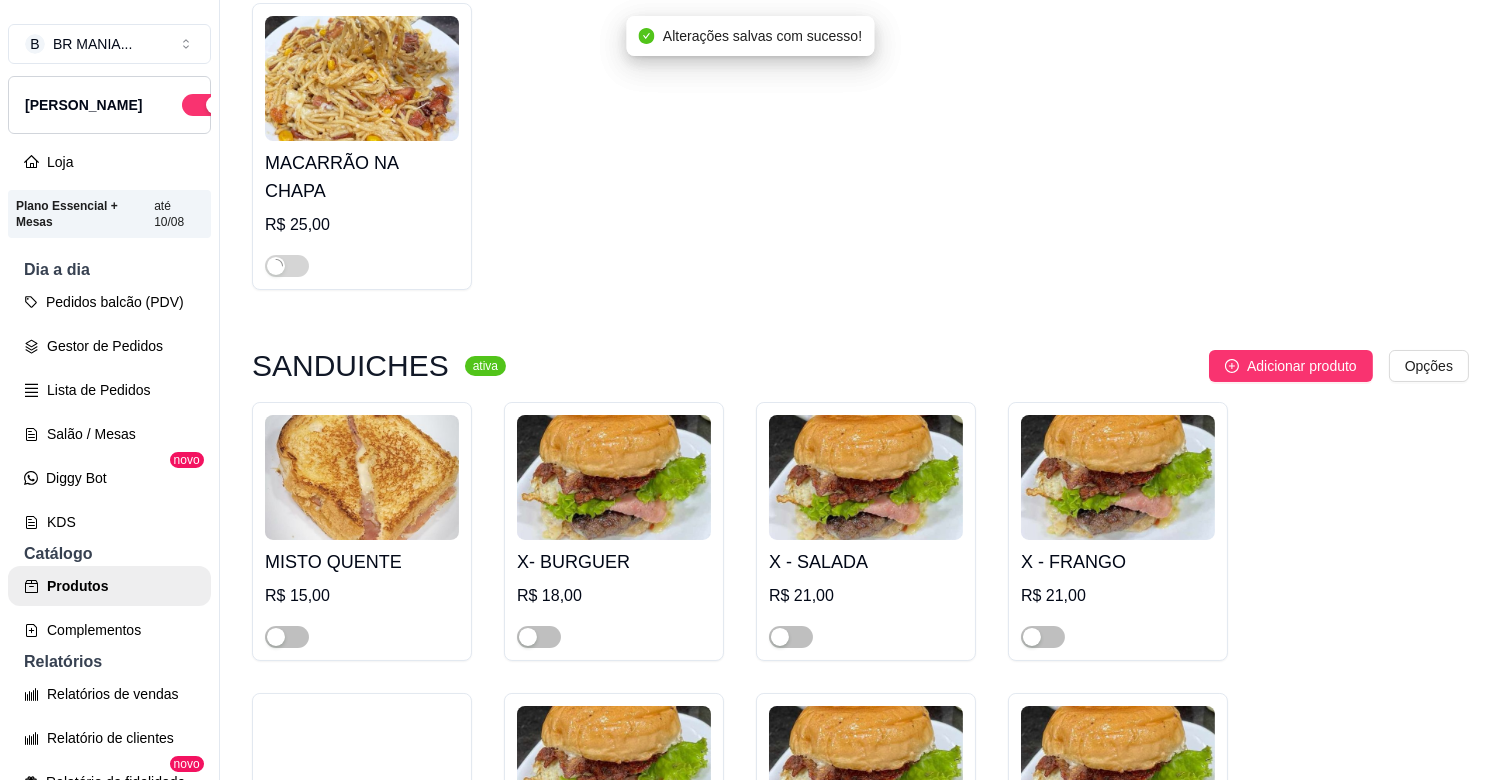 scroll, scrollTop: 2400, scrollLeft: 0, axis: vertical 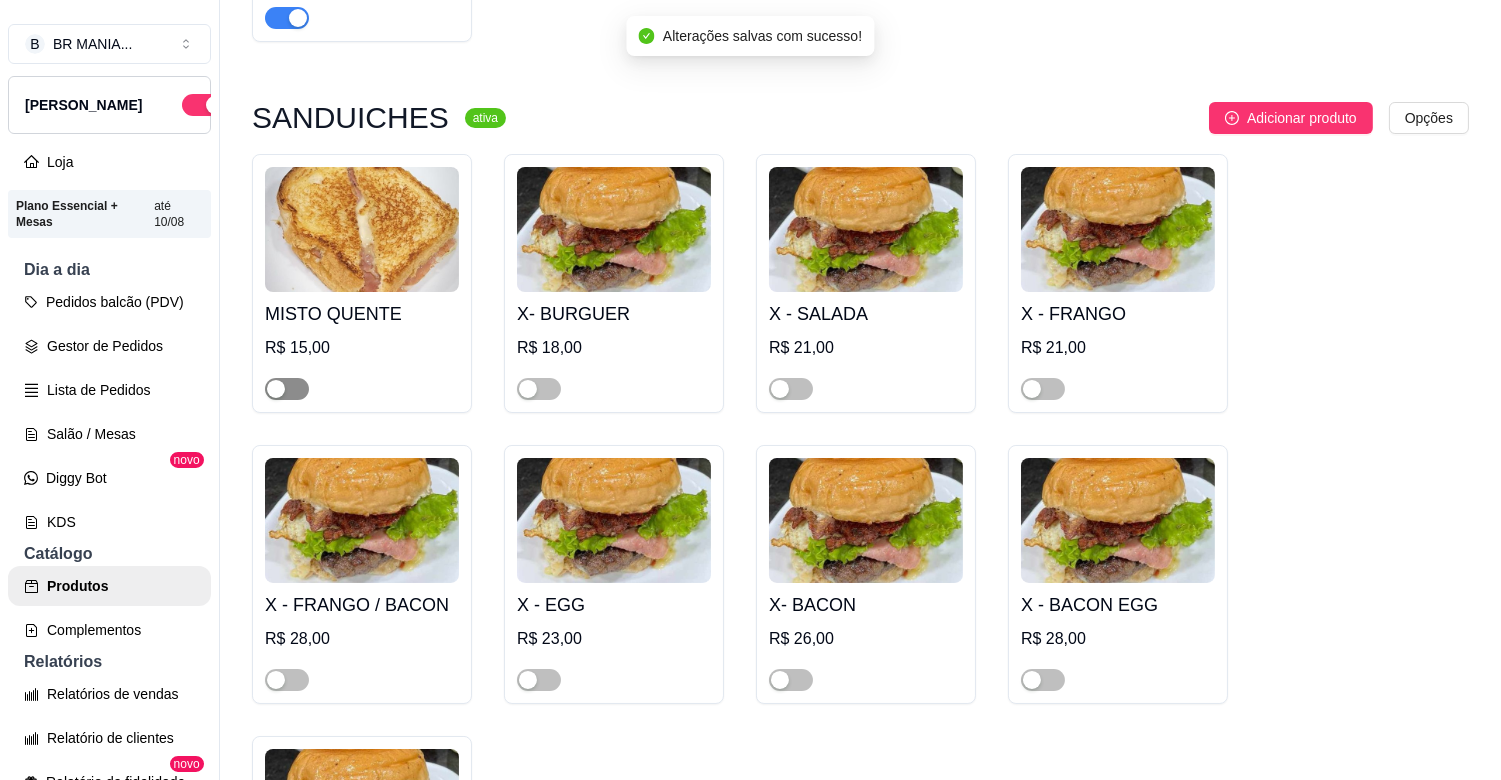 drag, startPoint x: 267, startPoint y: 371, endPoint x: 288, endPoint y: 373, distance: 21.095022 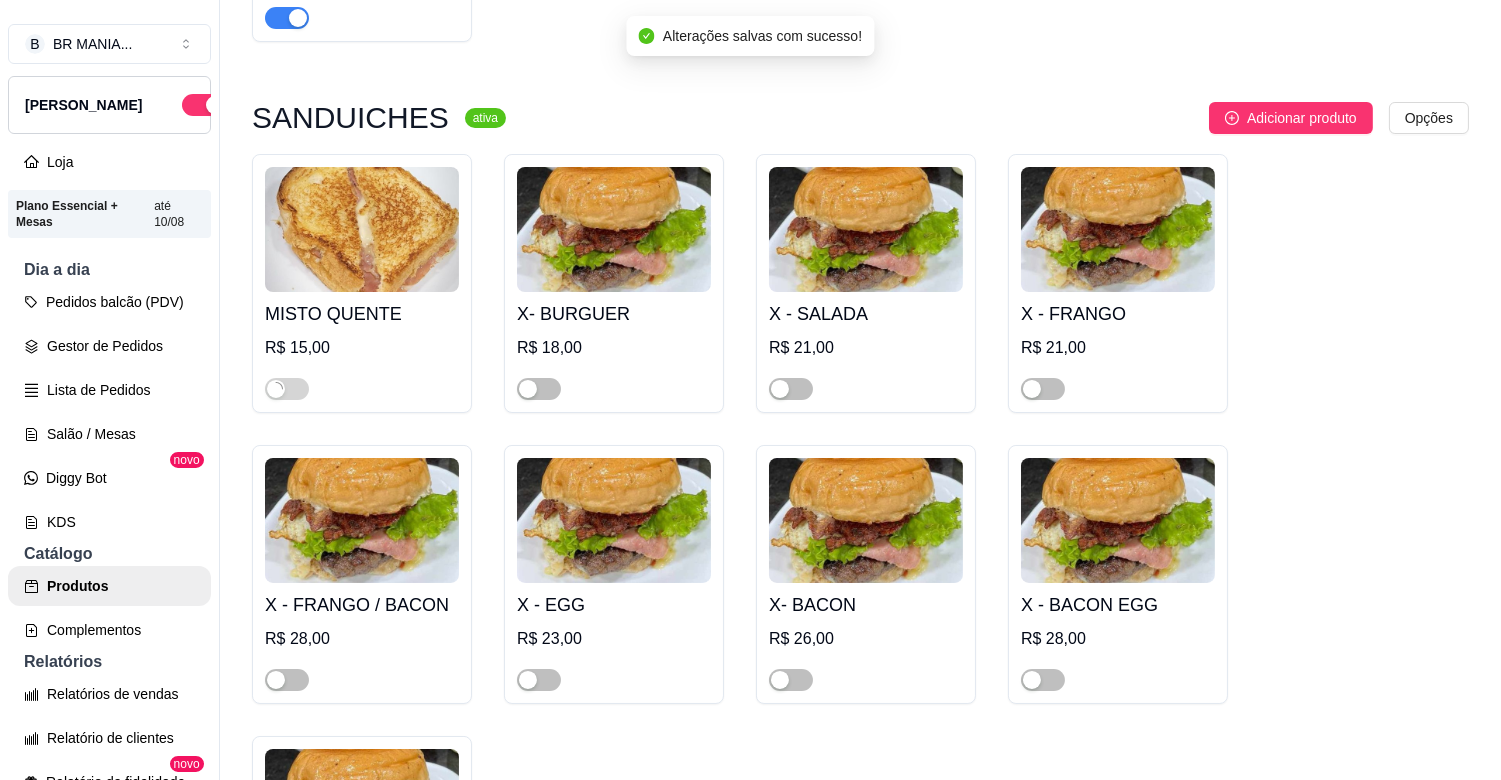 drag, startPoint x: 533, startPoint y: 366, endPoint x: 844, endPoint y: 345, distance: 311.7082 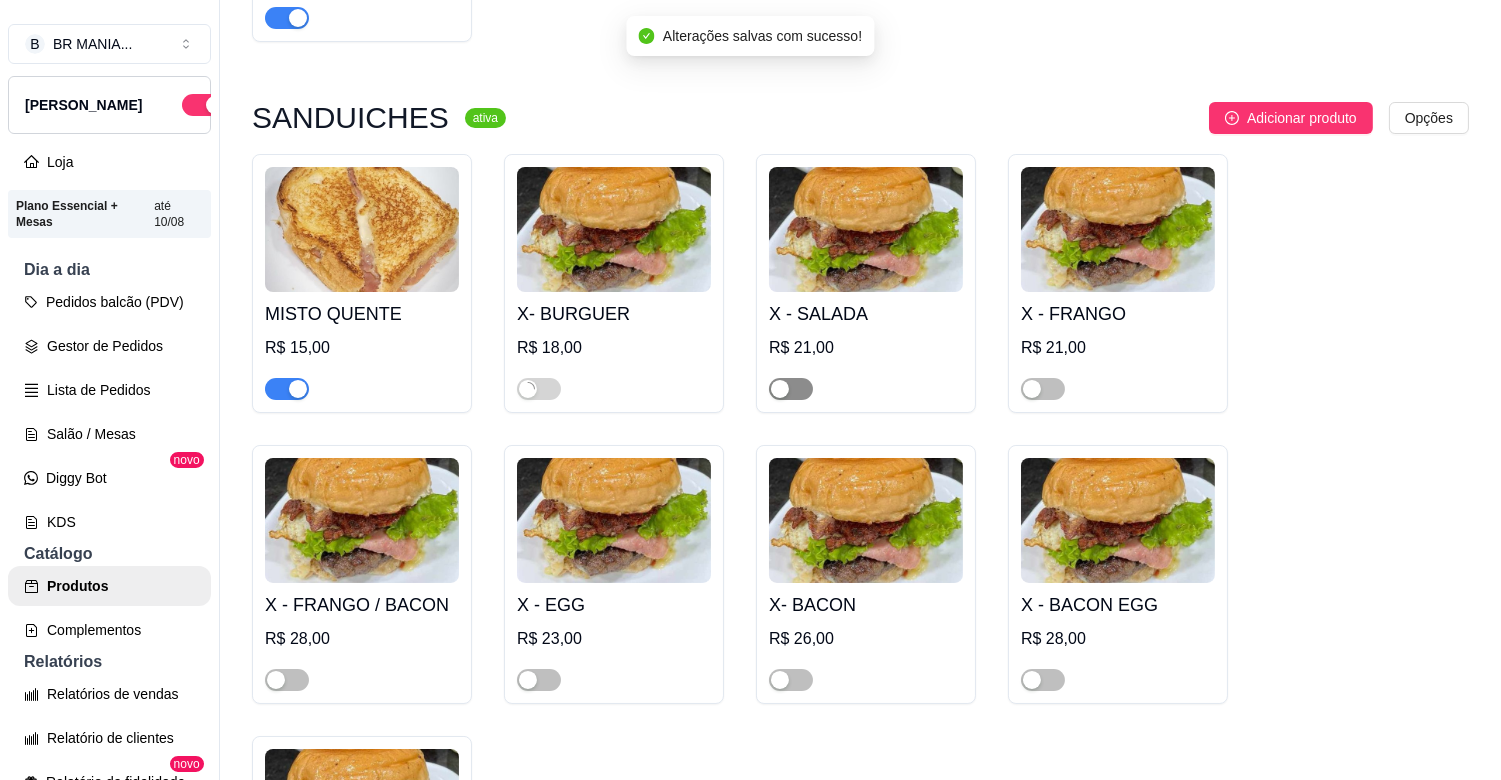 click at bounding box center [780, 389] 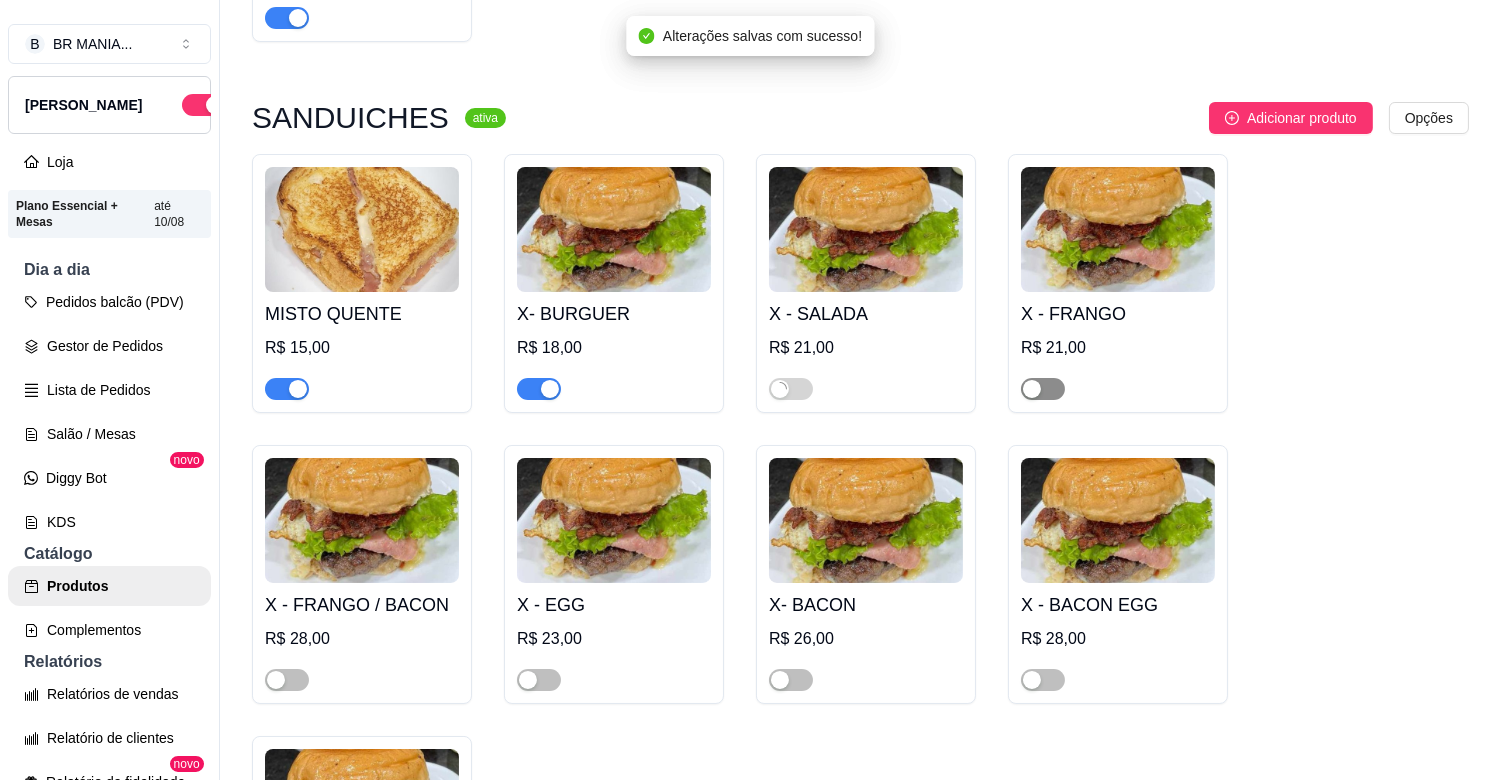 click at bounding box center (1032, 389) 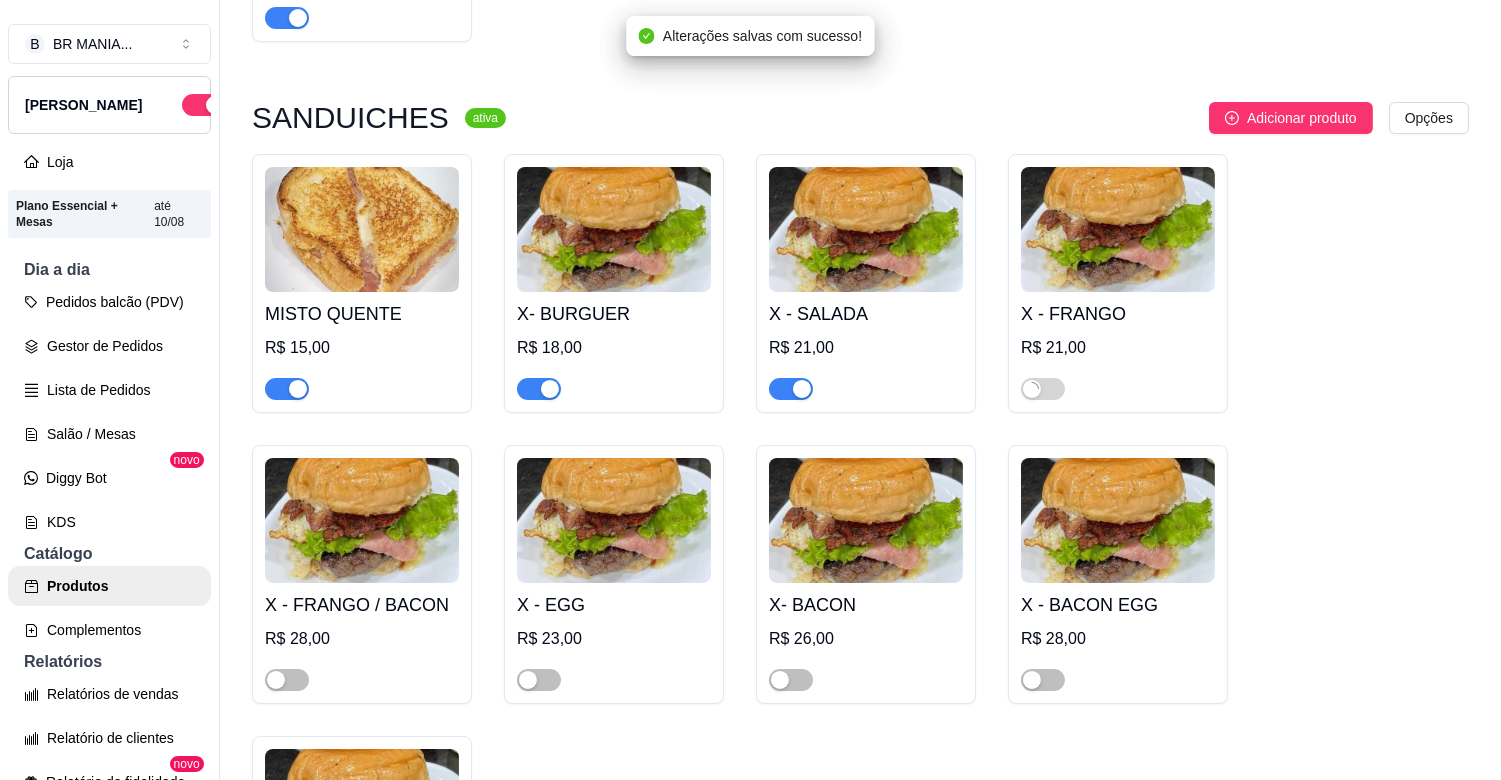 drag, startPoint x: 1038, startPoint y: 657, endPoint x: 831, endPoint y: 665, distance: 207.15453 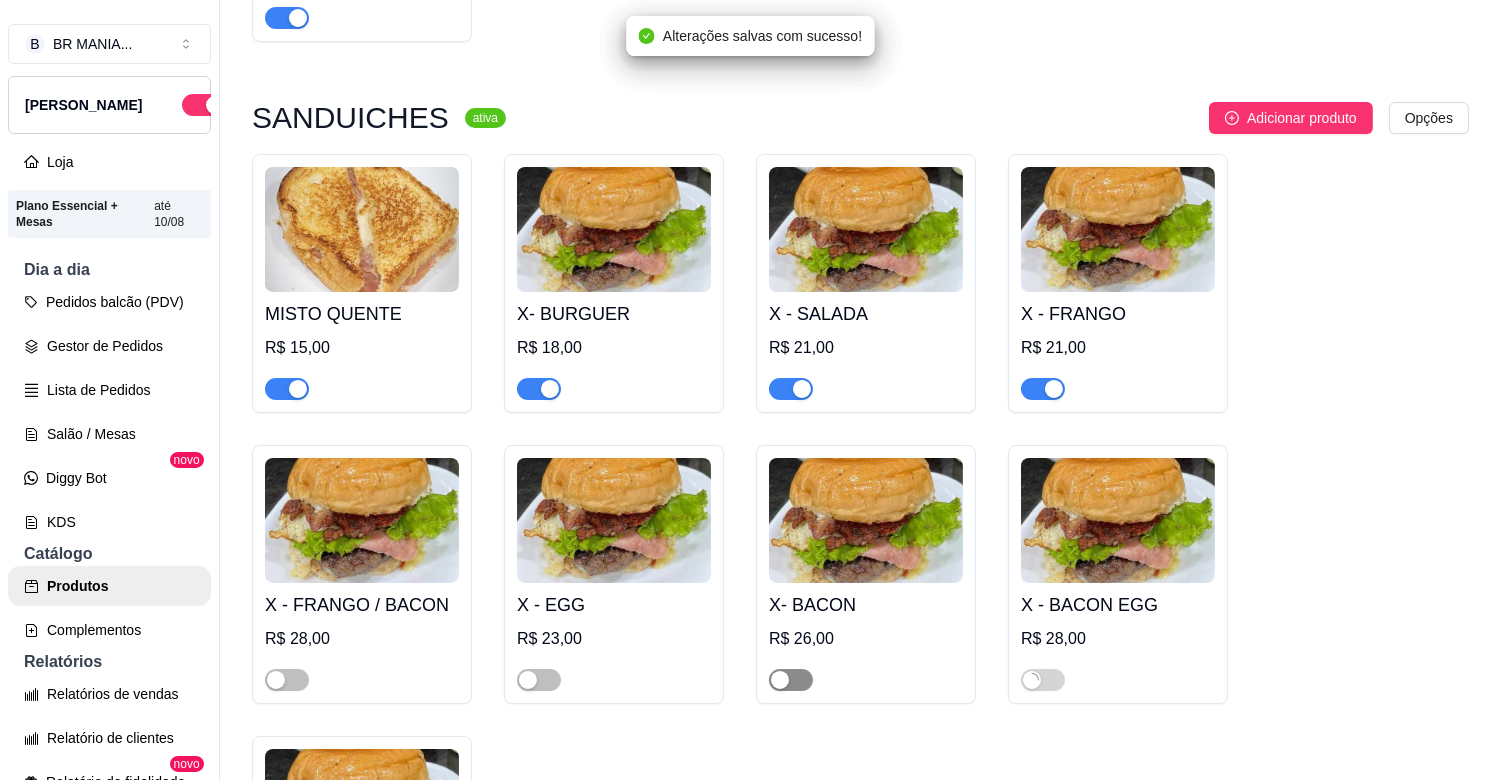 click at bounding box center (791, 680) 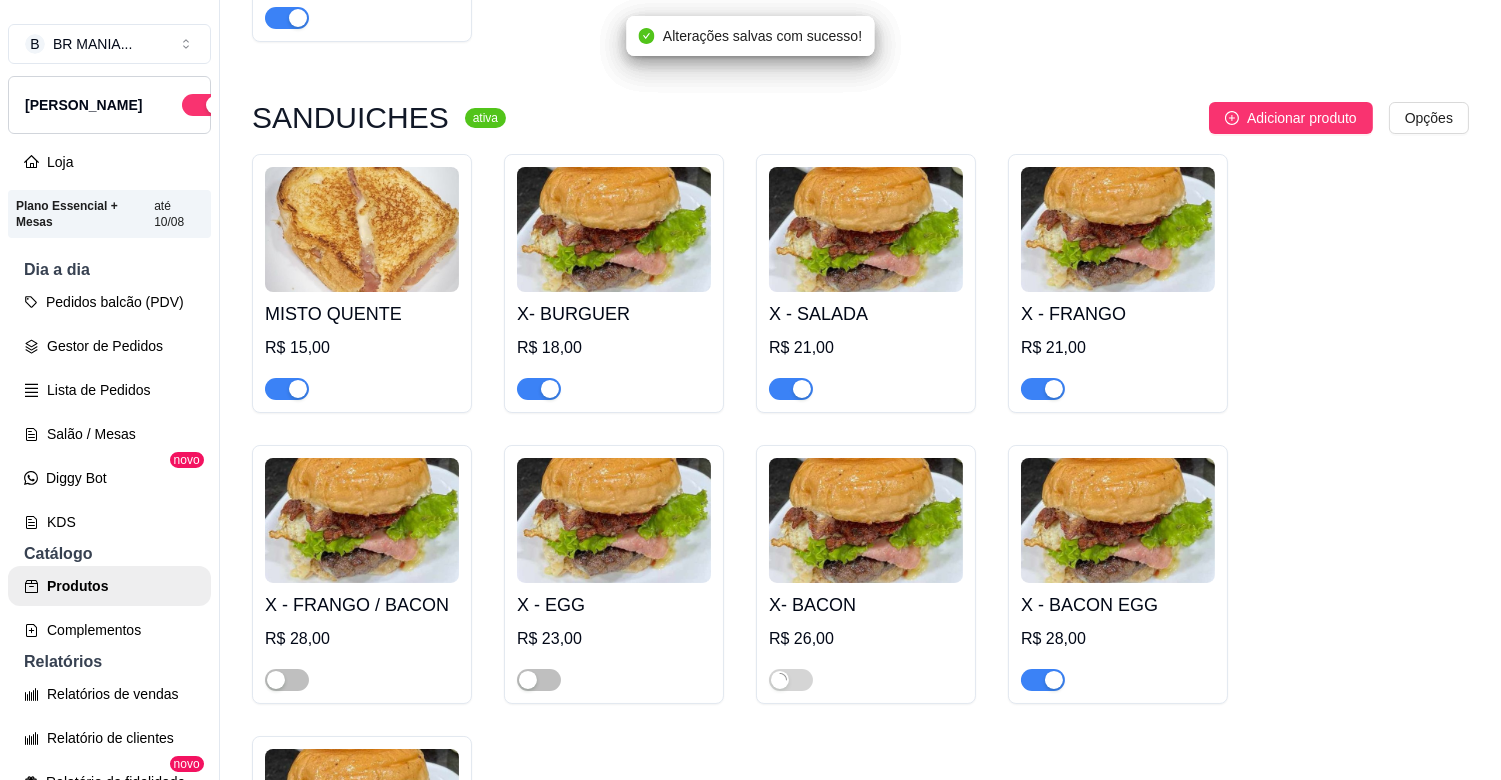 drag, startPoint x: 523, startPoint y: 656, endPoint x: 455, endPoint y: 660, distance: 68.117546 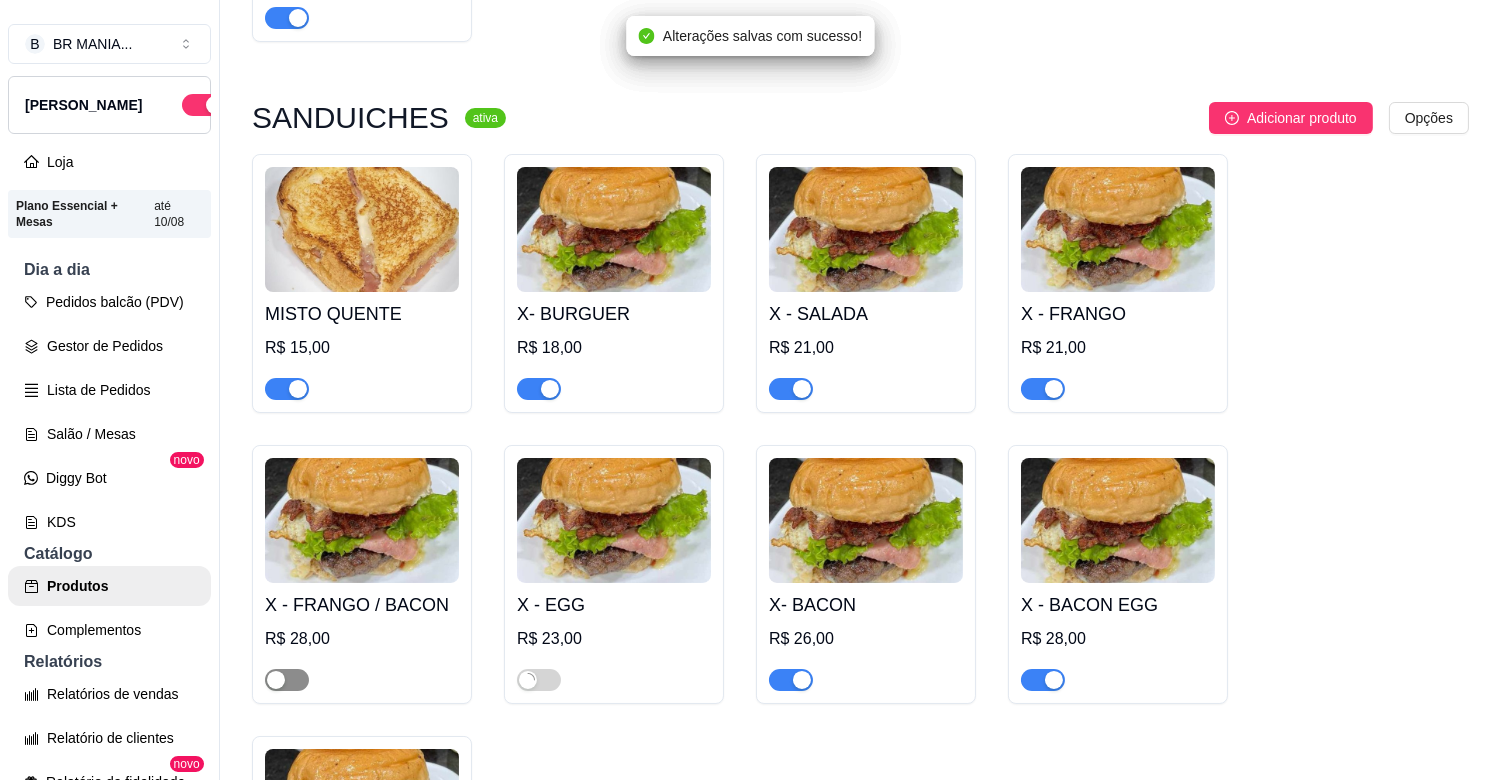 click at bounding box center [276, 680] 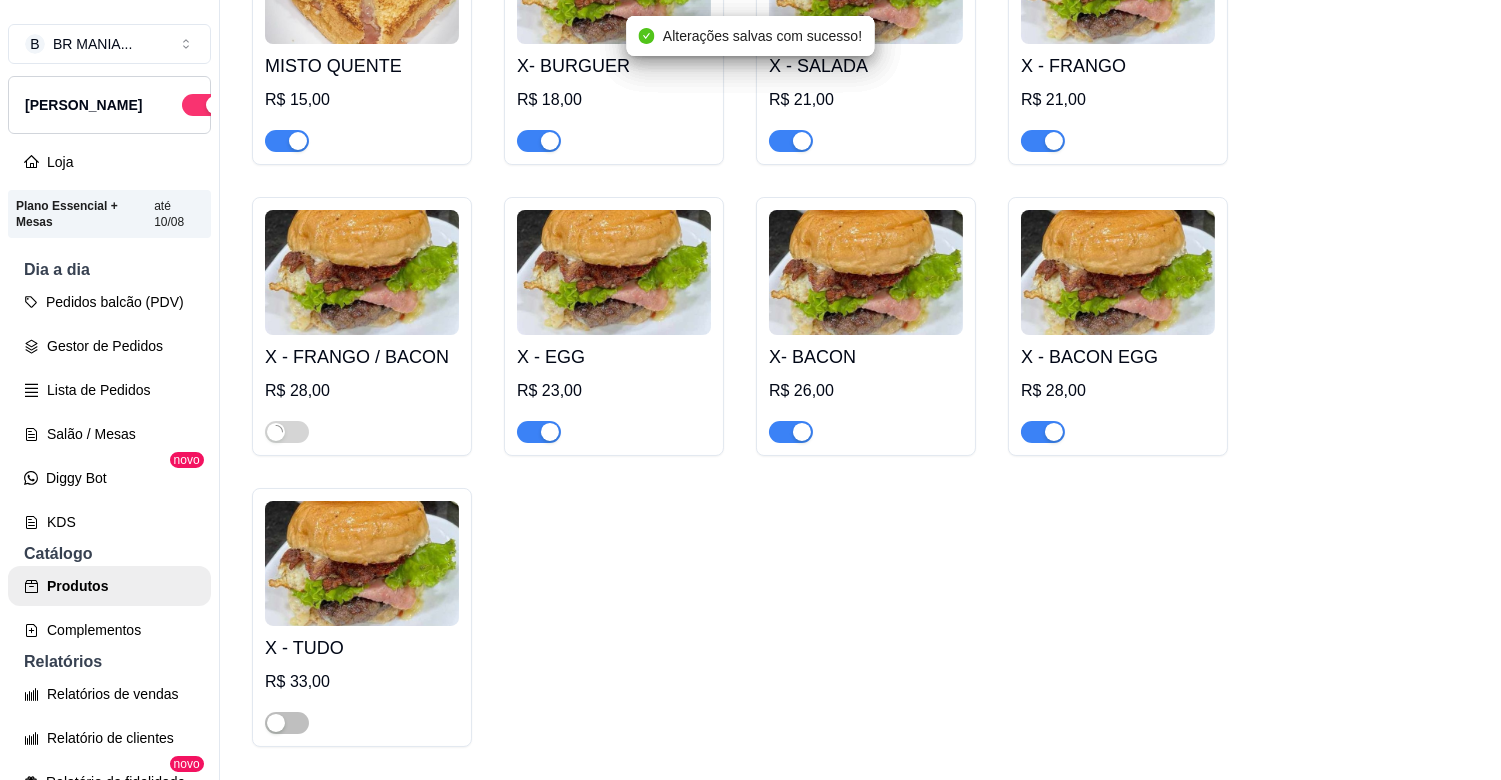 scroll, scrollTop: 2844, scrollLeft: 0, axis: vertical 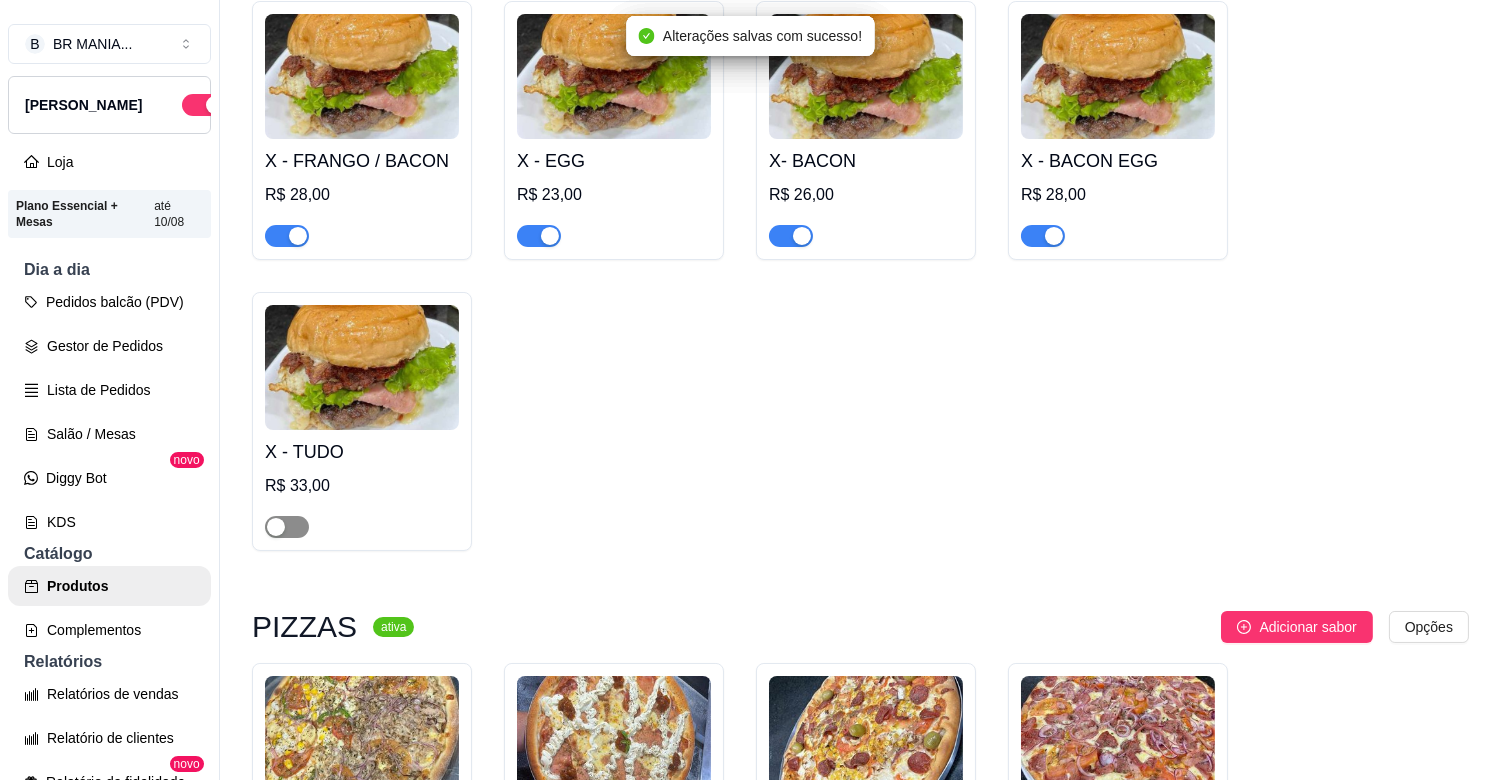 click at bounding box center [276, 527] 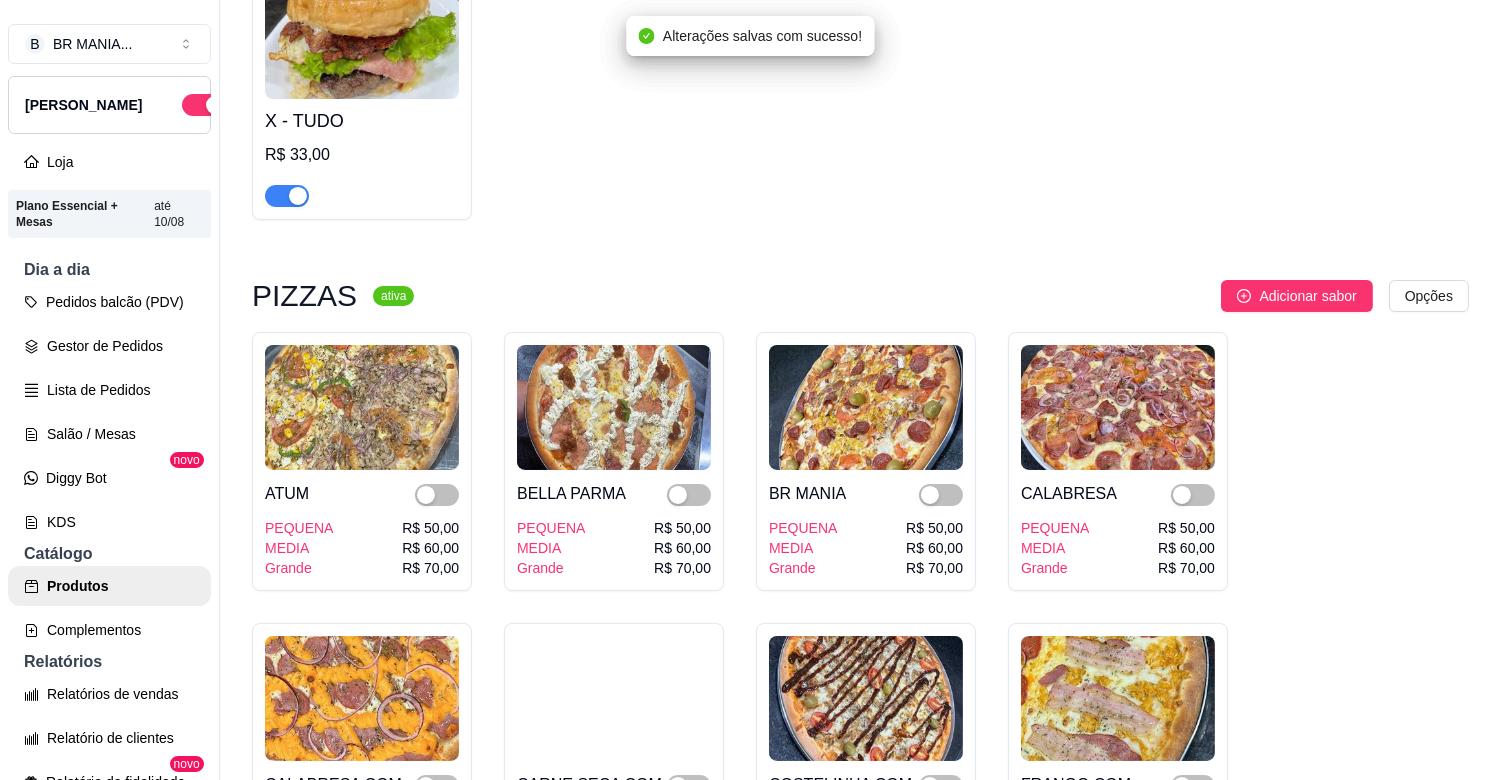 scroll, scrollTop: 3200, scrollLeft: 0, axis: vertical 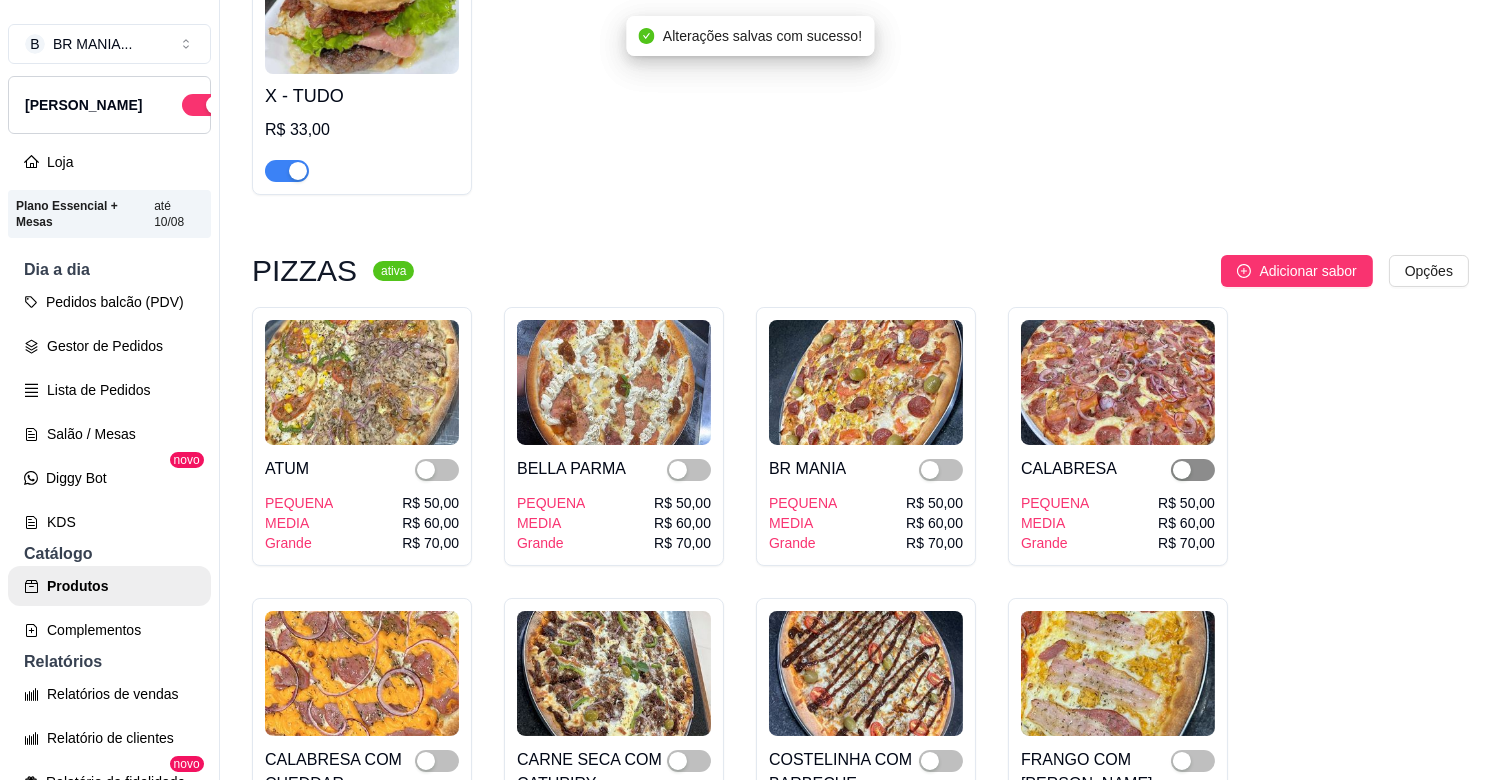 click at bounding box center (1193, 470) 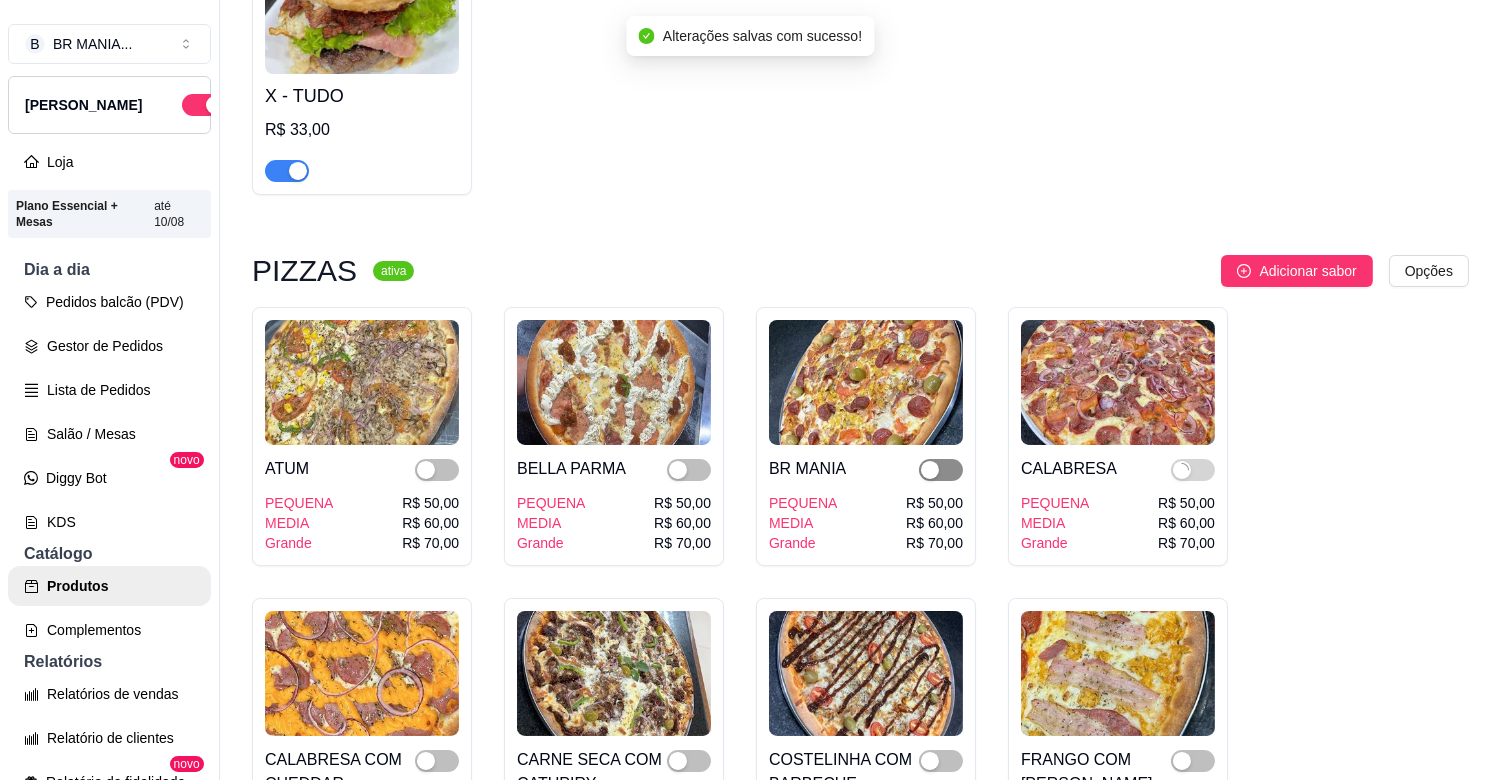 click at bounding box center (941, 470) 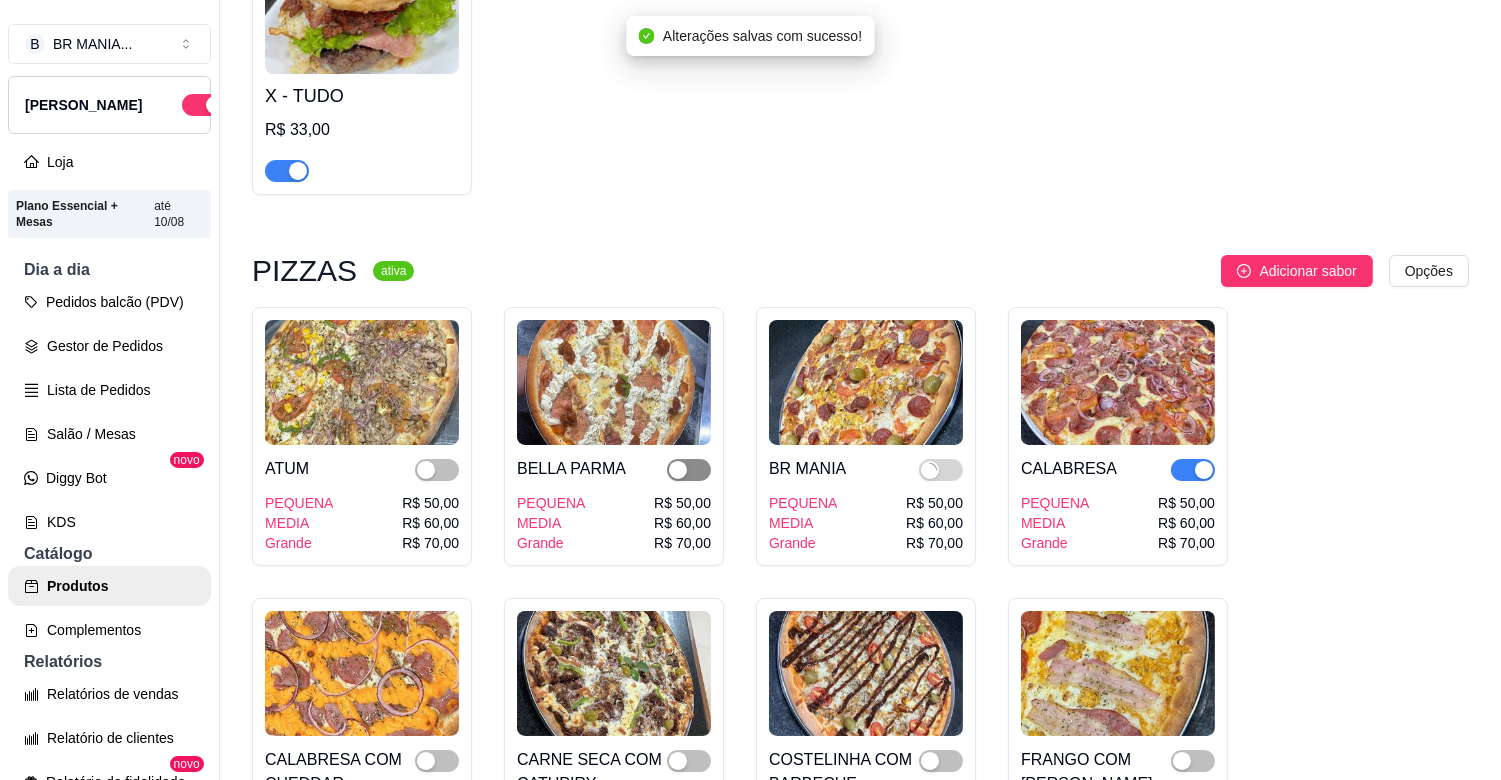 click at bounding box center (678, 470) 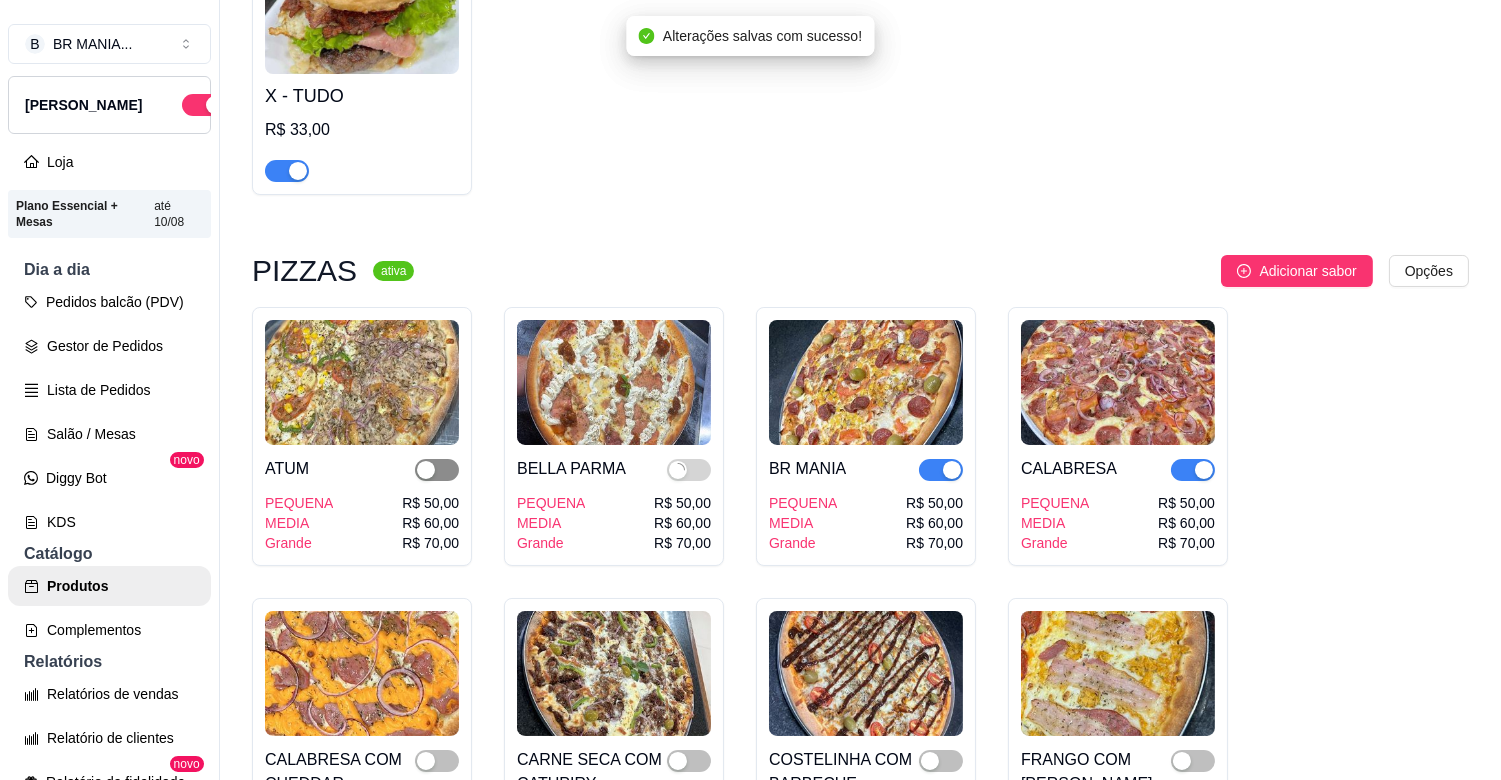 click at bounding box center (426, 470) 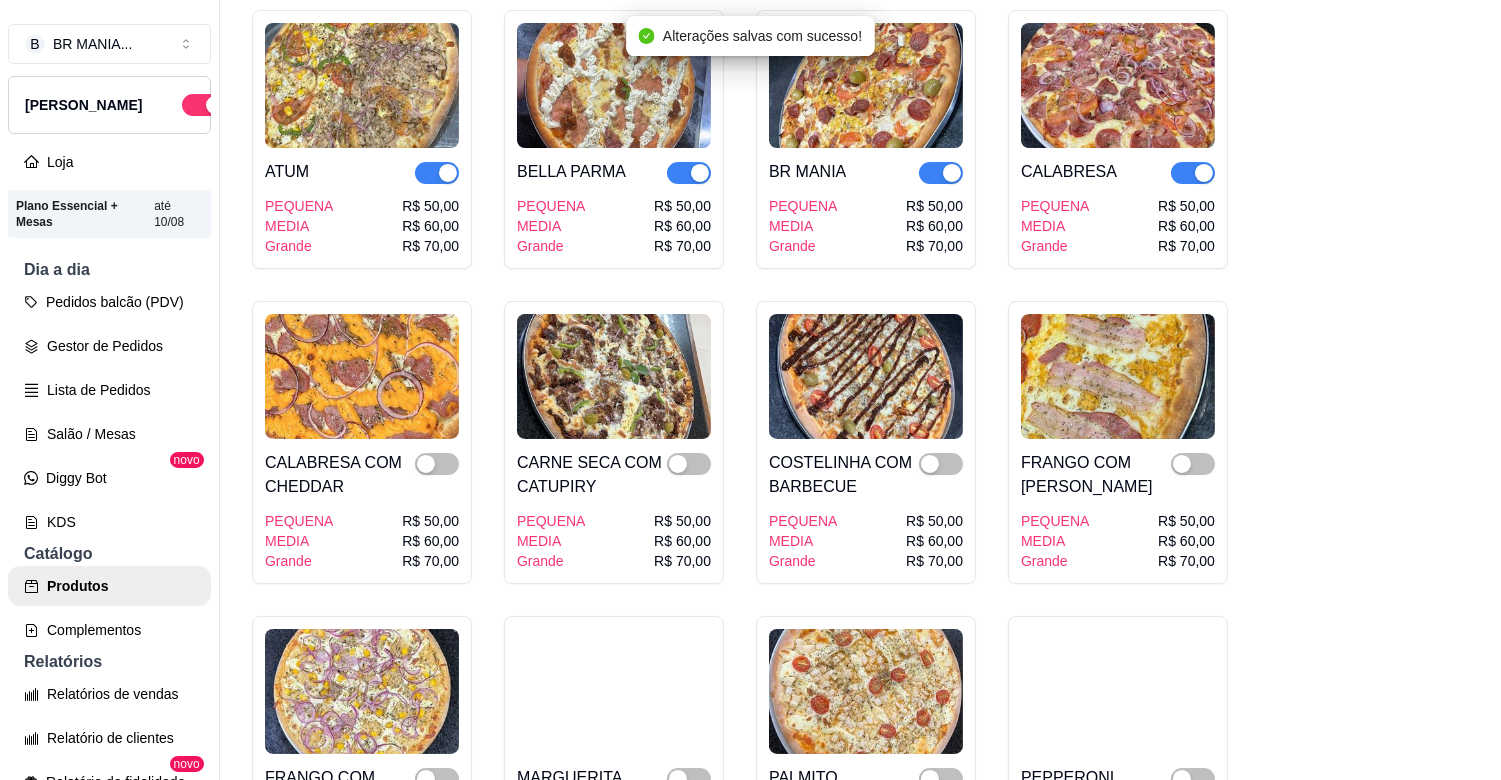 scroll, scrollTop: 3555, scrollLeft: 0, axis: vertical 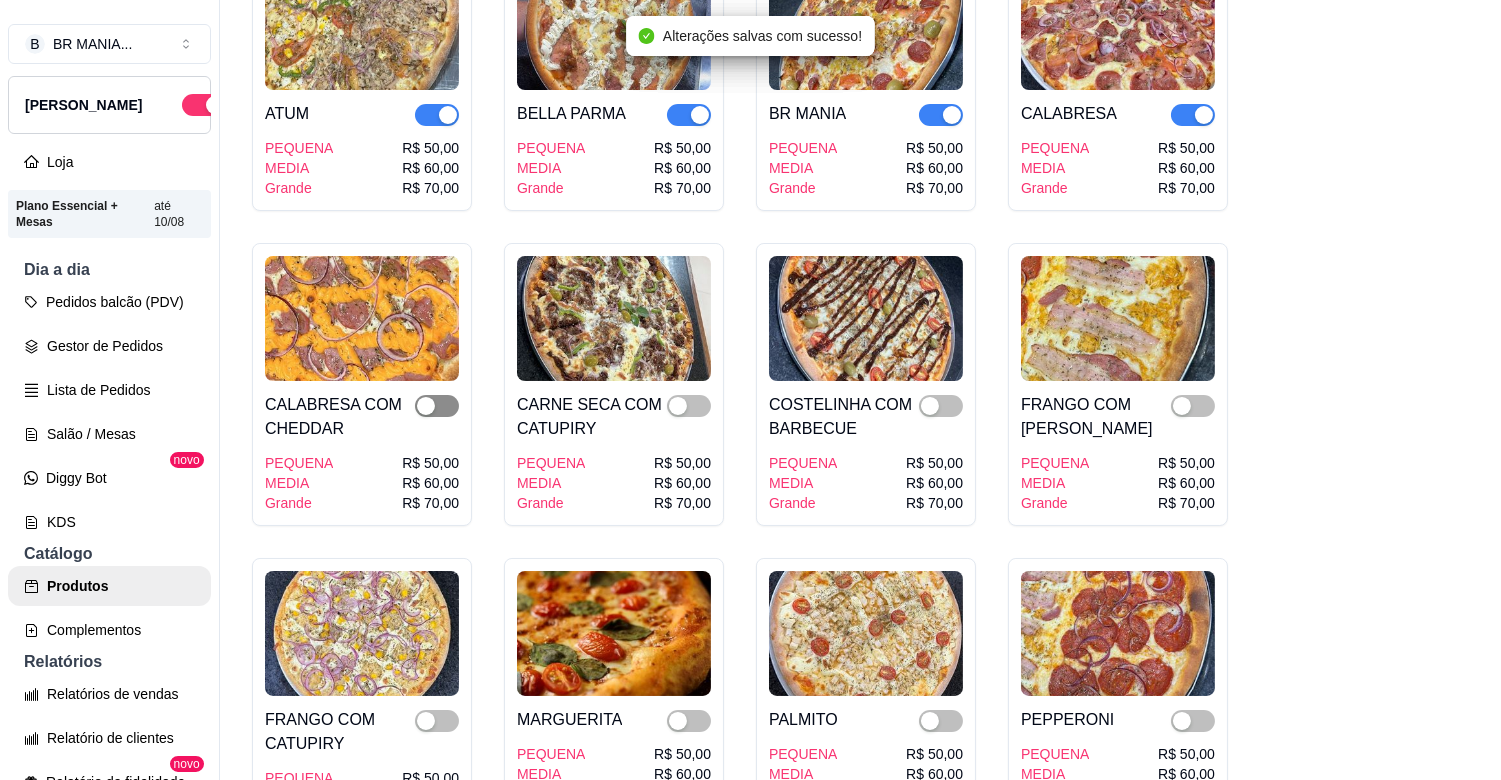 click at bounding box center (437, 406) 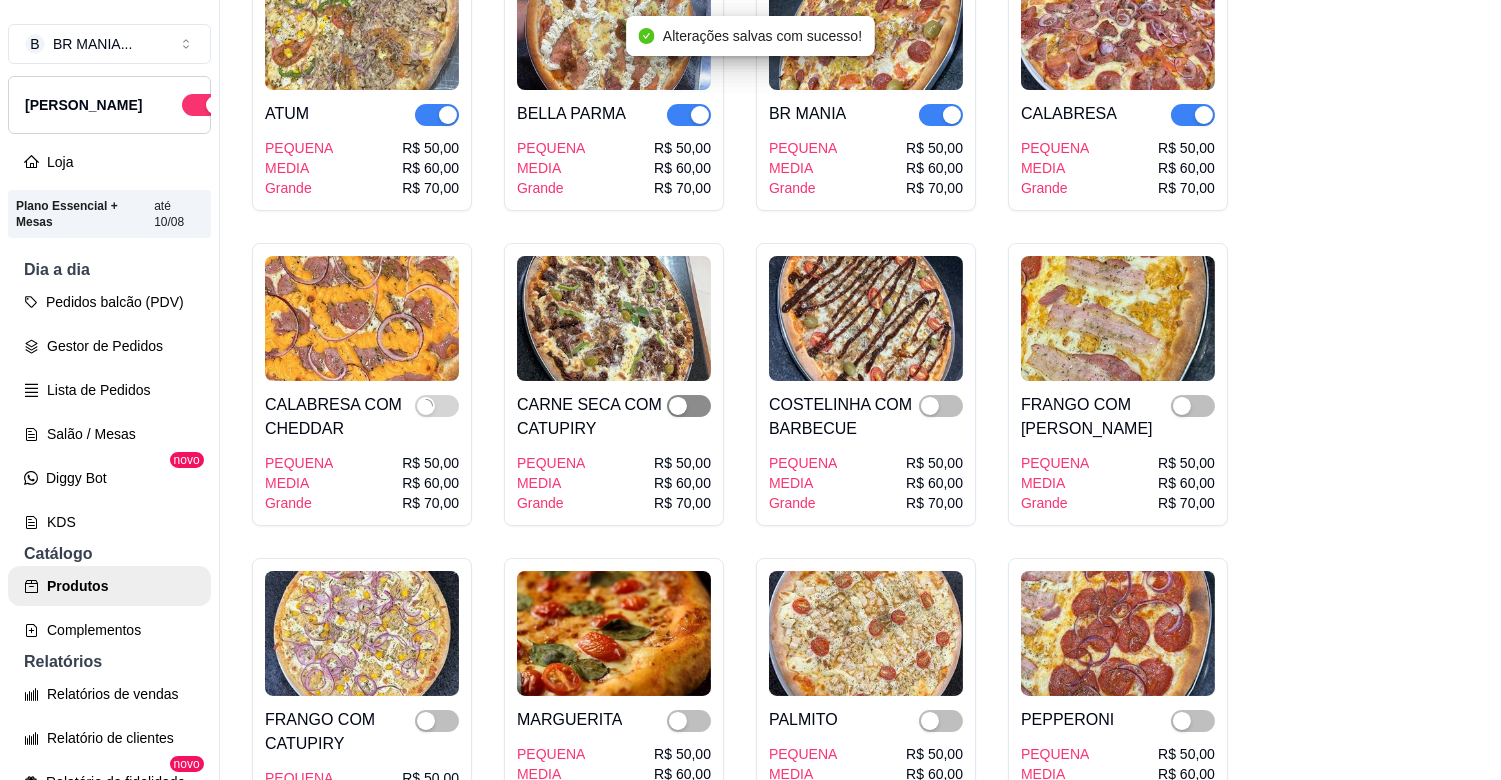 click at bounding box center (689, 406) 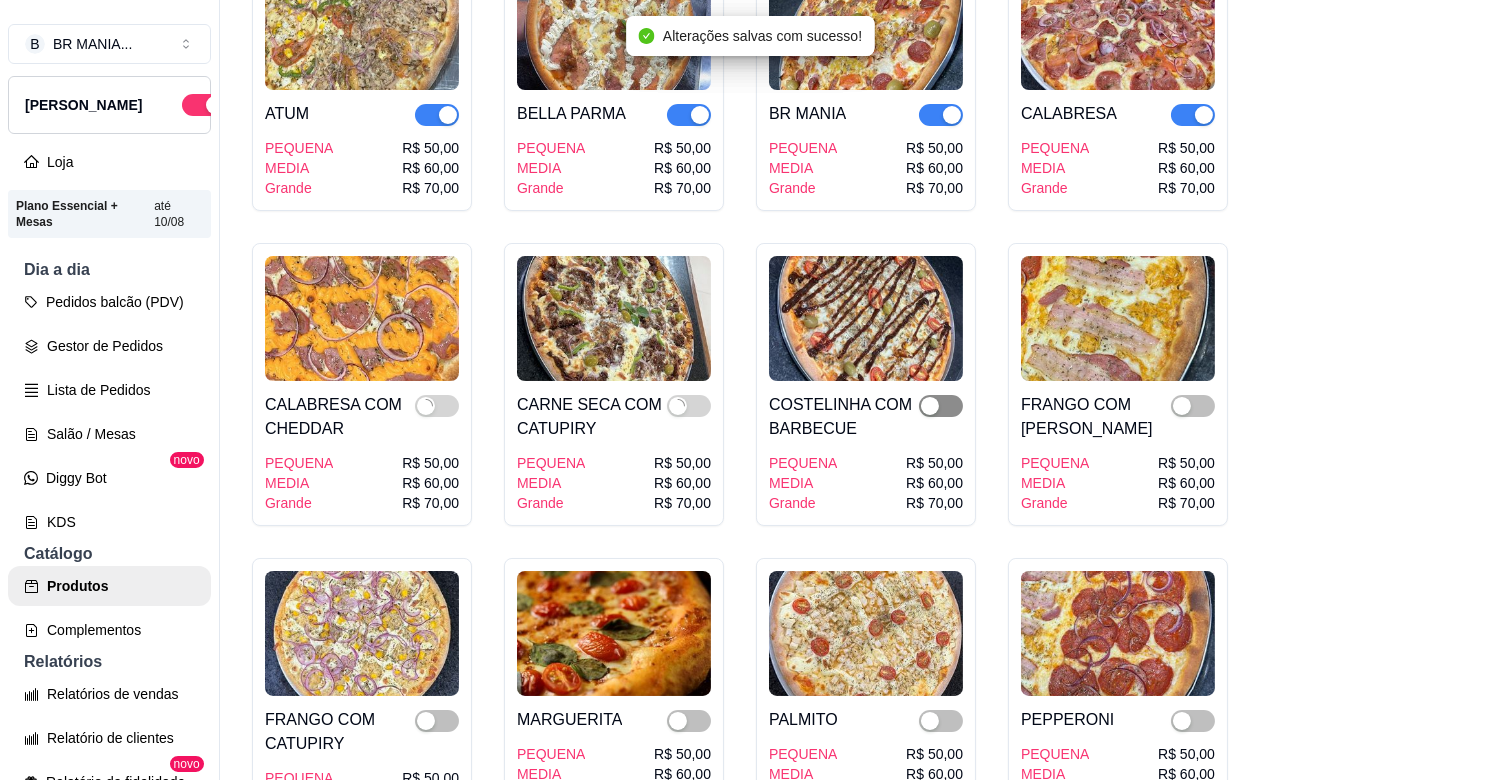 click at bounding box center (941, 406) 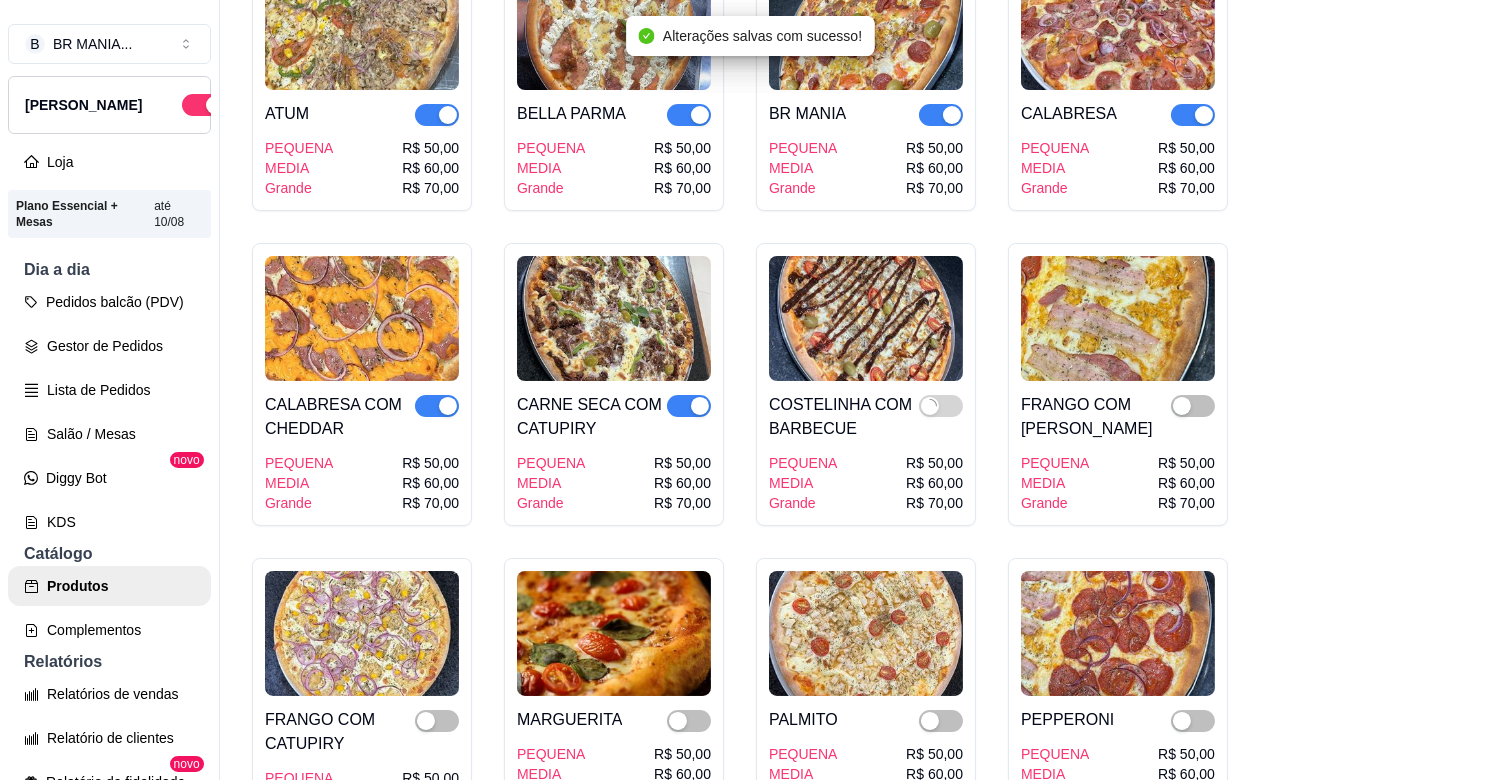 drag, startPoint x: 1186, startPoint y: 387, endPoint x: 1192, endPoint y: 506, distance: 119.15116 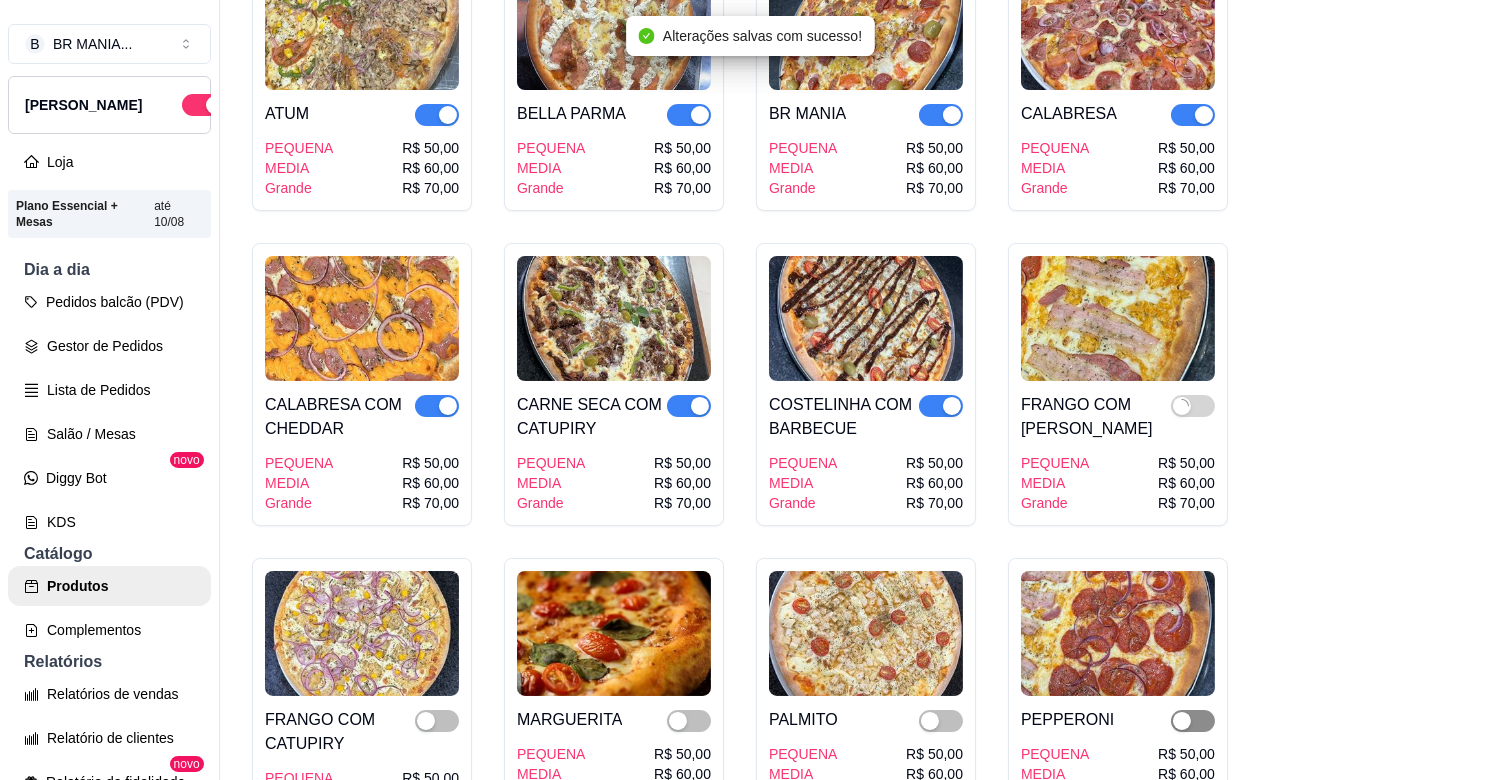 click at bounding box center (1193, 721) 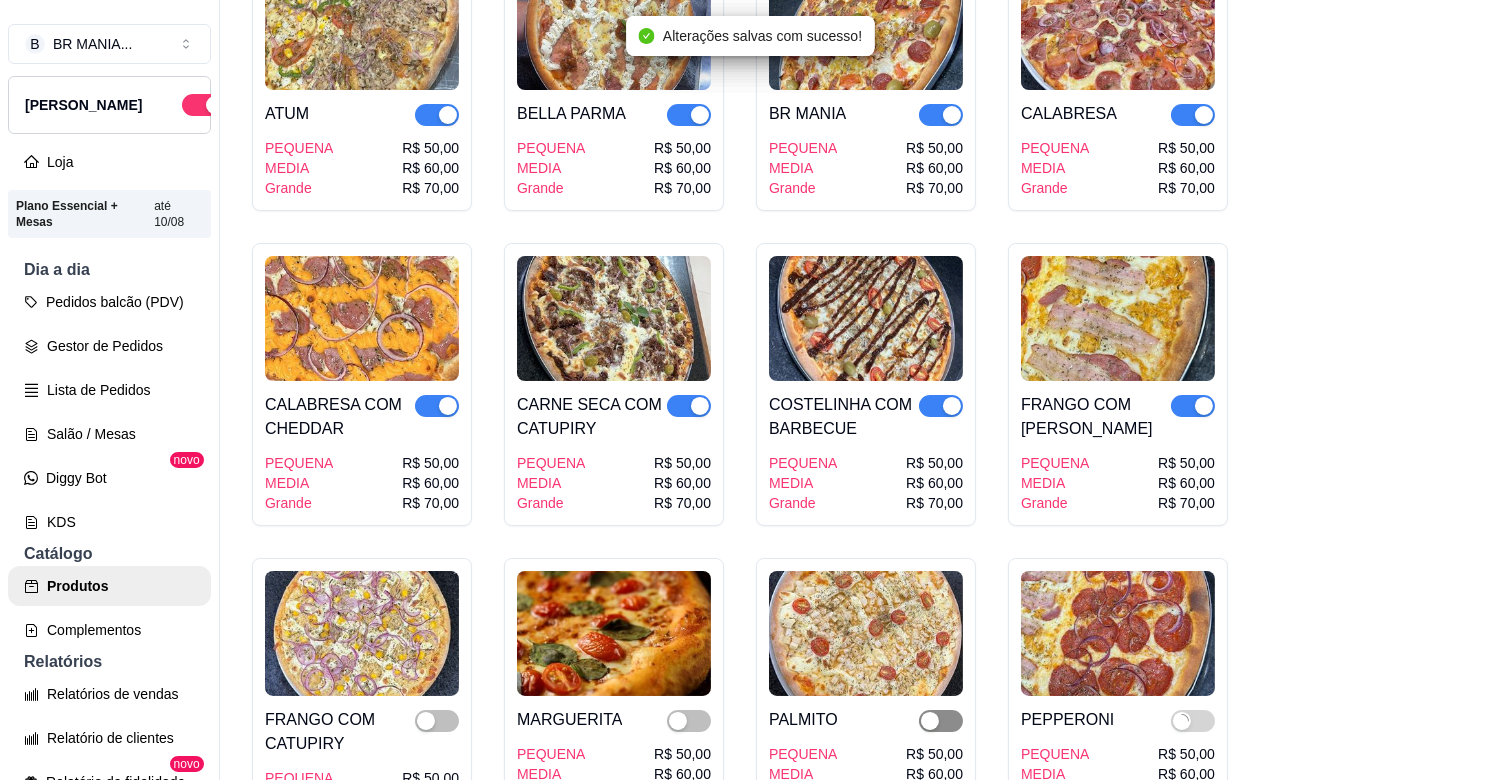 click at bounding box center (941, 721) 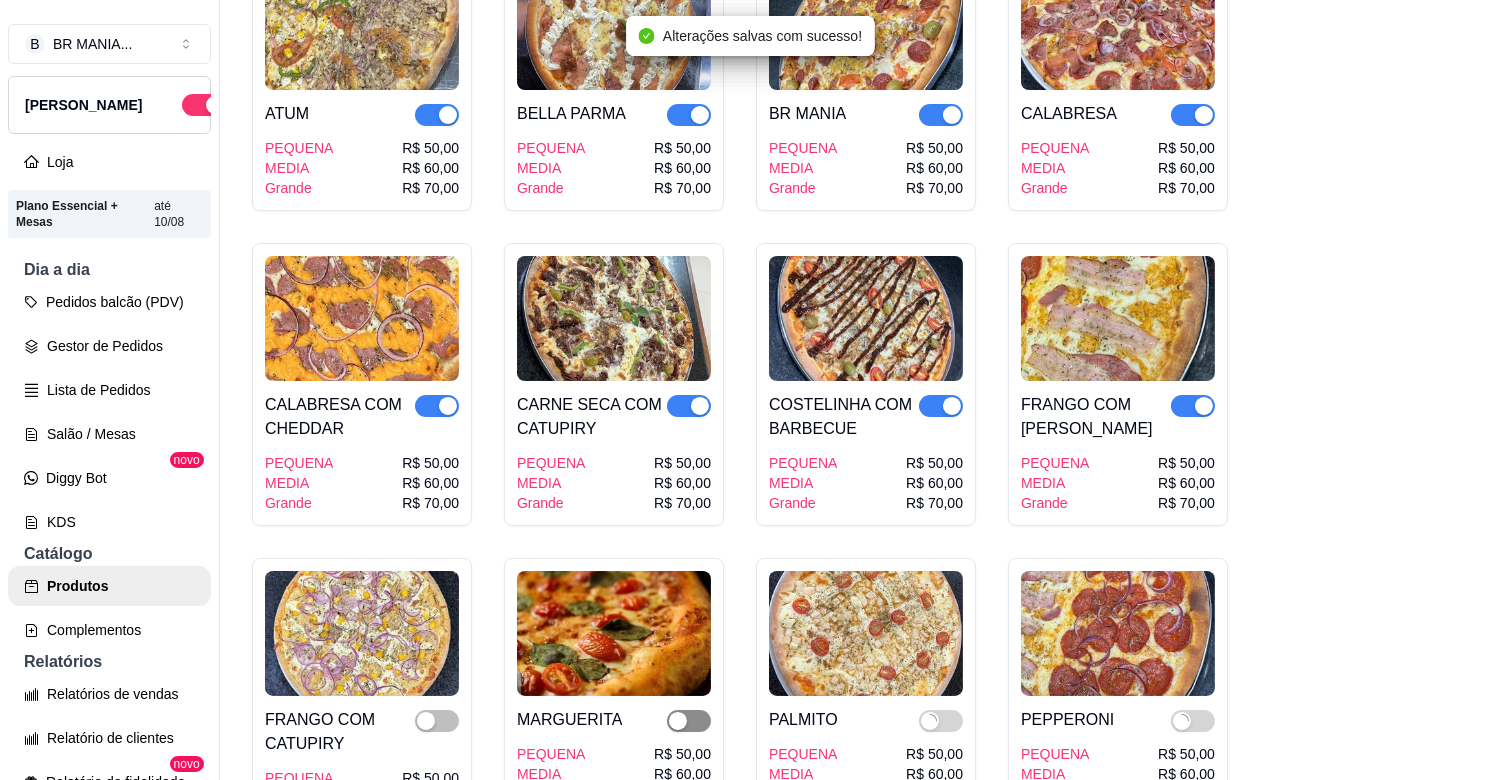 click at bounding box center [689, 721] 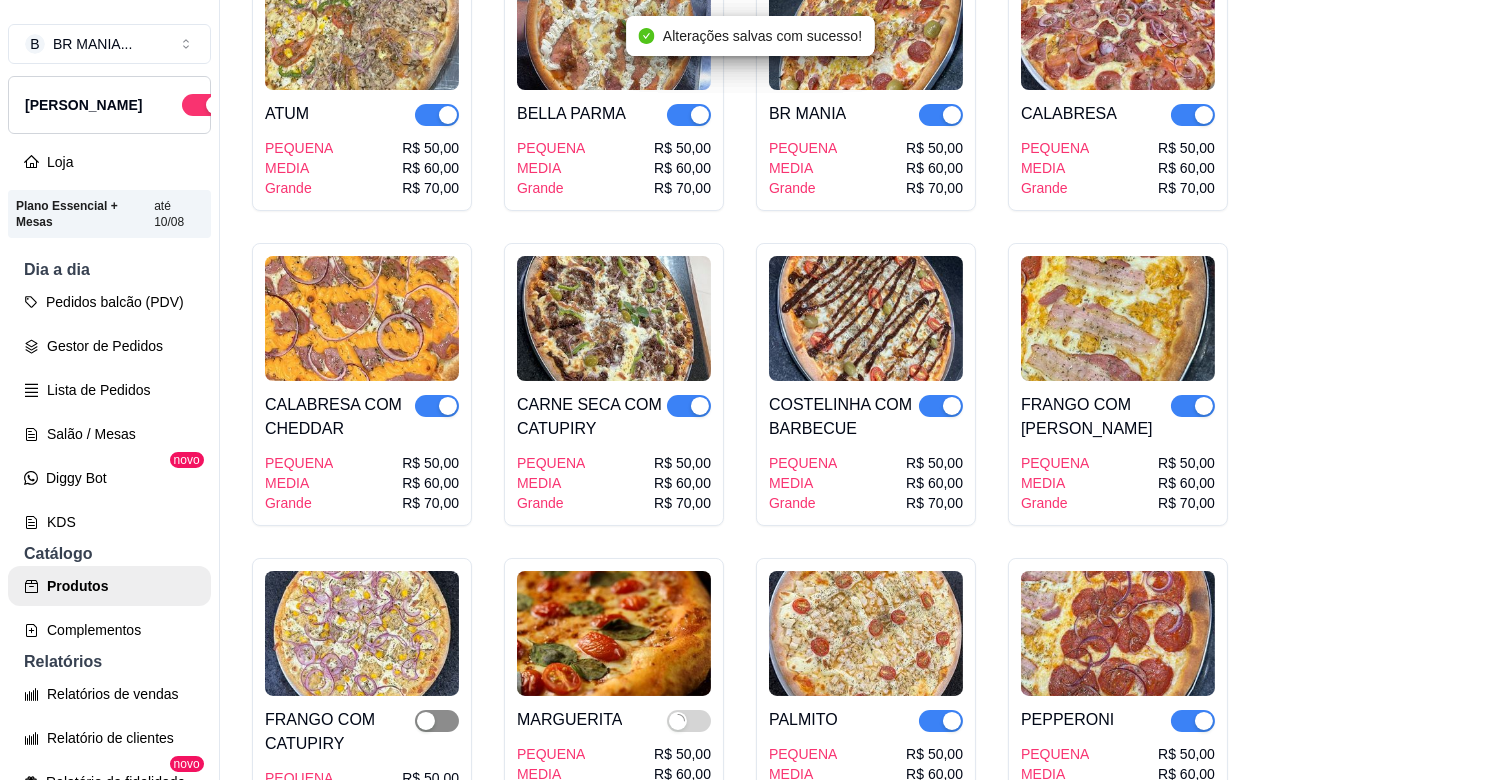 click at bounding box center [426, 721] 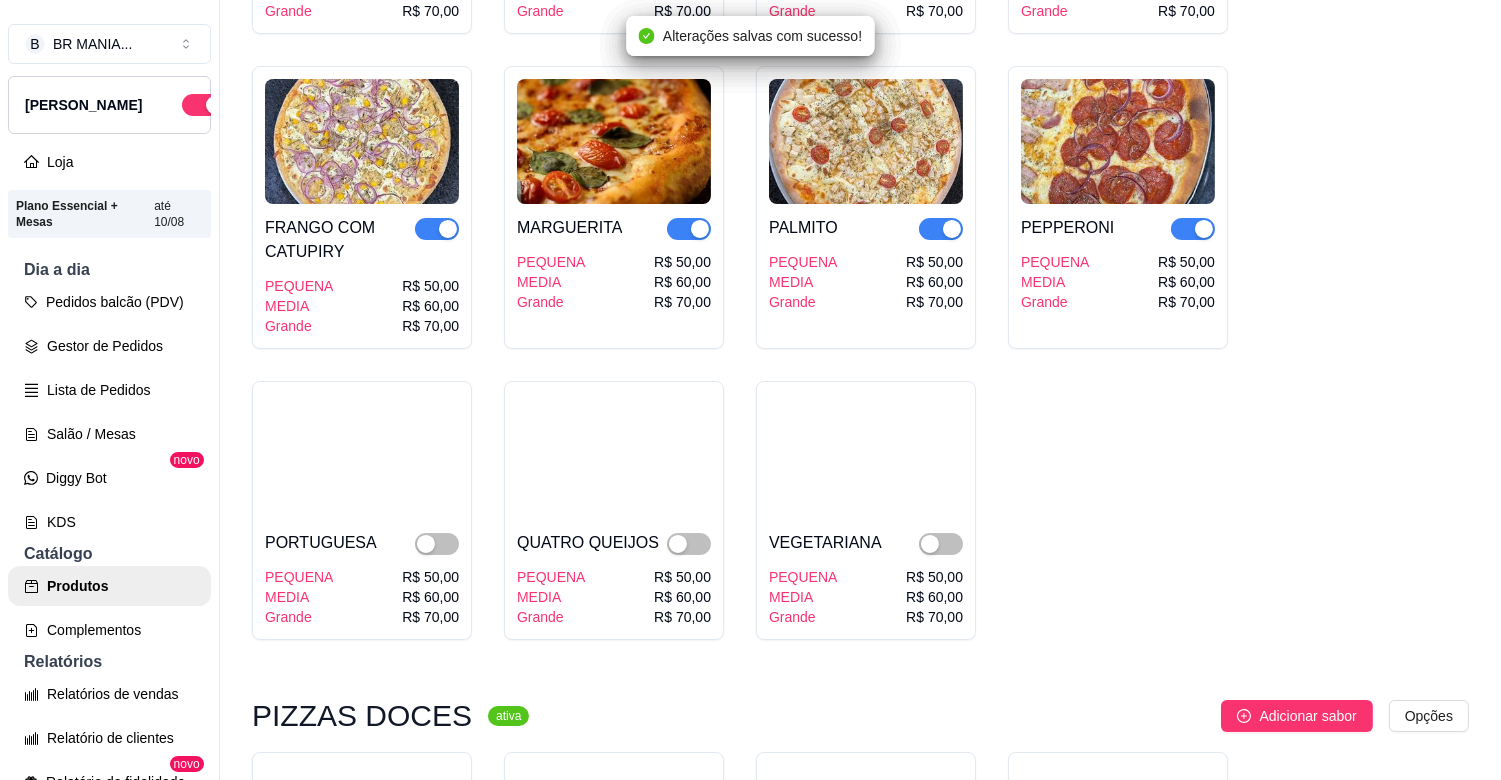 scroll, scrollTop: 4088, scrollLeft: 0, axis: vertical 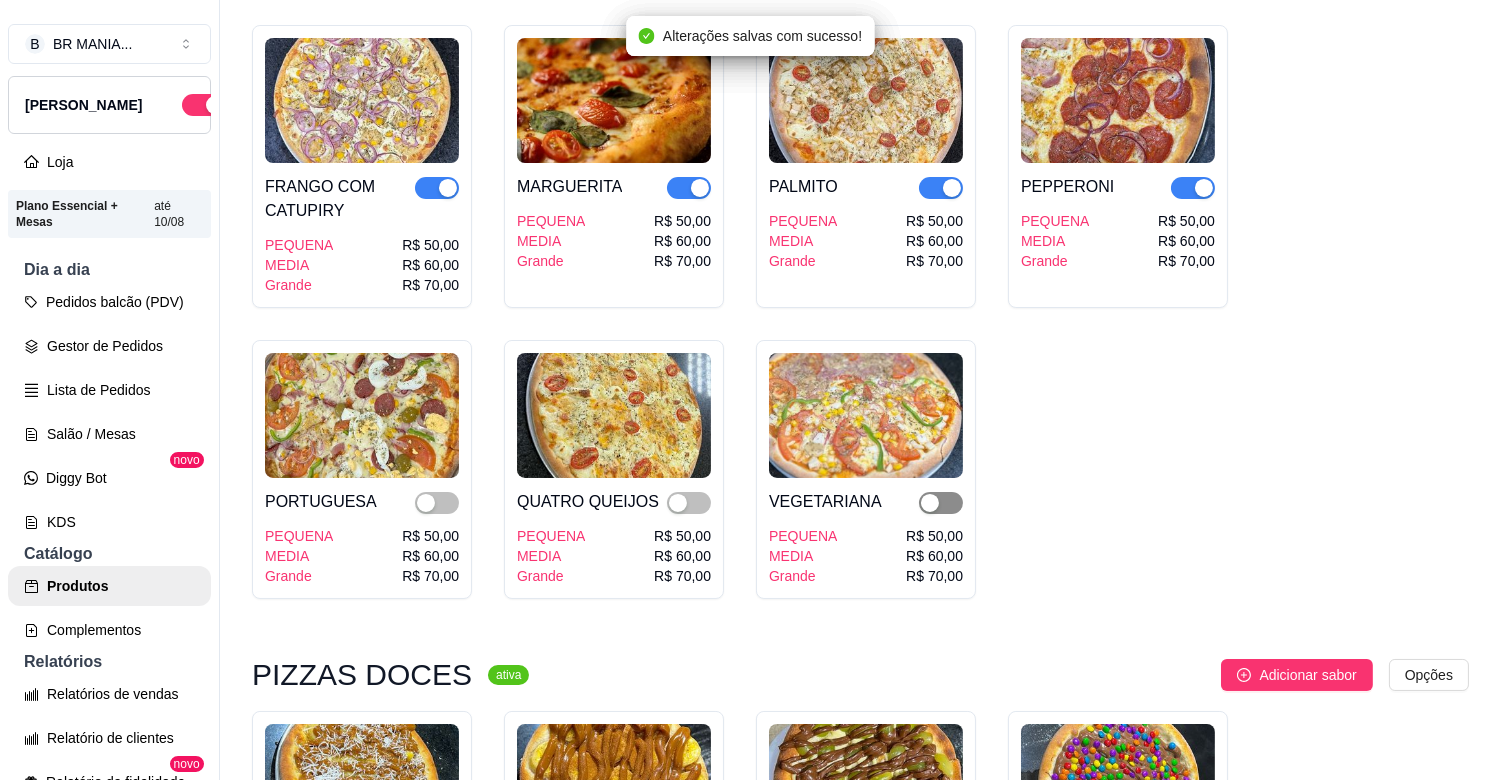 click at bounding box center [930, 503] 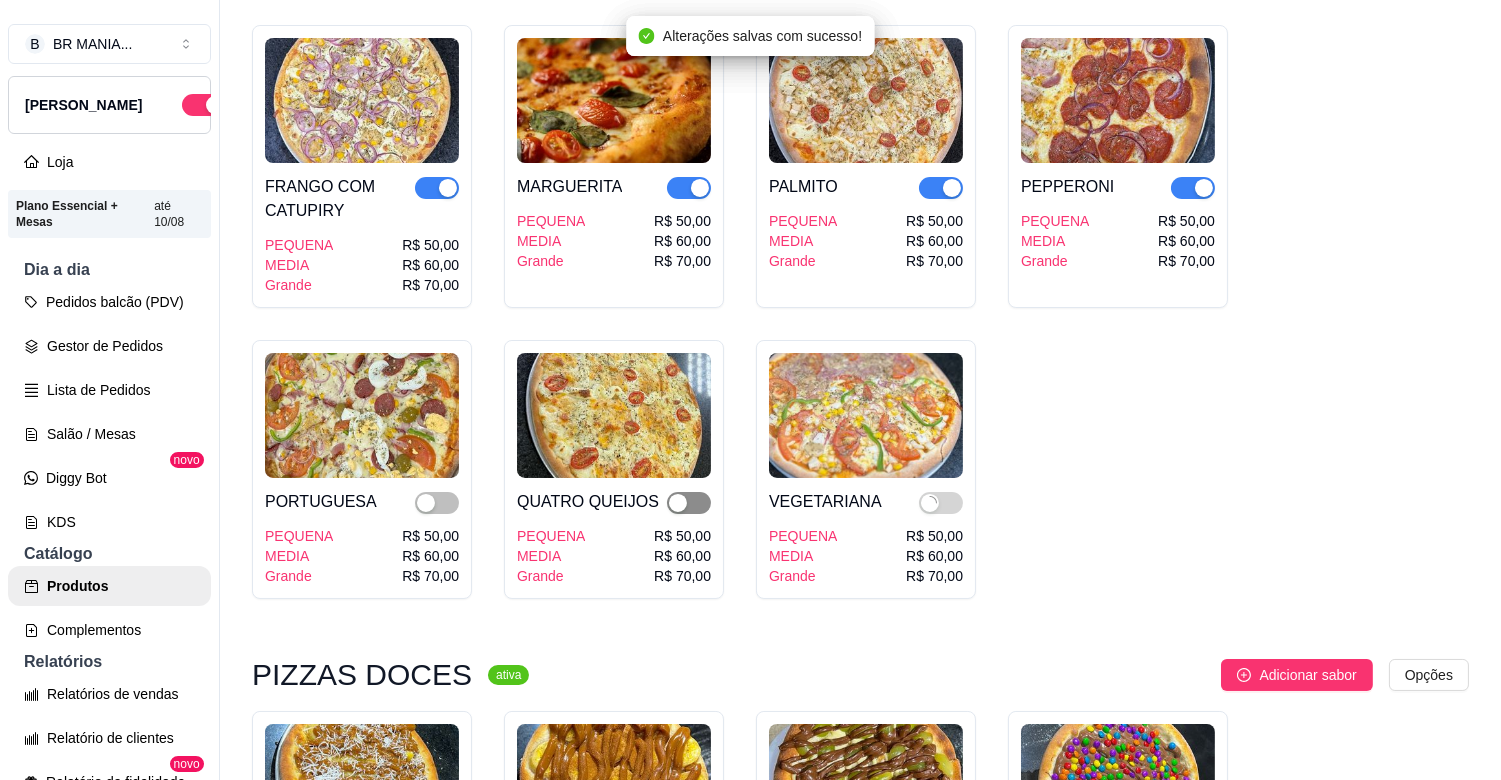 click at bounding box center [678, 503] 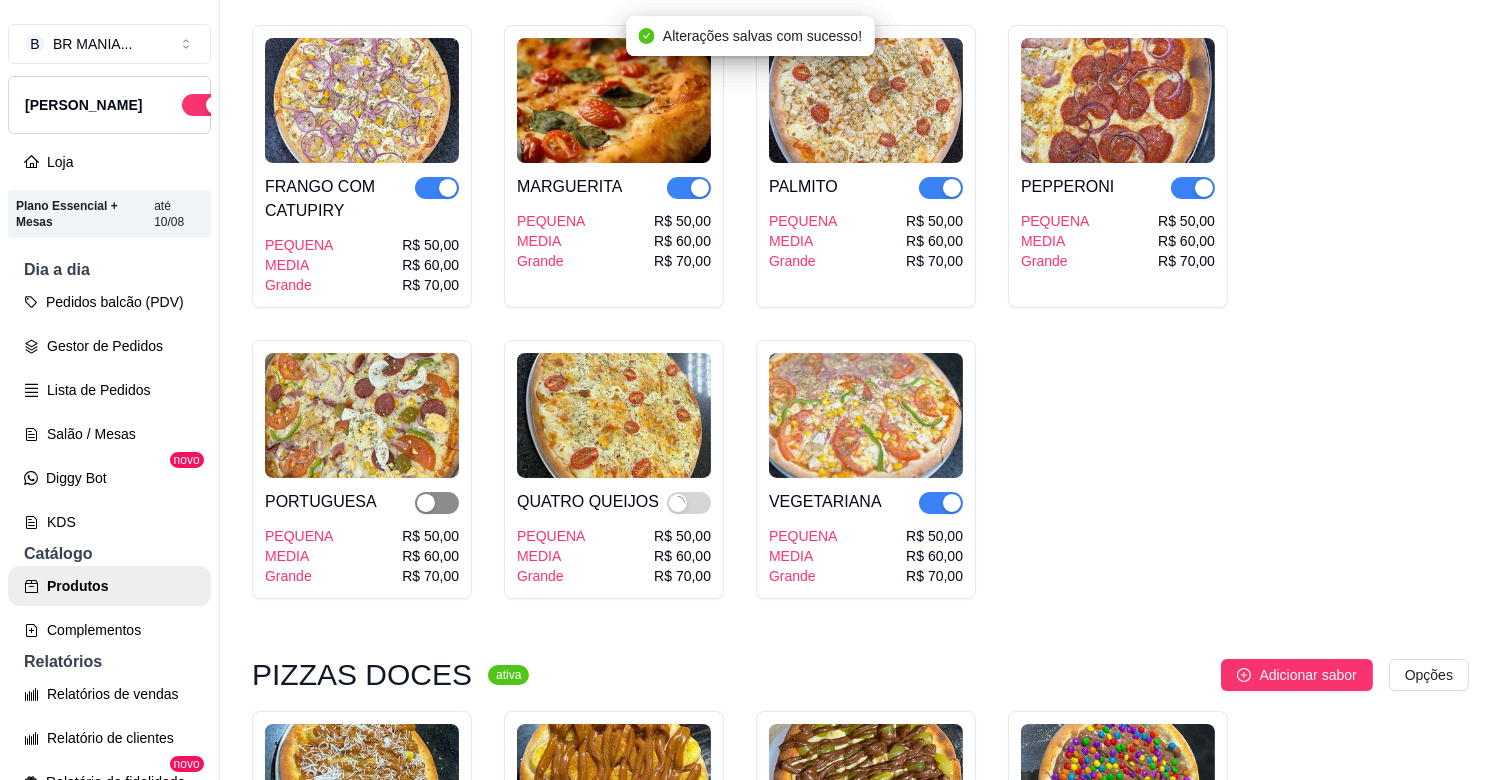 click at bounding box center [437, 503] 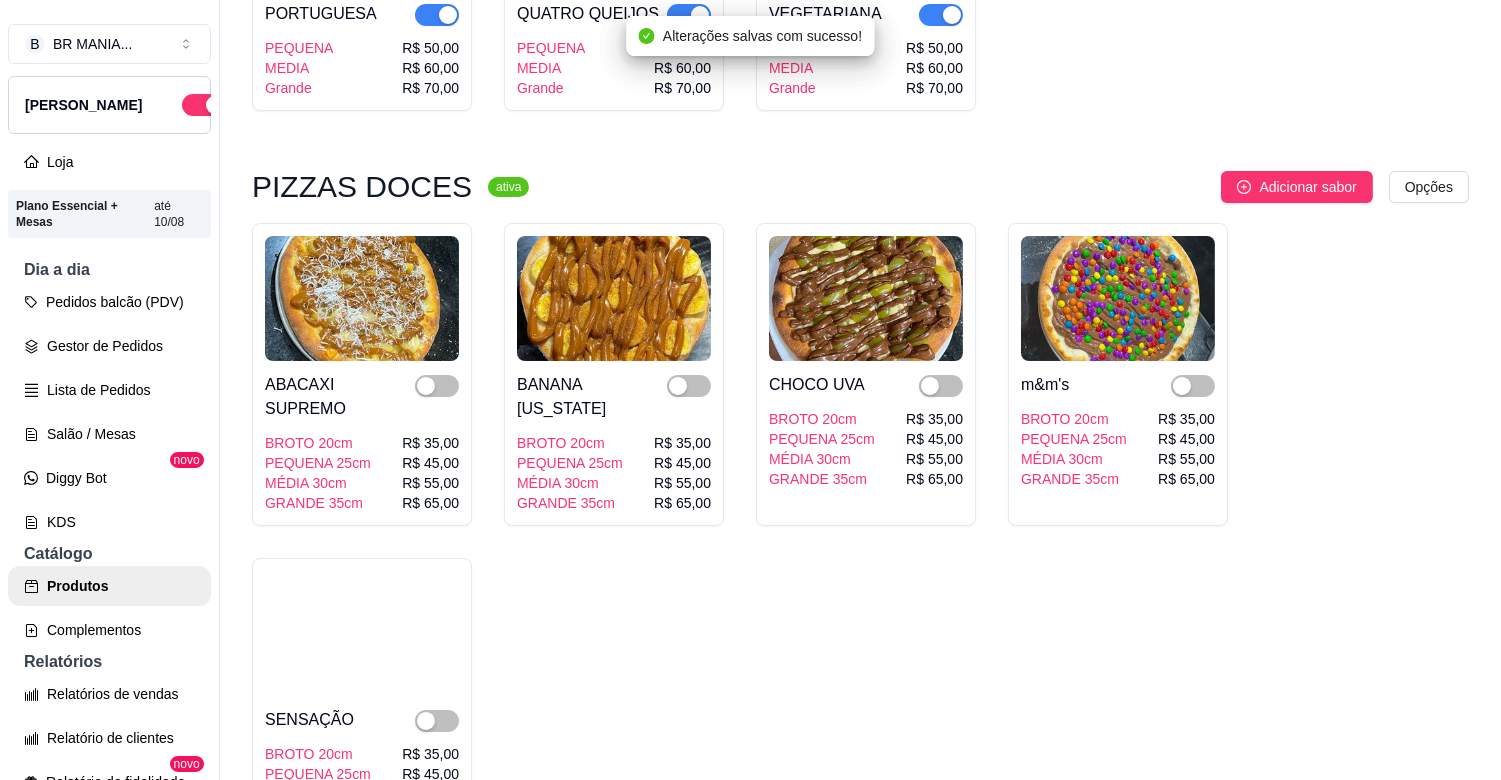 scroll, scrollTop: 4577, scrollLeft: 0, axis: vertical 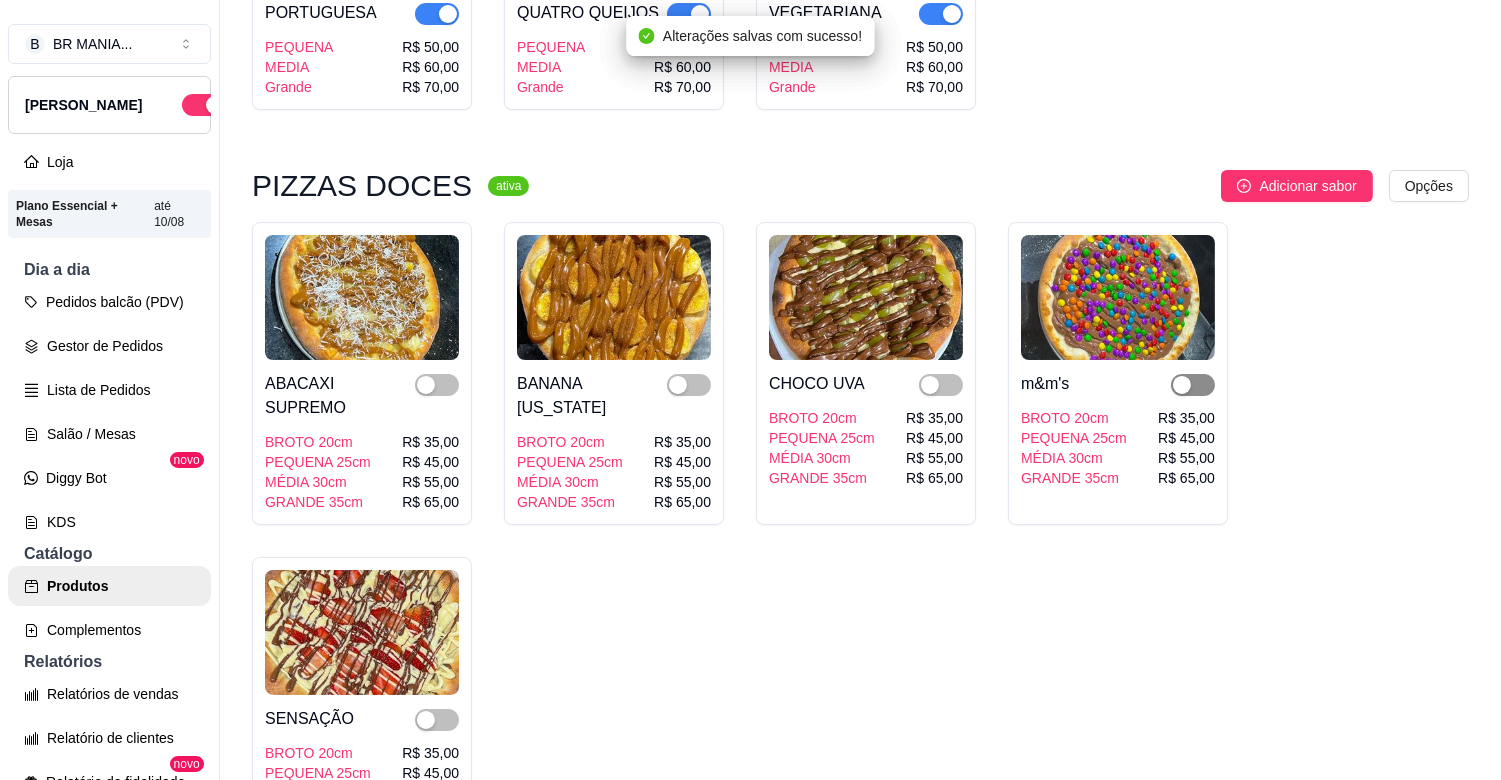 click at bounding box center (1193, 385) 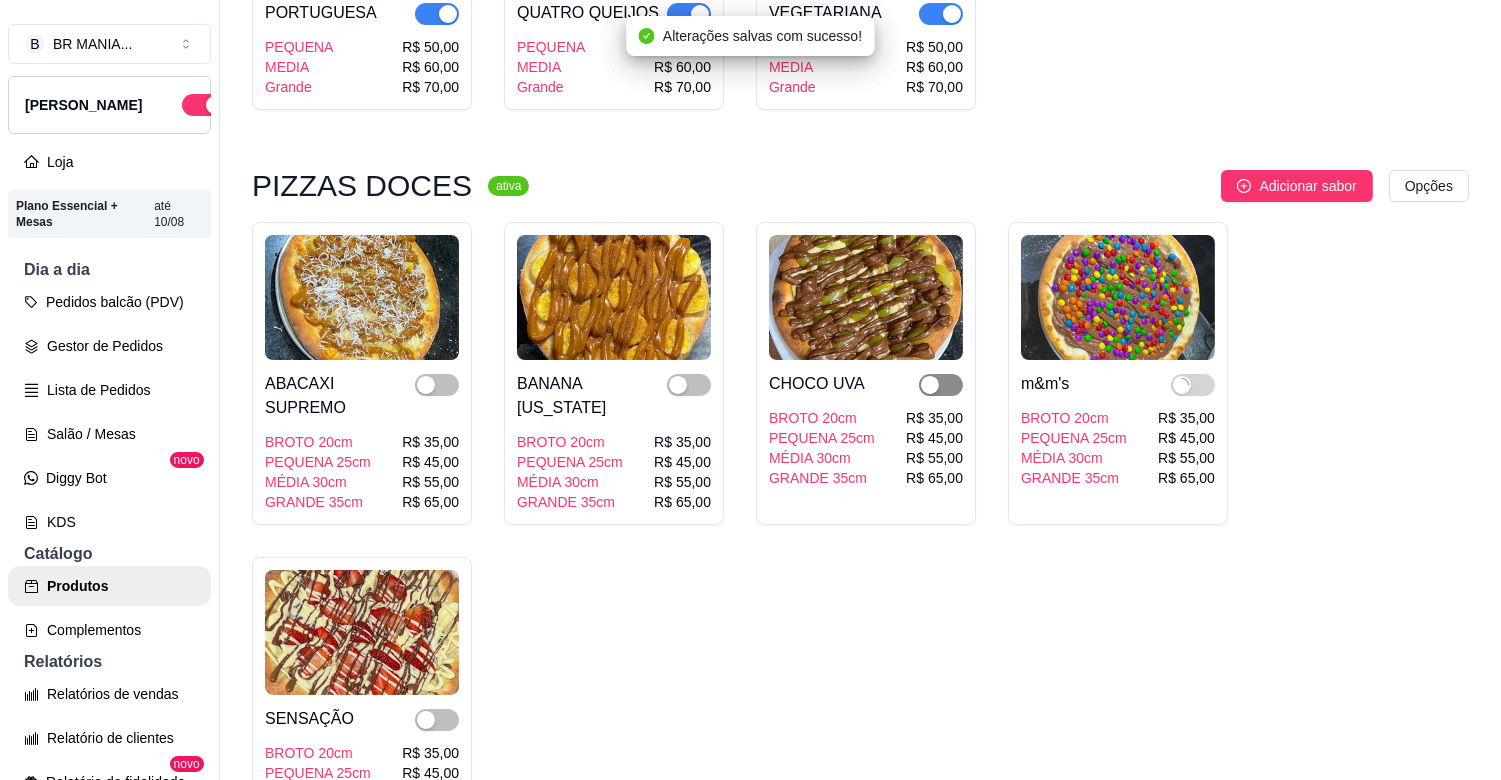click at bounding box center [941, 385] 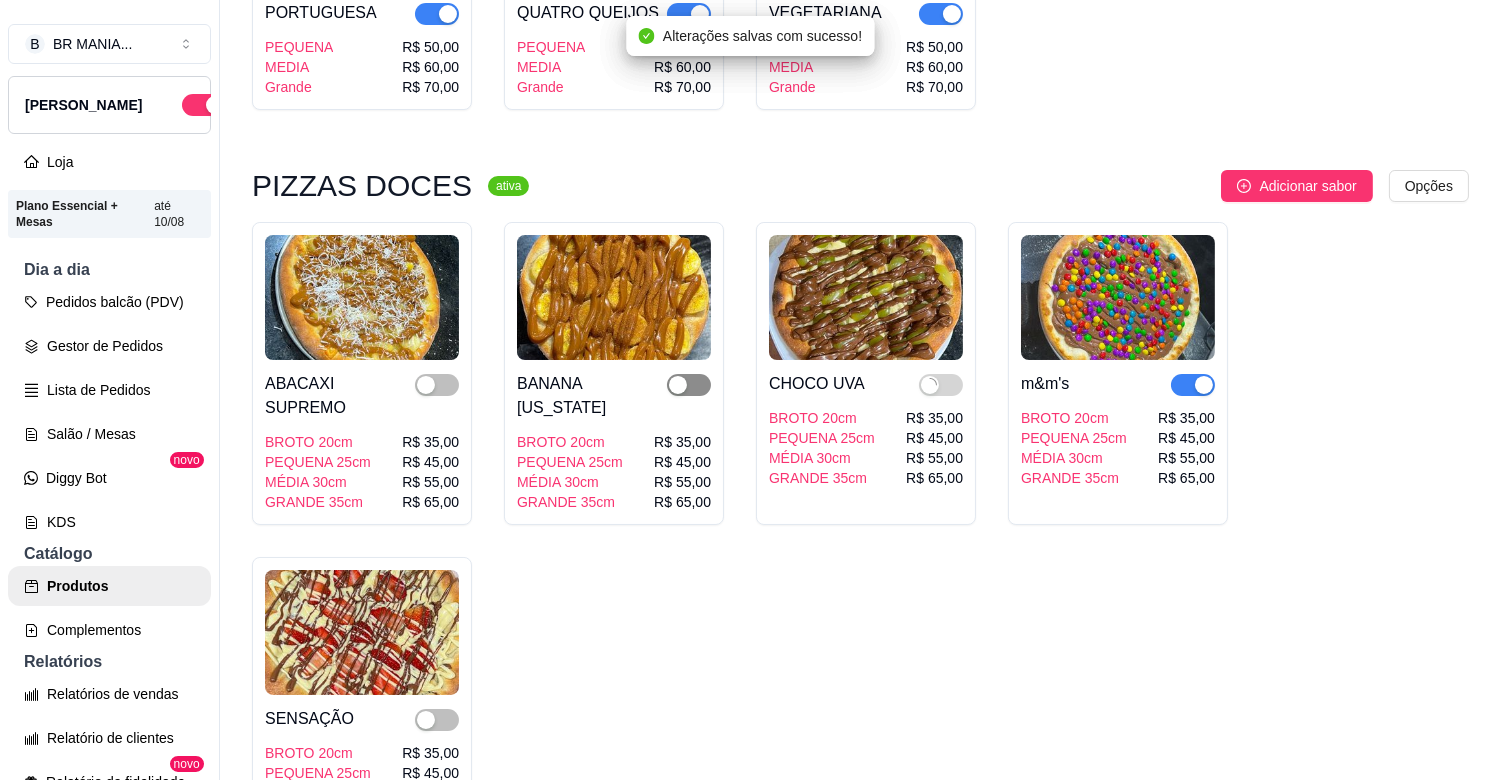 click at bounding box center (678, 385) 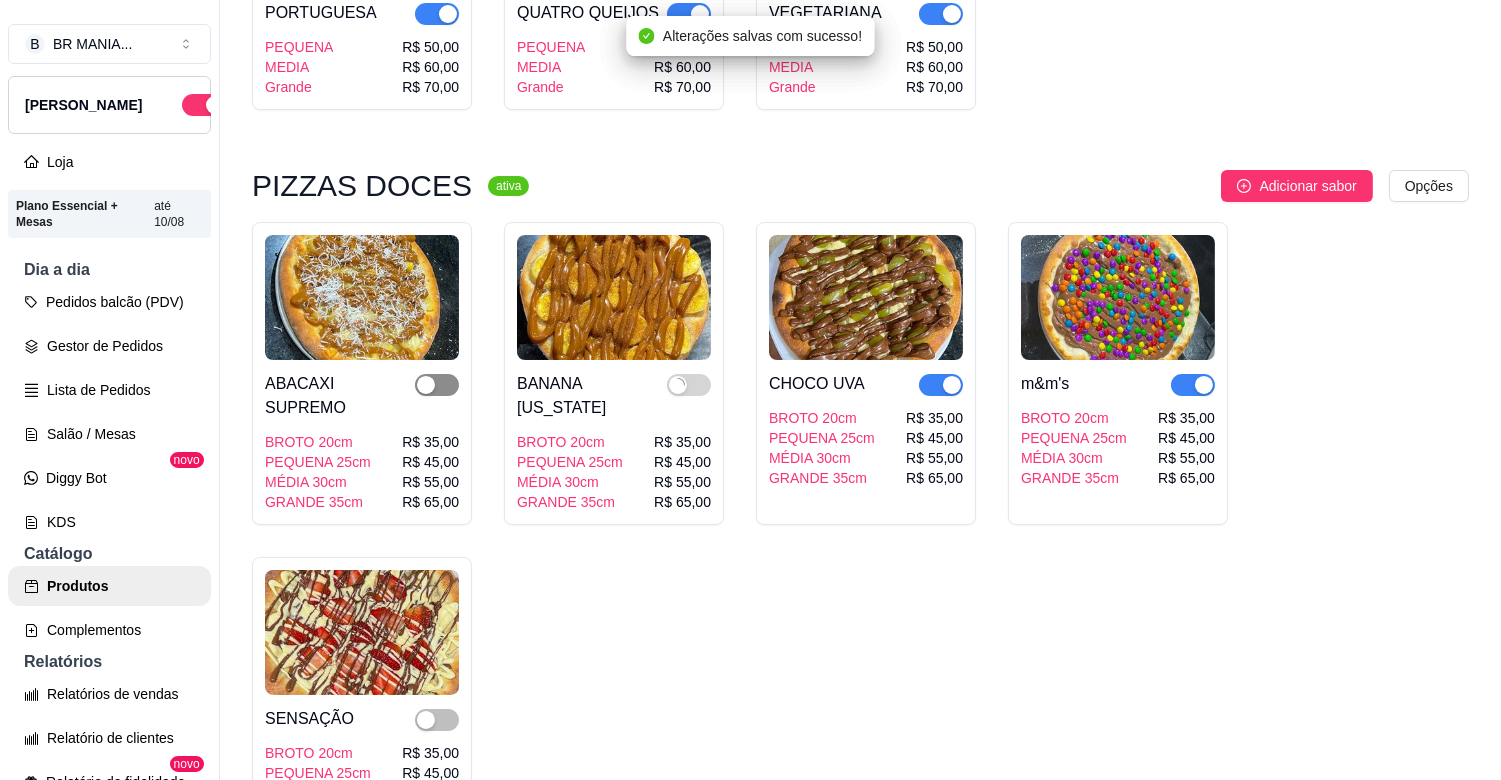 click at bounding box center [437, 385] 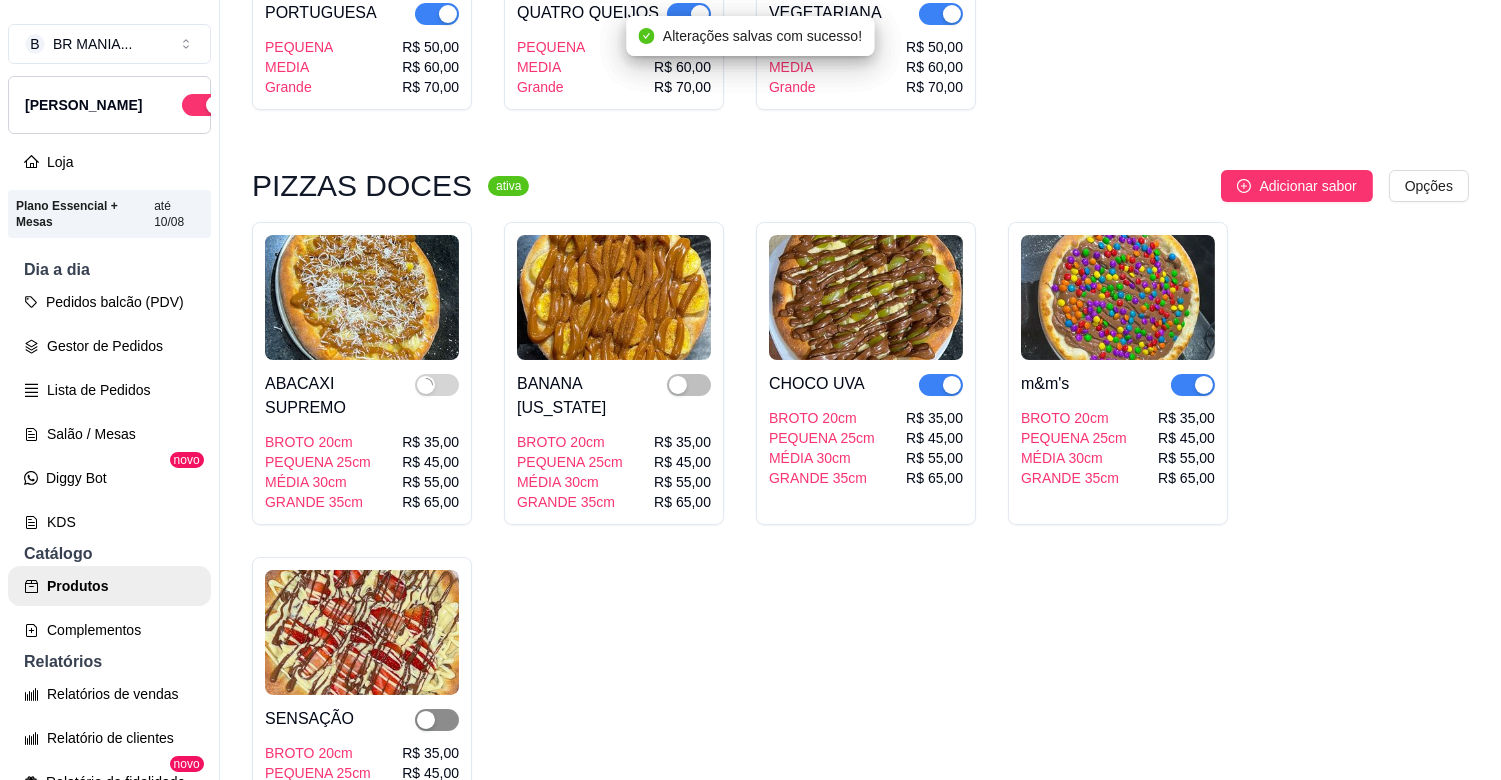 click at bounding box center (426, 720) 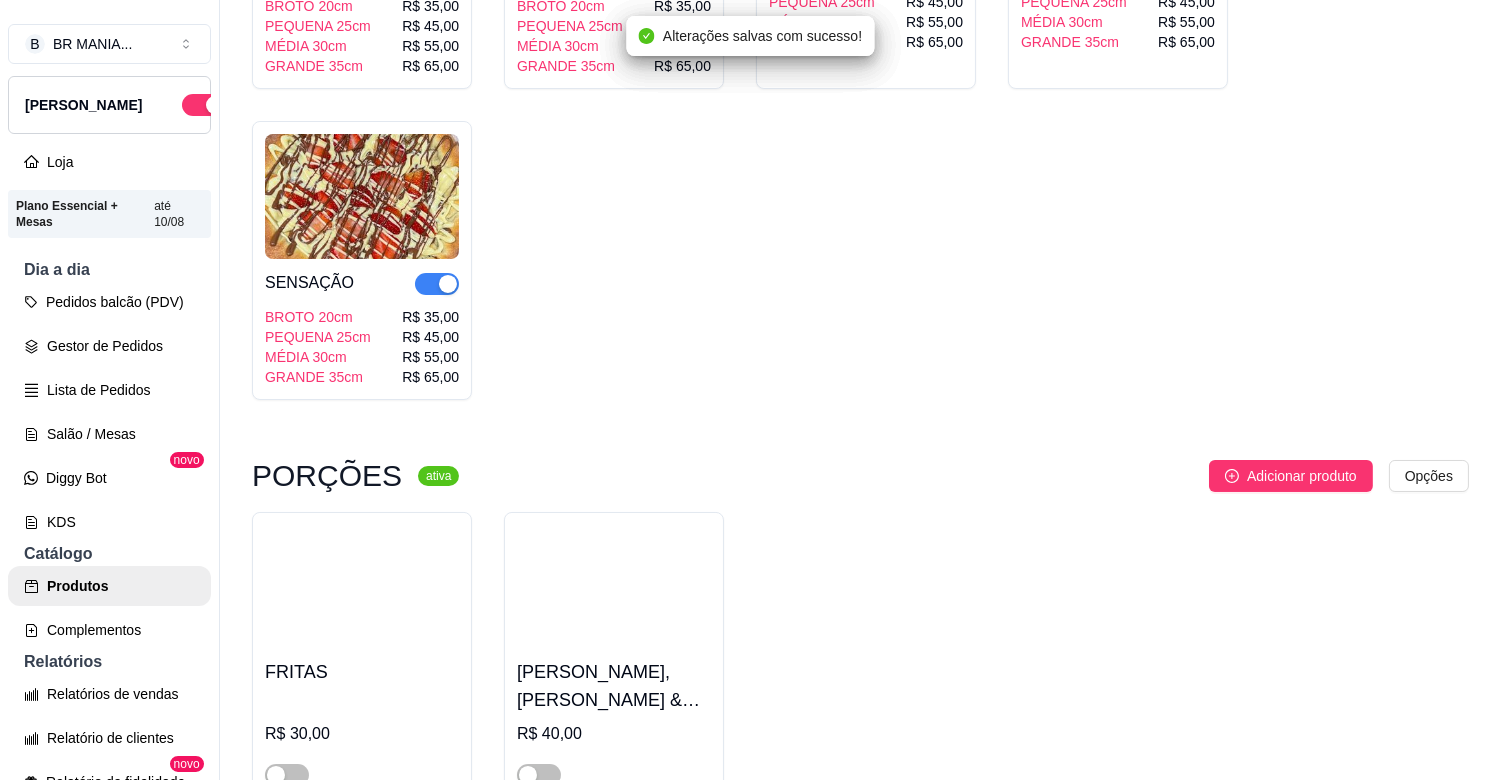 scroll, scrollTop: 5022, scrollLeft: 0, axis: vertical 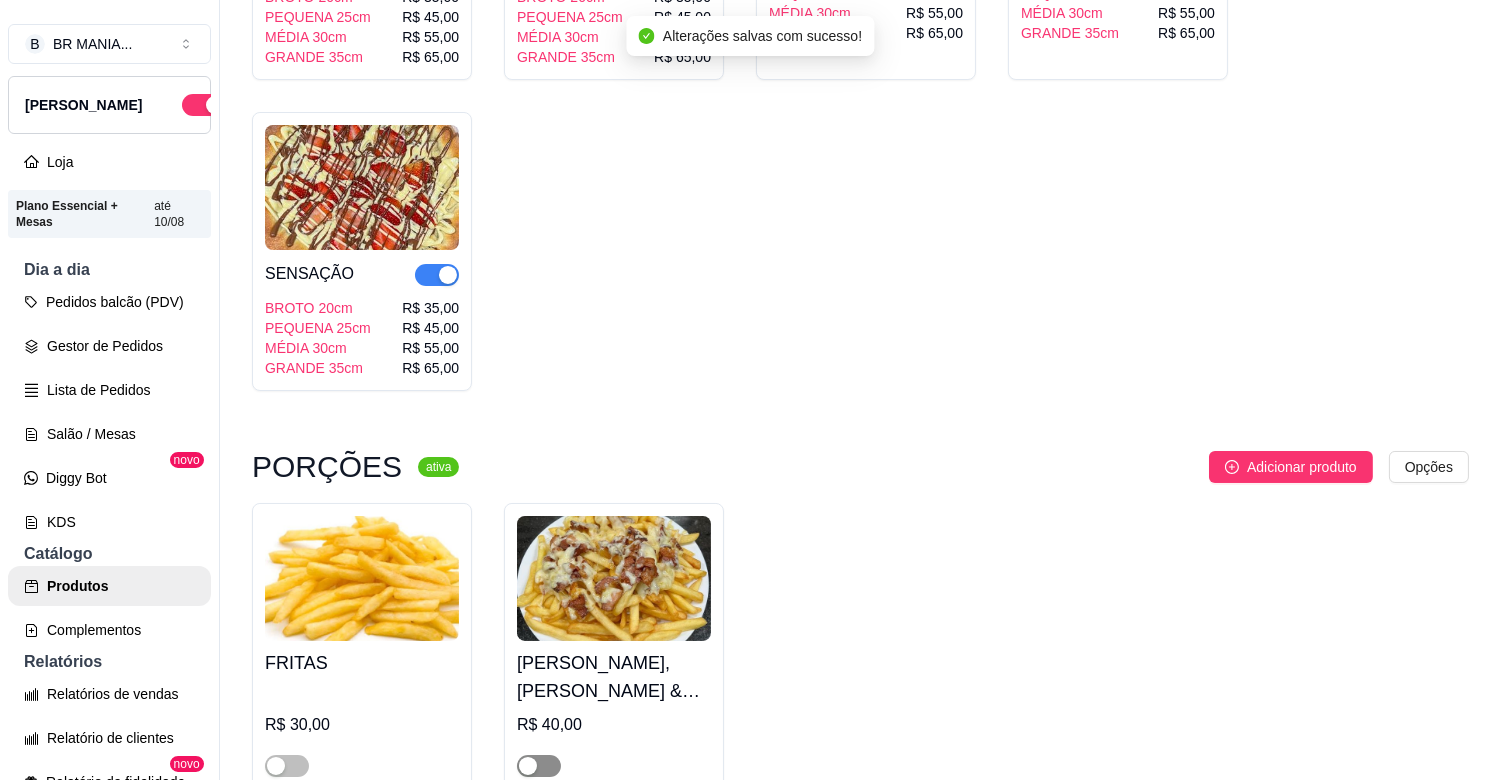 click at bounding box center [539, 766] 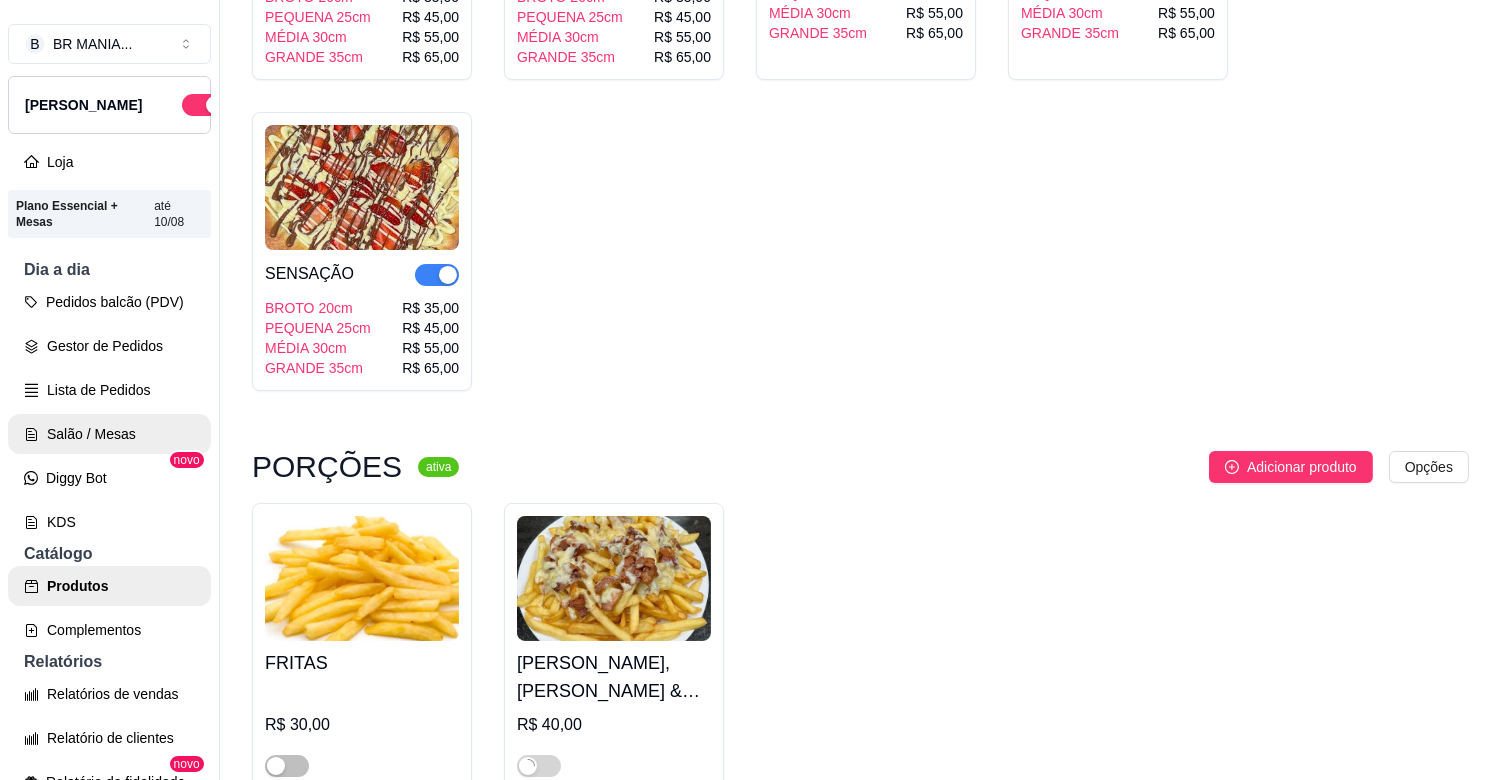 click on "Salão / Mesas" at bounding box center [109, 434] 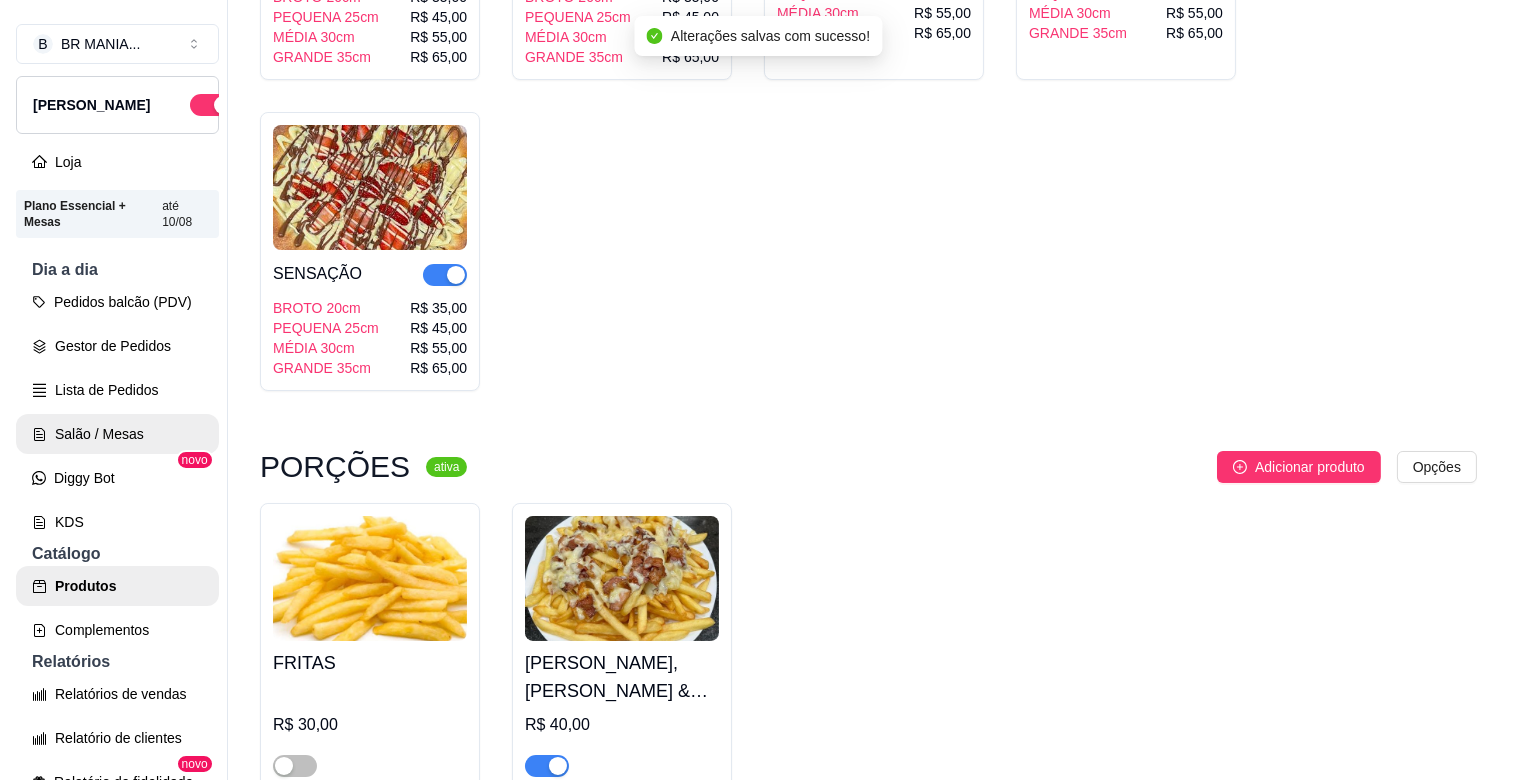 scroll, scrollTop: 0, scrollLeft: 0, axis: both 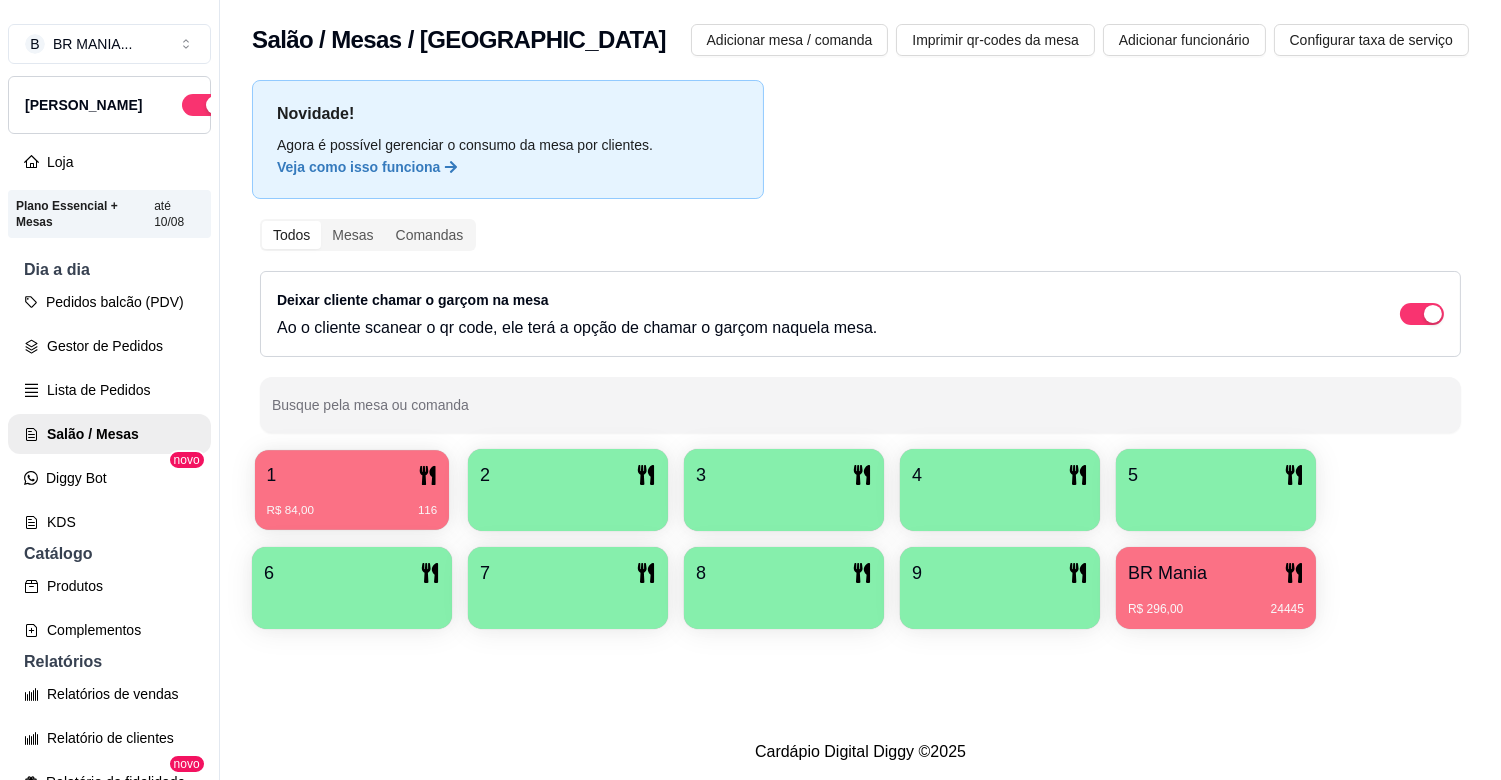 click on "1 R$ 84,00 116" at bounding box center (352, 490) 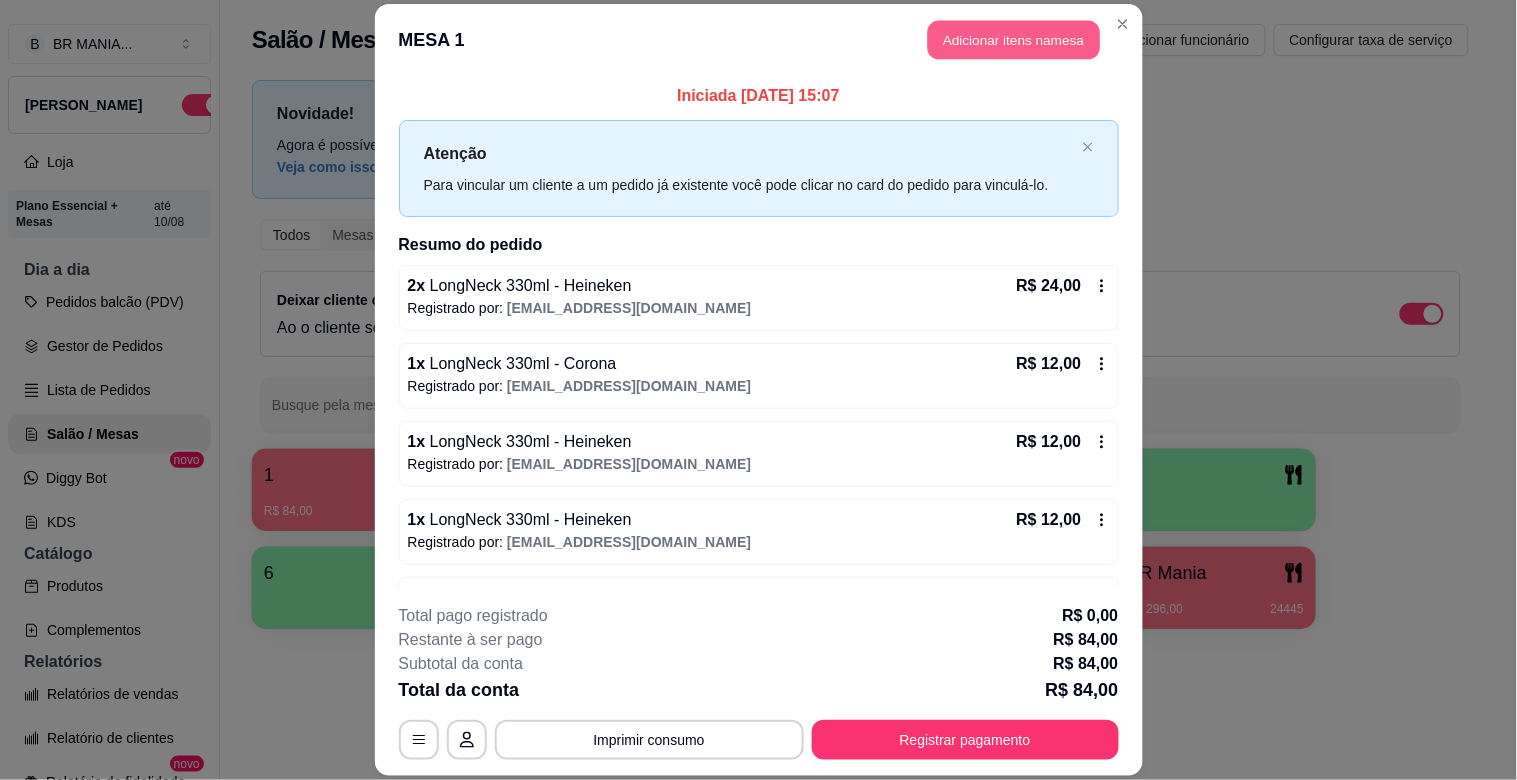 click on "Adicionar itens na  mesa" at bounding box center (1014, 40) 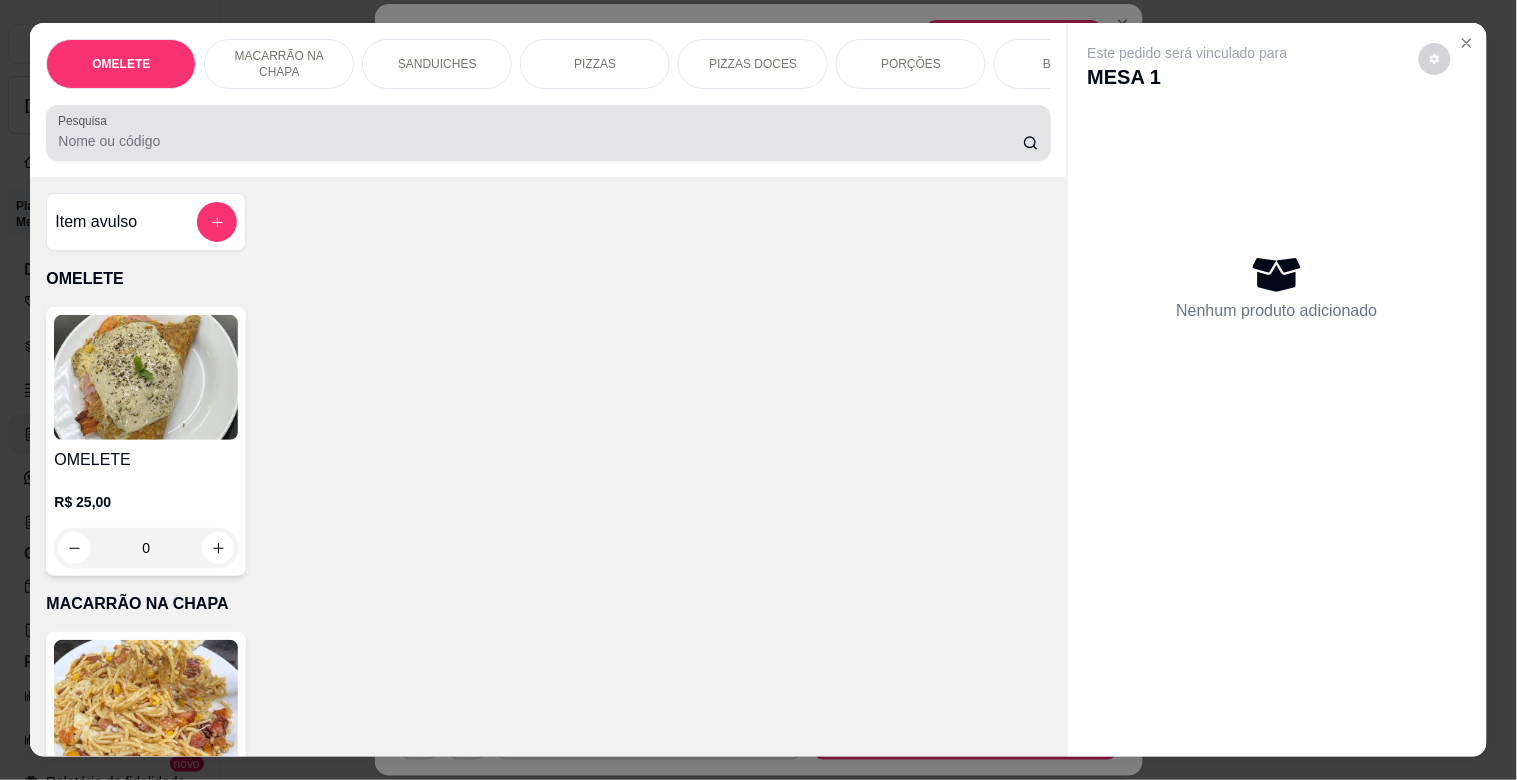 click at bounding box center [548, 133] 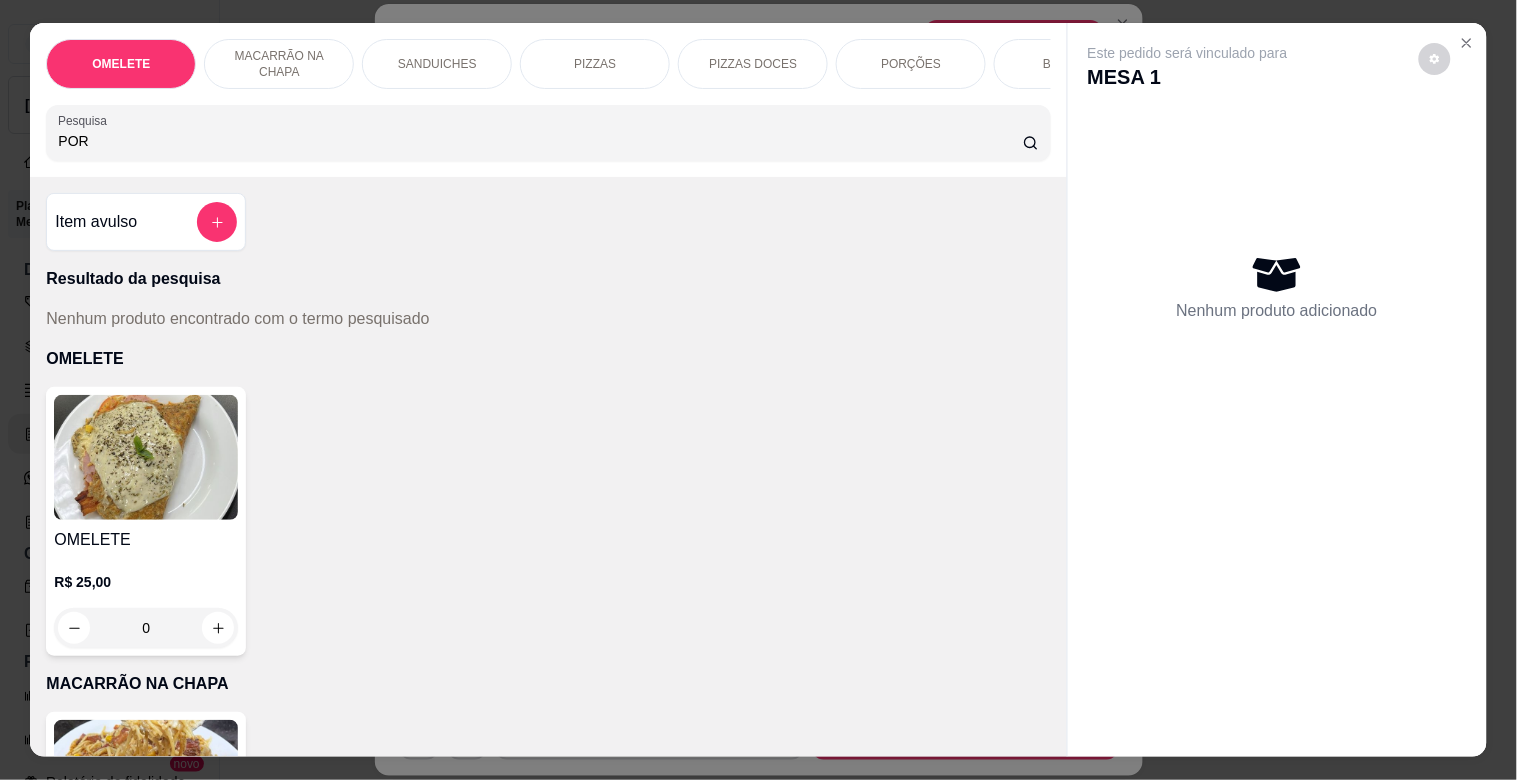 type on "POR" 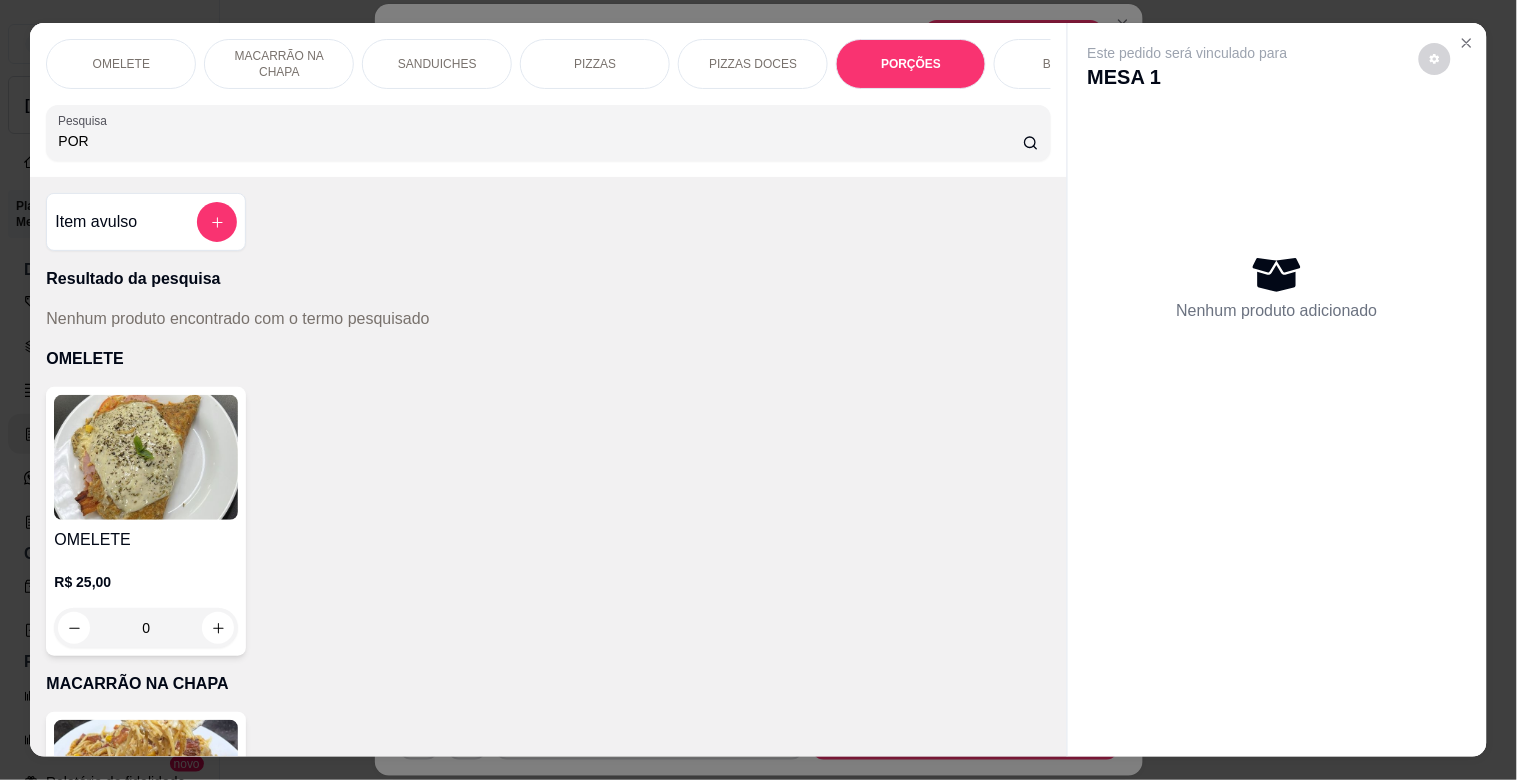 scroll, scrollTop: 2341, scrollLeft: 0, axis: vertical 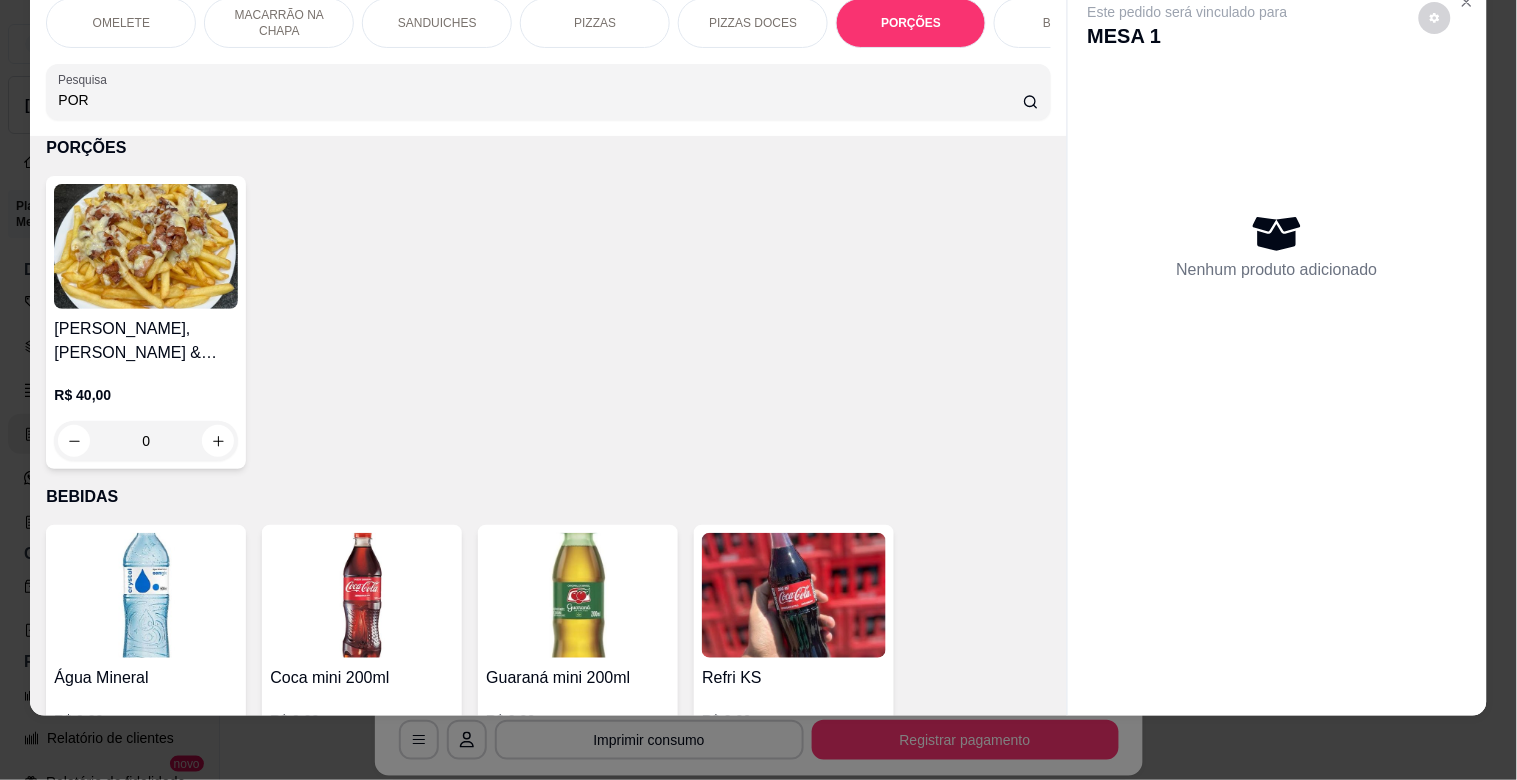 click at bounding box center (146, 246) 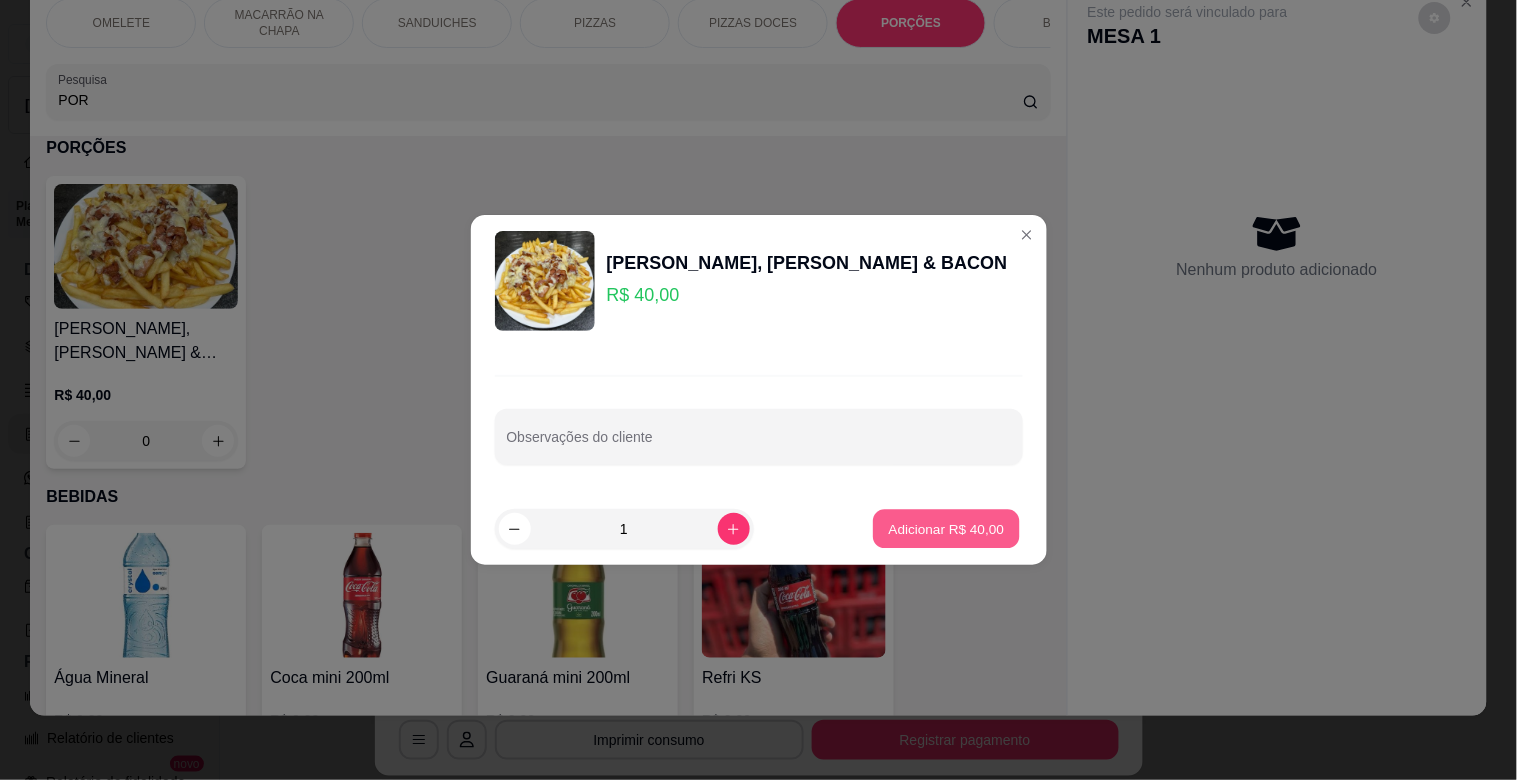 click on "Adicionar   R$ 40,00" at bounding box center (947, 528) 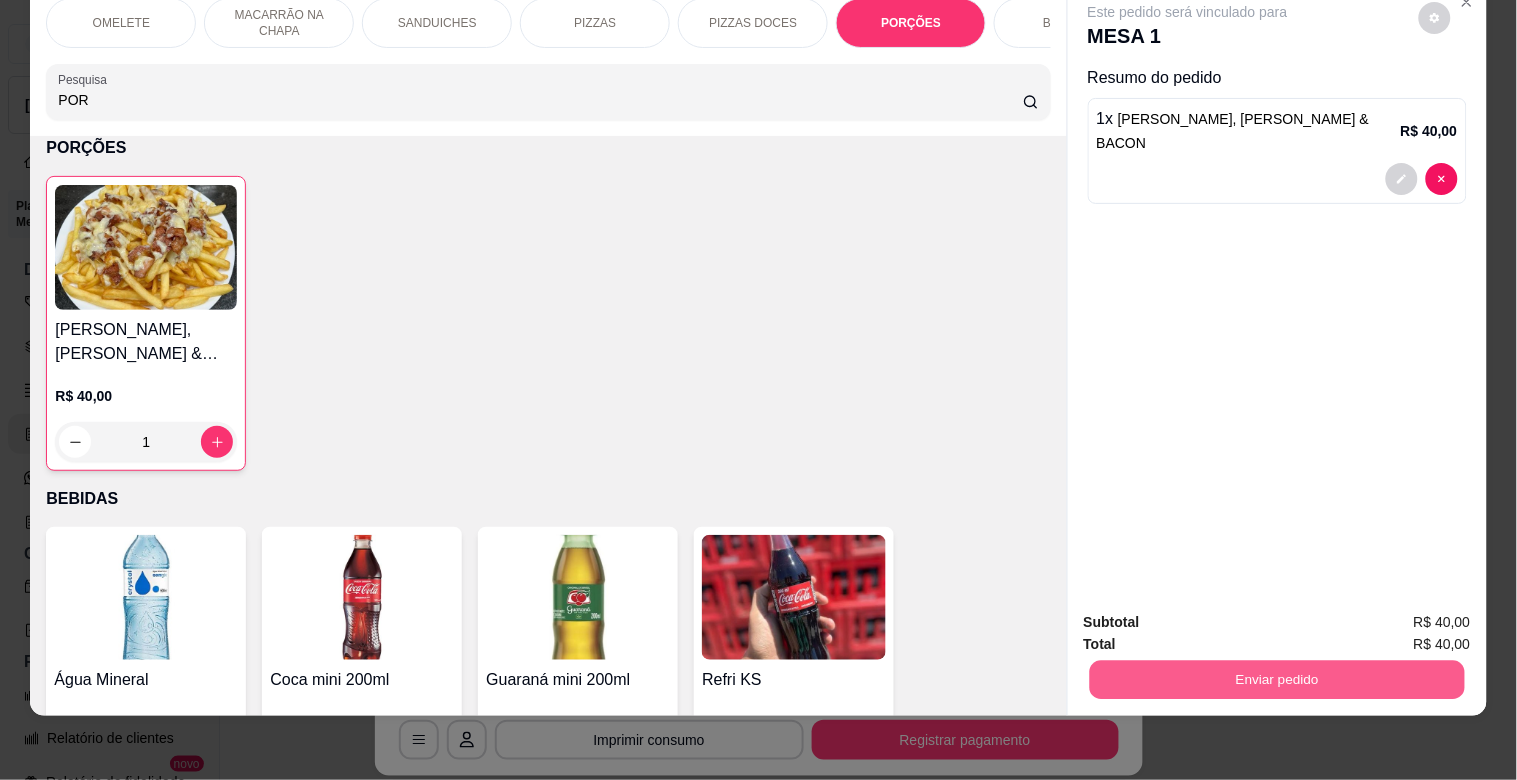 click on "Enviar pedido" at bounding box center (1276, 679) 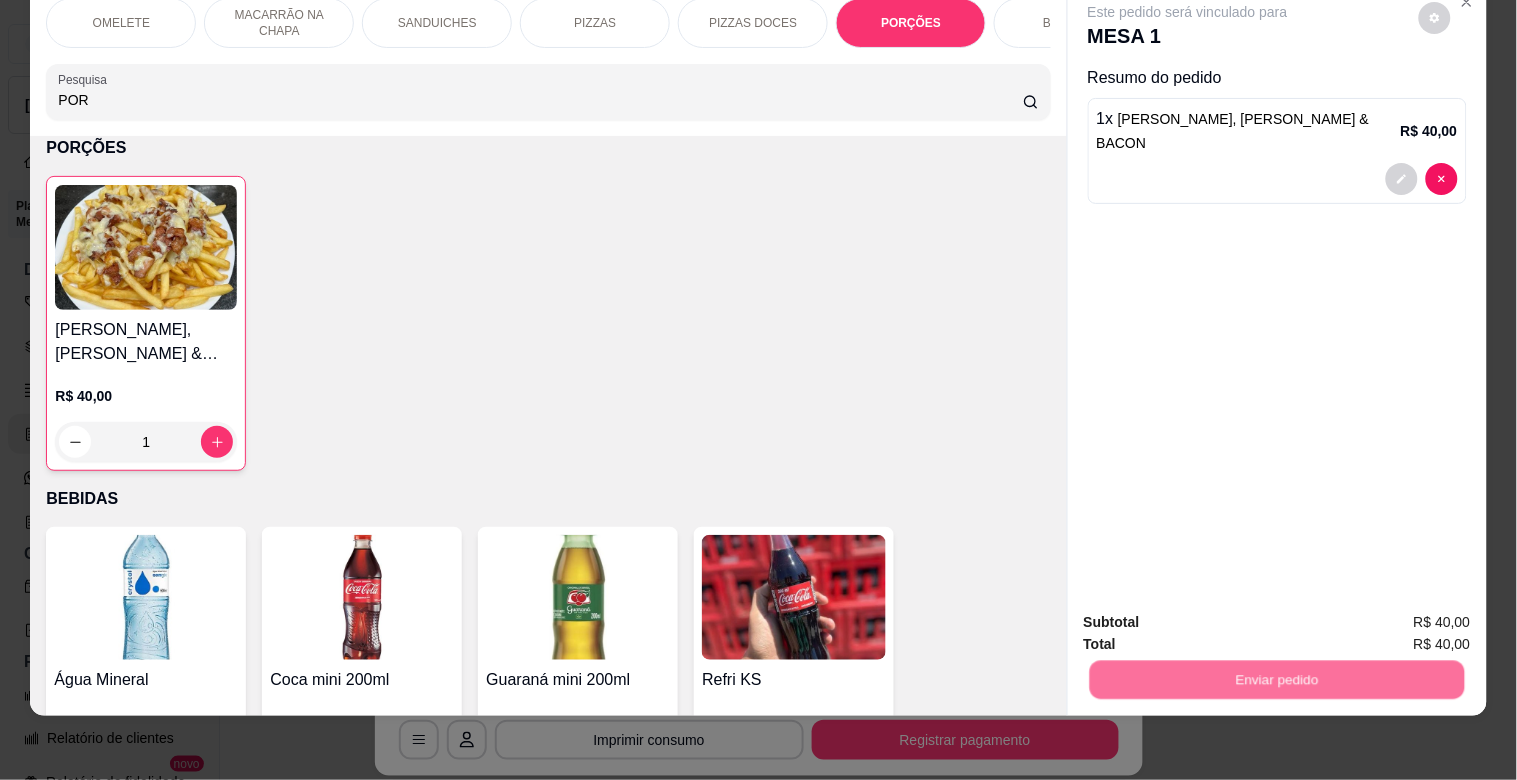 click on "Não registrar e enviar pedido" at bounding box center [1211, 614] 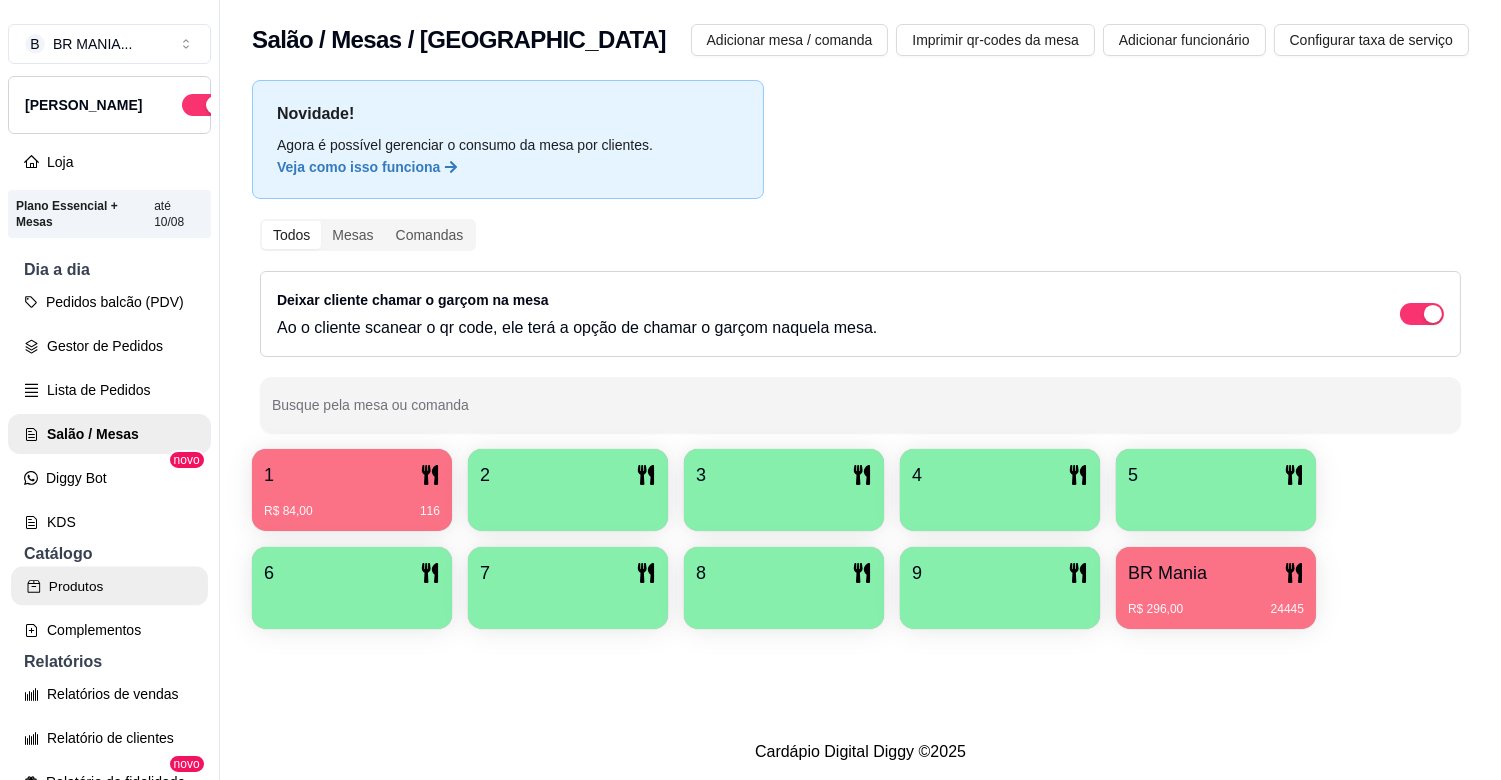 click on "Produtos" at bounding box center (109, 586) 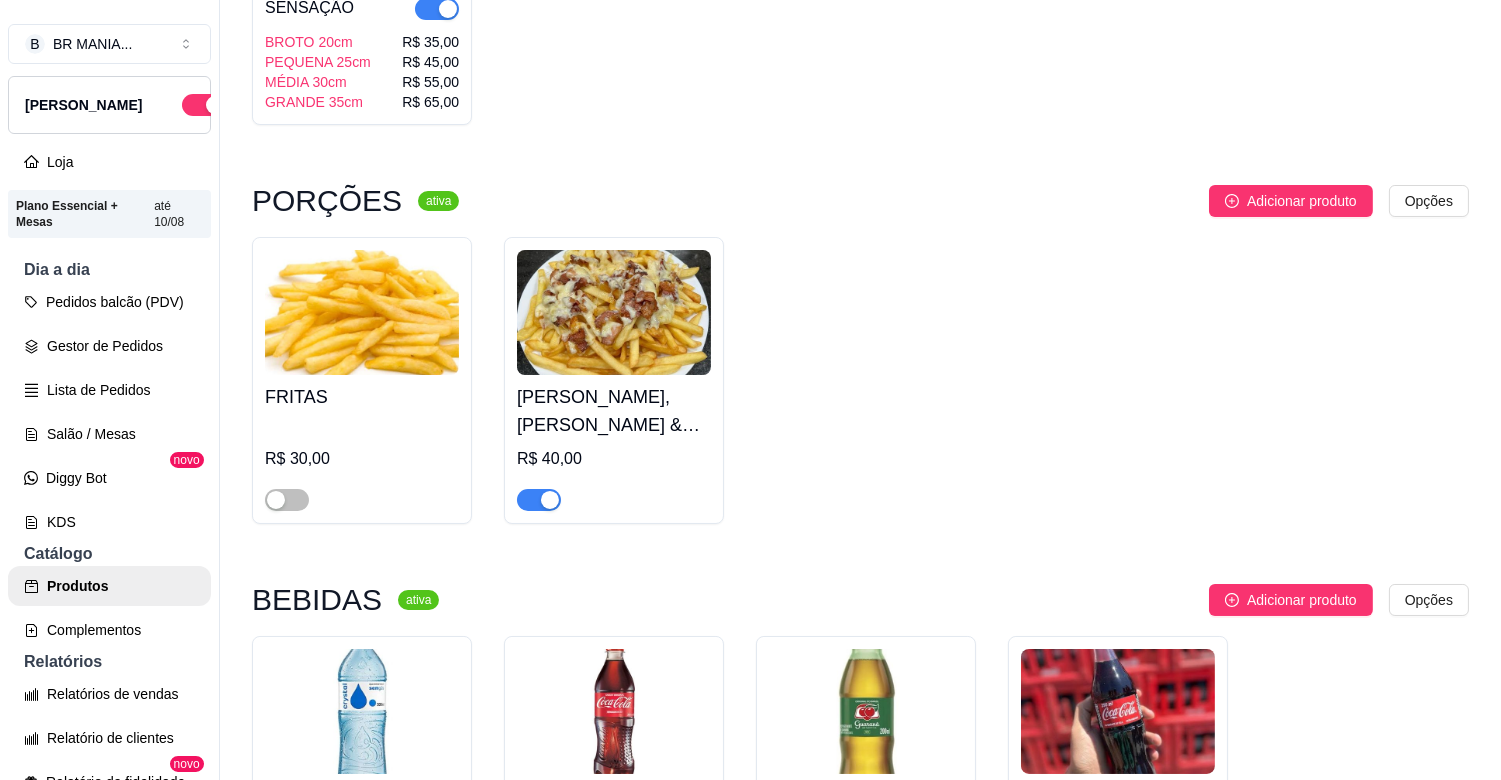 scroll, scrollTop: 5457, scrollLeft: 0, axis: vertical 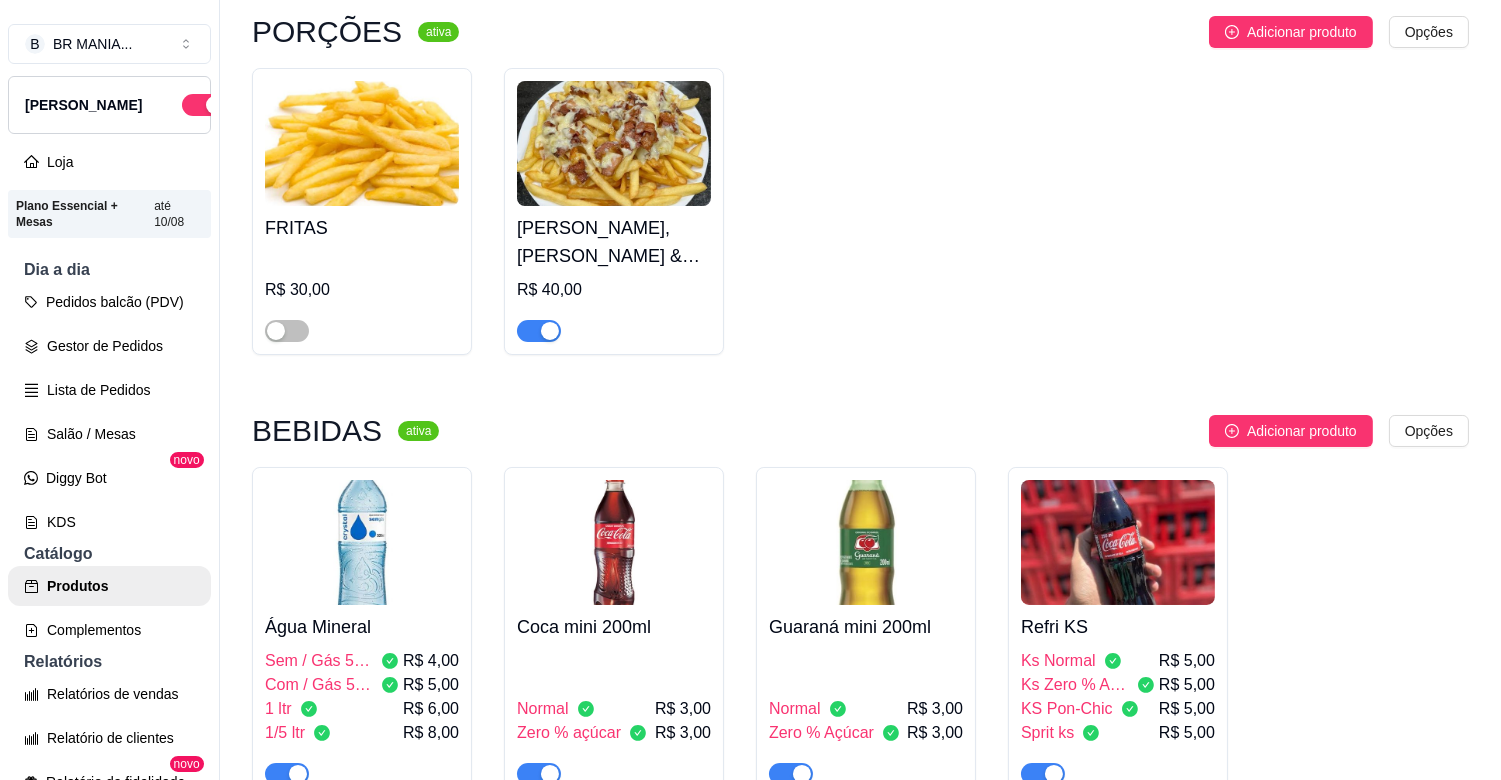 click at bounding box center [550, 331] 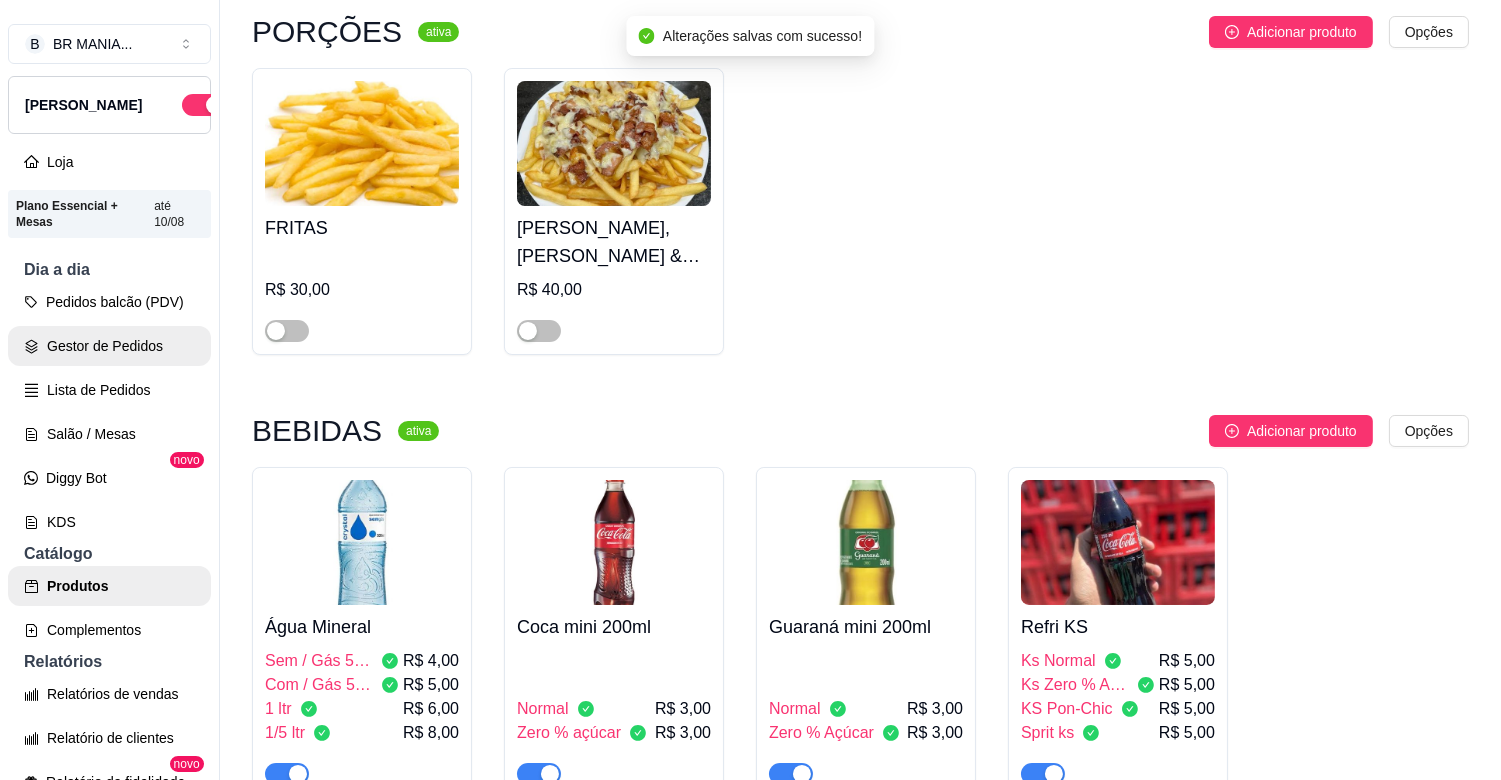 click on "Gestor de Pedidos" at bounding box center [109, 346] 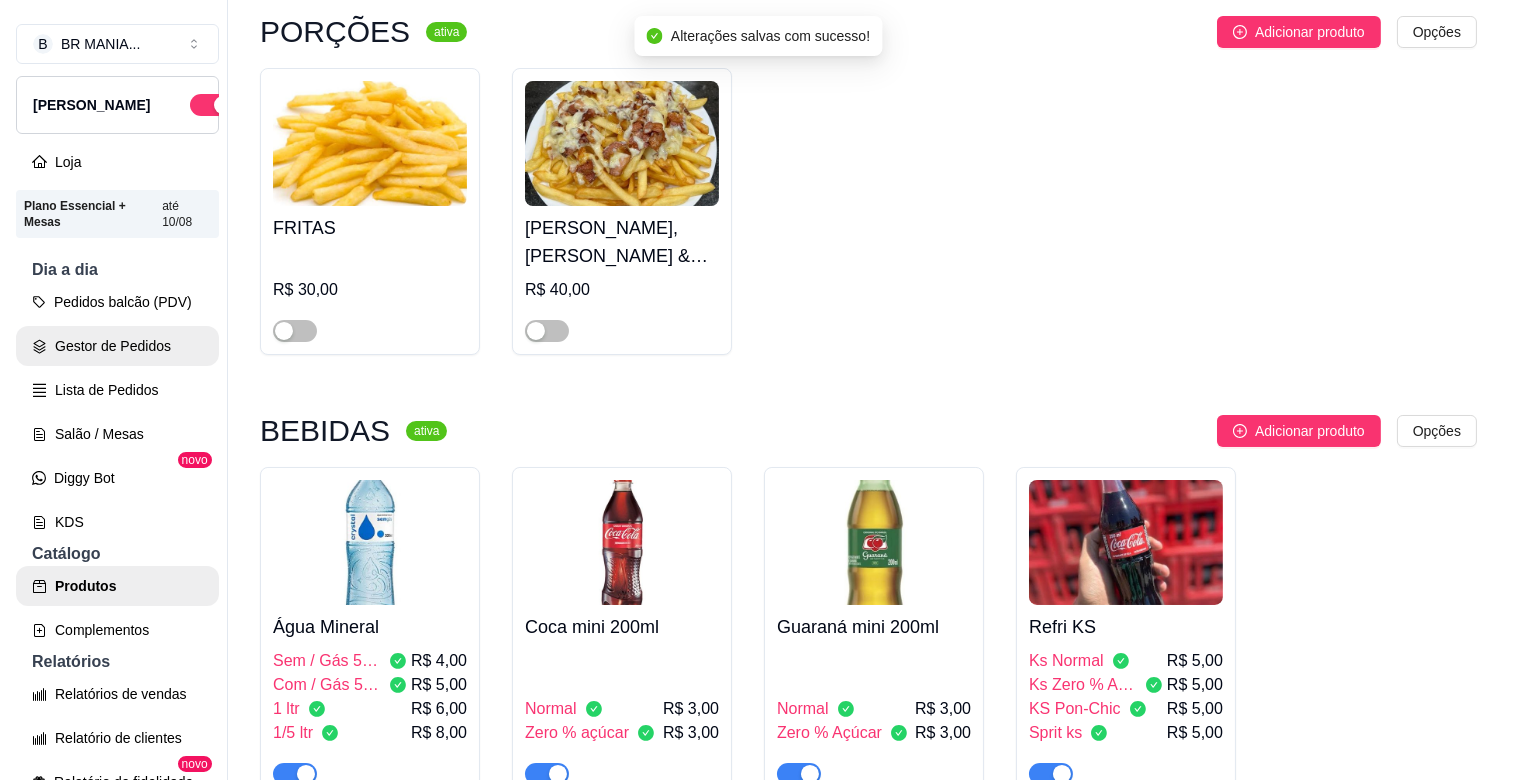 scroll, scrollTop: 0, scrollLeft: 0, axis: both 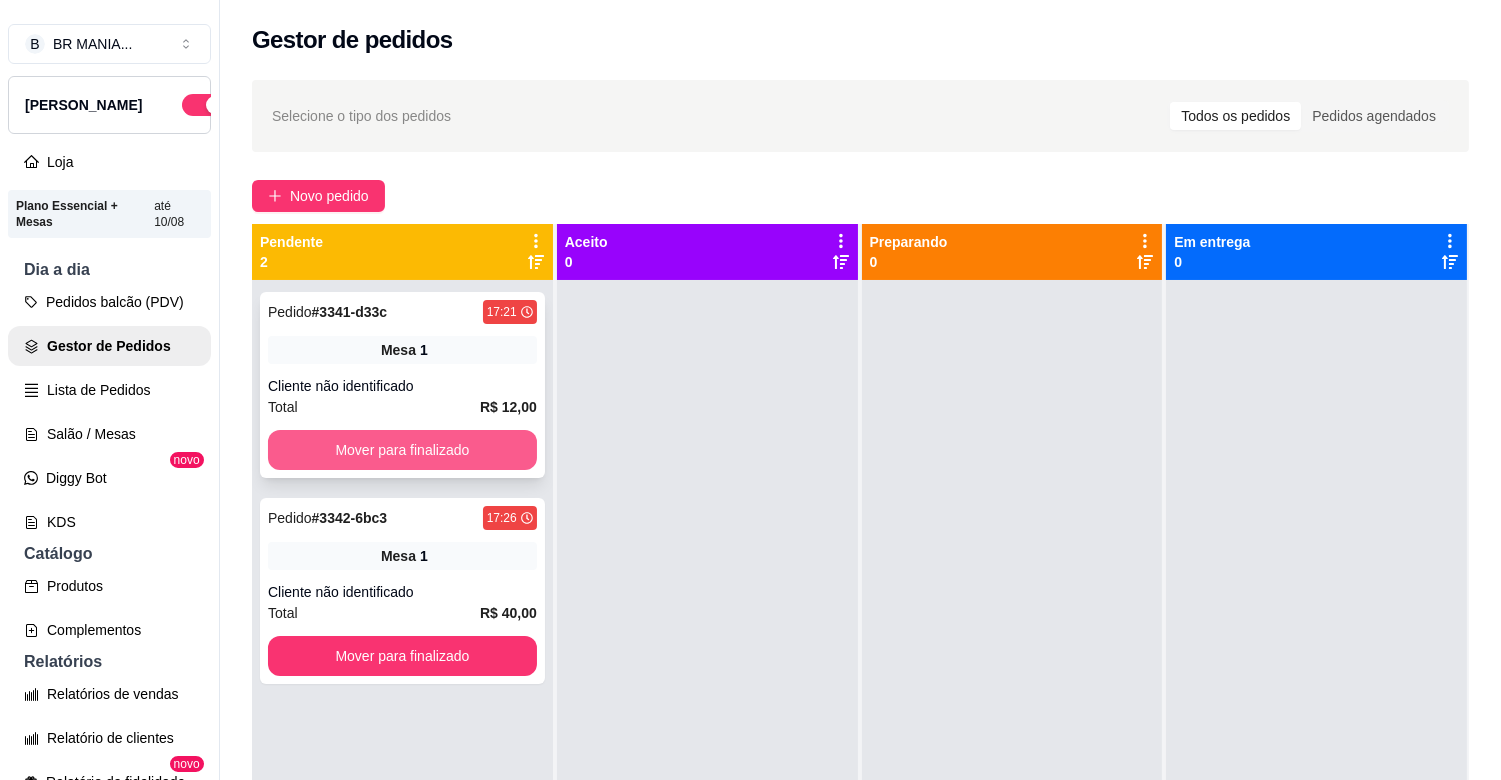 click on "Mover para finalizado" at bounding box center (402, 450) 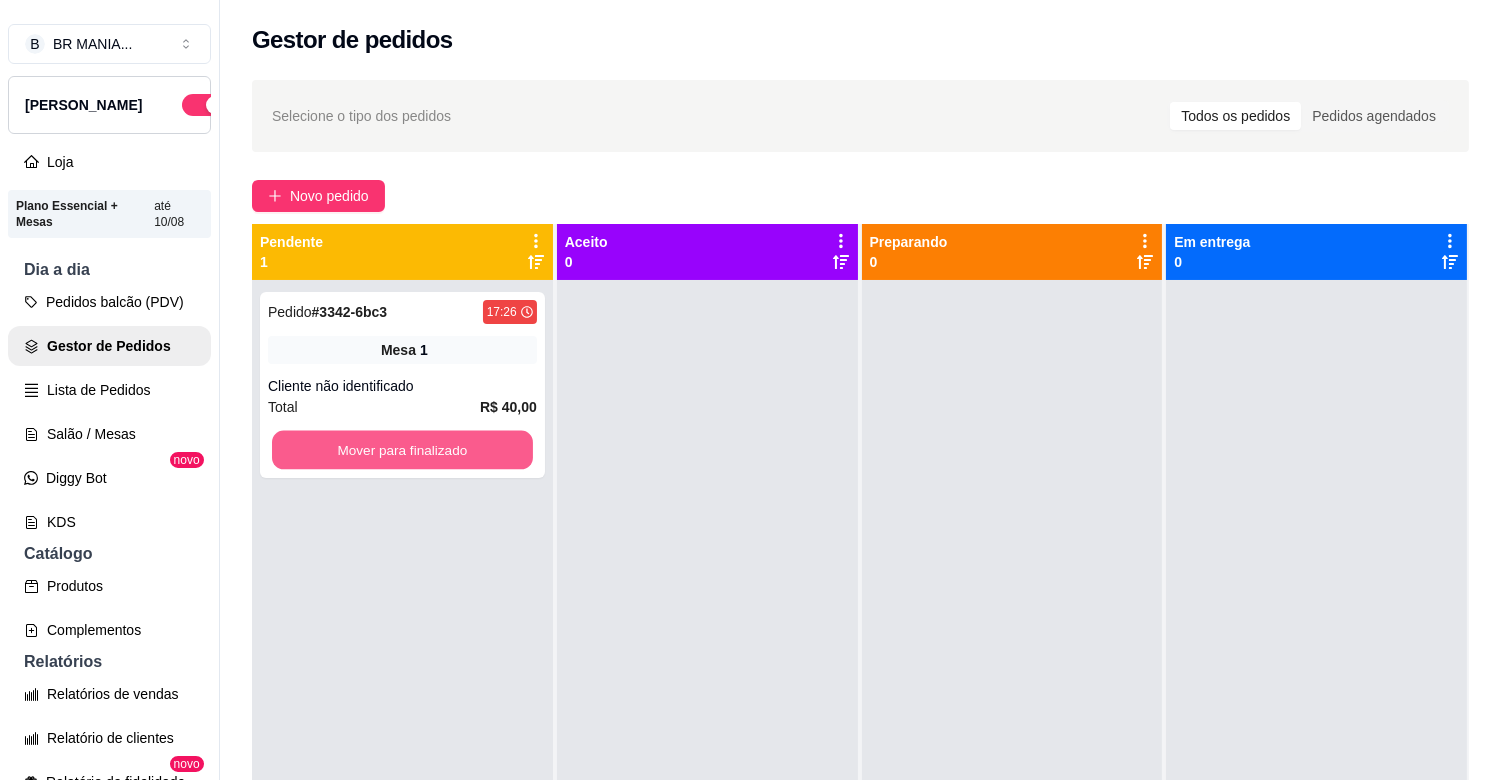 click on "Mover para finalizado" at bounding box center [402, 450] 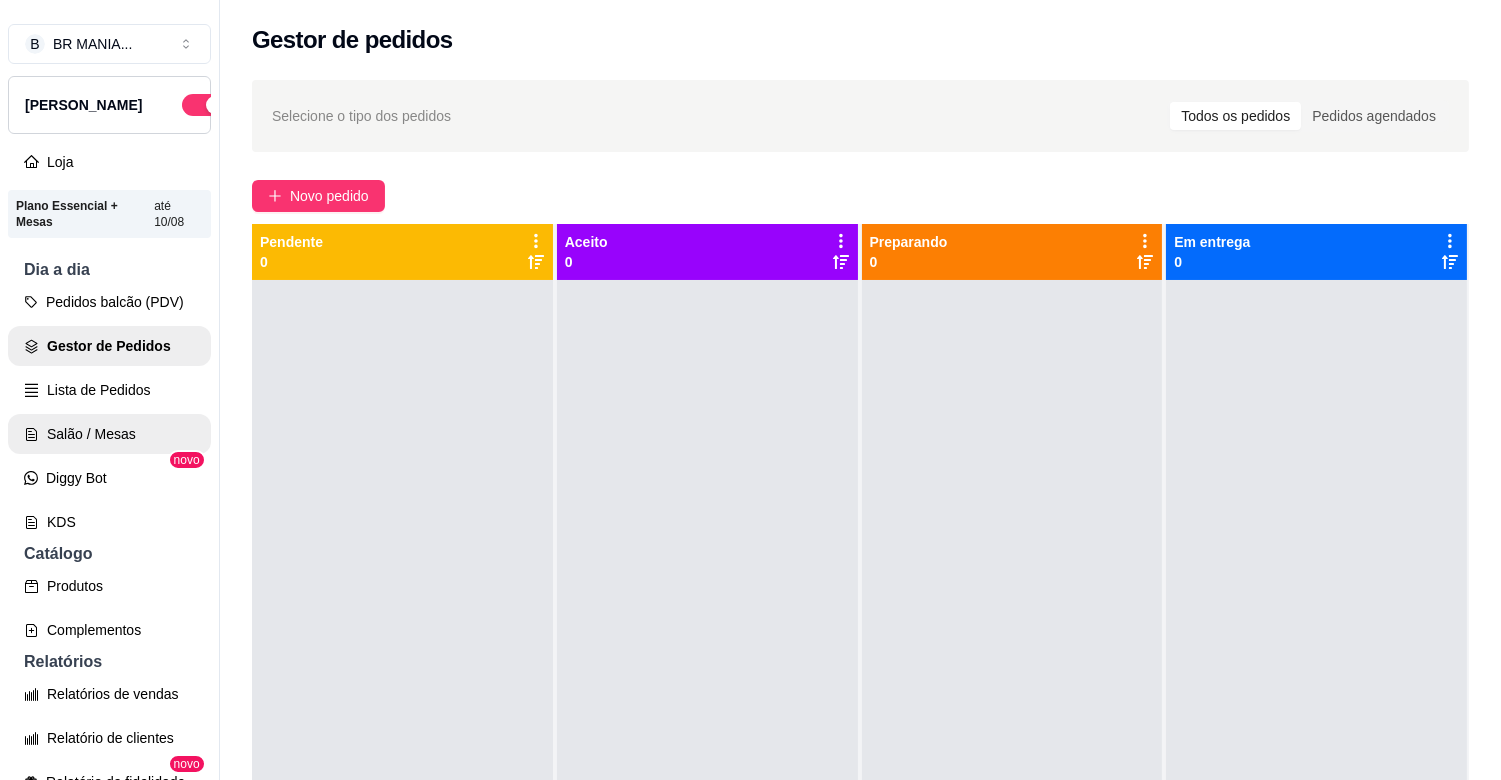 click on "Salão / Mesas" at bounding box center (109, 434) 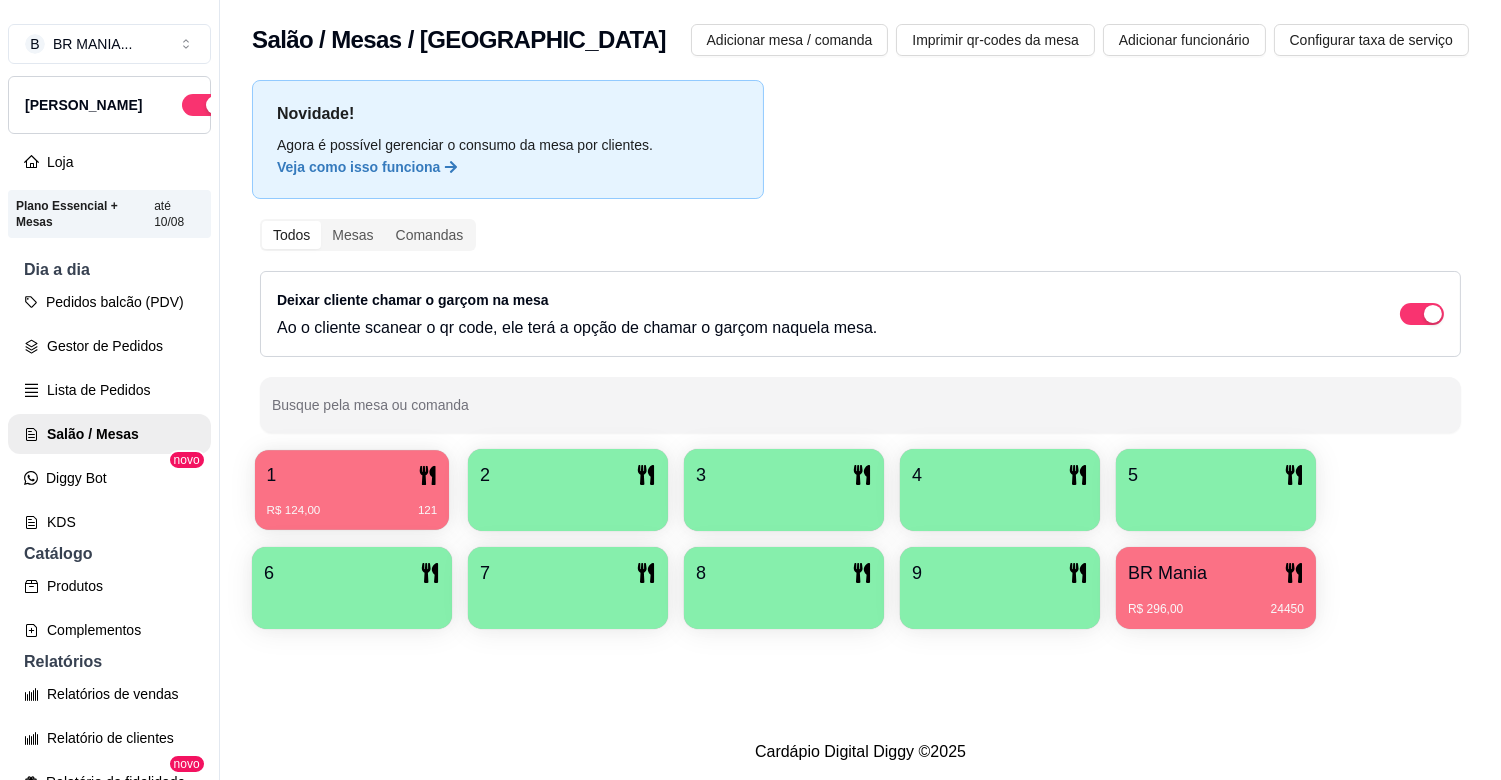 click on "R$ 124,00 121" at bounding box center (352, 511) 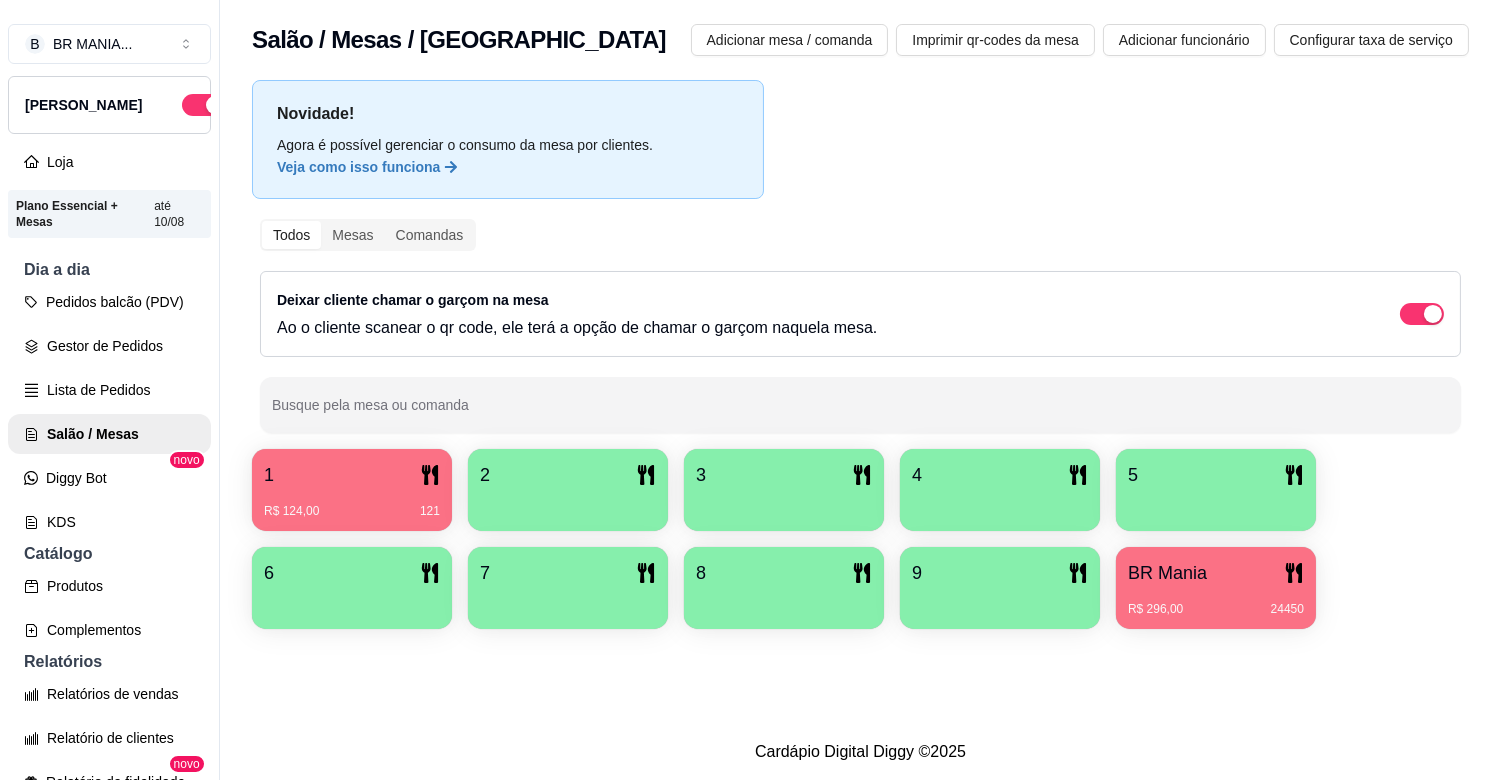 click on "BR Mania" at bounding box center (1167, 573) 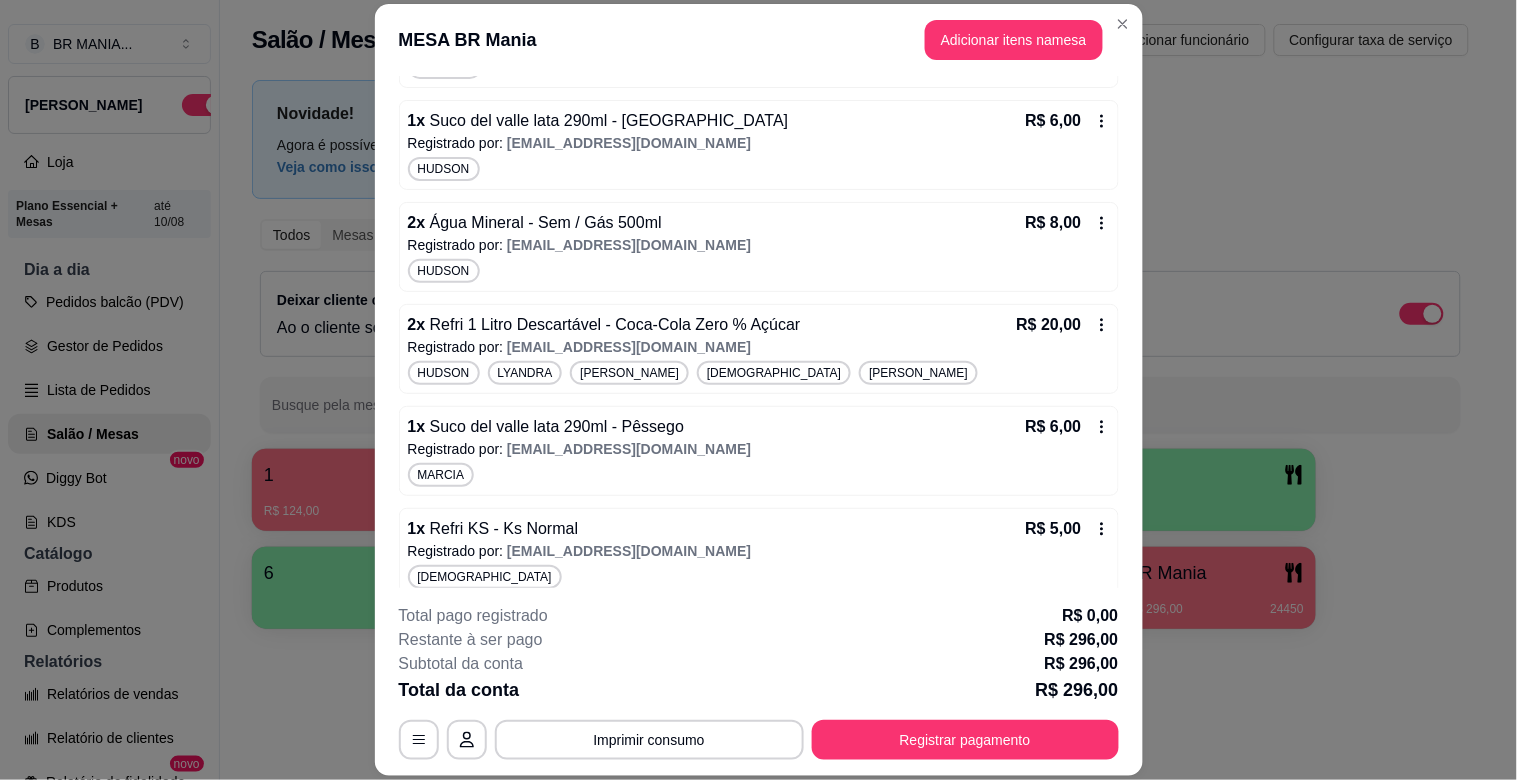scroll, scrollTop: 2556, scrollLeft: 0, axis: vertical 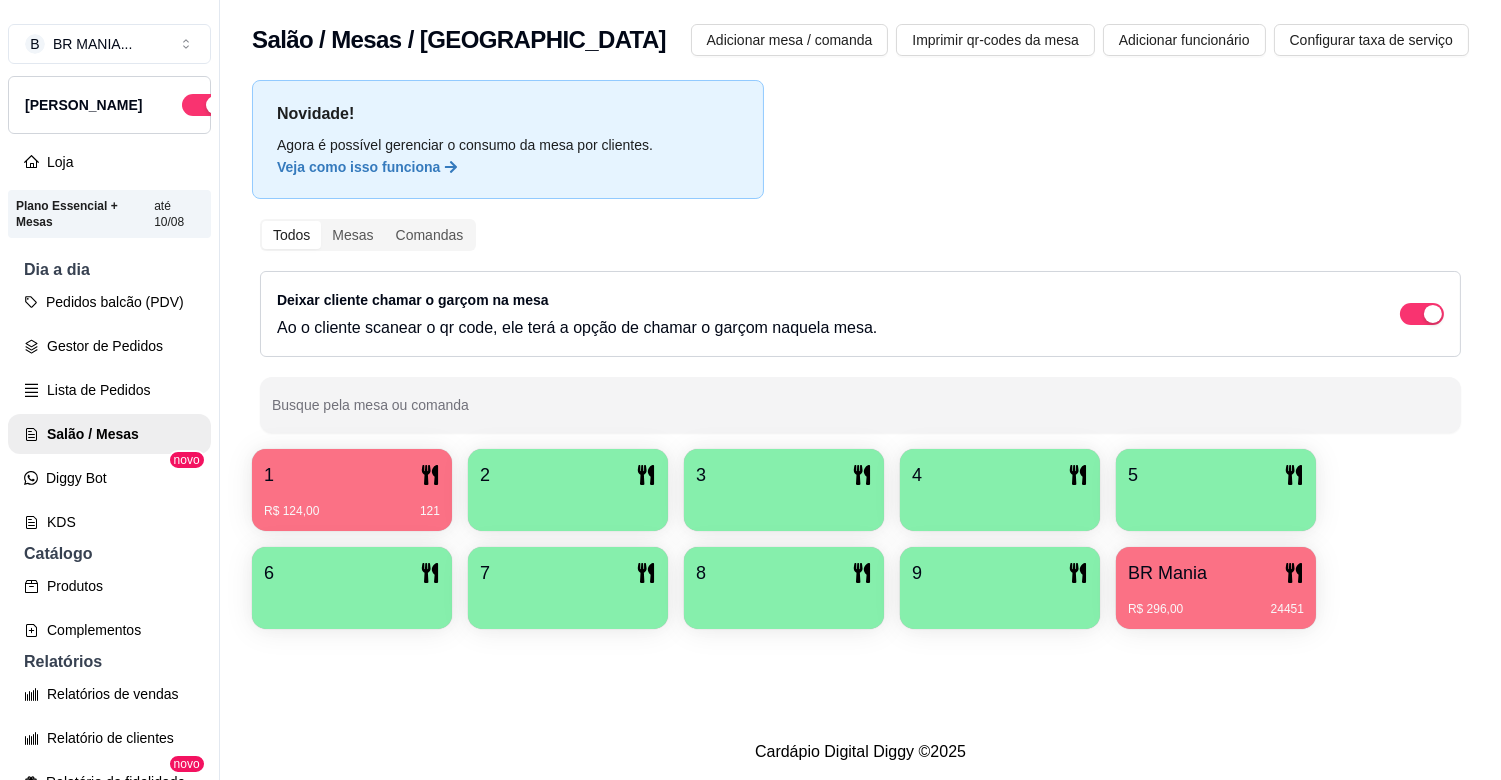 click on "1" at bounding box center (269, 475) 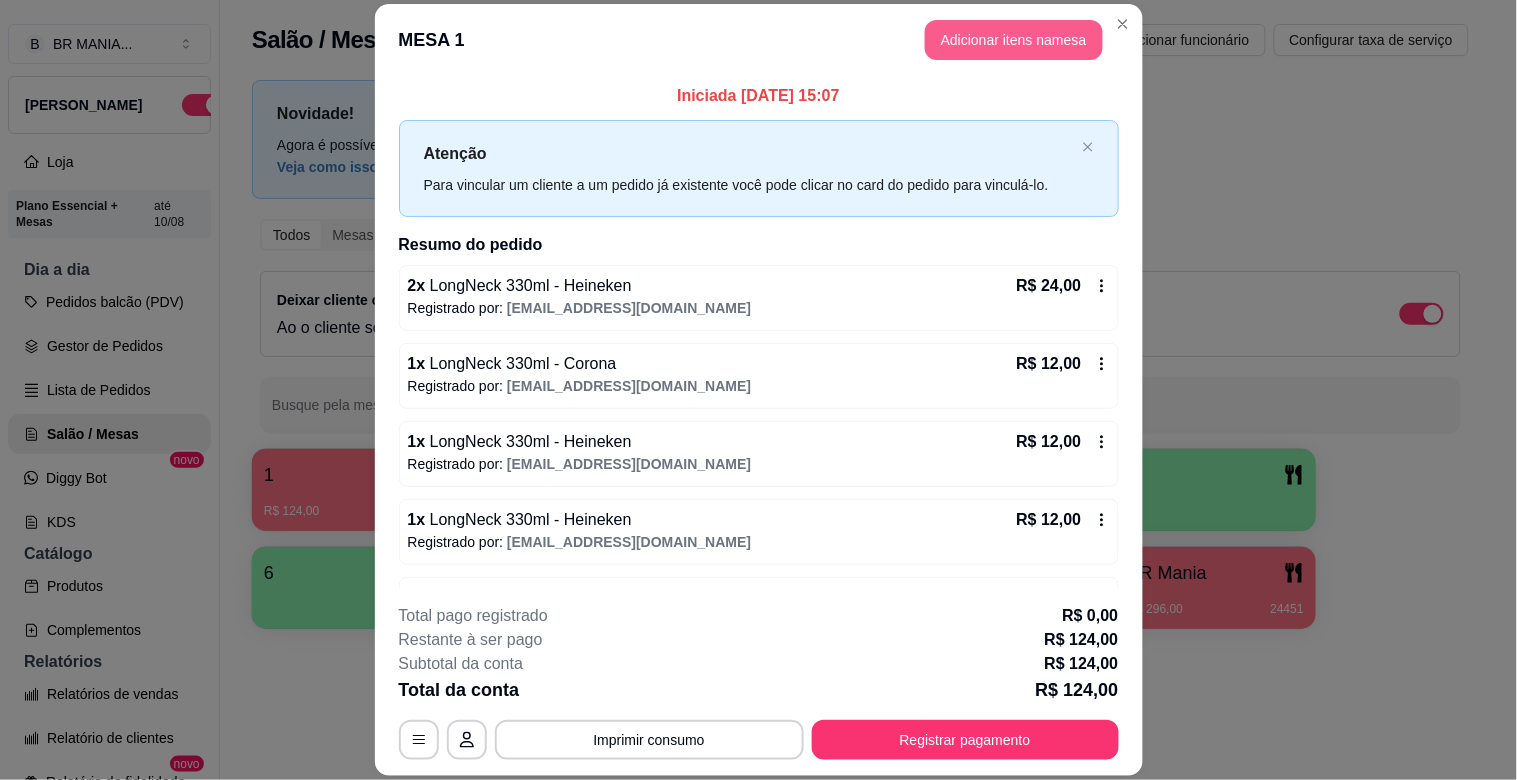 click on "Adicionar itens na  mesa" at bounding box center [1014, 40] 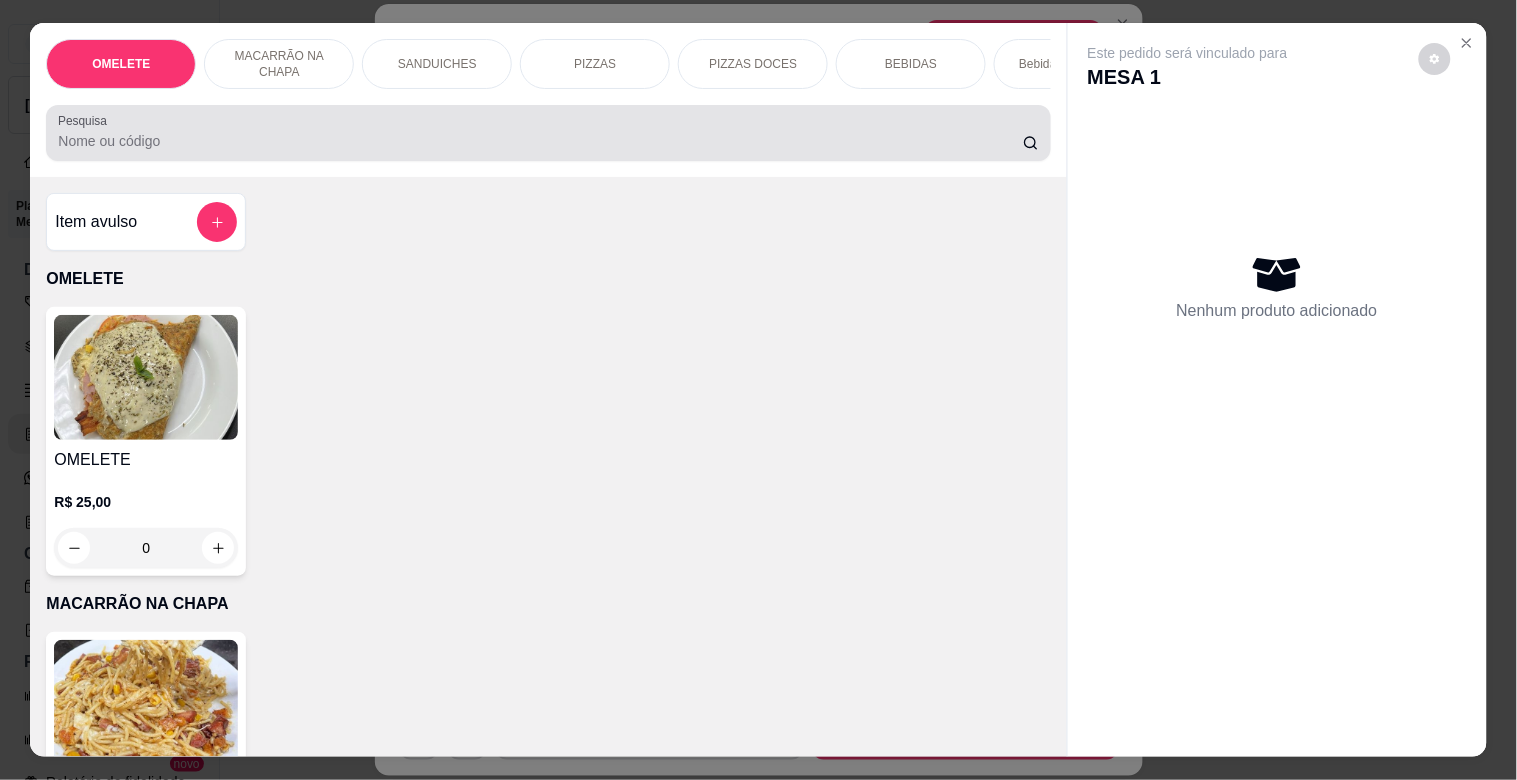 click at bounding box center [548, 133] 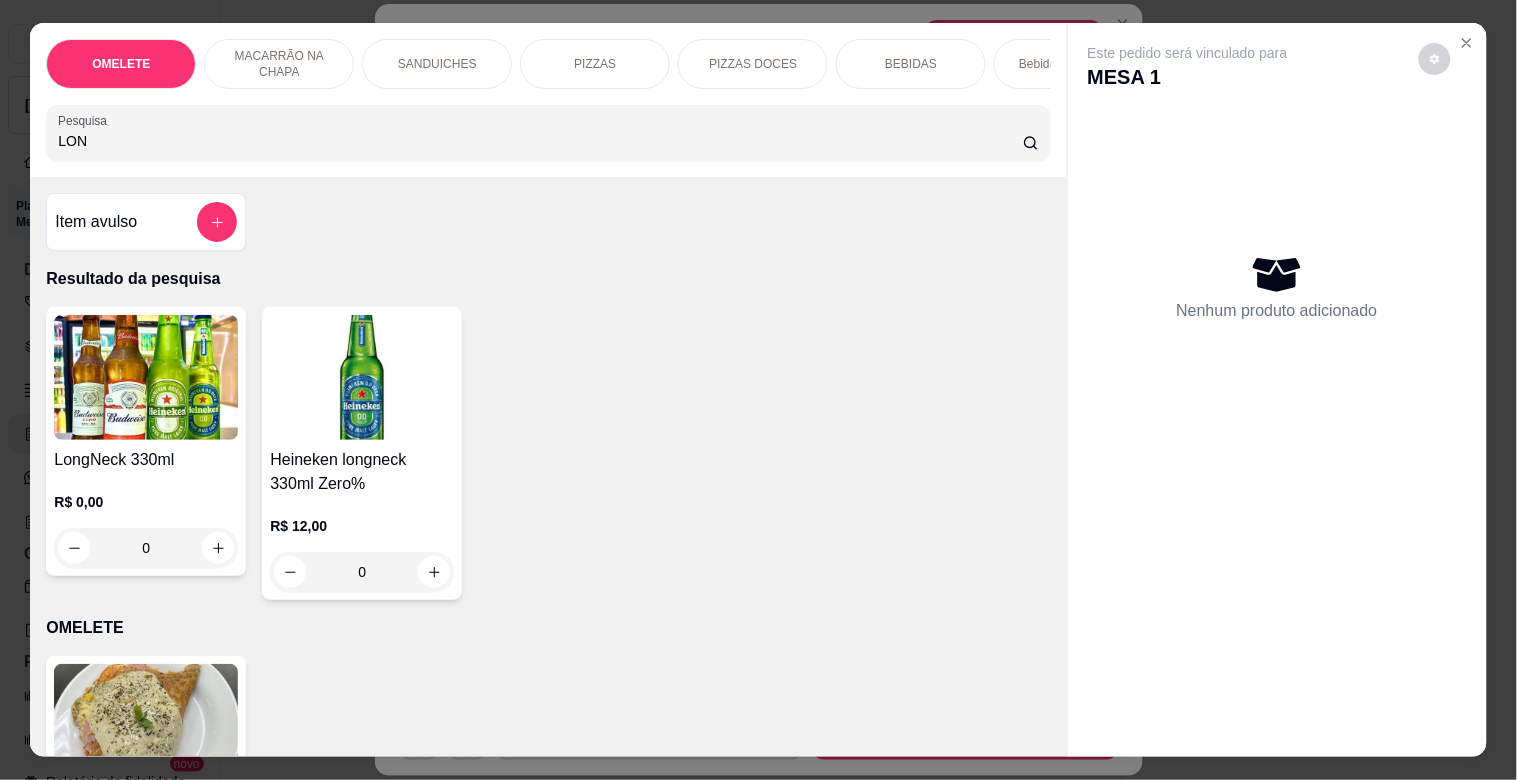 type on "LON" 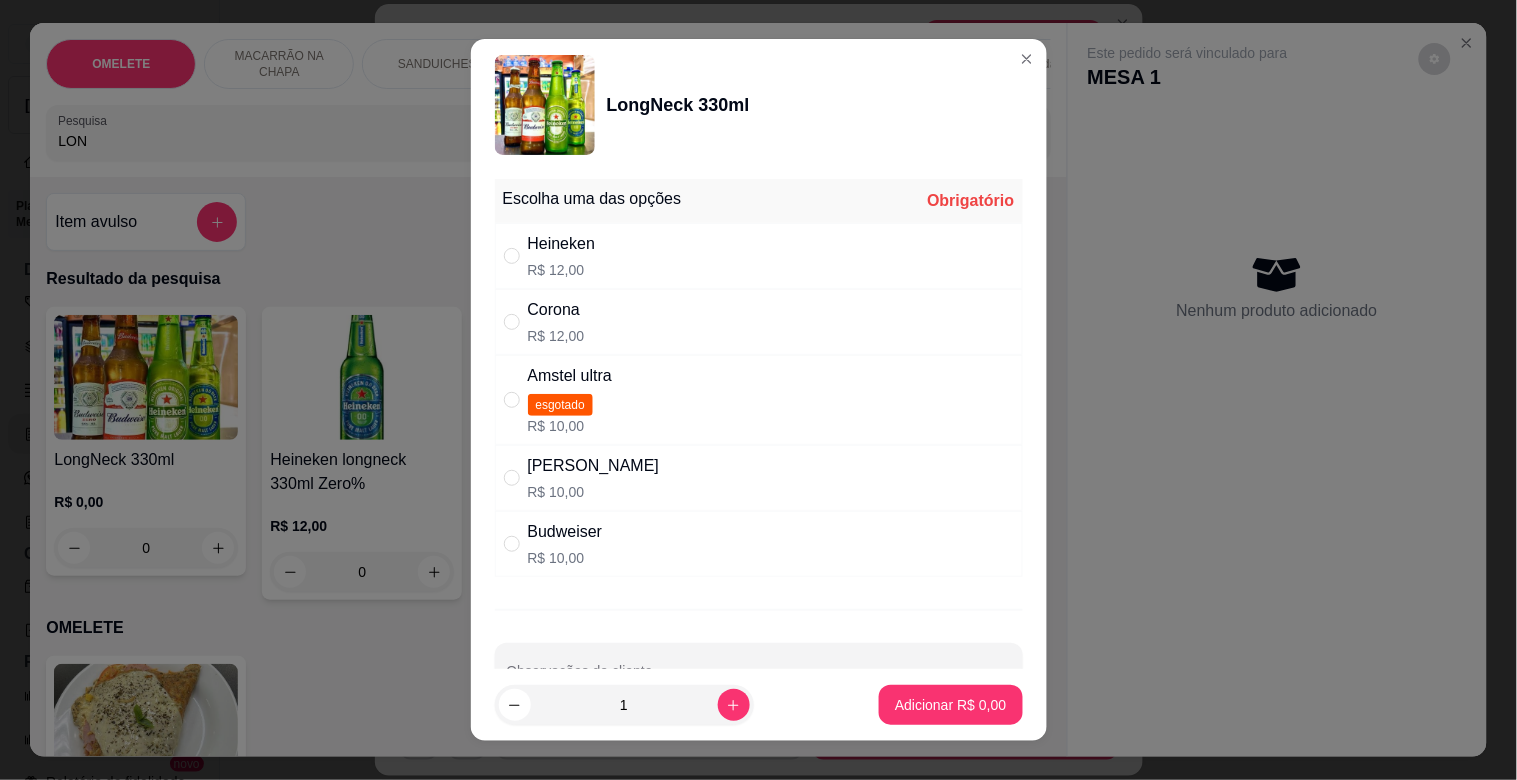 click on "Corona" at bounding box center [556, 310] 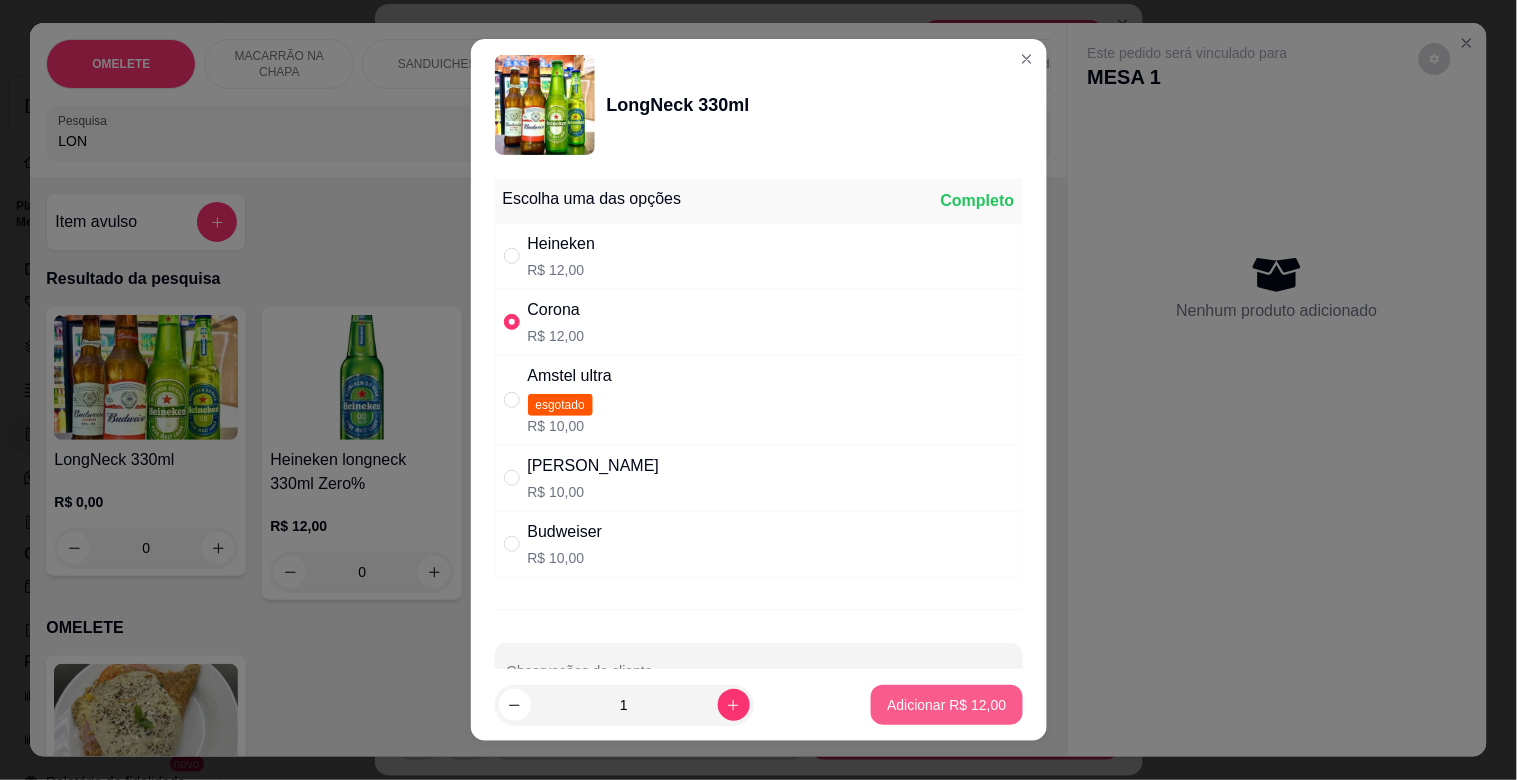 click on "Adicionar   R$ 12,00" at bounding box center (946, 705) 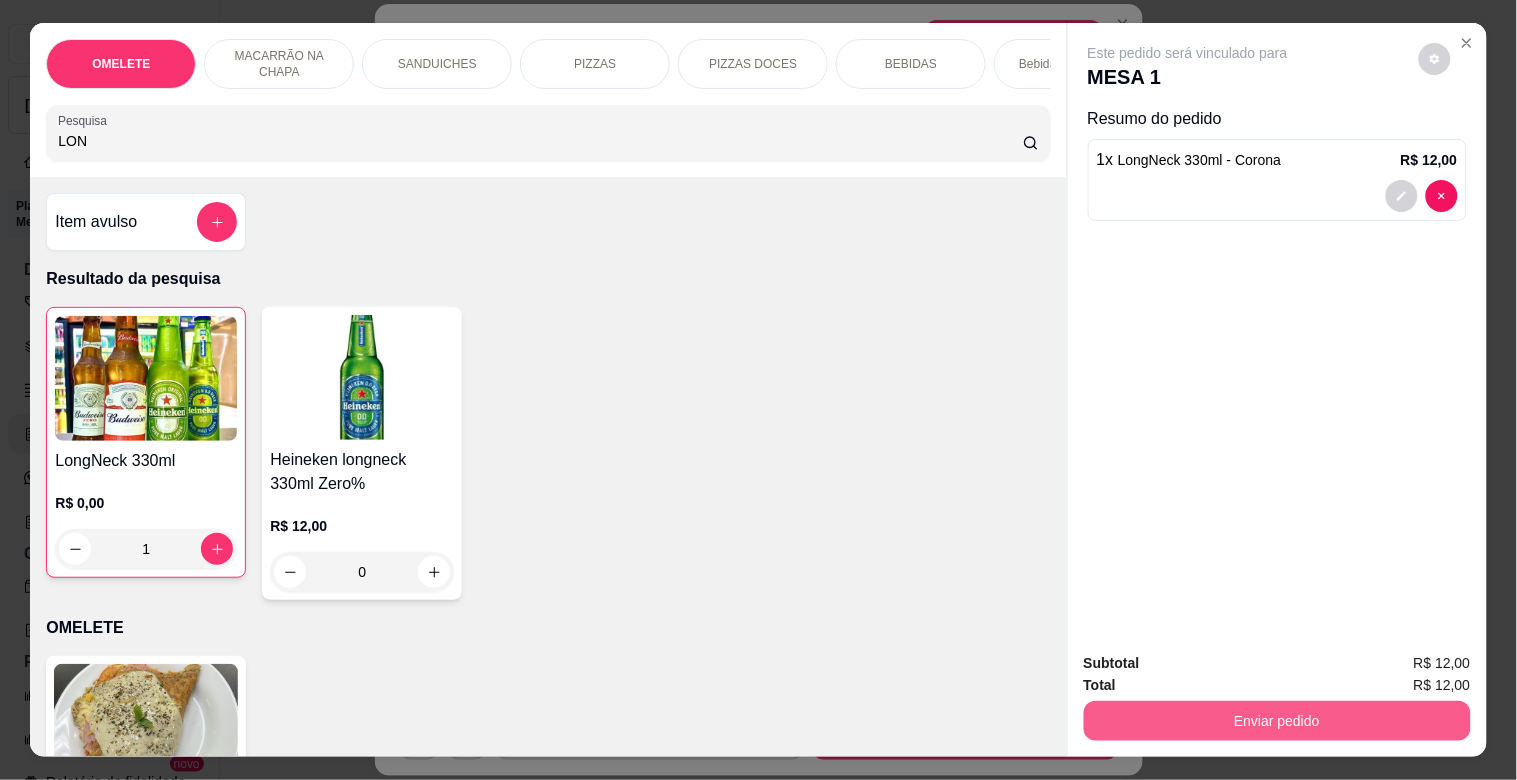 click on "Enviar pedido" at bounding box center [1277, 721] 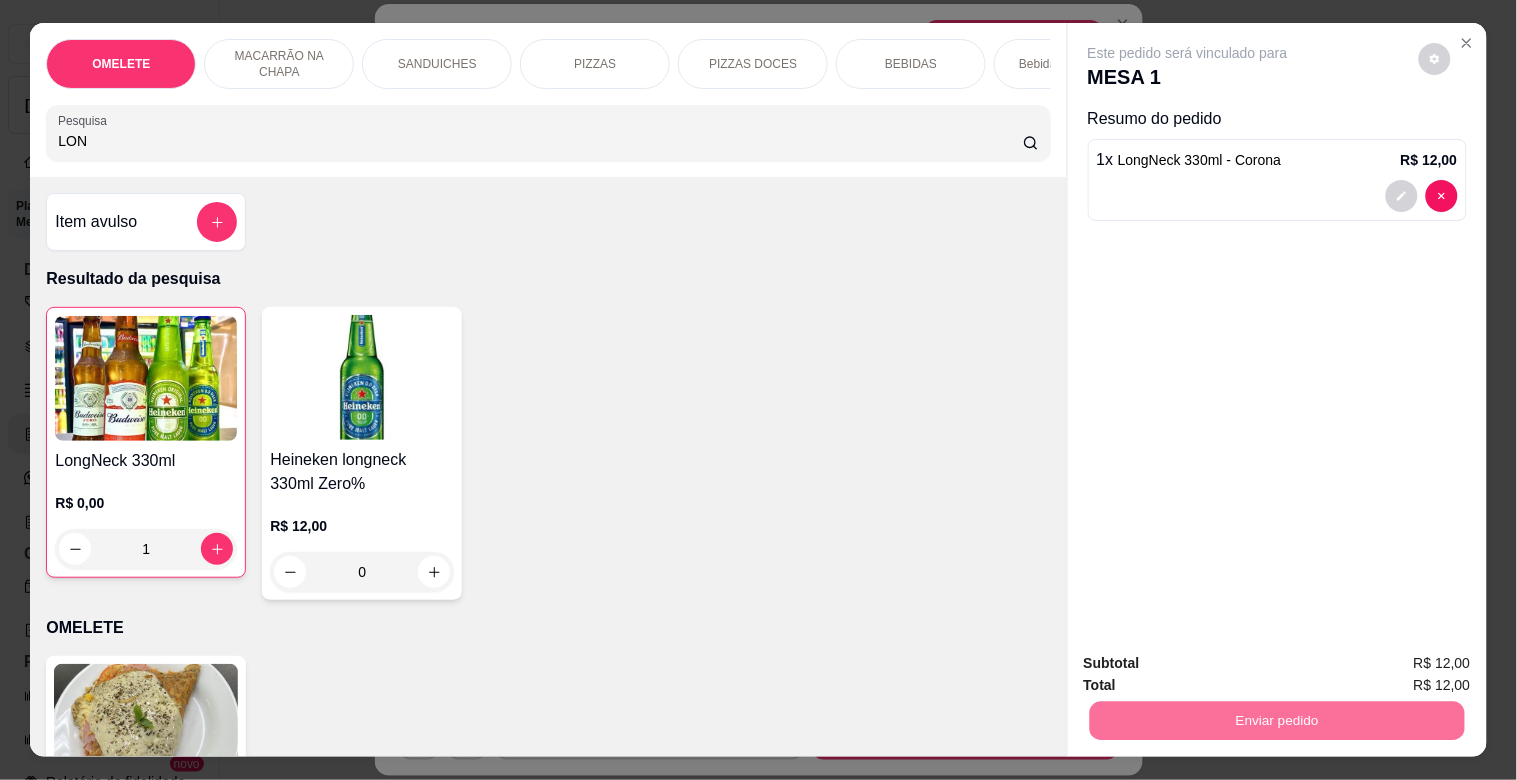 click on "Não registrar e enviar pedido" at bounding box center (1211, 663) 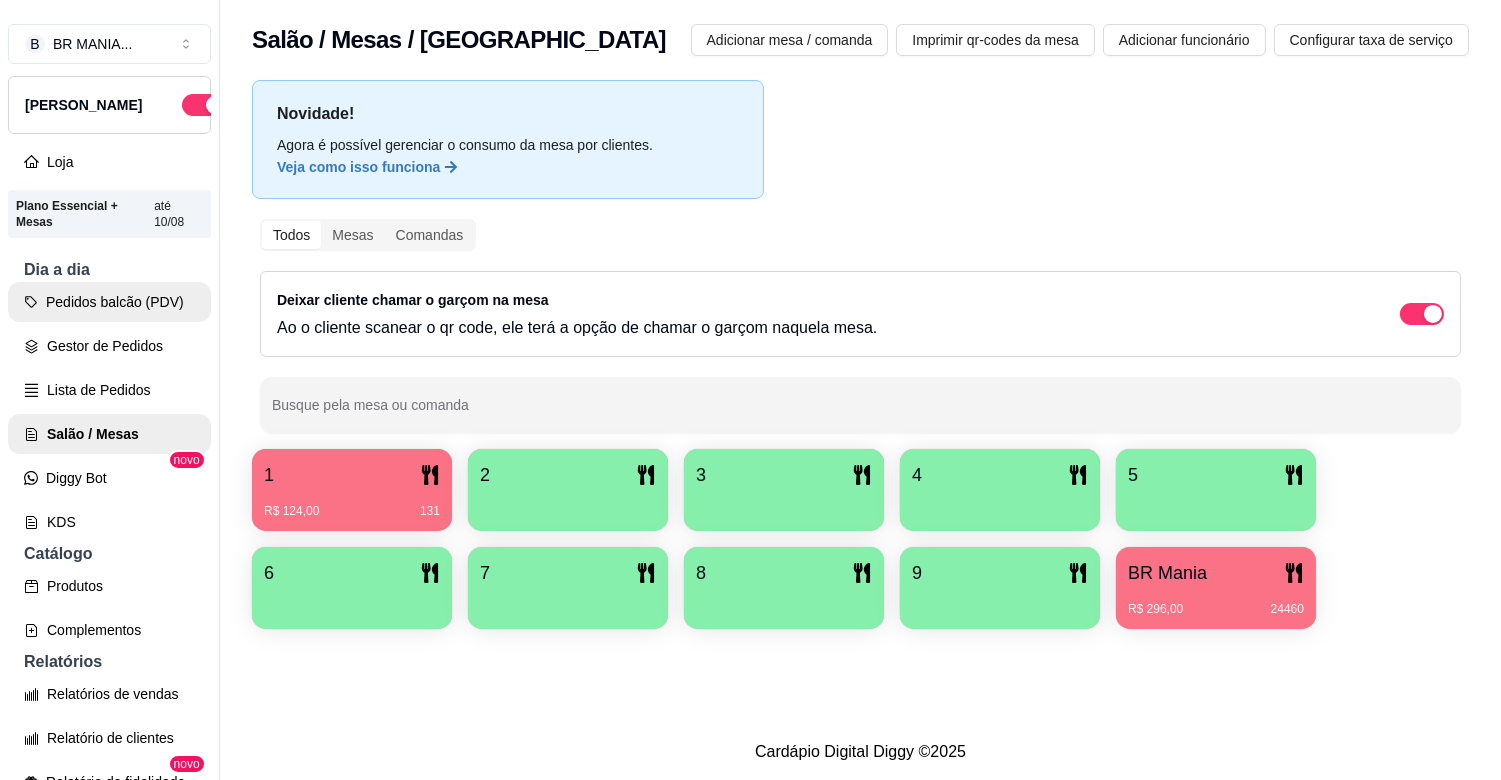 click on "Pedidos balcão (PDV)" at bounding box center (109, 302) 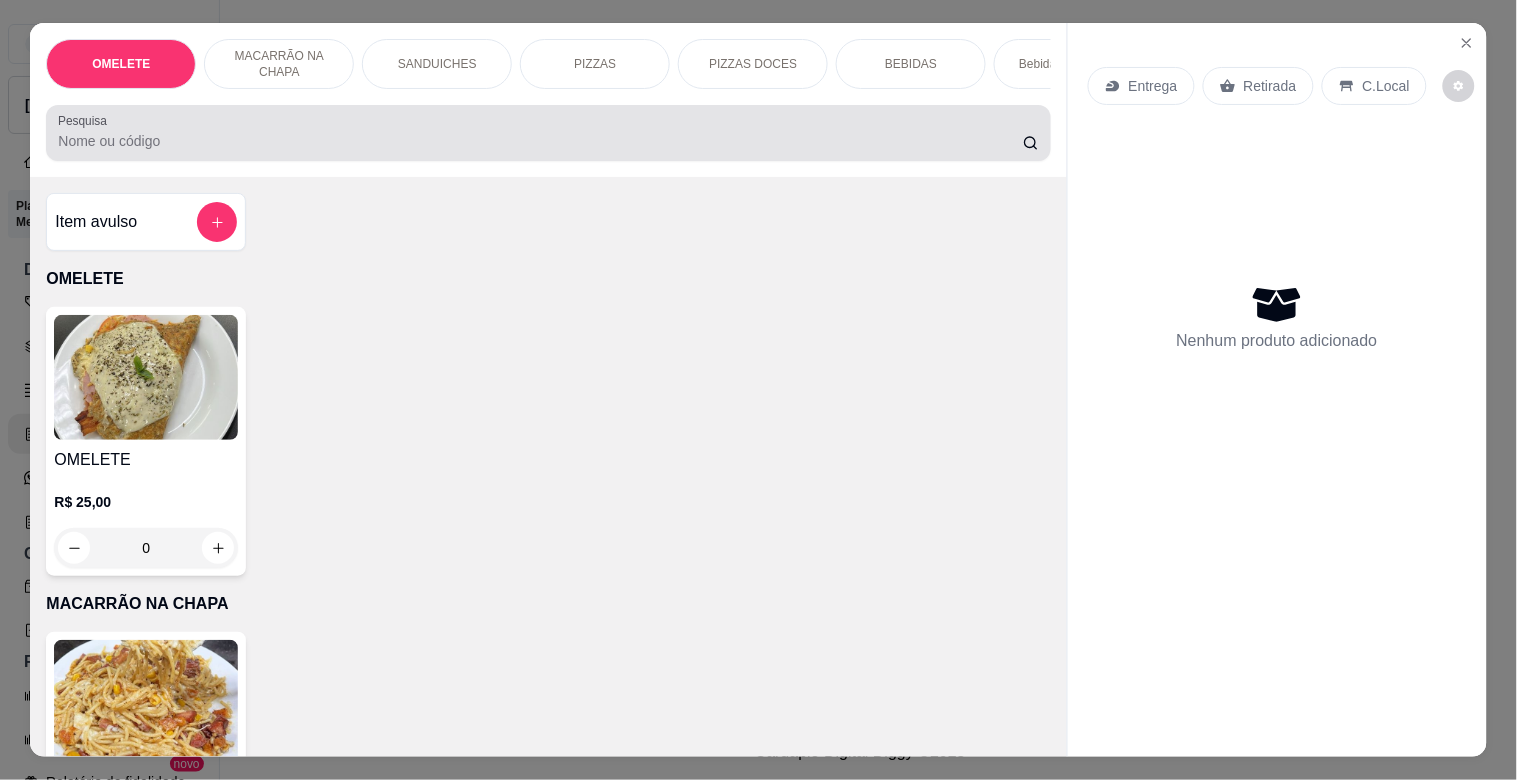 drag, startPoint x: 327, startPoint y: 168, endPoint x: 327, endPoint y: 153, distance: 15 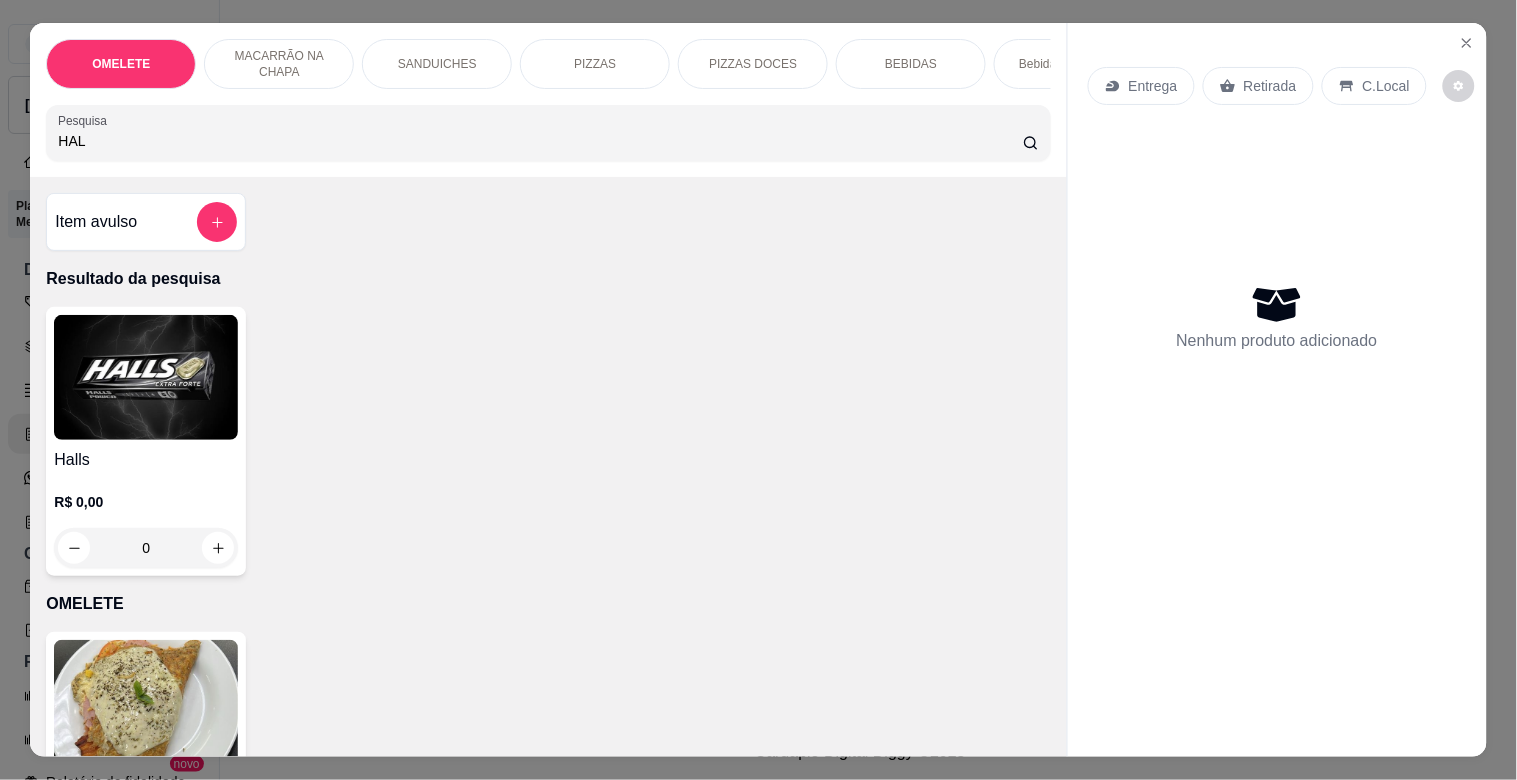 type on "HAL" 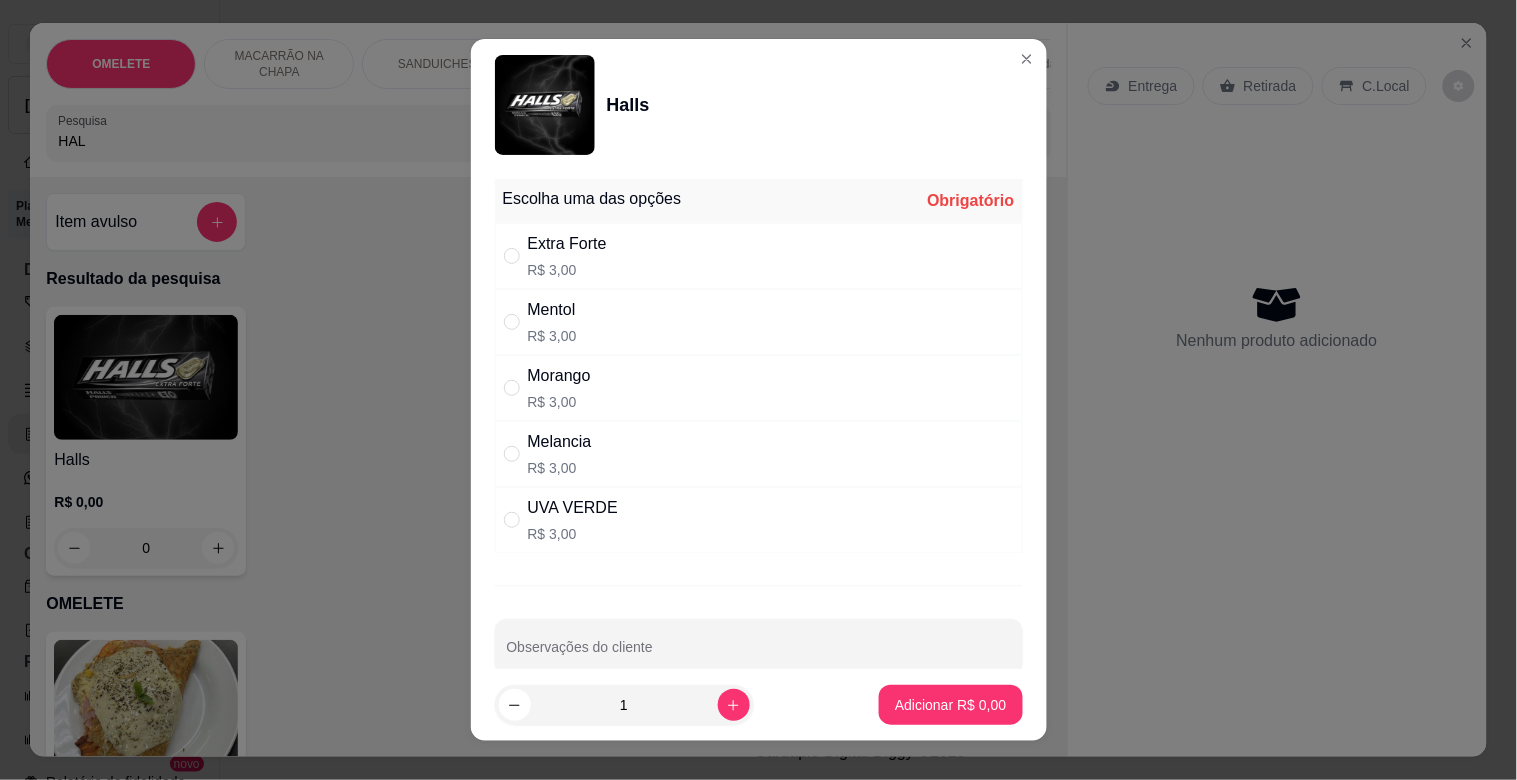 click on "Extra Forte R$ 3,00" at bounding box center [759, 256] 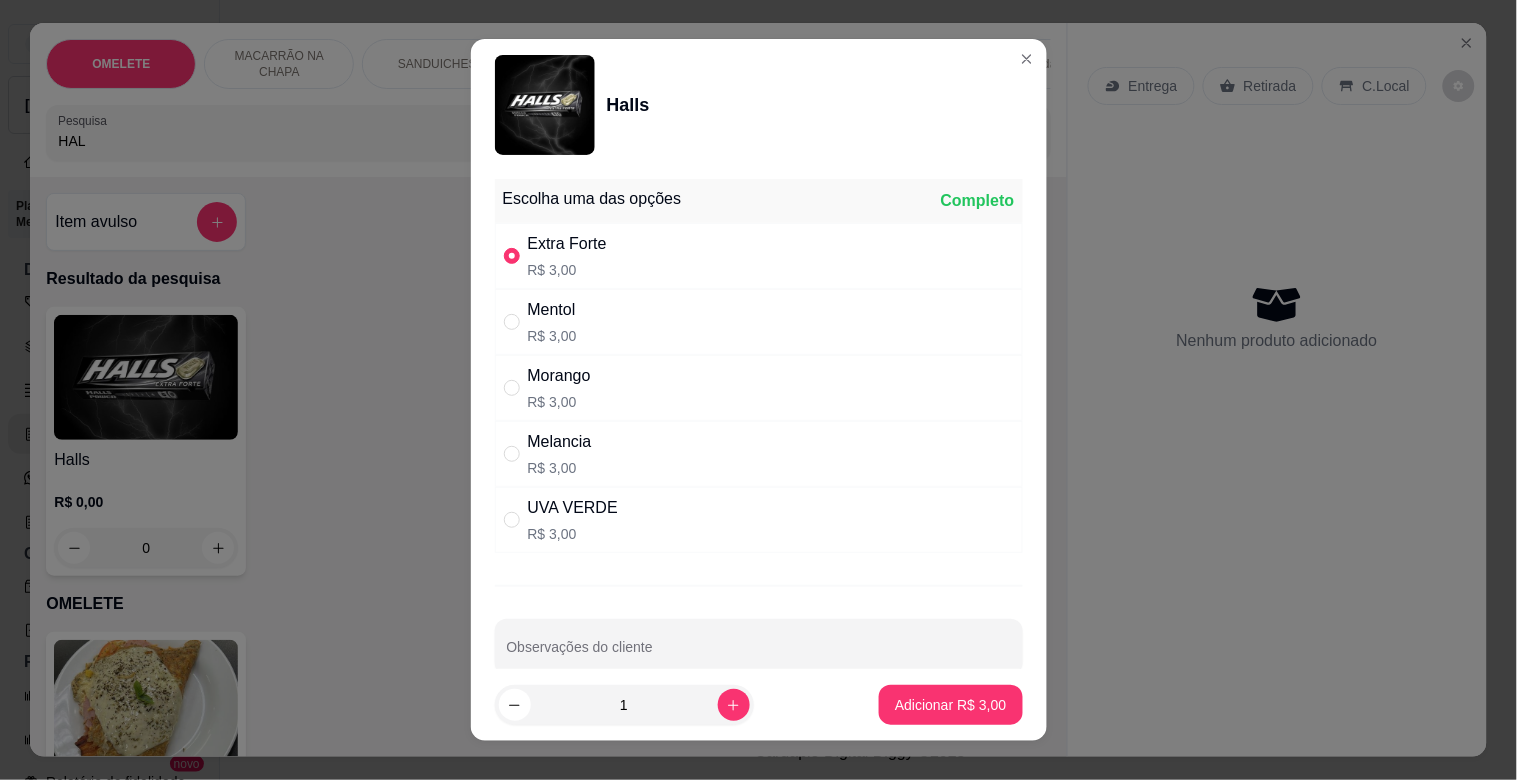 click on "1 Adicionar   R$ 3,00" at bounding box center (759, 705) 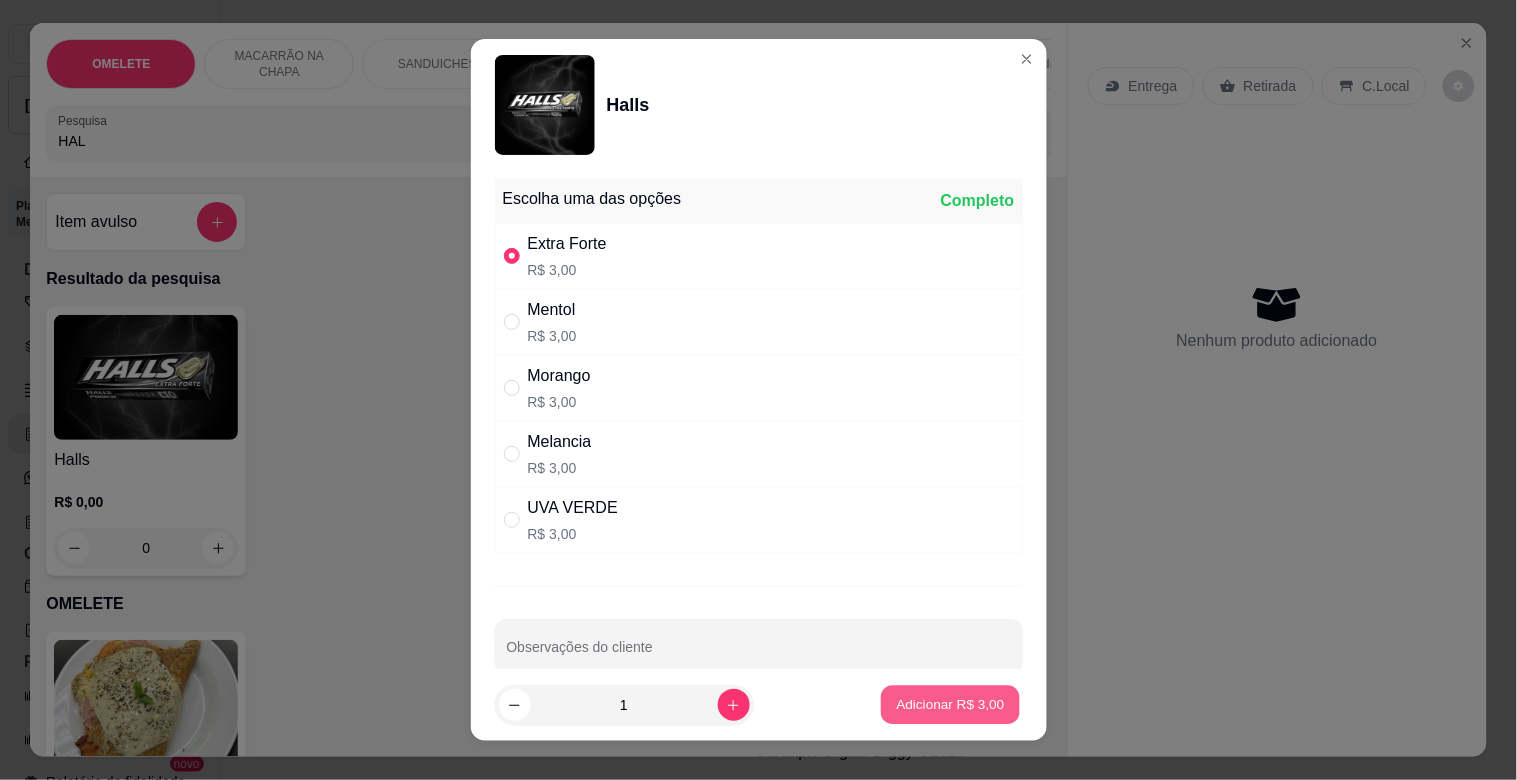 click on "Adicionar   R$ 3,00" at bounding box center [950, 705] 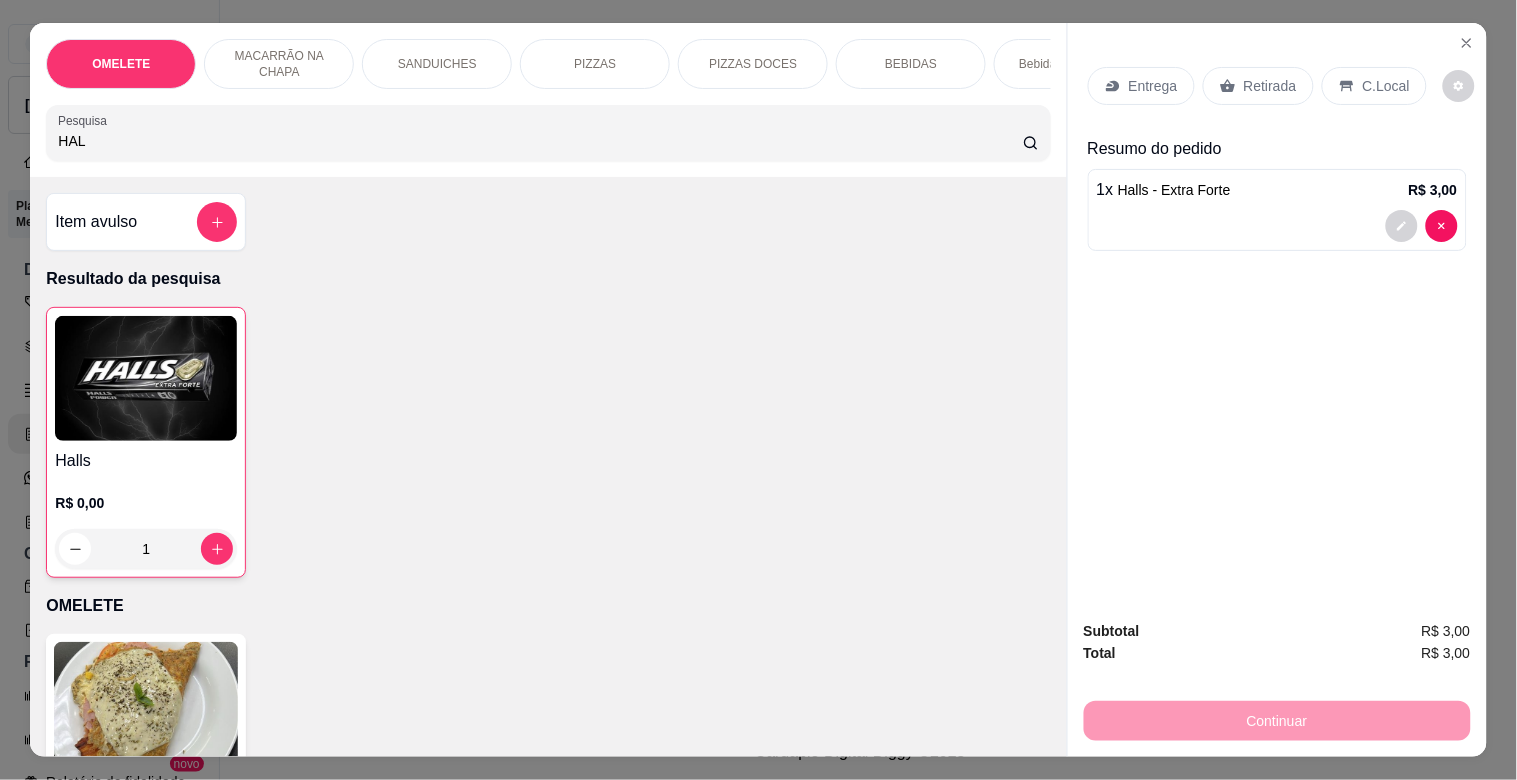 click on "Retirada" at bounding box center (1258, 86) 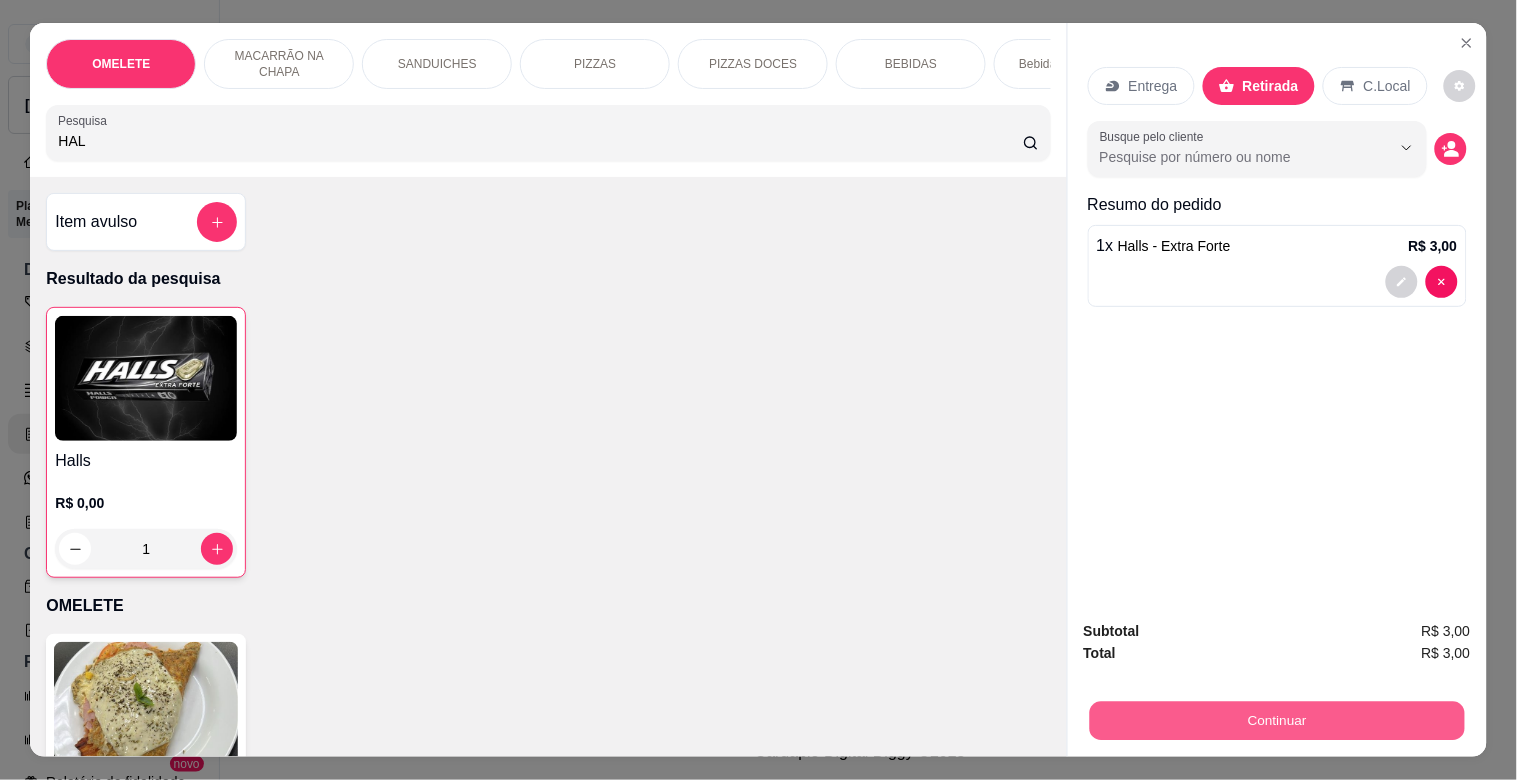 click on "Continuar" at bounding box center [1276, 720] 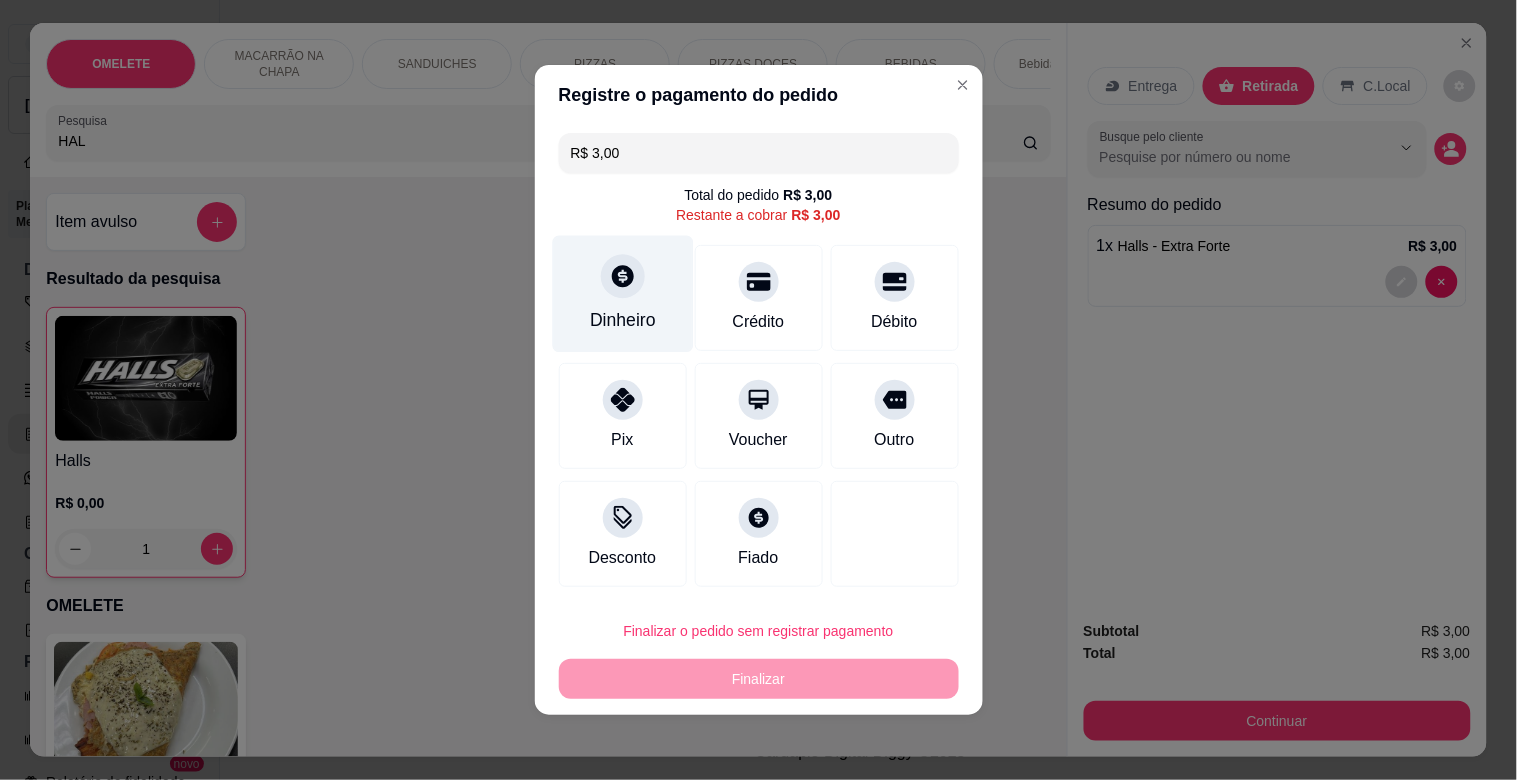 click on "Dinheiro" at bounding box center (623, 320) 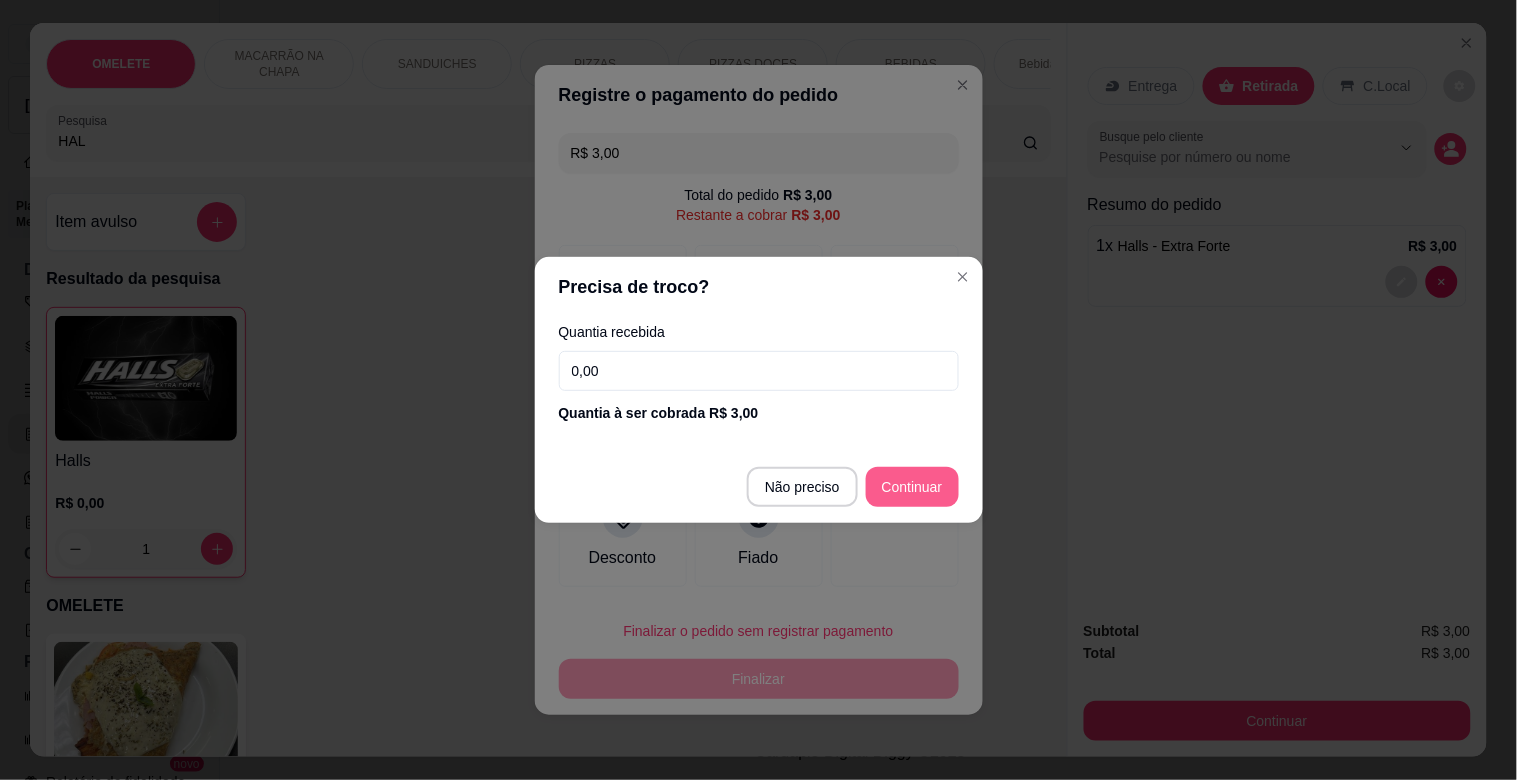 type on "R$ 0,00" 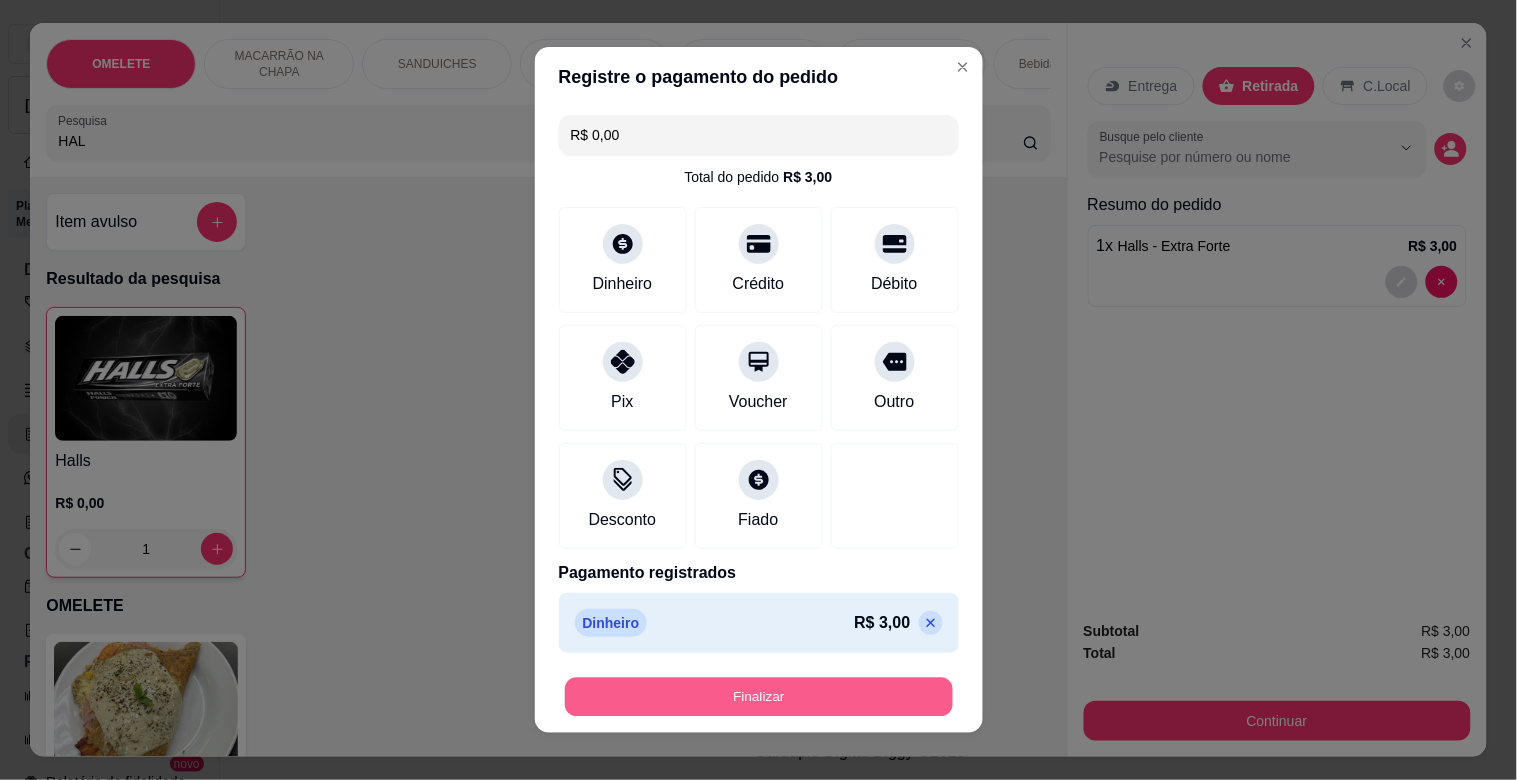 click on "Finalizar" at bounding box center (759, 697) 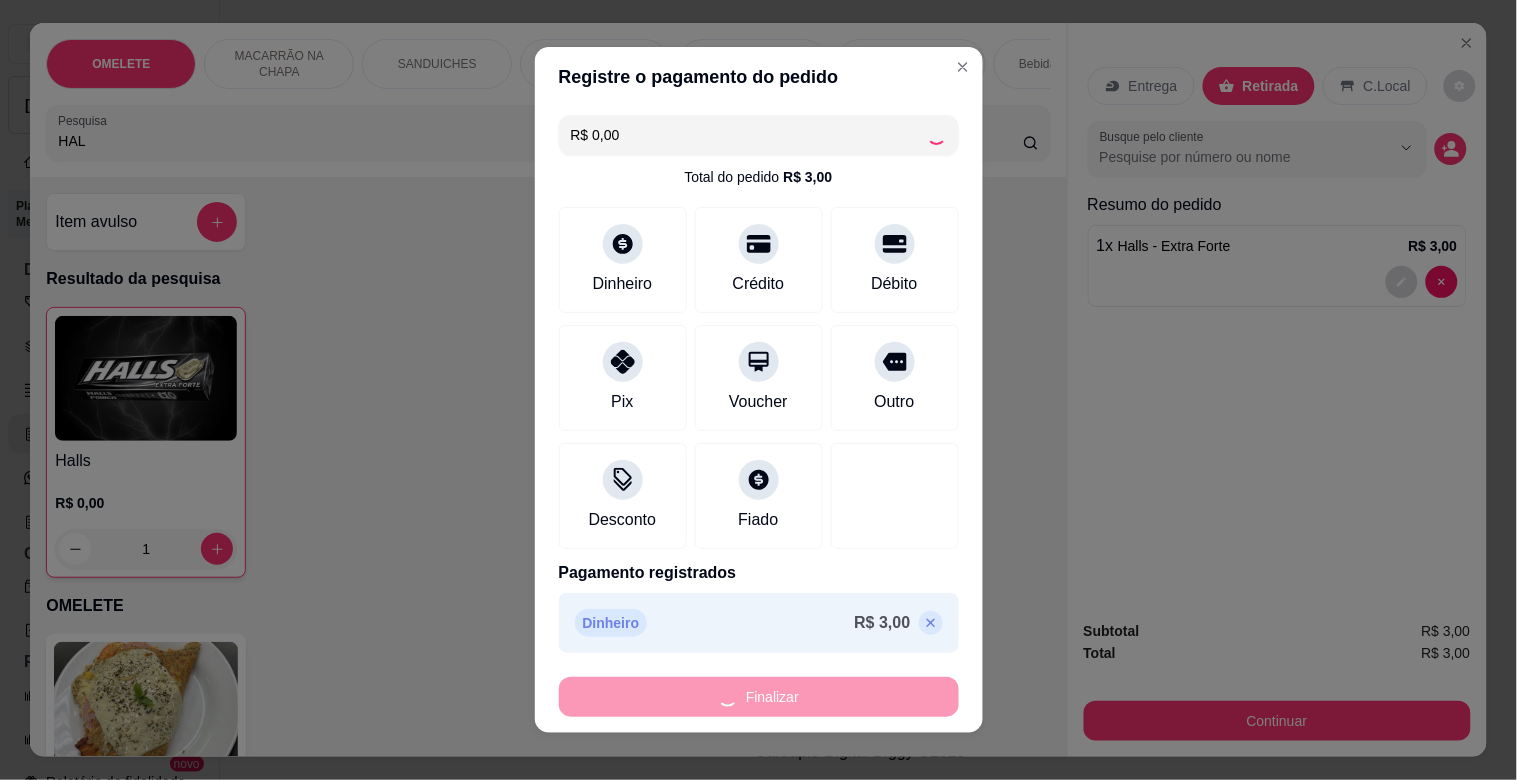 type on "0" 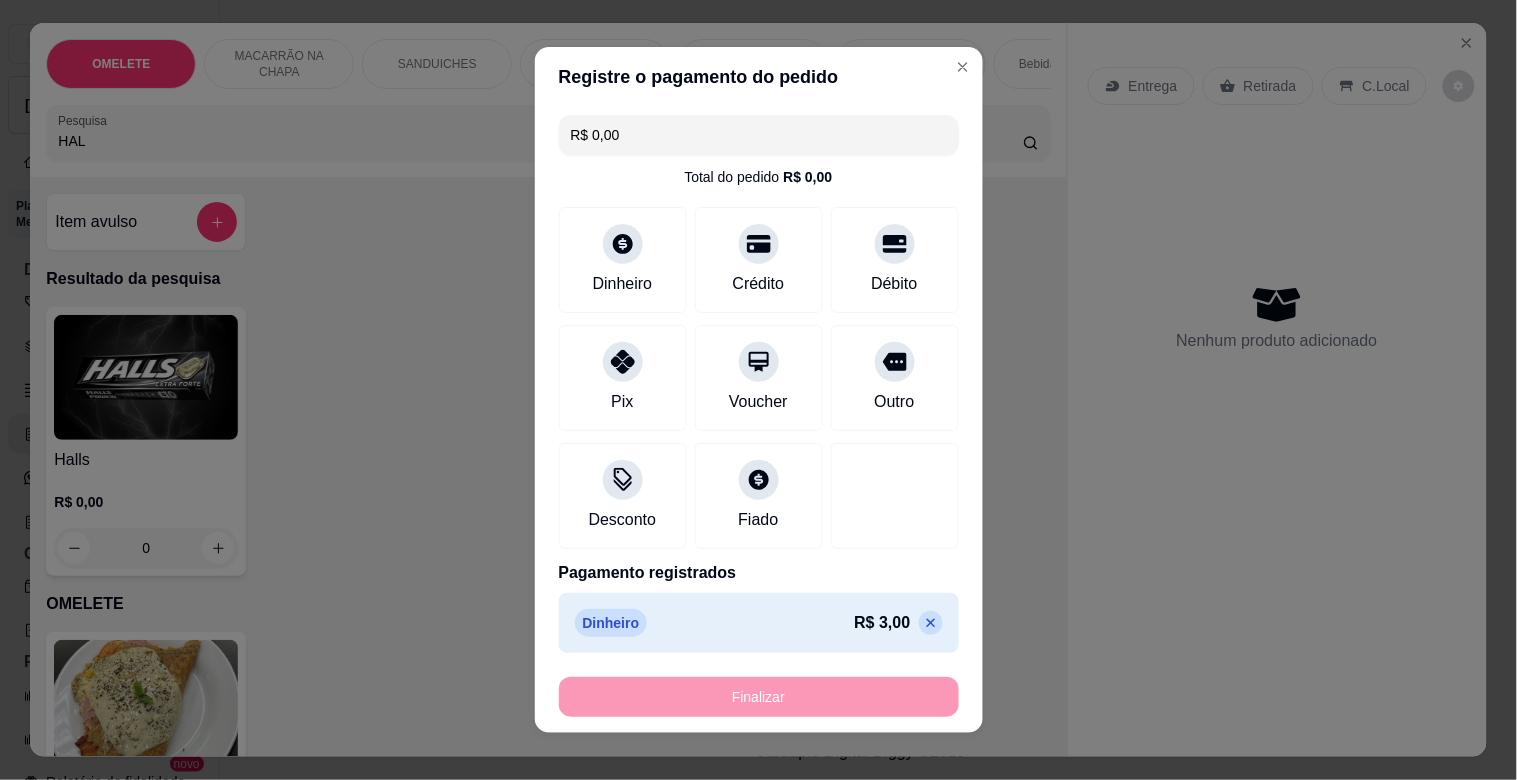type on "-R$ 3,00" 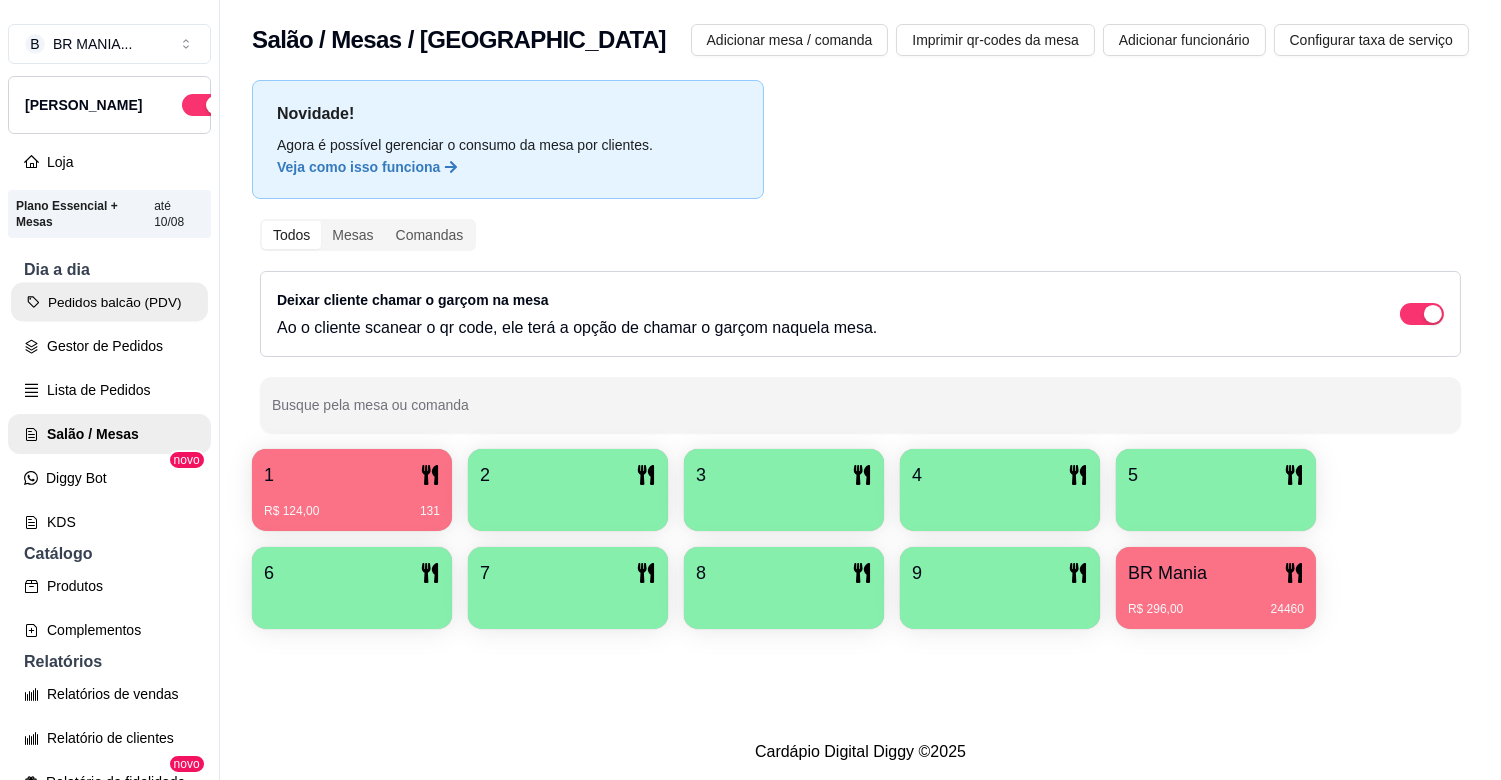 click on "Pedidos balcão (PDV)" at bounding box center (109, 302) 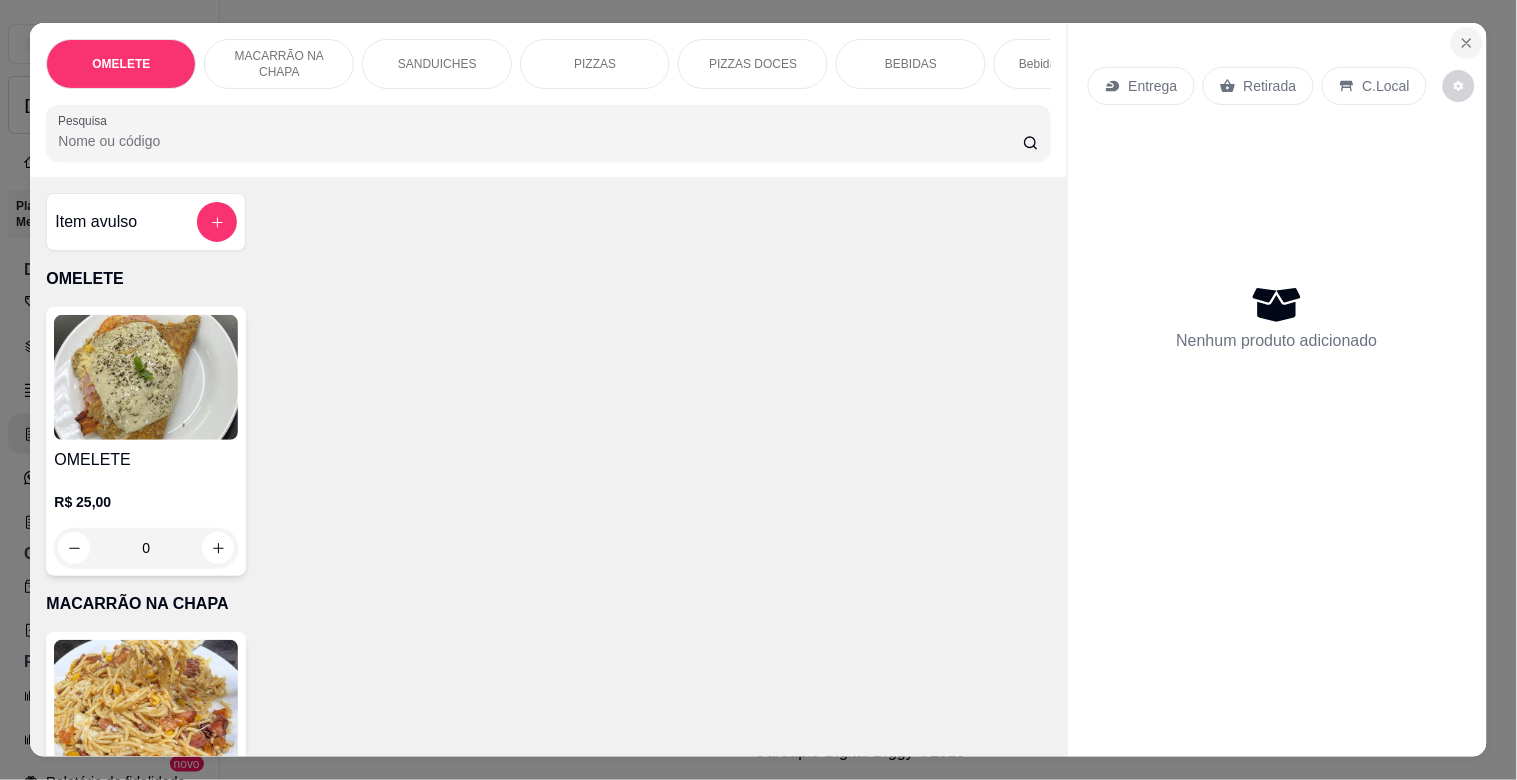 click 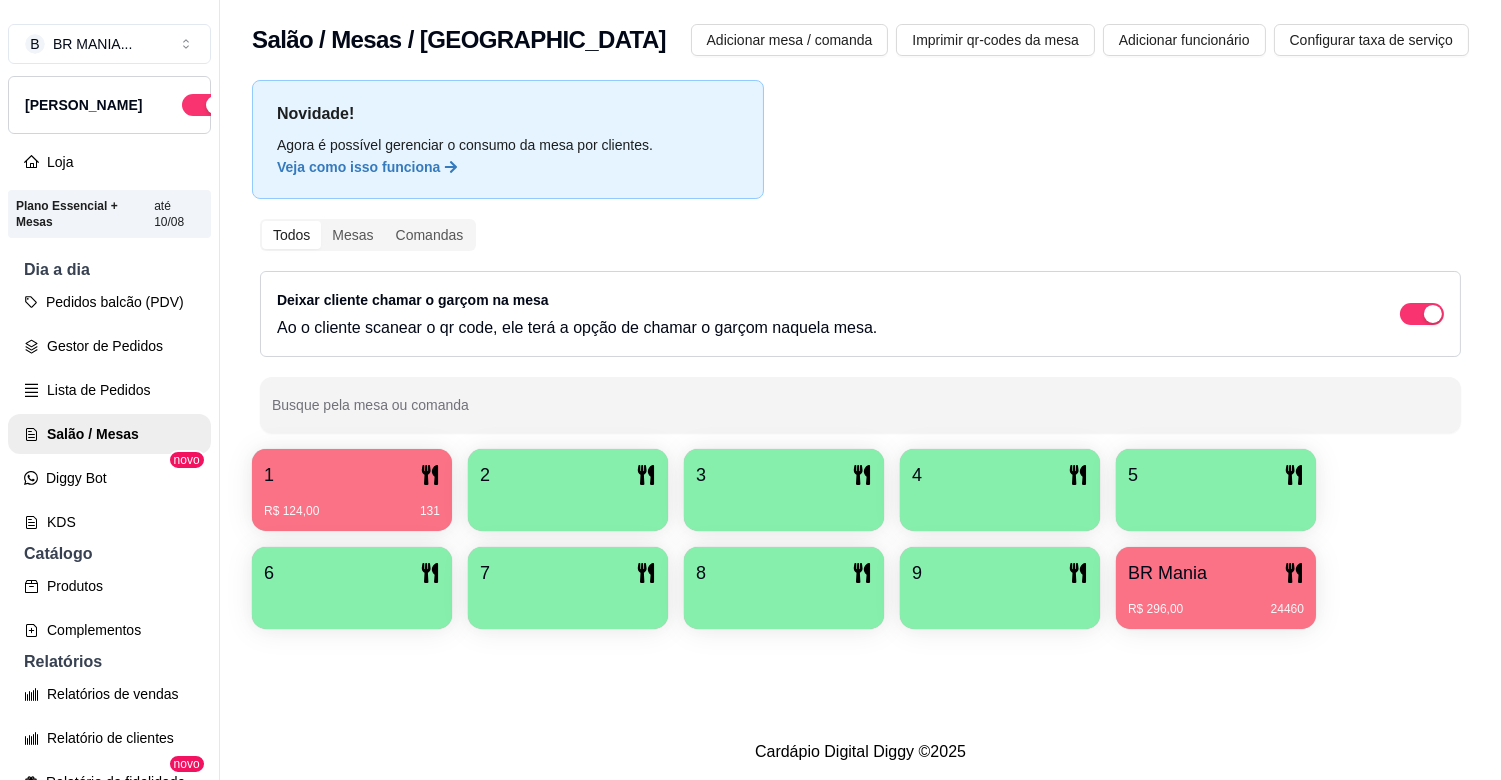 click on "Gestor de Pedidos" at bounding box center [109, 346] 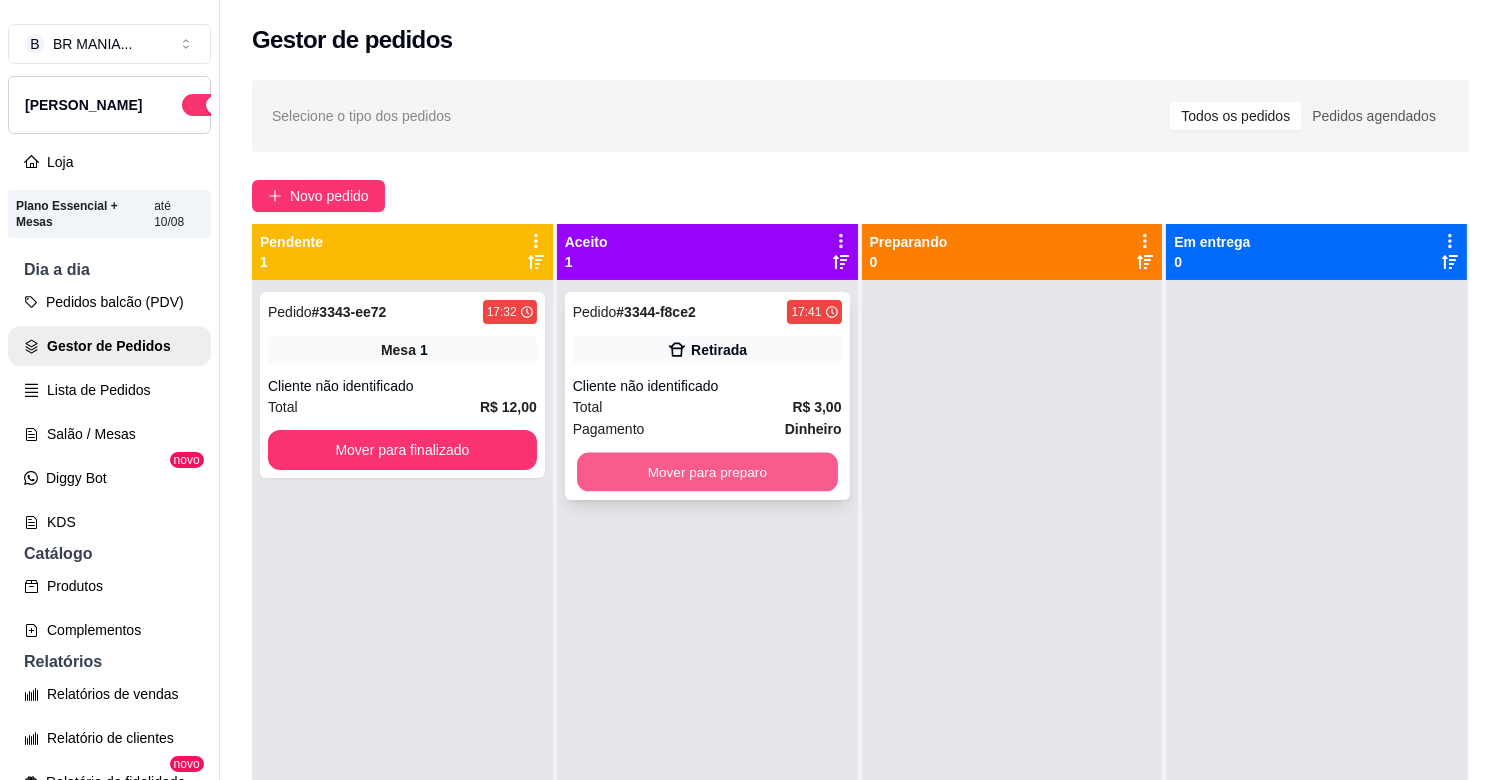 click on "Mover para preparo" at bounding box center (707, 472) 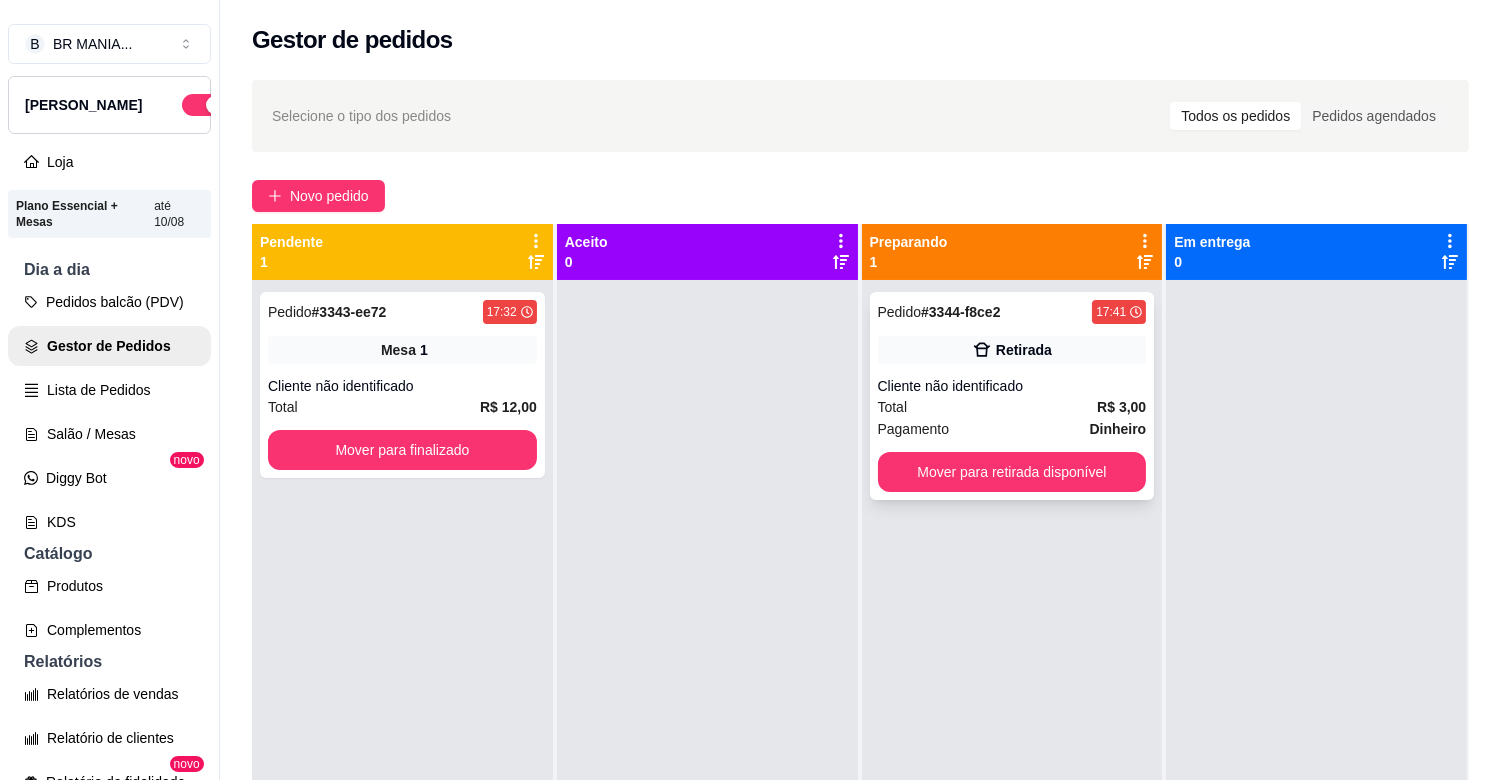 click on "Pedido  # 3344-f8ce2 17:41 Retirada Cliente não identificado Total R$ 3,00 Pagamento Dinheiro Mover para retirada disponível" at bounding box center [1012, 396] 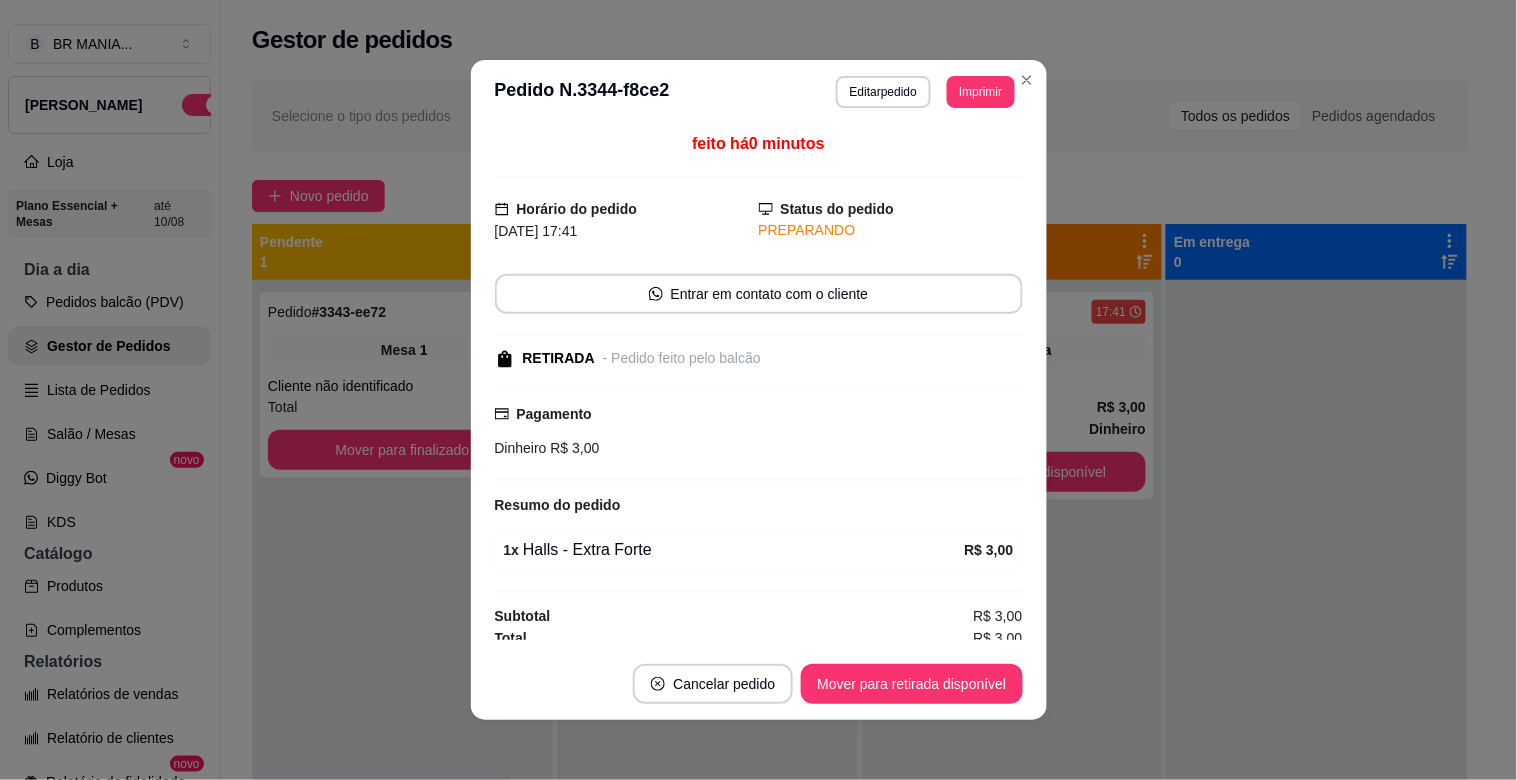 click on "Mover para retirada disponível" at bounding box center (911, 684) 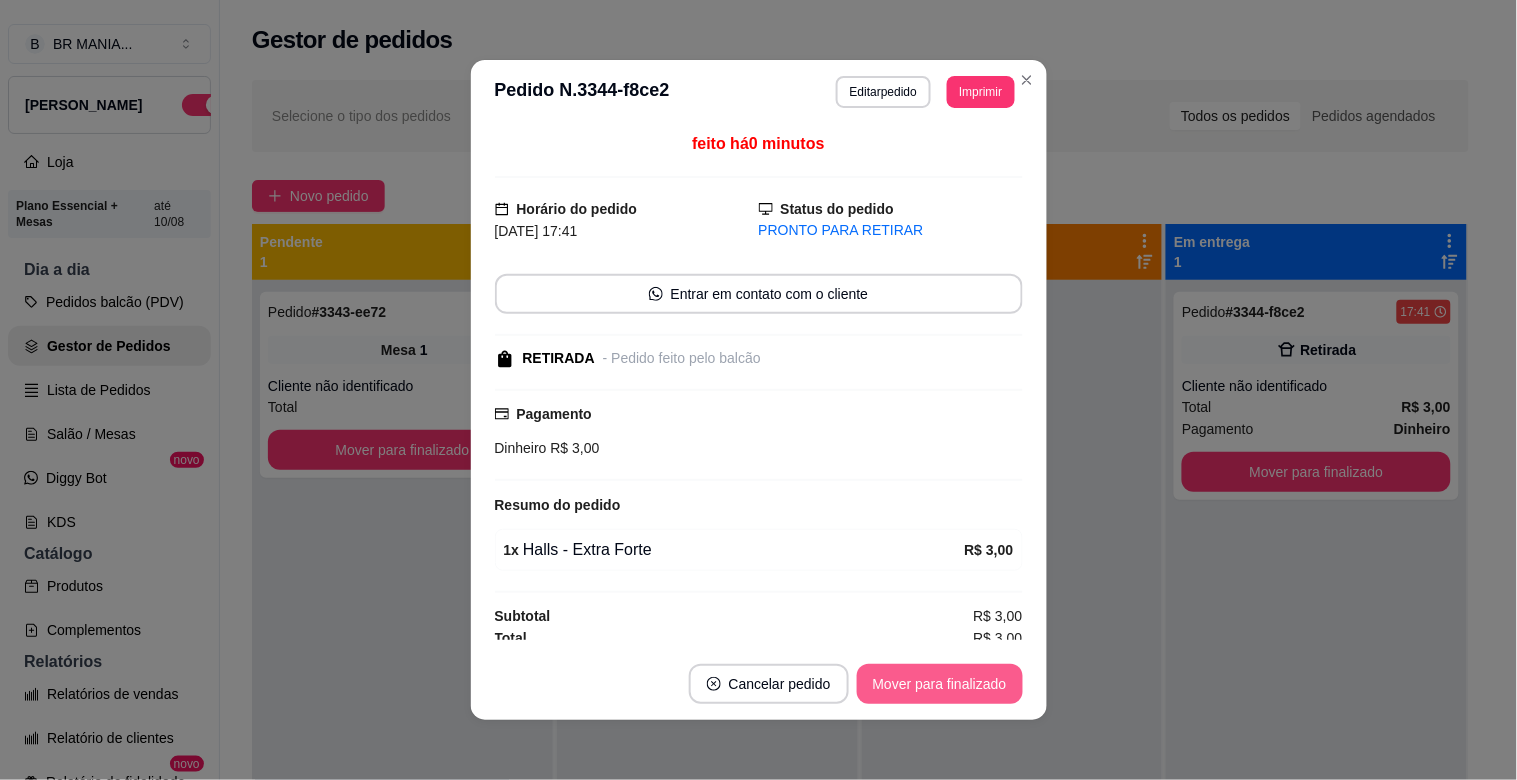 click on "Mover para finalizado" at bounding box center (940, 684) 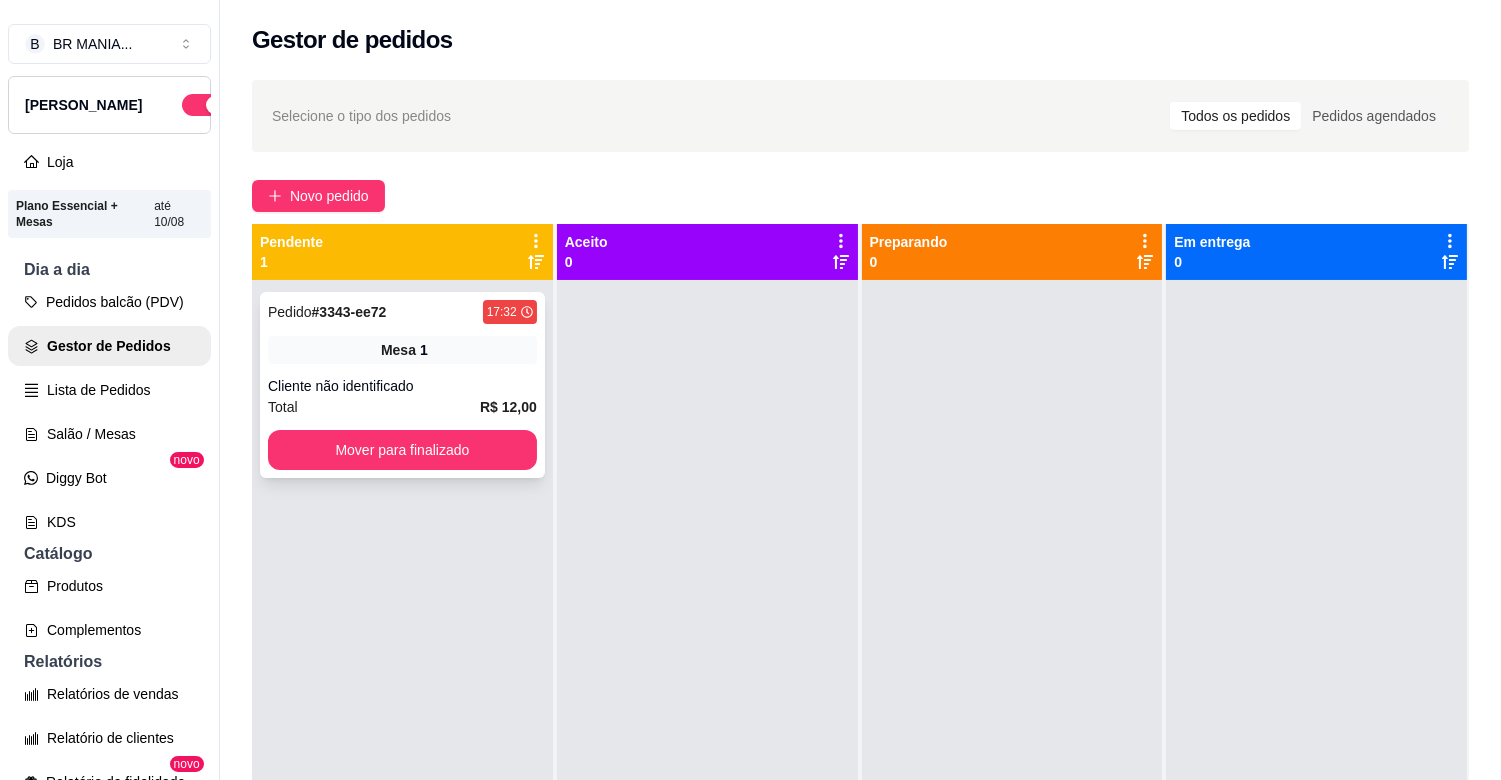 click on "Mesa 1" at bounding box center (402, 350) 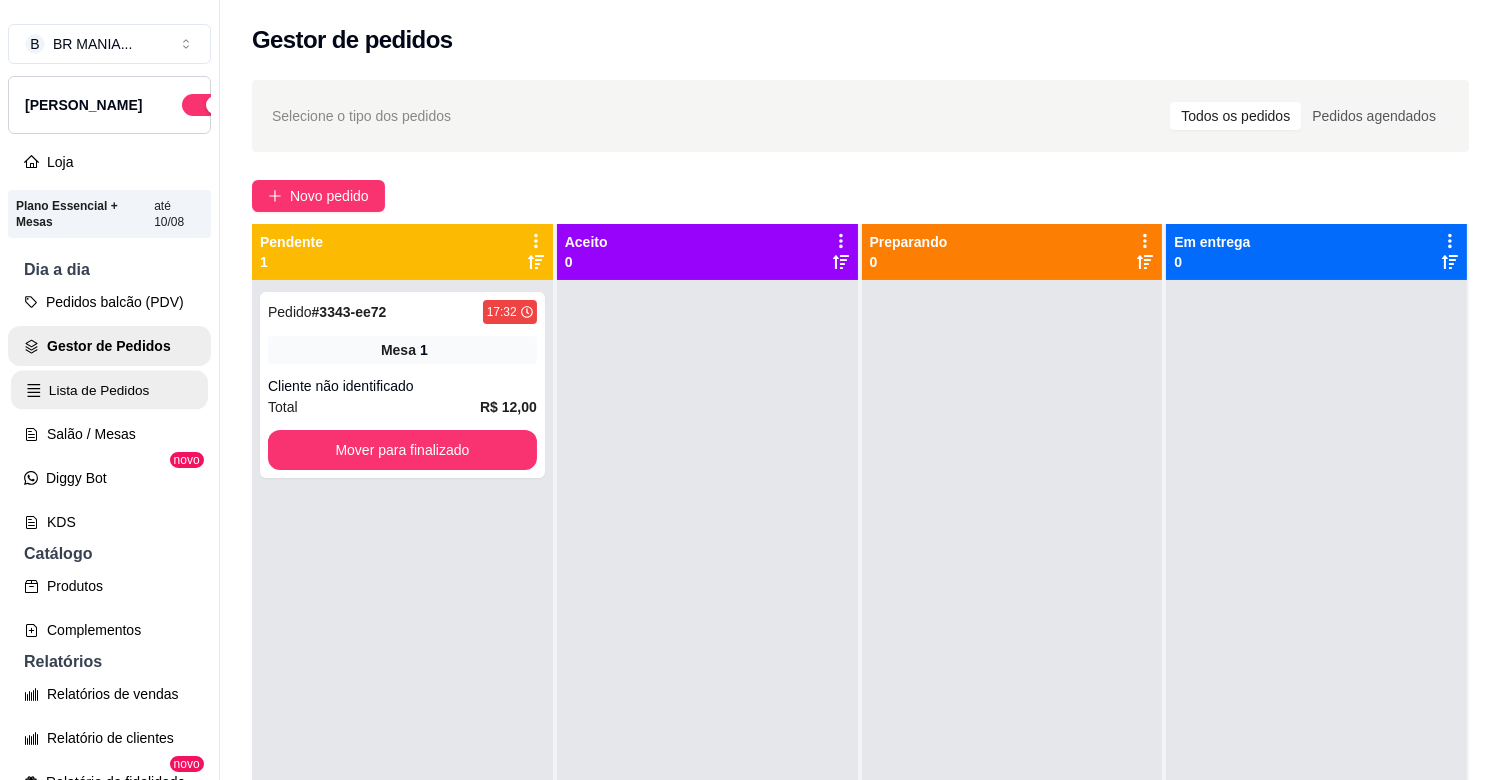 click on "Lista de Pedidos" at bounding box center (109, 390) 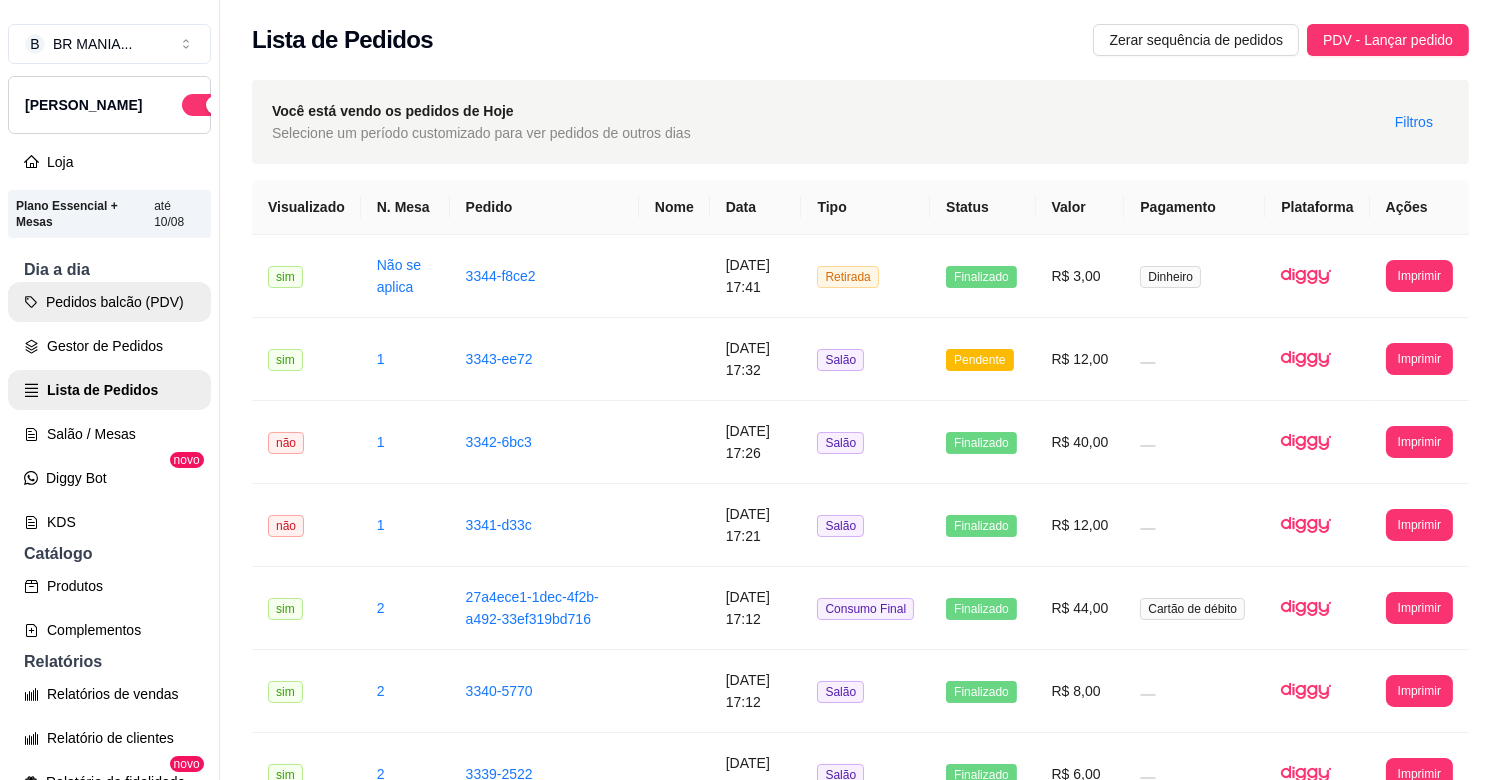 click on "Pedidos balcão (PDV)" at bounding box center (109, 302) 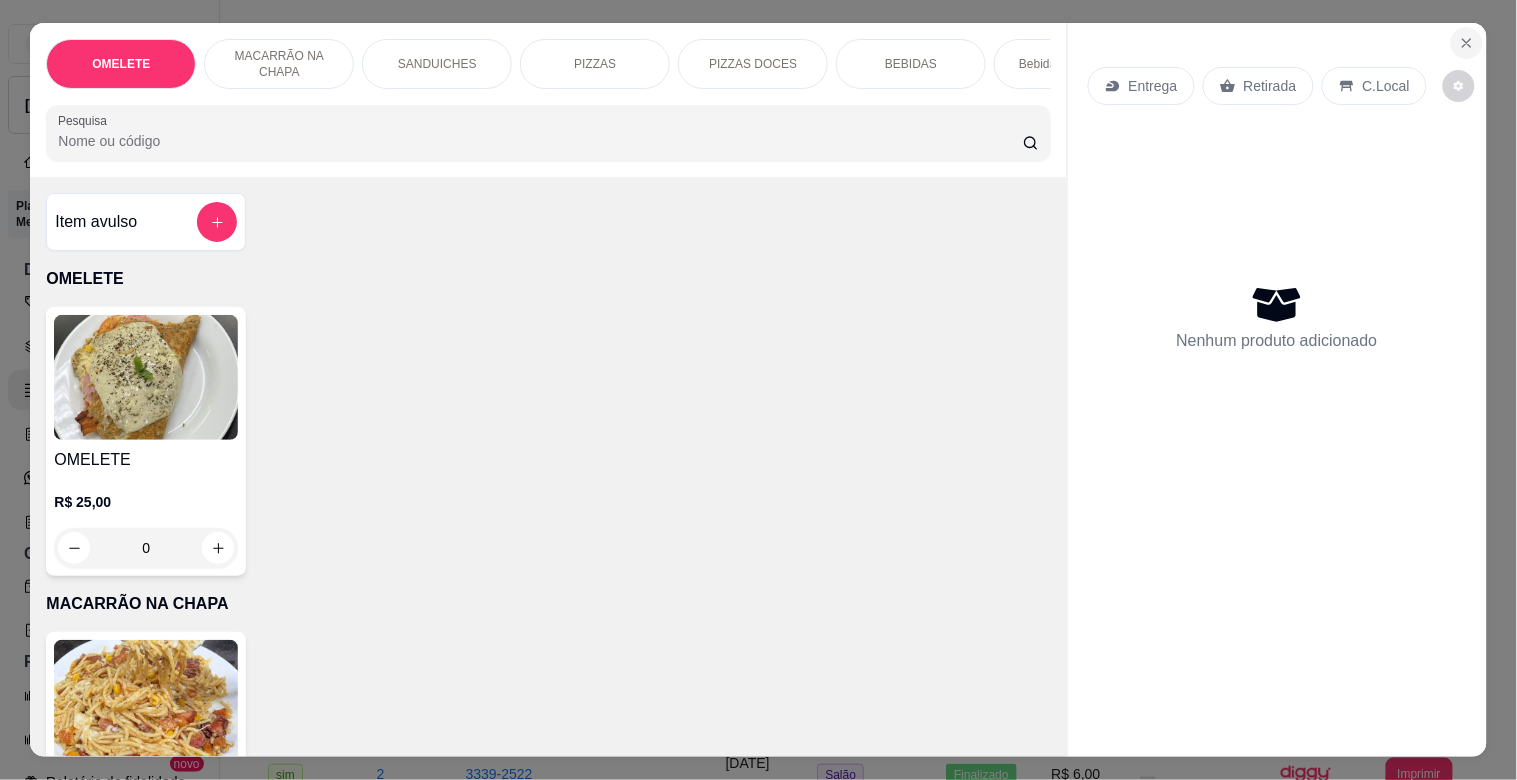 click 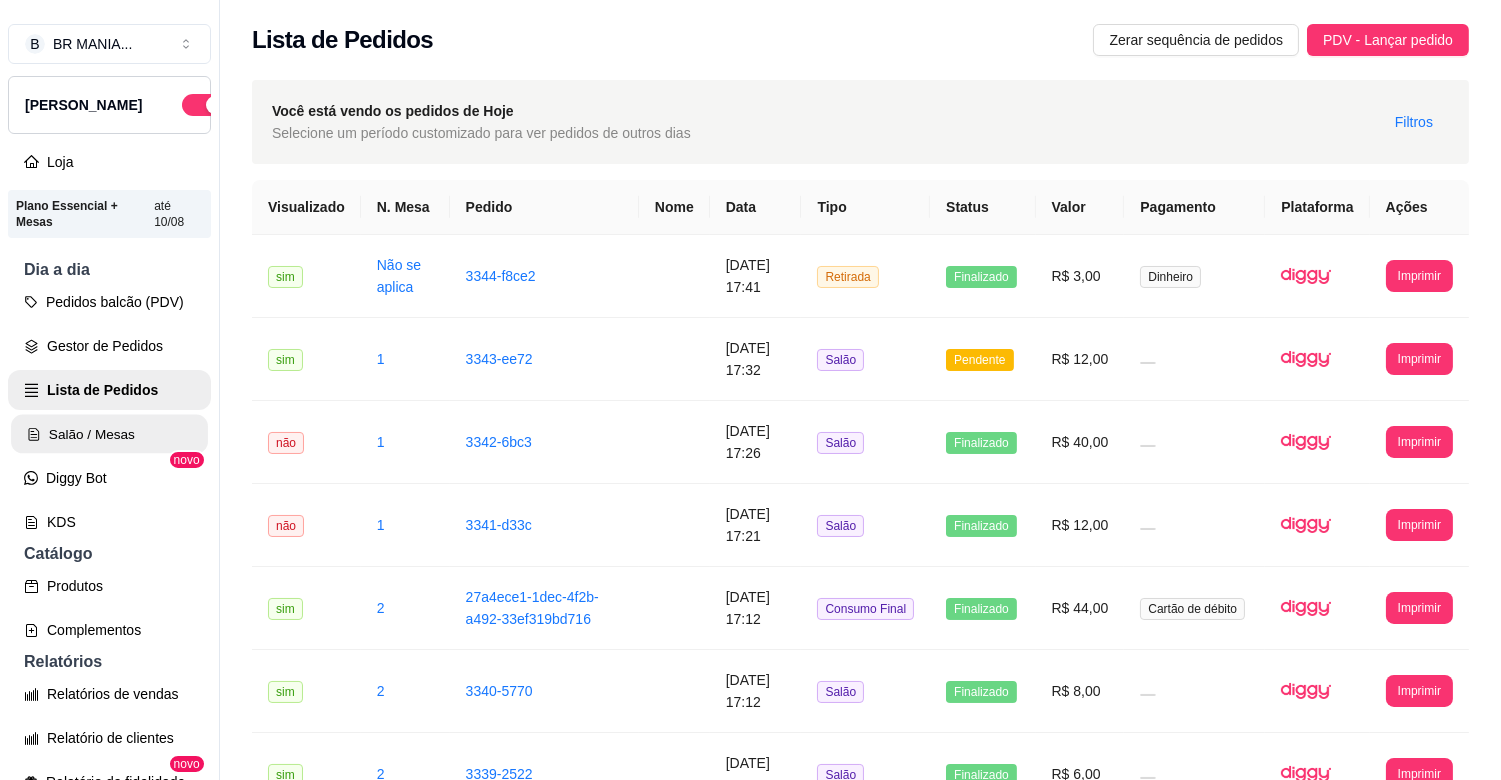 click on "Salão / Mesas" at bounding box center [109, 434] 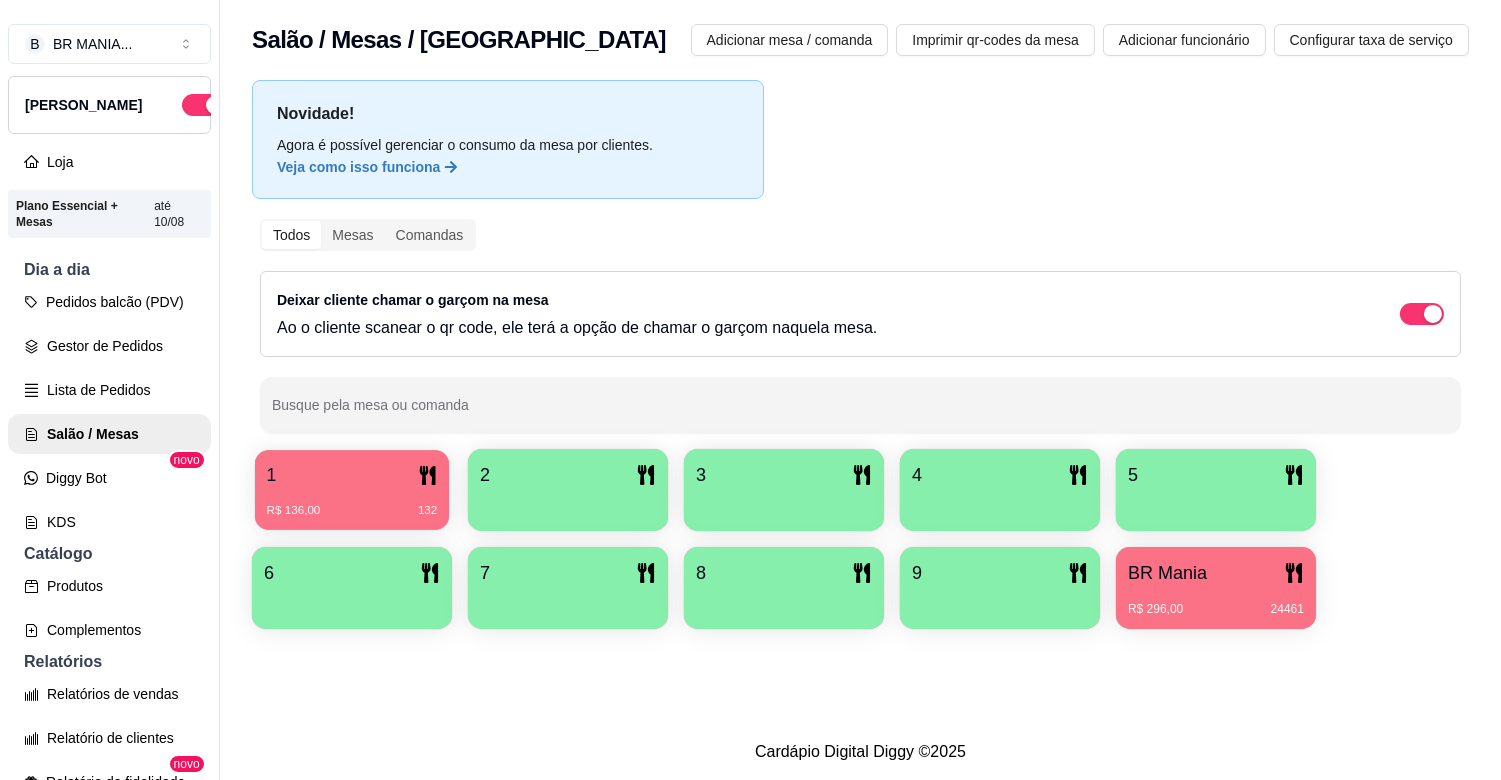 click on "1" at bounding box center (272, 475) 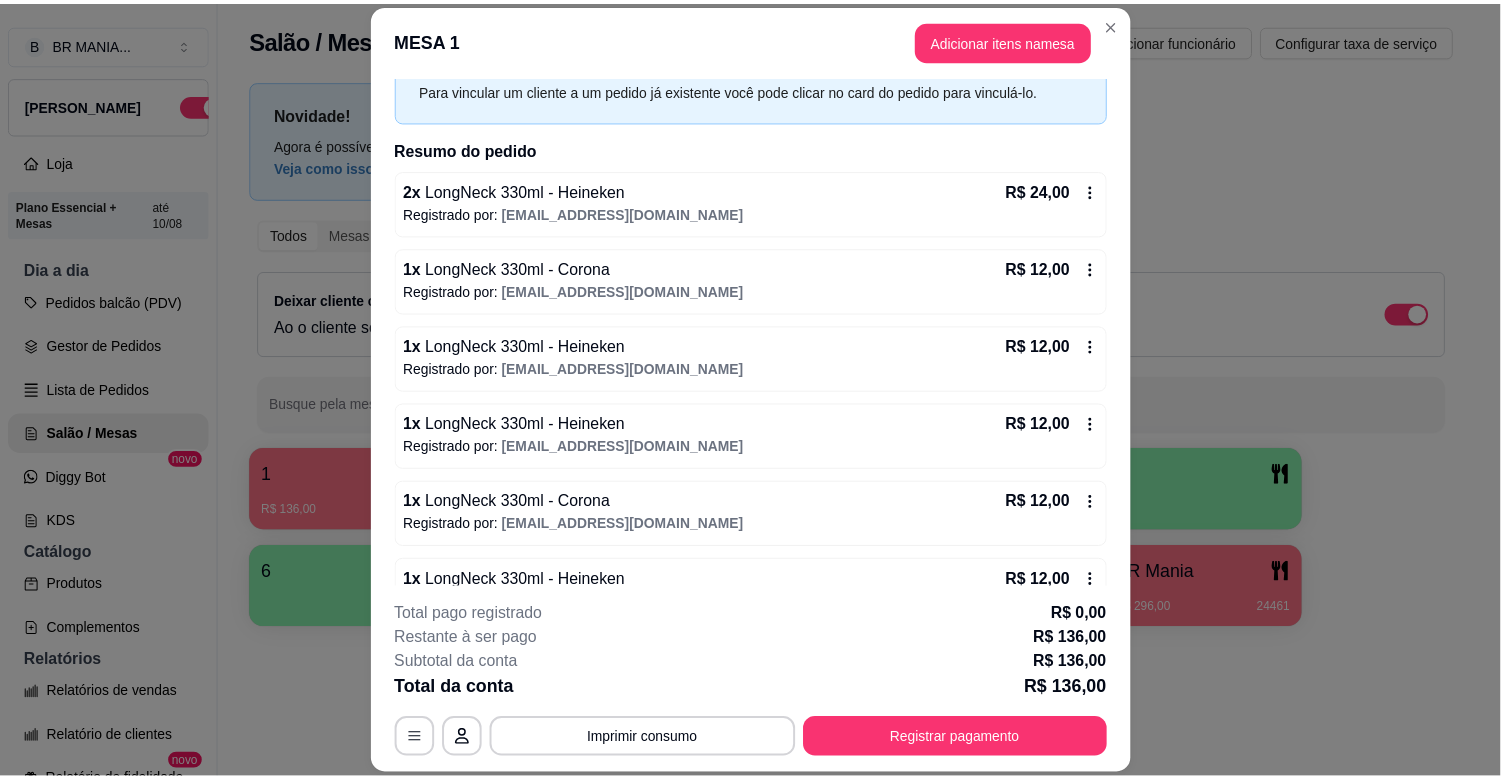 scroll, scrollTop: 298, scrollLeft: 0, axis: vertical 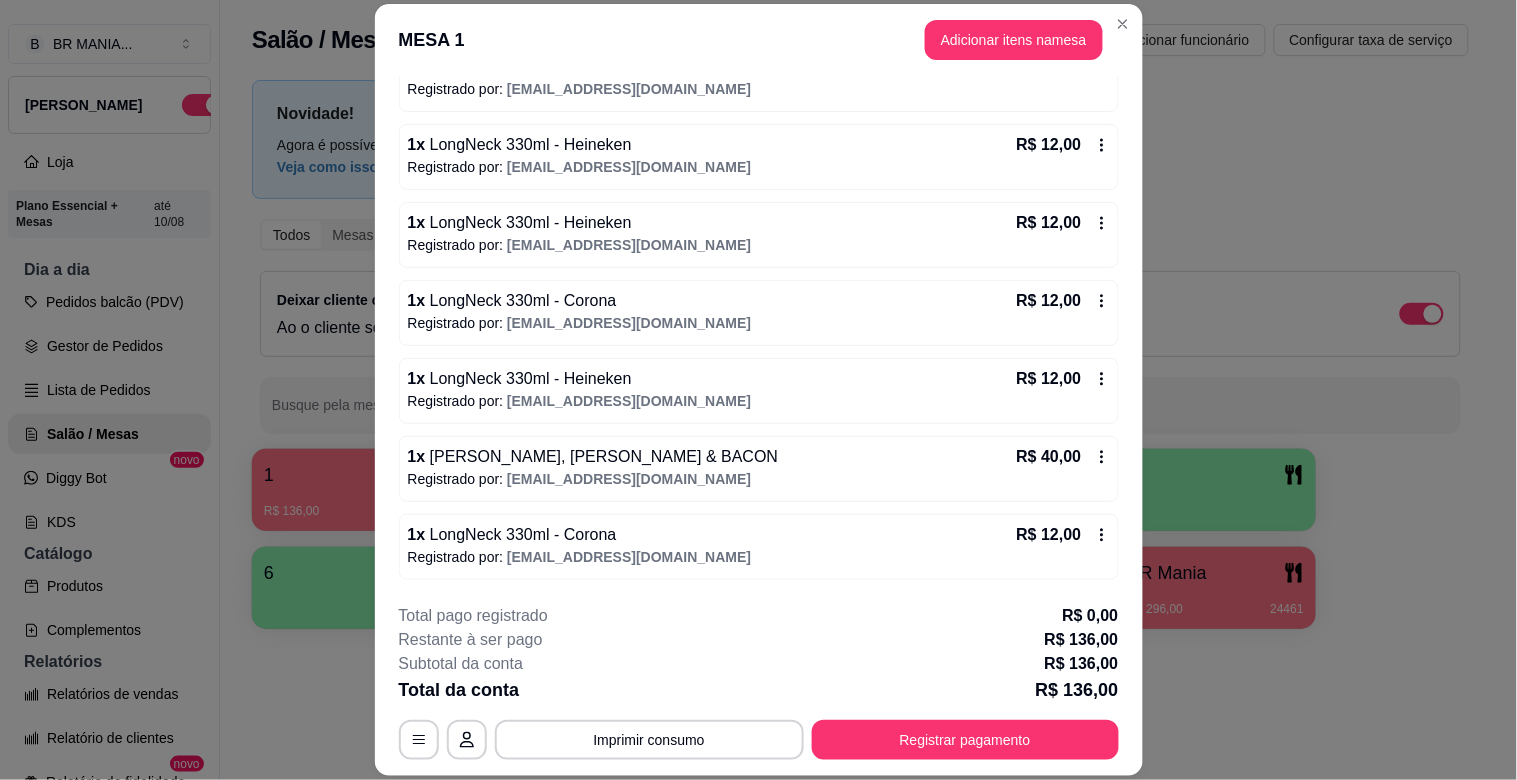 click on "MESA 1 Adicionar itens na  mesa" at bounding box center [759, 40] 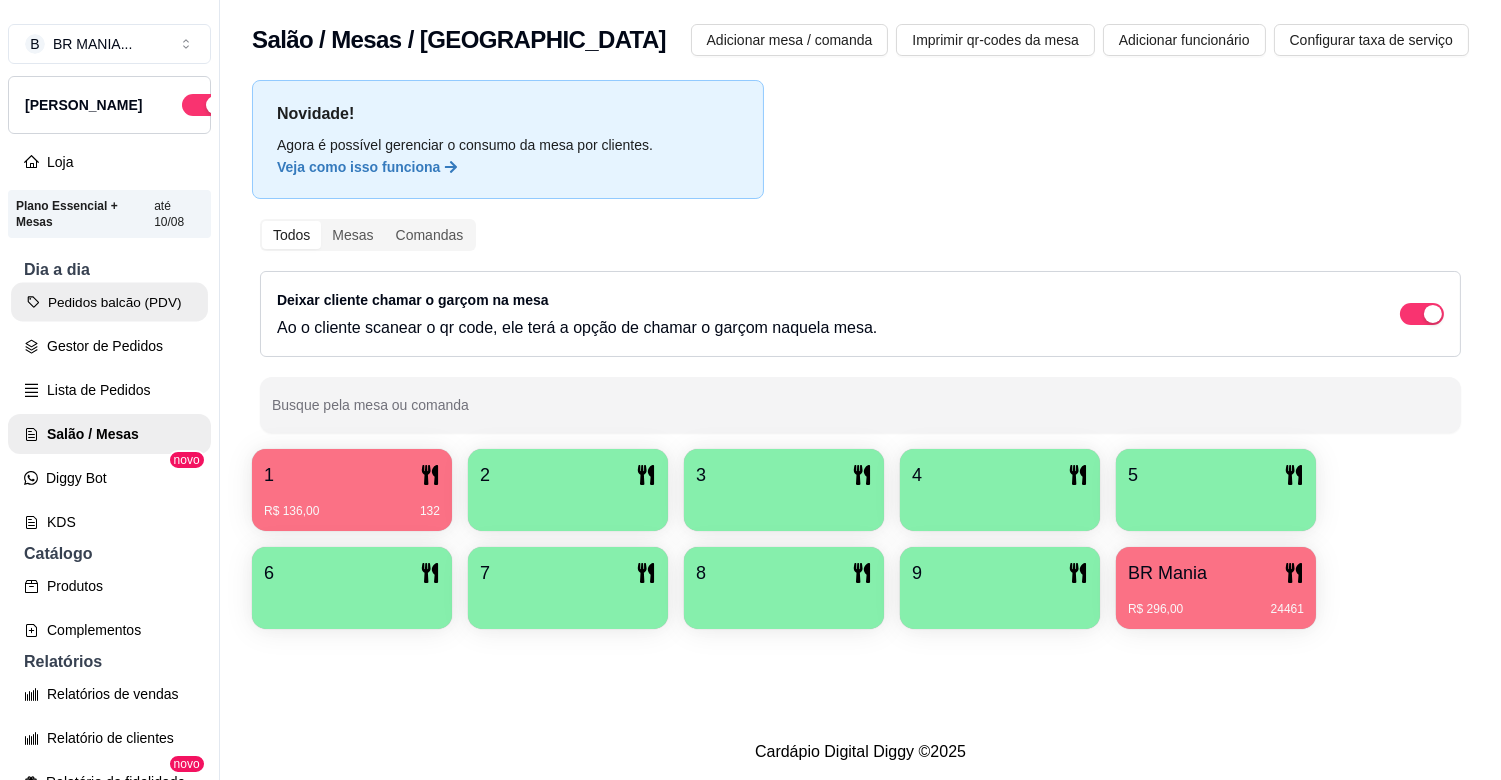 click on "Pedidos balcão (PDV)" at bounding box center [109, 302] 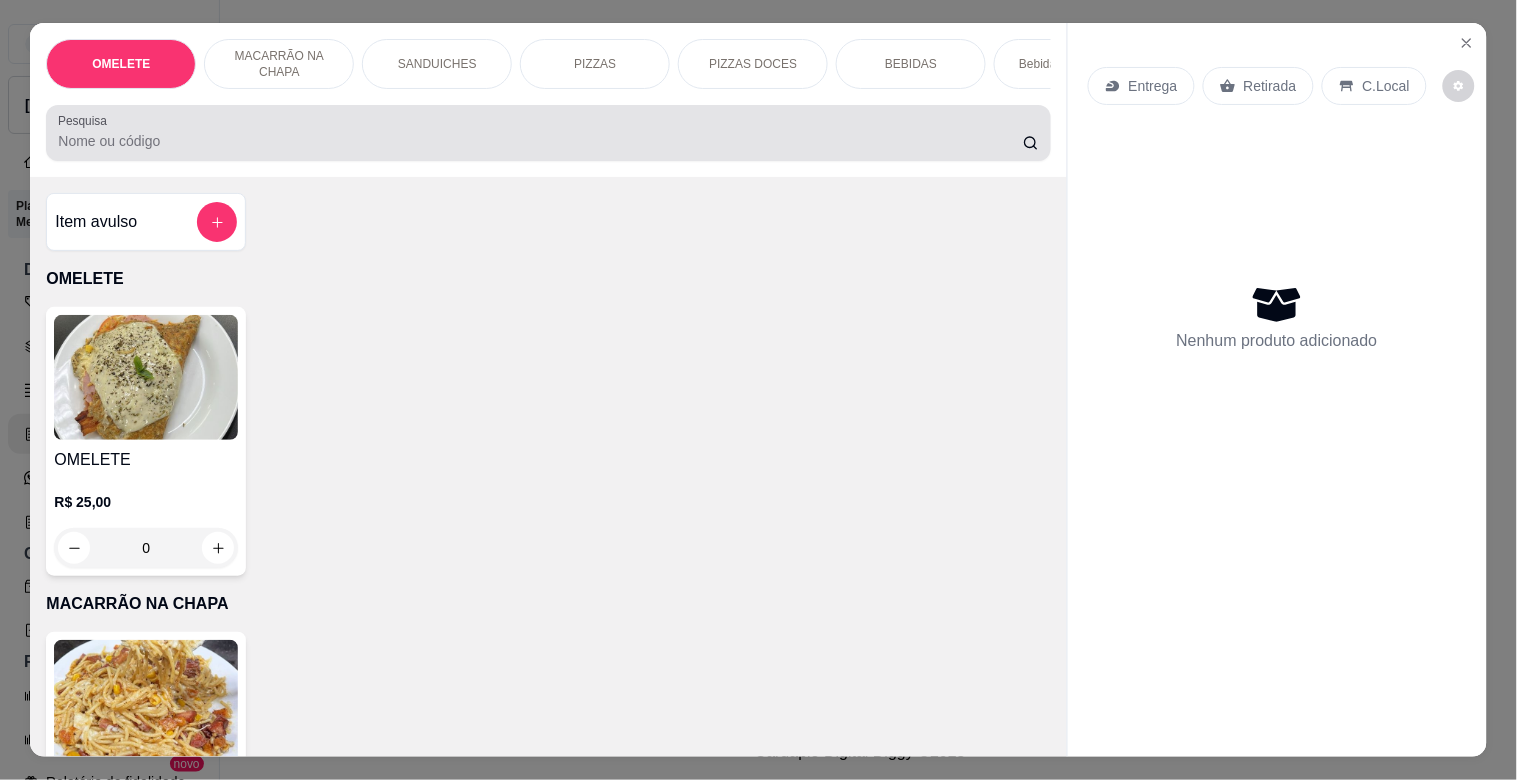 drag, startPoint x: 200, startPoint y: 136, endPoint x: 185, endPoint y: 125, distance: 18.601076 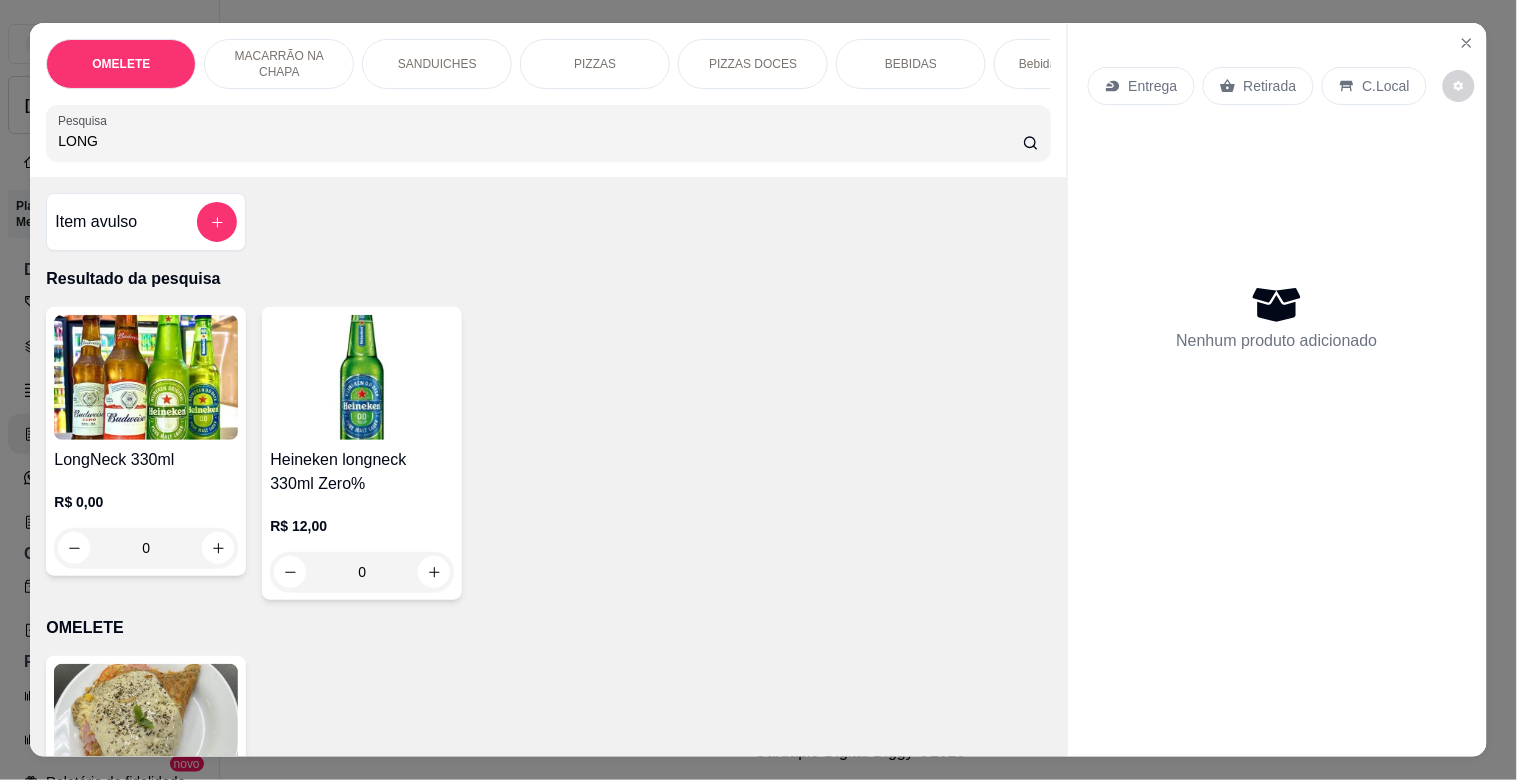type on "LONG" 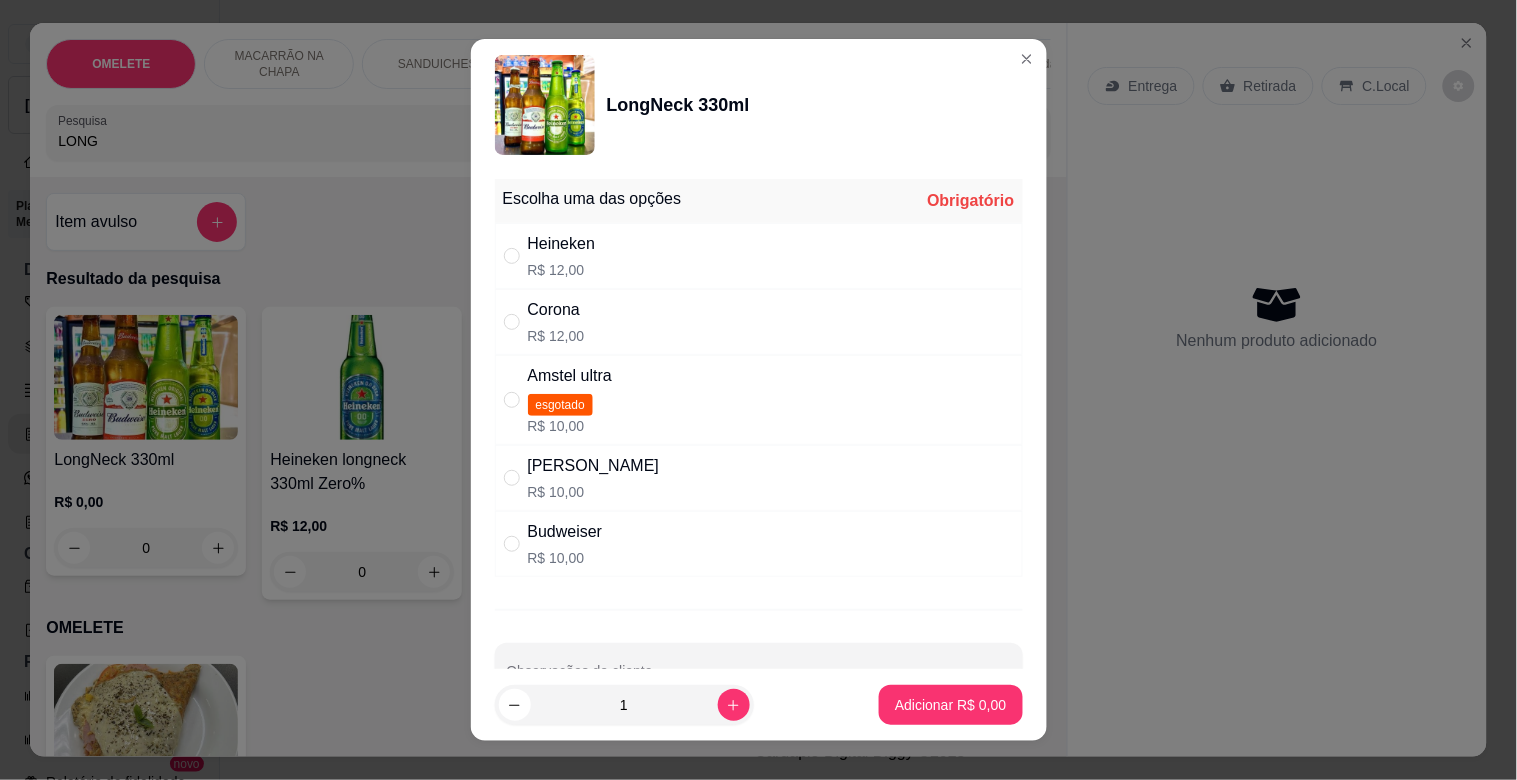 click on "Heineken" at bounding box center (562, 244) 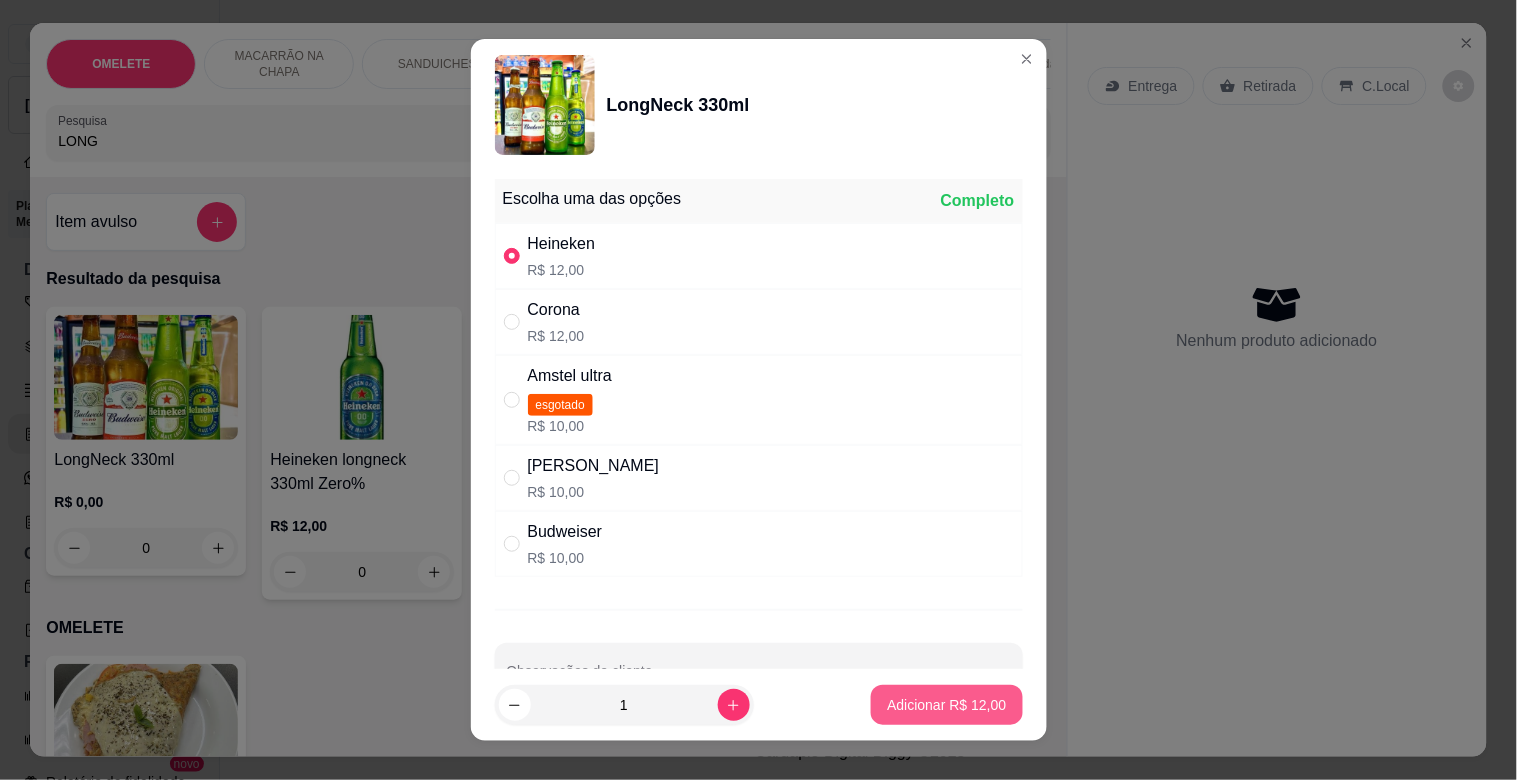 click on "Adicionar   R$ 12,00" at bounding box center [946, 705] 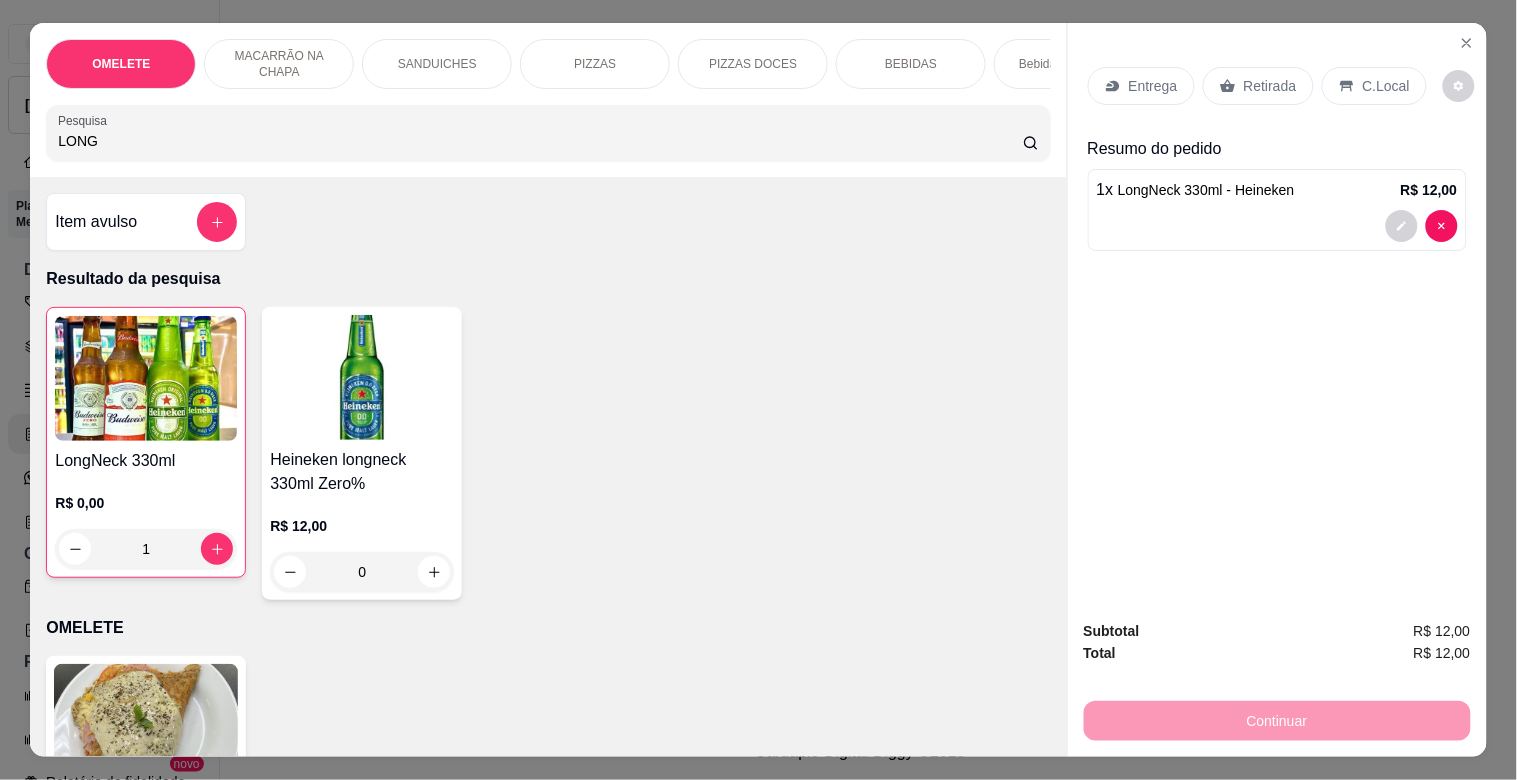 click on "Retirada" at bounding box center (1270, 86) 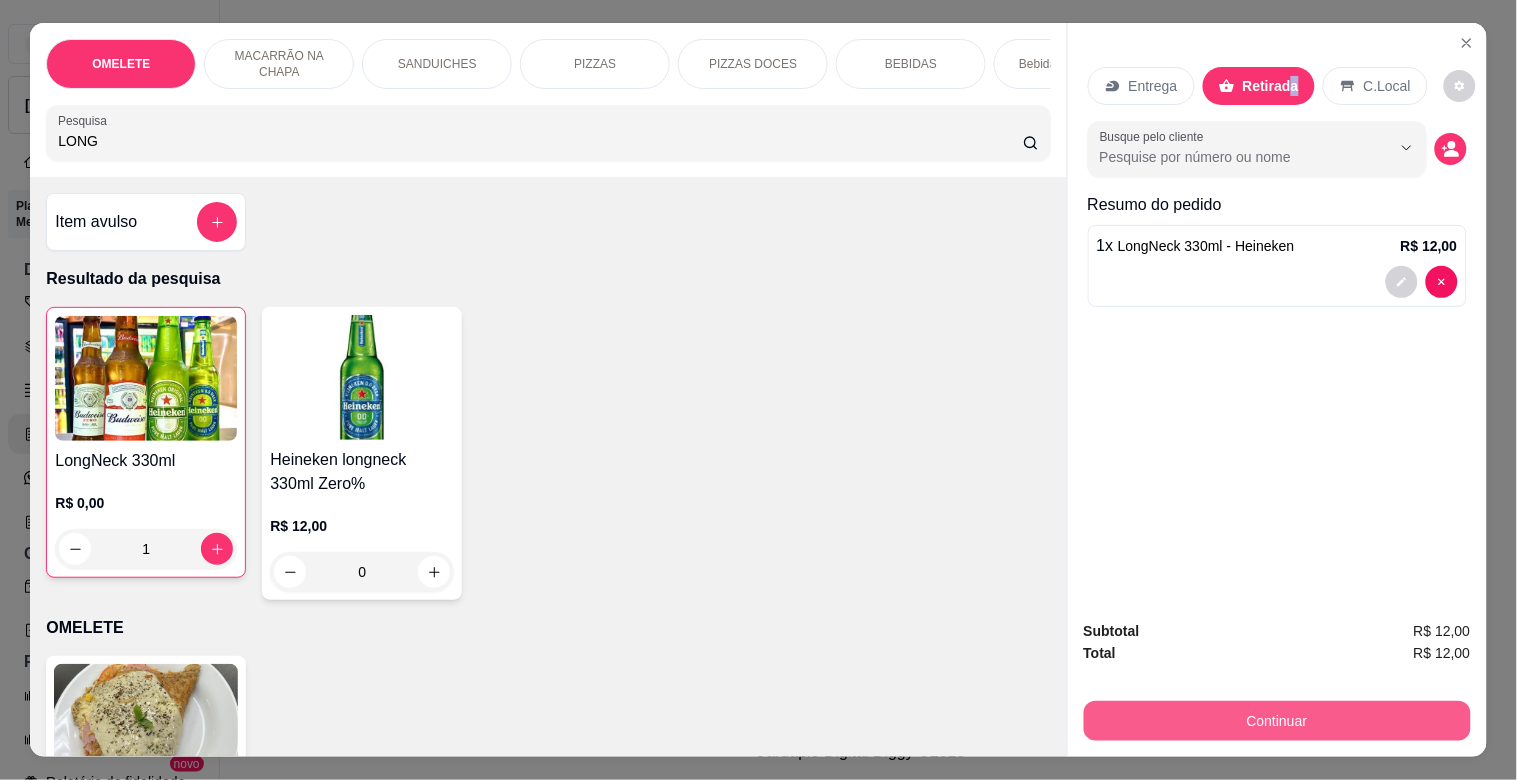 click on "Continuar" at bounding box center (1277, 721) 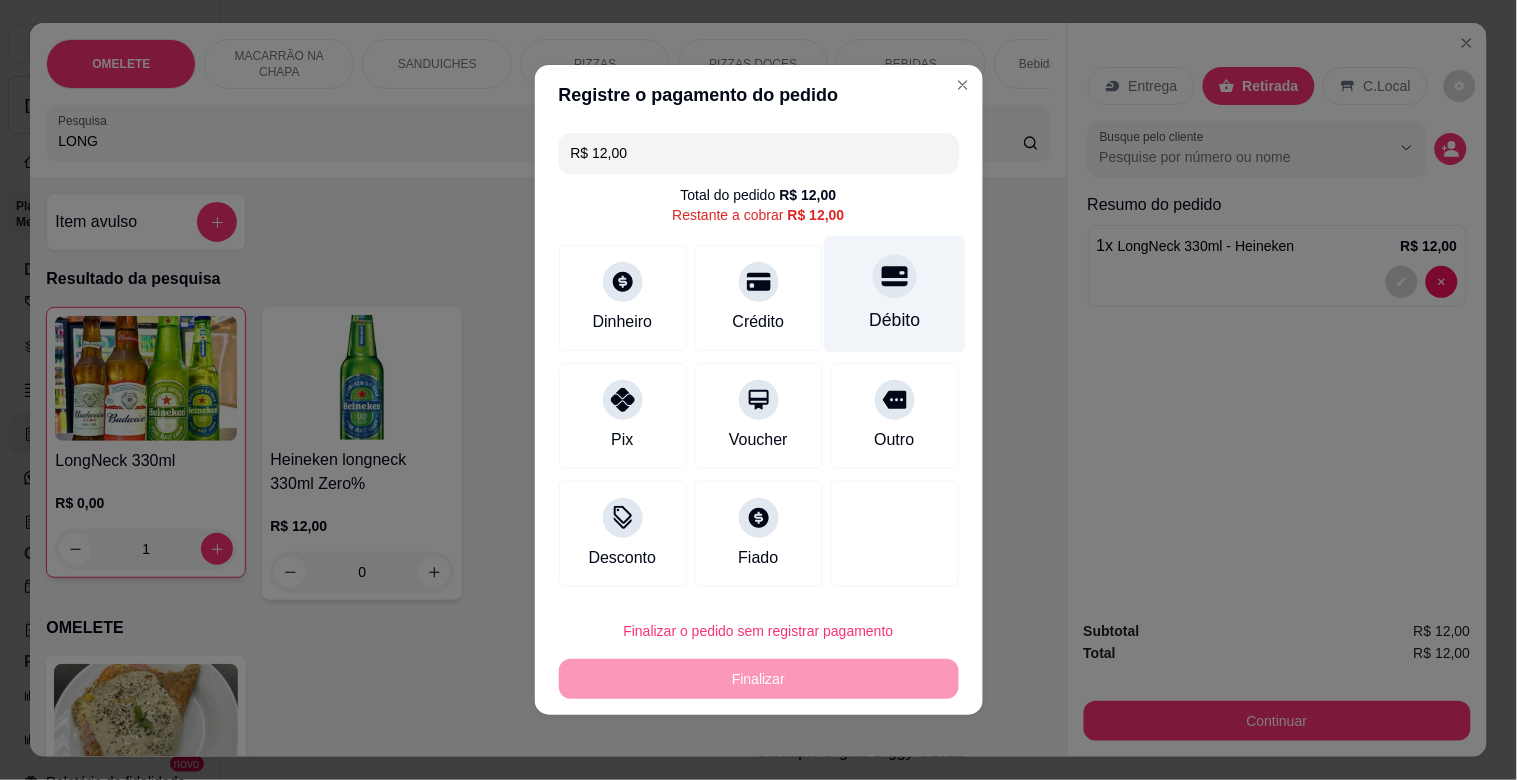 click 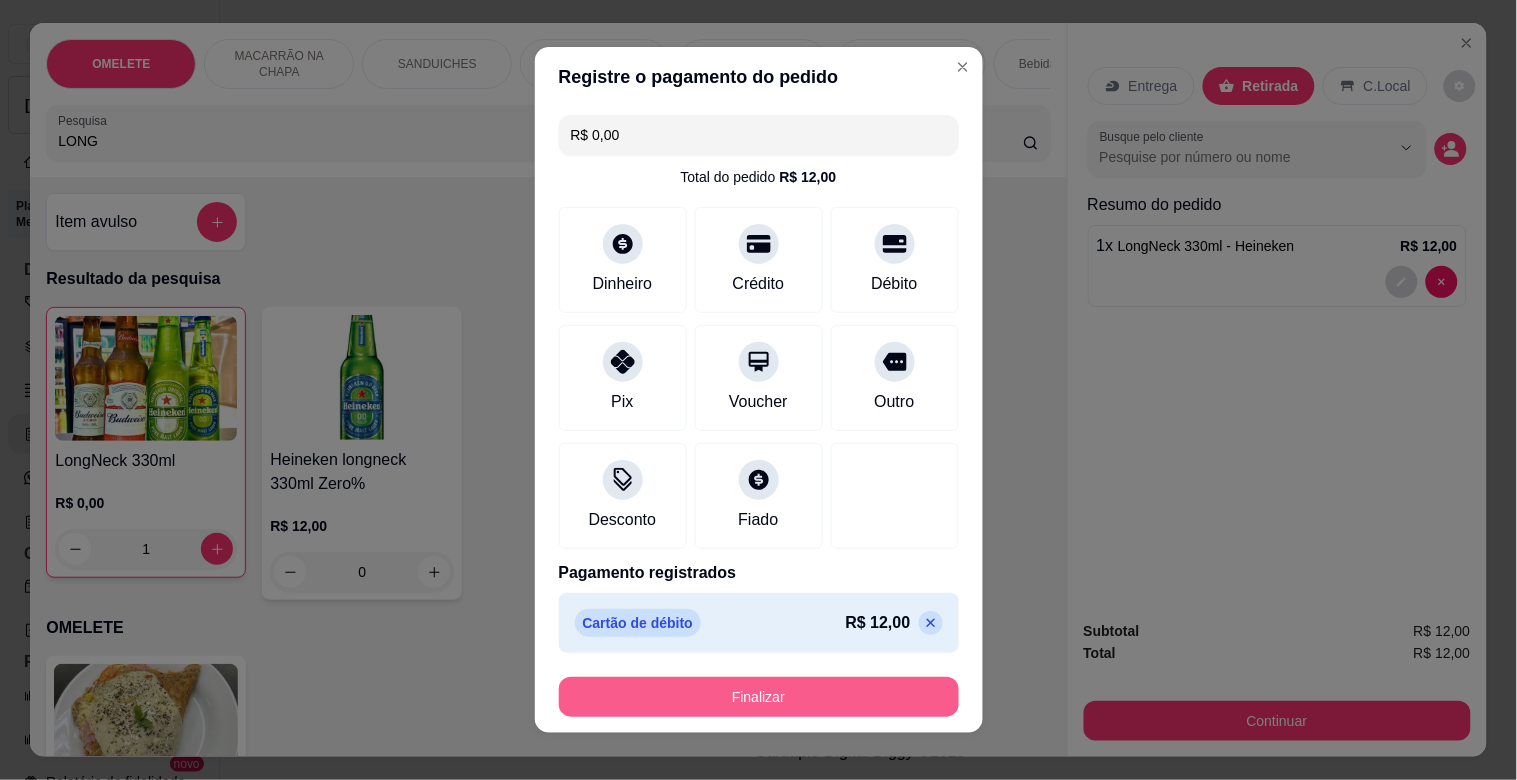 click on "Finalizar" at bounding box center (759, 697) 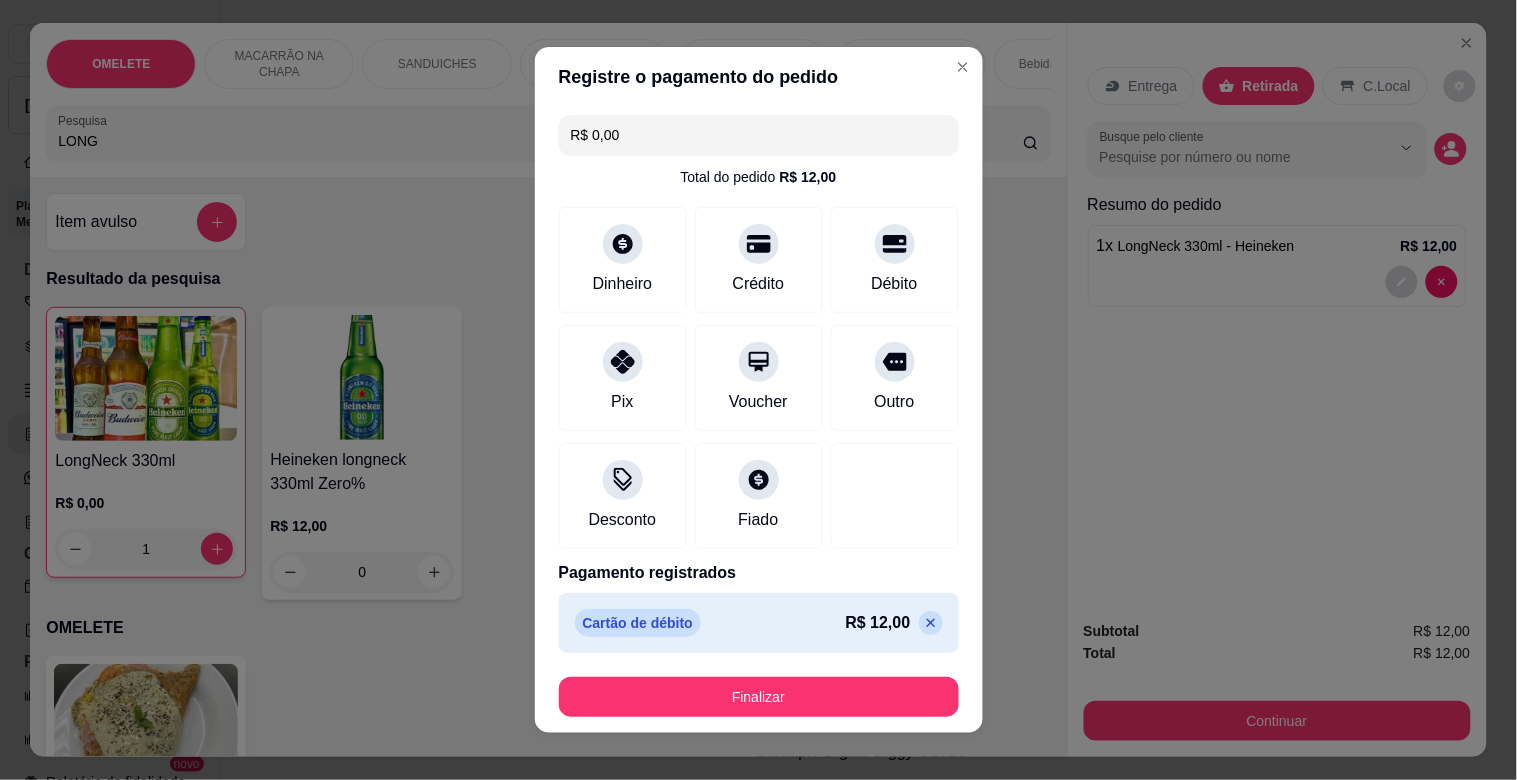 drag, startPoint x: 828, startPoint y: 724, endPoint x: 824, endPoint y: 705, distance: 19.416489 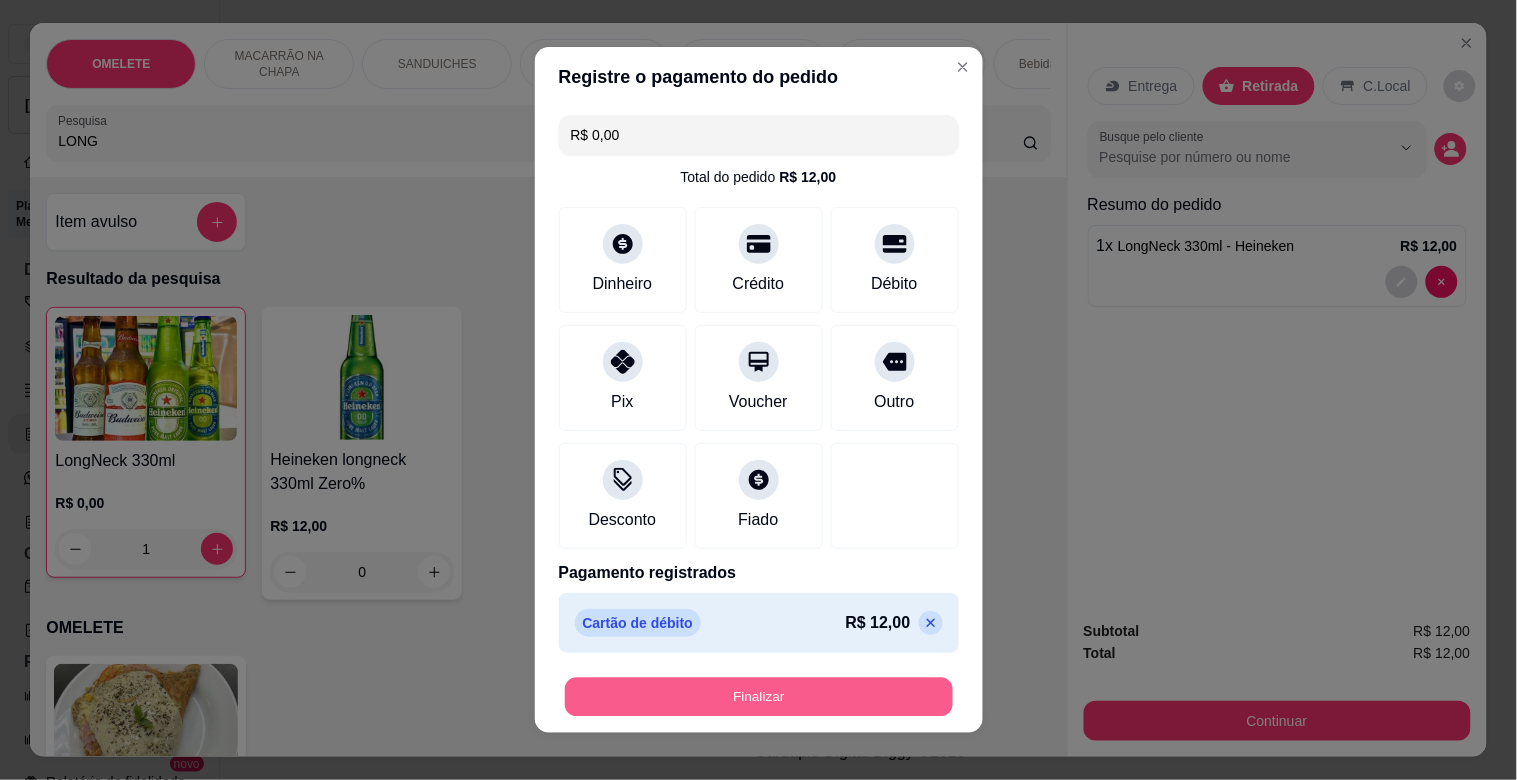 click on "Finalizar" at bounding box center (759, 697) 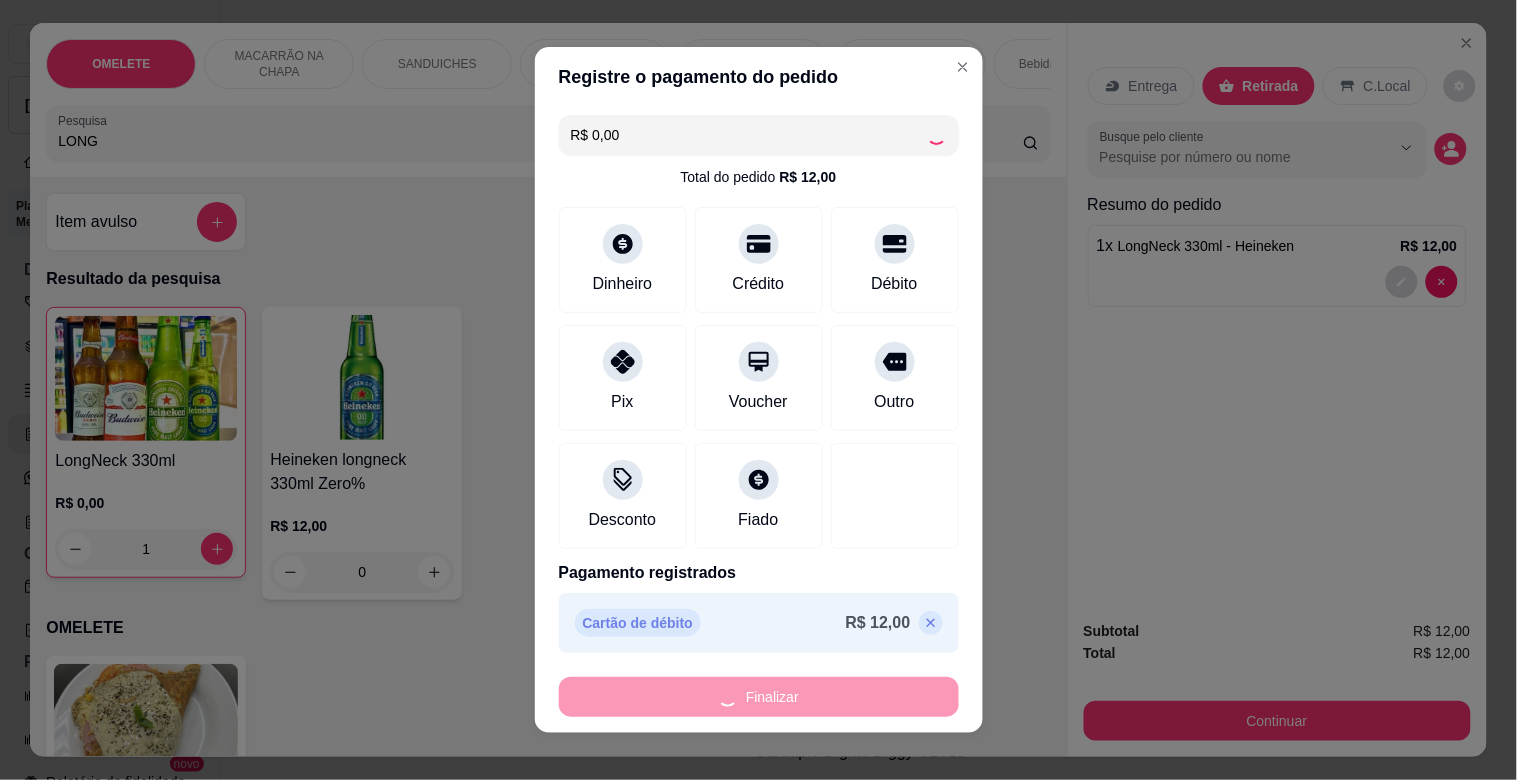 type on "0" 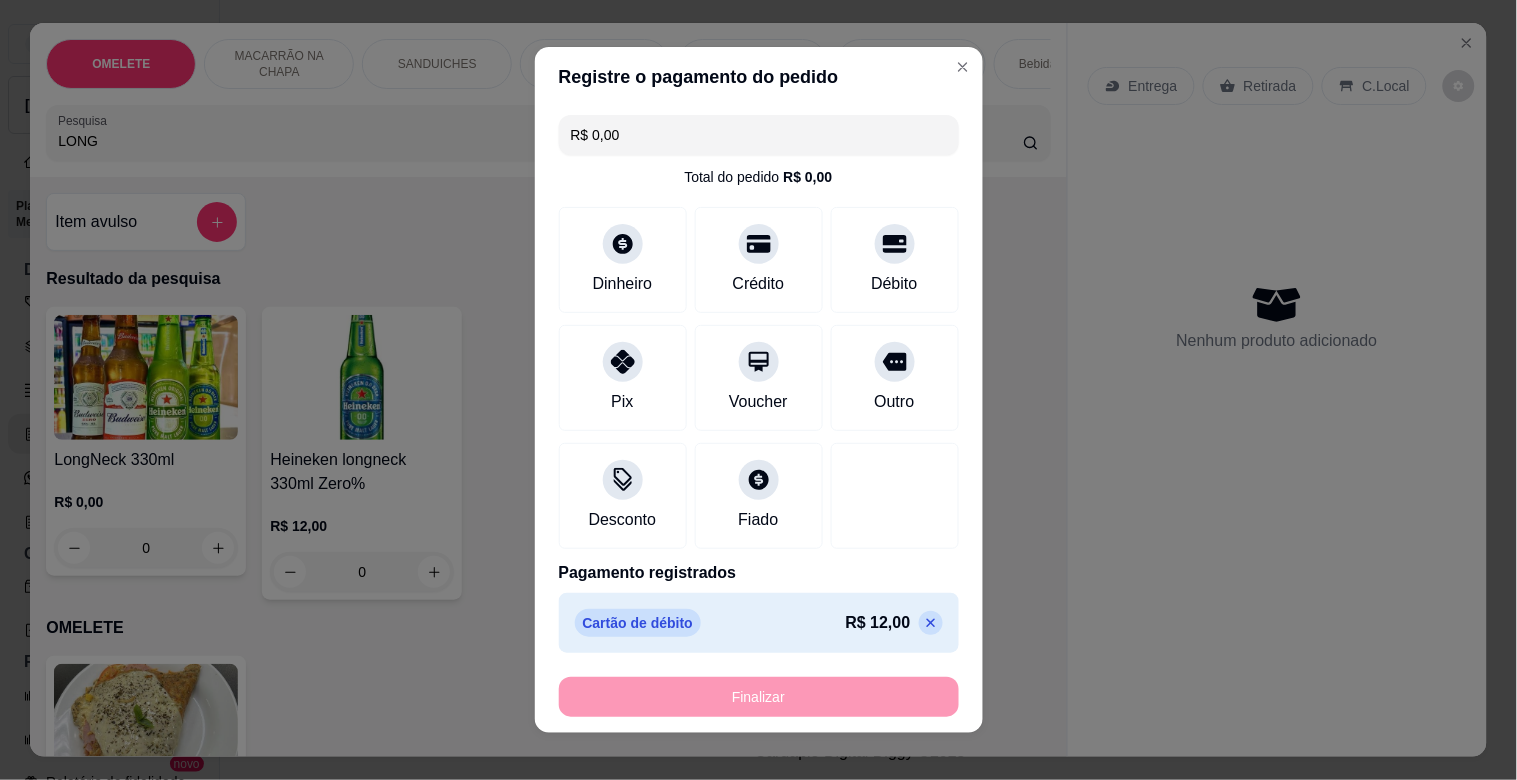 type on "-R$ 12,00" 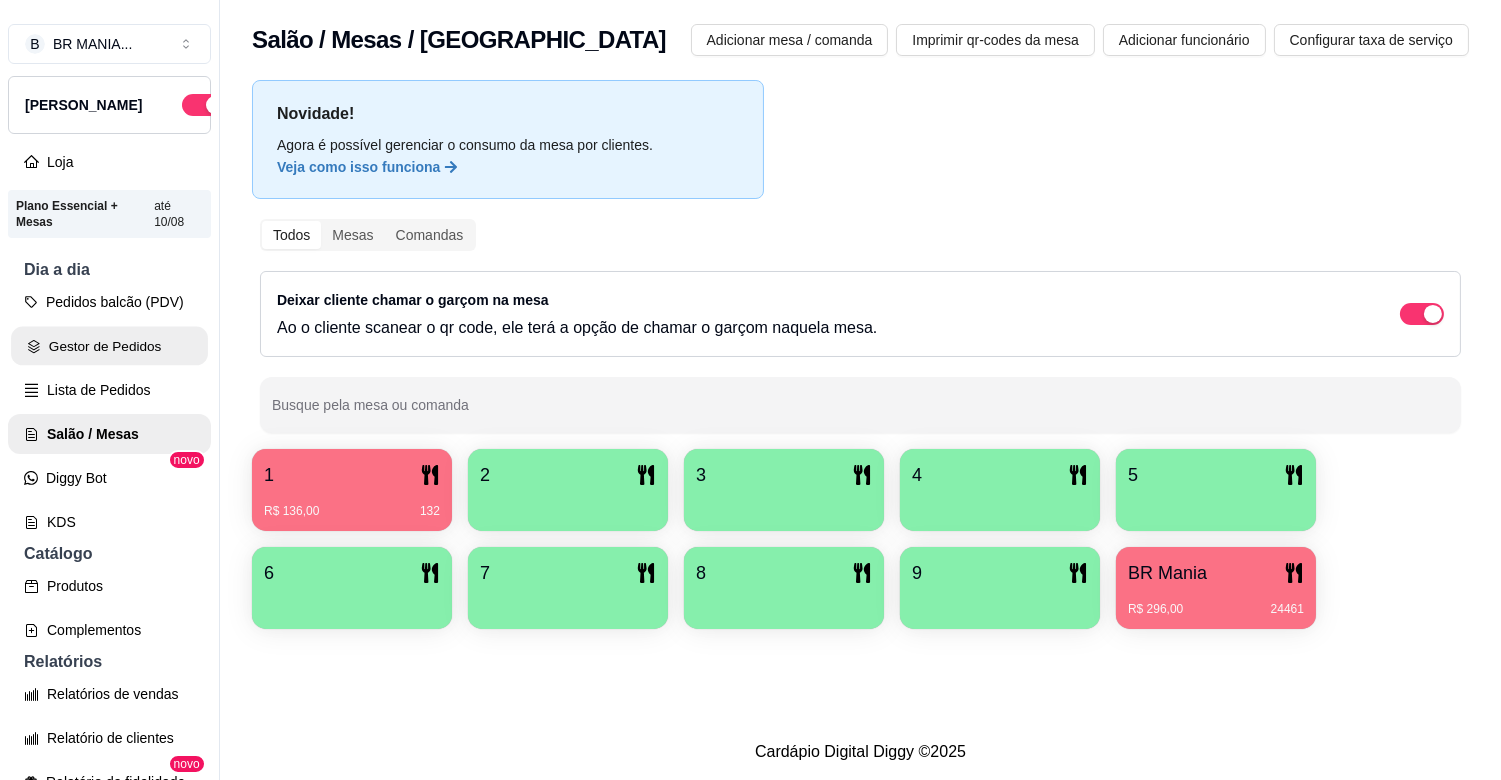 click on "Gestor de Pedidos" at bounding box center [109, 346] 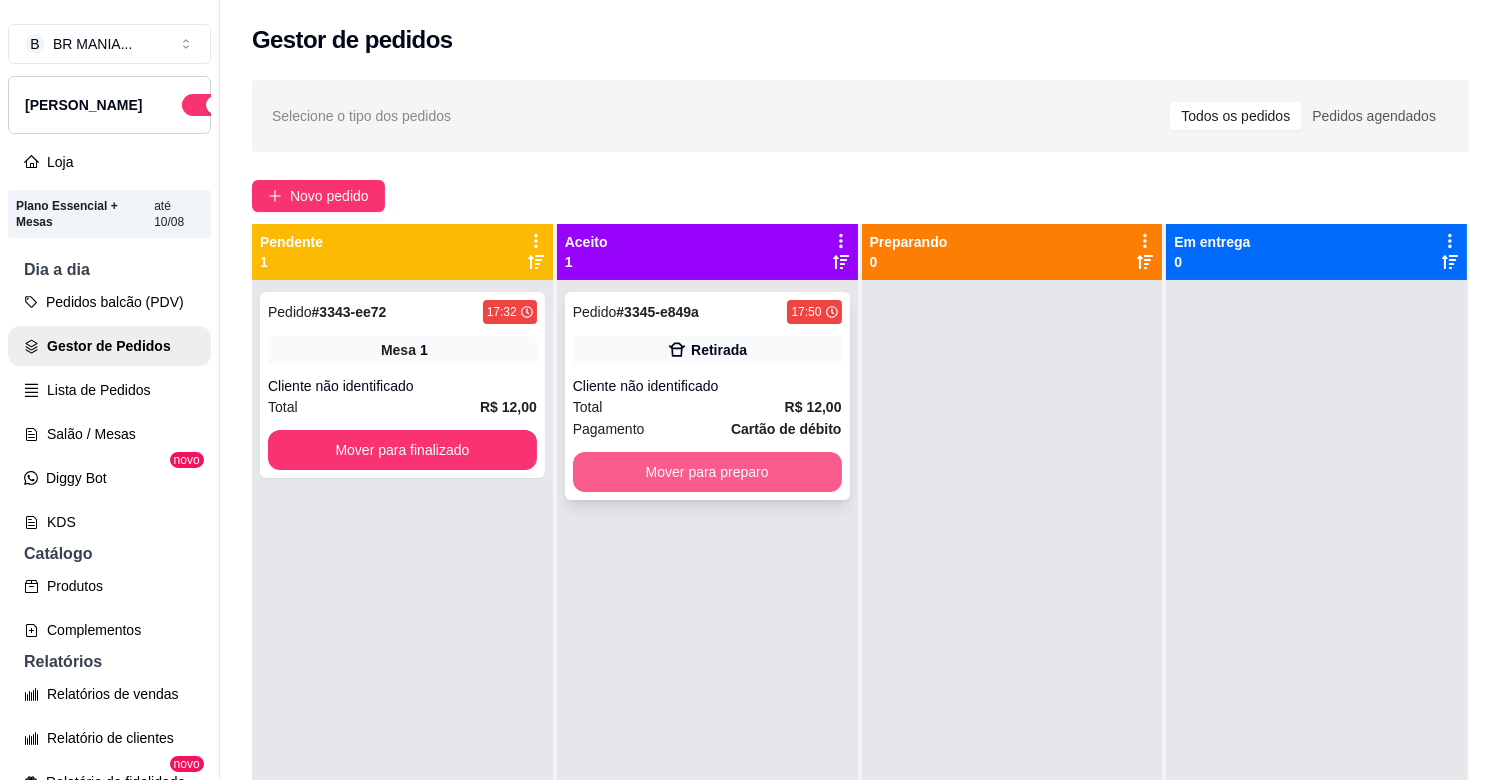 click on "Mover para preparo" at bounding box center (707, 472) 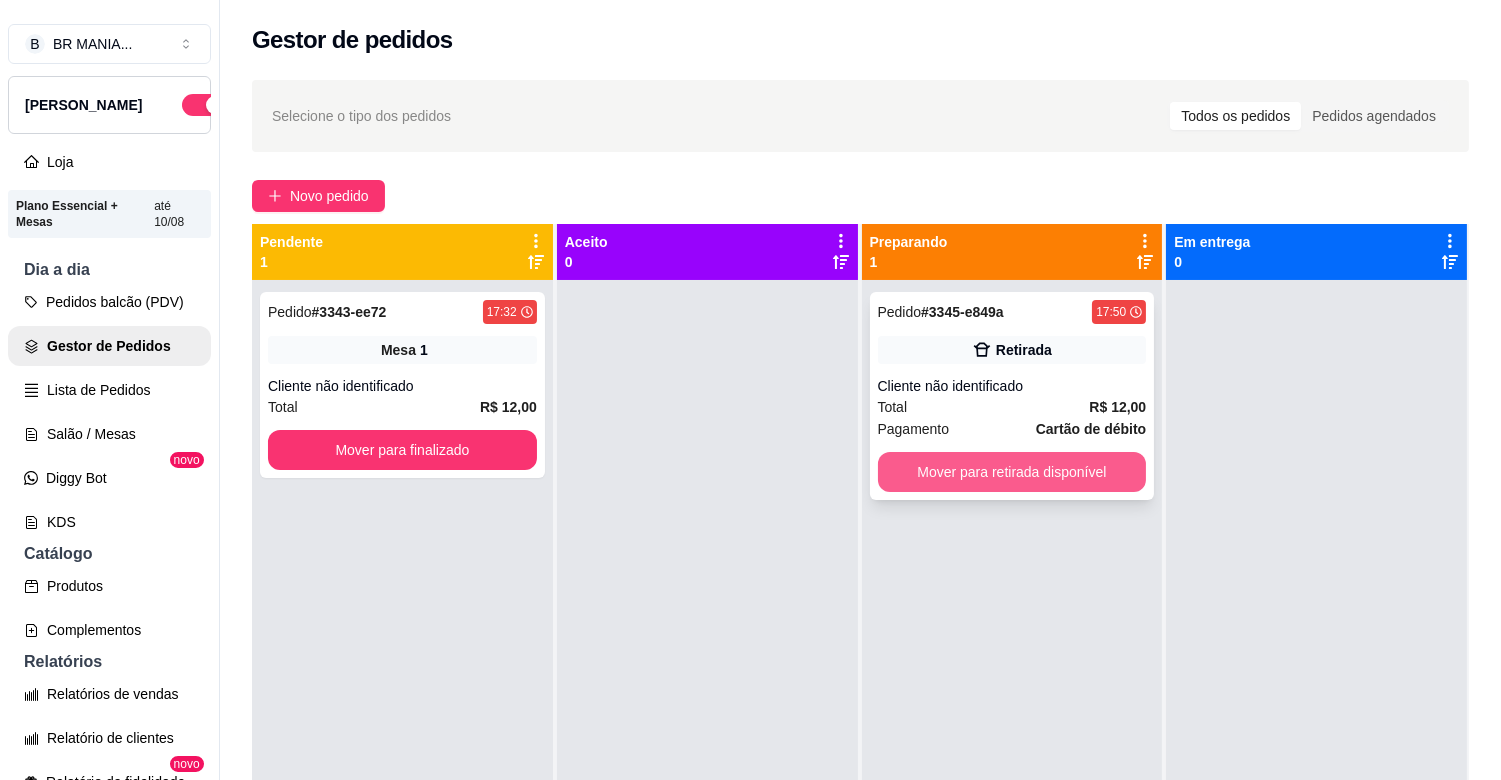 click on "Mover para retirada disponível" at bounding box center [1012, 472] 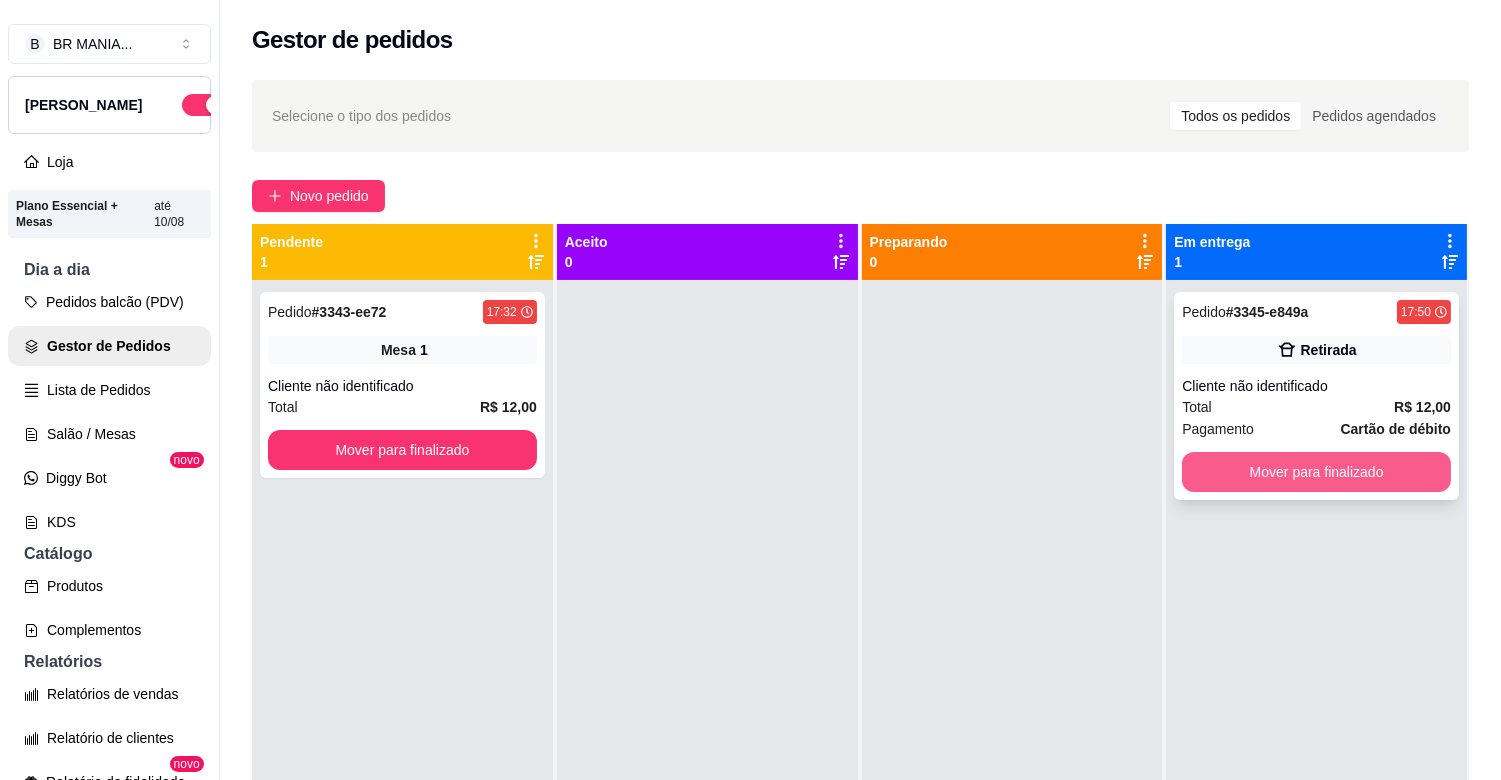 click on "Mover para finalizado" at bounding box center [1316, 472] 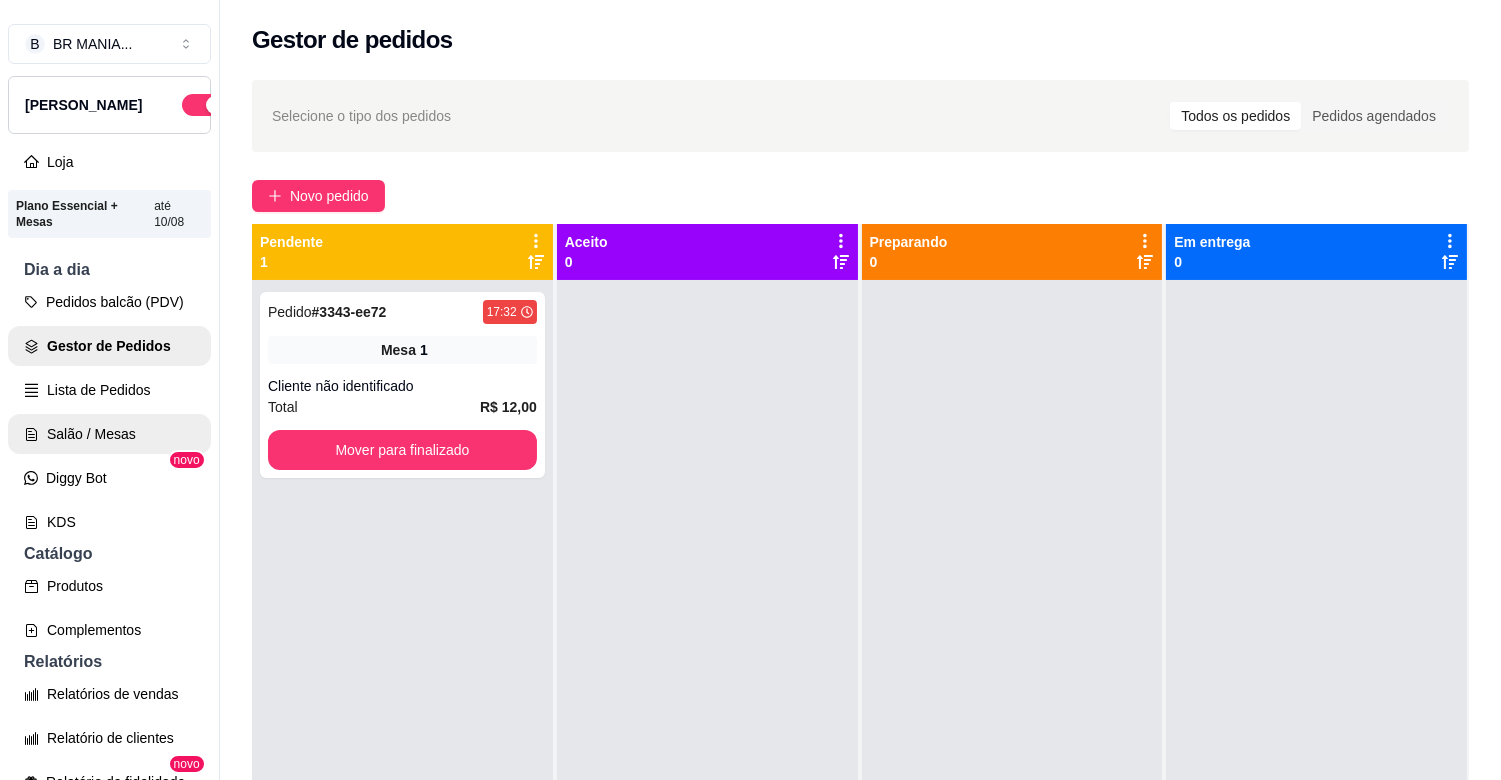 click on "Salão / Mesas" at bounding box center (109, 434) 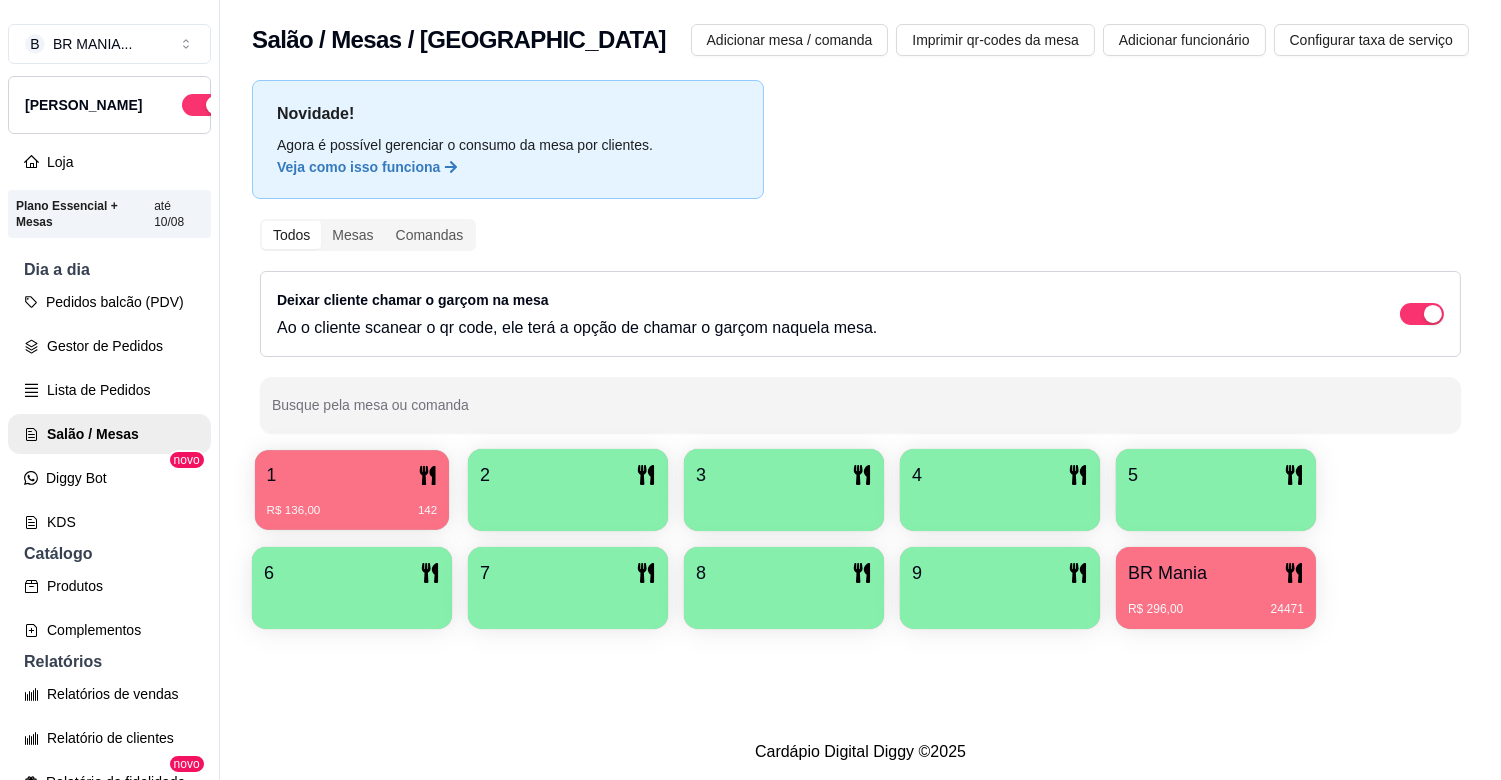 click on "R$ 136,00 142" at bounding box center (352, 511) 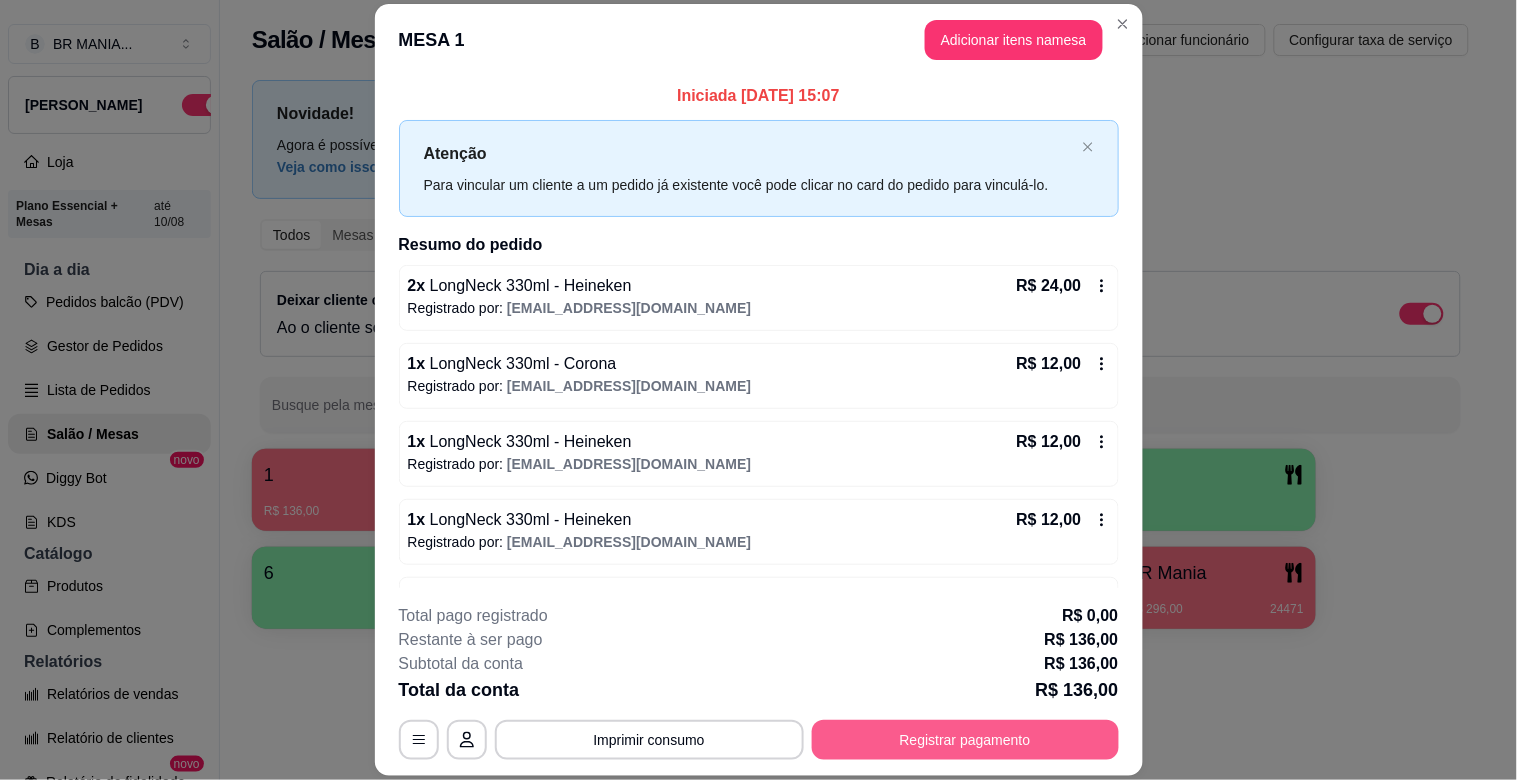 click on "Registrar pagamento" at bounding box center [965, 740] 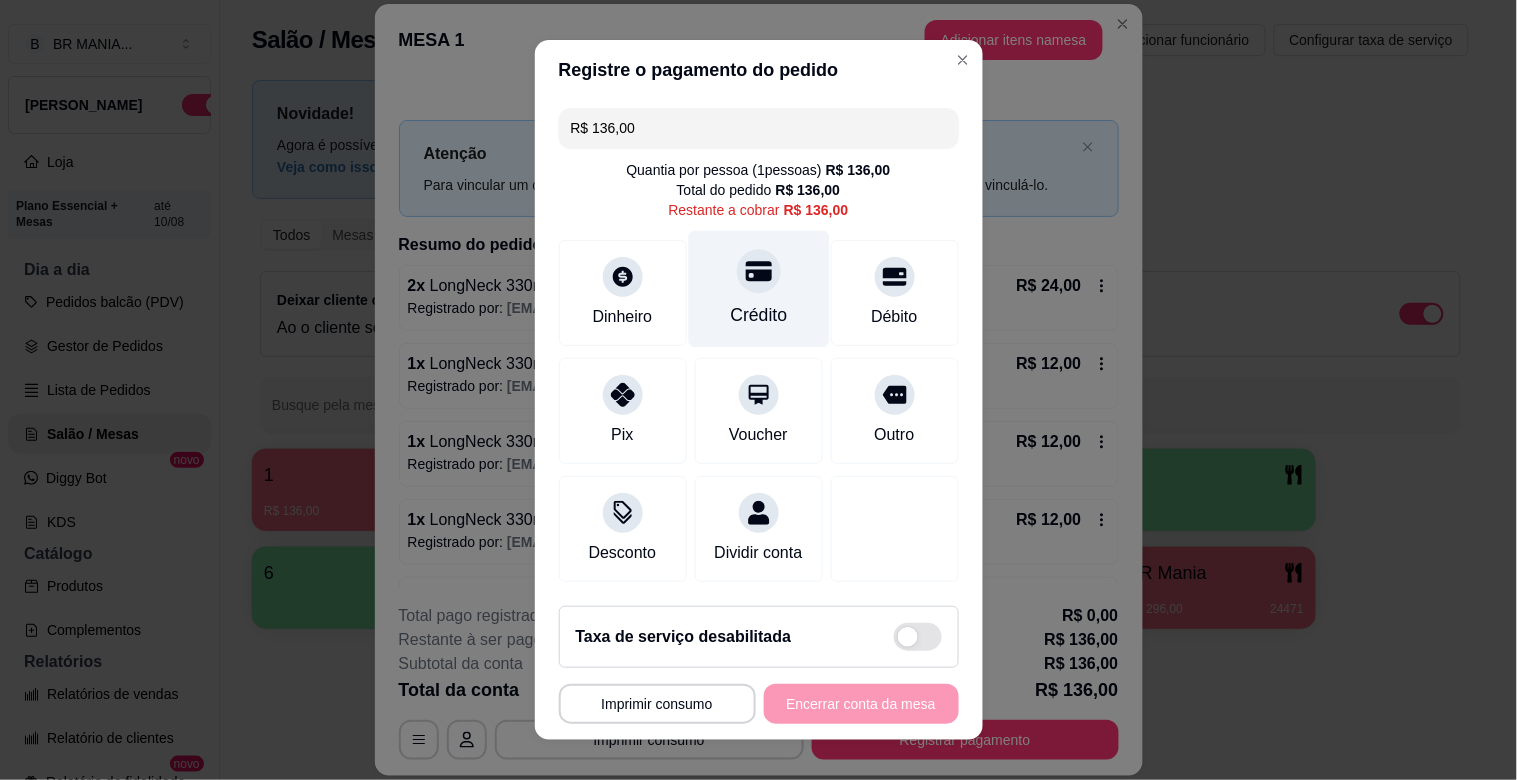 click on "Crédito" at bounding box center (758, 315) 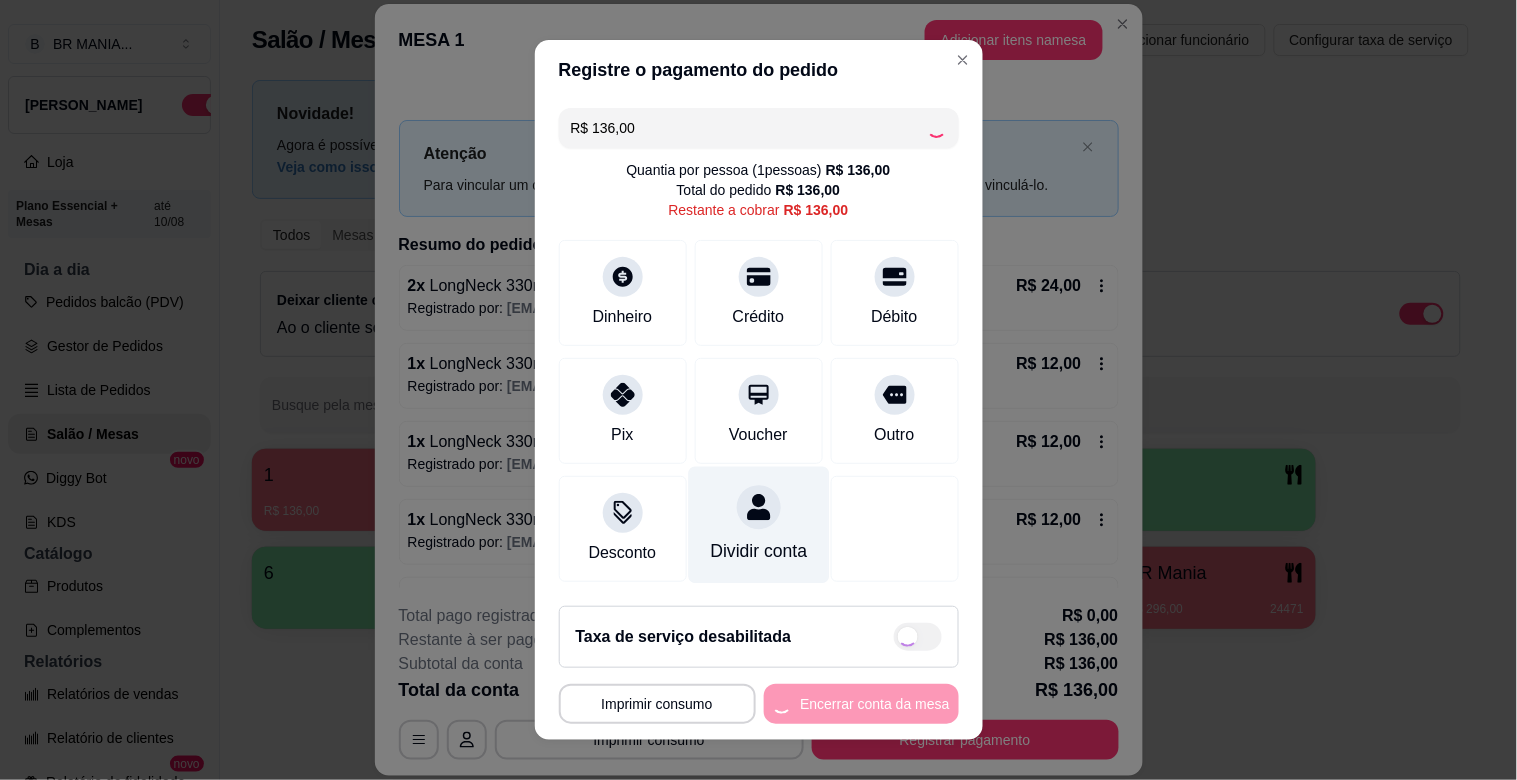 type on "R$ 0,00" 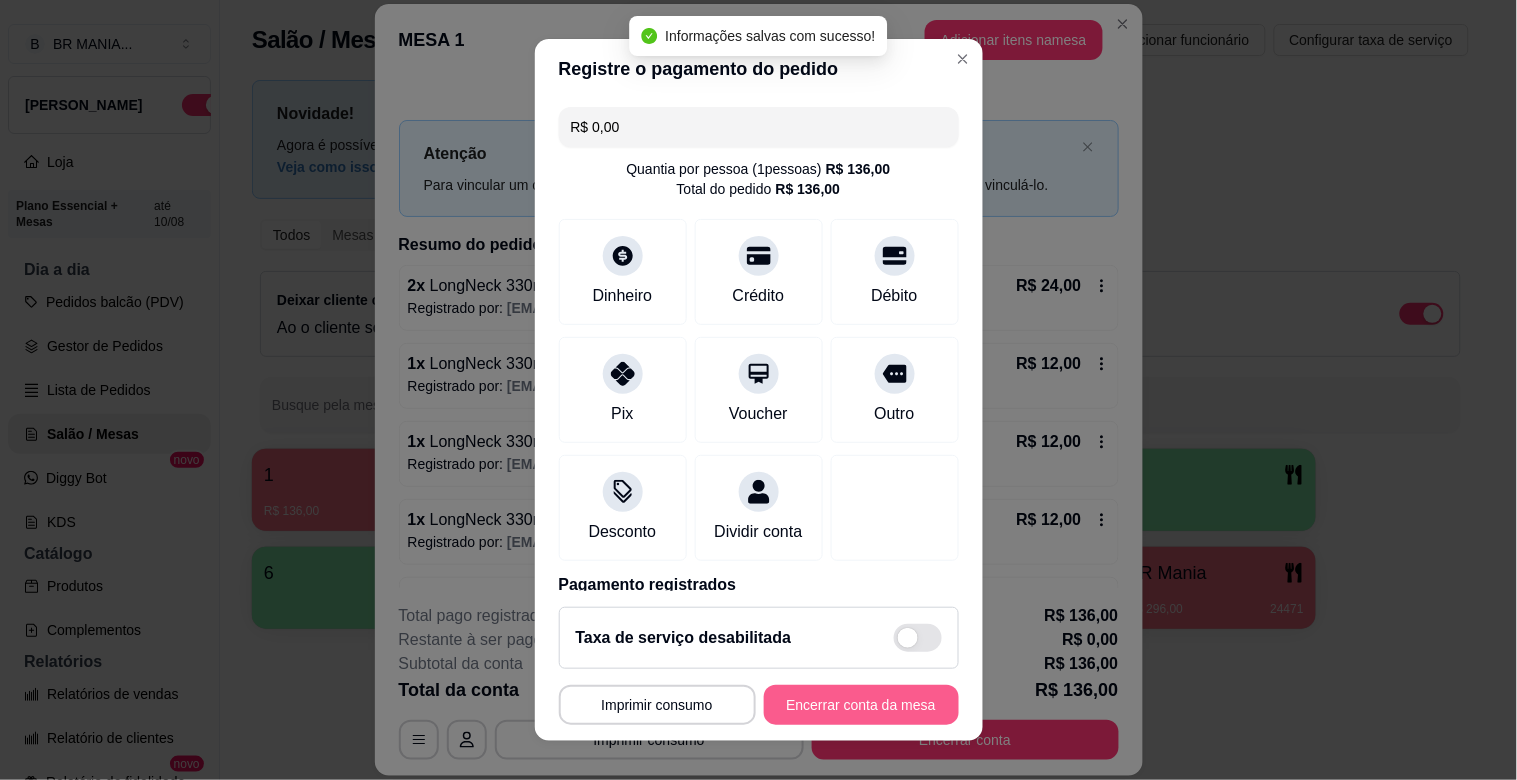 click on "Encerrar conta da mesa" at bounding box center [861, 705] 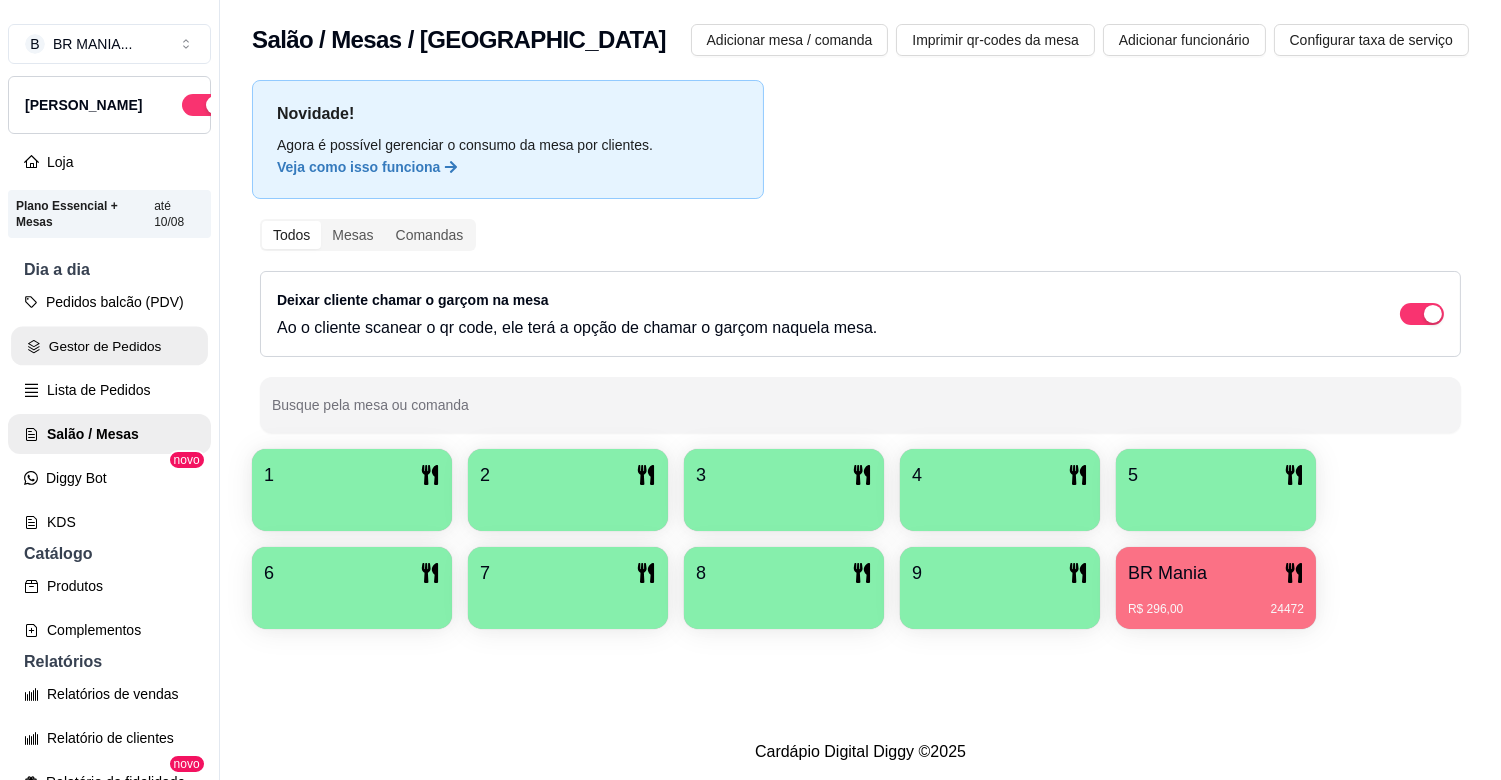 click on "Gestor de Pedidos" at bounding box center [109, 346] 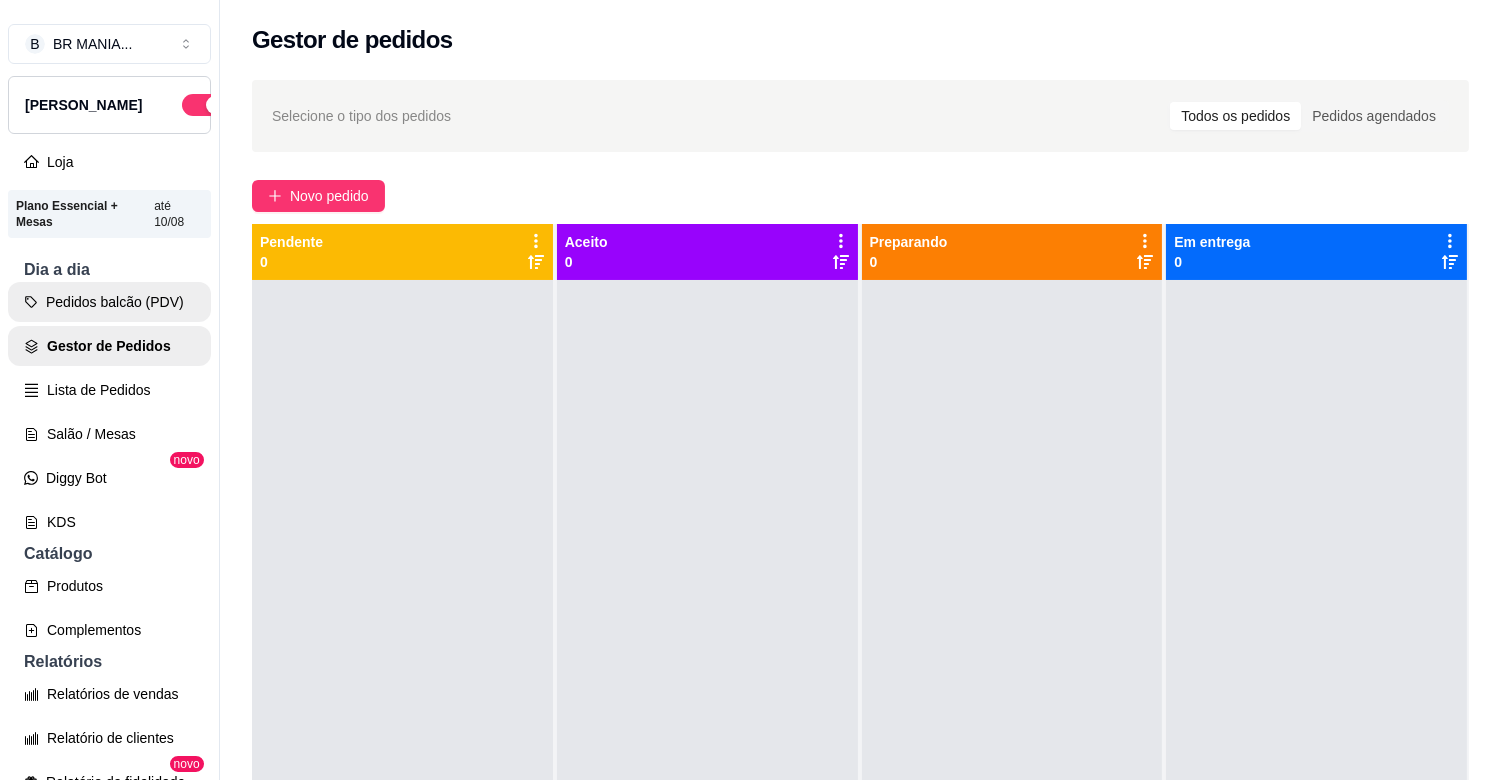 click on "Pedidos balcão (PDV)" at bounding box center (109, 302) 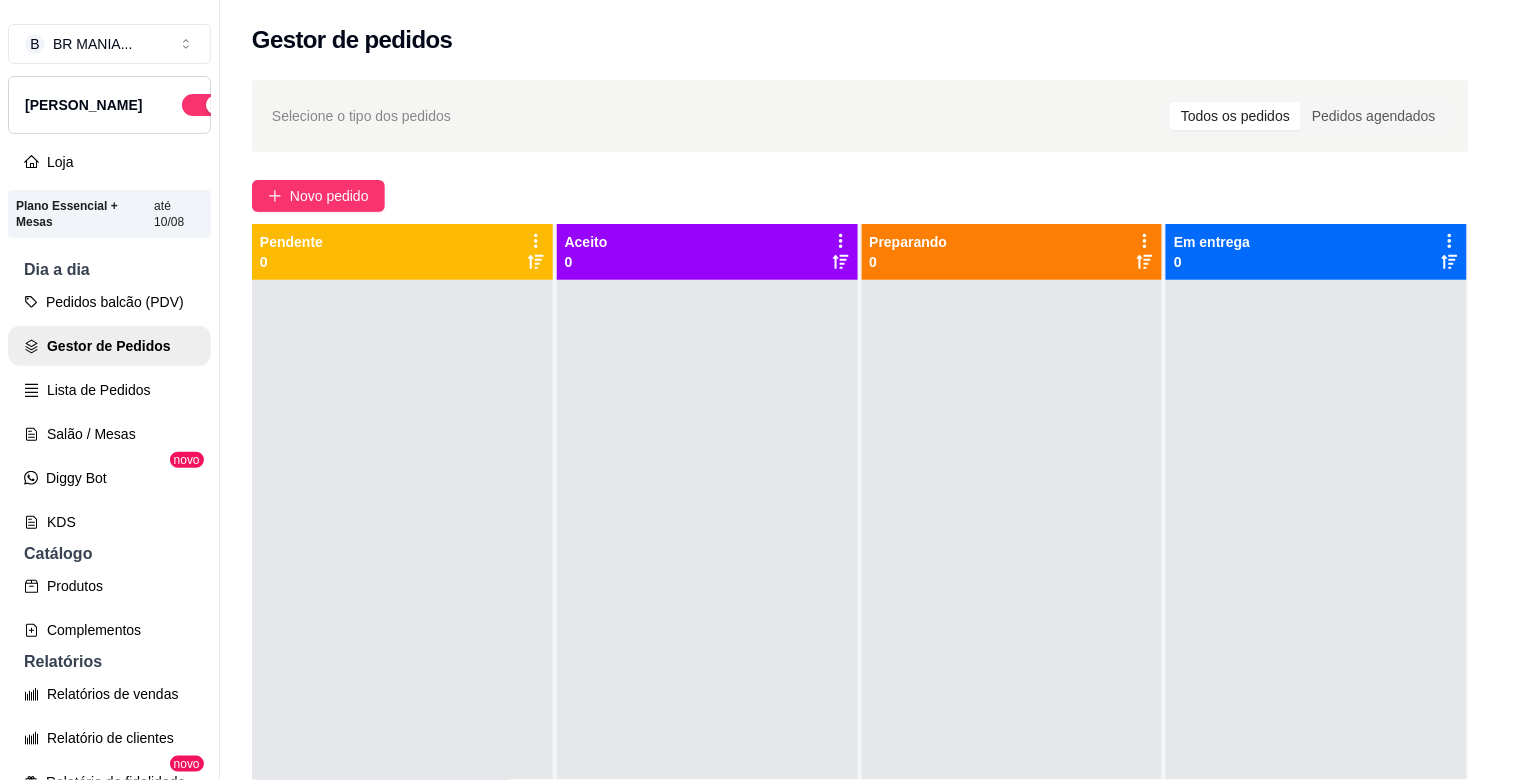 drag, startPoint x: 364, startPoint y: 117, endPoint x: 362, endPoint y: 134, distance: 17.117243 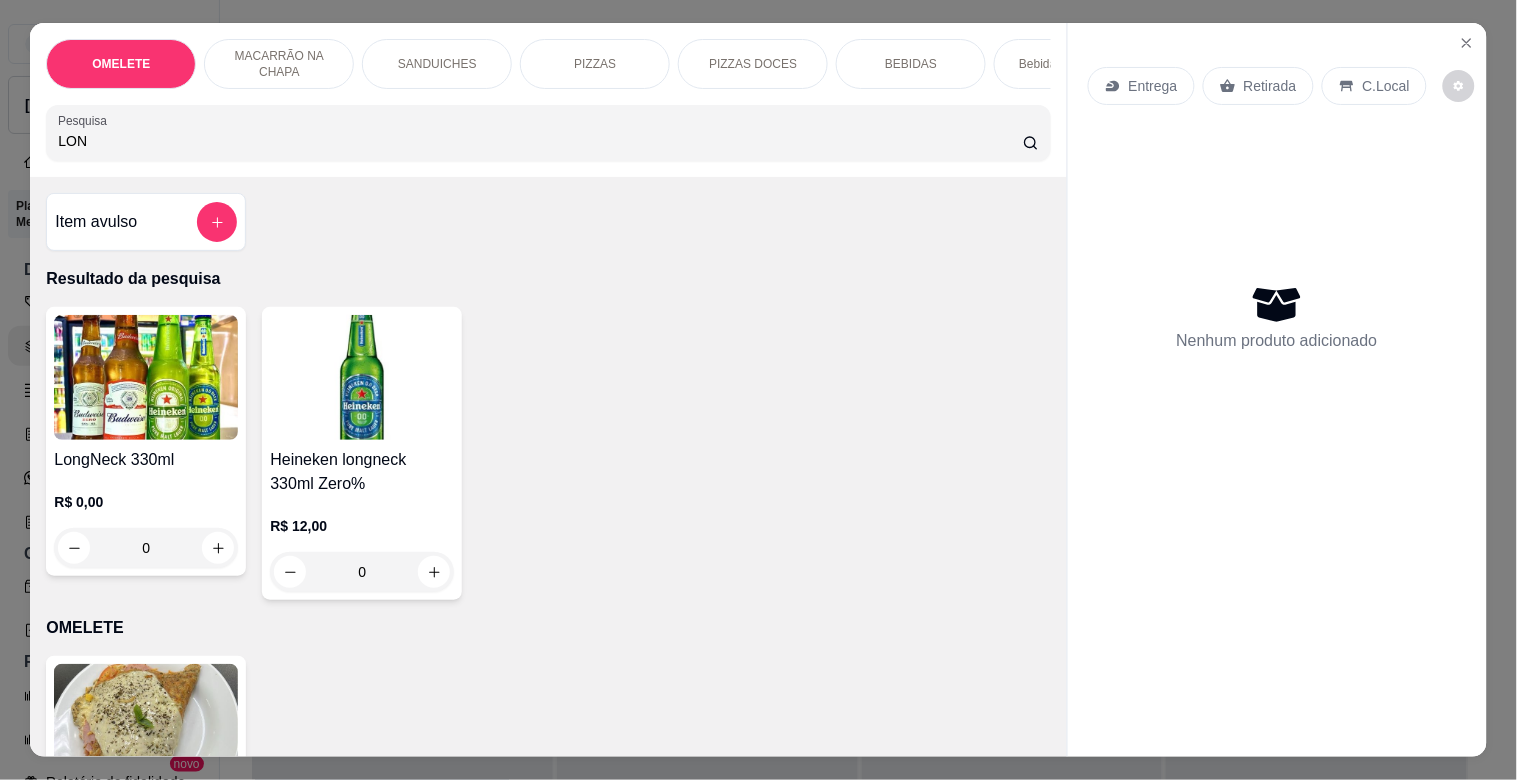 type on "LON" 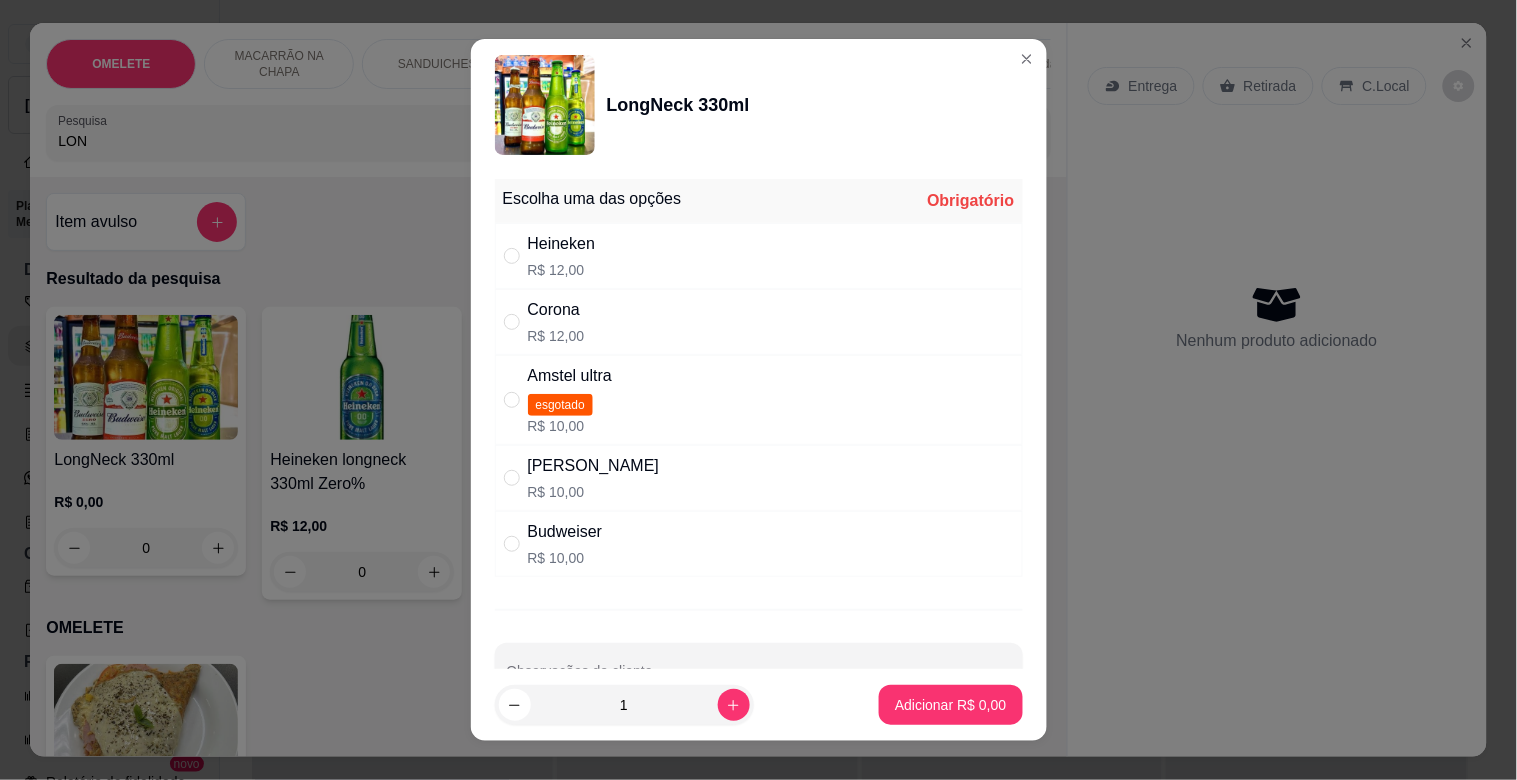 click on "Corona  R$ 12,00" at bounding box center [759, 322] 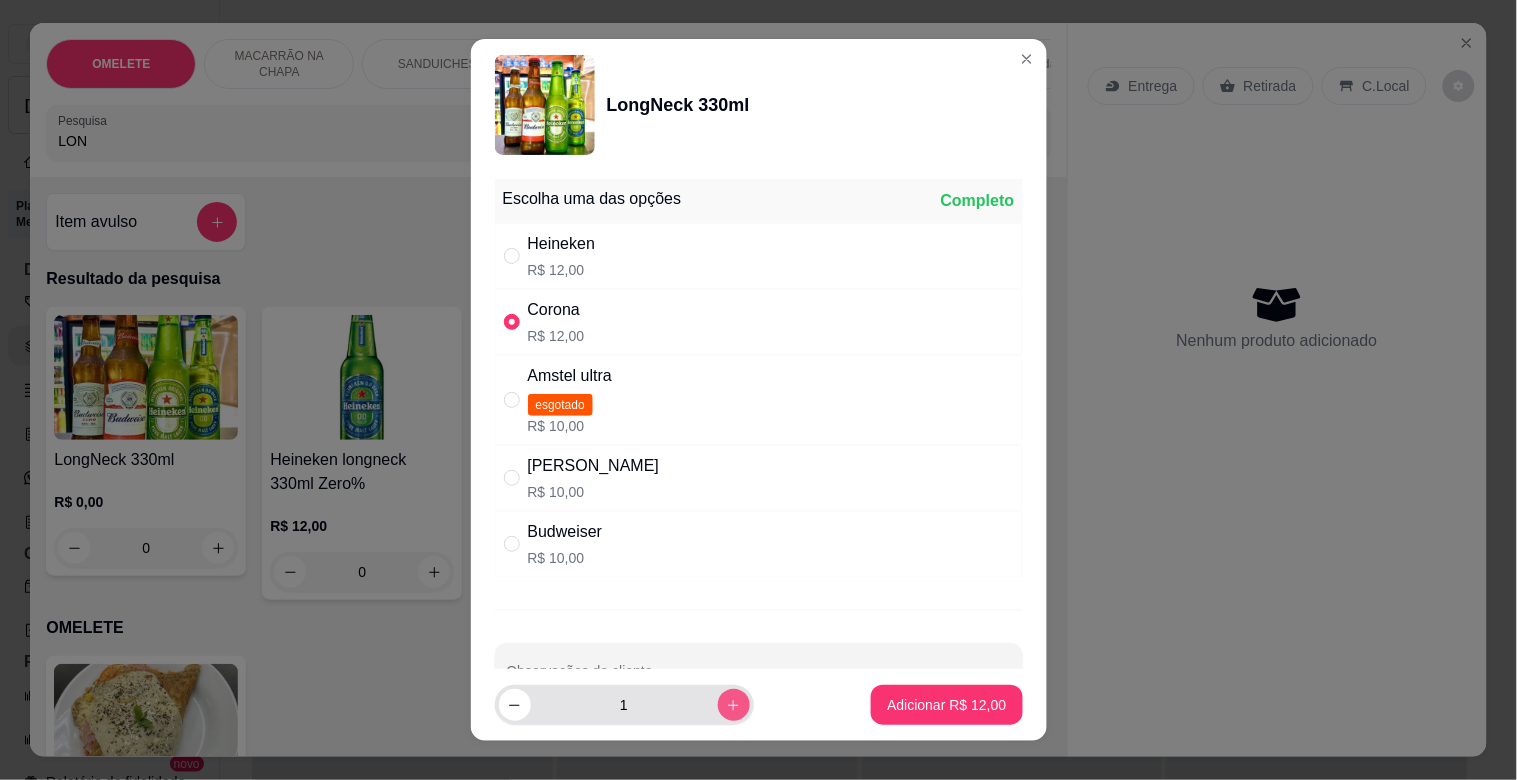 click 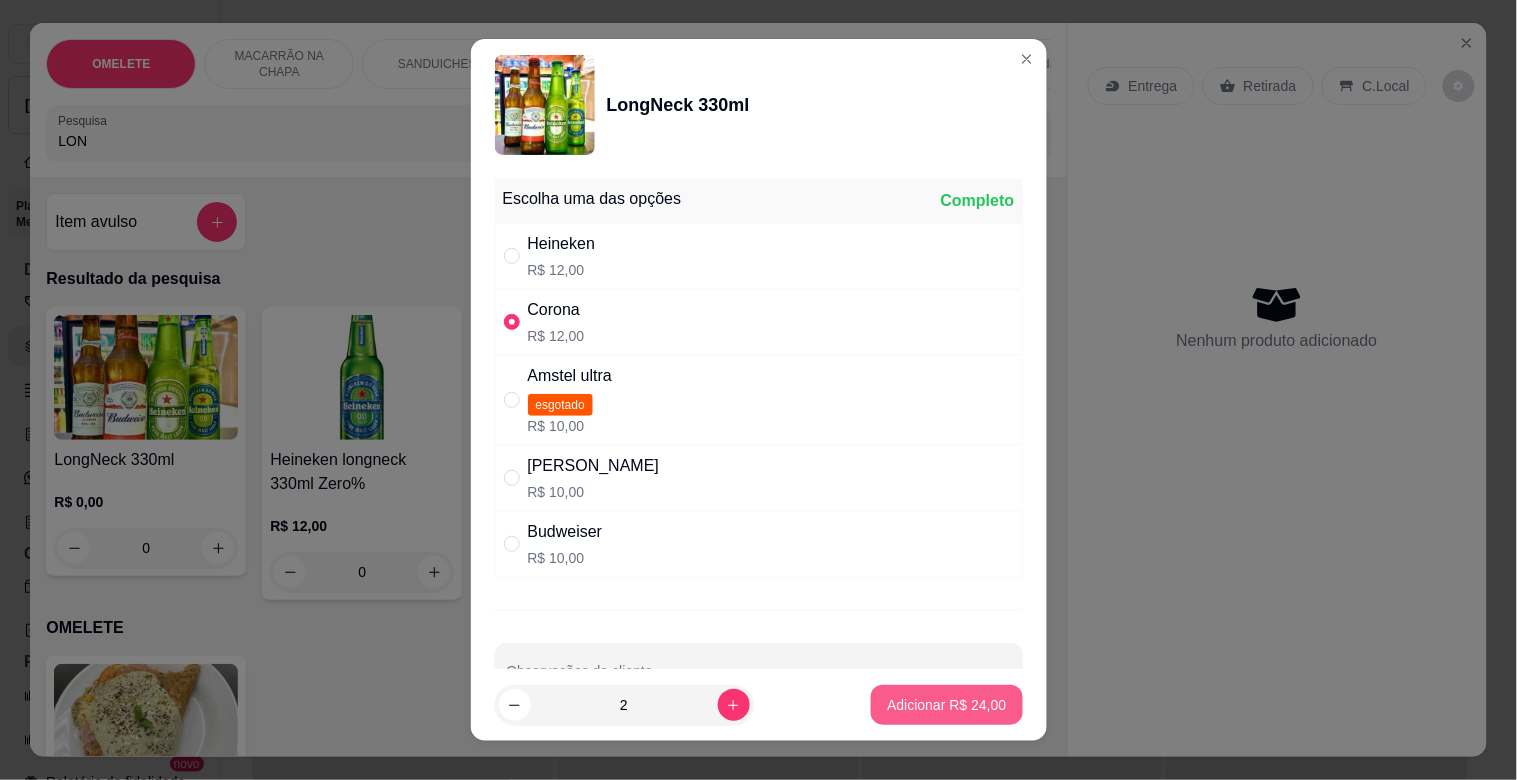 click on "Adicionar   R$ 24,00" at bounding box center (946, 705) 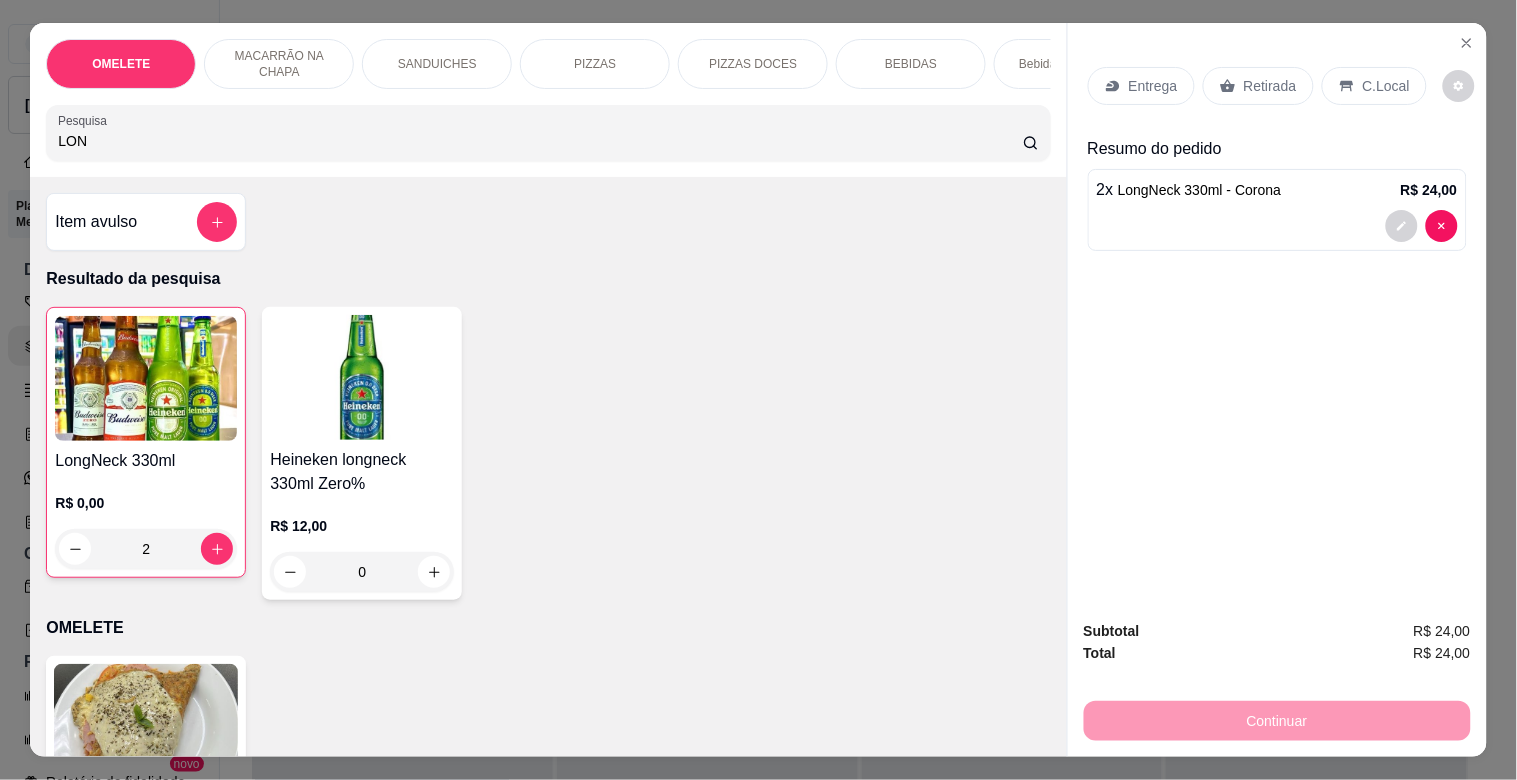 click on "Retirada" at bounding box center [1258, 86] 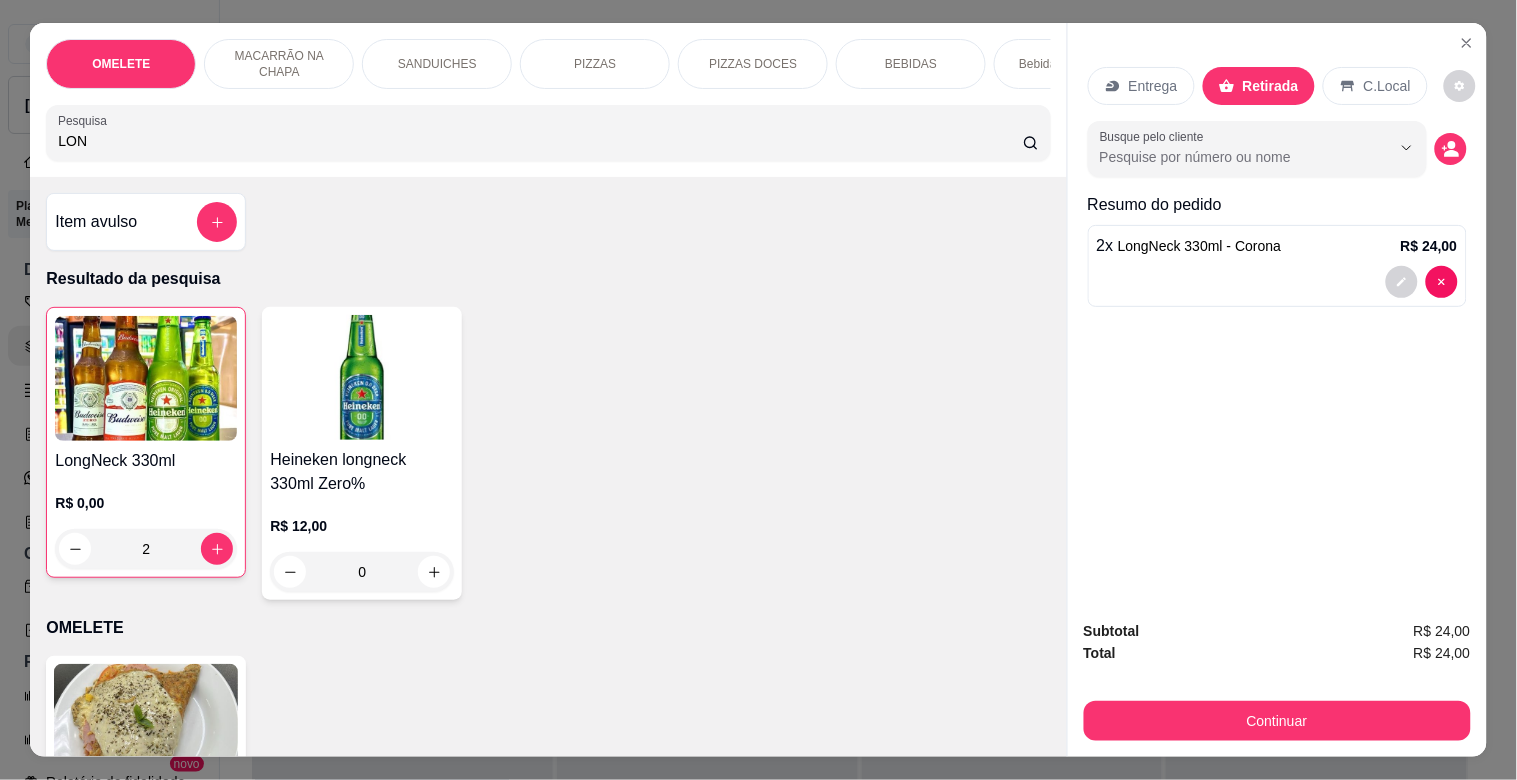 drag, startPoint x: 1236, startPoint y: 672, endPoint x: 1236, endPoint y: 701, distance: 29 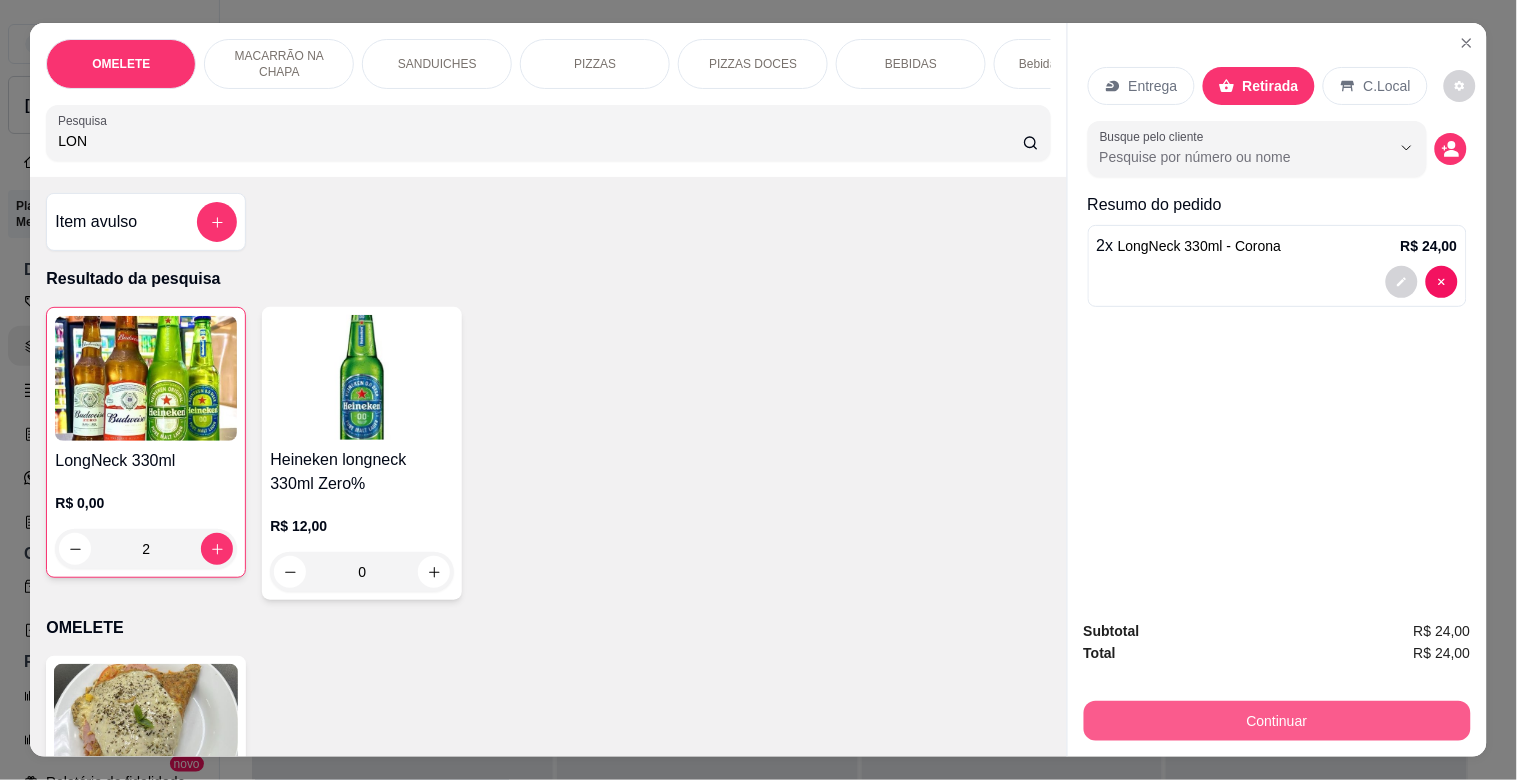 click on "Continuar" at bounding box center [1277, 721] 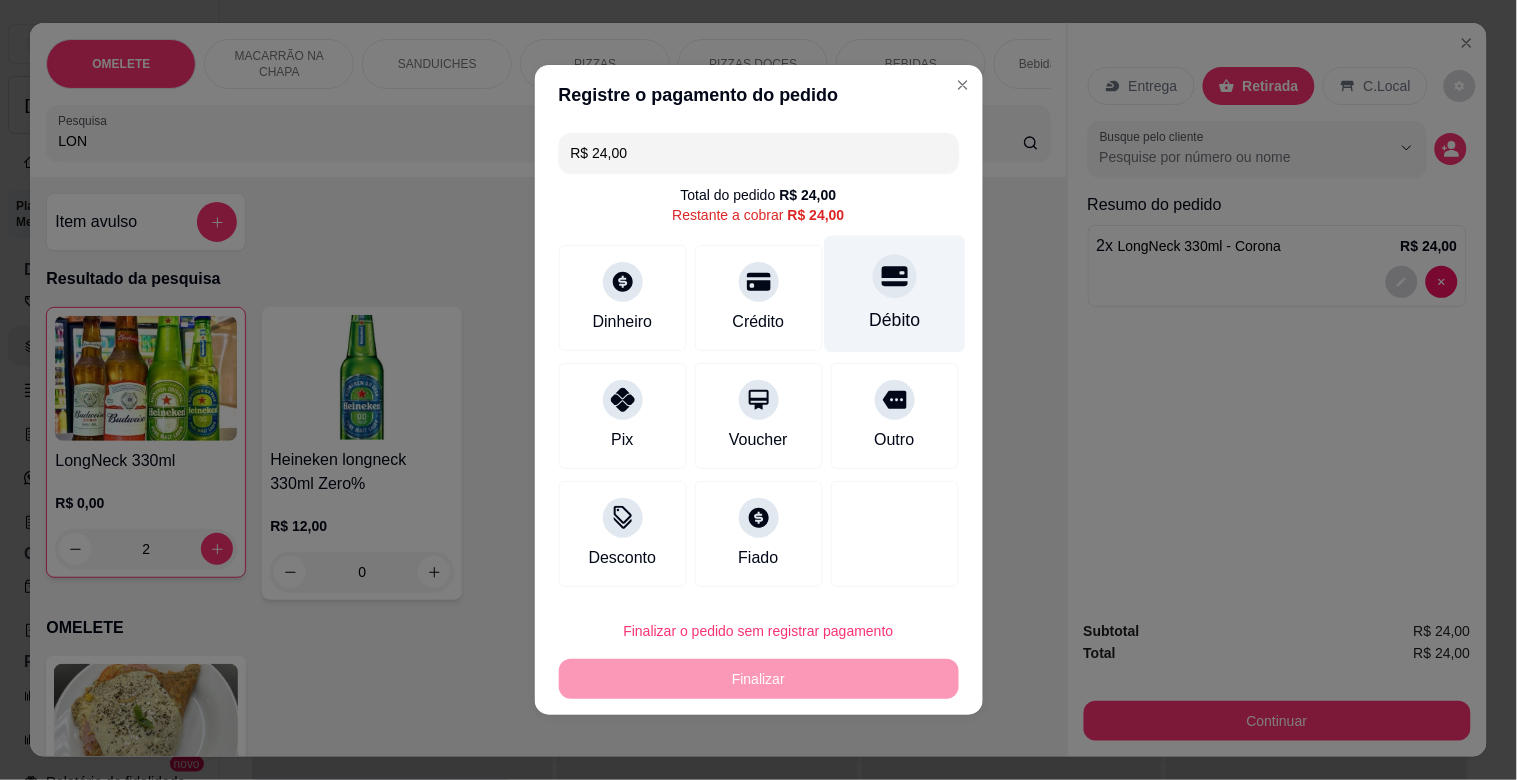 click 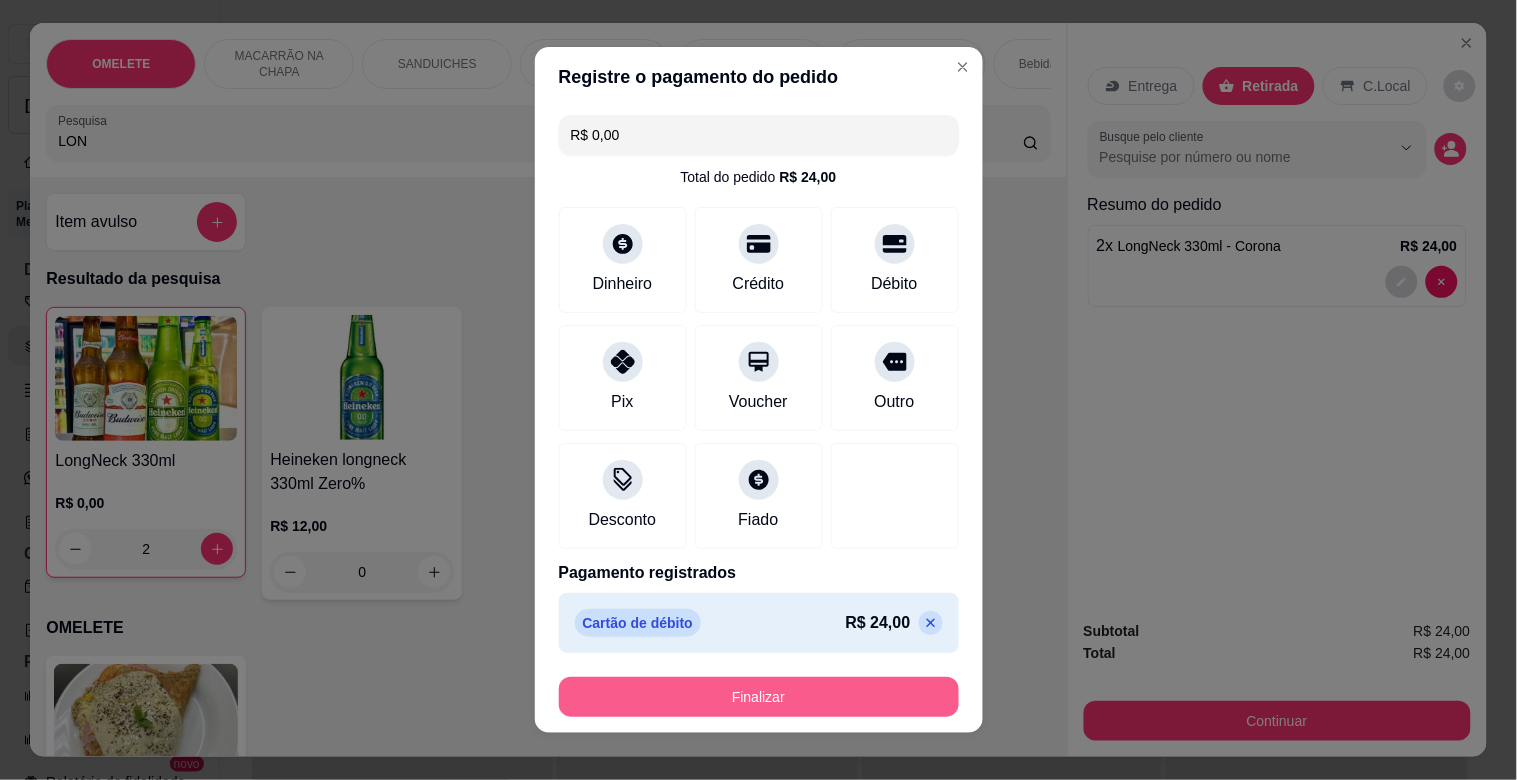 click on "Finalizar" at bounding box center (759, 697) 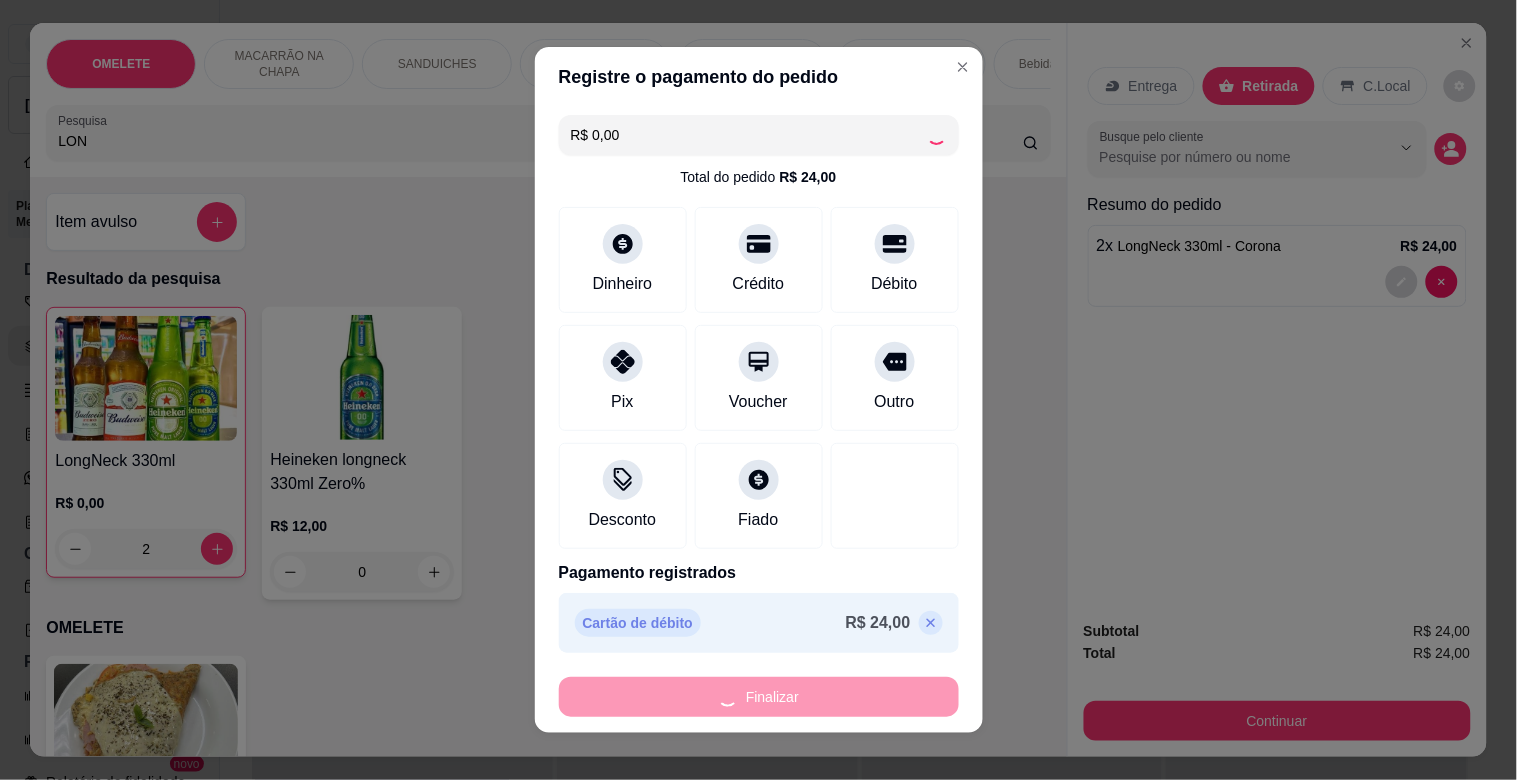 type on "0" 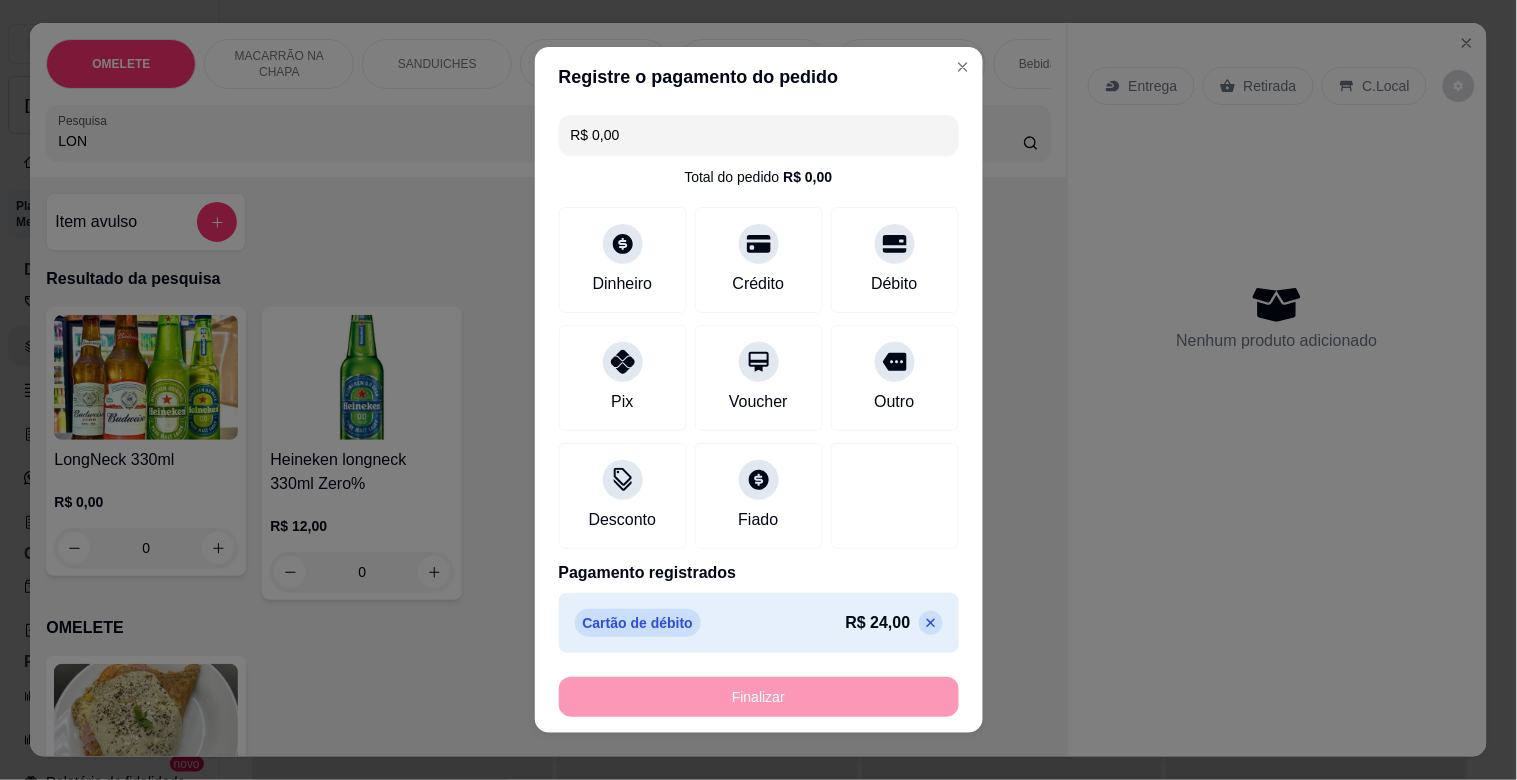 type on "-R$ 24,00" 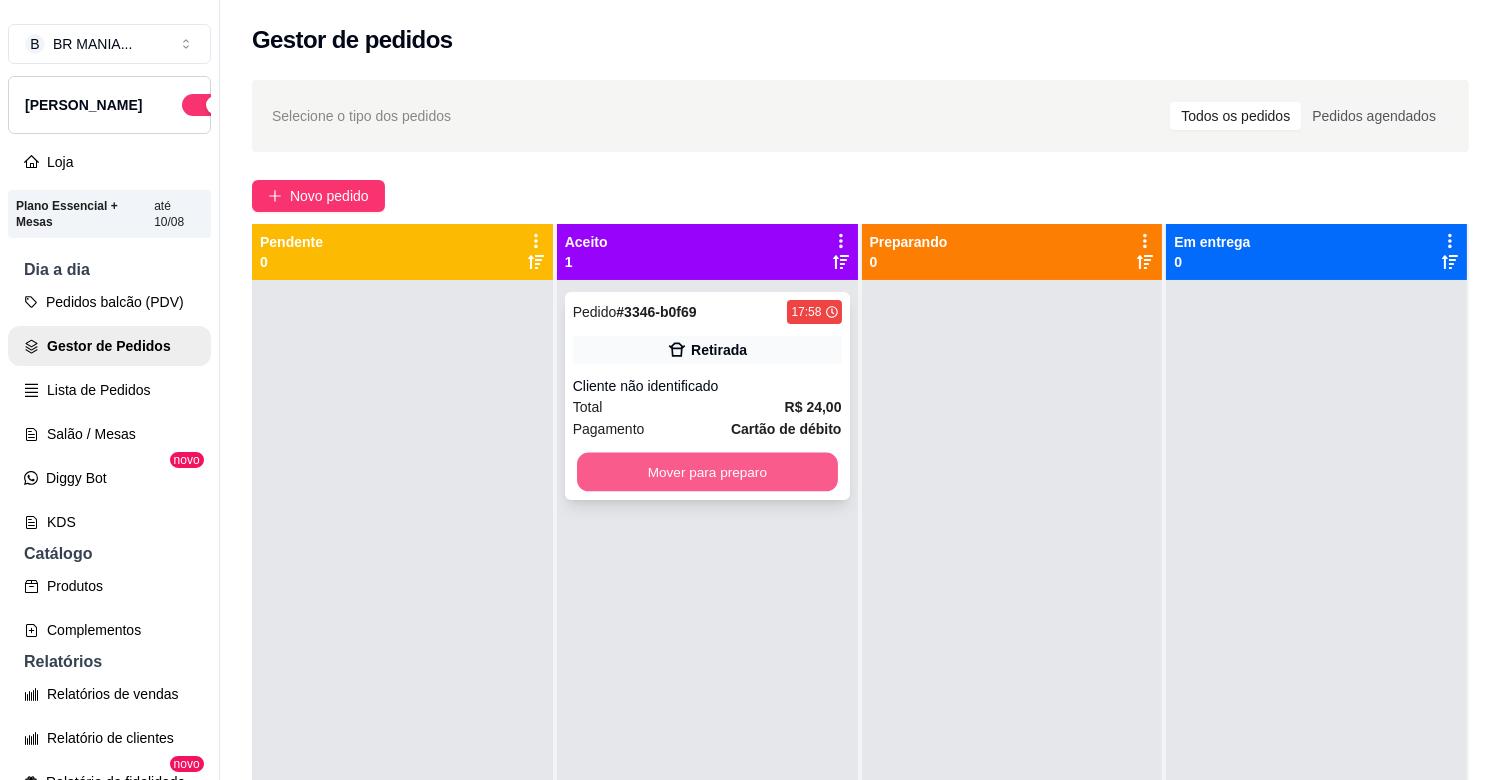 click on "Mover para preparo" at bounding box center [707, 472] 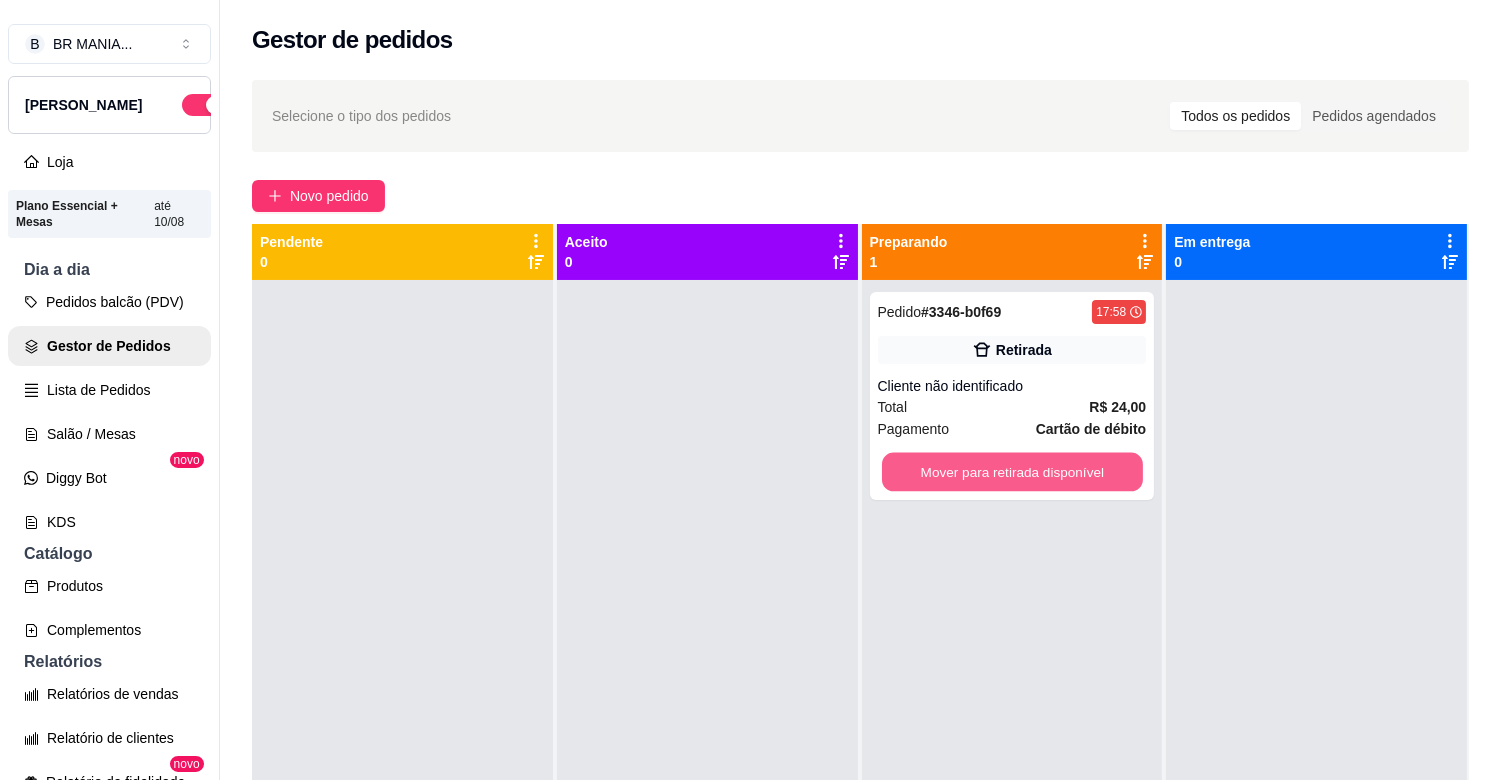 click on "Mover para retirada disponível" at bounding box center (1012, 472) 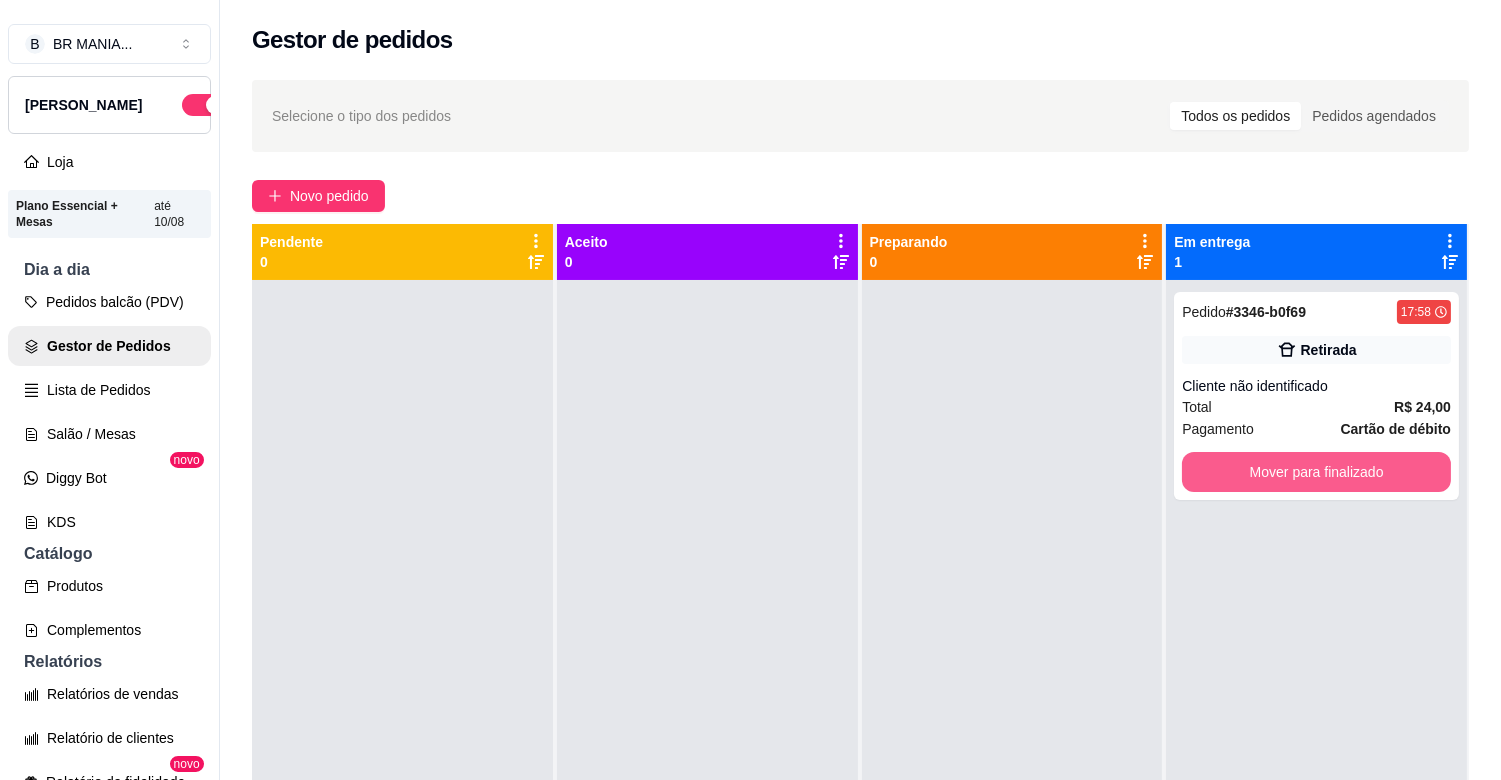 click on "Mover para finalizado" at bounding box center (1316, 472) 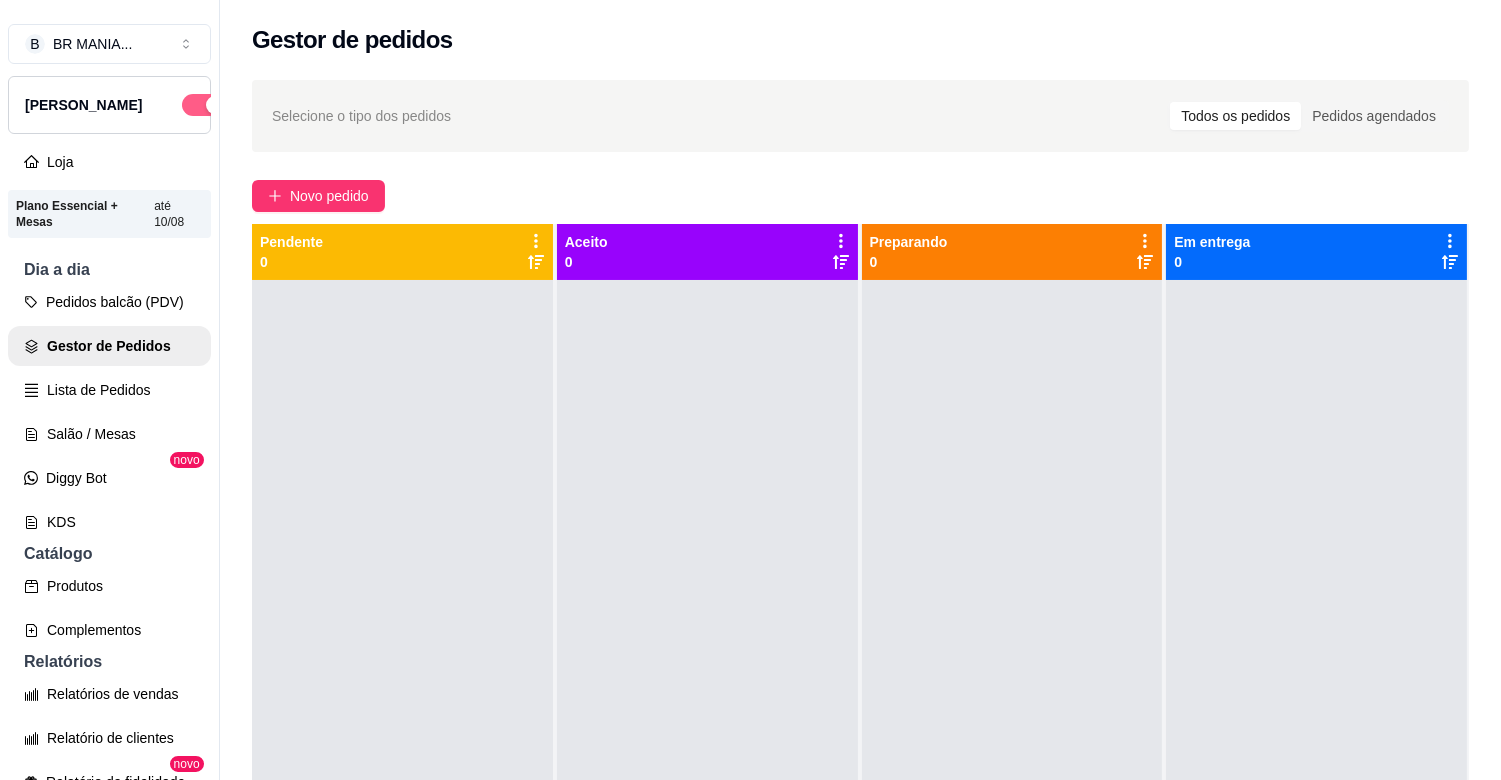 click at bounding box center [215, 105] 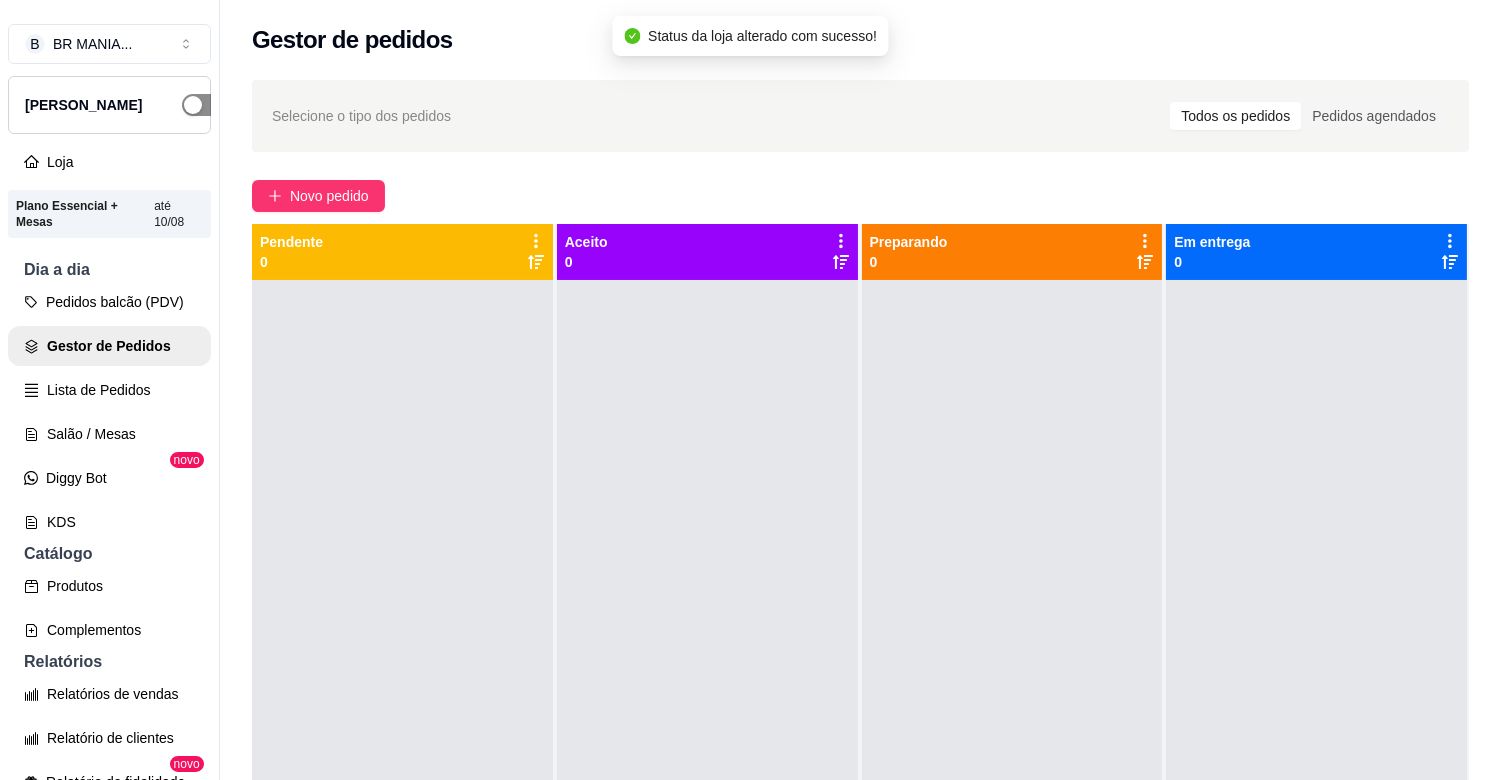 click at bounding box center [204, 105] 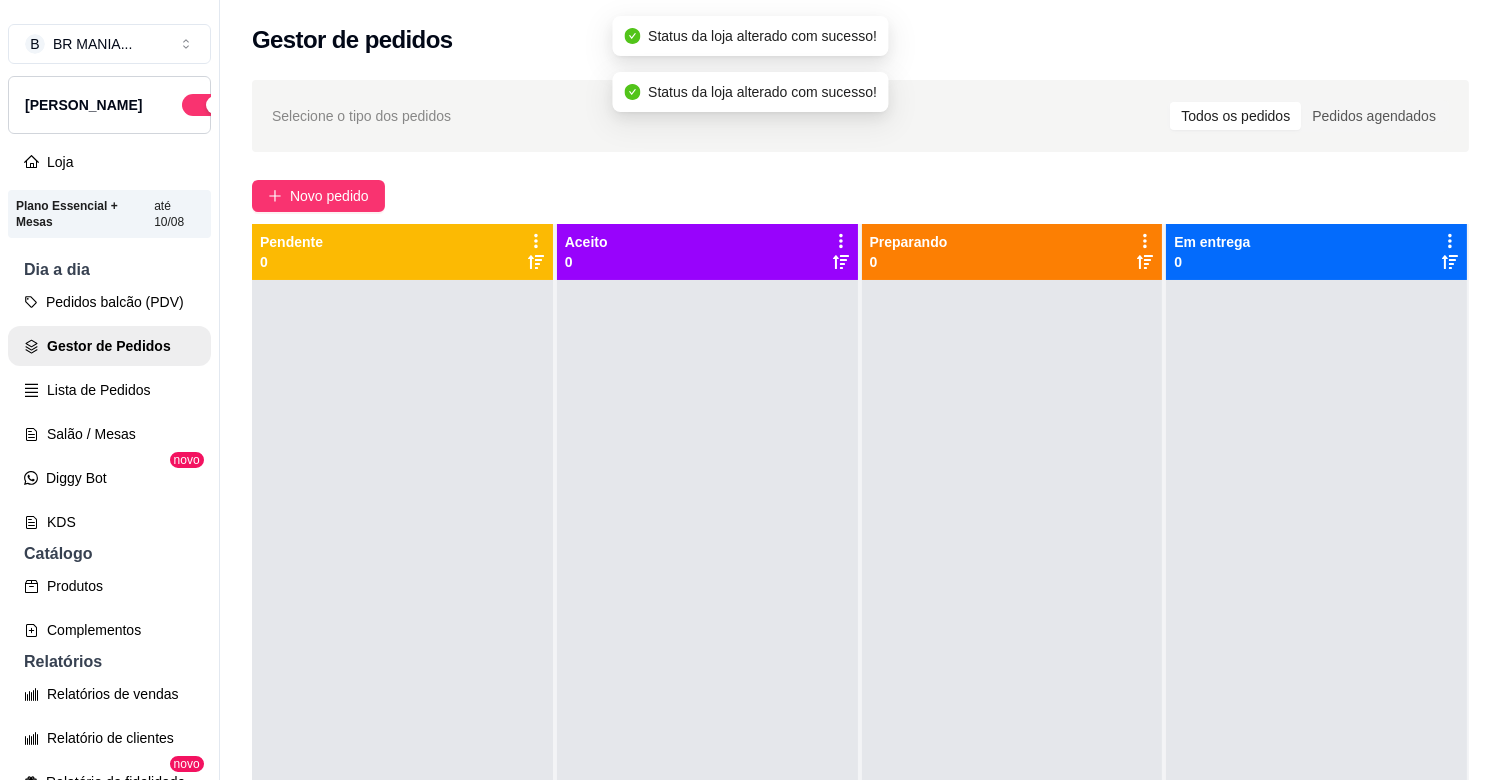 click at bounding box center [402, 670] 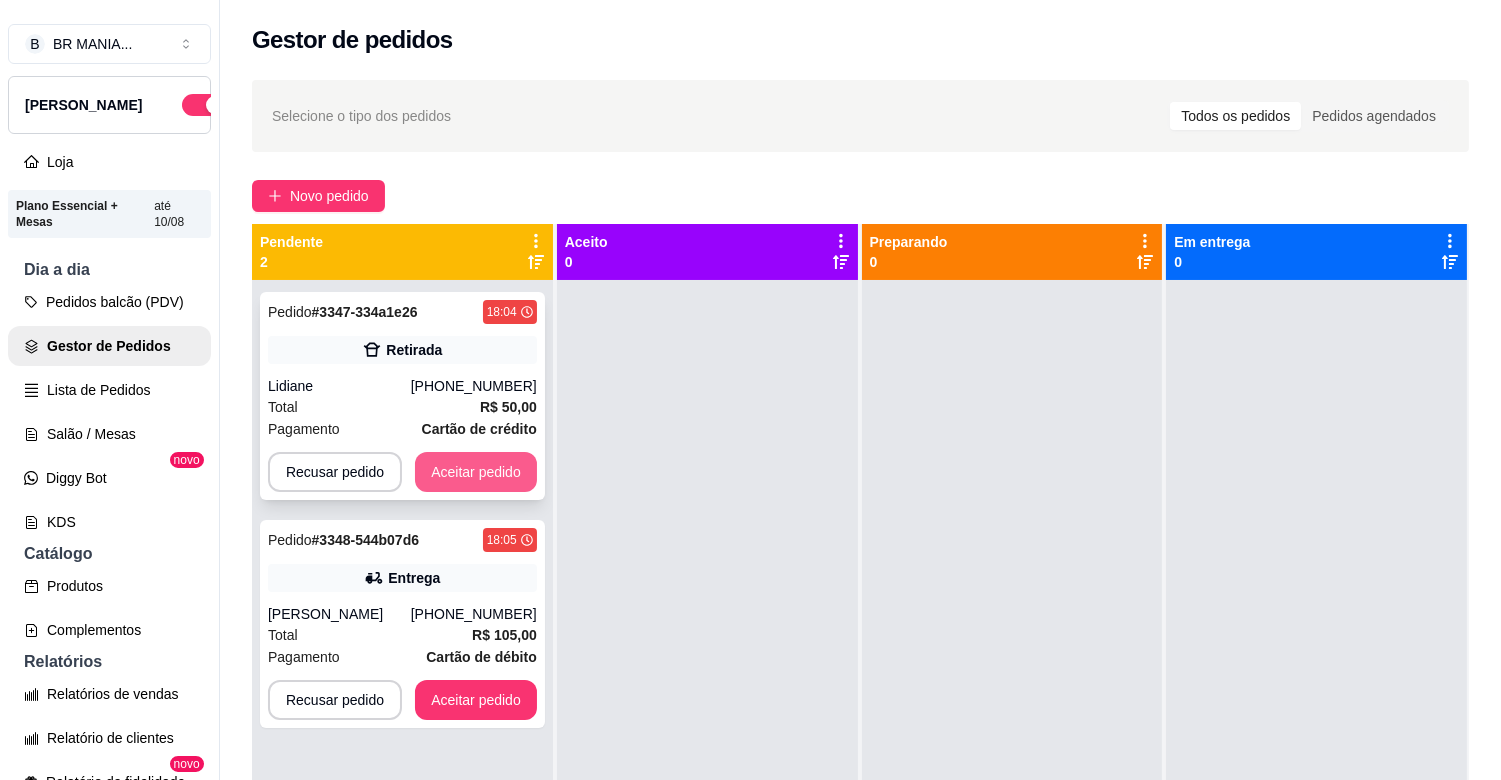 click on "Aceitar pedido" at bounding box center (476, 472) 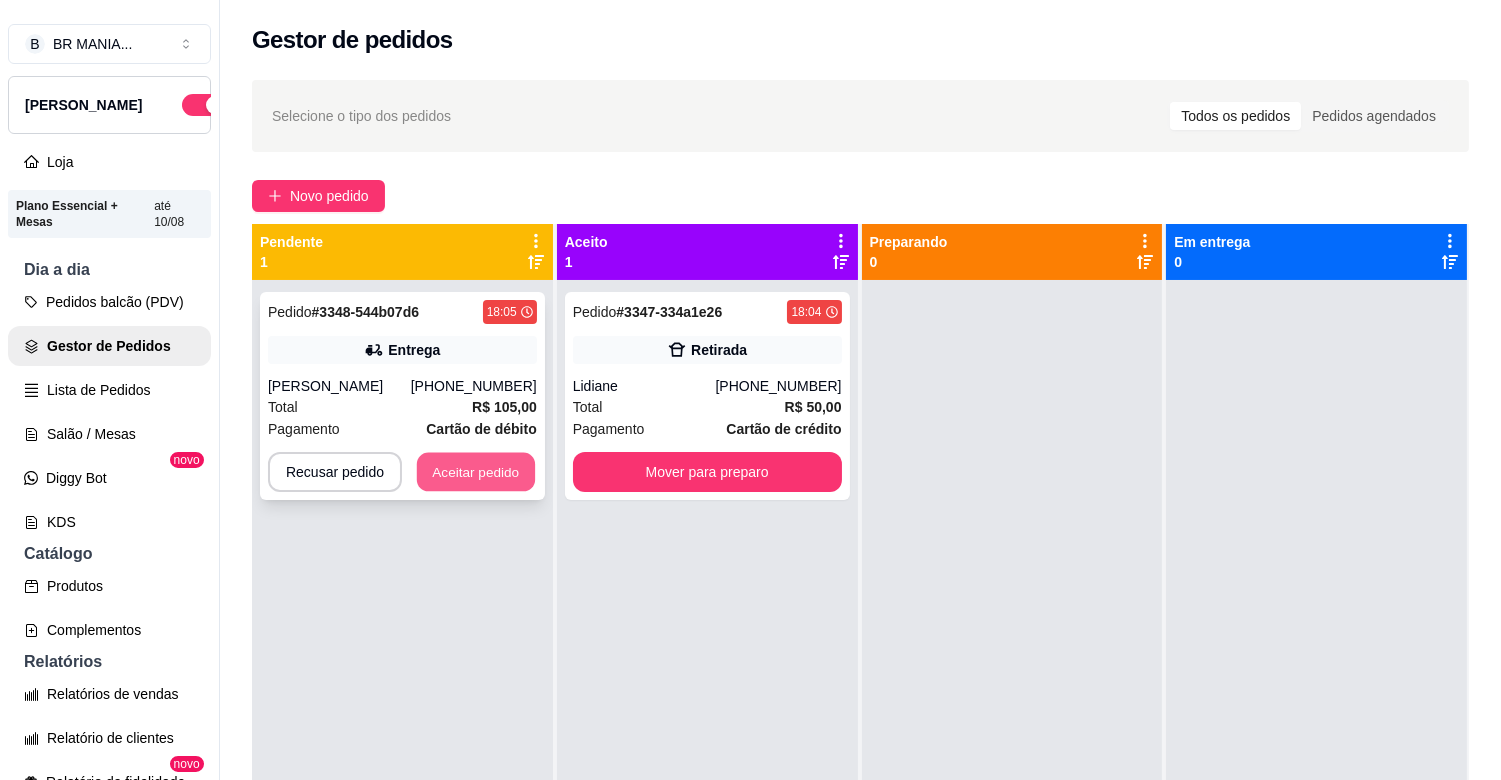 click on "Aceitar pedido" at bounding box center (476, 472) 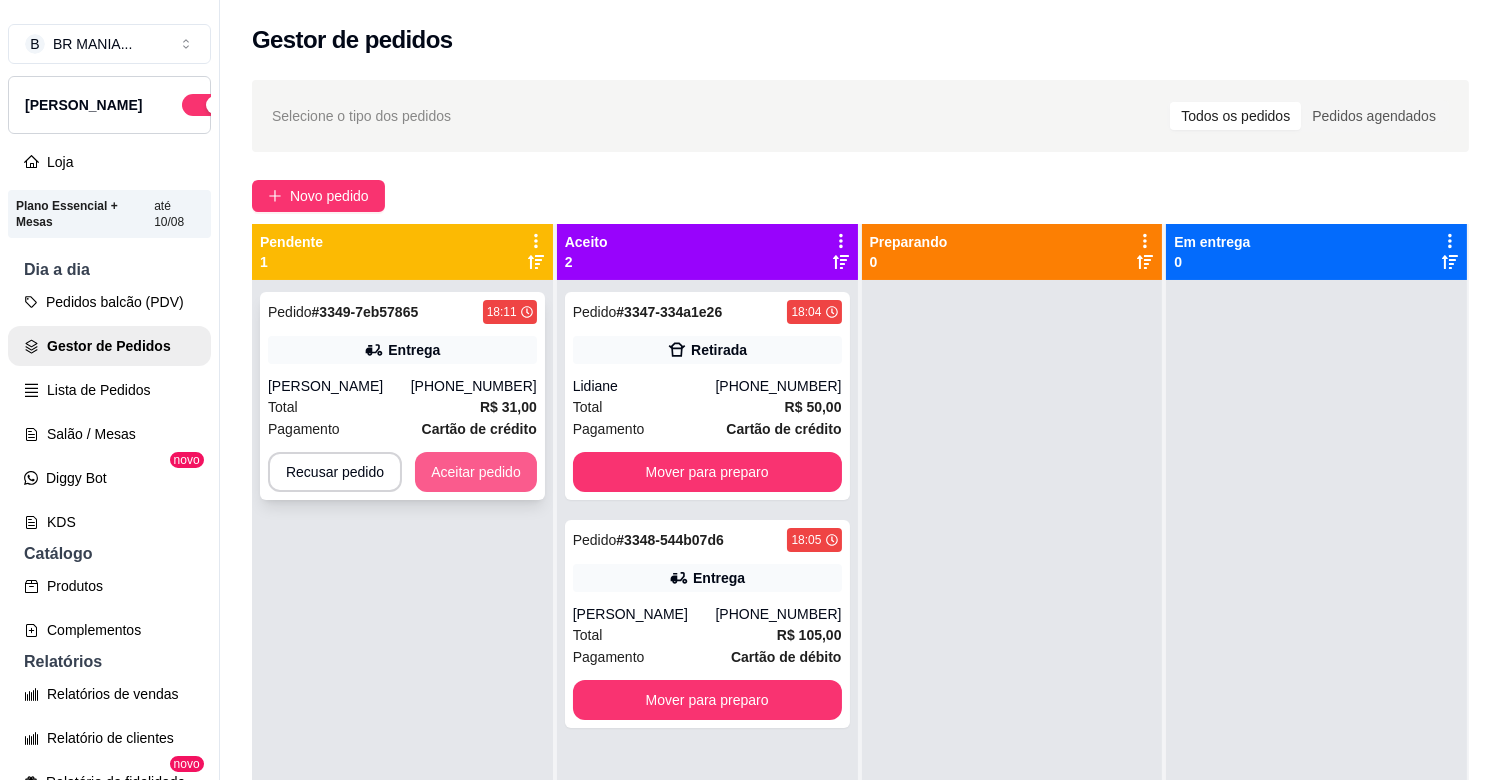 click on "Aceitar pedido" at bounding box center (476, 472) 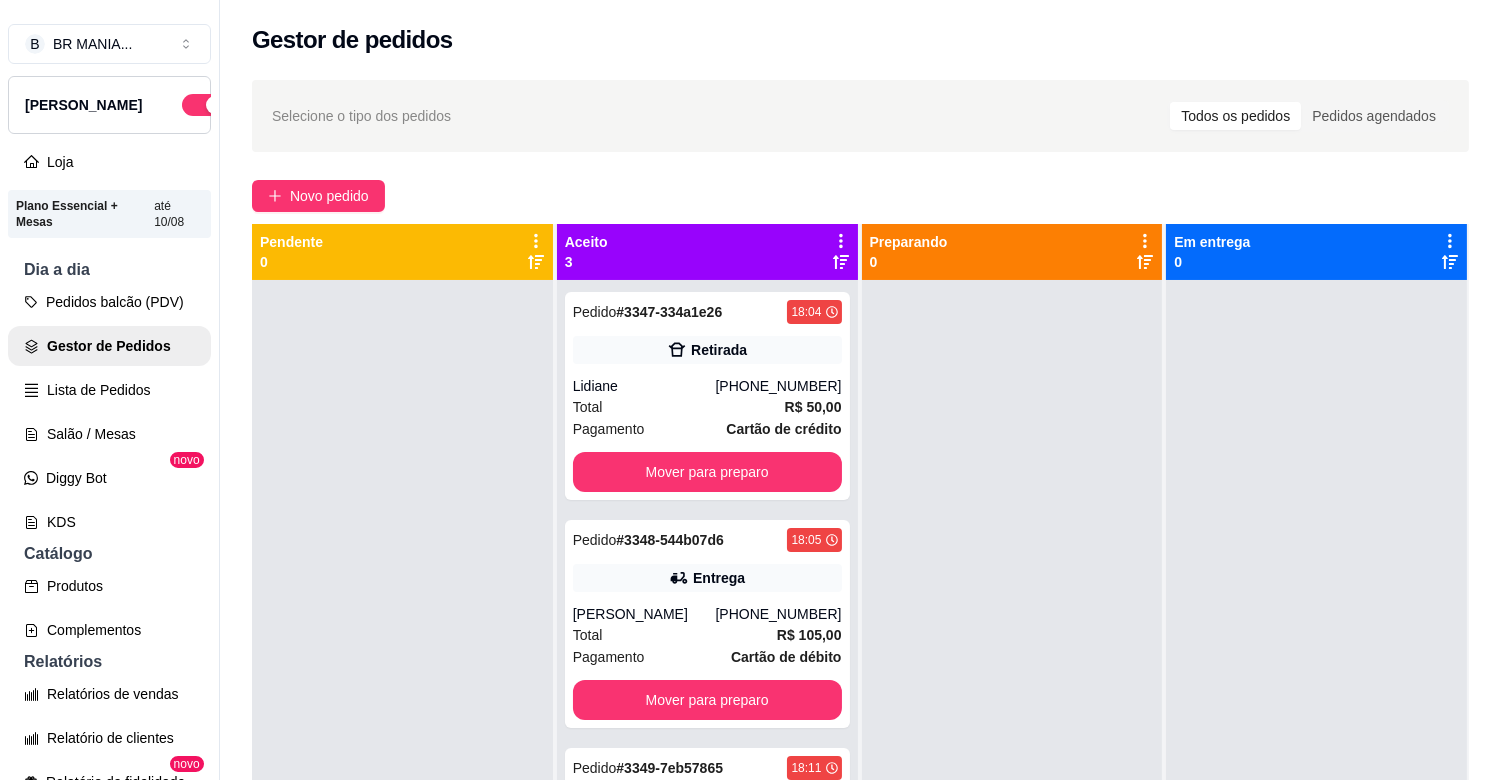 click on "Dia a dia" at bounding box center (109, 270) 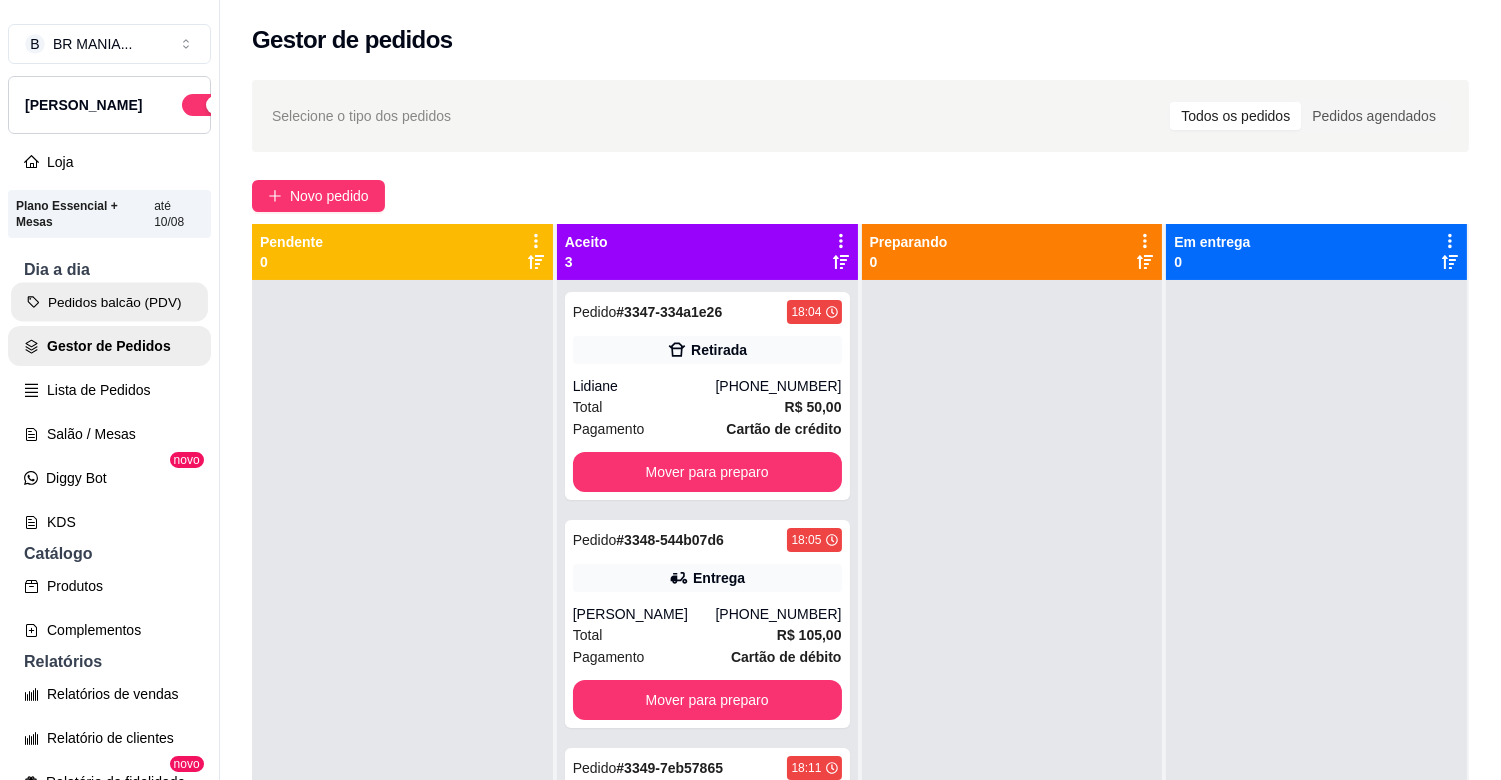 click on "Pedidos balcão (PDV)" at bounding box center (109, 302) 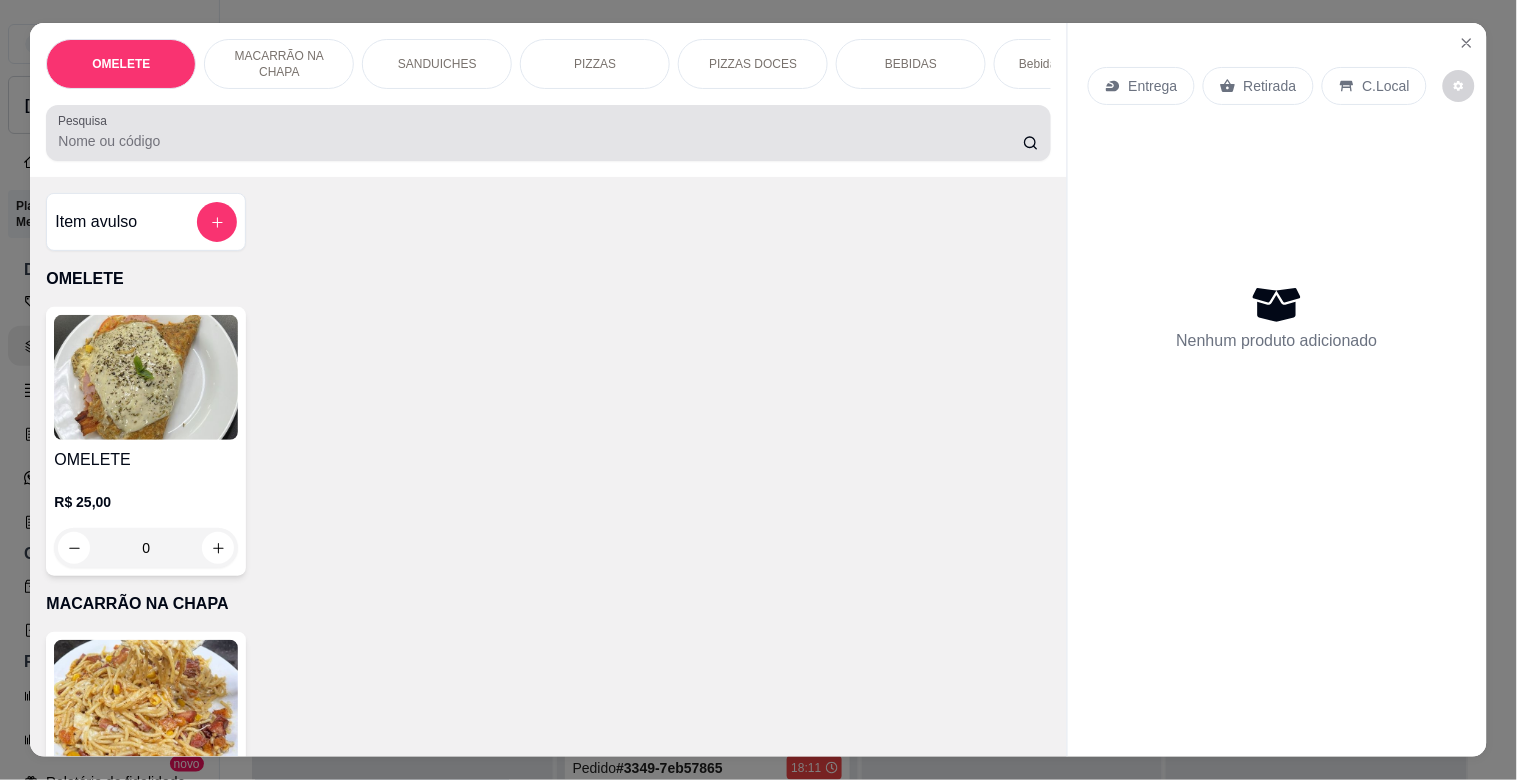 click on "Pesquisa" at bounding box center [540, 141] 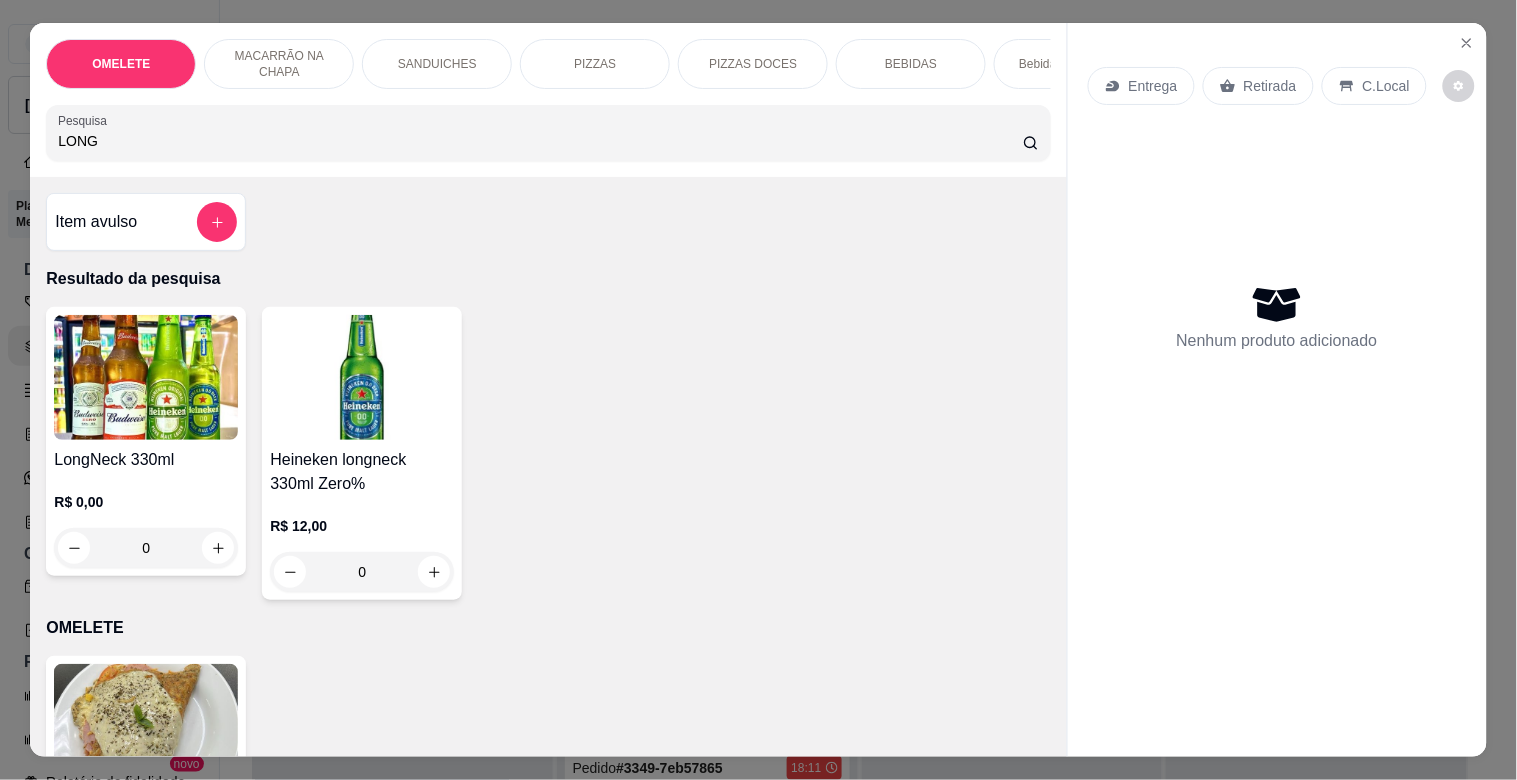 type on "LONG" 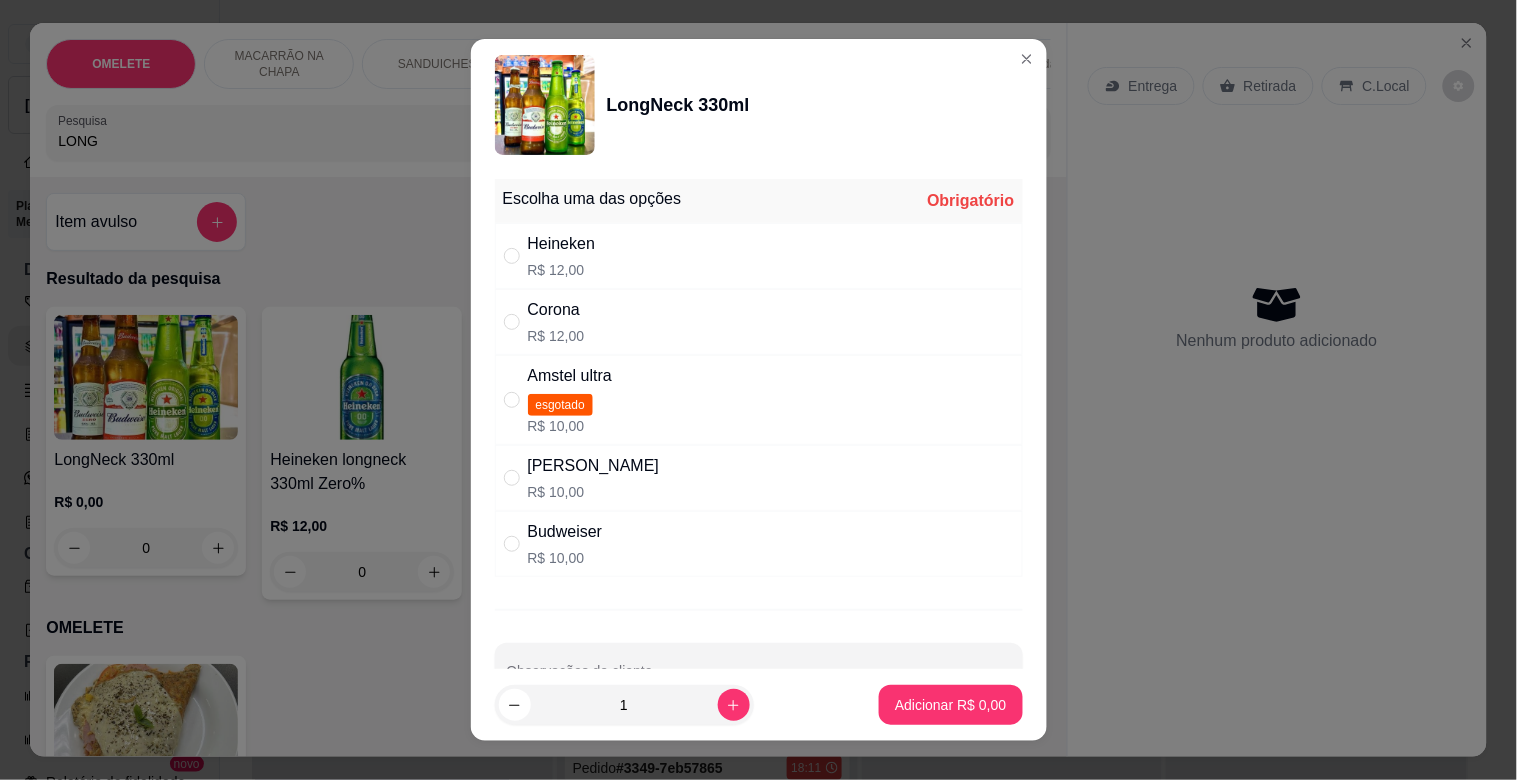 click on "Corona  R$ 12,00" at bounding box center [759, 322] 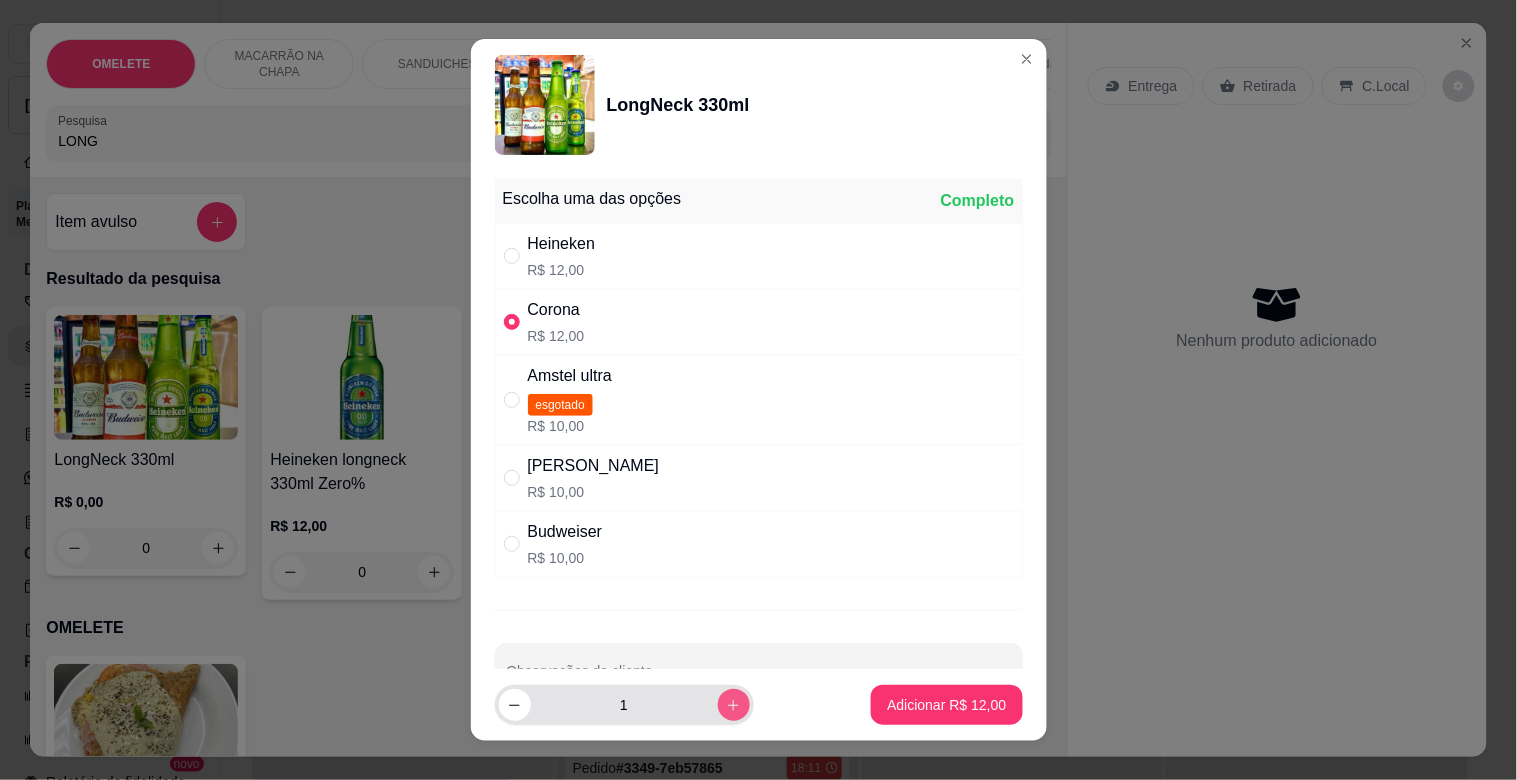 click 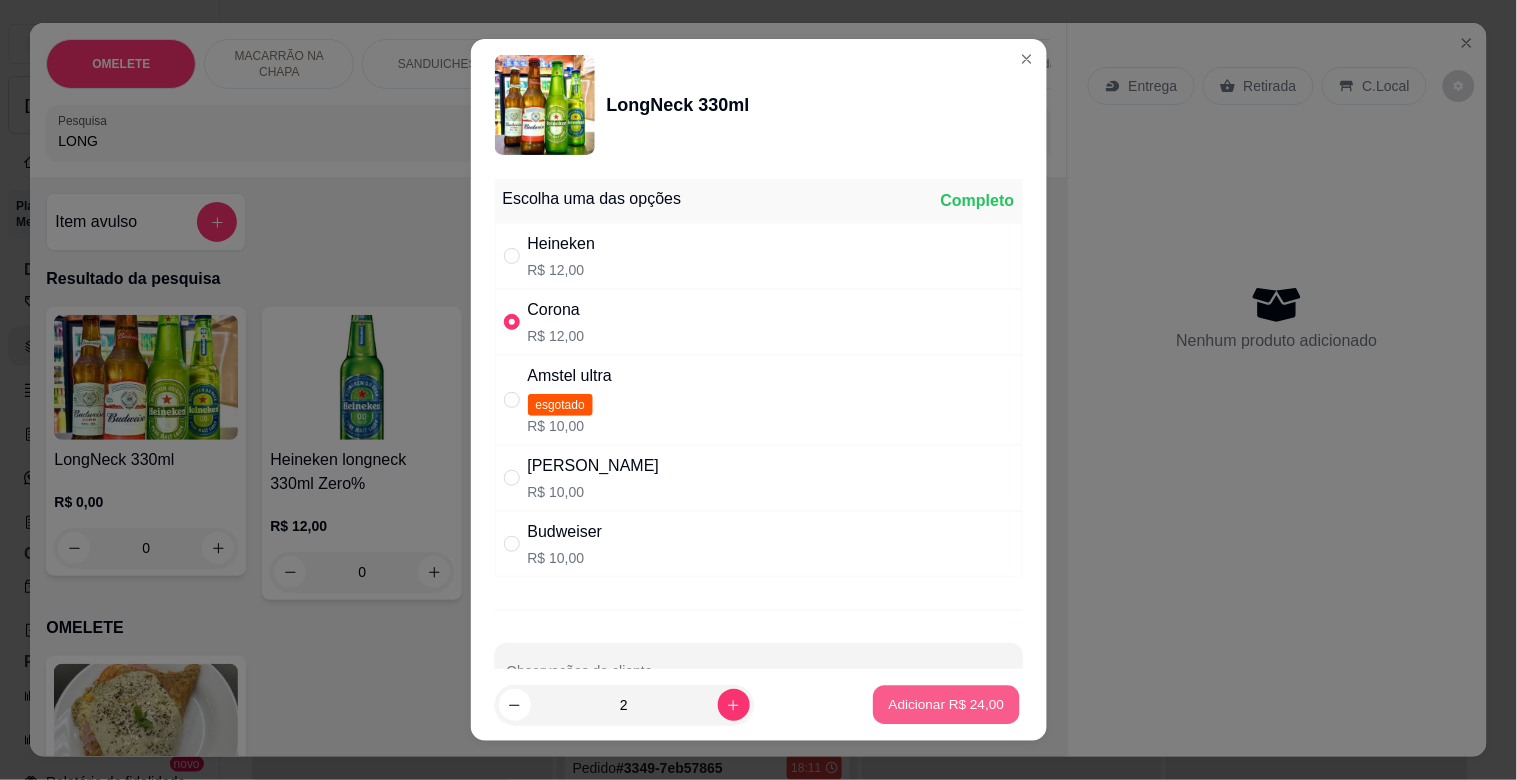 click on "Adicionar   R$ 24,00" at bounding box center [947, 705] 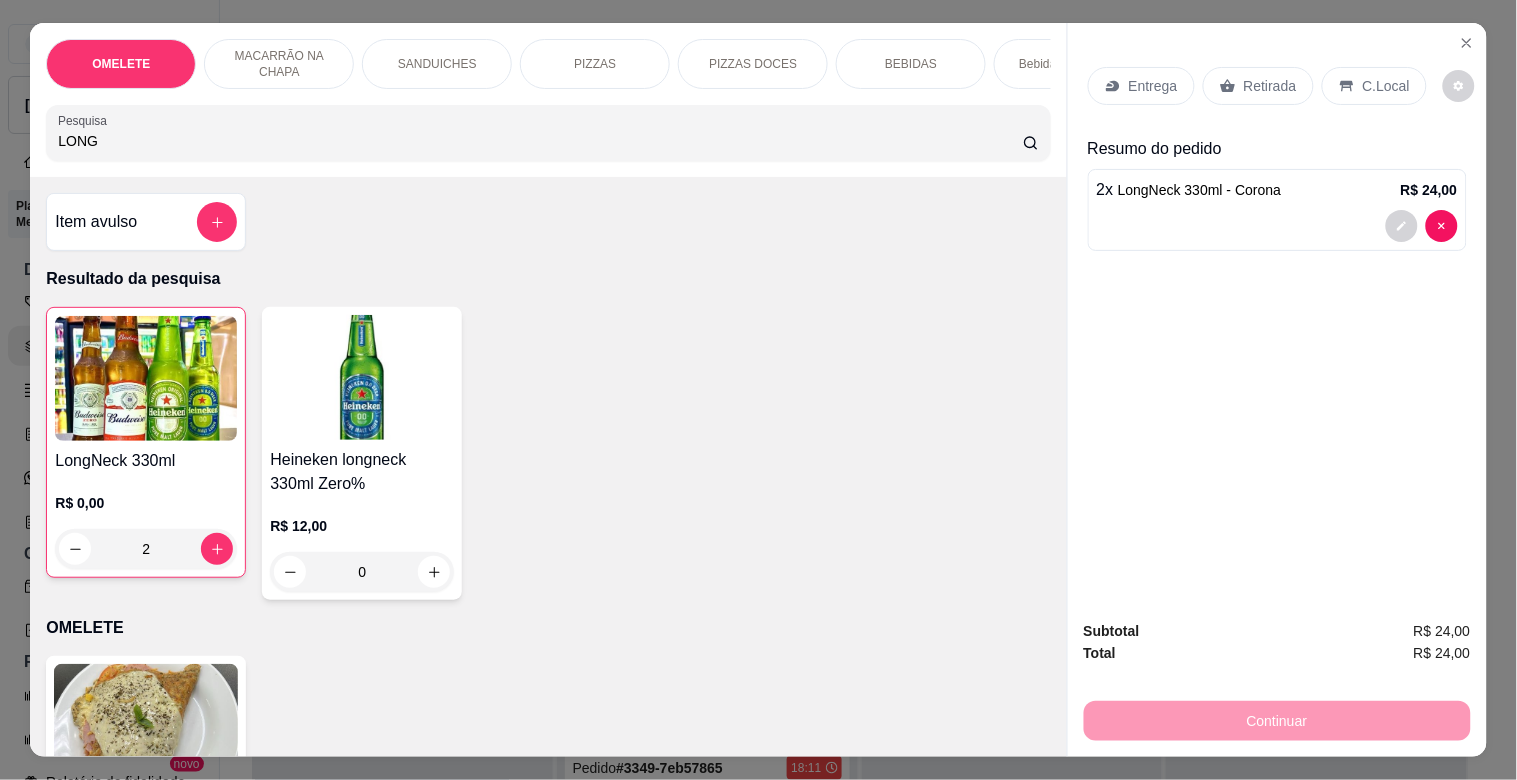 click on "Retirada" at bounding box center (1270, 86) 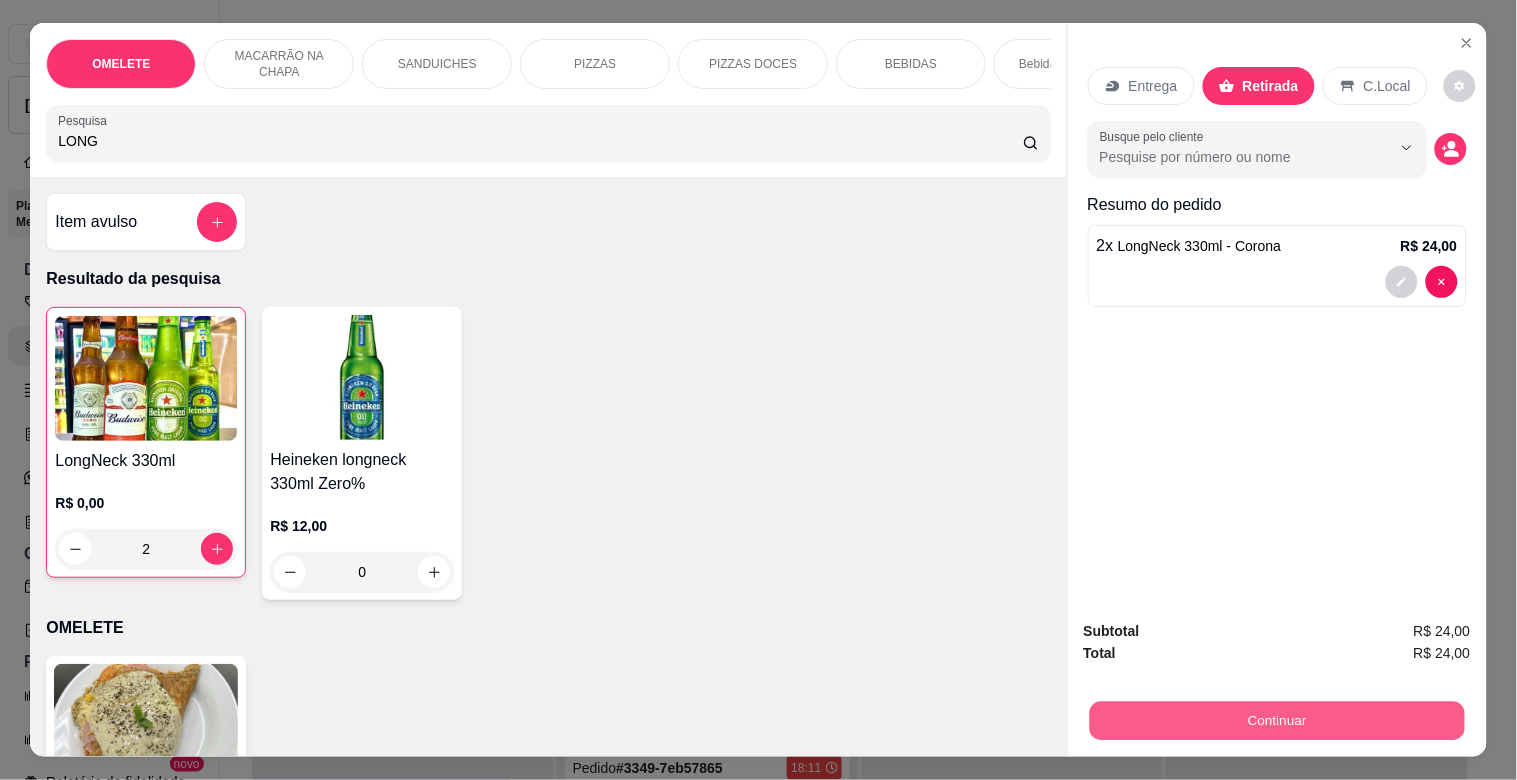 click on "Continuar" at bounding box center (1276, 720) 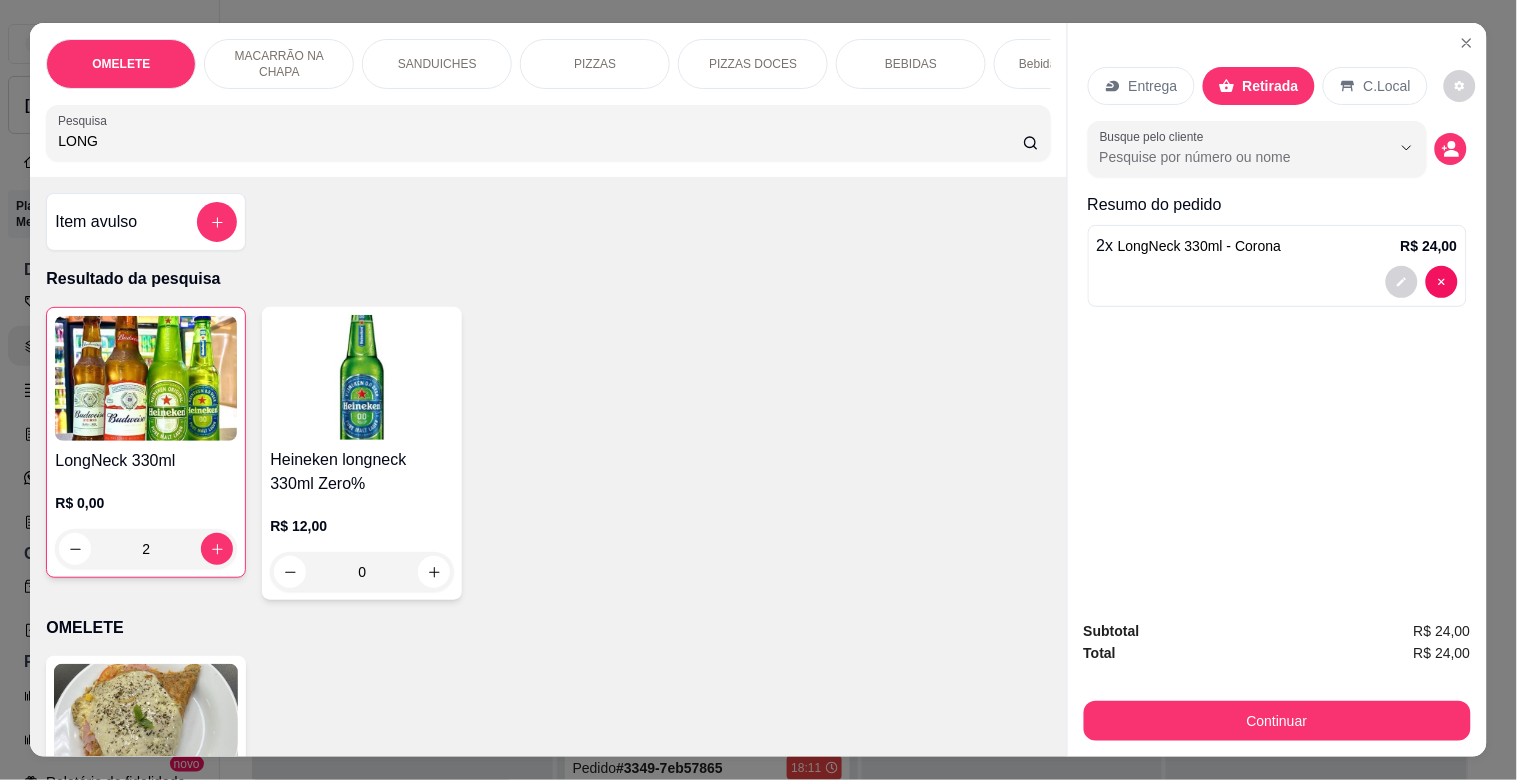click on "Débito" at bounding box center (894, 294) 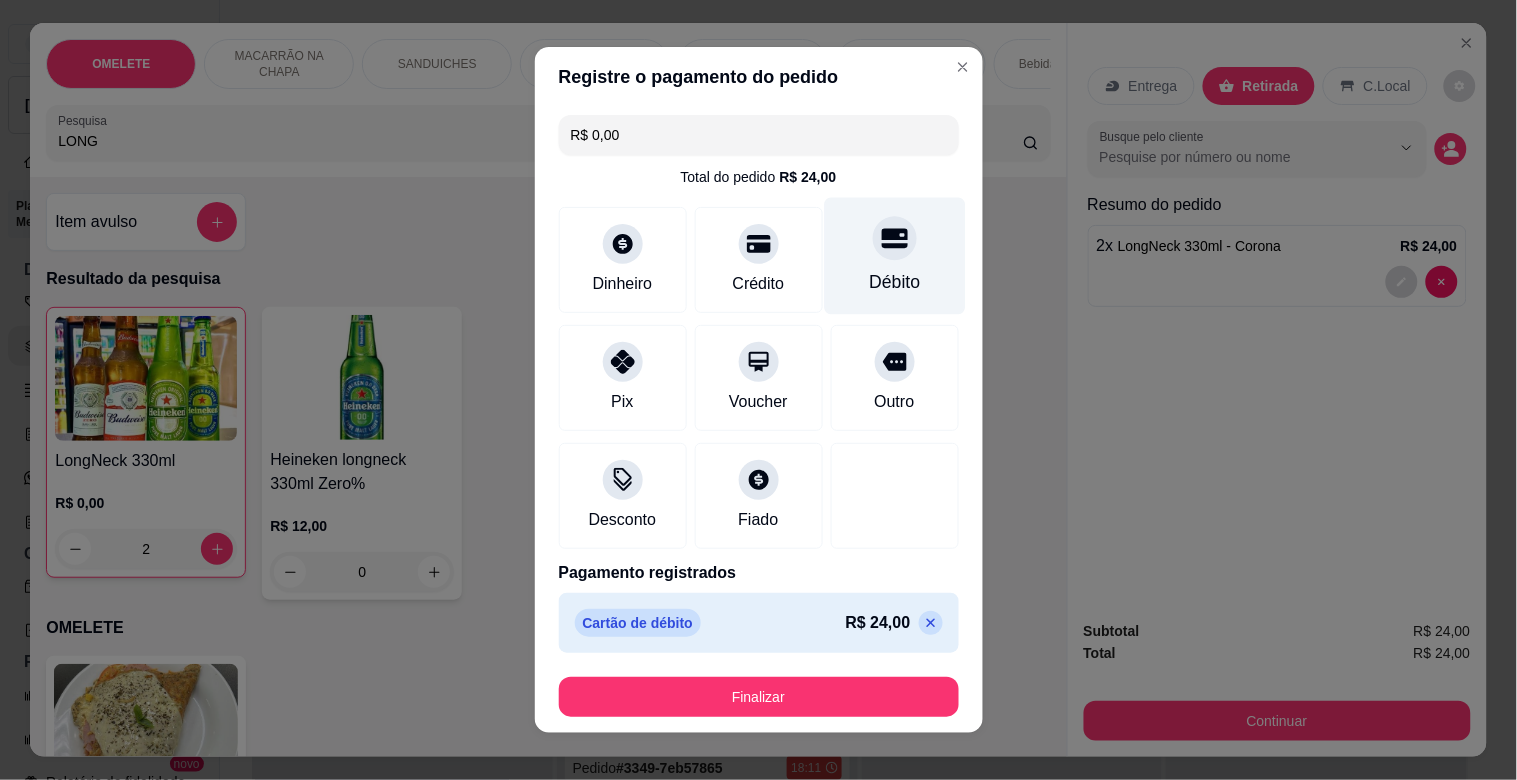type on "R$ 0,00" 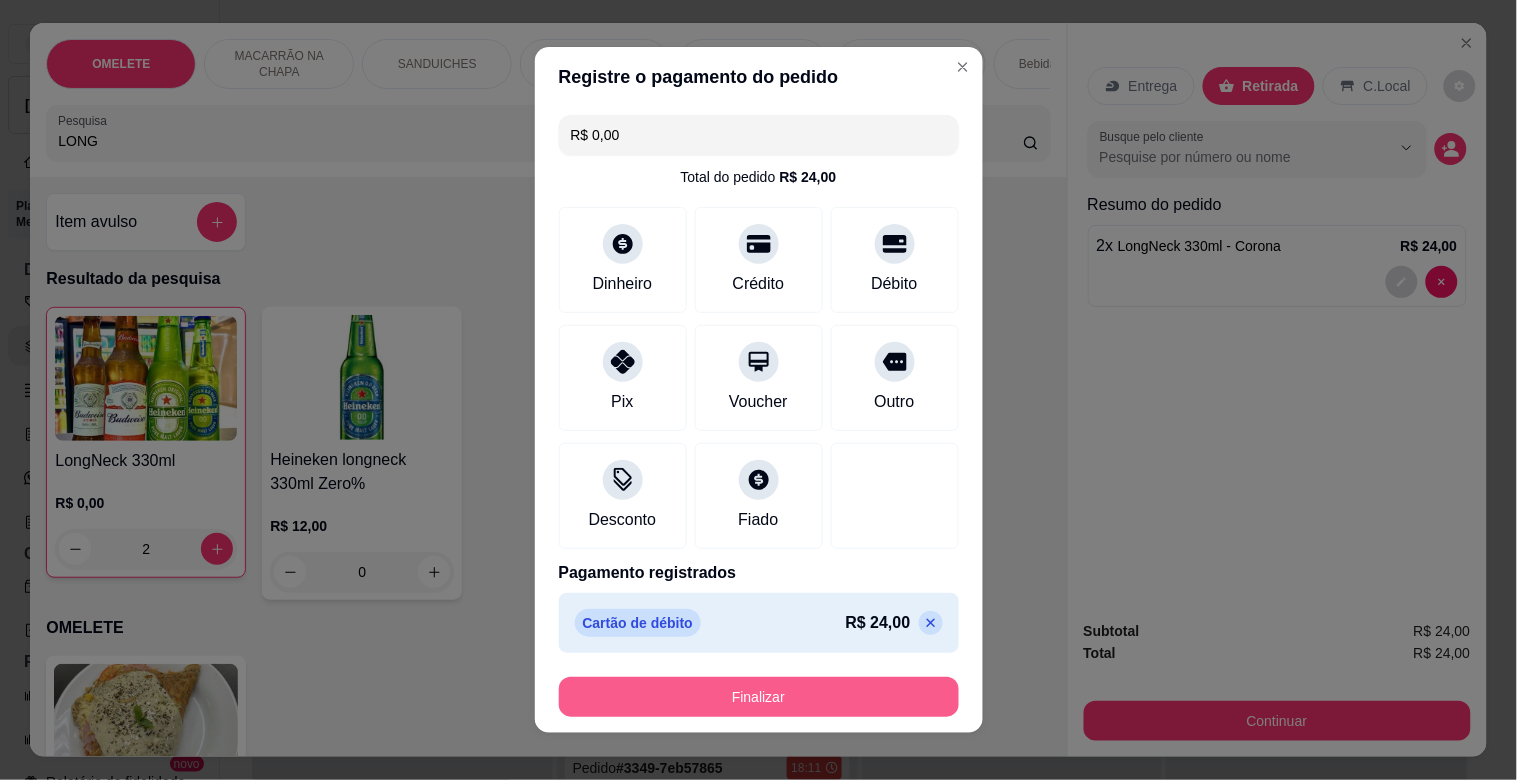 click on "Finalizar" at bounding box center (759, 697) 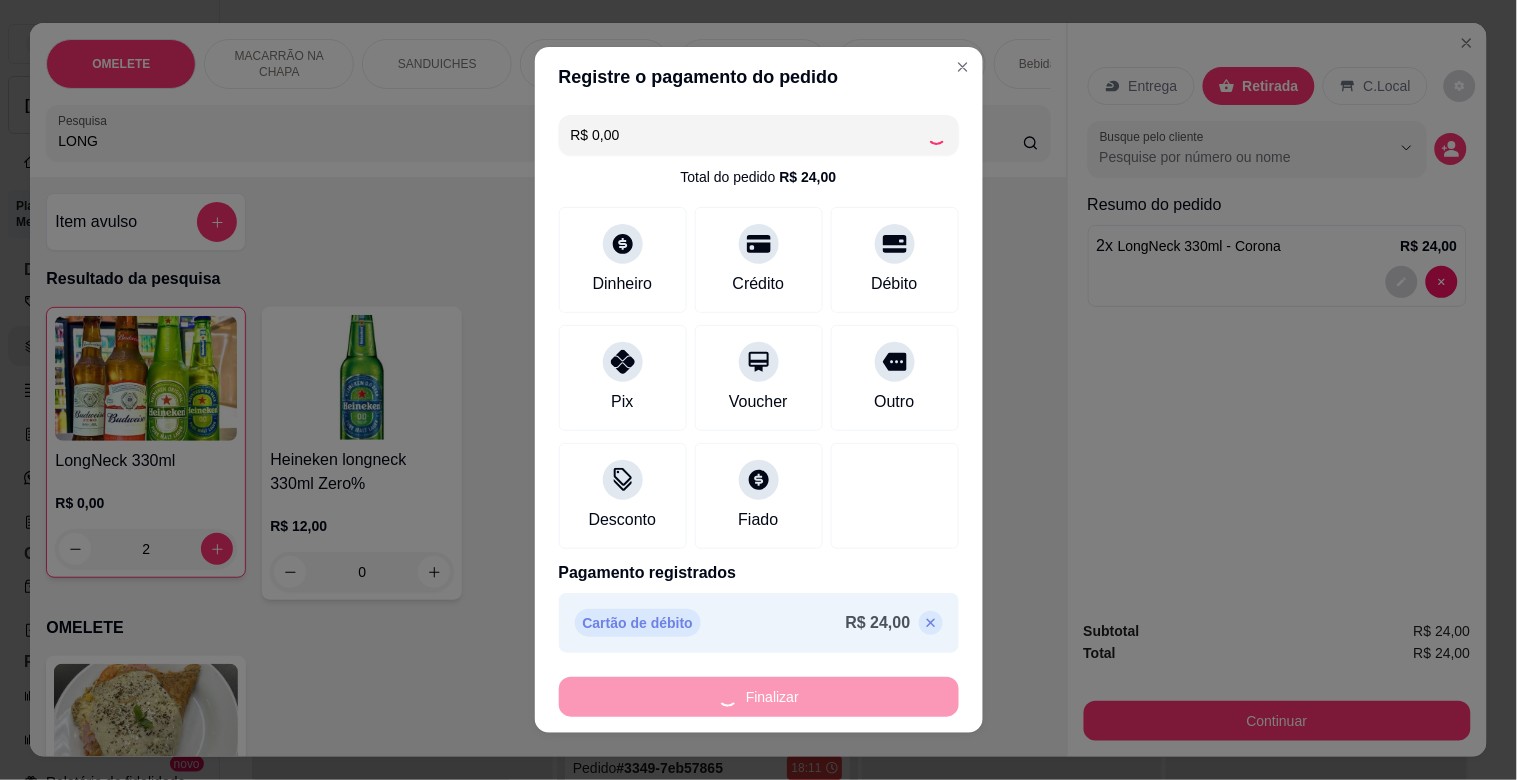 type on "0" 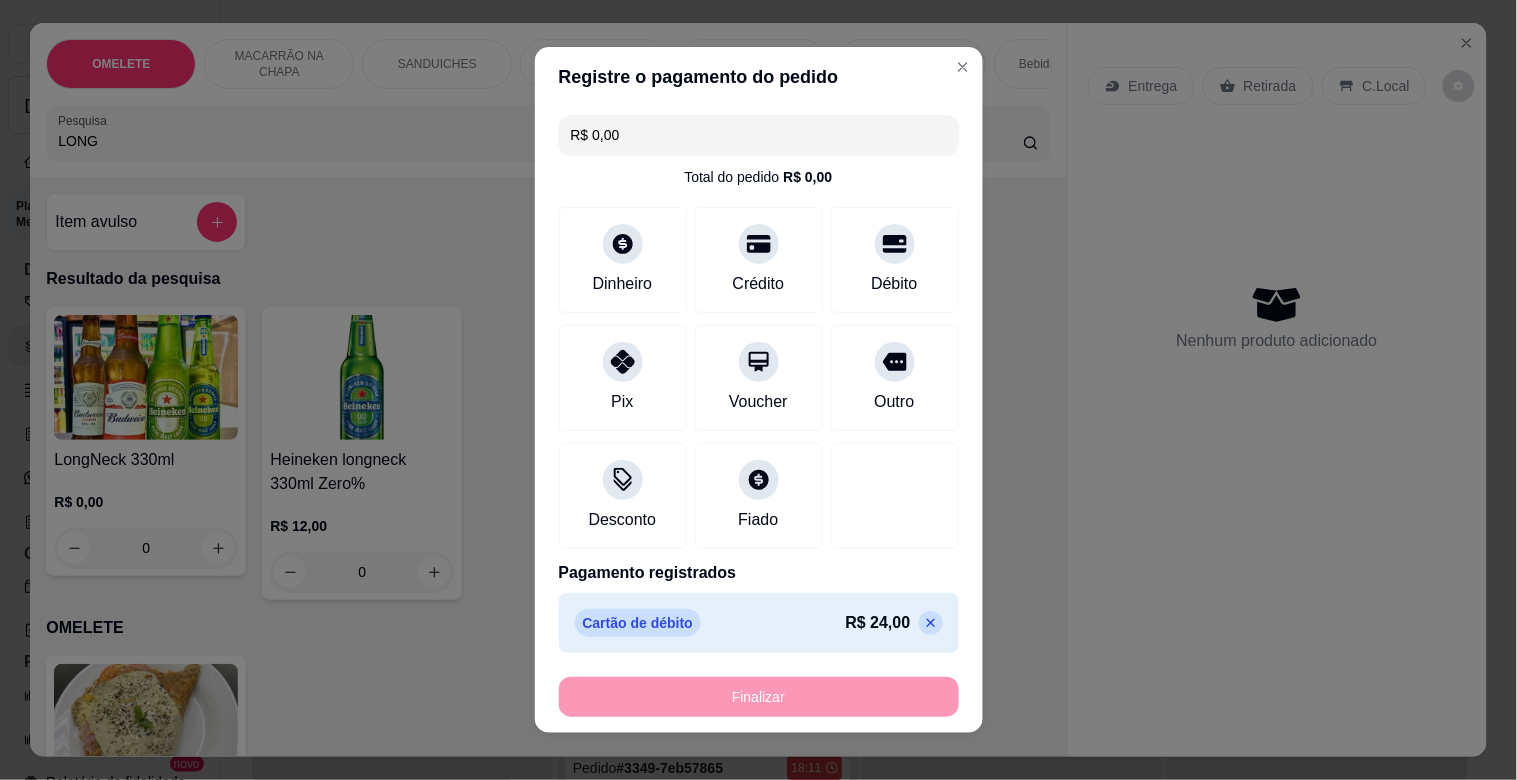type on "-R$ 24,00" 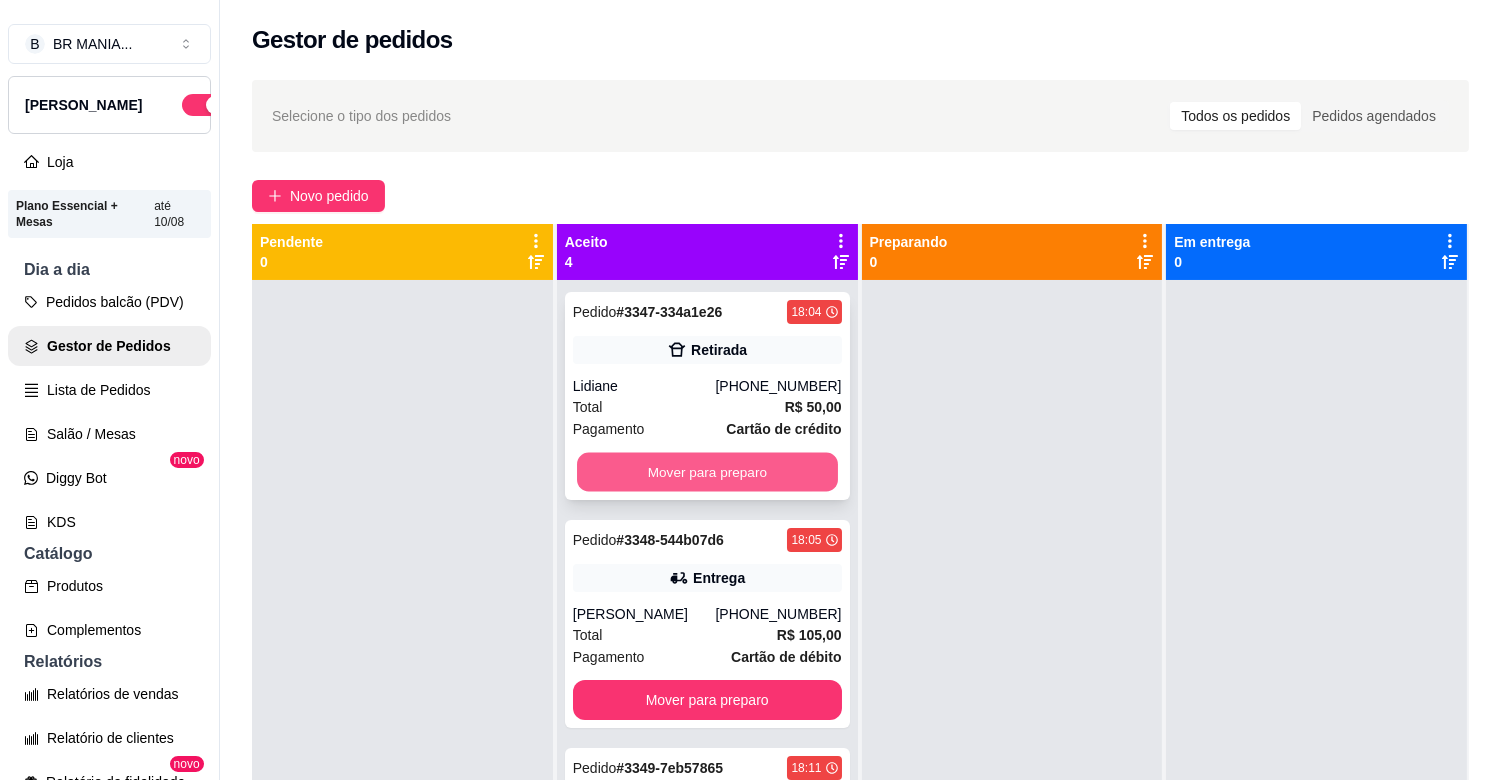 click on "Mover para preparo" at bounding box center (707, 472) 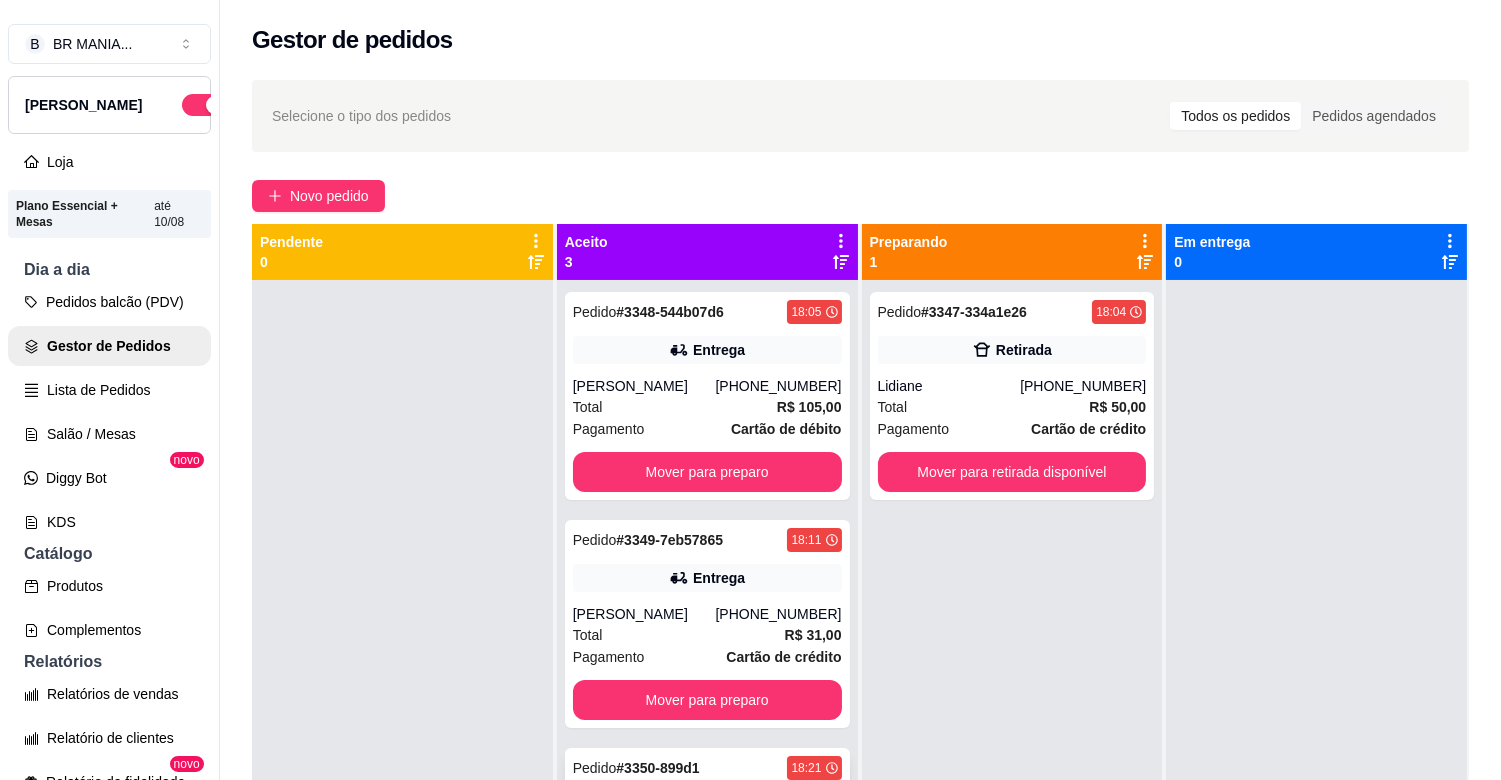 click on "Pedido  # 3350-899d1 18:21" at bounding box center (707, 768) 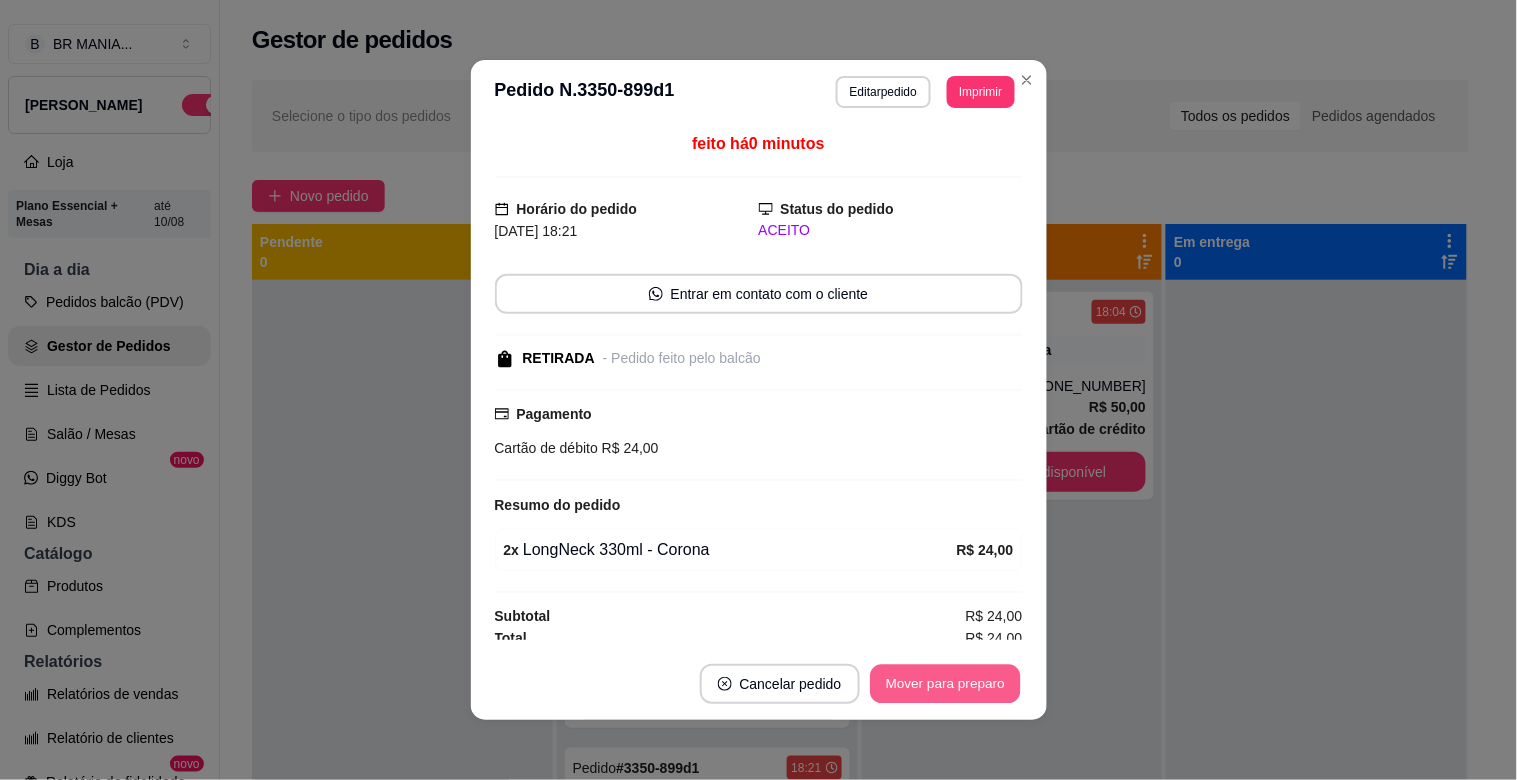 click on "Mover para preparo" at bounding box center [945, 684] 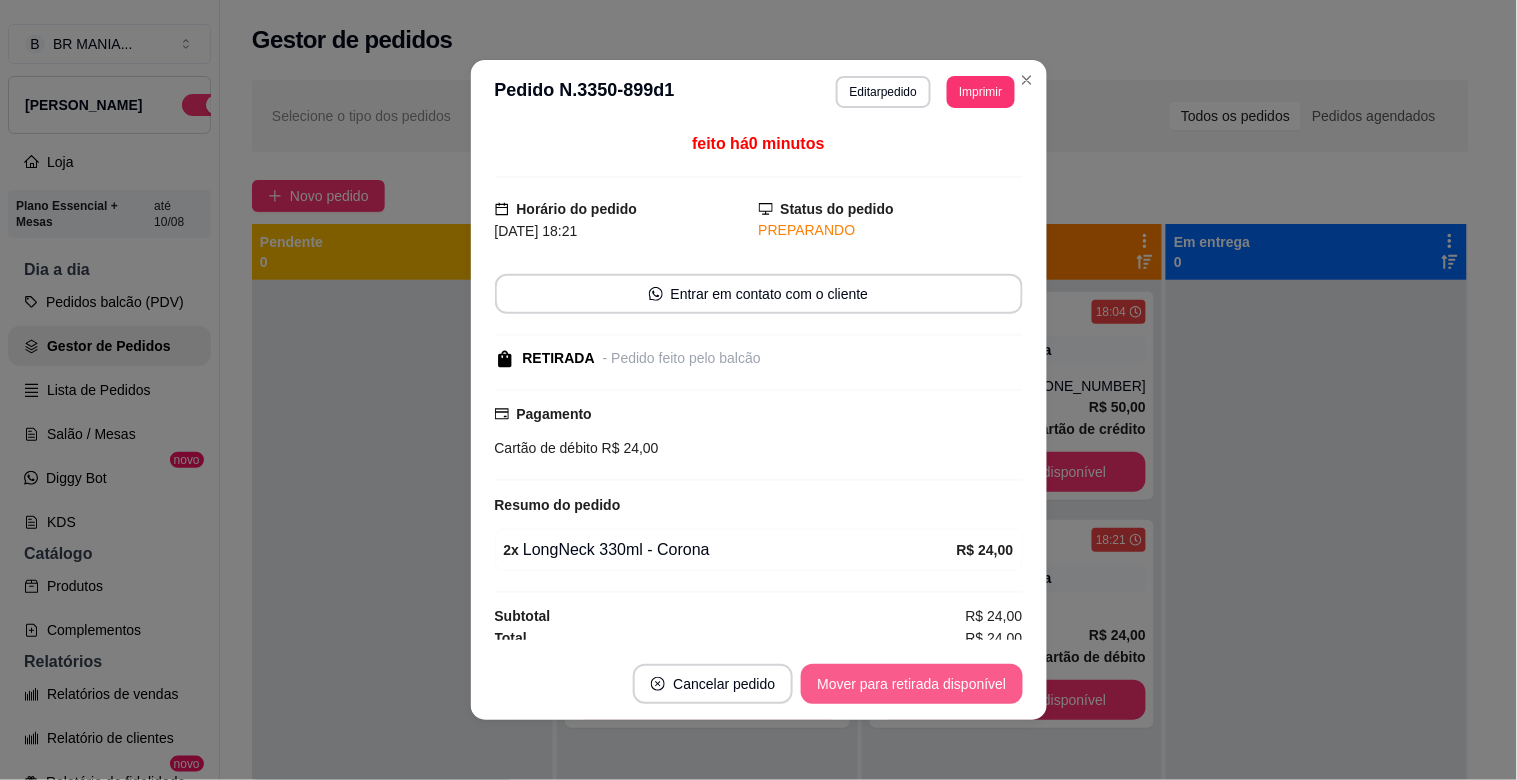 click on "Mover para retirada disponível" at bounding box center [911, 684] 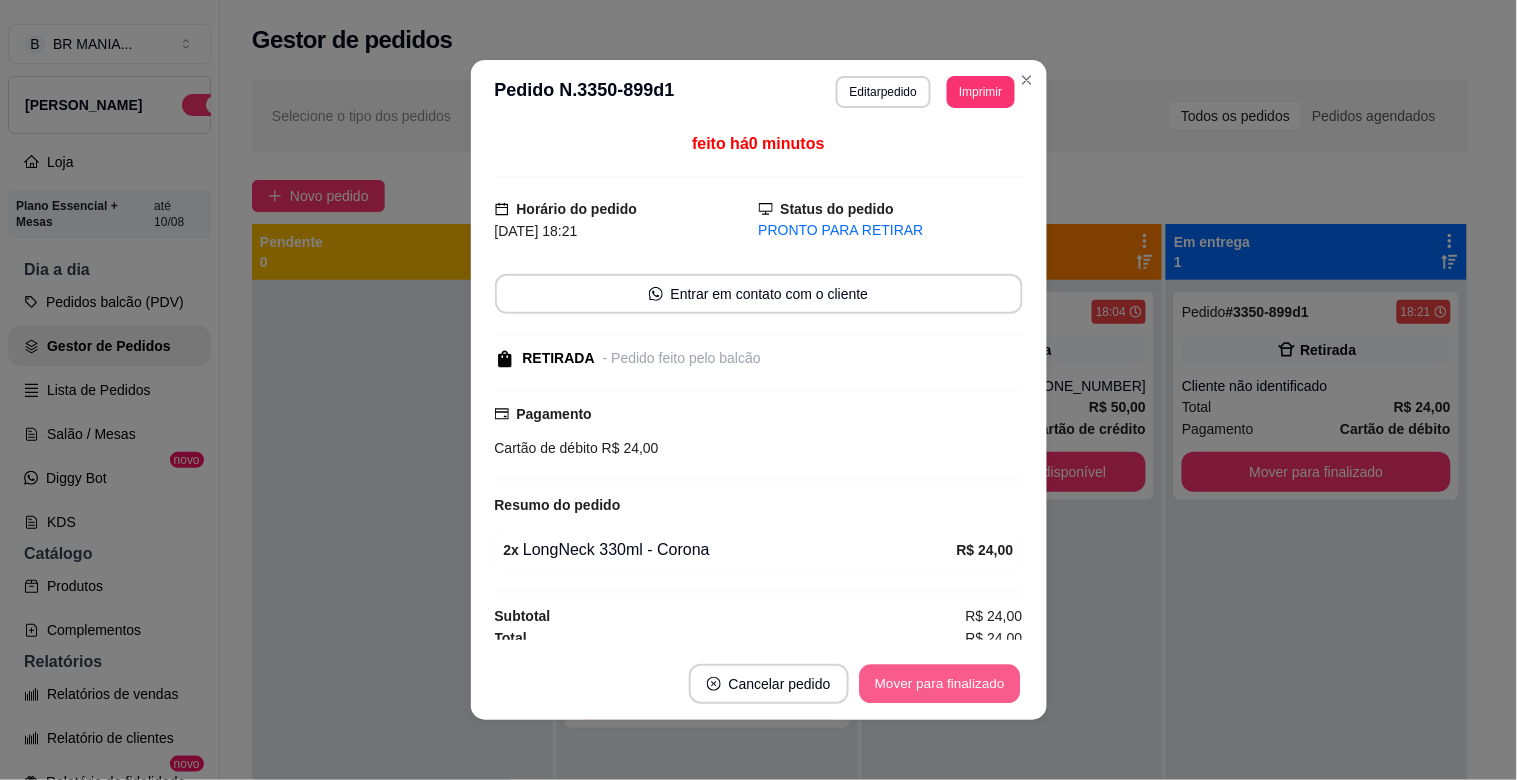 click on "Mover para finalizado" at bounding box center (939, 684) 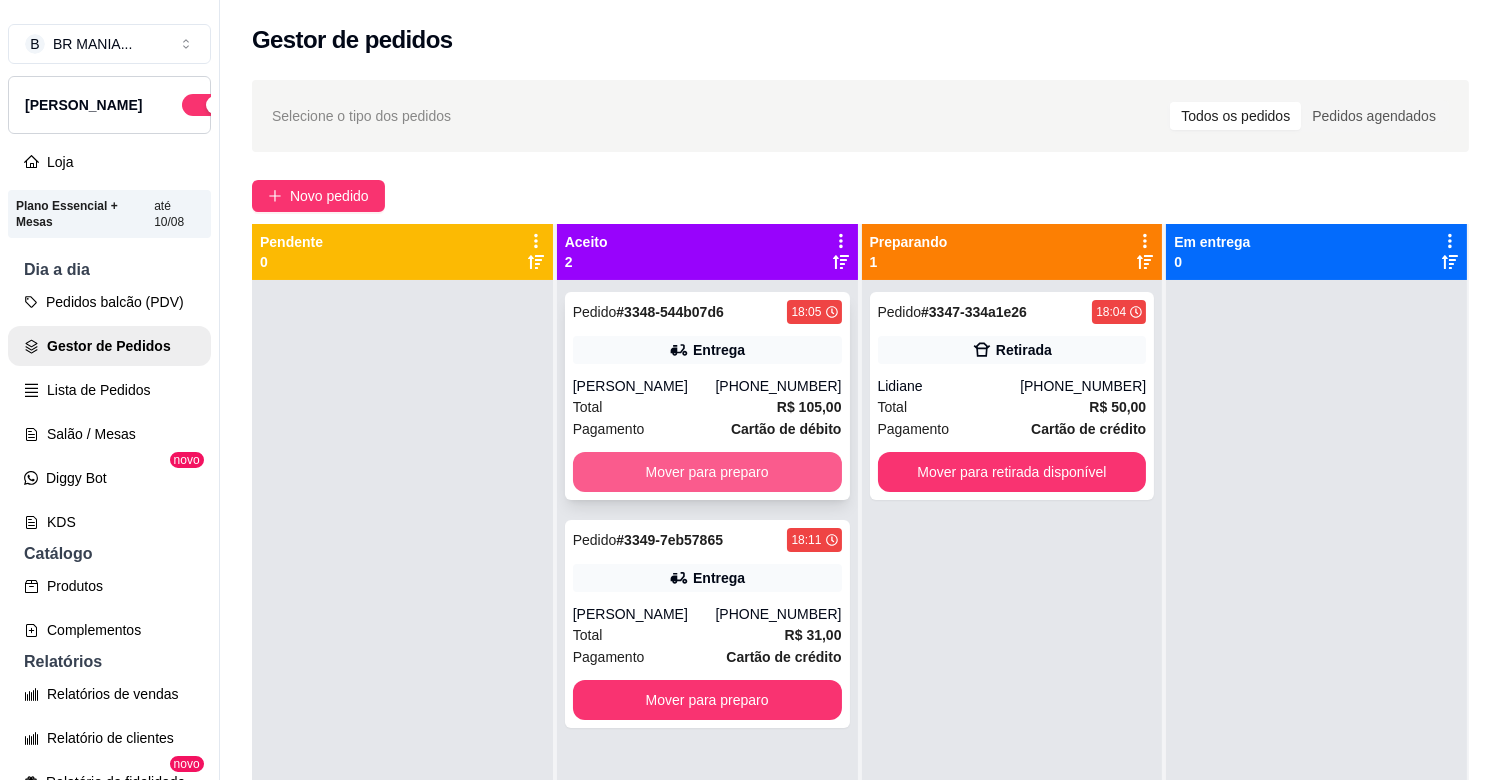 click on "Mover para preparo" at bounding box center [707, 472] 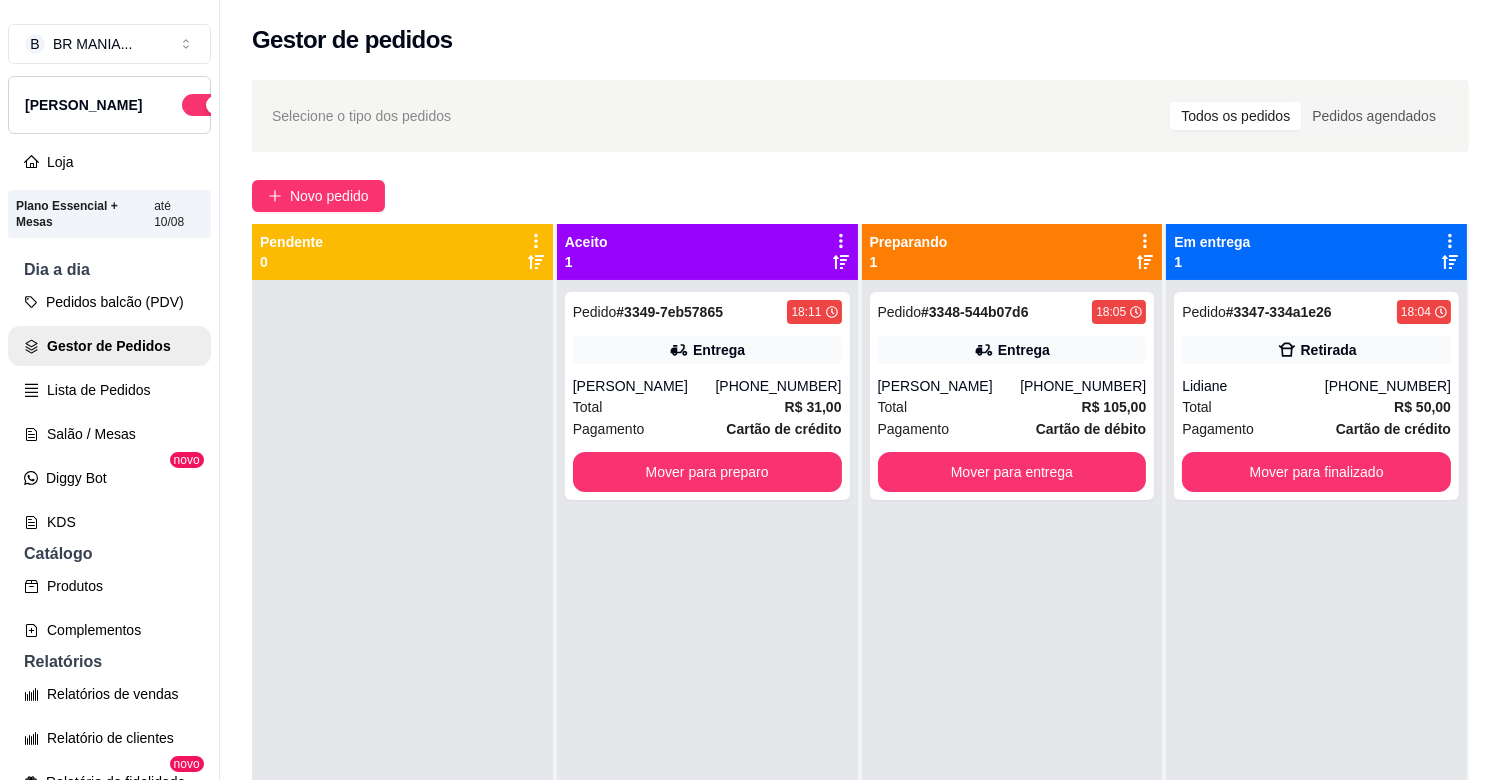 click at bounding box center [402, 670] 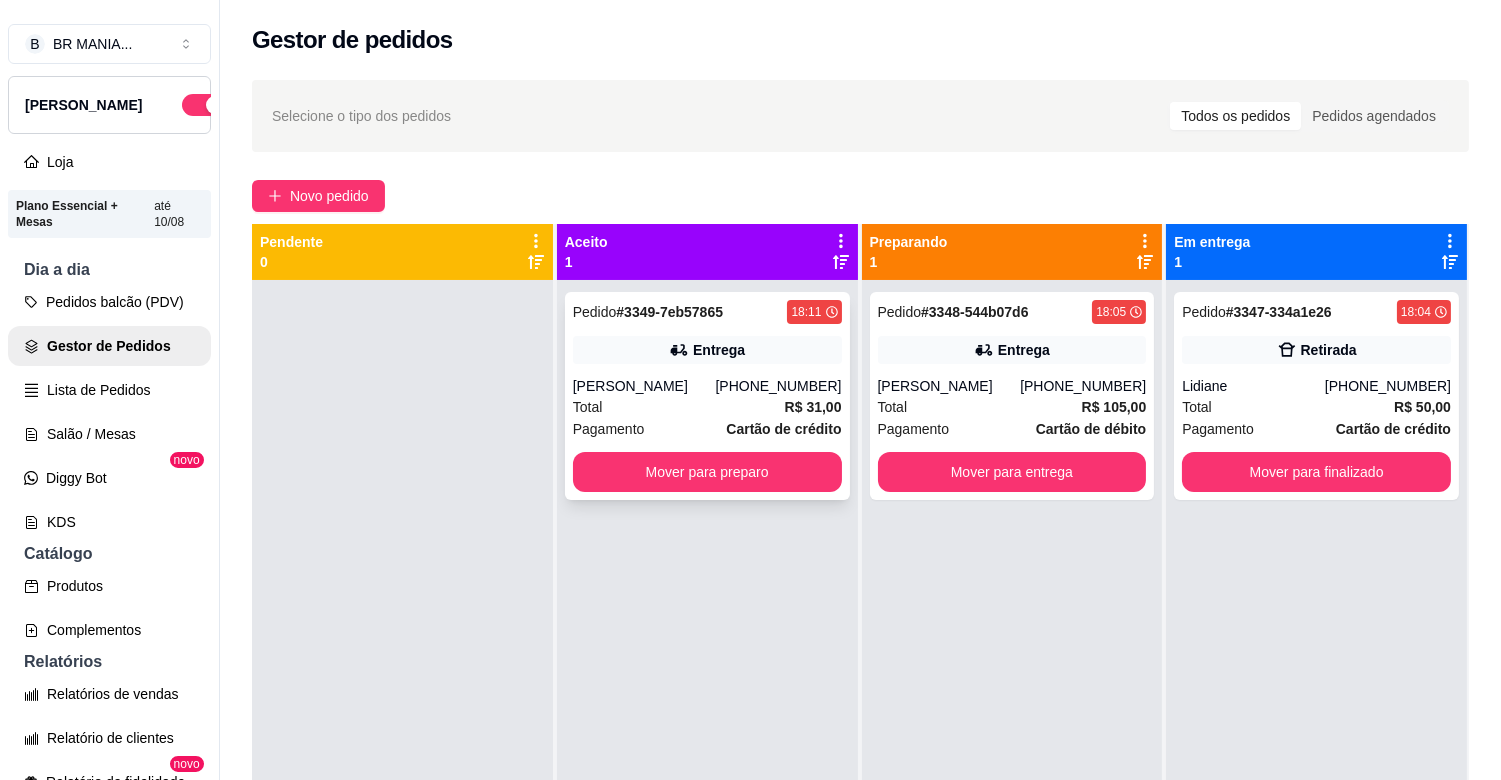 click on "18:11" at bounding box center (806, 312) 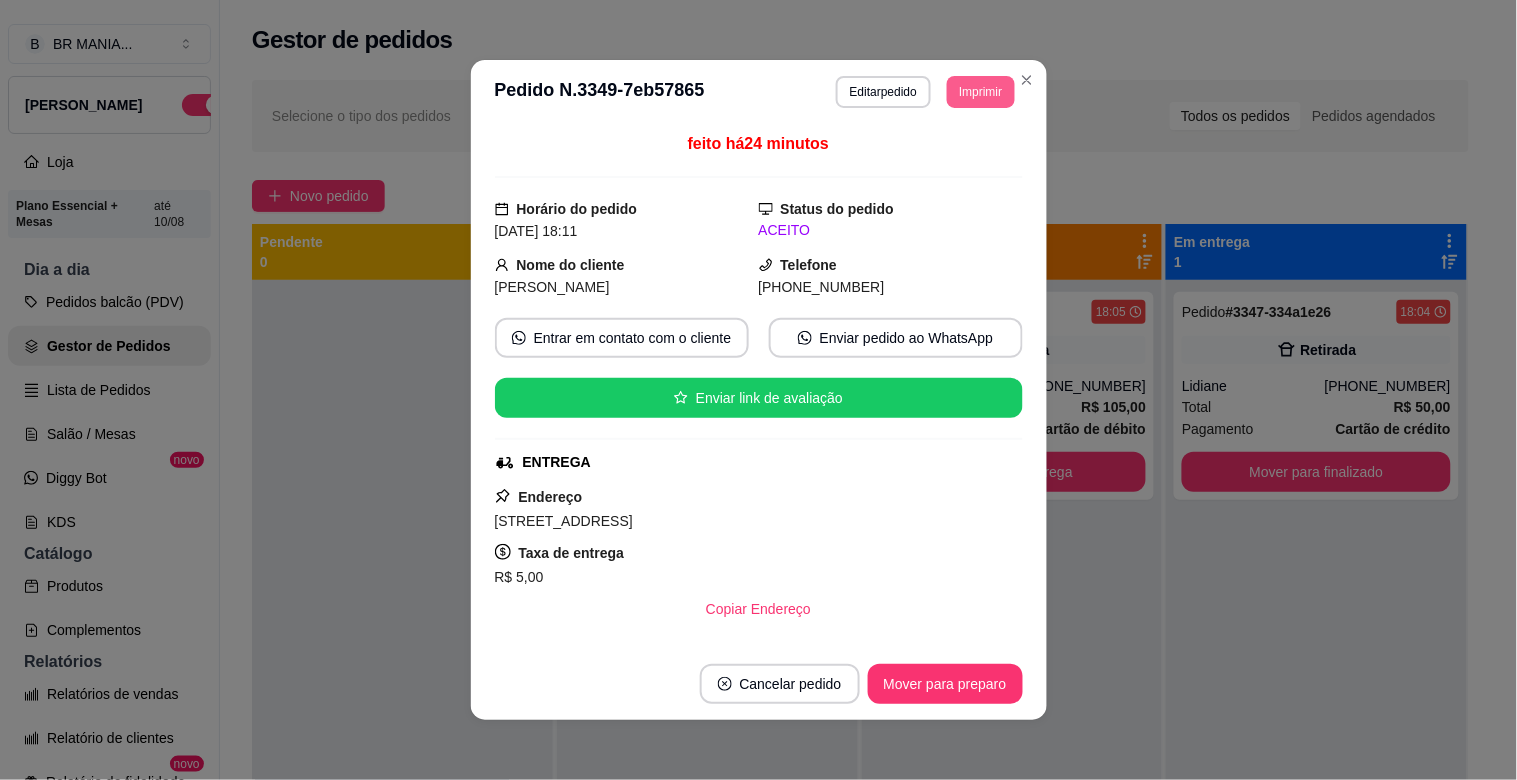 click on "Imprimir" at bounding box center [980, 92] 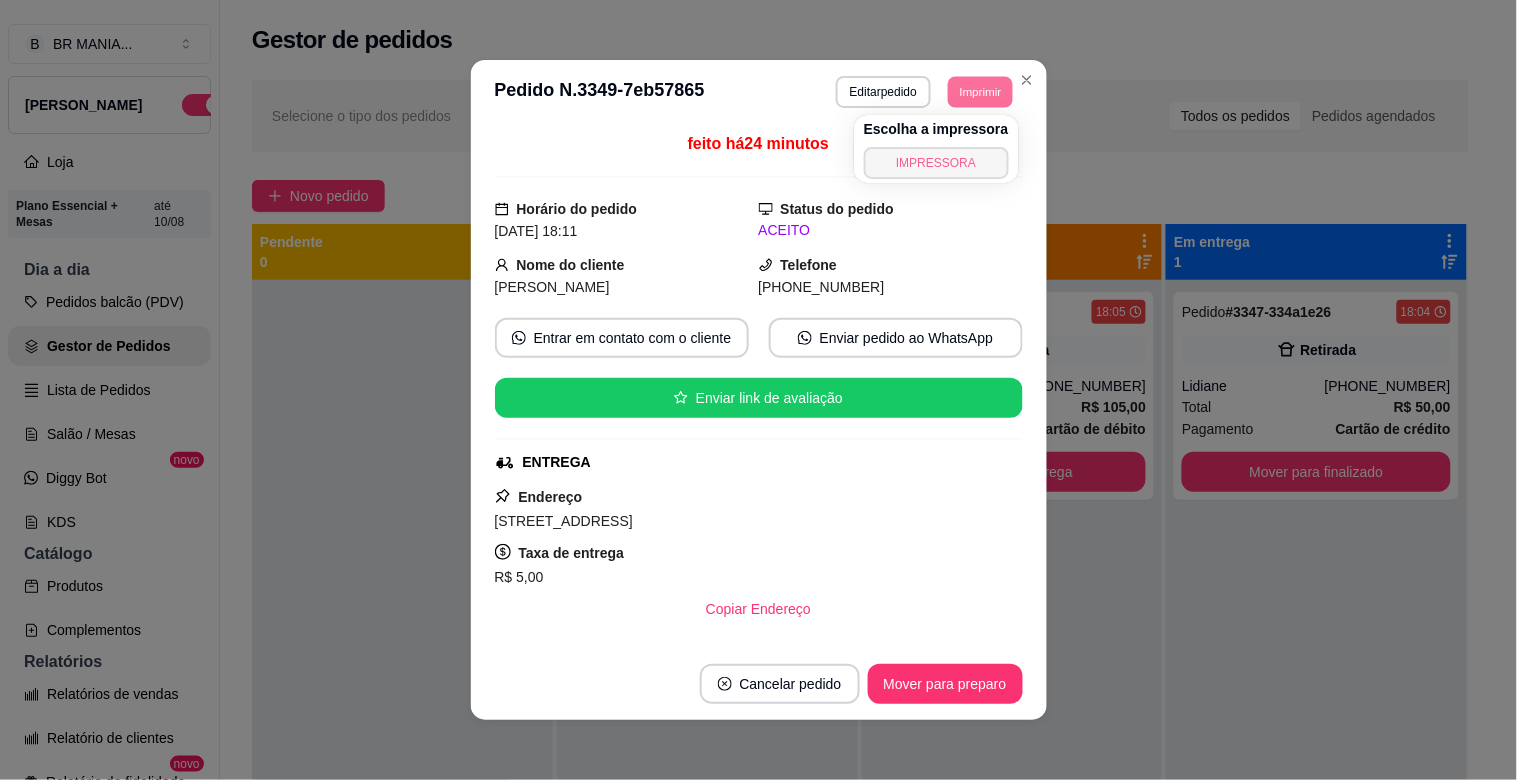 click on "IMPRESSORA" at bounding box center (936, 163) 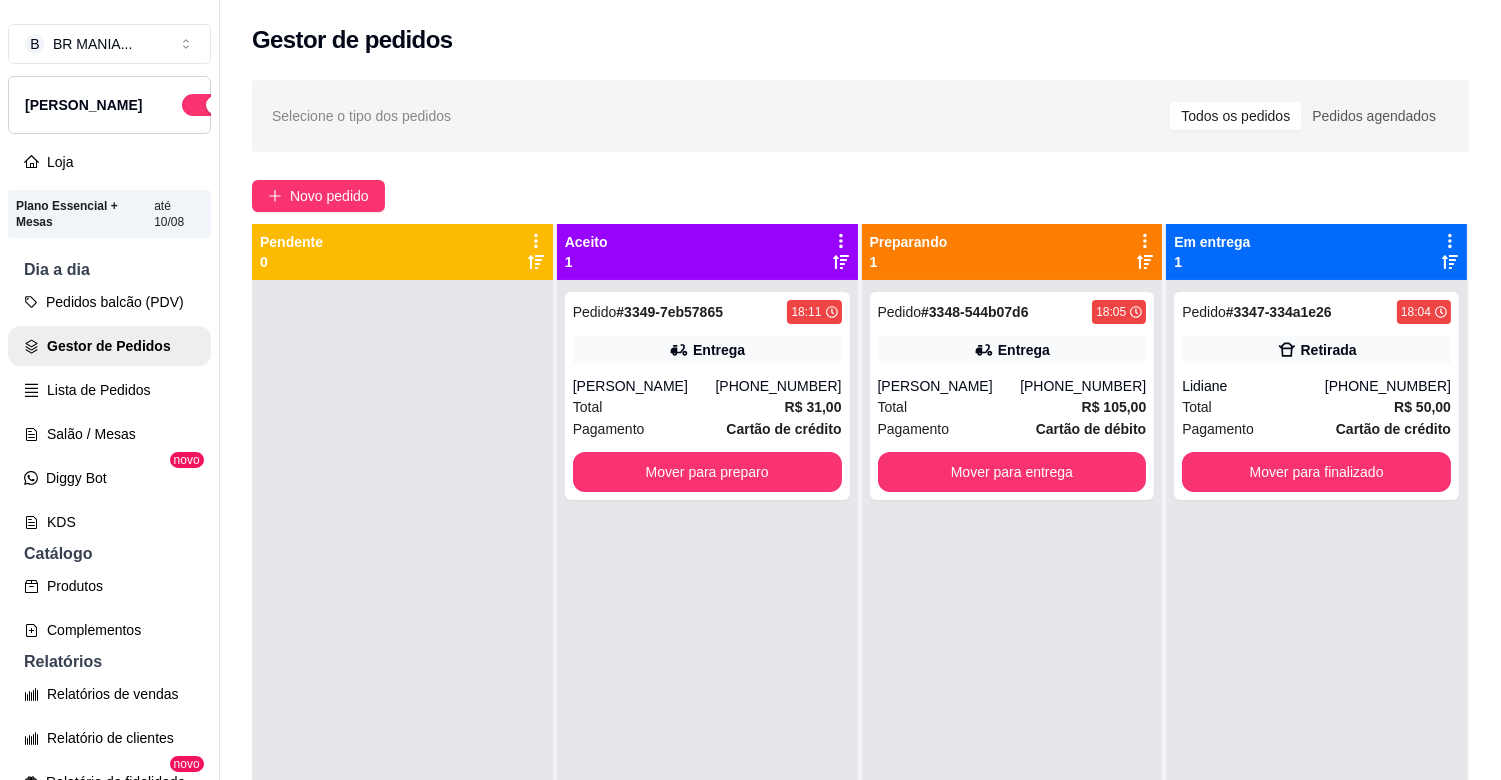 click at bounding box center [402, 670] 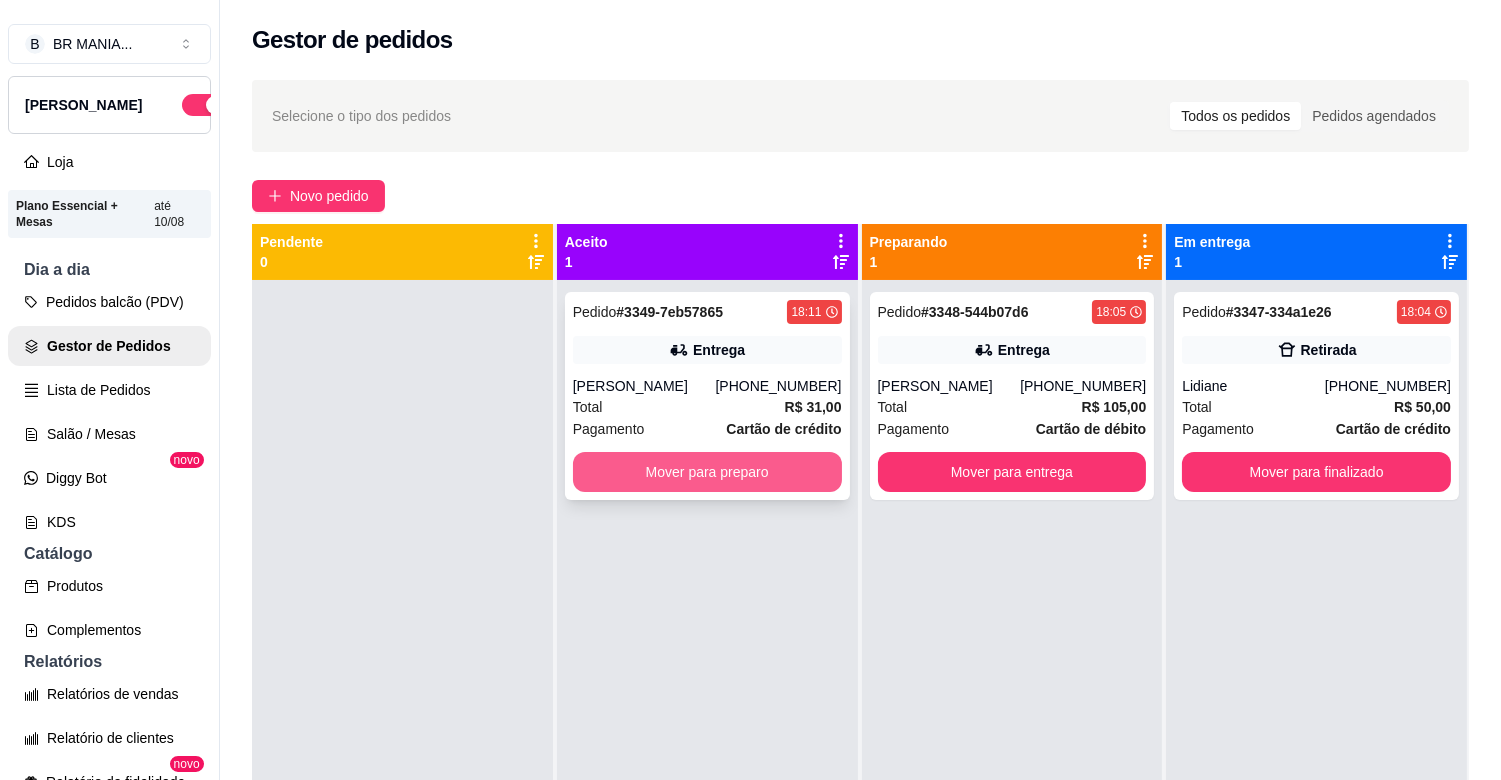 click on "Mover para preparo" at bounding box center (707, 472) 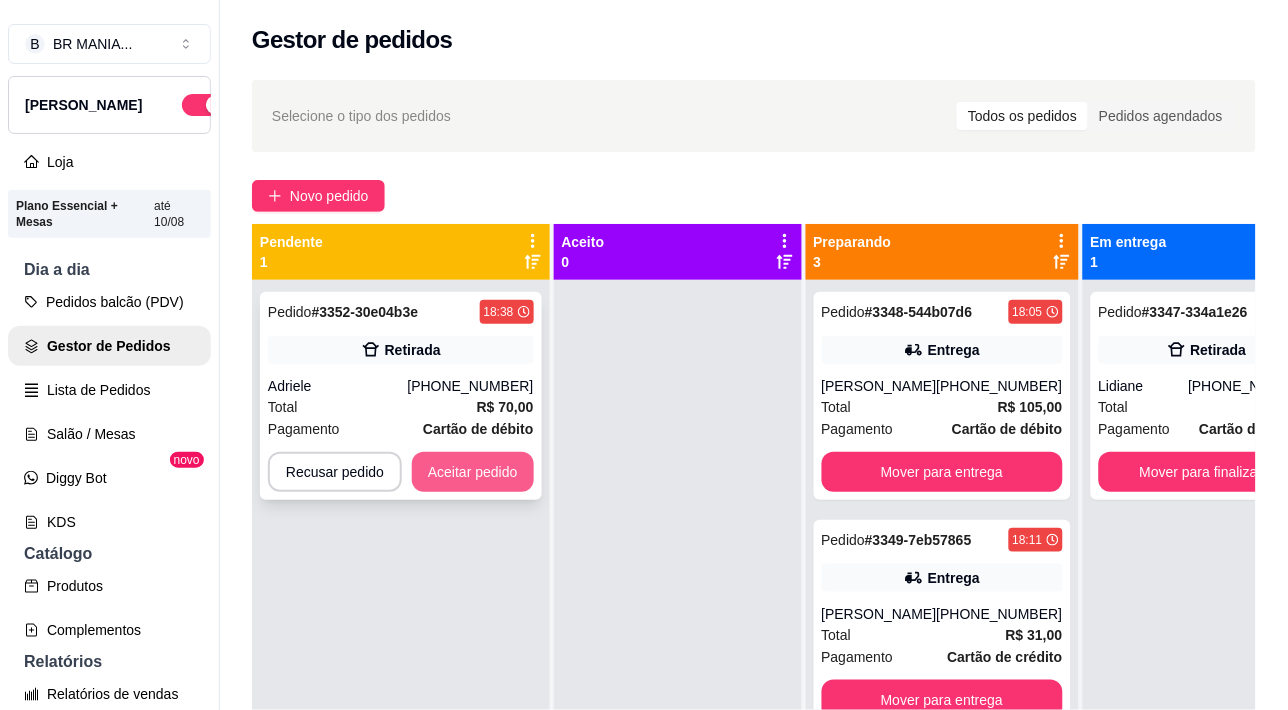 click on "Aceitar pedido" at bounding box center (473, 472) 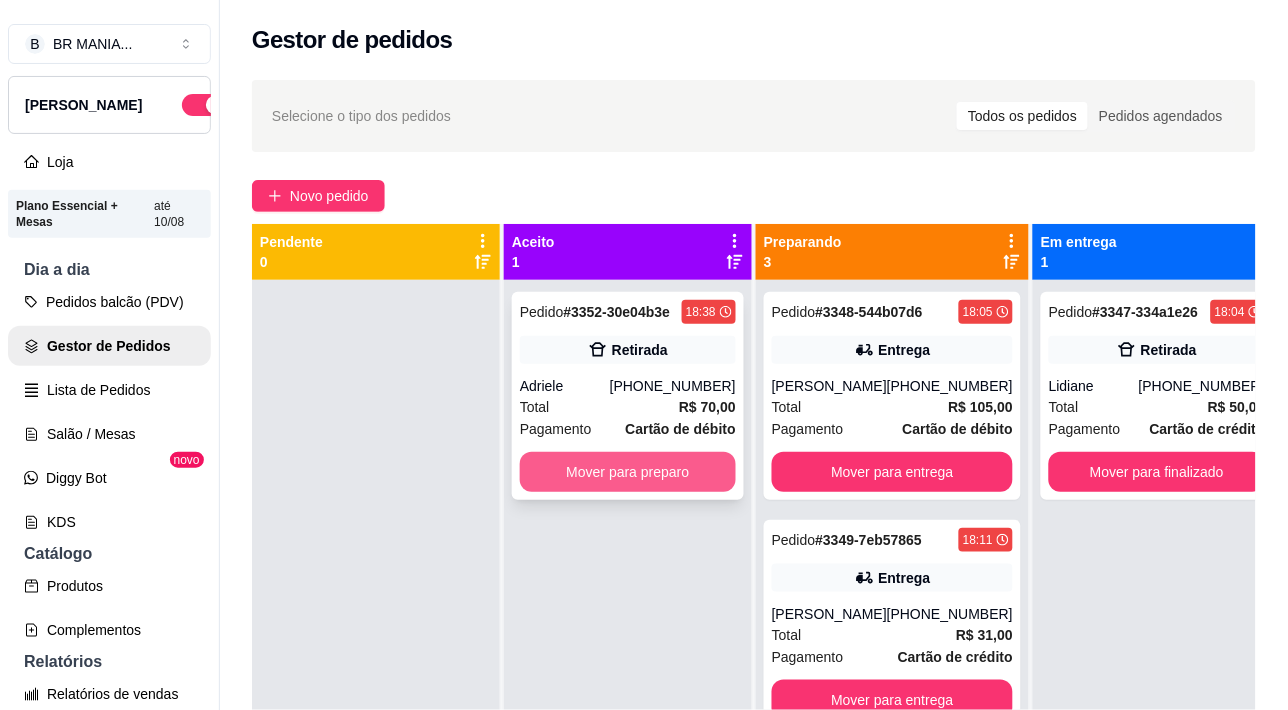 click on "Mover para preparo" at bounding box center [628, 472] 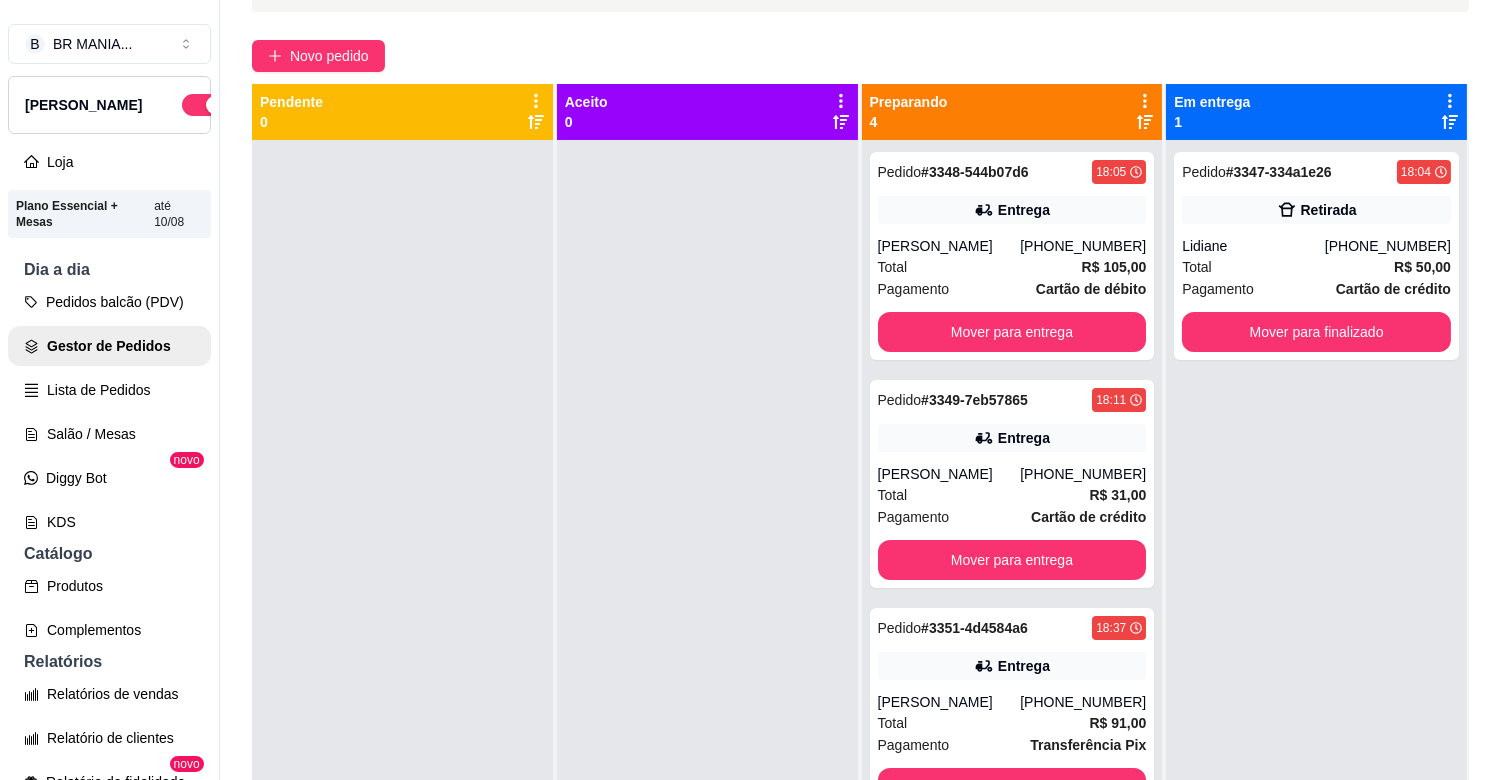 scroll, scrollTop: 181, scrollLeft: 0, axis: vertical 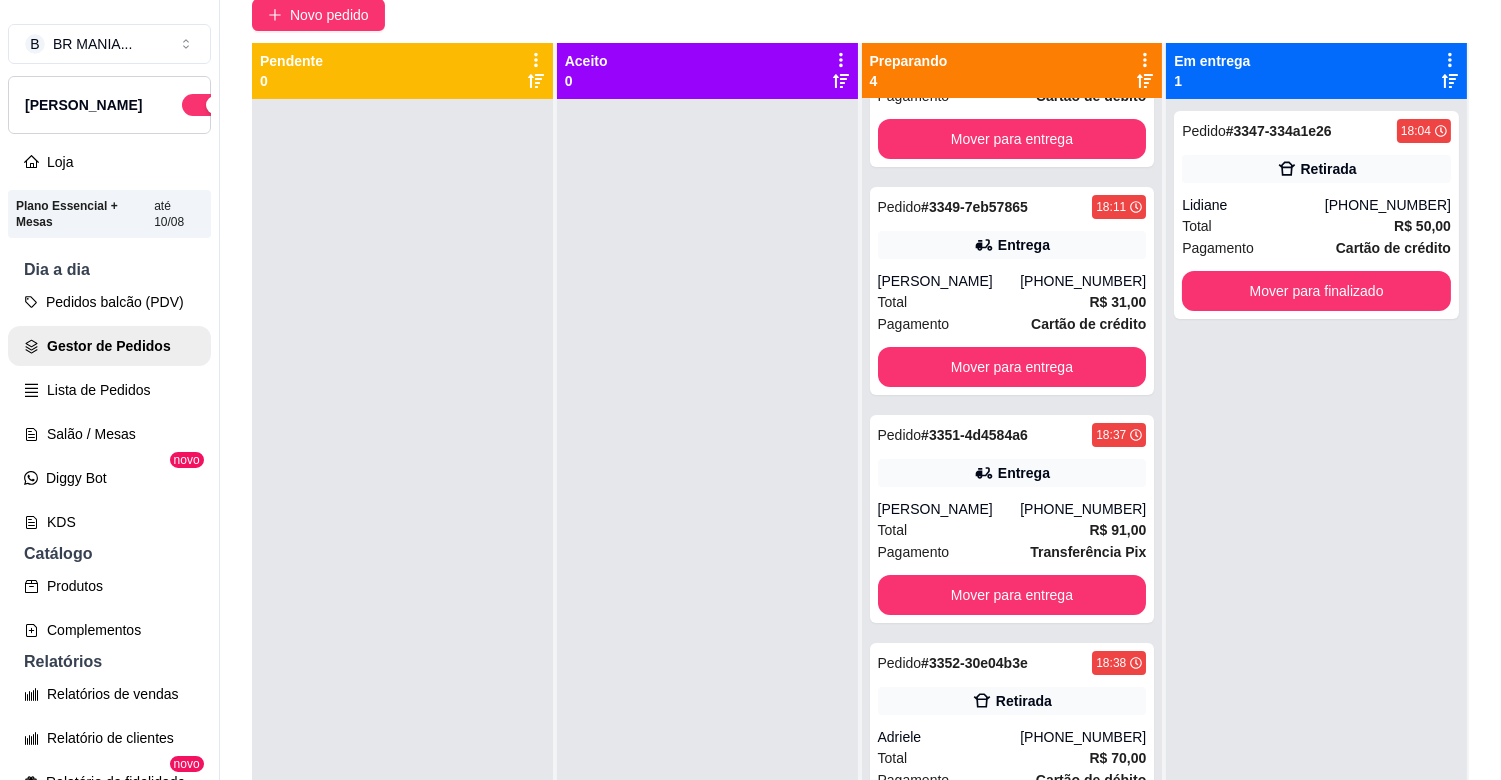 click on "Pedido  # 3347-334a1e26 18:04 Retirada Lidiane  [PHONE_NUMBER] Total R$ 50,00 Pagamento Cartão de crédito Mover para finalizado" at bounding box center [1316, 489] 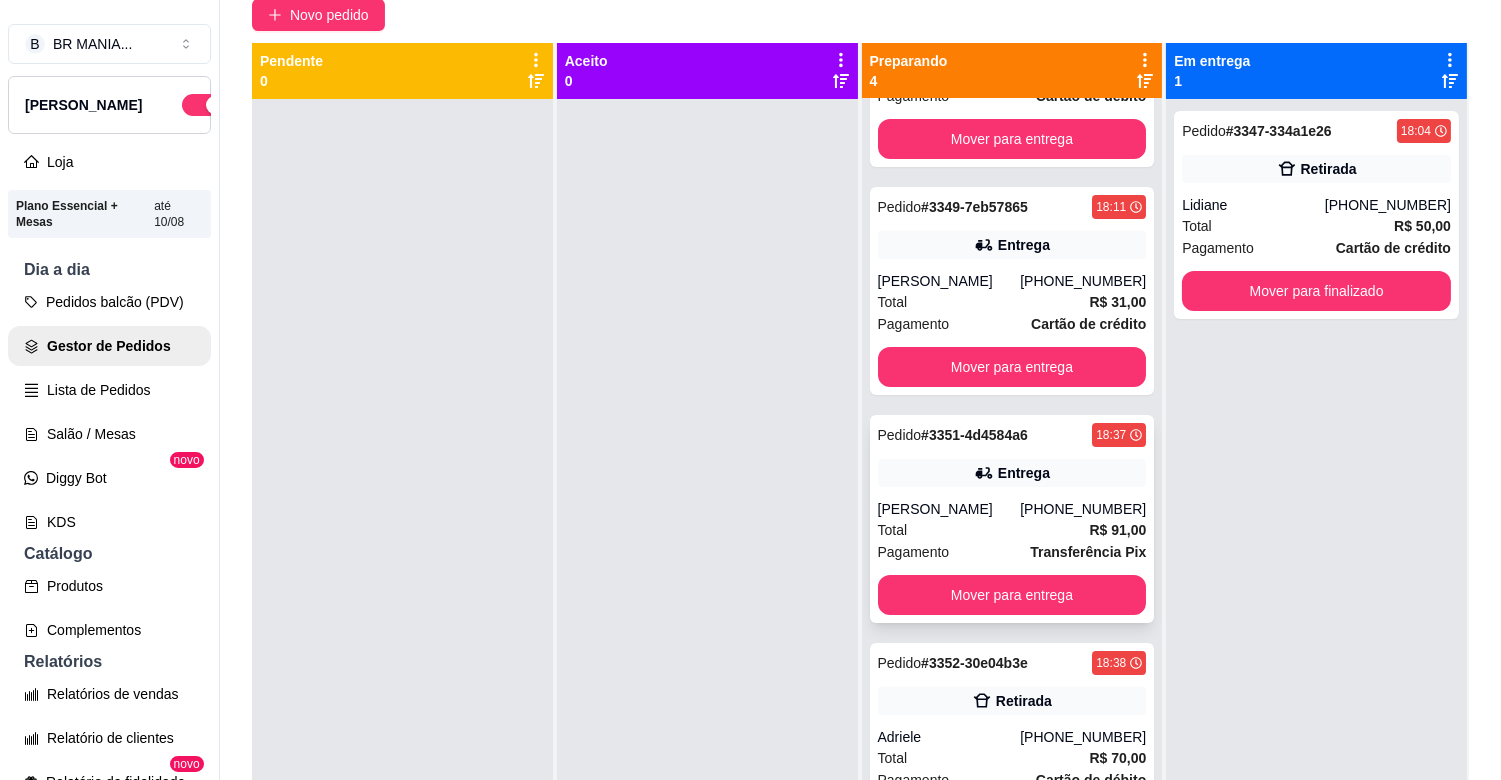 click on "[PHONE_NUMBER]" at bounding box center [1083, 509] 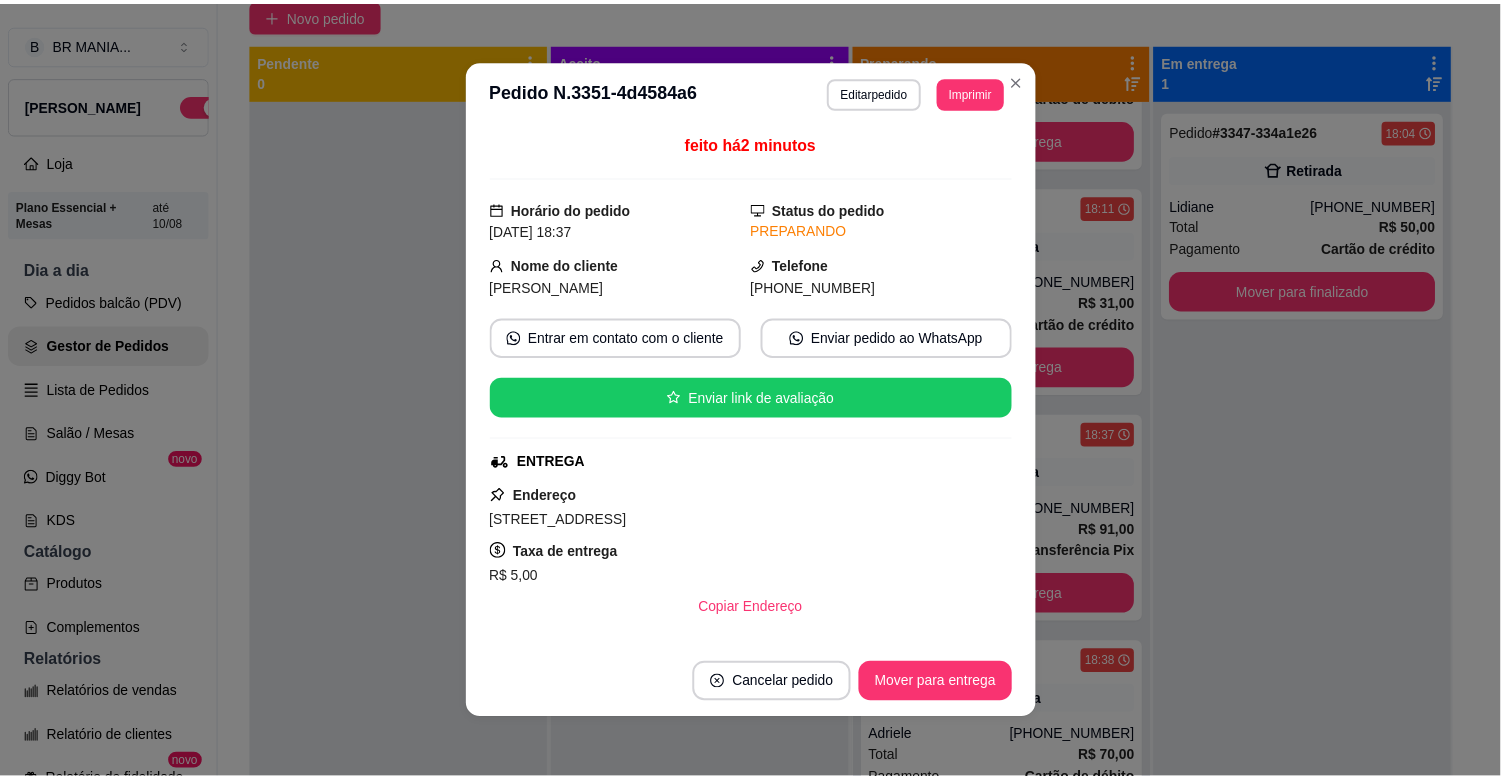 scroll, scrollTop: 7, scrollLeft: 0, axis: vertical 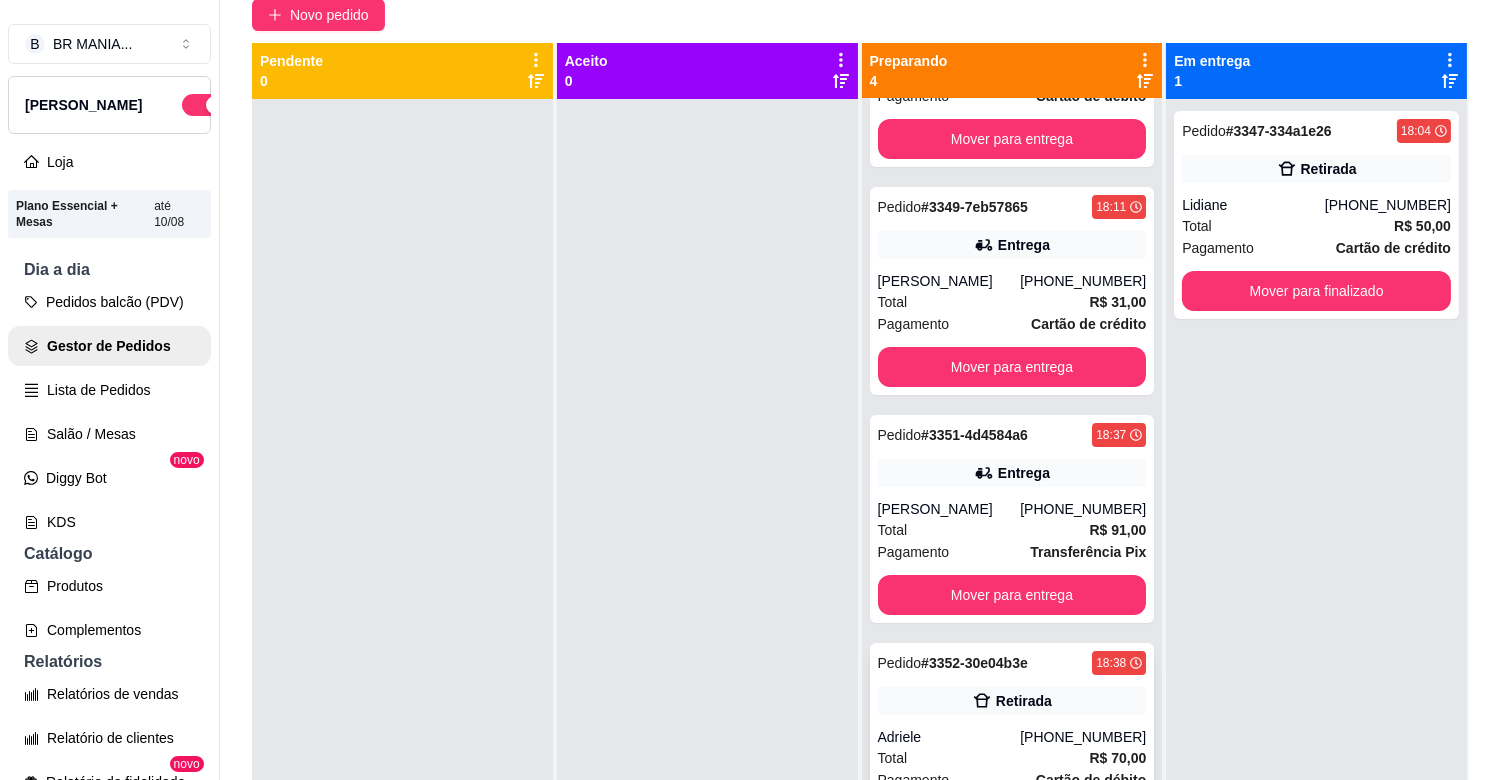 click on "Adriele" at bounding box center (949, 737) 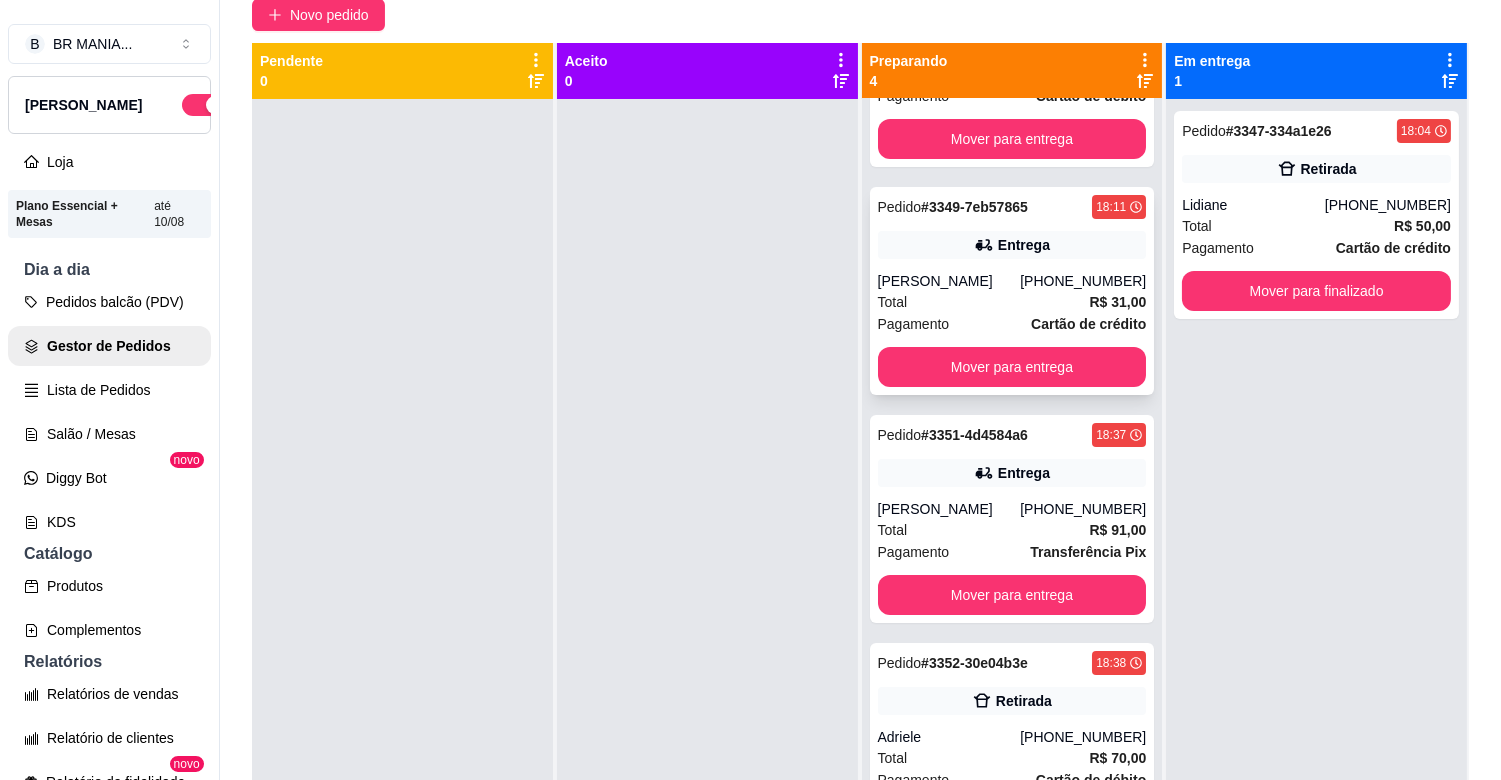 click on "Total R$ 31,00" at bounding box center (1012, 302) 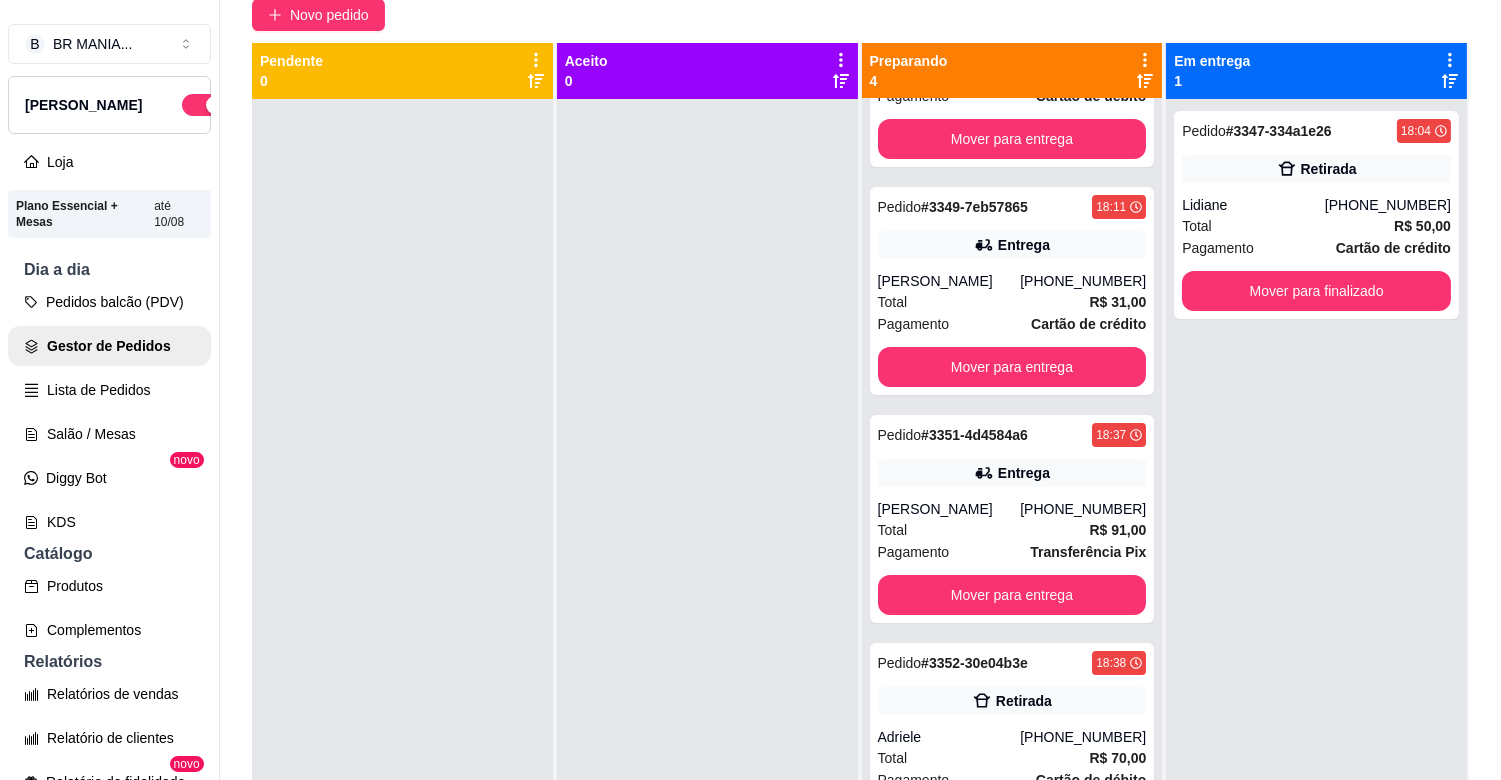 drag, startPoint x: 1121, startPoint y: 494, endPoint x: 1127, endPoint y: 366, distance: 128.14055 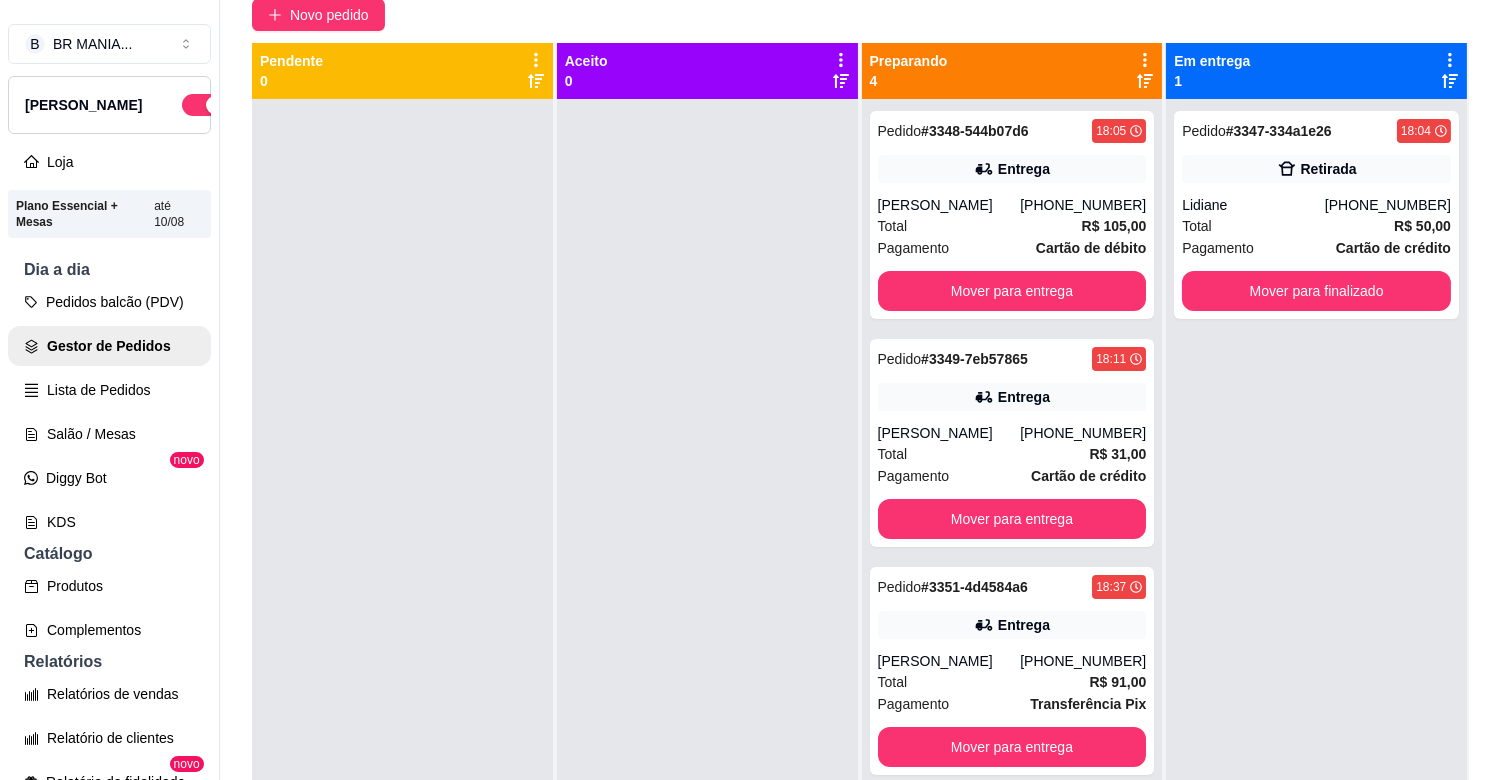 click on "Pedido  # 3347-334a1e26 18:04 Retirada Lidiane  [PHONE_NUMBER] Total R$ 50,00 Pagamento Cartão de crédito Mover para finalizado" at bounding box center [1316, 489] 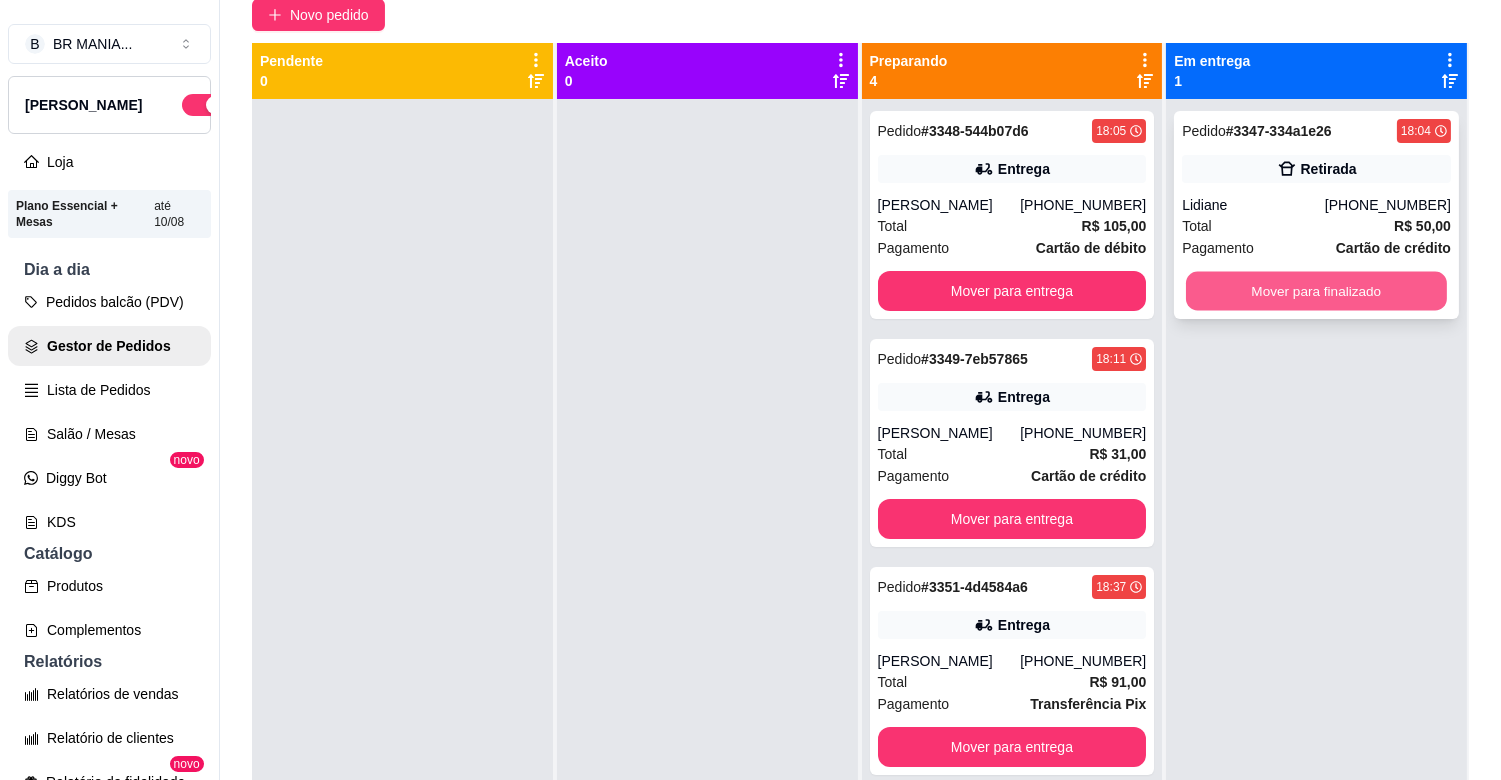 click on "Mover para finalizado" at bounding box center (1316, 291) 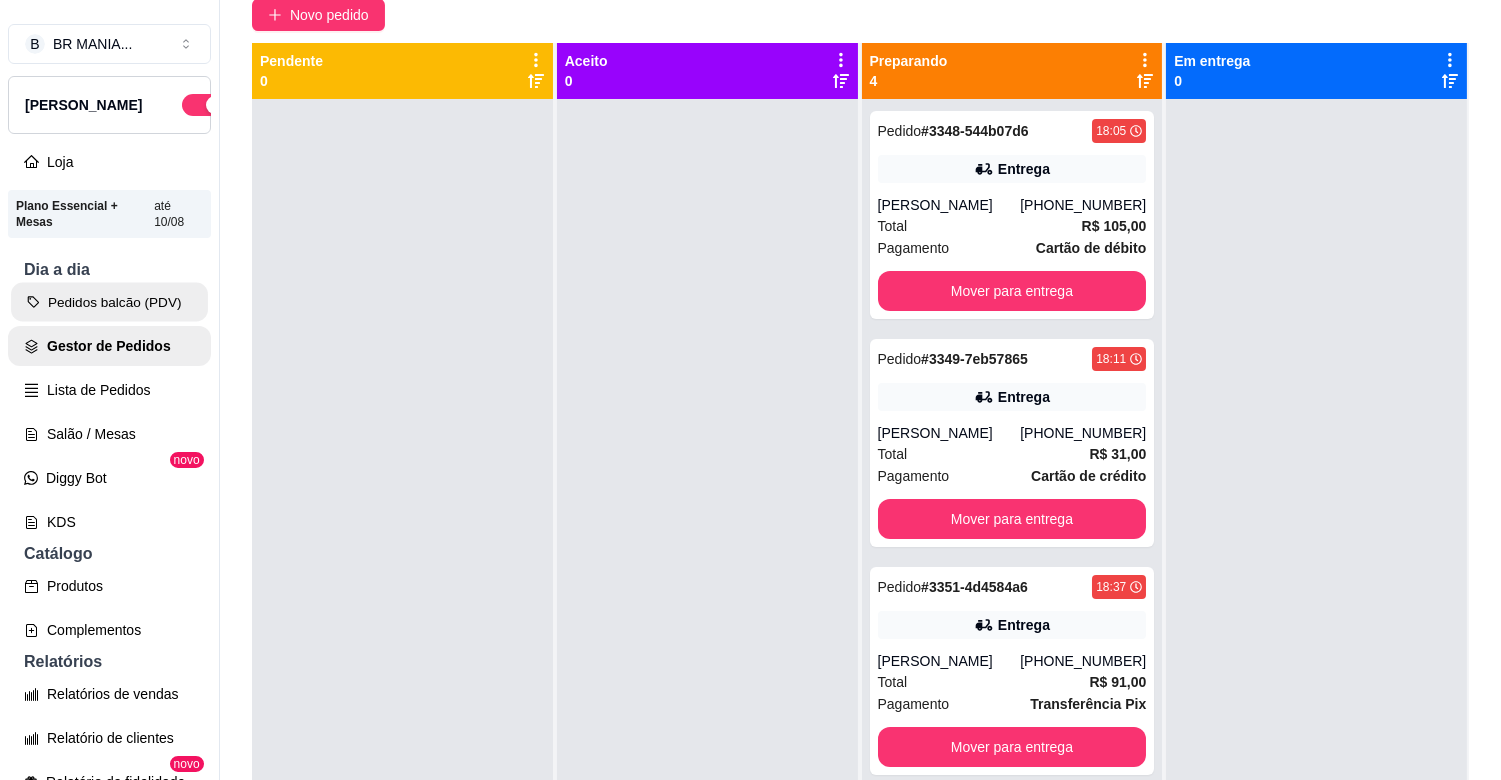 click on "Pedidos balcão (PDV)" at bounding box center [109, 302] 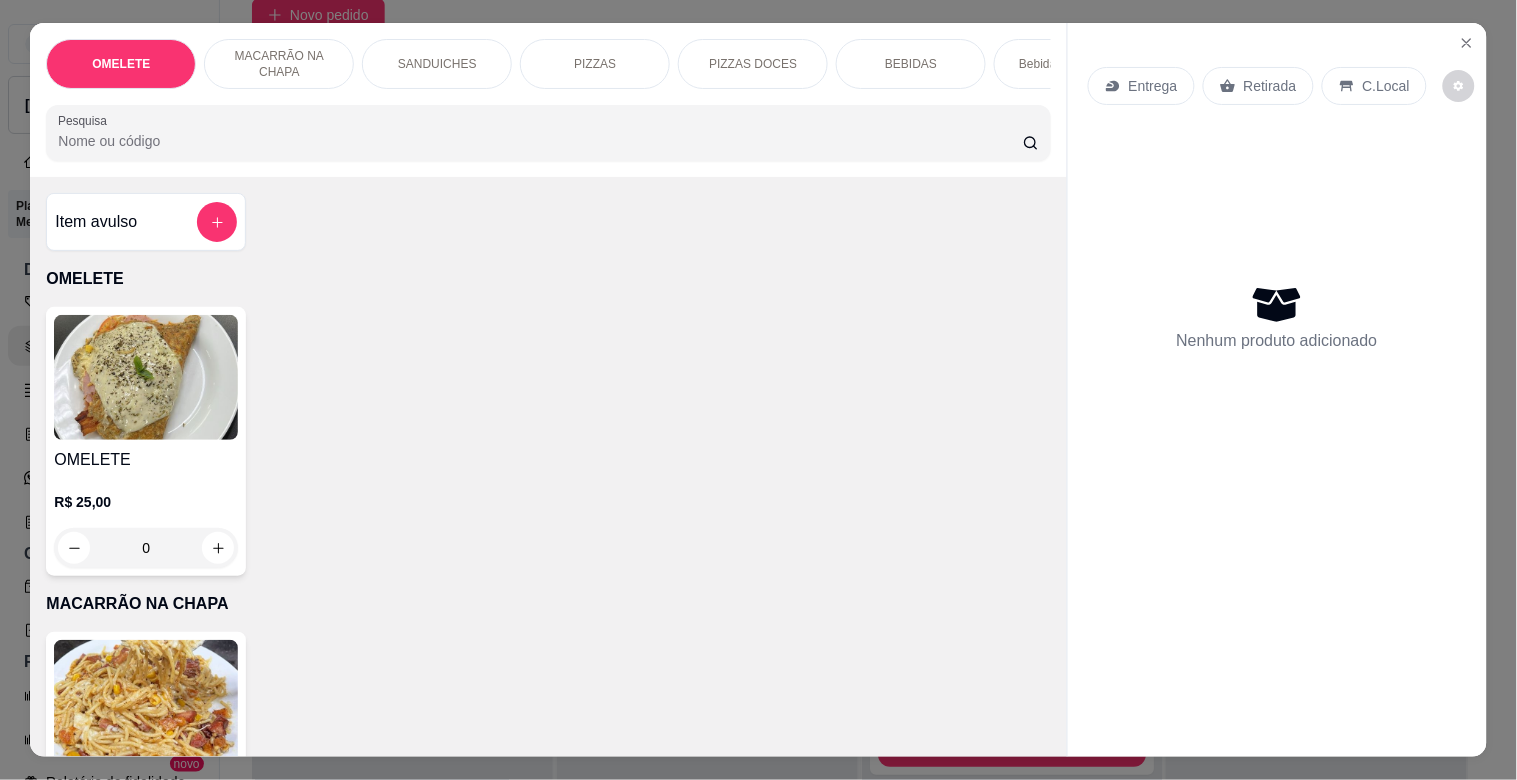 click on "OMELETE MACARRÃO NA CHAPA  SANDUICHES PIZZAS PIZZAS DOCES BEBIDAS  Bebidas Alcoólicas  Bebidas Não alcoólicas  Energético  ELMA CHIPS Salgados  BOMBONIERE  Chup chup Rose Gourmet  Chup chup Lets  KIBOM Gelo  Paieiro  Isqueiro BIC Grande  Seda ZOMO  Doceria [PERSON_NAME]  Pesquisa" at bounding box center [548, 100] 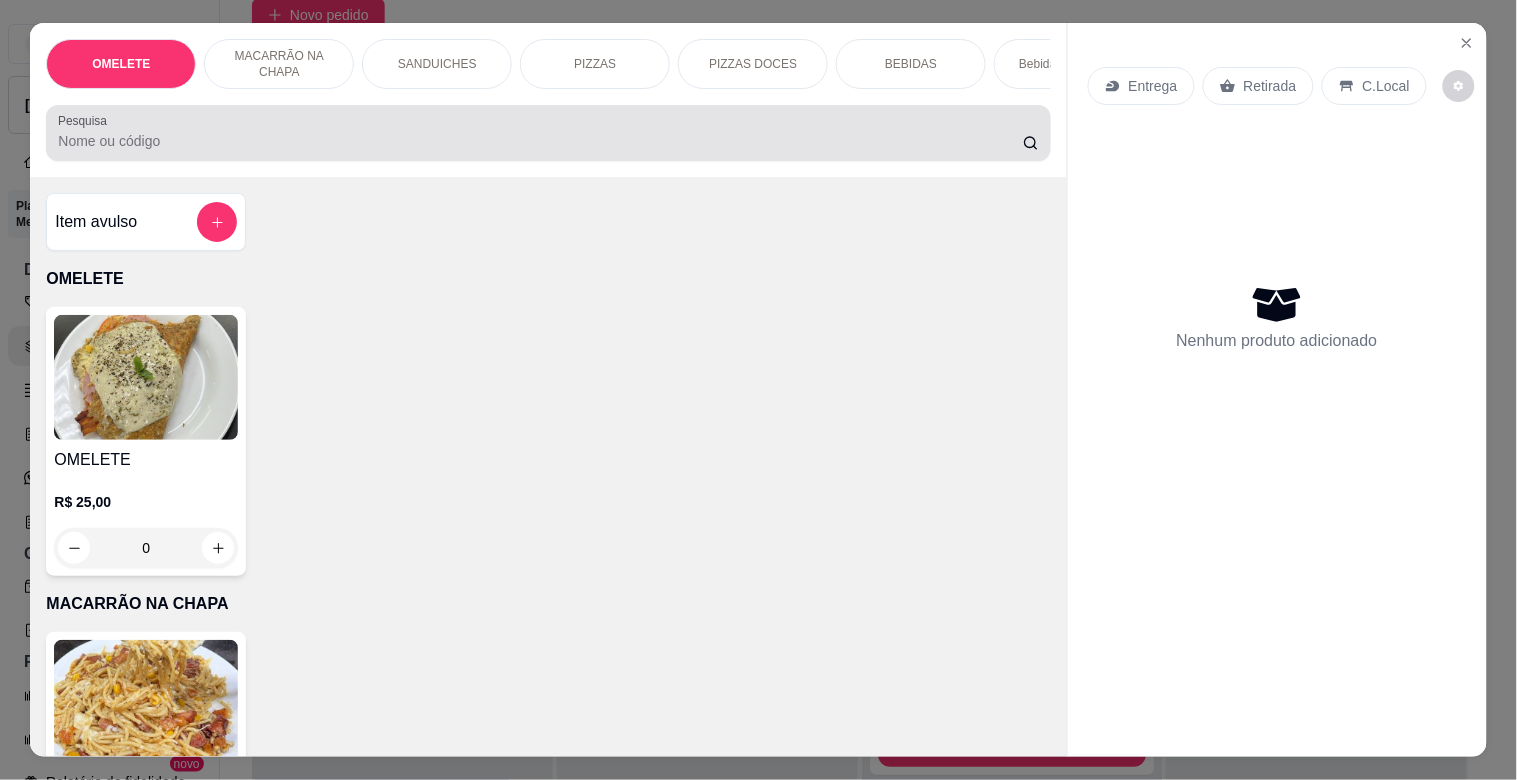 click on "Pesquisa" at bounding box center (548, 133) 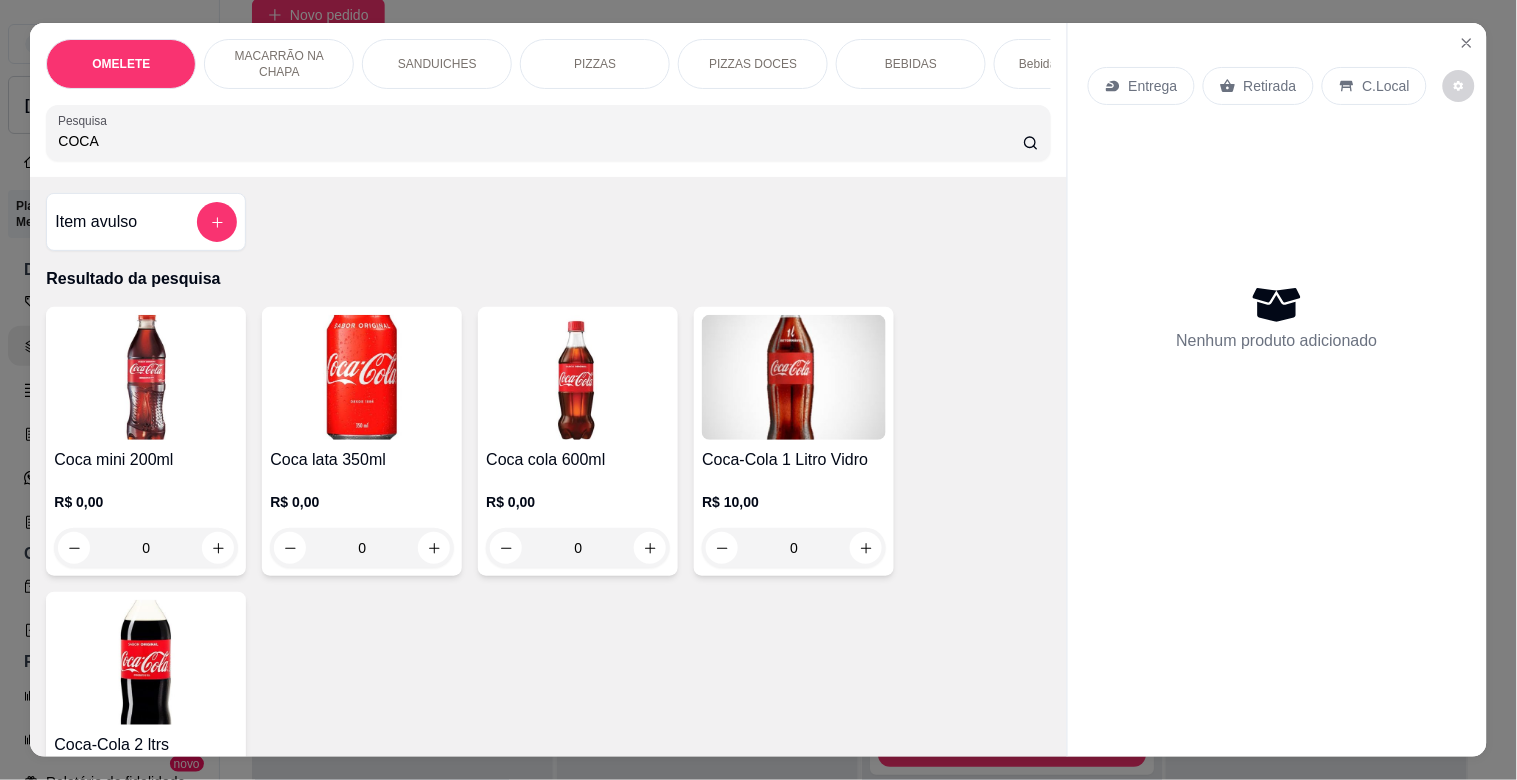 type on "COCA" 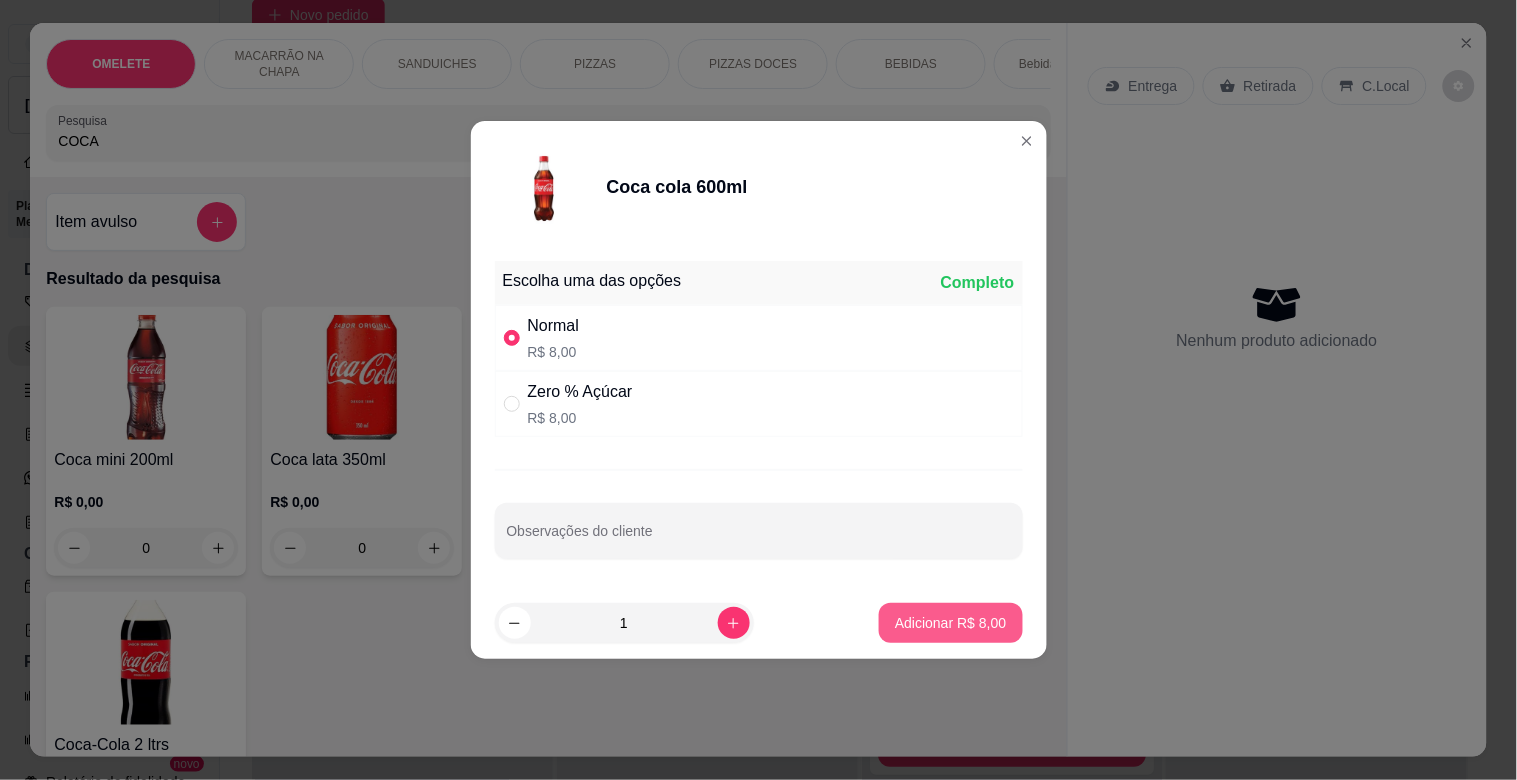 click on "Adicionar   R$ 8,00" at bounding box center [950, 623] 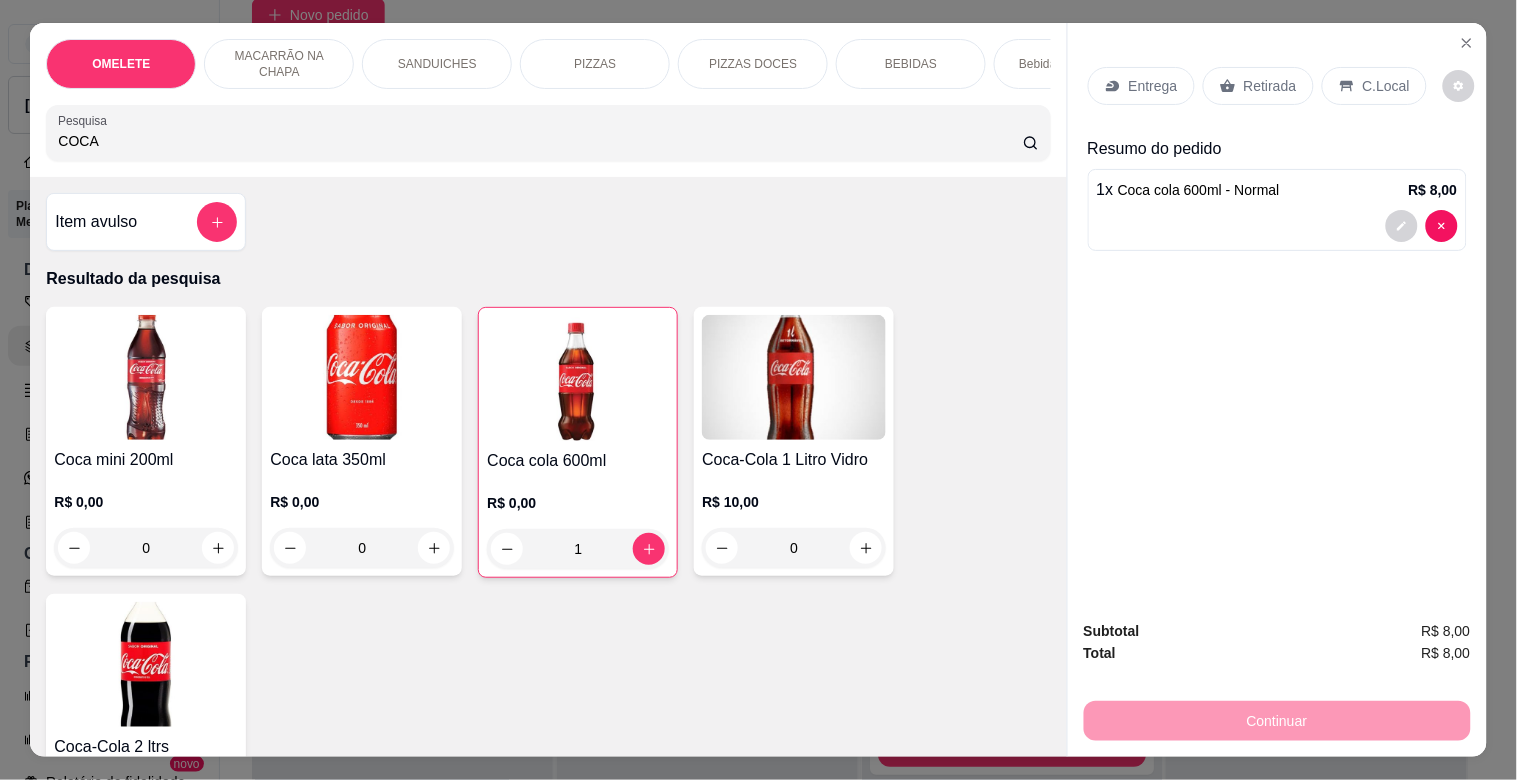 click on "Retirada" at bounding box center [1270, 86] 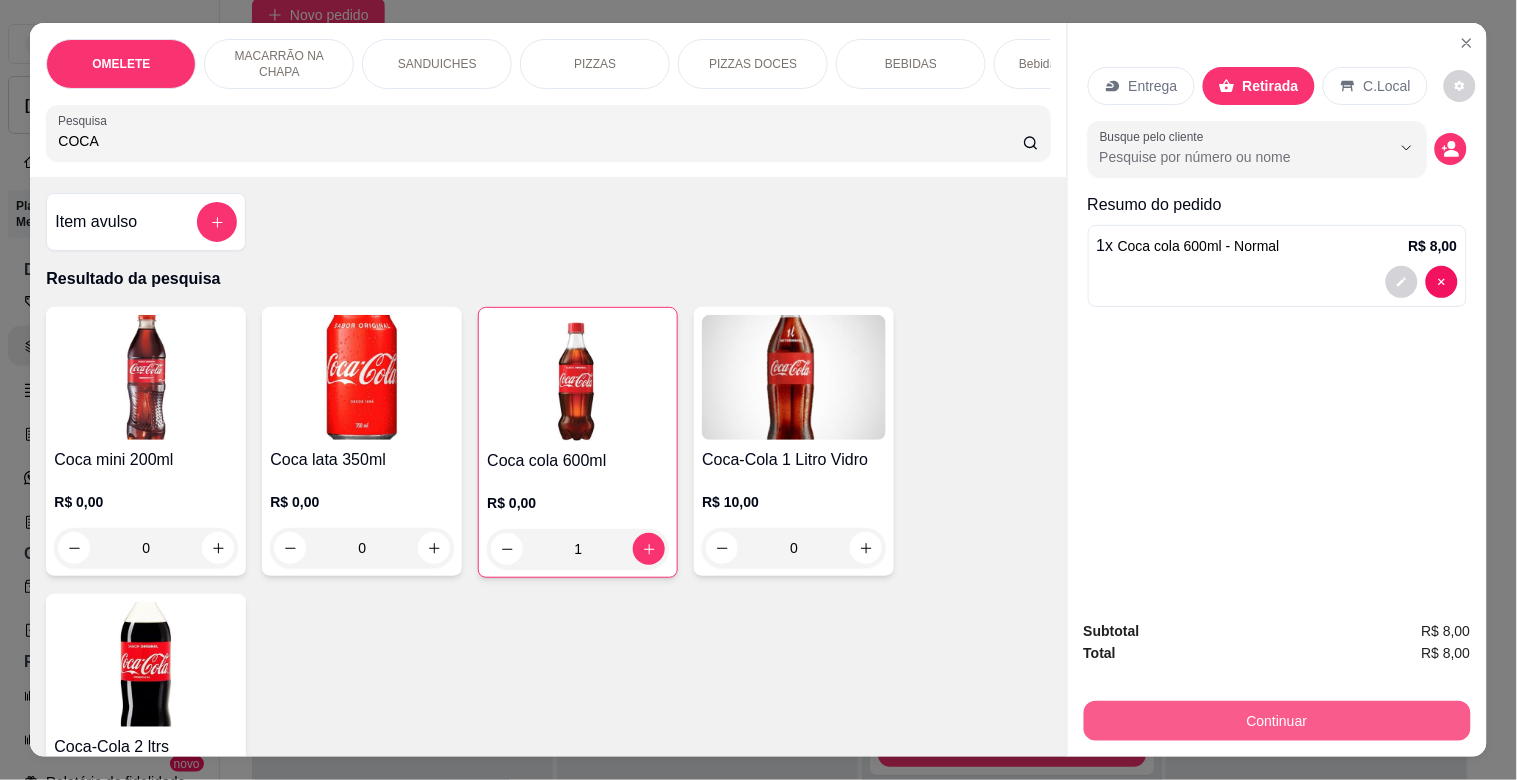 click on "Continuar" at bounding box center (1277, 721) 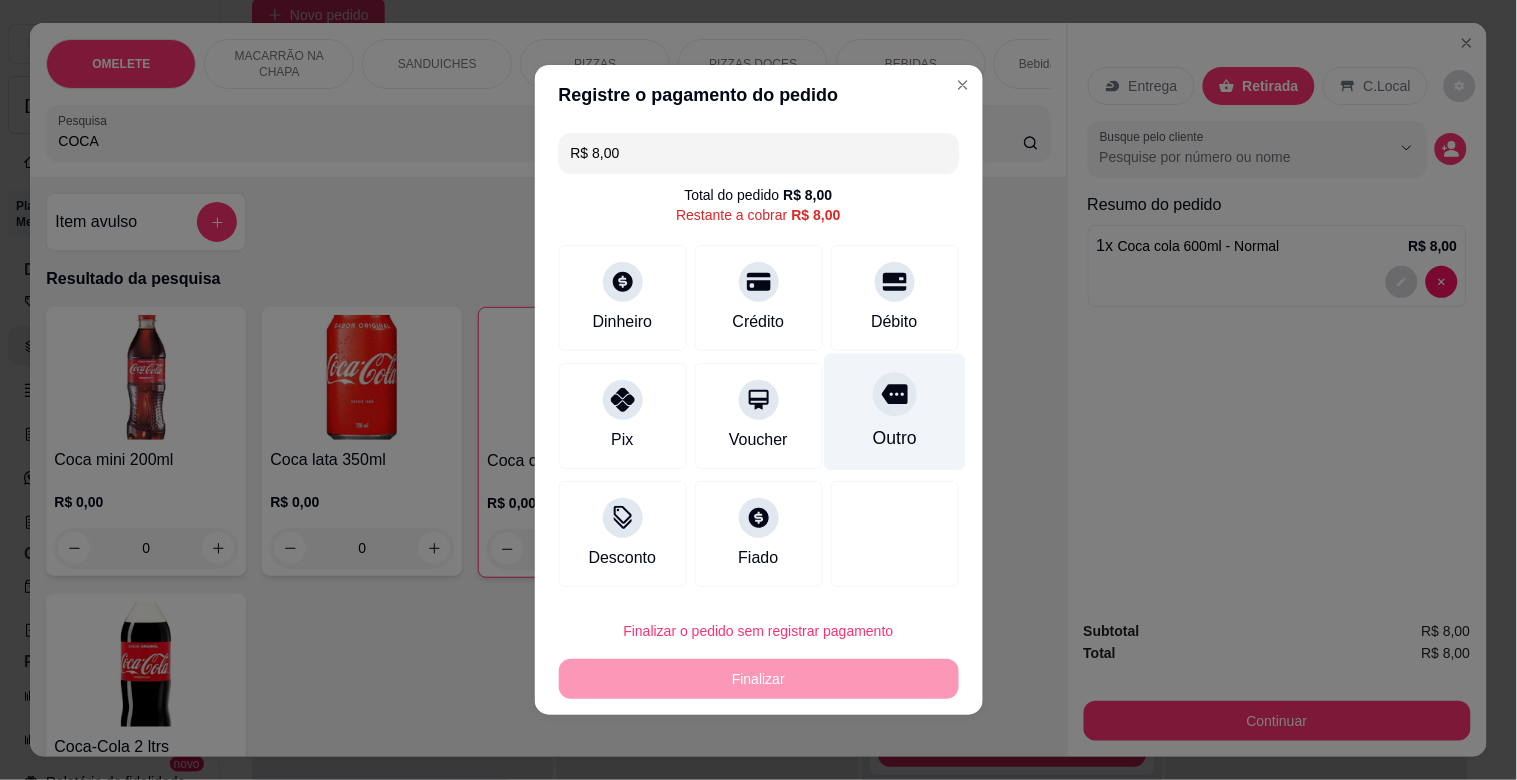 drag, startPoint x: 894, startPoint y: 316, endPoint x: 871, endPoint y: 384, distance: 71.7844 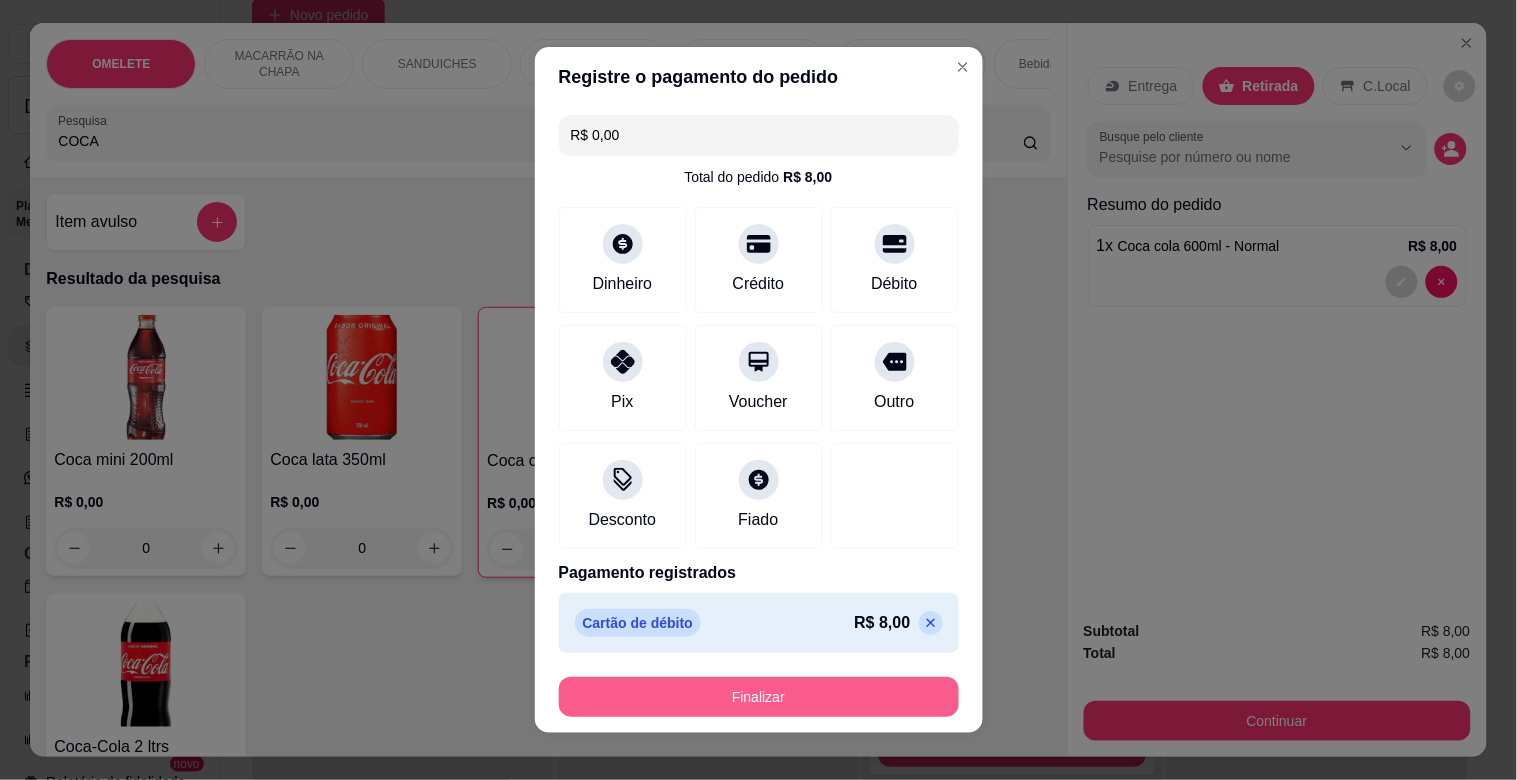 click on "Finalizar" at bounding box center [759, 697] 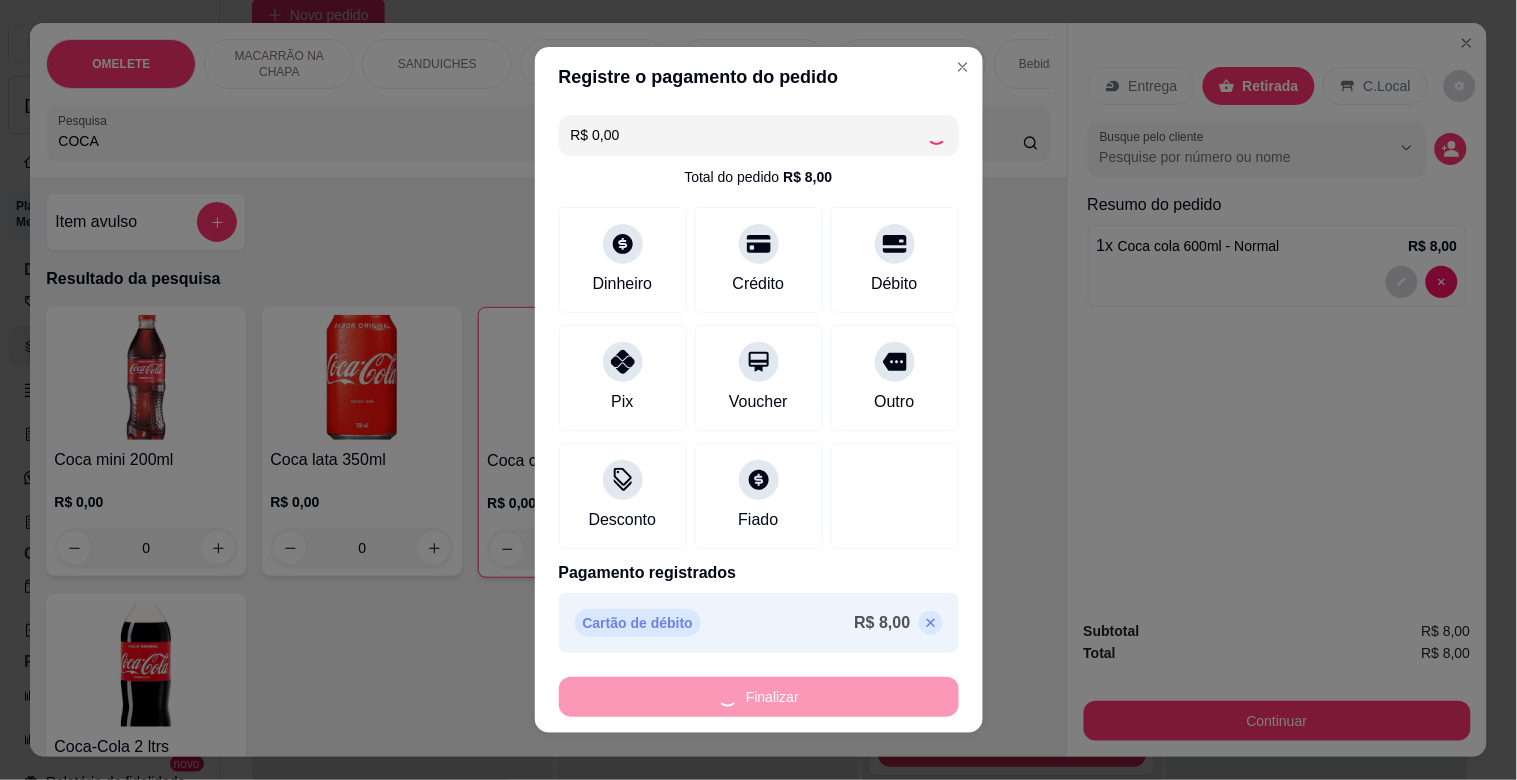 type on "0" 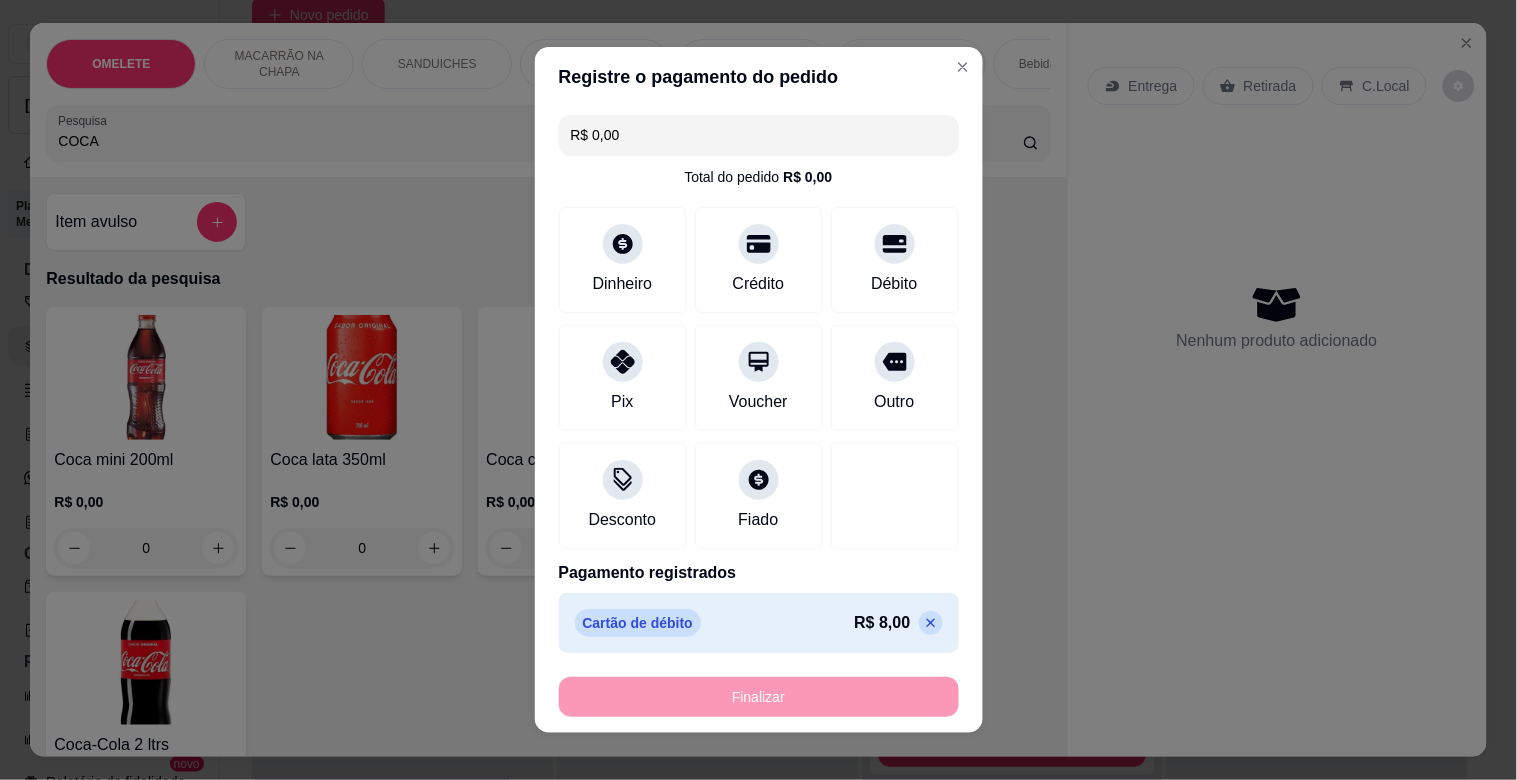 type on "-R$ 8,00" 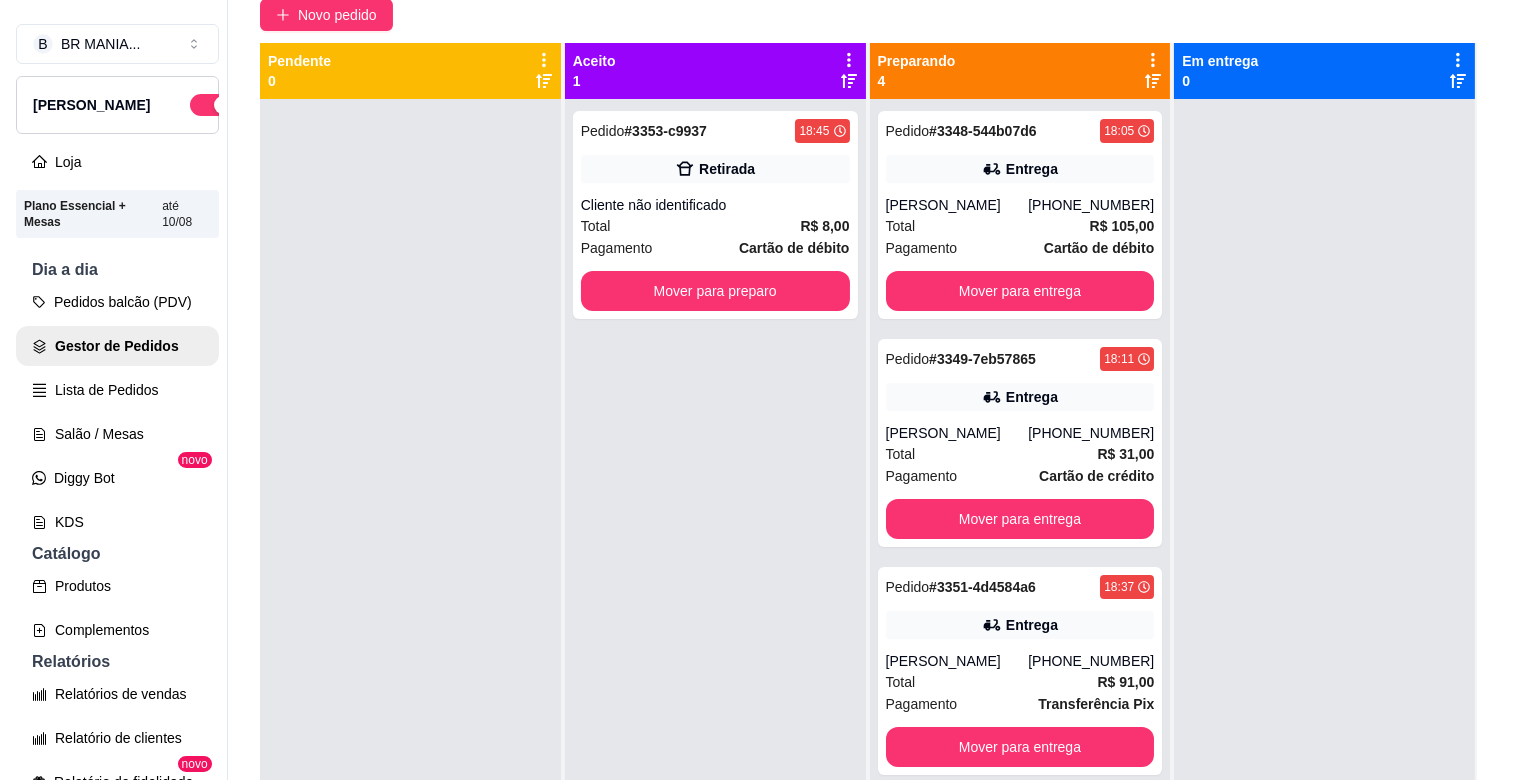 scroll, scrollTop: 0, scrollLeft: 0, axis: both 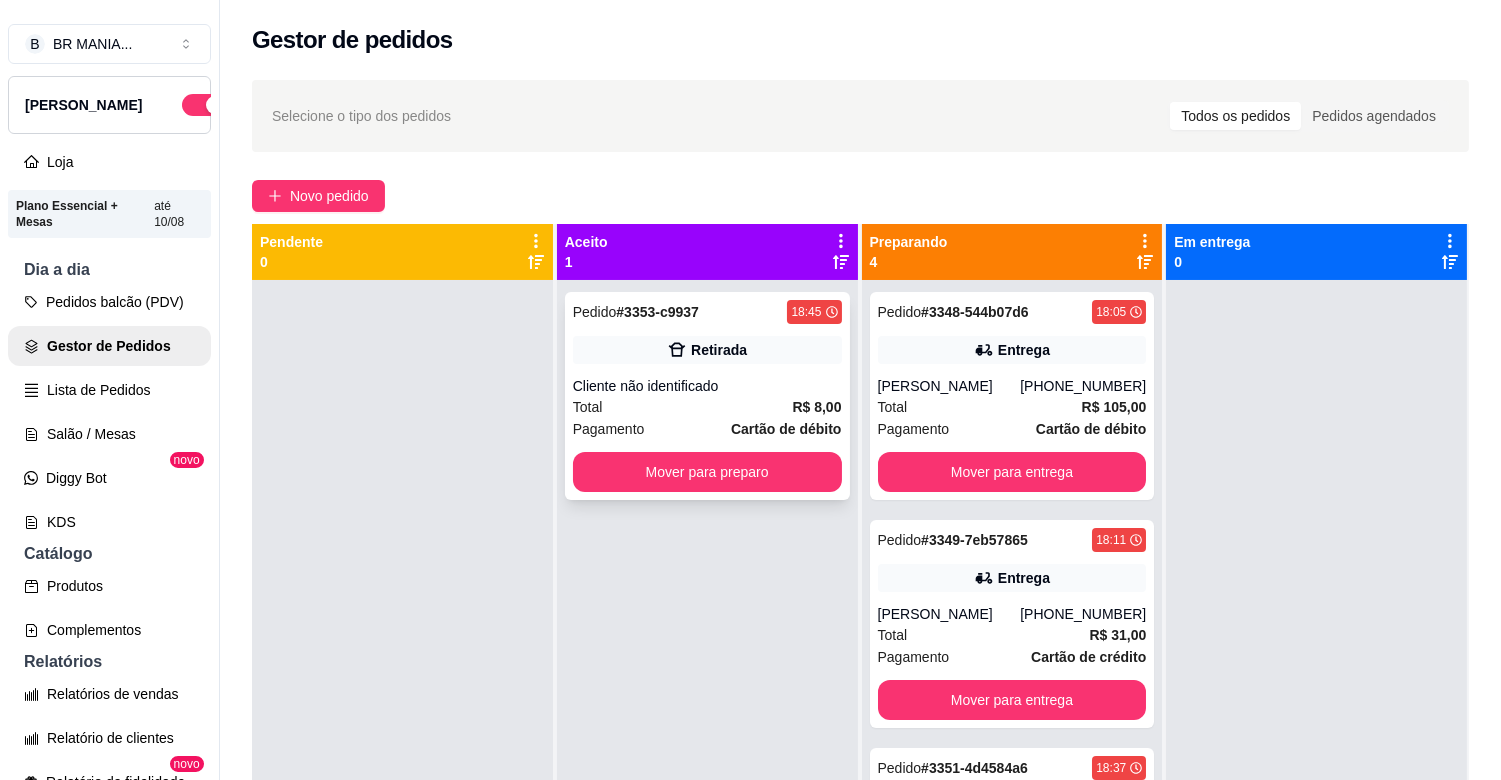 drag, startPoint x: 634, startPoint y: 406, endPoint x: 647, endPoint y: 406, distance: 13 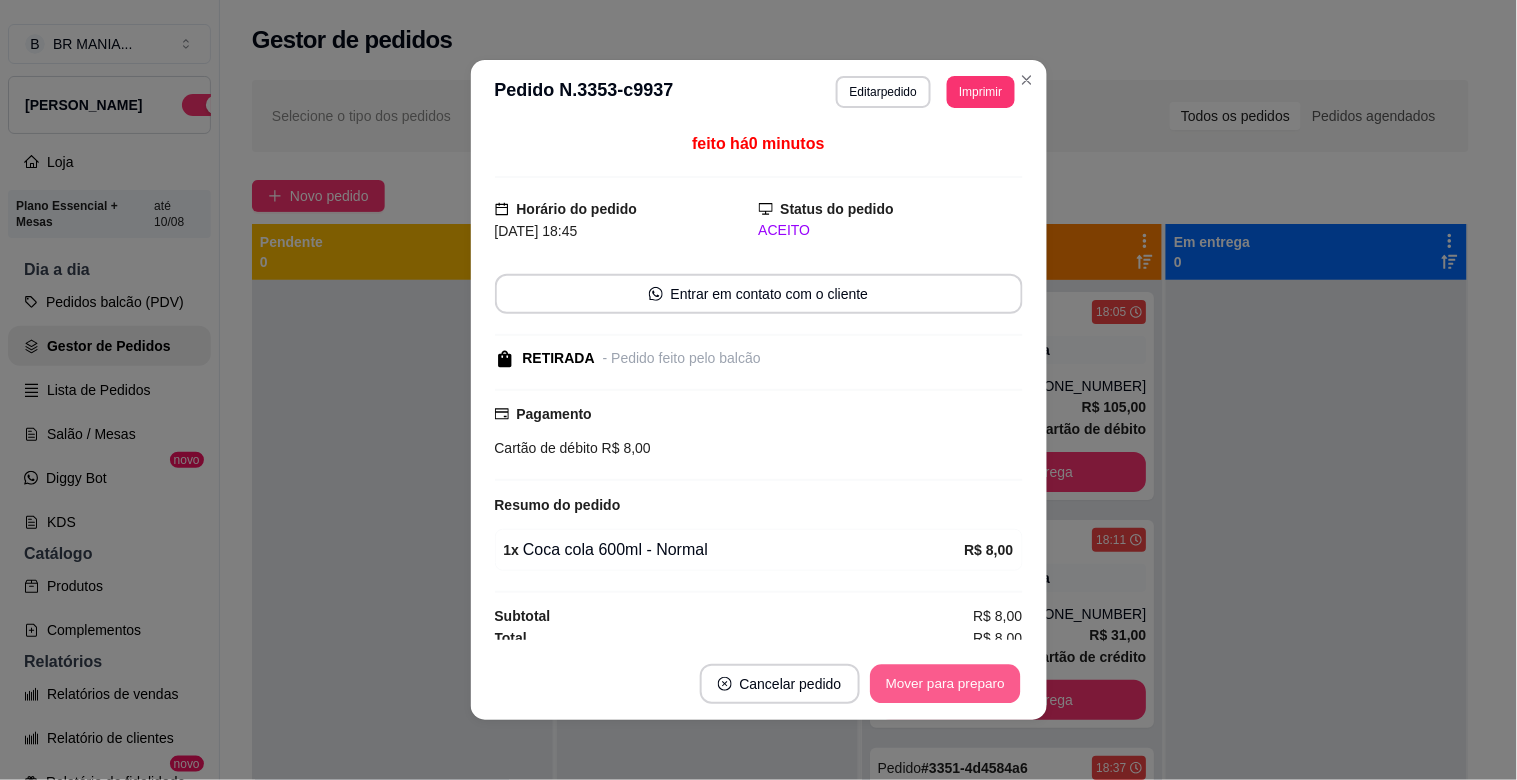 click on "Mover para preparo" at bounding box center [945, 684] 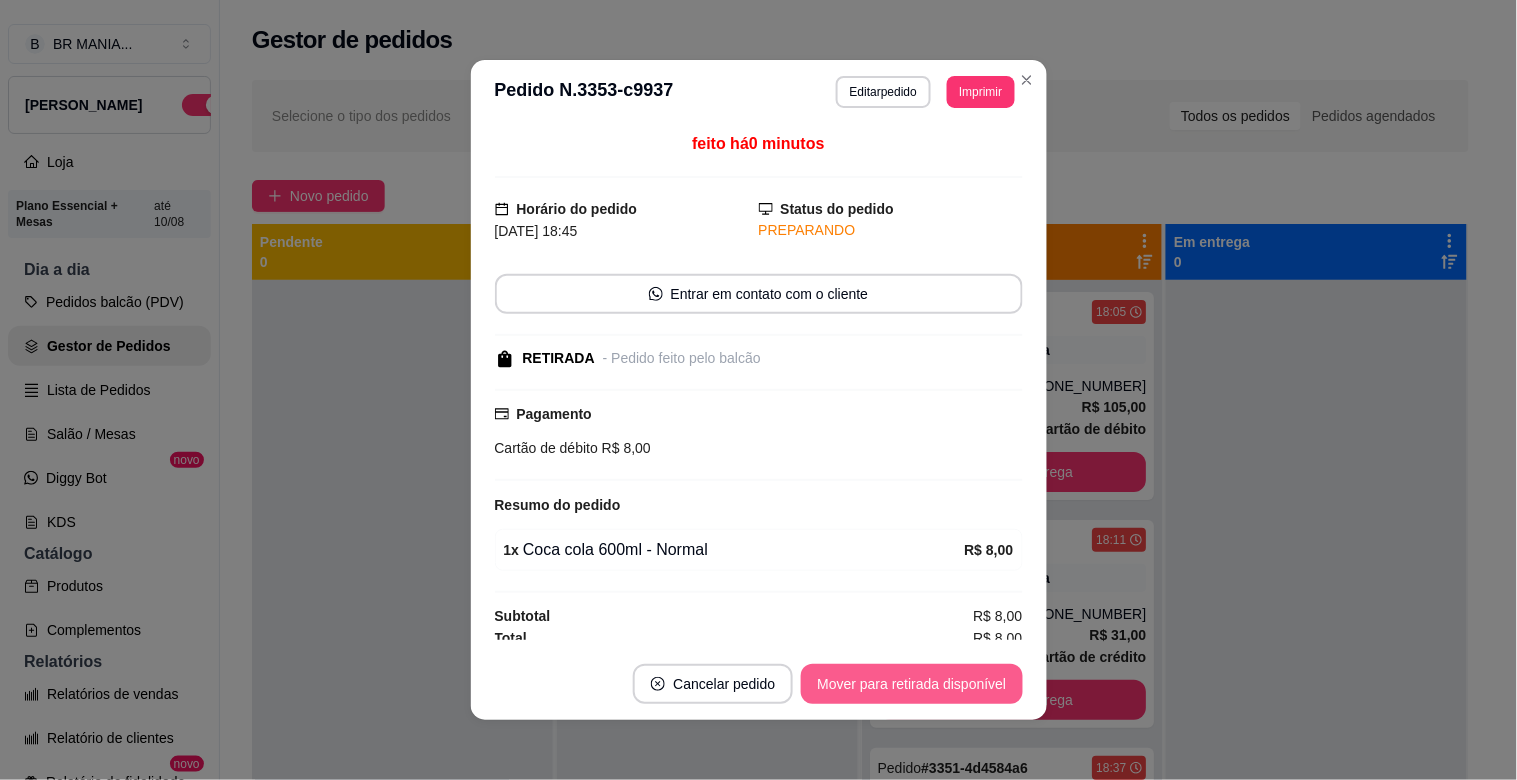 click on "Mover para retirada disponível" at bounding box center [911, 684] 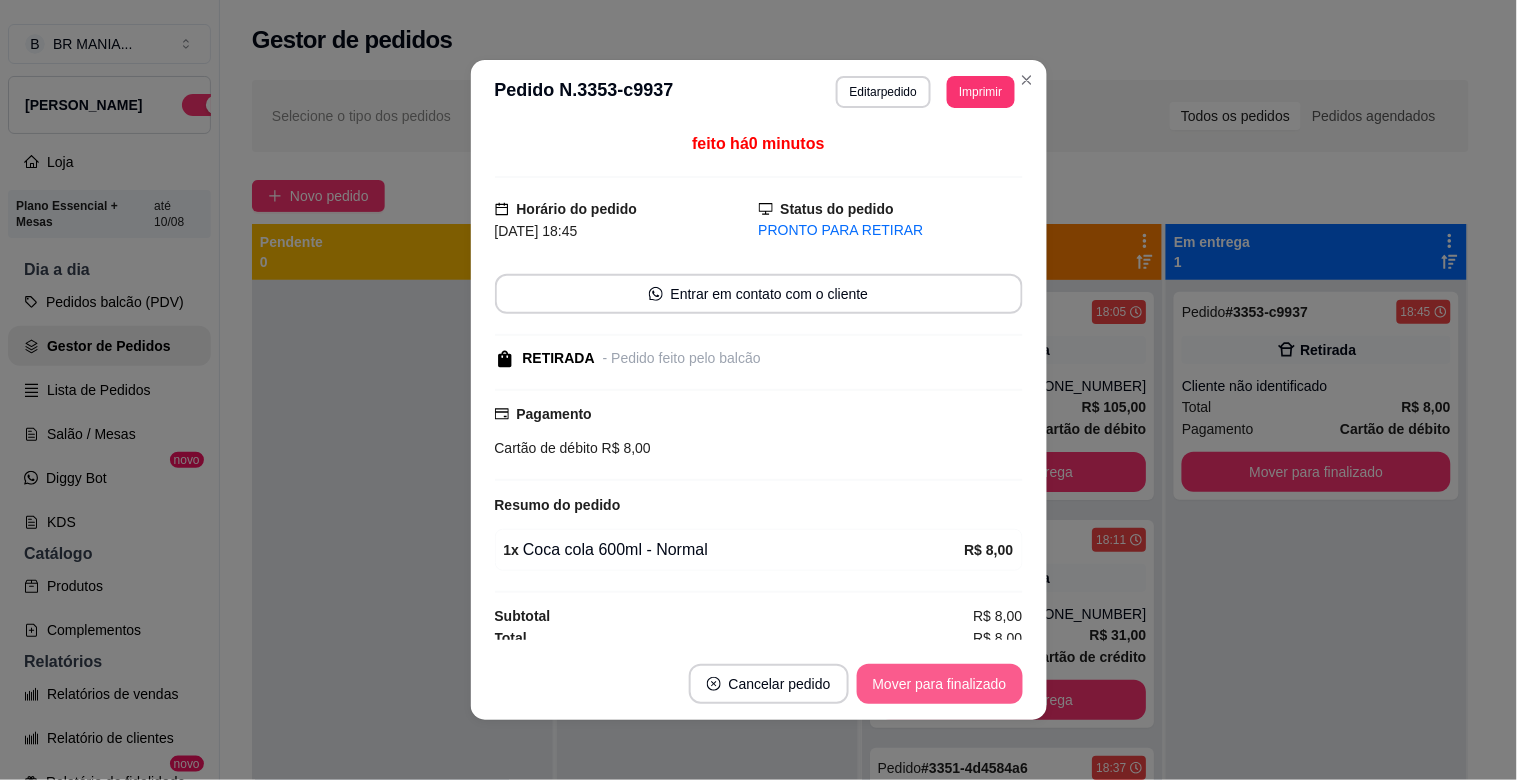 click on "Mover para finalizado" at bounding box center (940, 684) 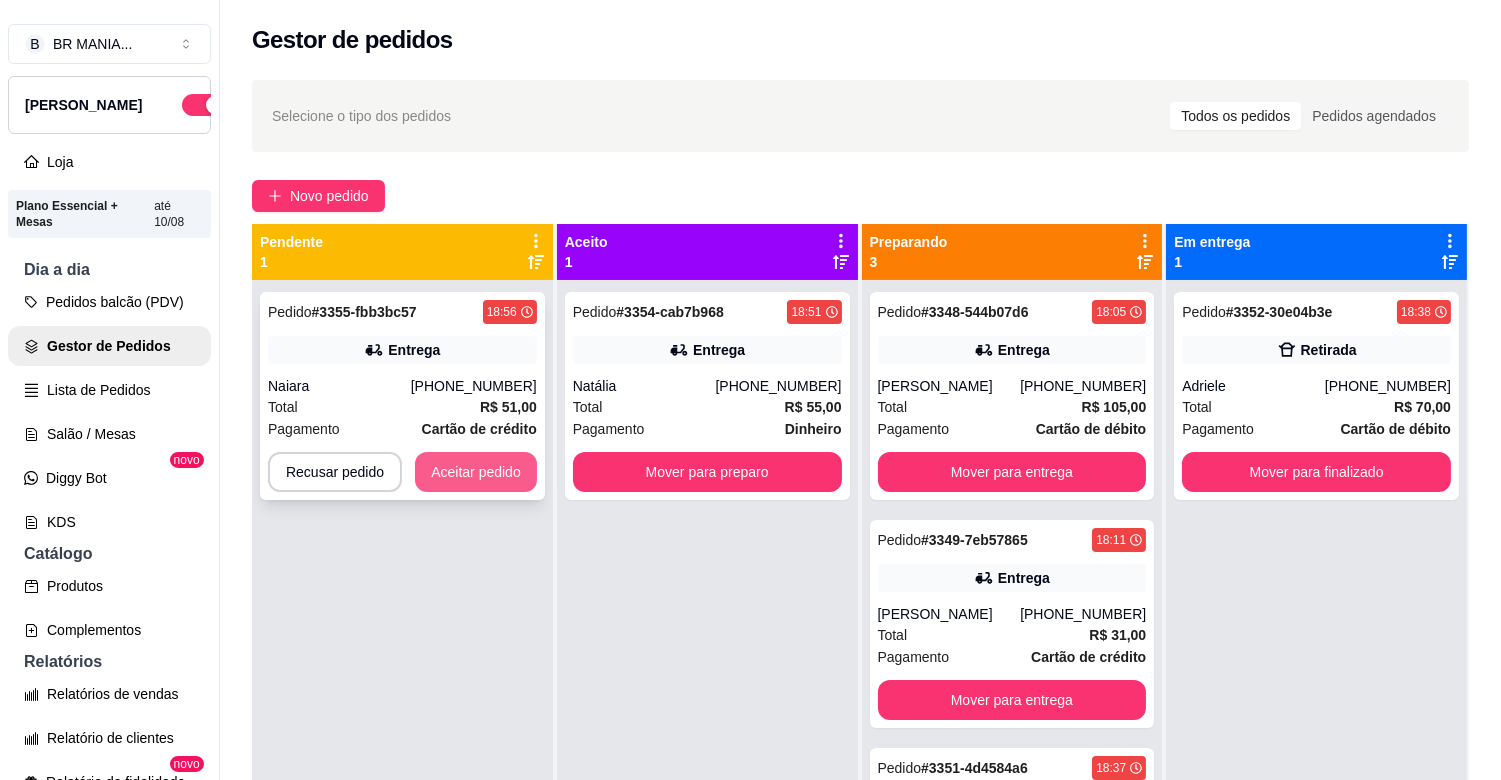 click on "Aceitar pedido" at bounding box center (476, 472) 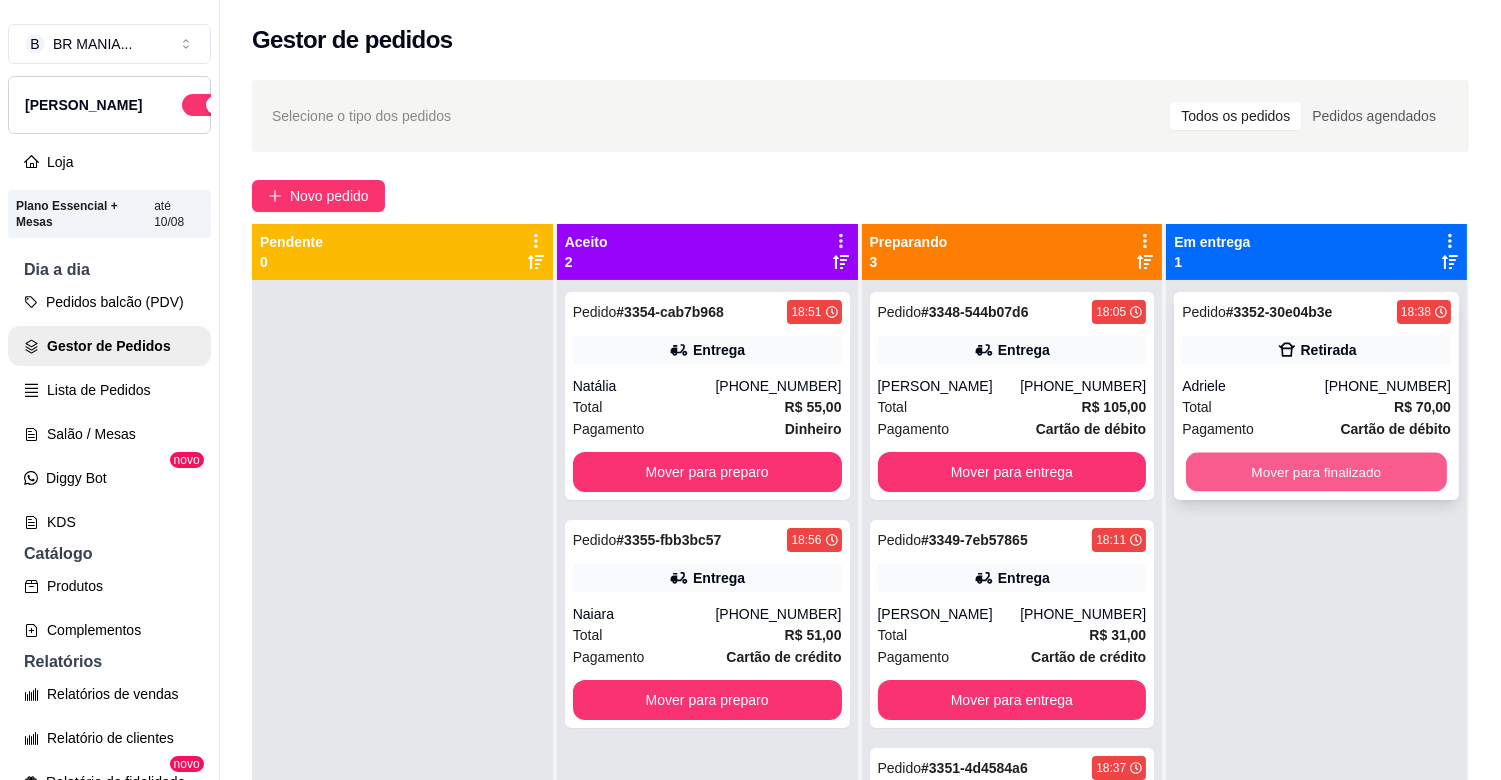 click on "Mover para finalizado" at bounding box center [1316, 472] 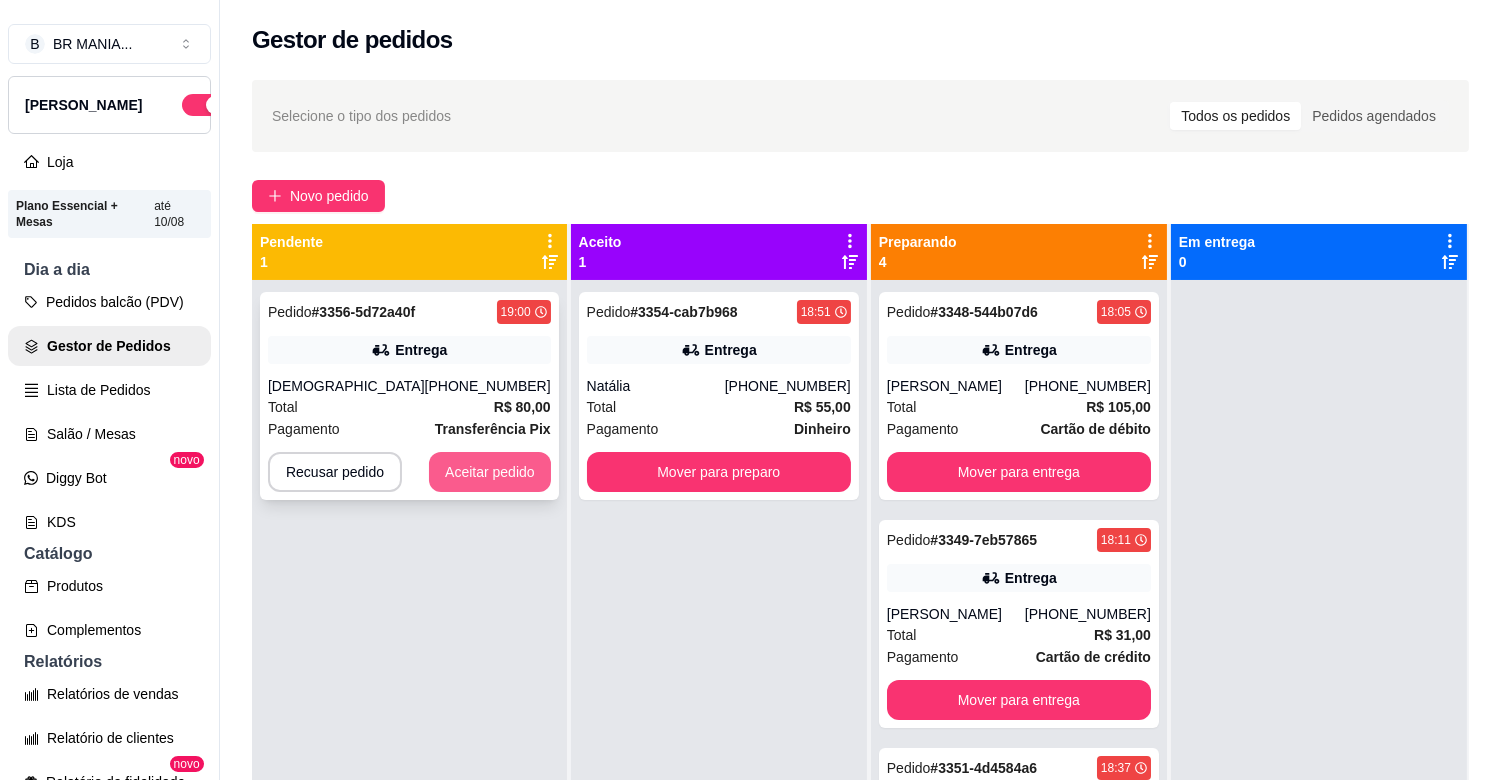 click on "Aceitar pedido" at bounding box center (490, 472) 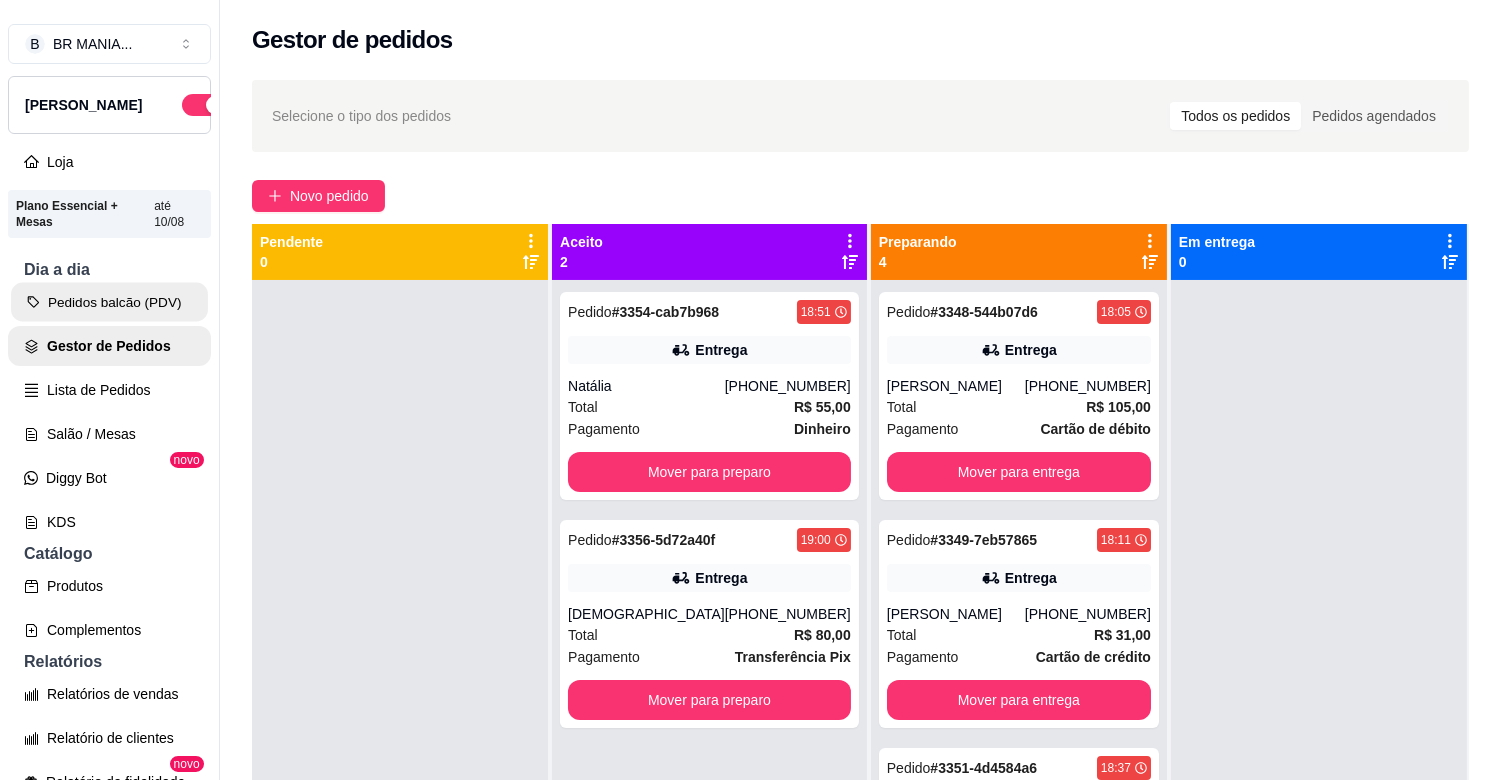 click on "Pedidos balcão (PDV)" at bounding box center [109, 302] 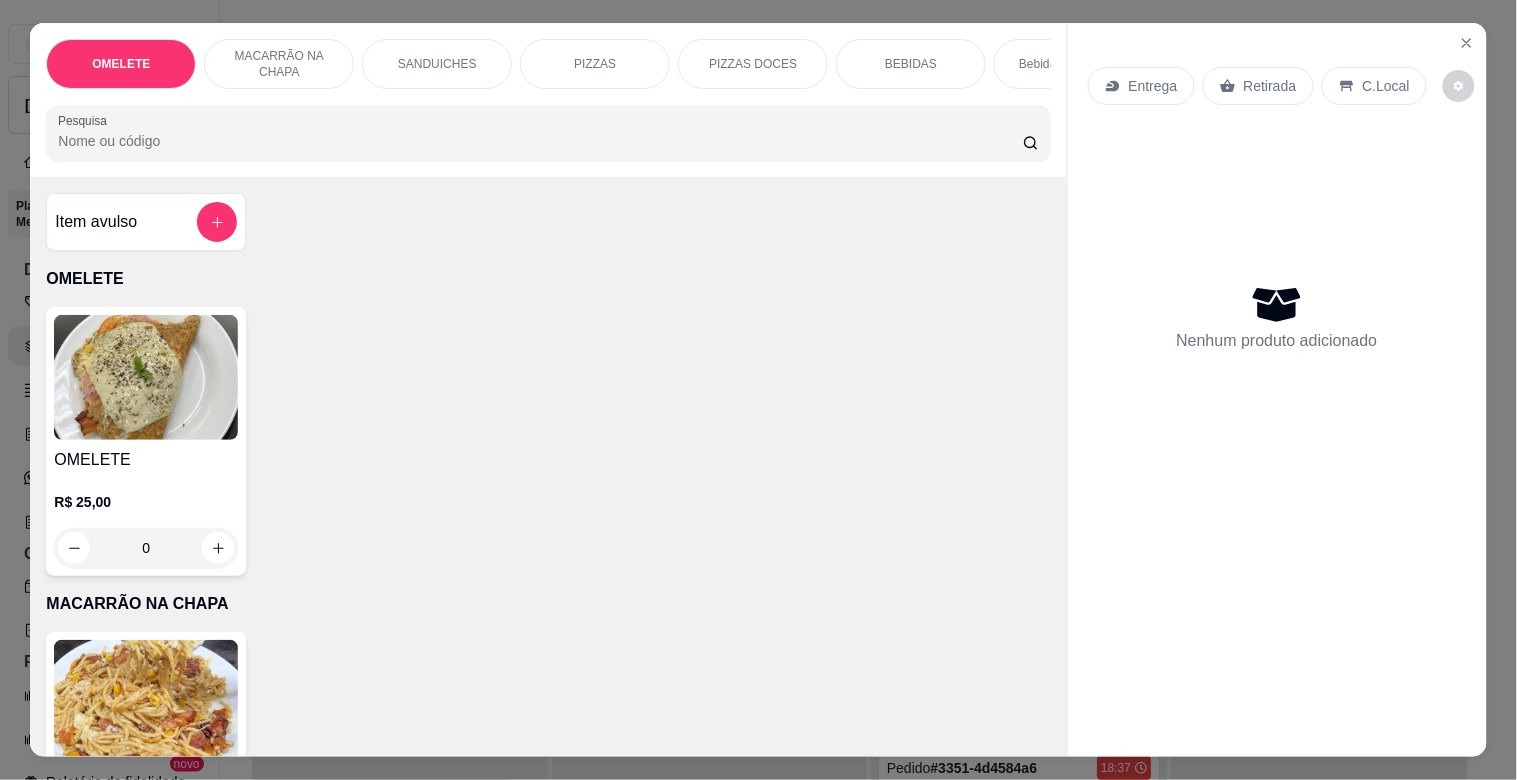 click on "PIZZAS" at bounding box center (595, 64) 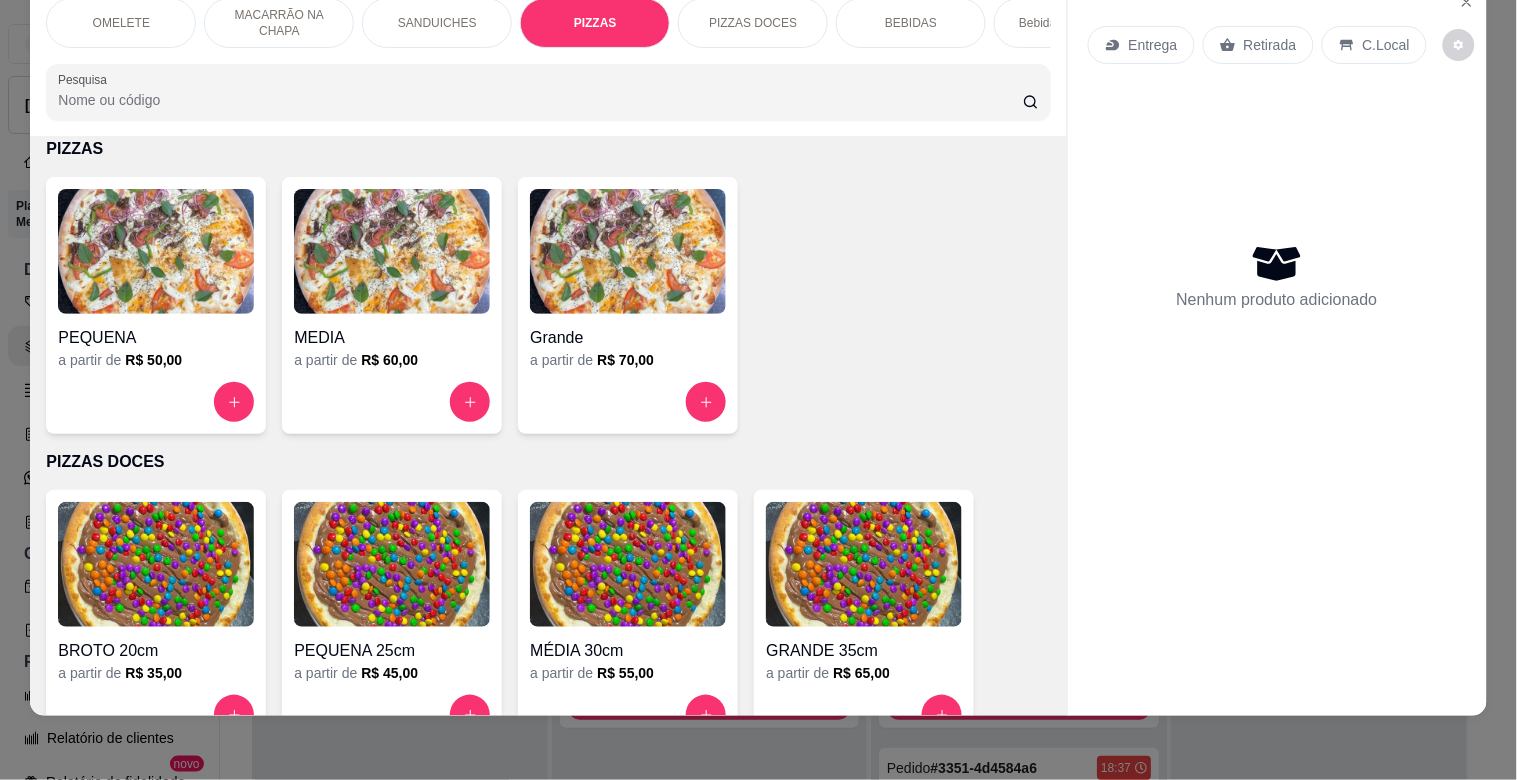 click at bounding box center [628, 251] 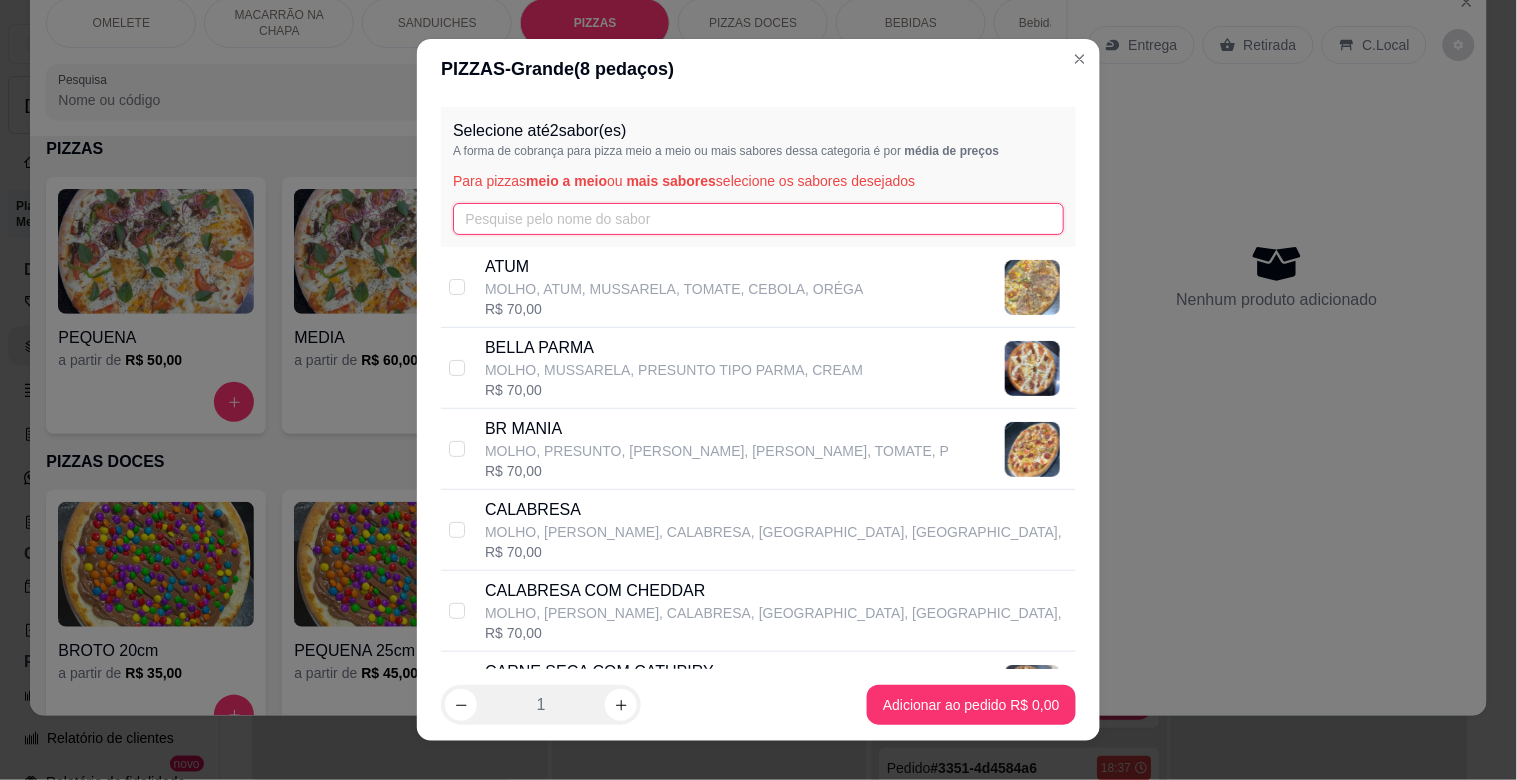 click at bounding box center (758, 219) 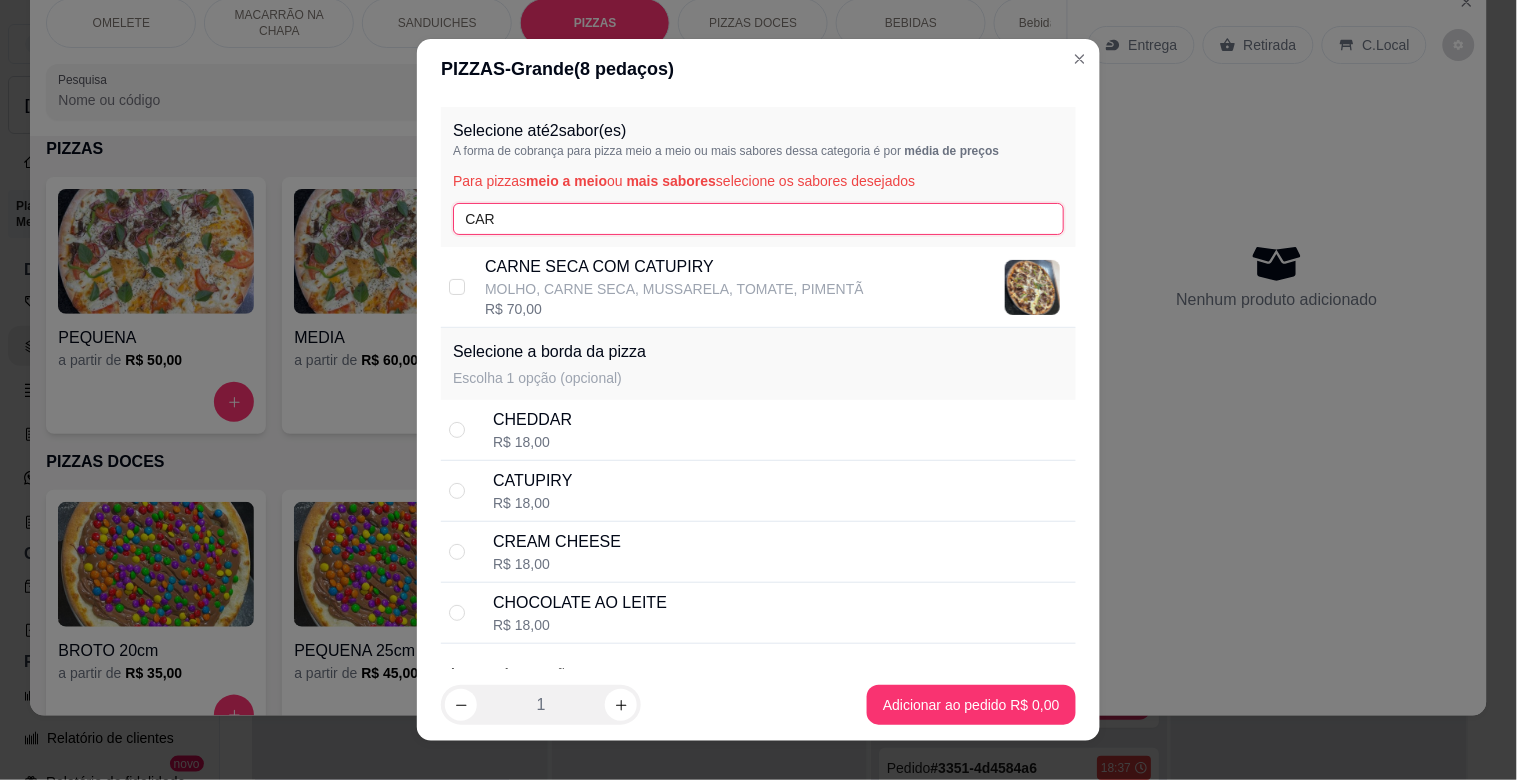 type on "CAR" 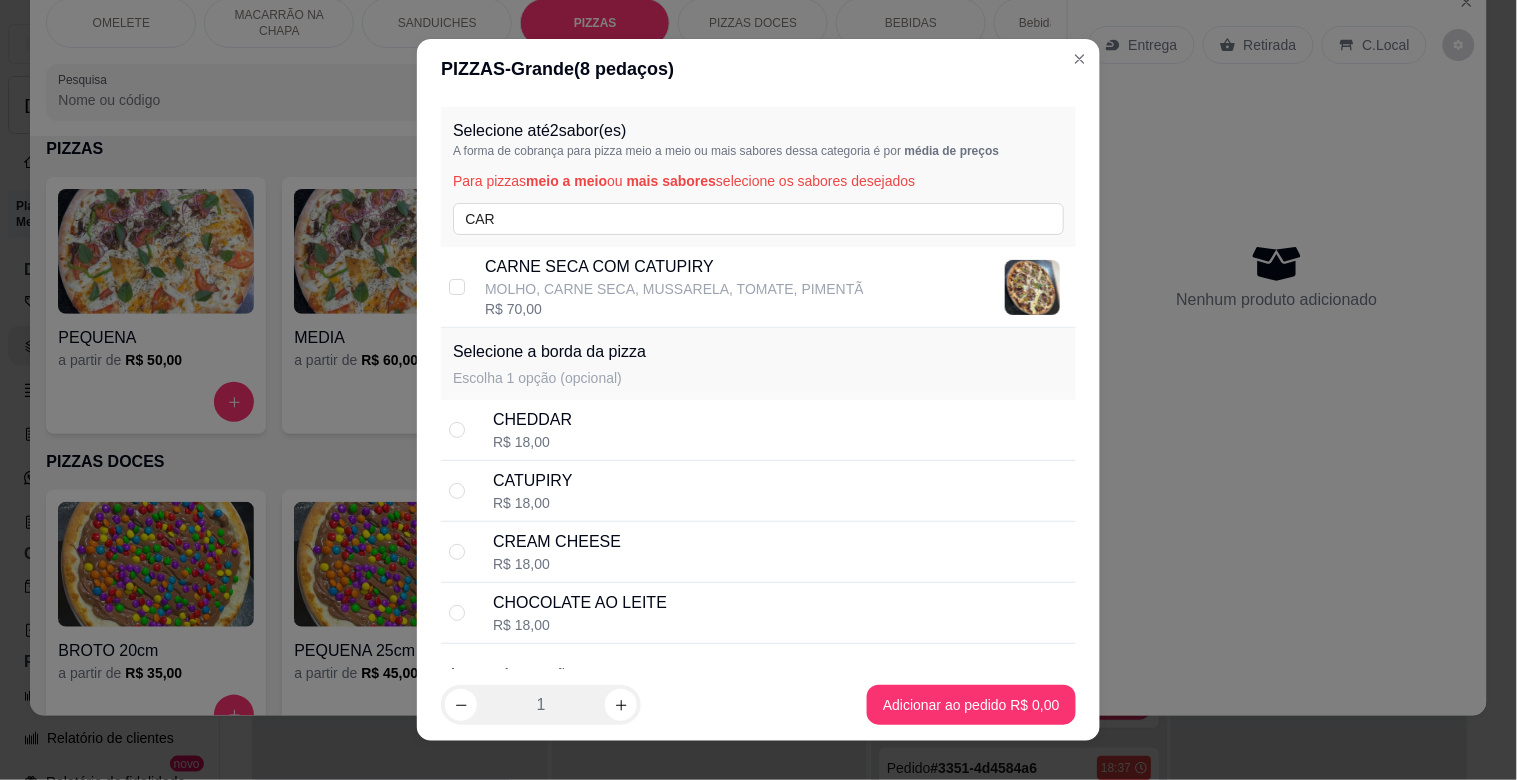click on "CARNE SECA COM CATUPIRY" at bounding box center [674, 267] 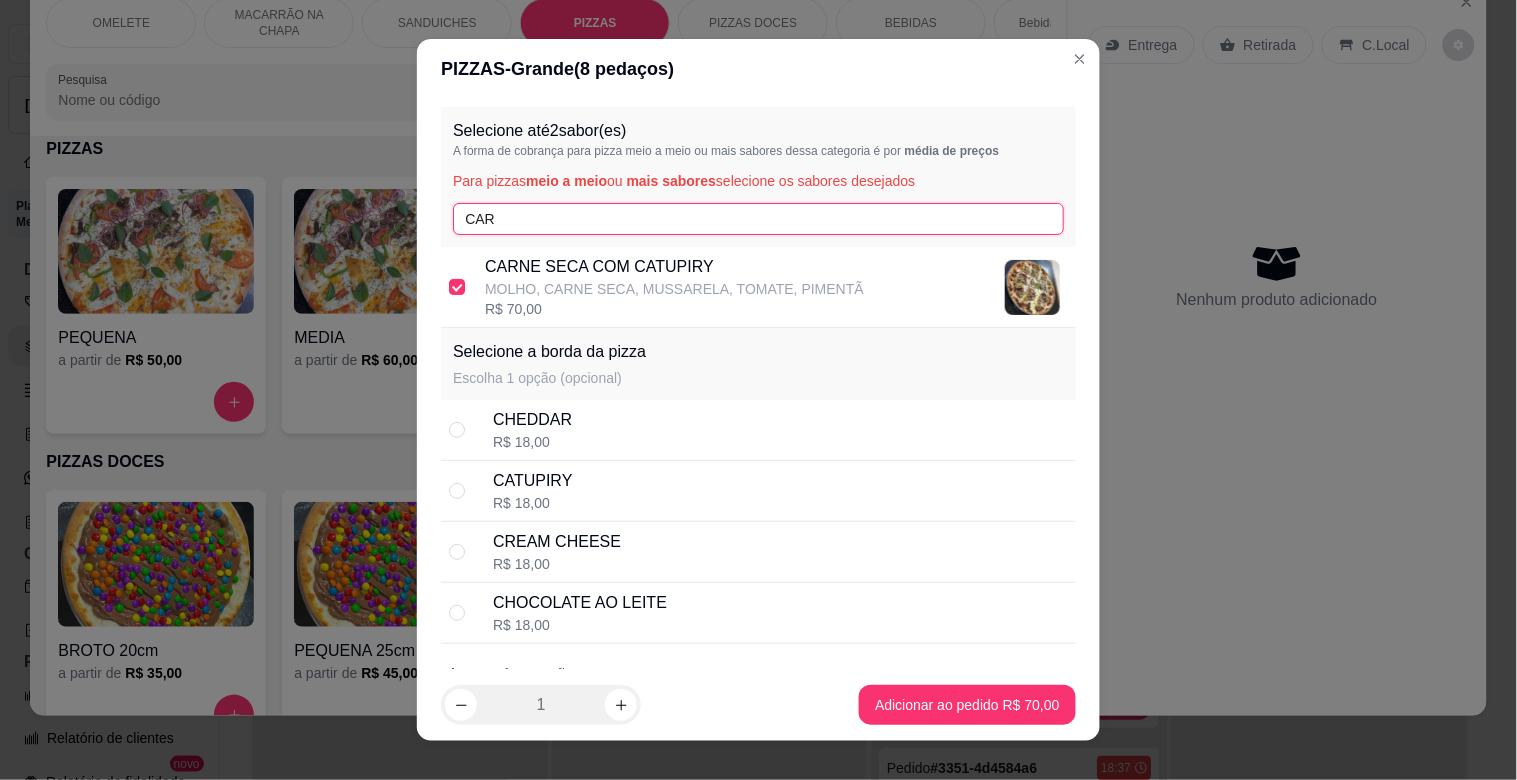 drag, startPoint x: 553, startPoint y: 208, endPoint x: 322, endPoint y: 214, distance: 231.07791 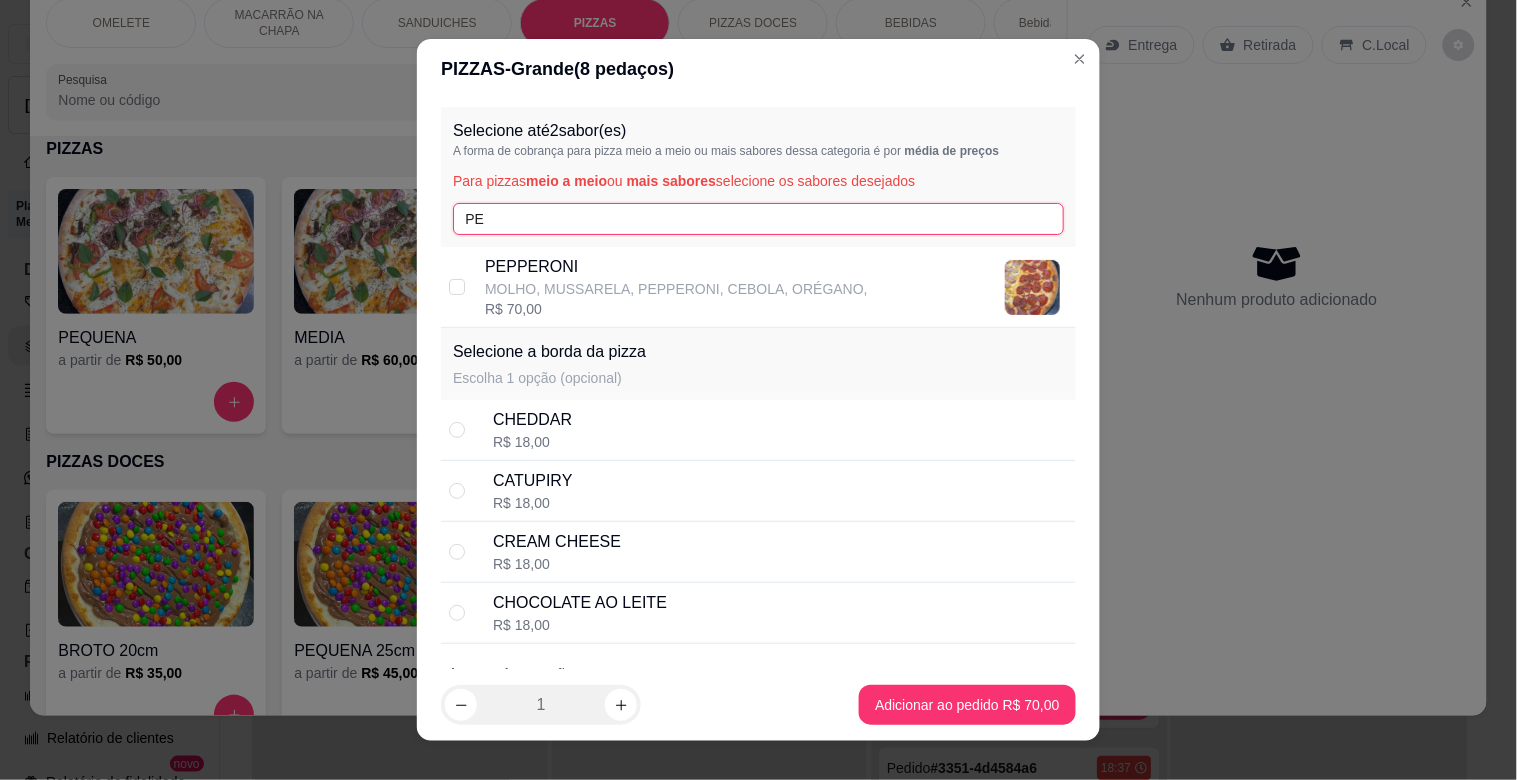type on "PE" 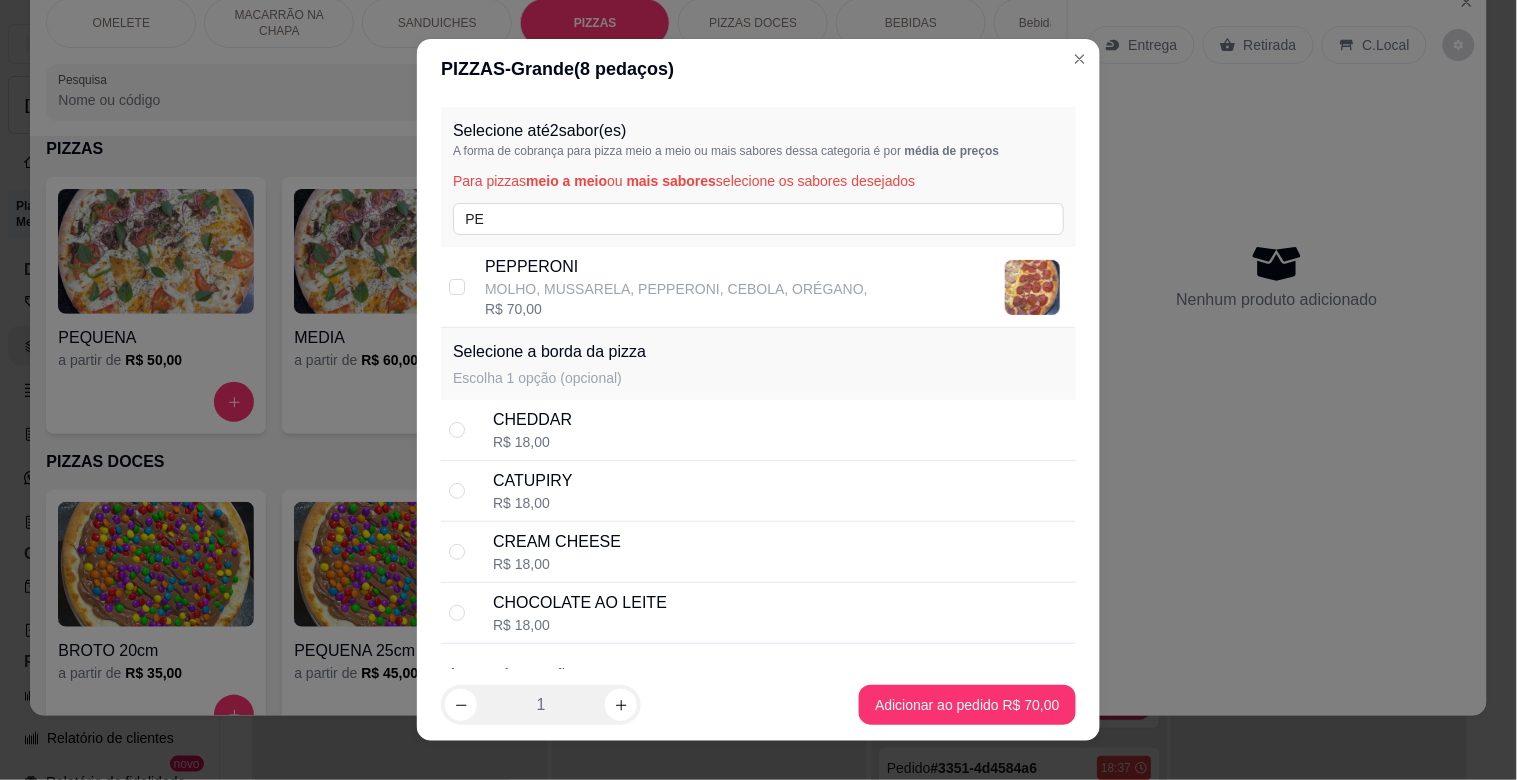 click on "PEPPERONI MOLHO, MUSSARELA, PEPPERONI, CEBOLA, ORÉGANO, R$ 70,00" at bounding box center (758, 287) 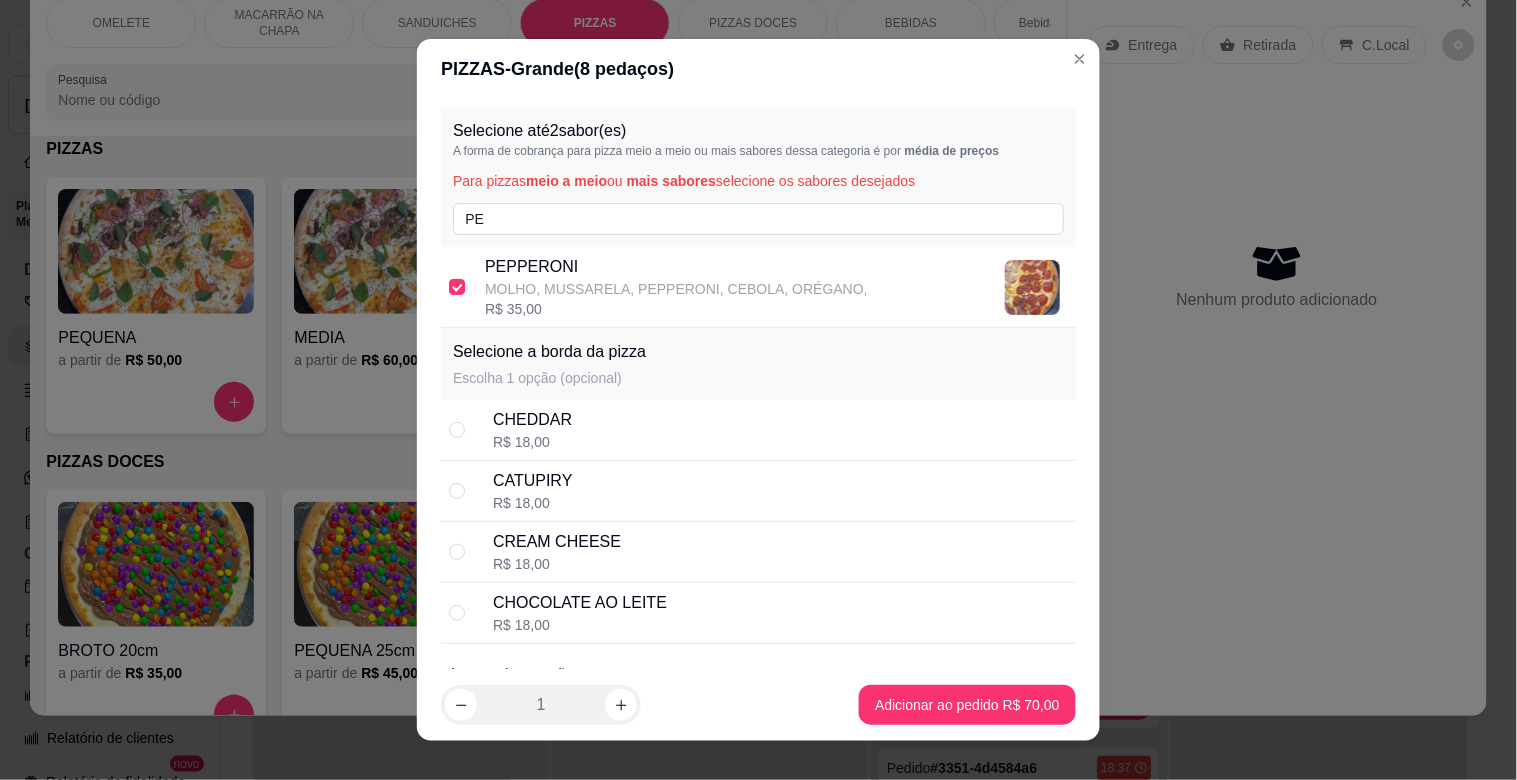 click on "PEPPERONI" at bounding box center (676, 267) 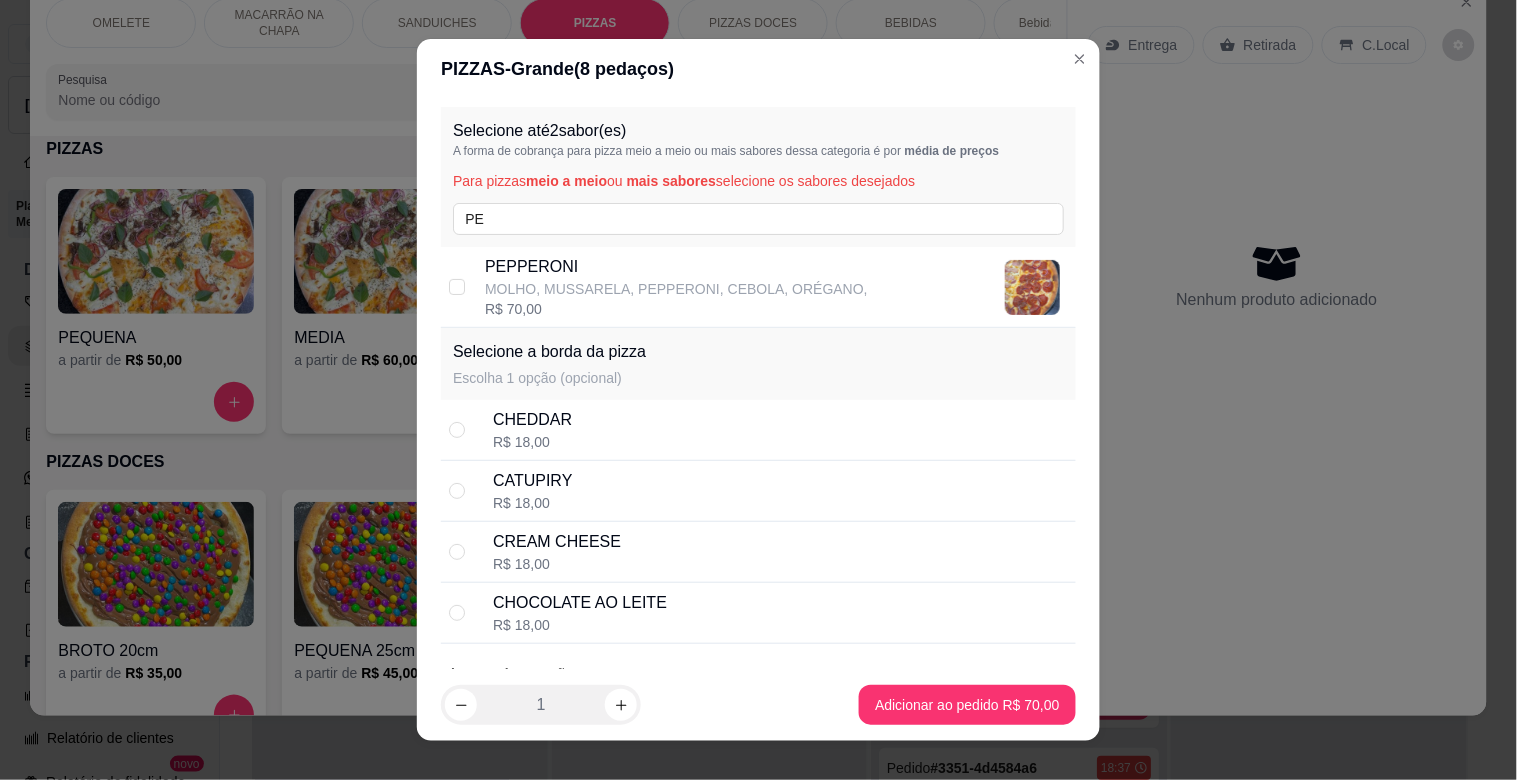 drag, startPoint x: 498, startPoint y: 281, endPoint x: 571, endPoint y: 298, distance: 74.953316 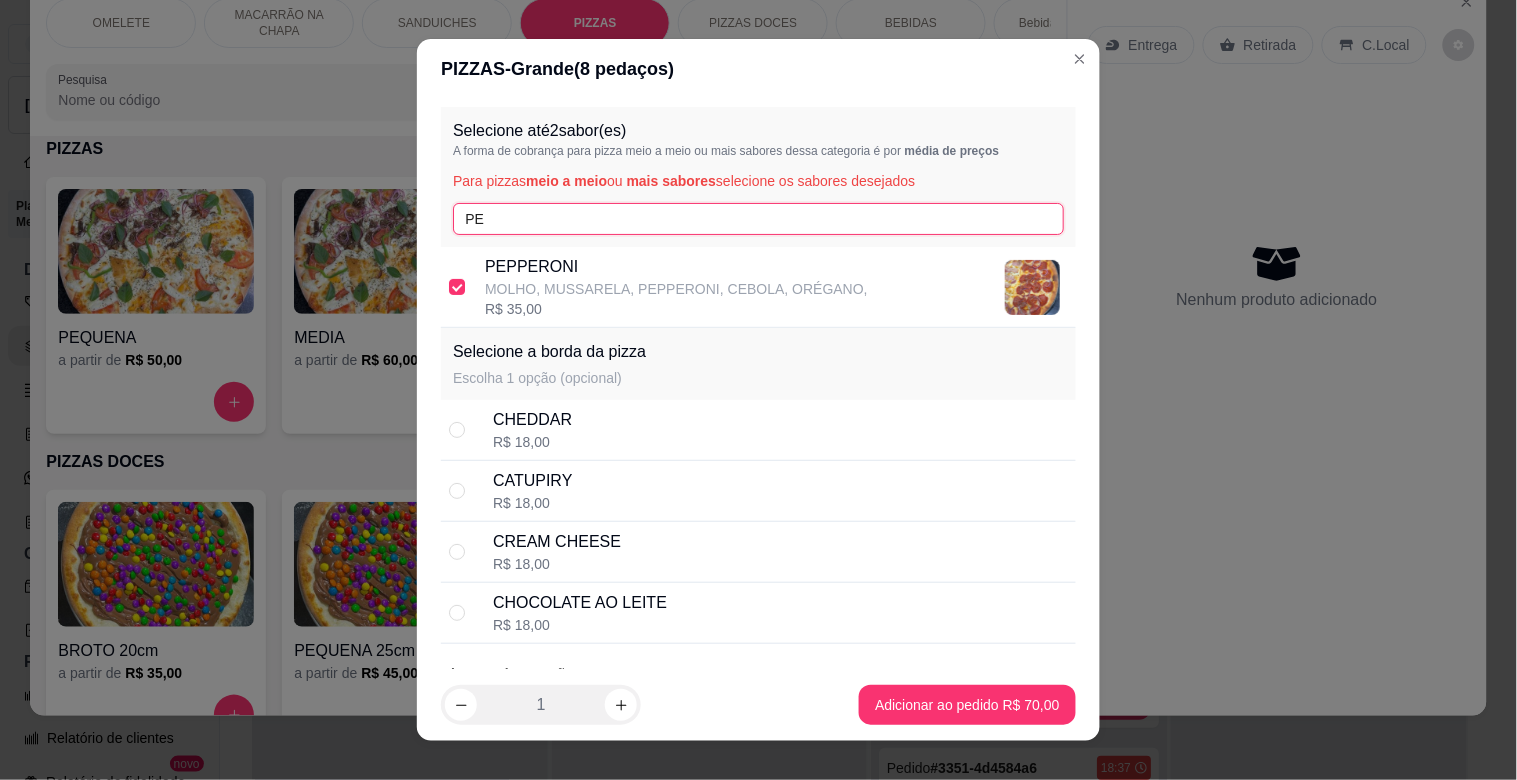 drag, startPoint x: 510, startPoint y: 213, endPoint x: 426, endPoint y: 223, distance: 84.59315 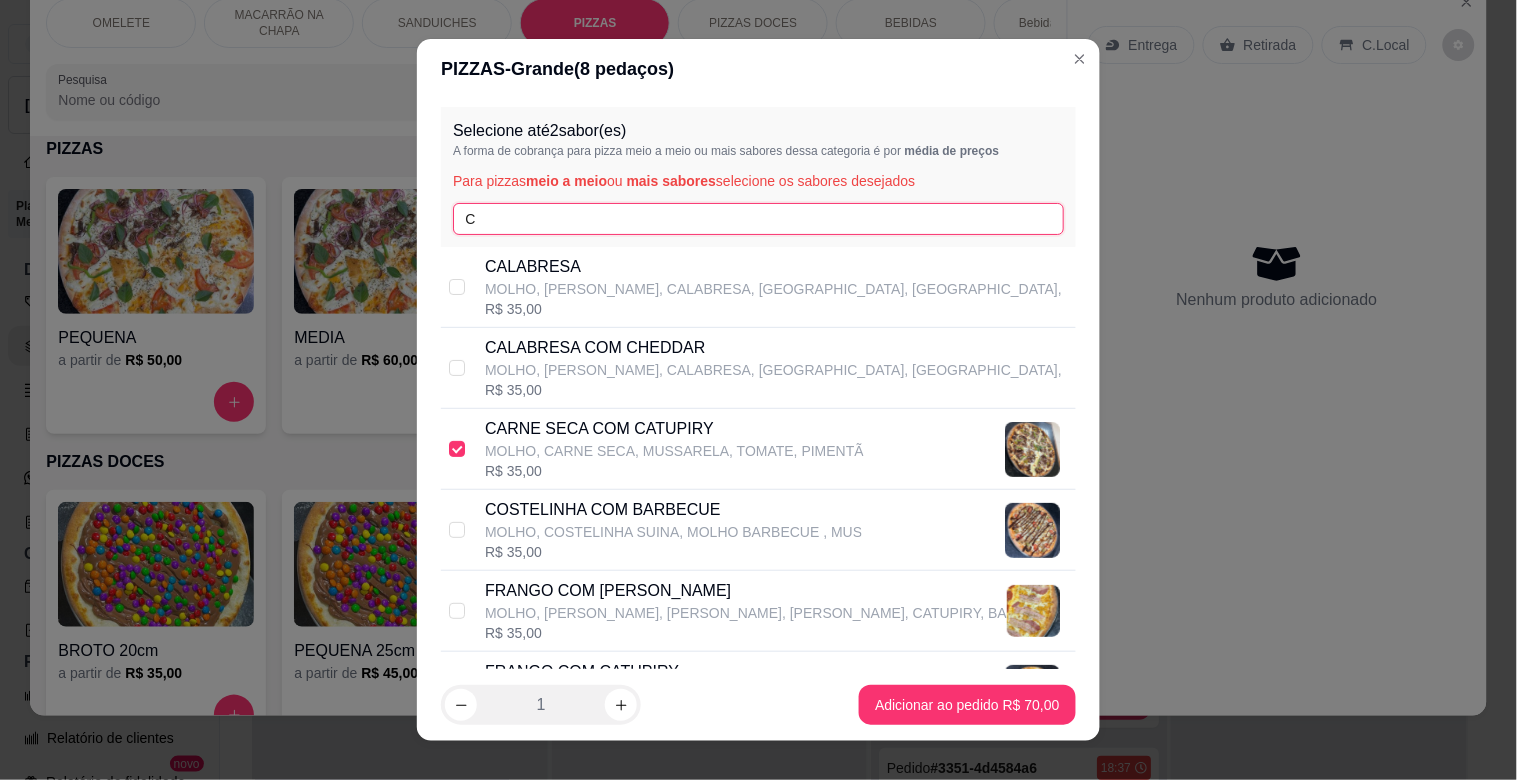 type on "C" 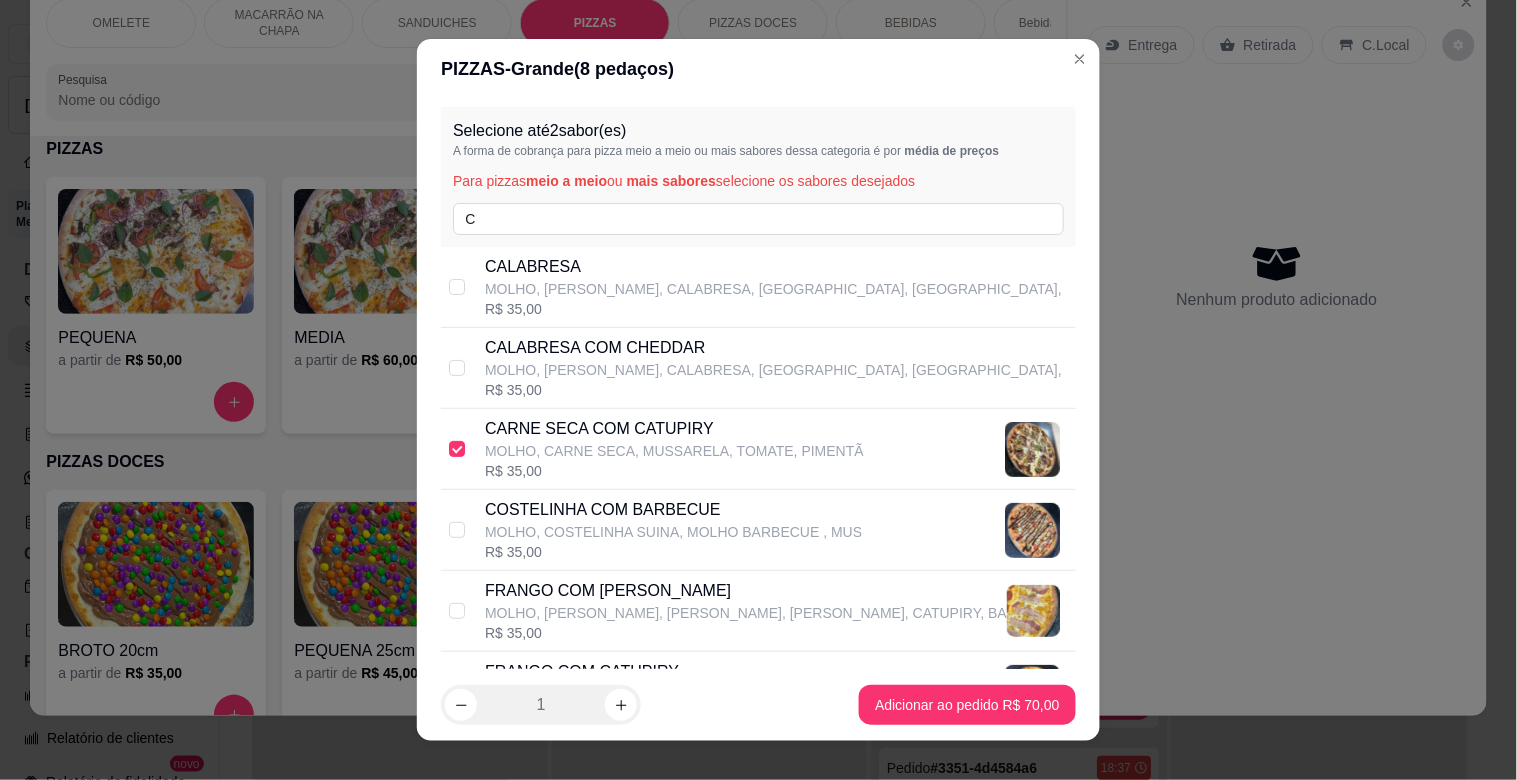 click on "CARNE SECA COM CATUPIRY" at bounding box center (674, 429) 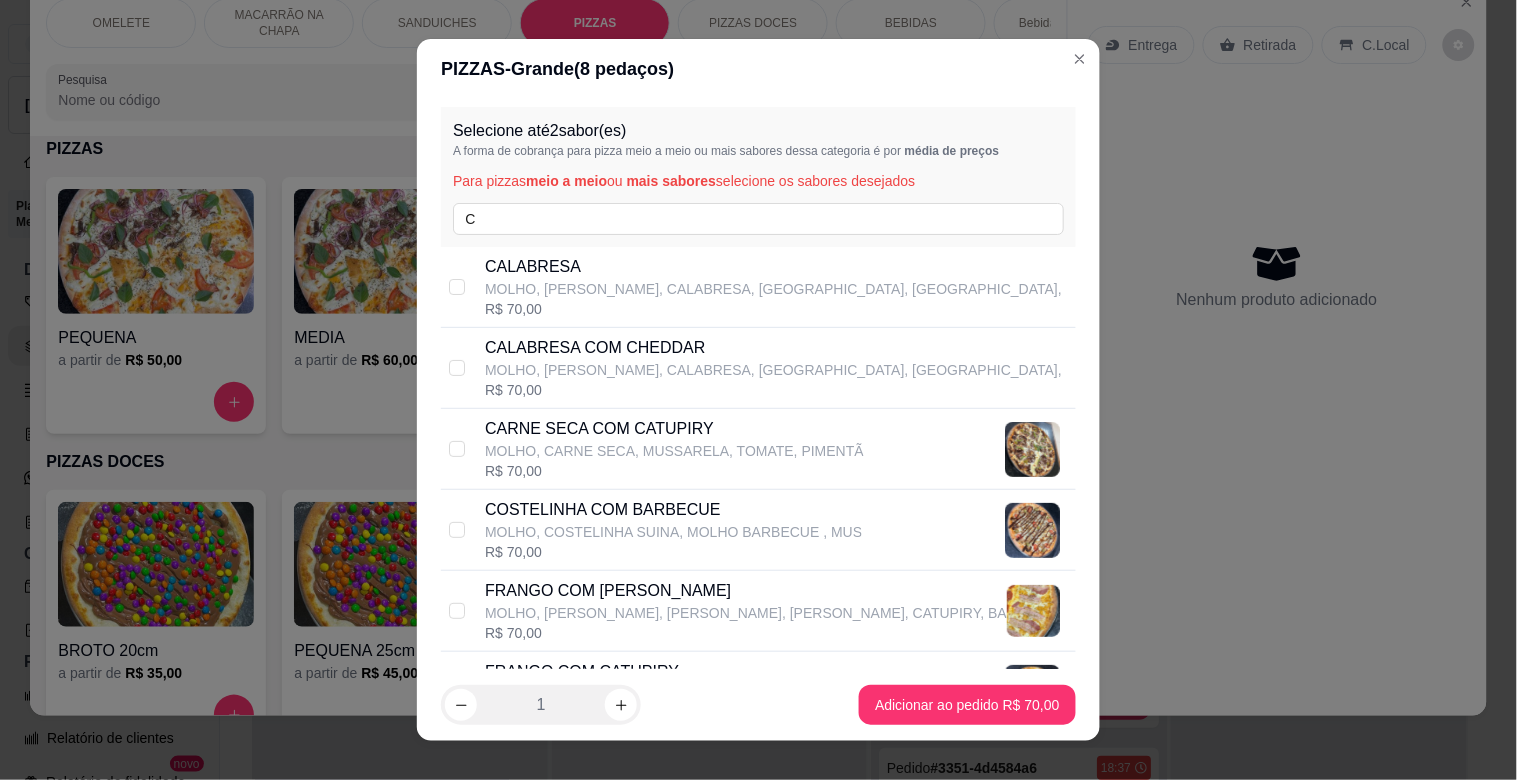 drag, startPoint x: 605, startPoint y: 428, endPoint x: 720, endPoint y: 493, distance: 132.09845 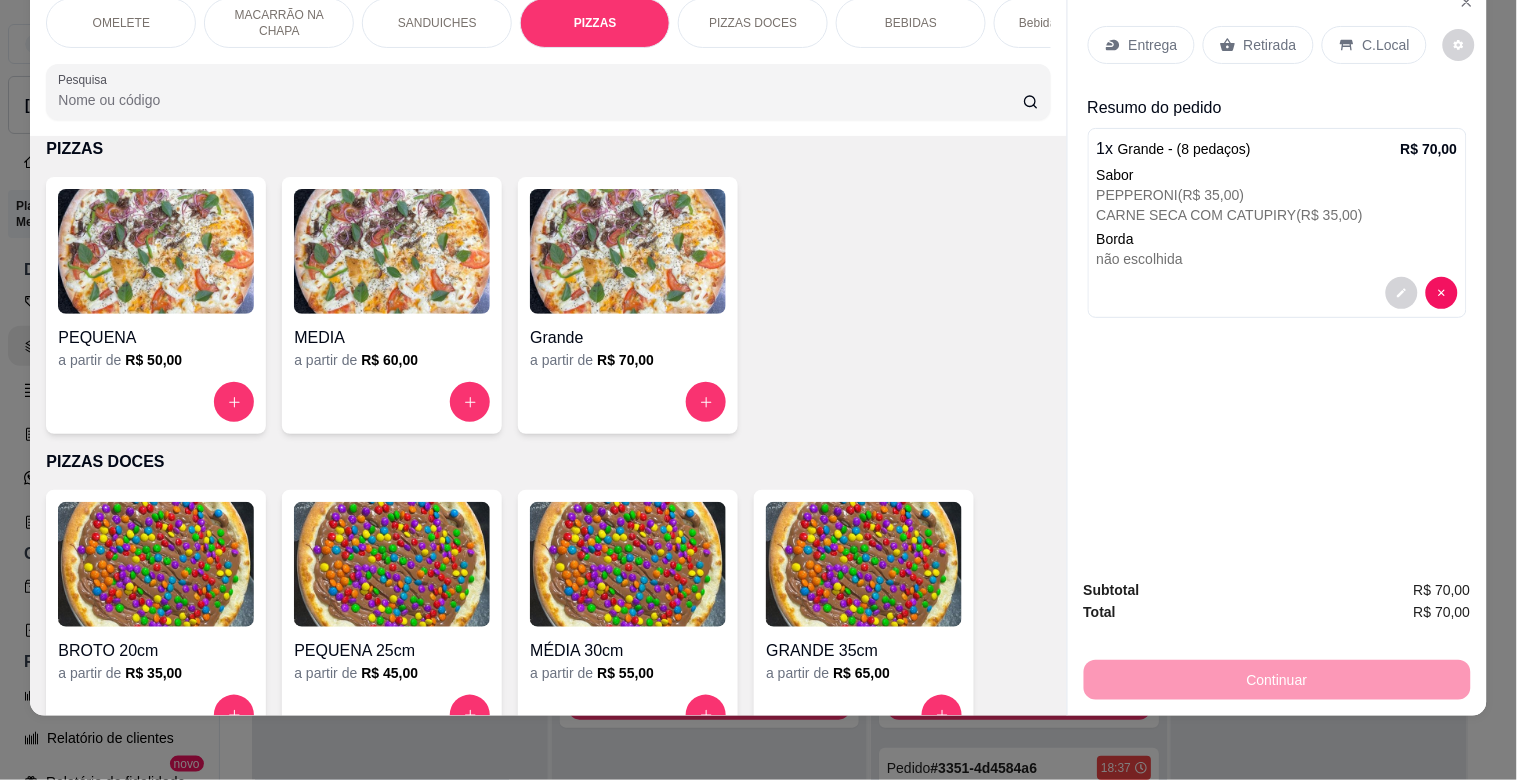 click at bounding box center [628, 251] 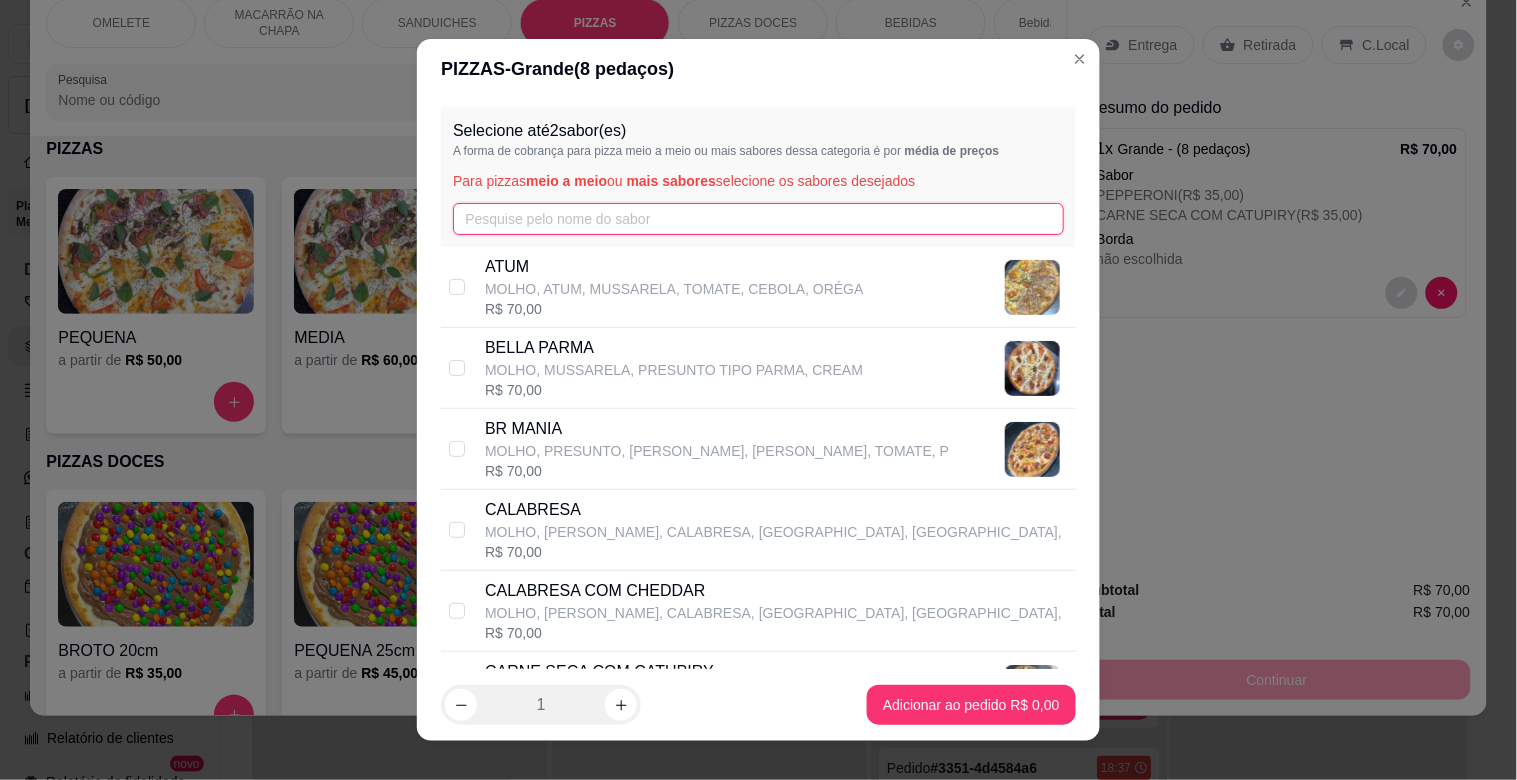 click at bounding box center (758, 219) 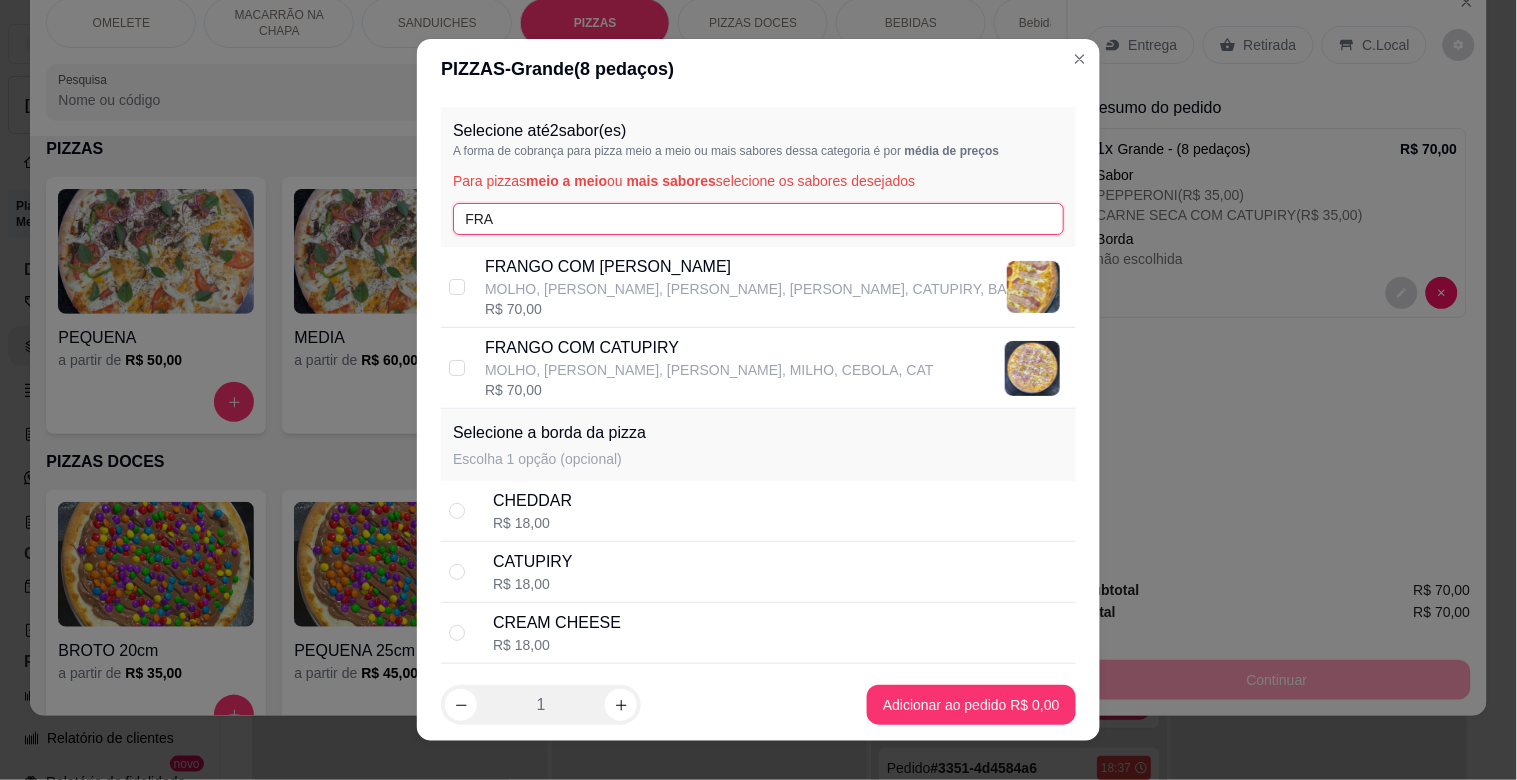 type on "FRA" 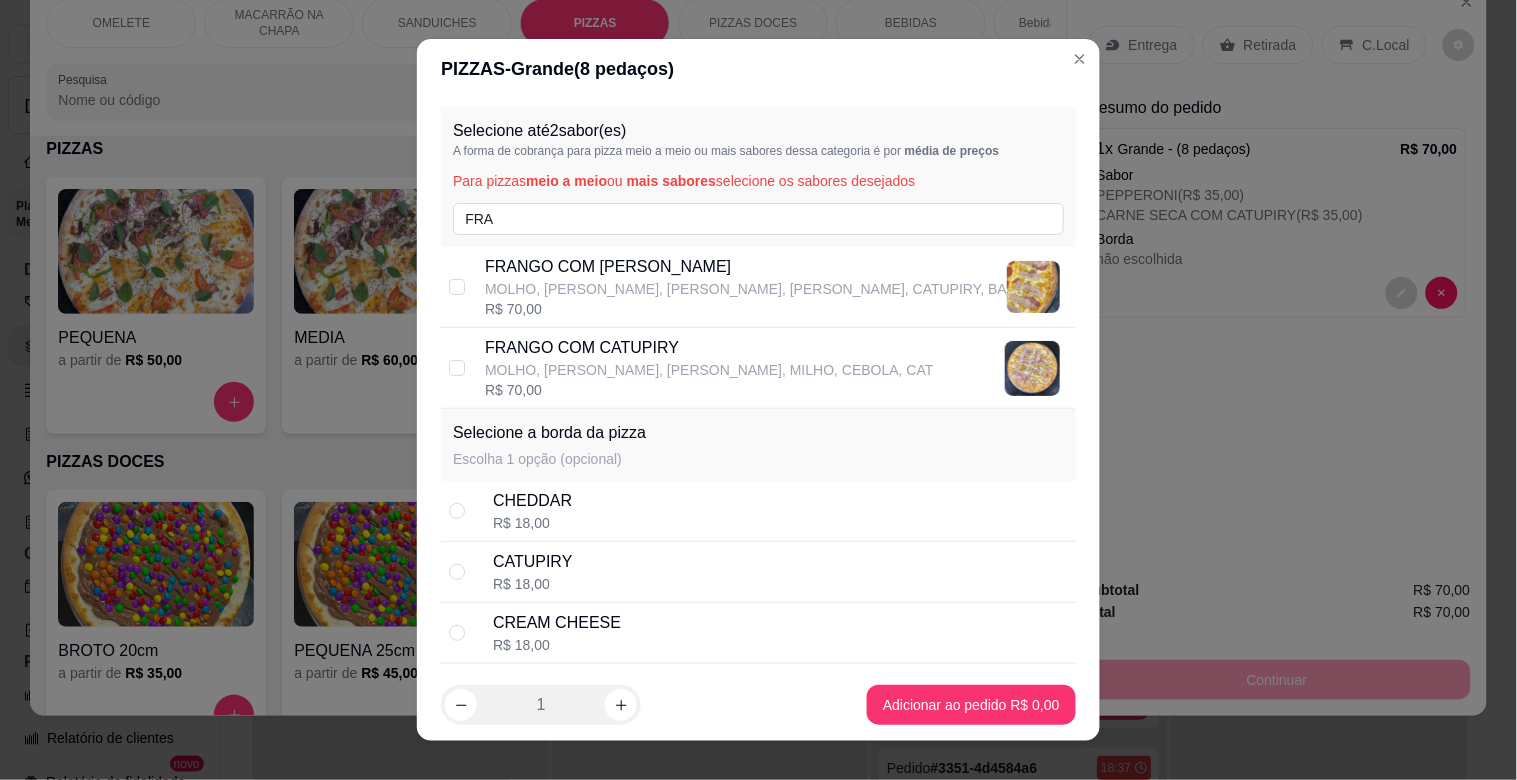 drag, startPoint x: 568, startPoint y: 348, endPoint x: 825, endPoint y: 426, distance: 268.57587 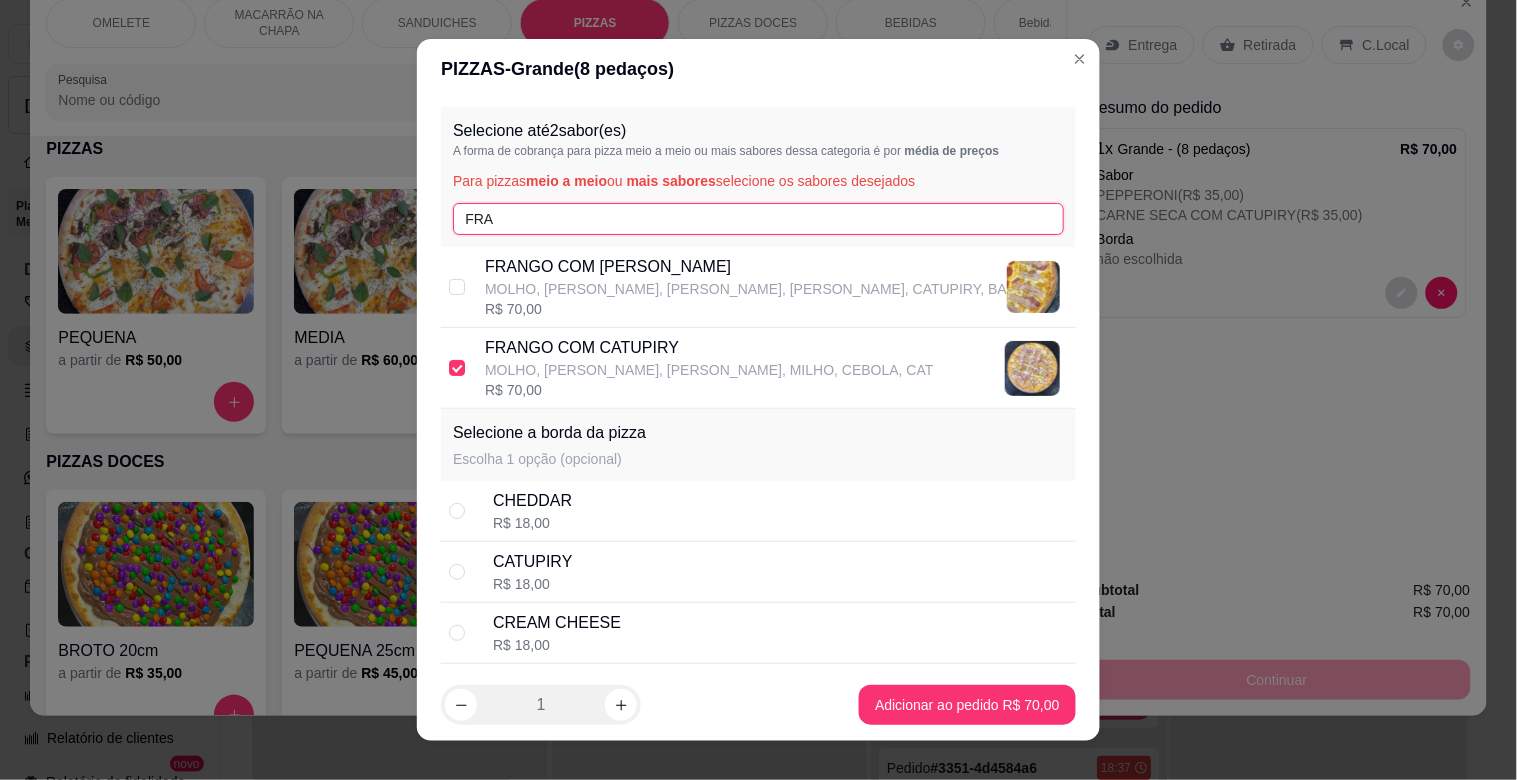 drag, startPoint x: 448, startPoint y: 225, endPoint x: 365, endPoint y: 234, distance: 83.48653 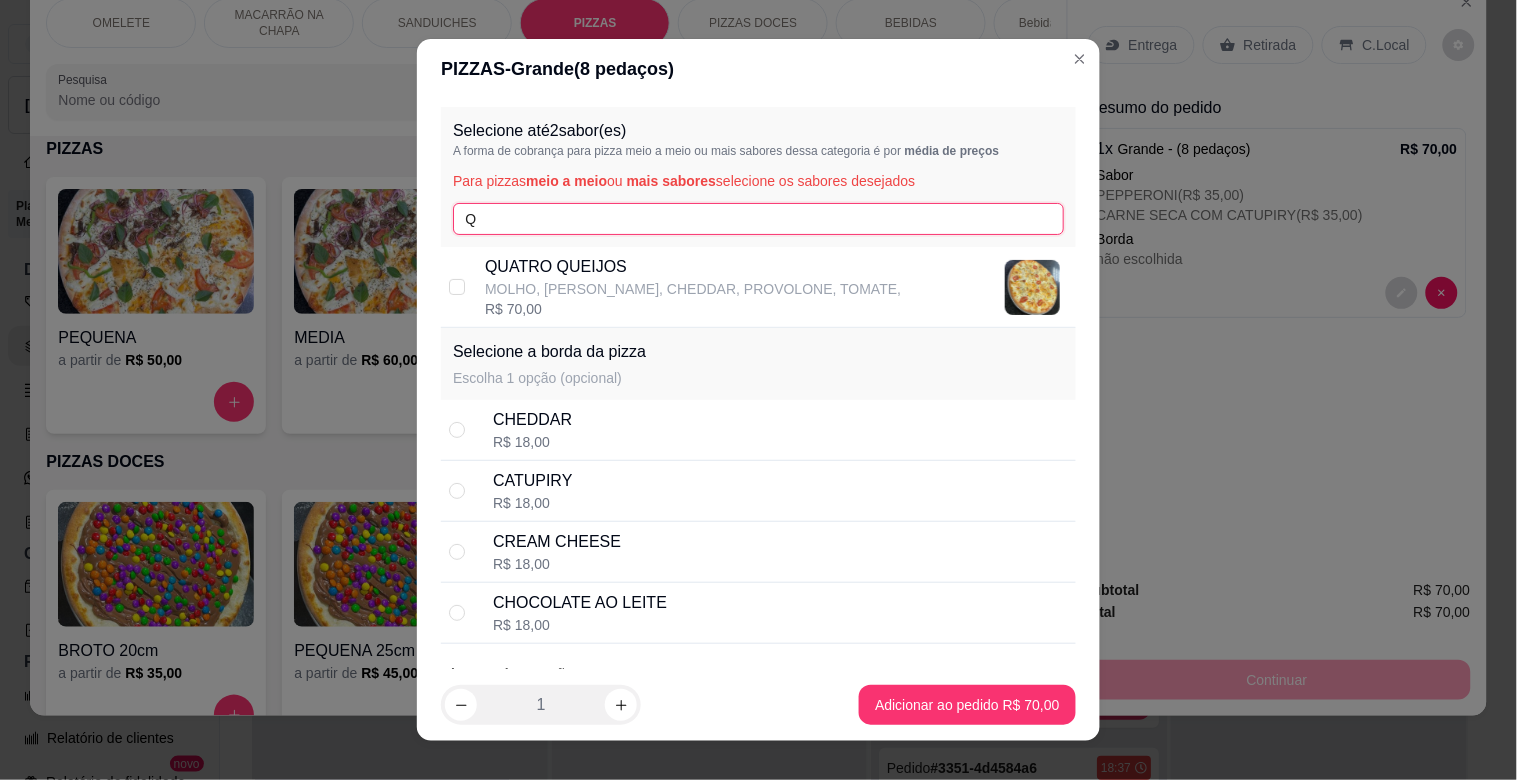 type on "Q" 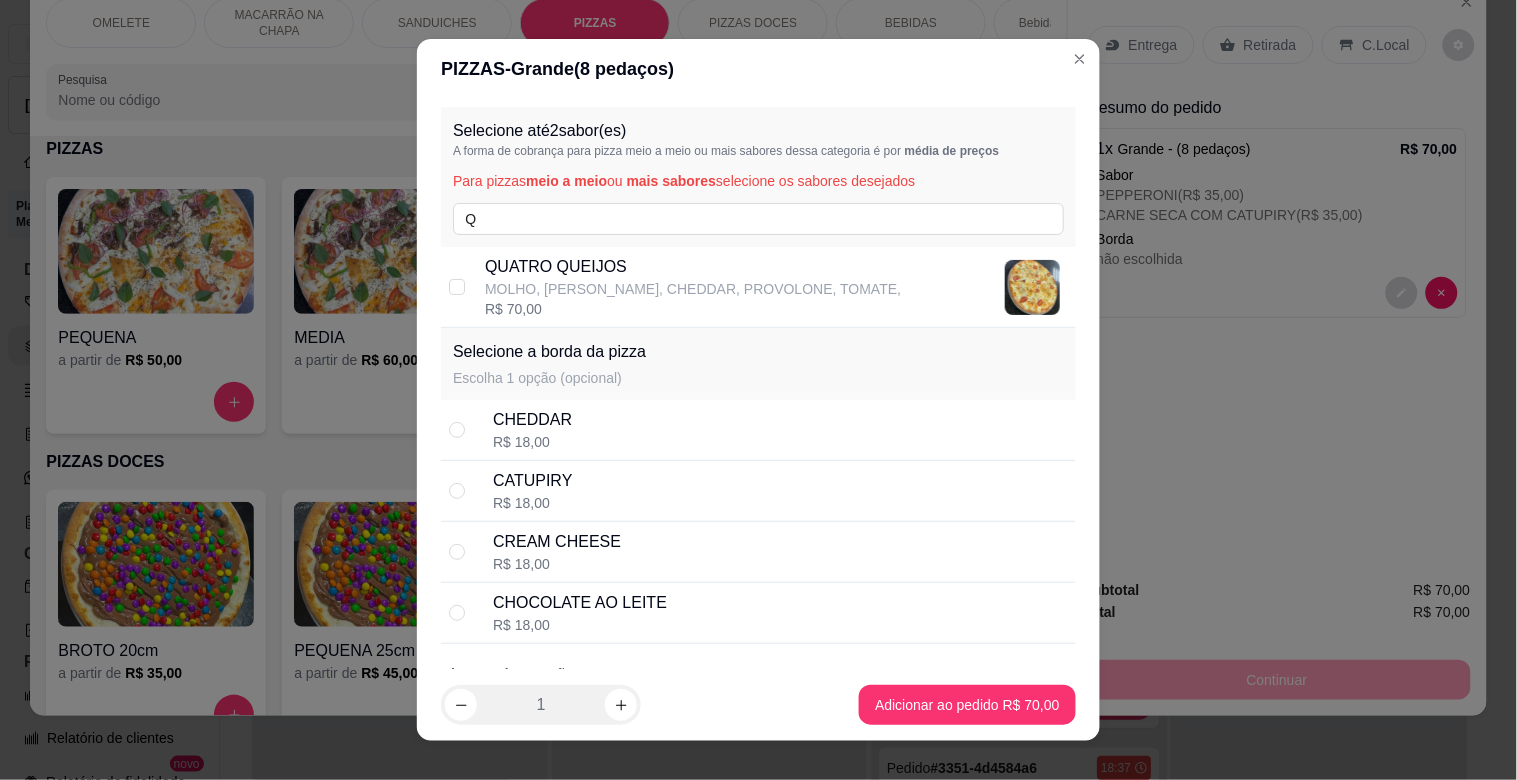click on "QUATRO QUEIJOS" at bounding box center [693, 267] 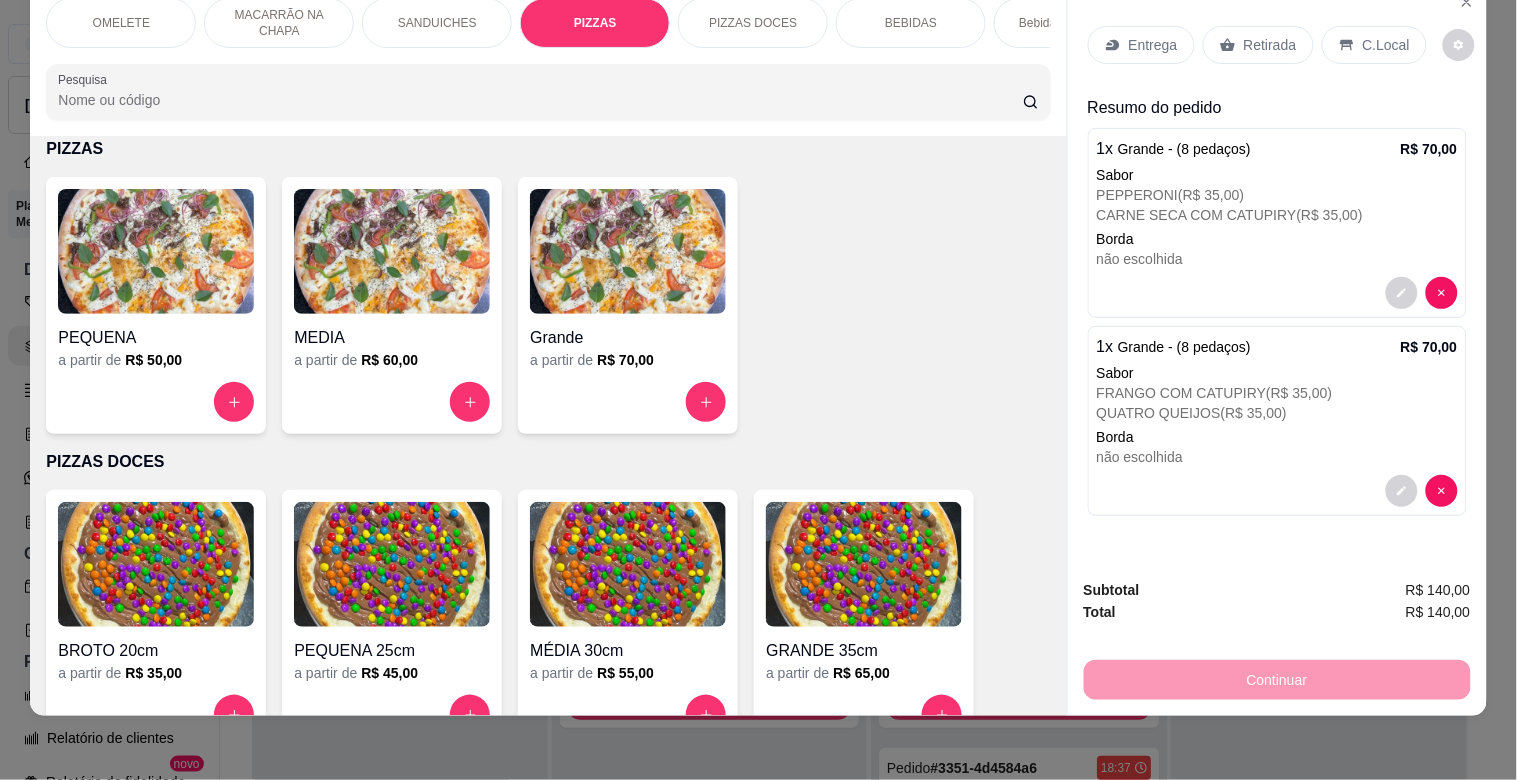 click on "Entrega" at bounding box center (1153, 45) 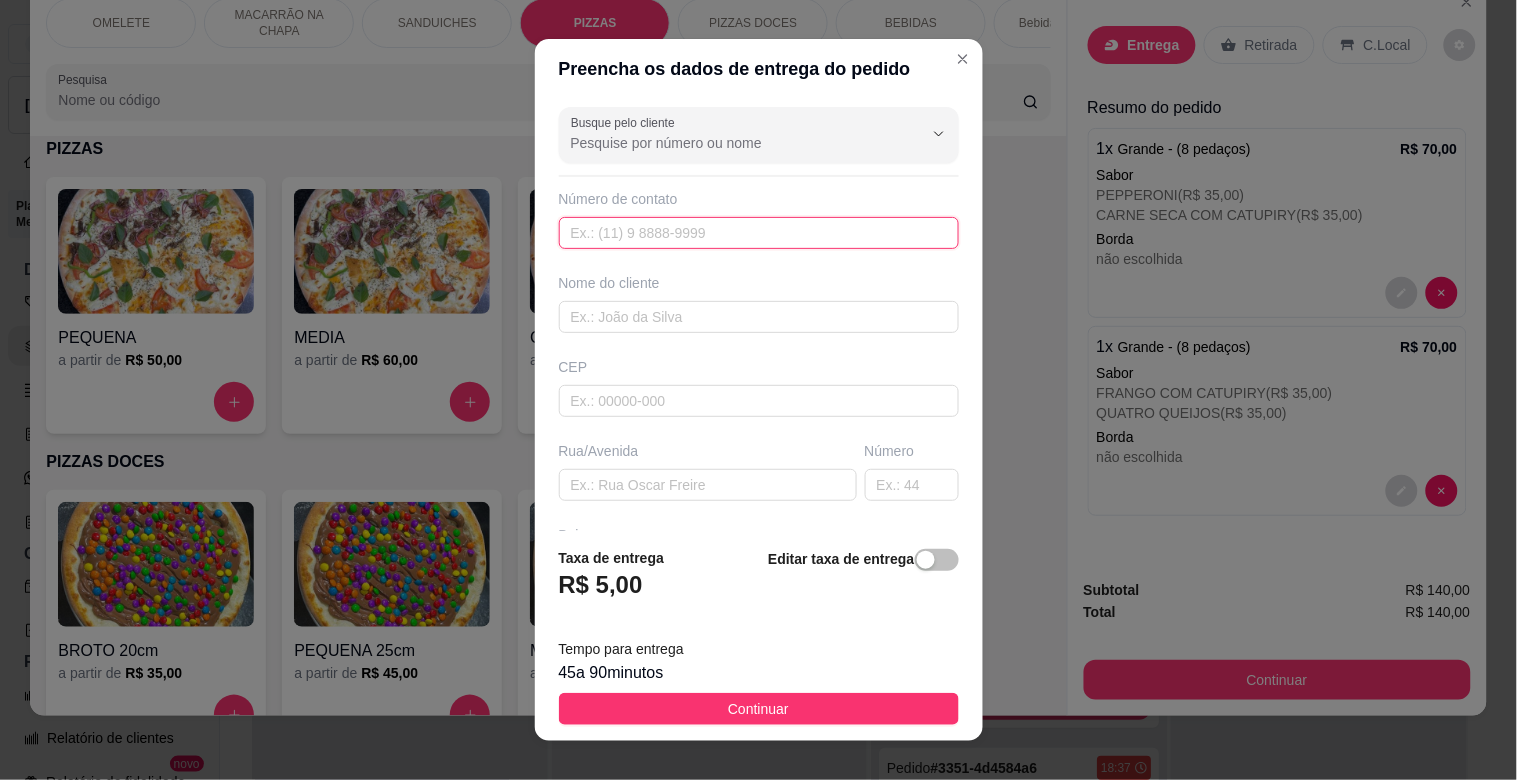 click at bounding box center [759, 233] 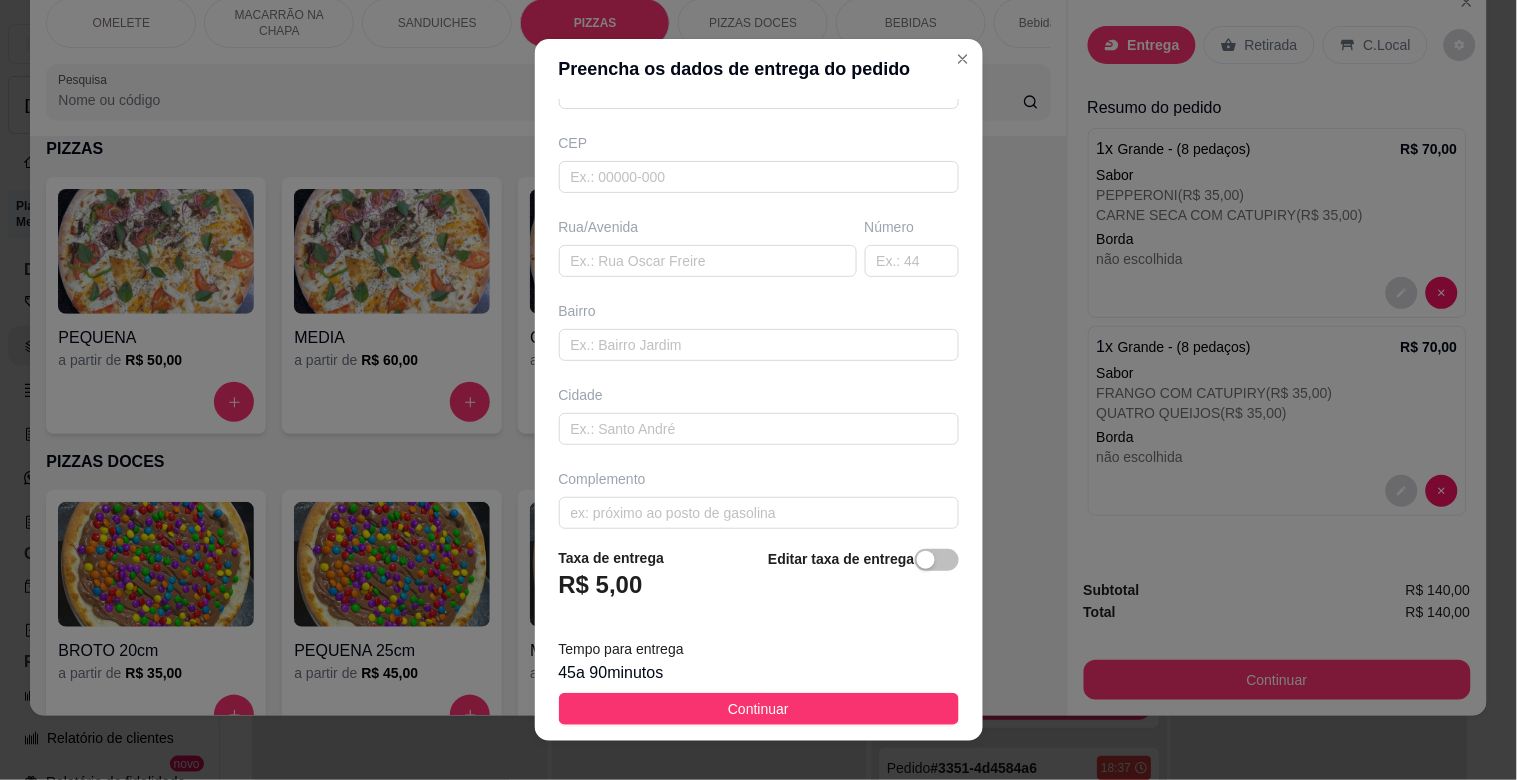 scroll, scrollTop: 243, scrollLeft: 0, axis: vertical 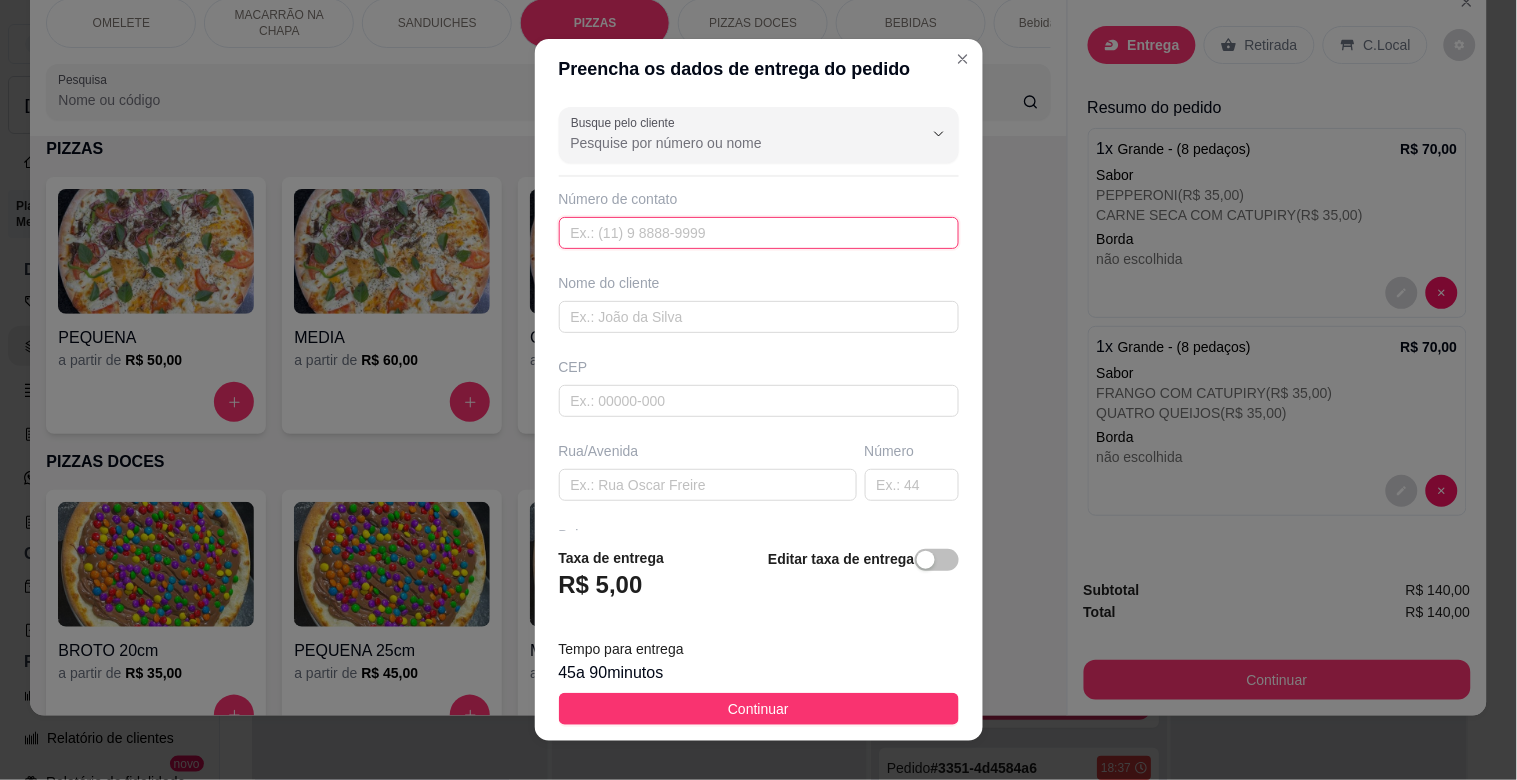 click at bounding box center [759, 233] 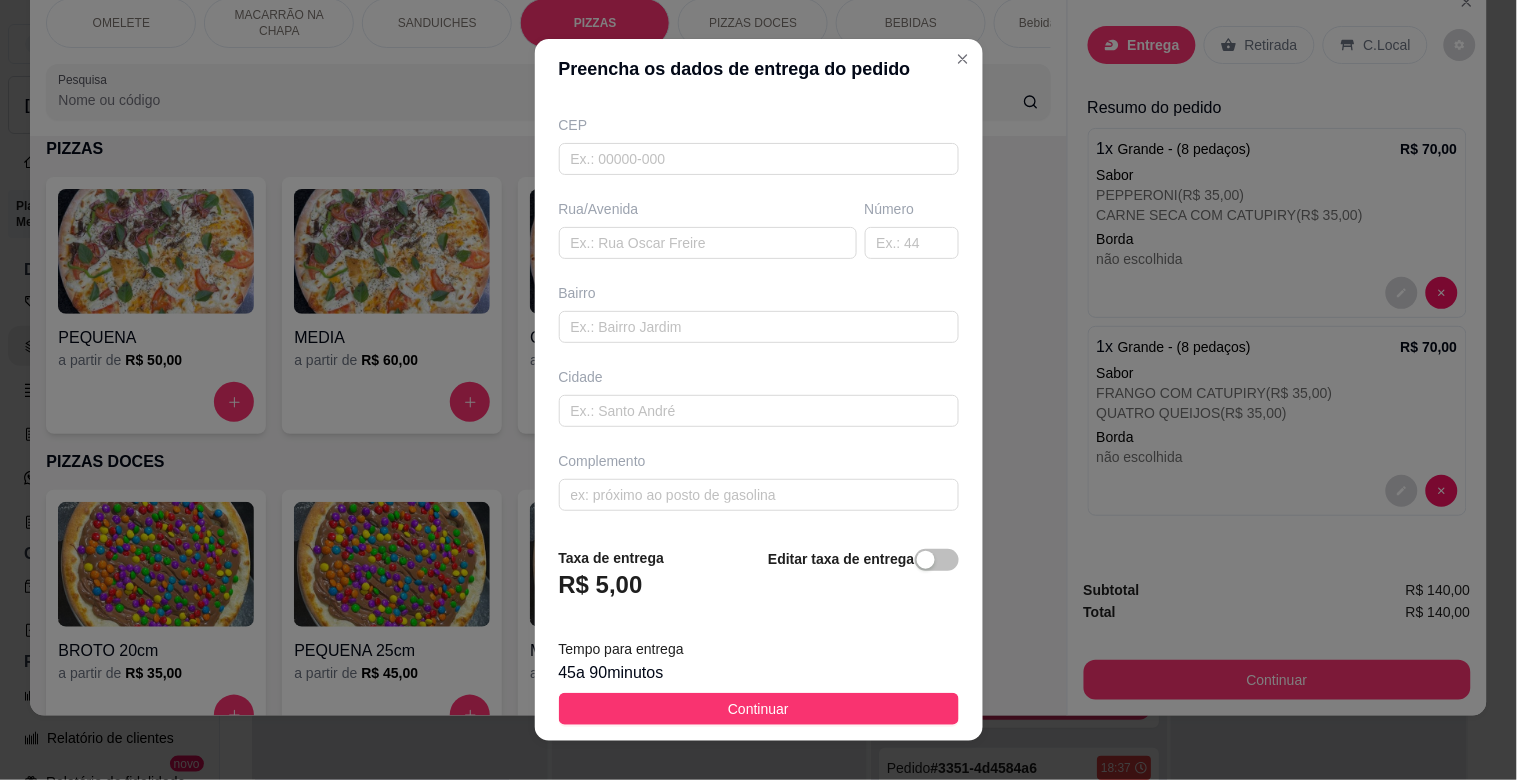 scroll, scrollTop: 0, scrollLeft: 0, axis: both 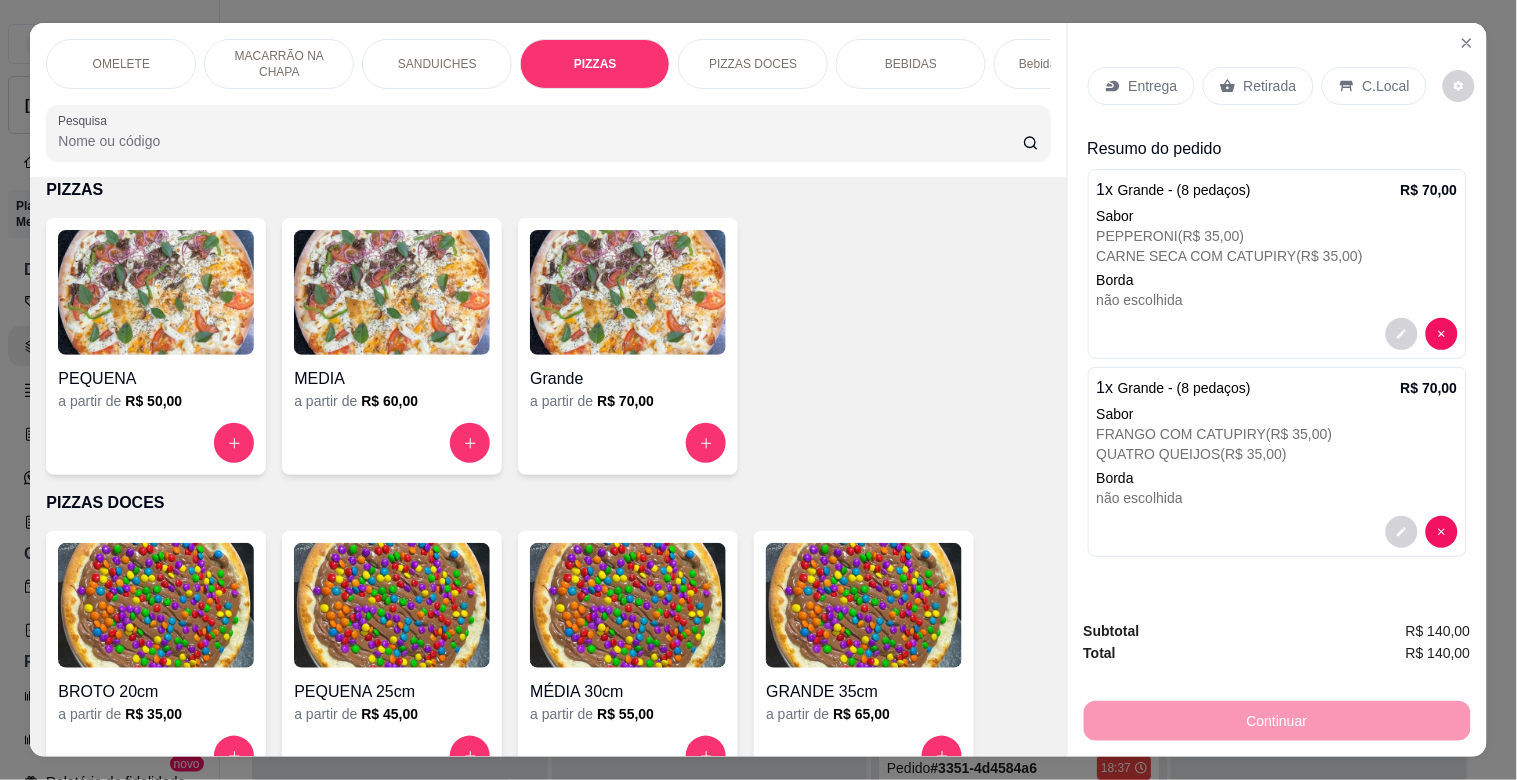 click on "Entrega" at bounding box center (1153, 86) 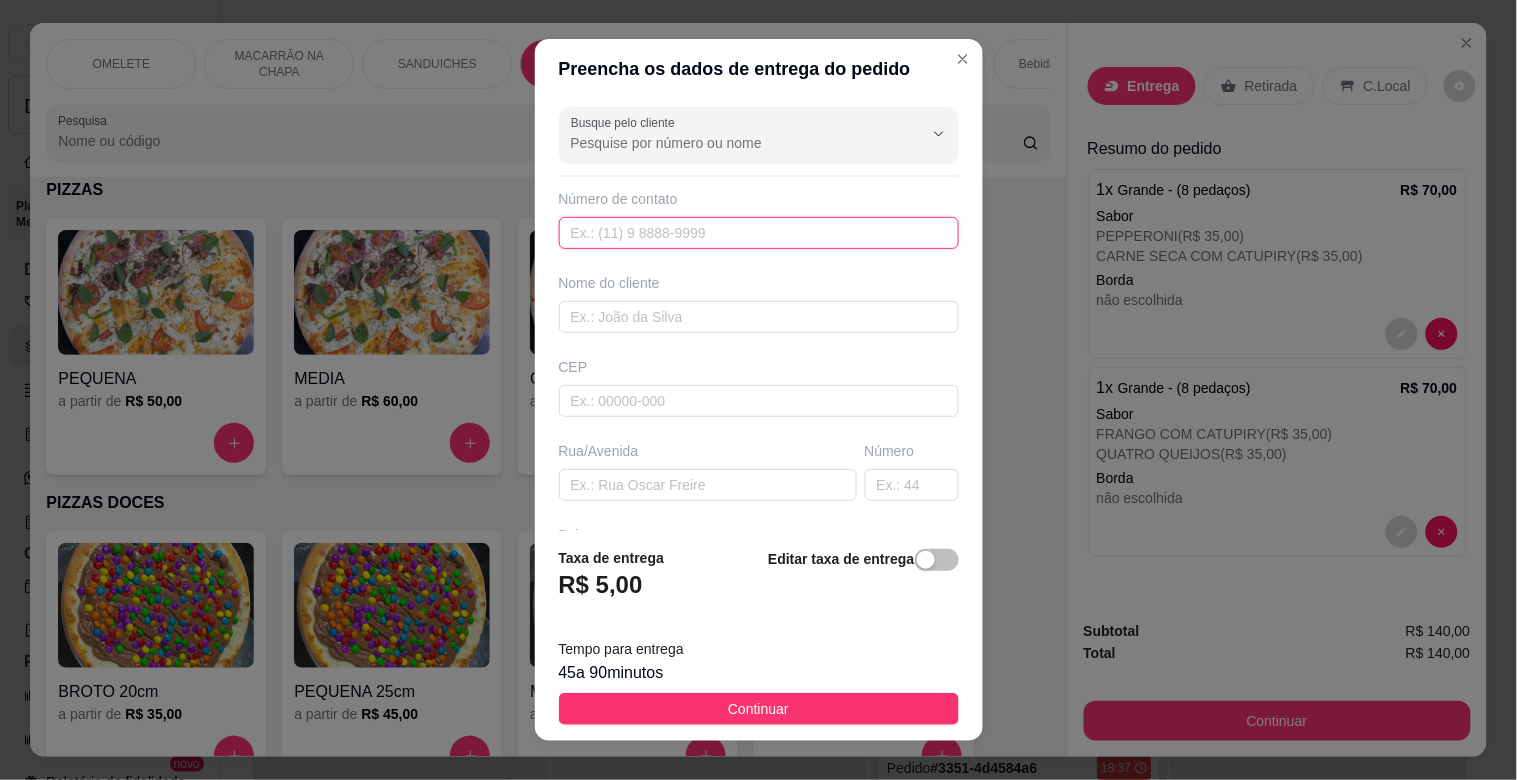 click at bounding box center (759, 233) 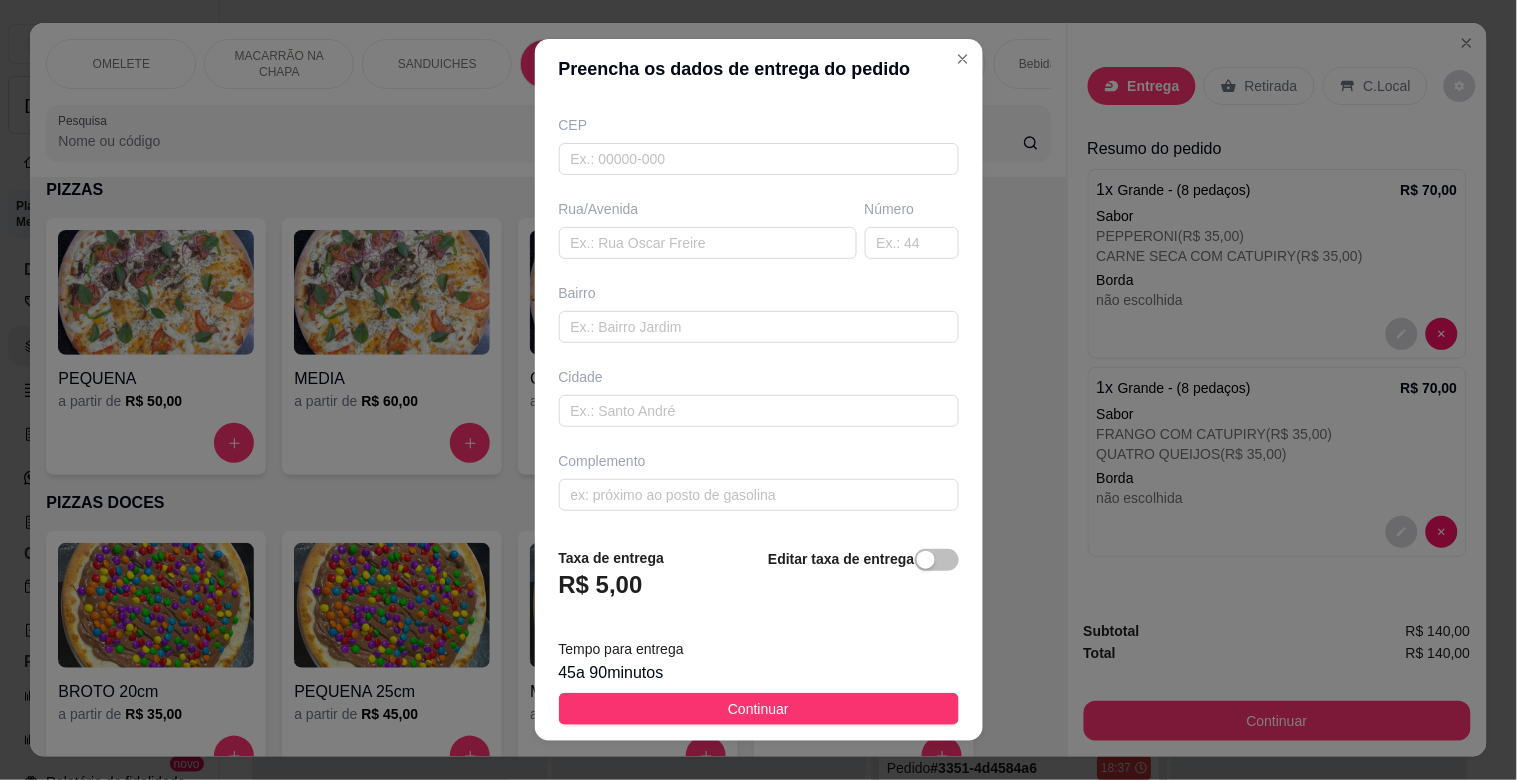 scroll, scrollTop: 124, scrollLeft: 0, axis: vertical 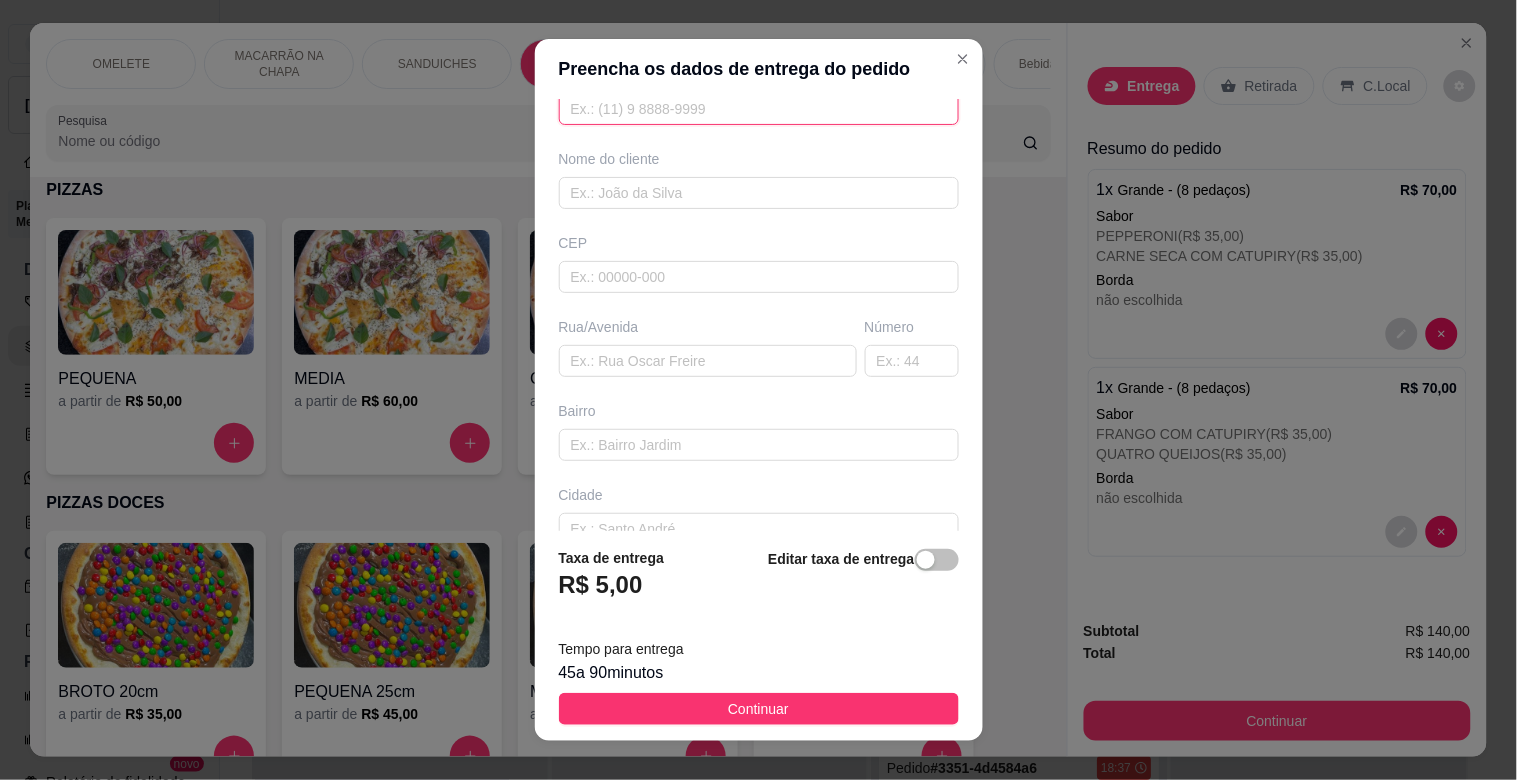 drag, startPoint x: 753, startPoint y: 114, endPoint x: 764, endPoint y: 116, distance: 11.18034 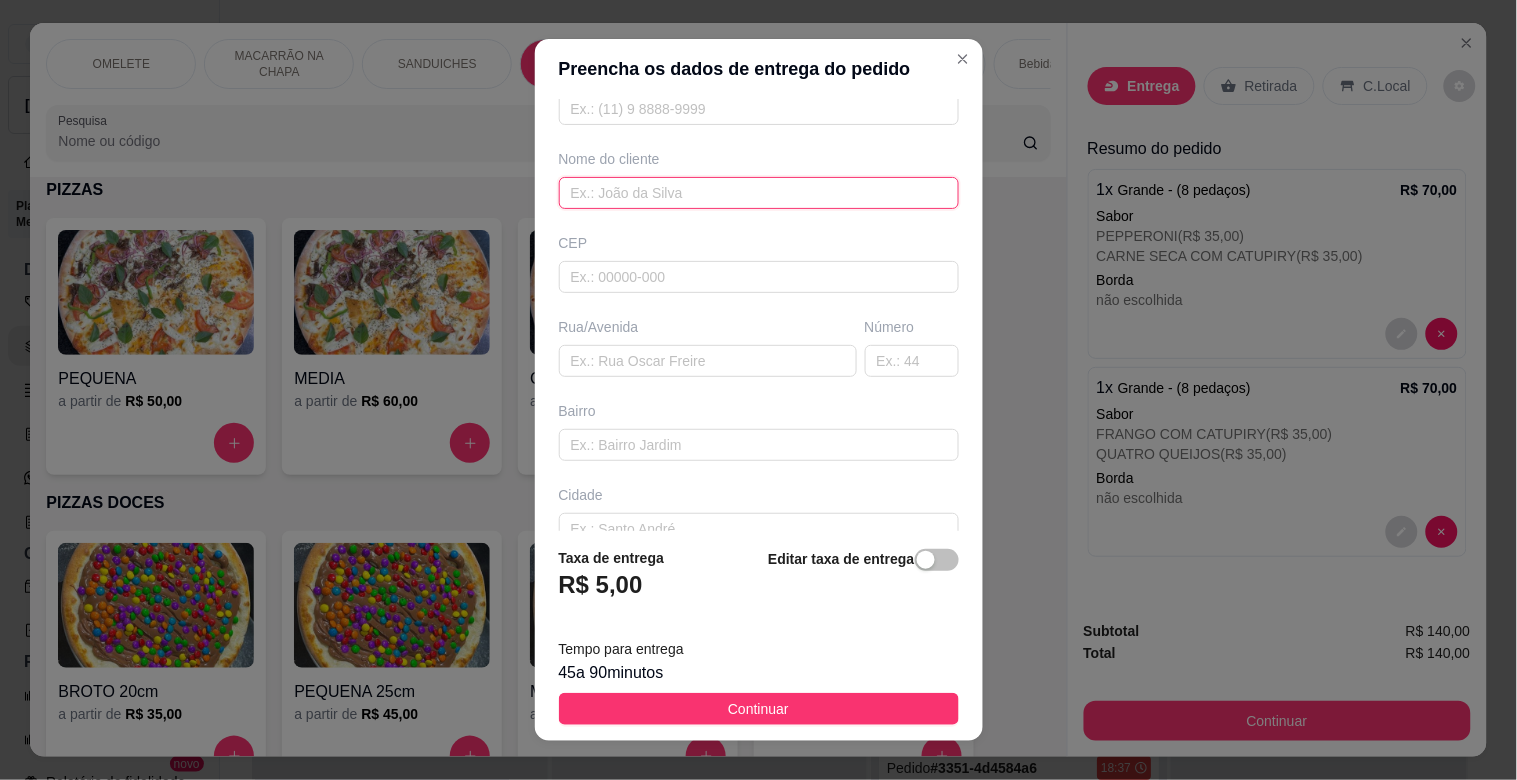 drag, startPoint x: 851, startPoint y: 204, endPoint x: 835, endPoint y: 210, distance: 17.088007 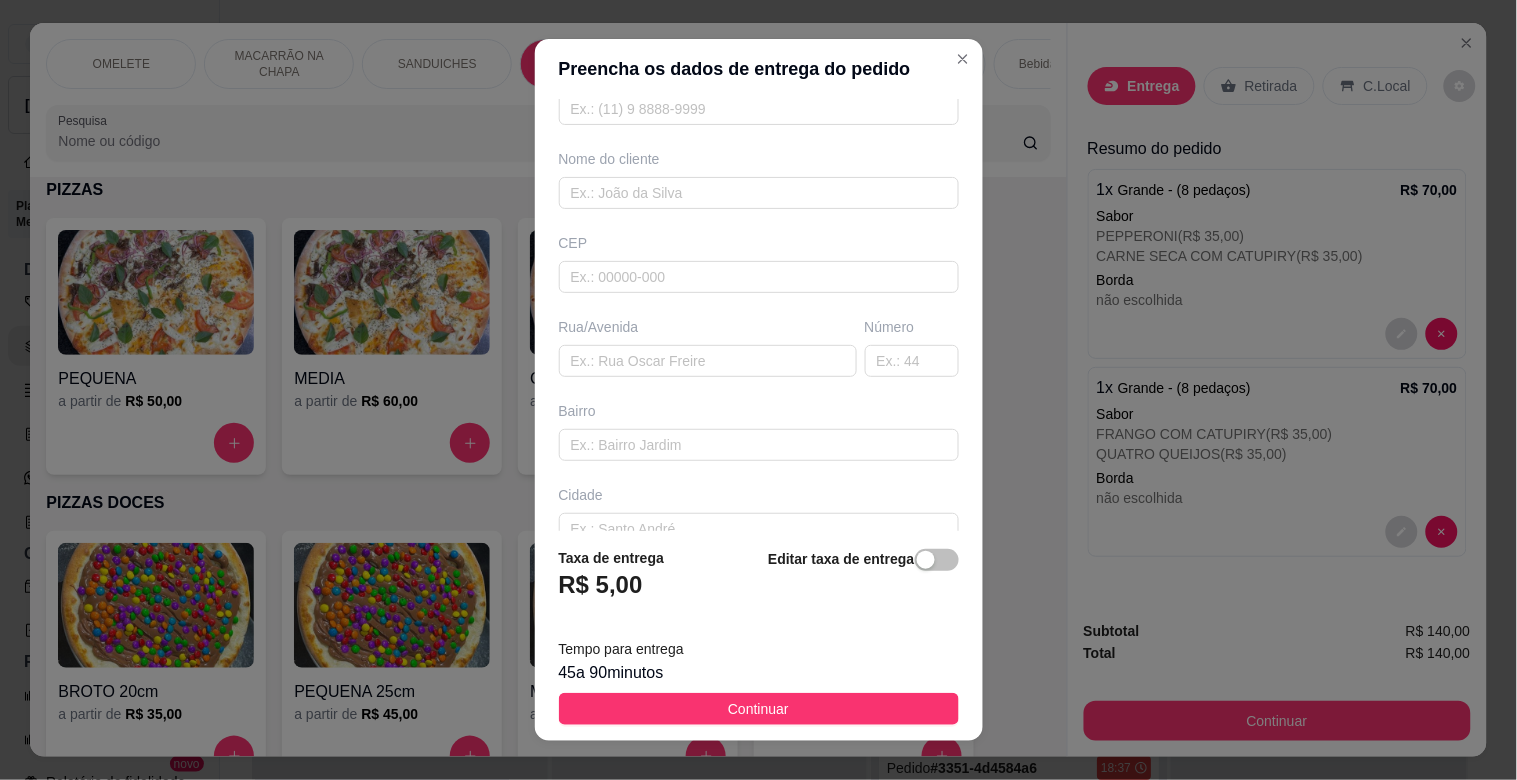 scroll, scrollTop: 0, scrollLeft: 0, axis: both 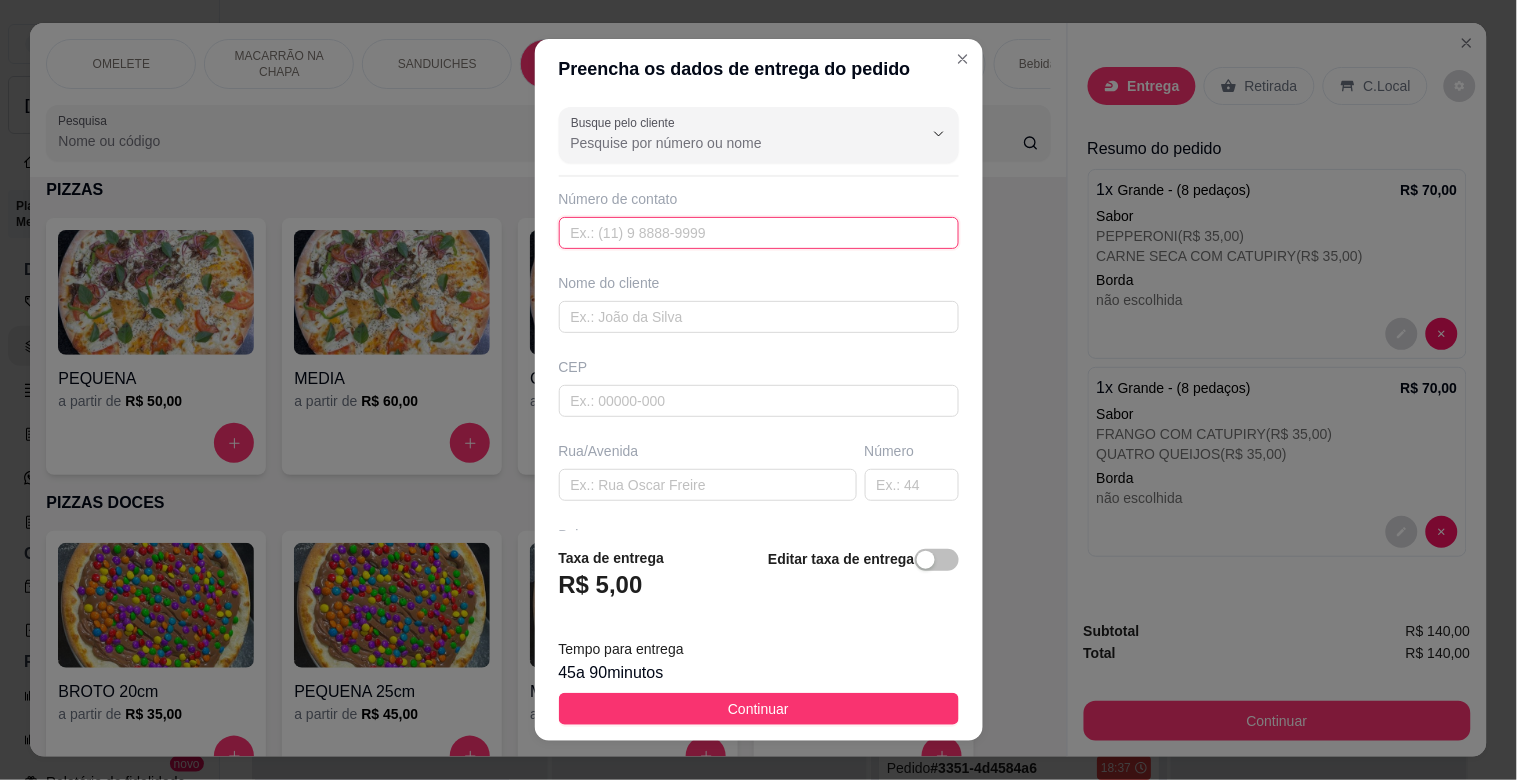 click at bounding box center [759, 233] 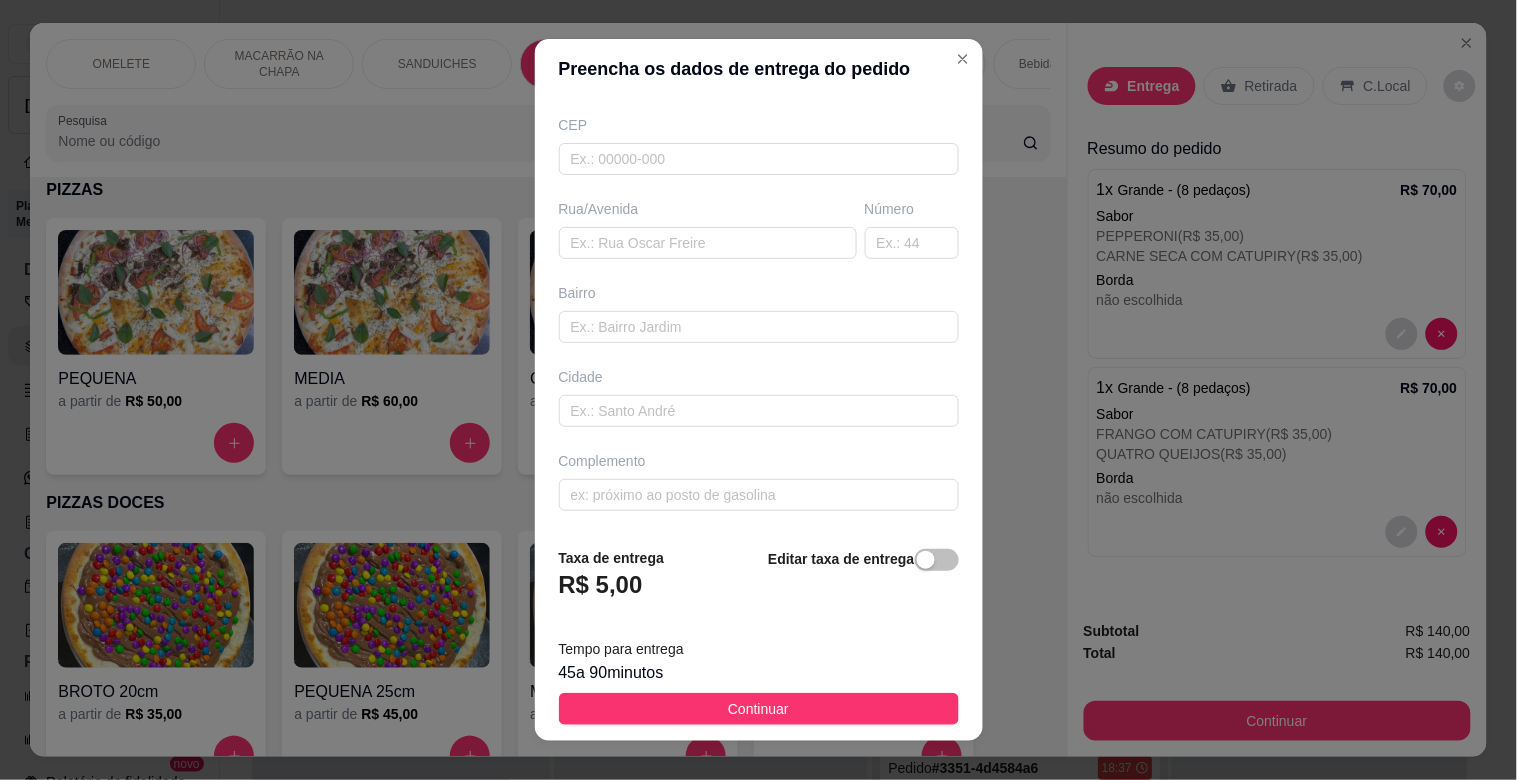 scroll, scrollTop: 124, scrollLeft: 0, axis: vertical 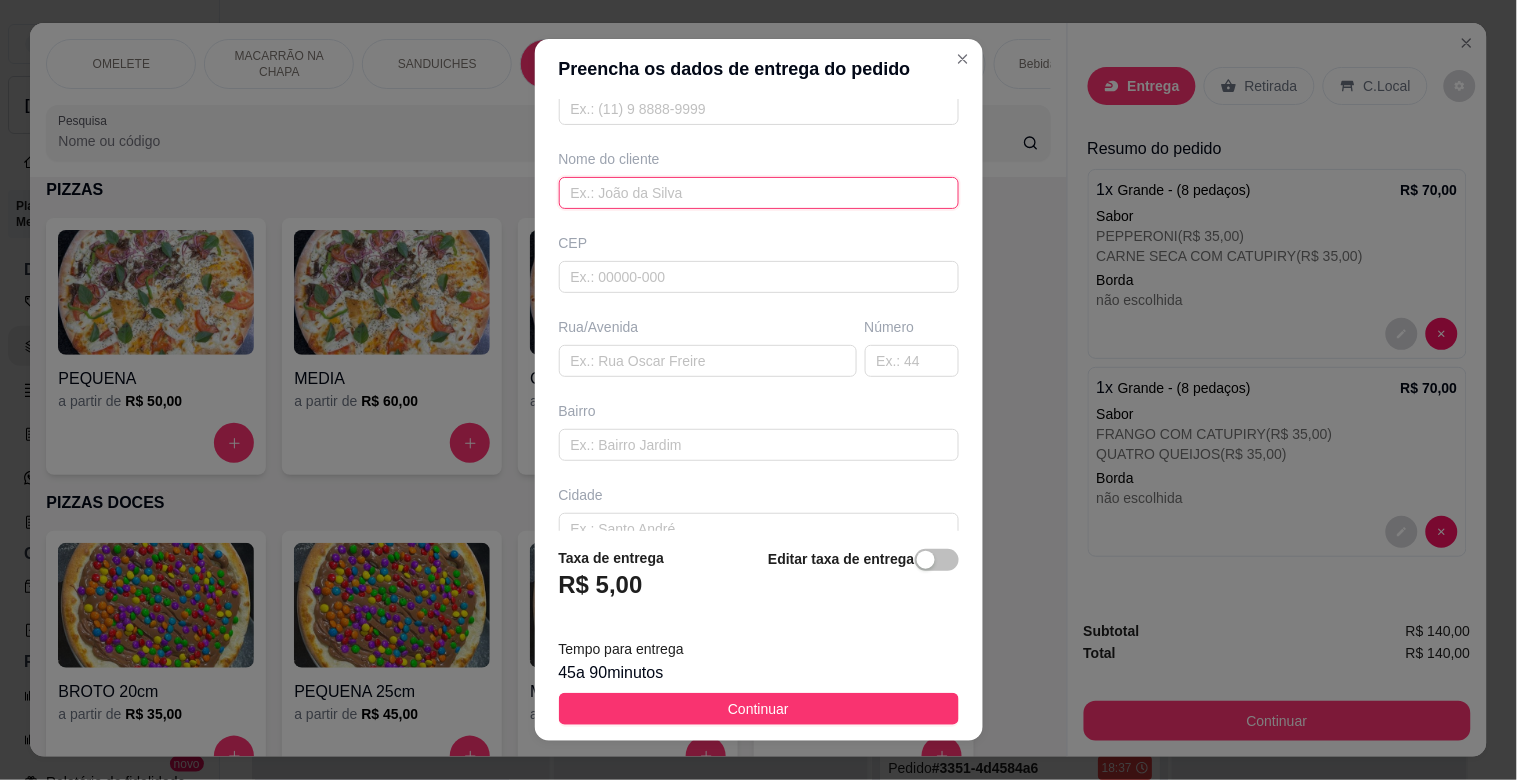 click at bounding box center [759, 193] 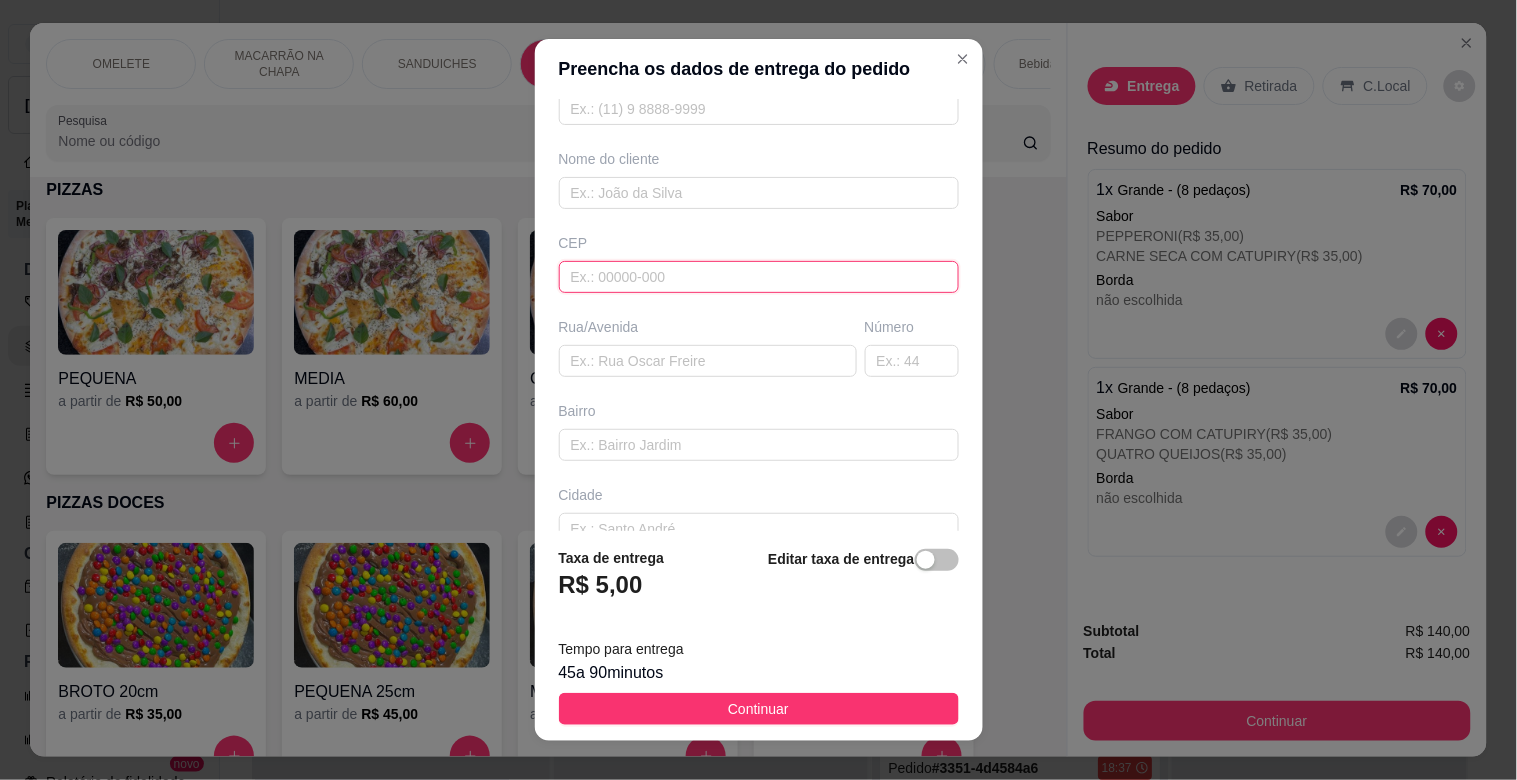 click at bounding box center [759, 277] 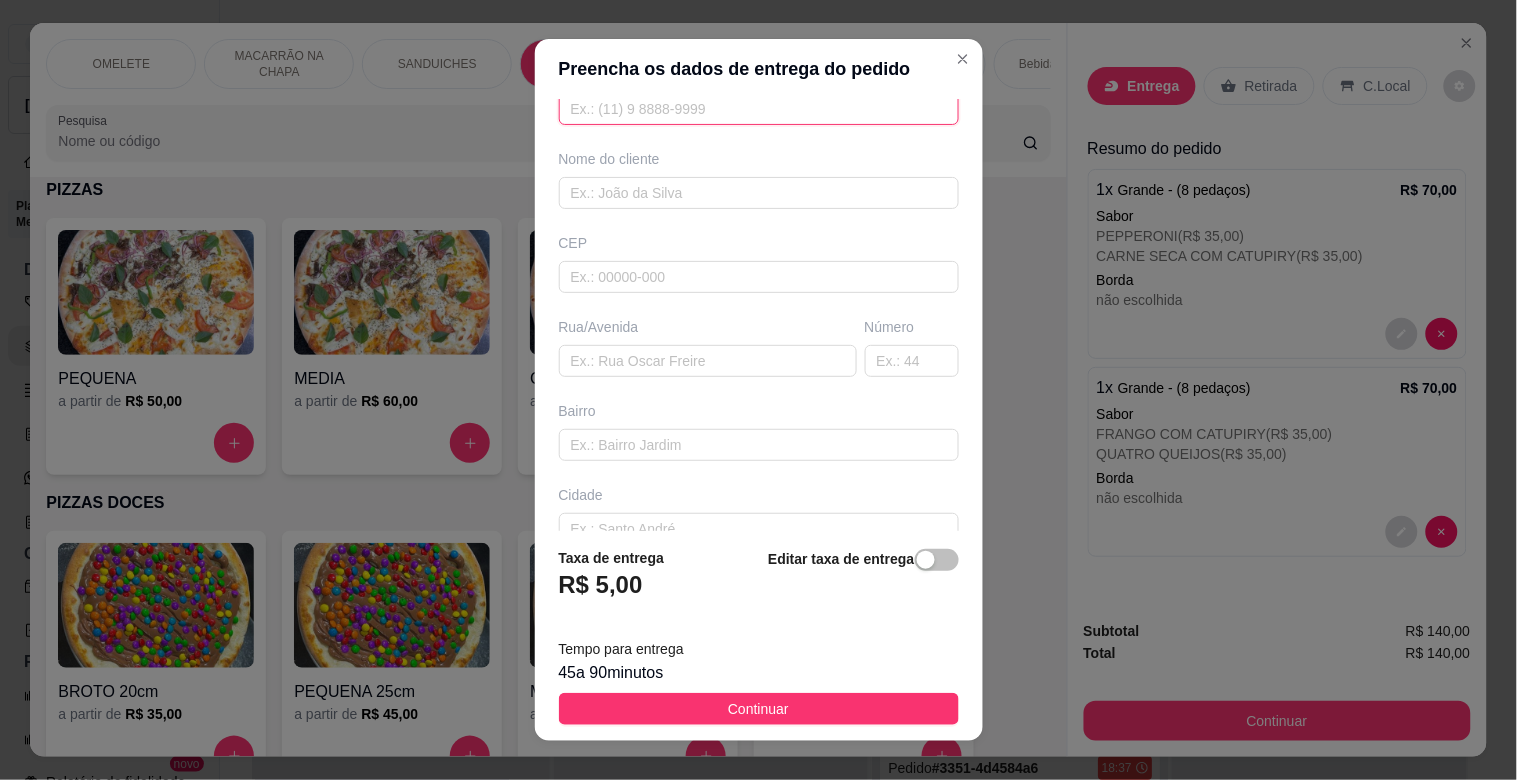 click at bounding box center (759, 109) 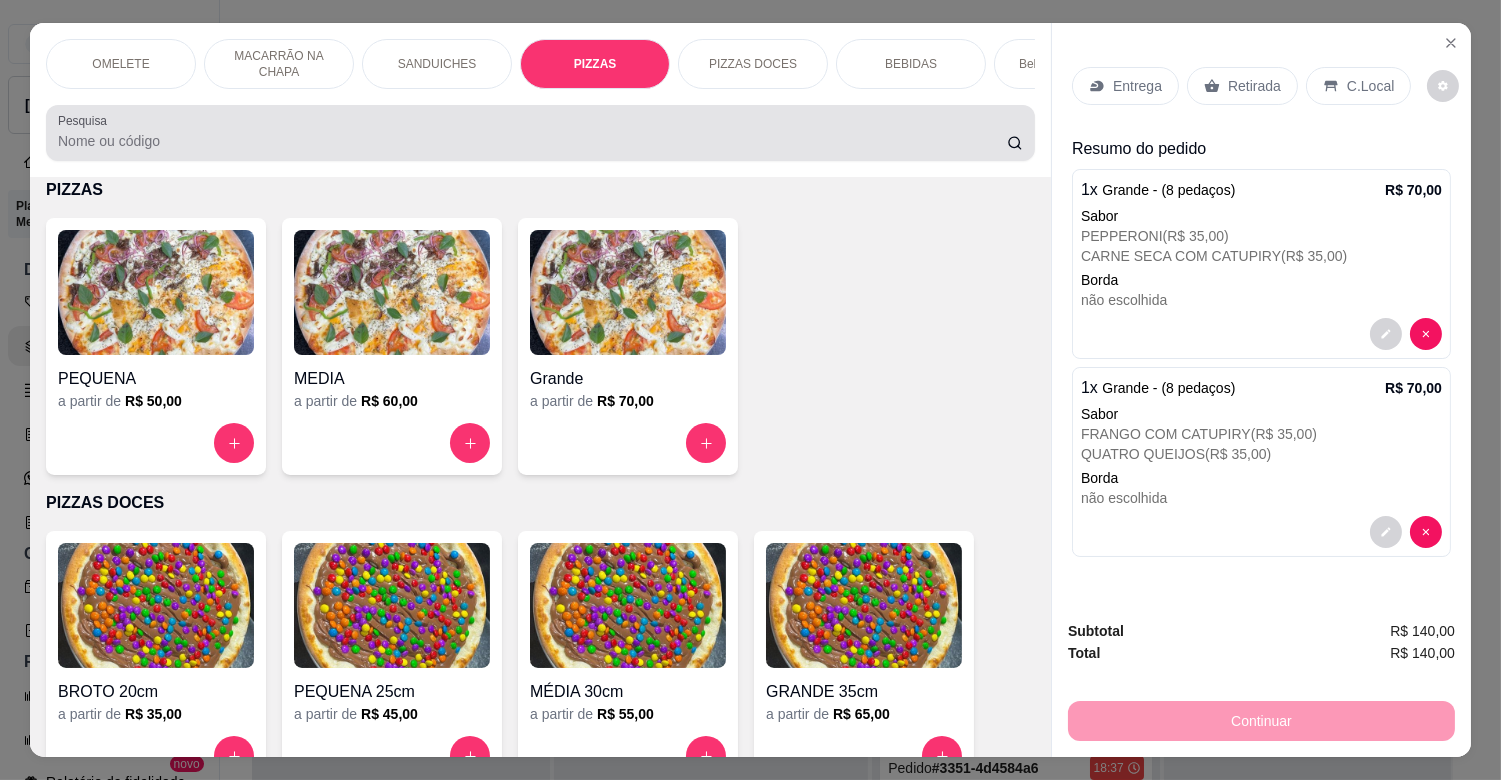 type 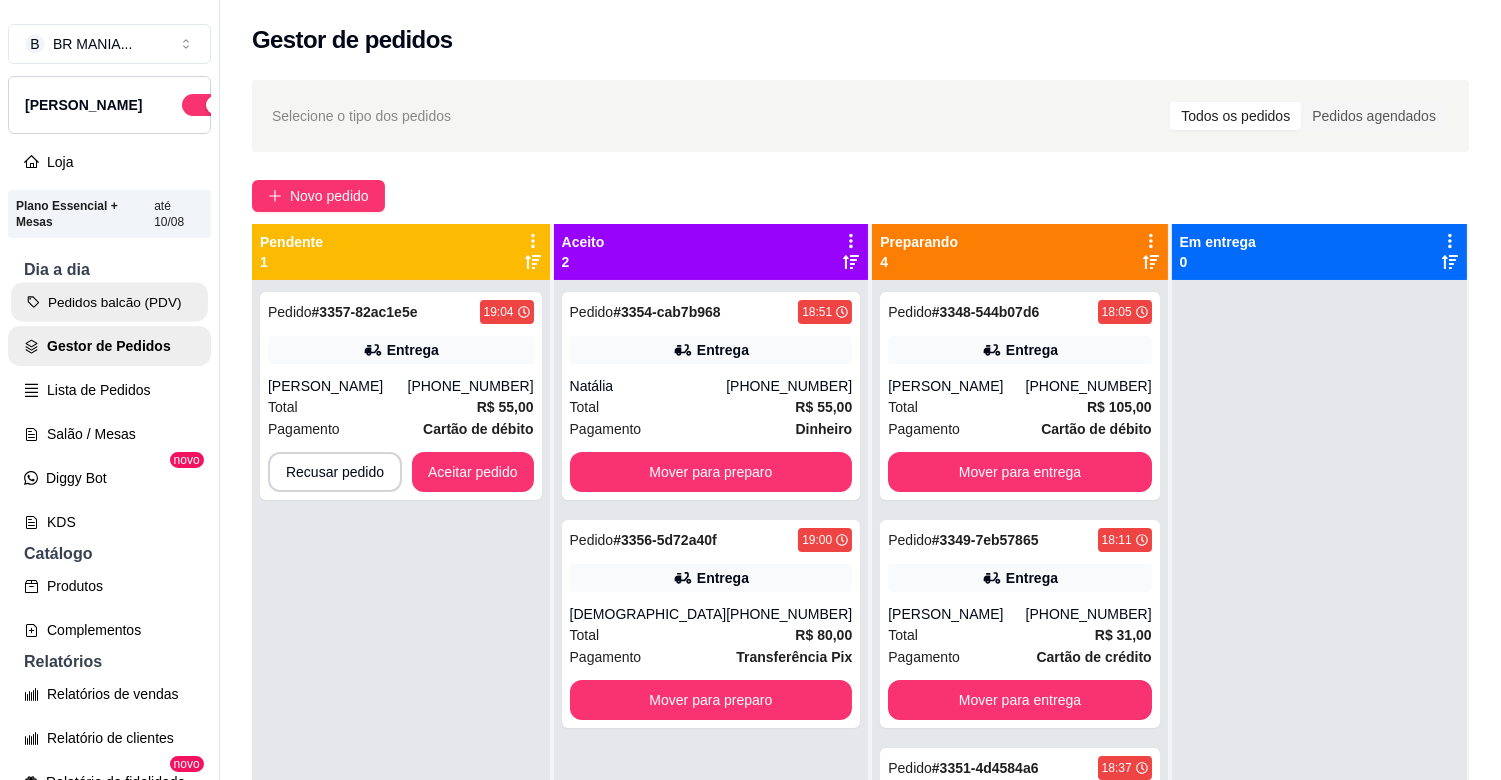 click on "Pedidos balcão (PDV)" at bounding box center [109, 302] 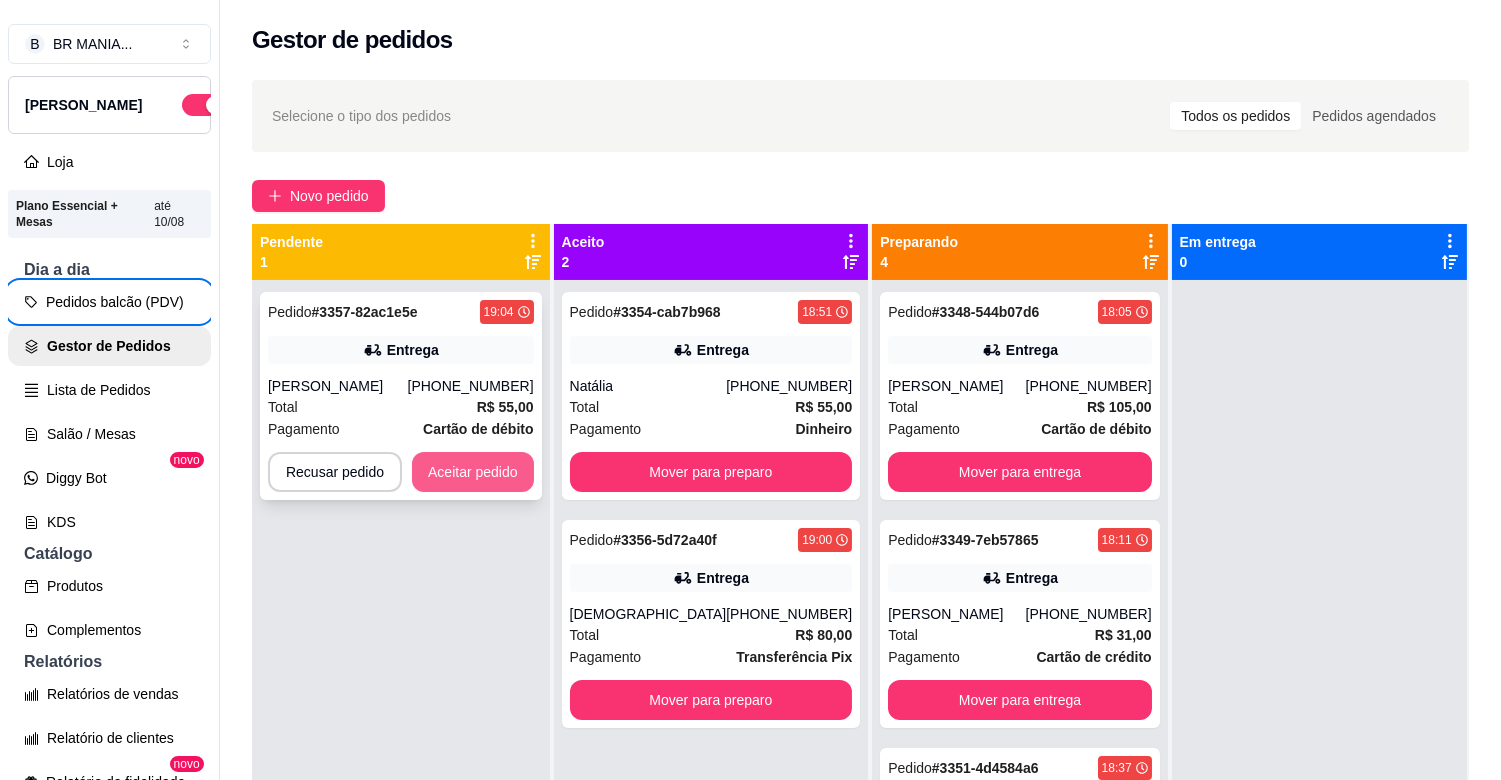 click on "Aceitar pedido" at bounding box center [473, 472] 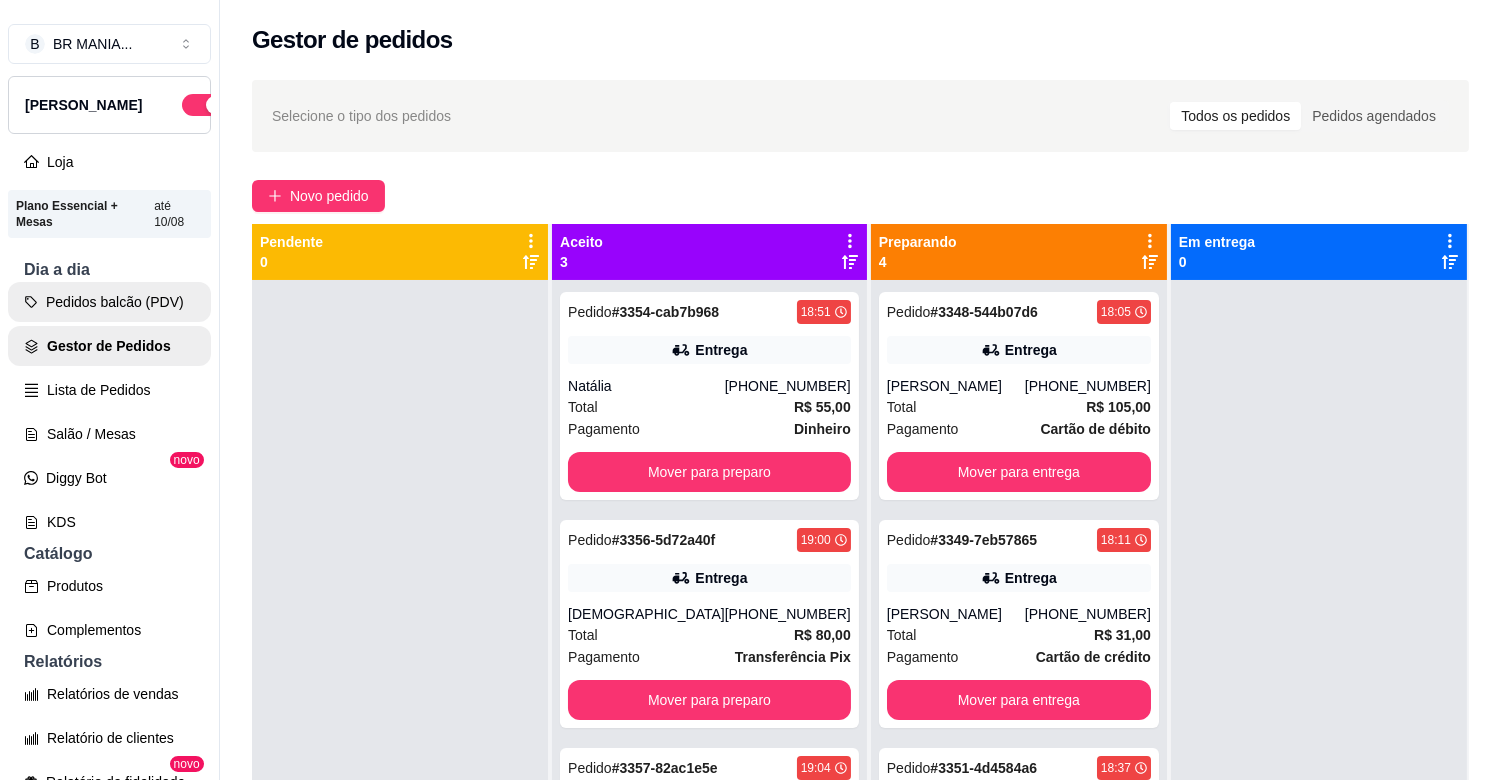 click on "Pedidos balcão (PDV)" at bounding box center [109, 302] 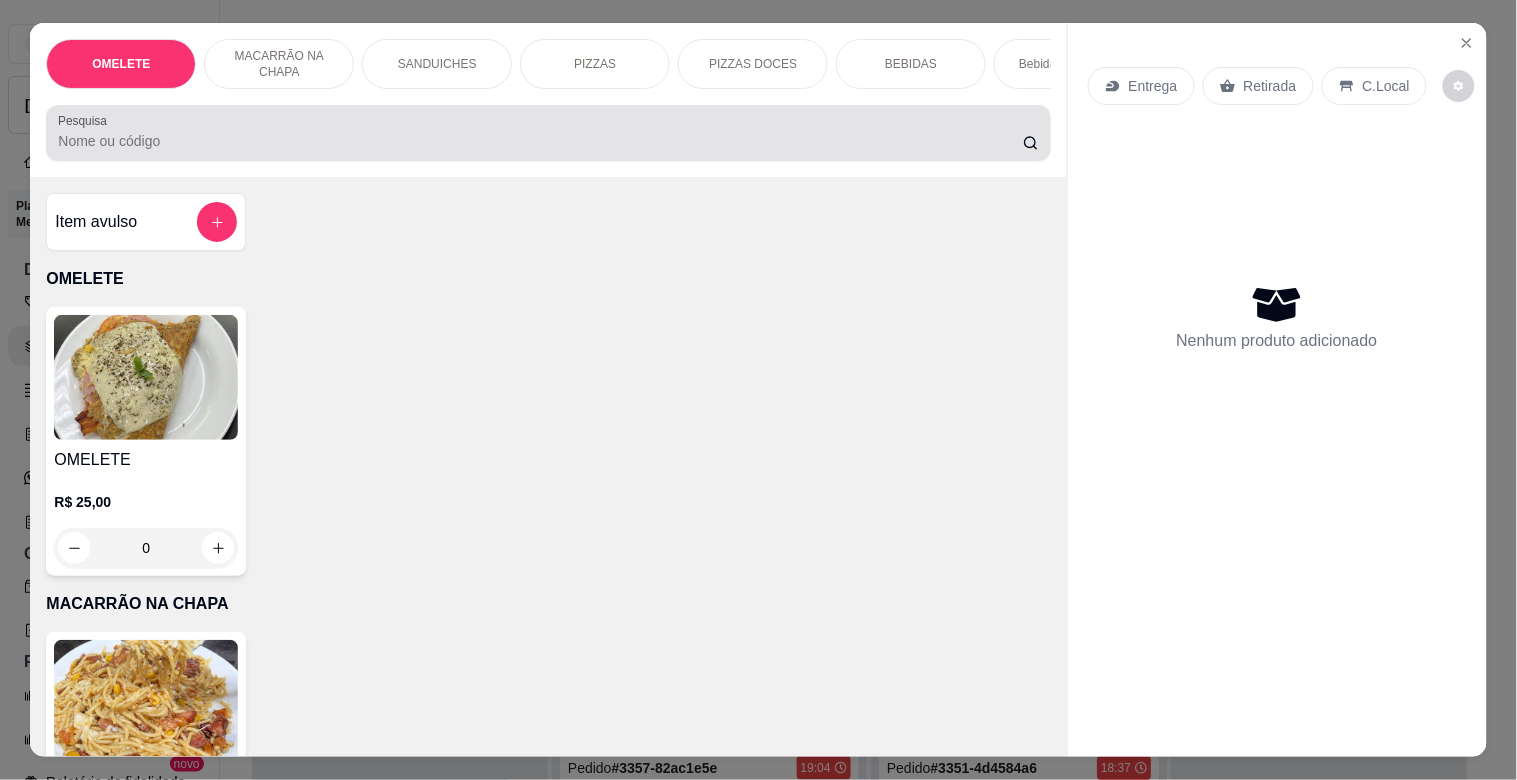 click on "Pesquisa" at bounding box center (540, 141) 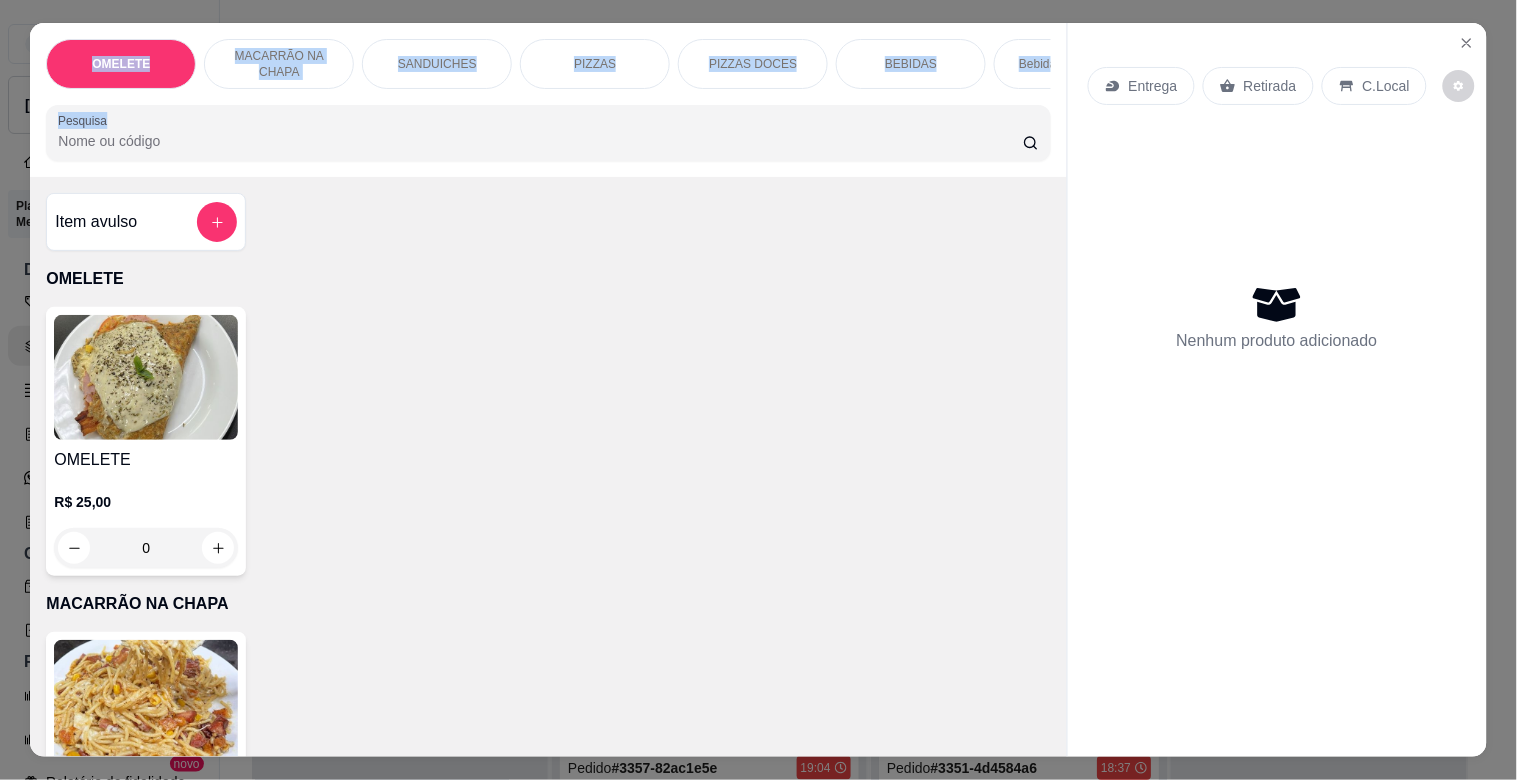 click at bounding box center [548, 133] 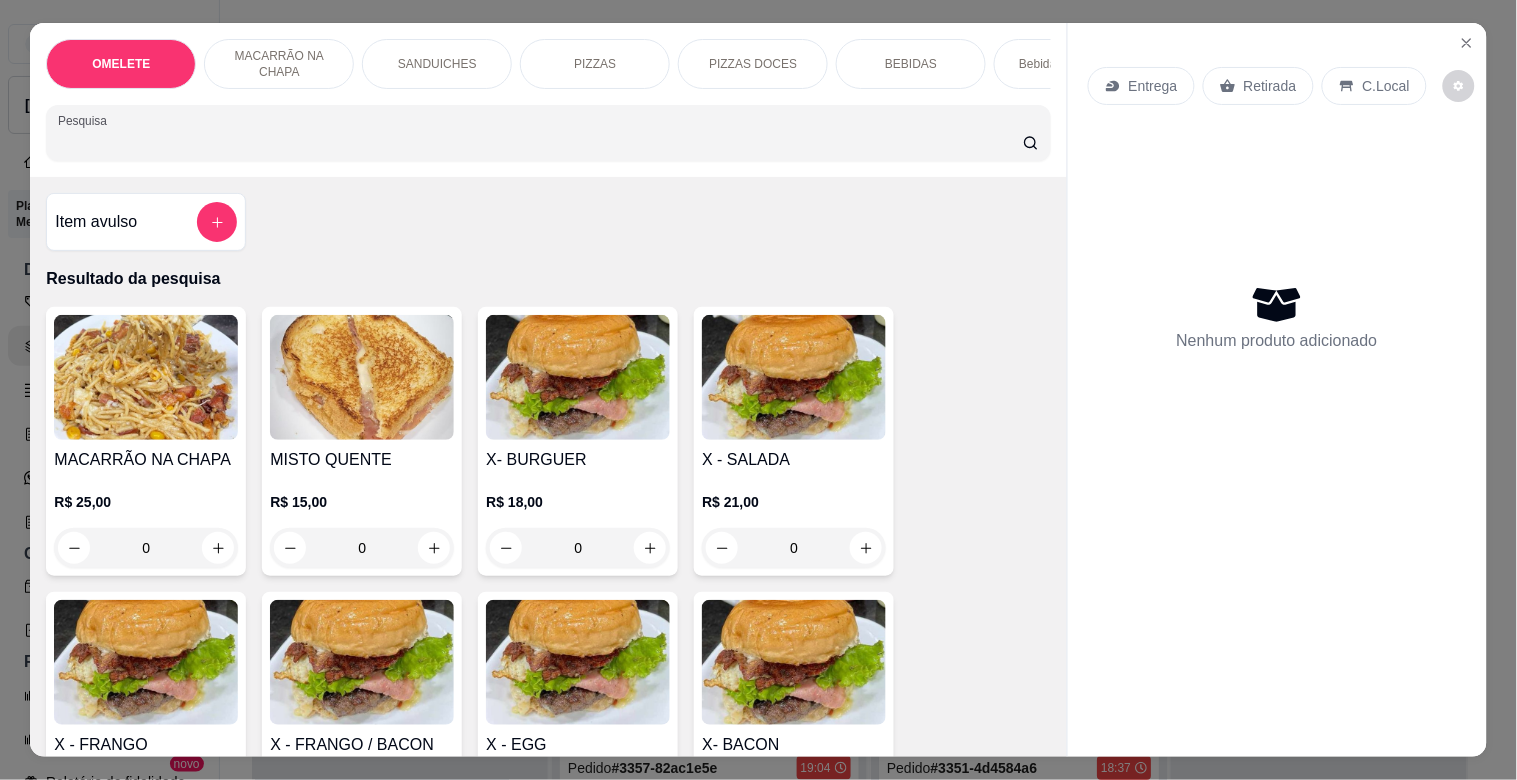 type 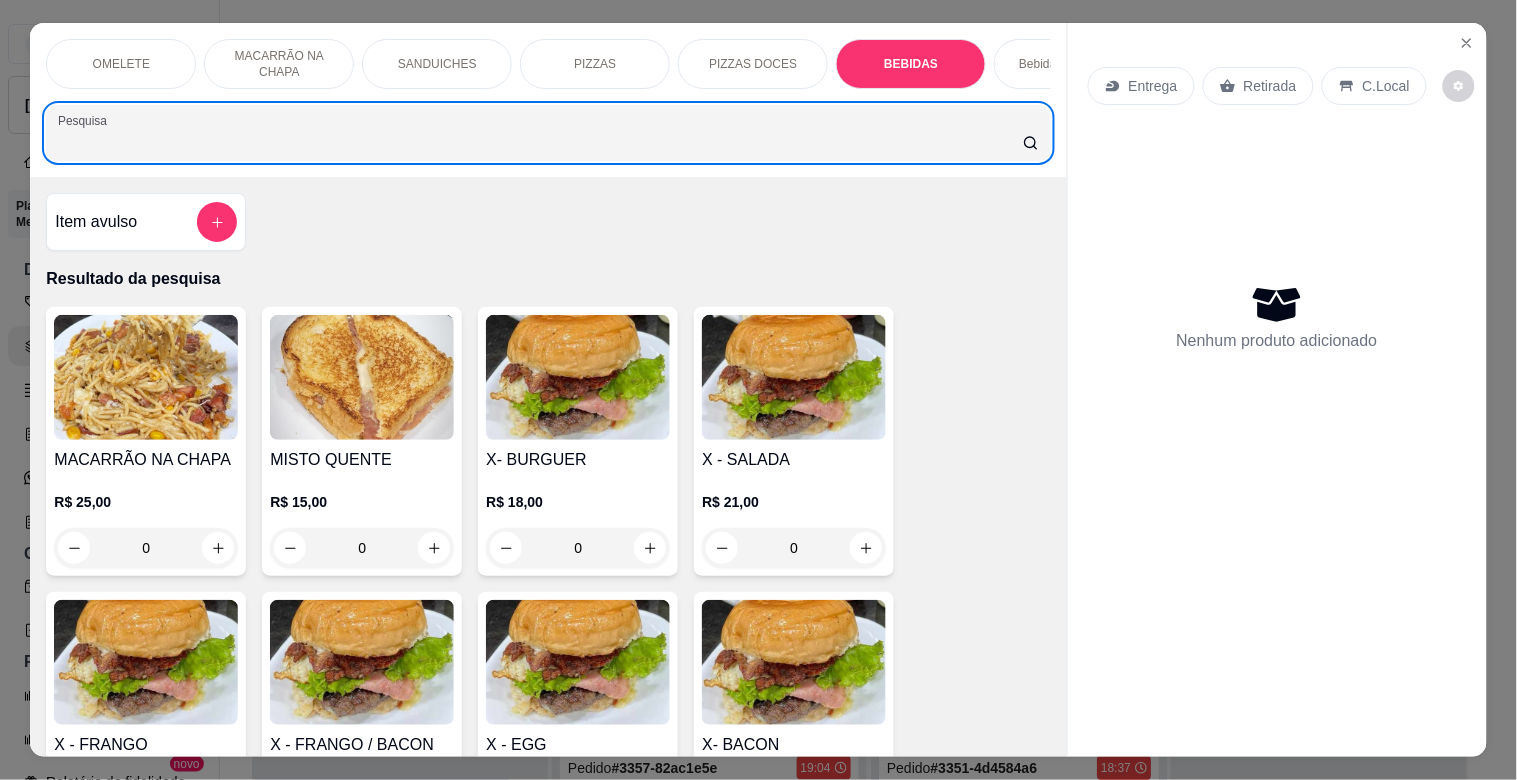 scroll, scrollTop: 9211, scrollLeft: 0, axis: vertical 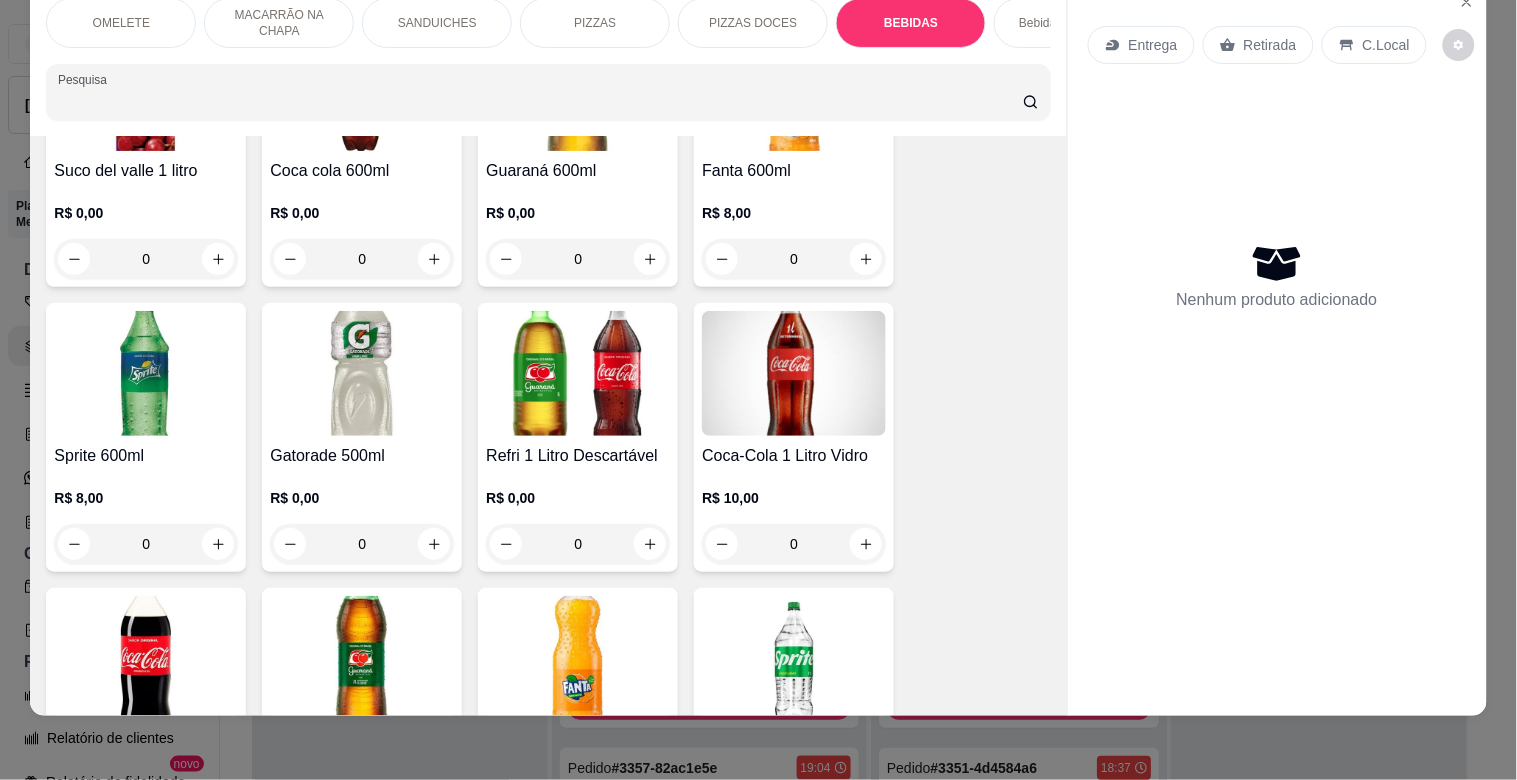 click at bounding box center (146, 658) 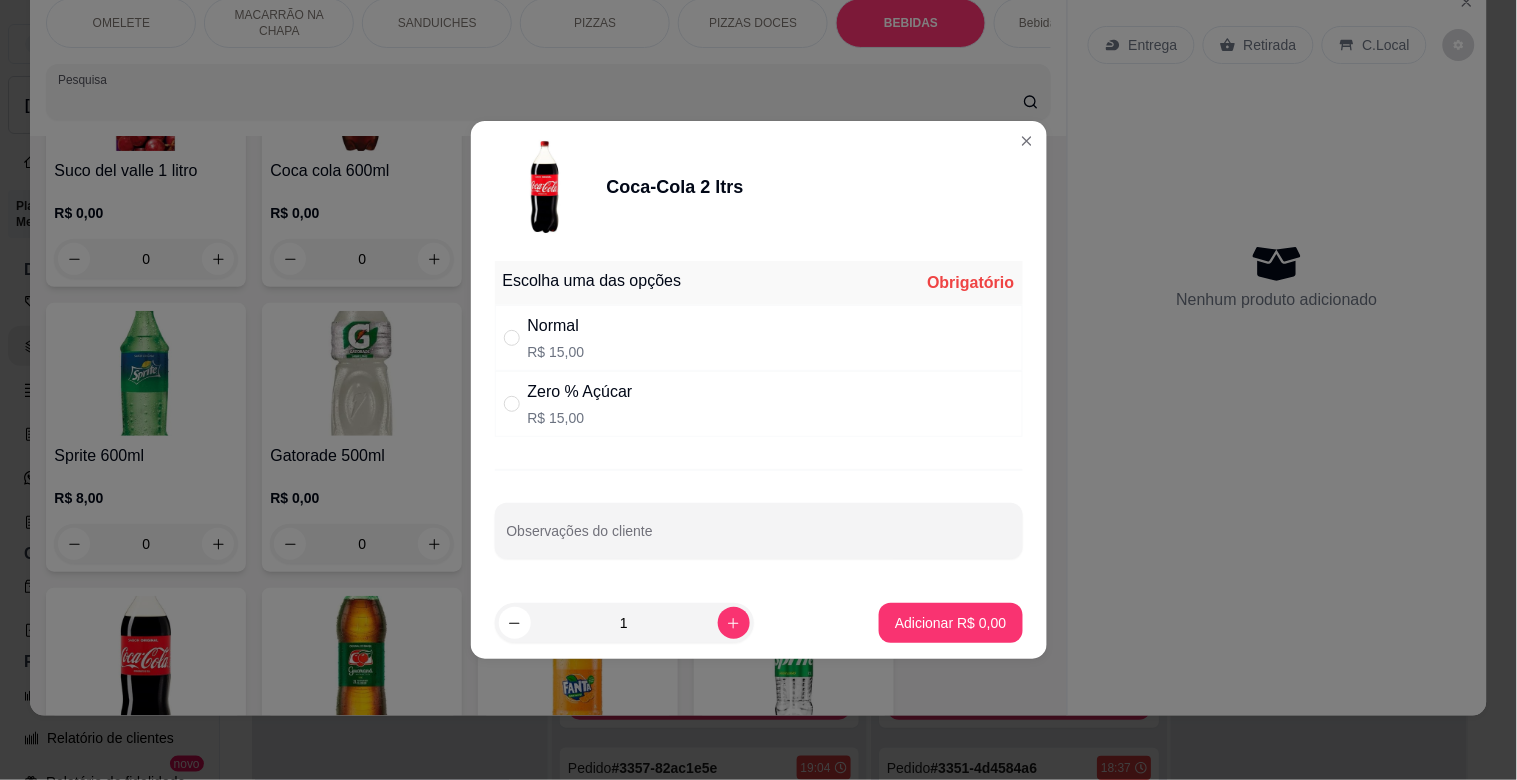 click on "Normal" at bounding box center [556, 326] 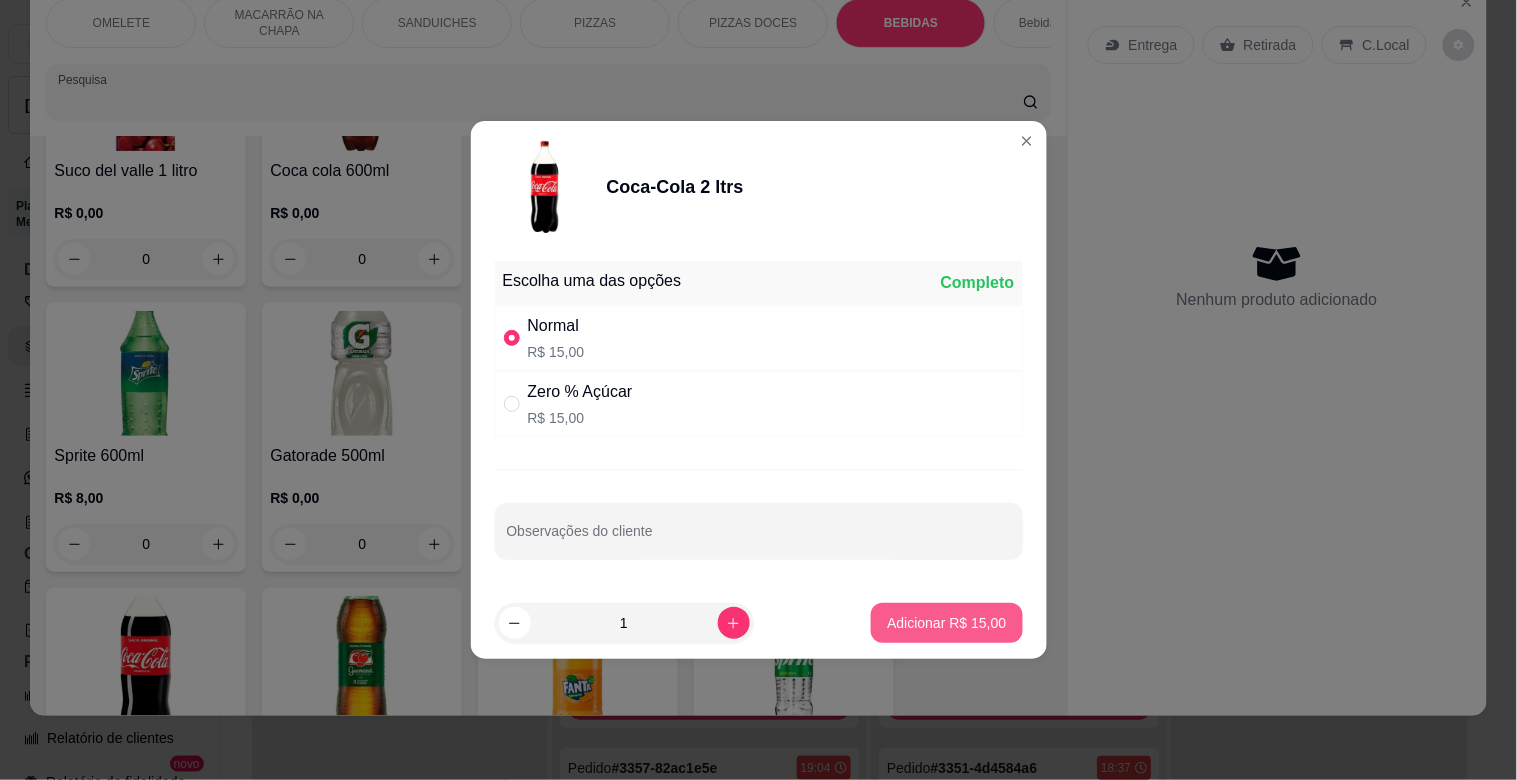 click on "Adicionar   R$ 15,00" at bounding box center (946, 623) 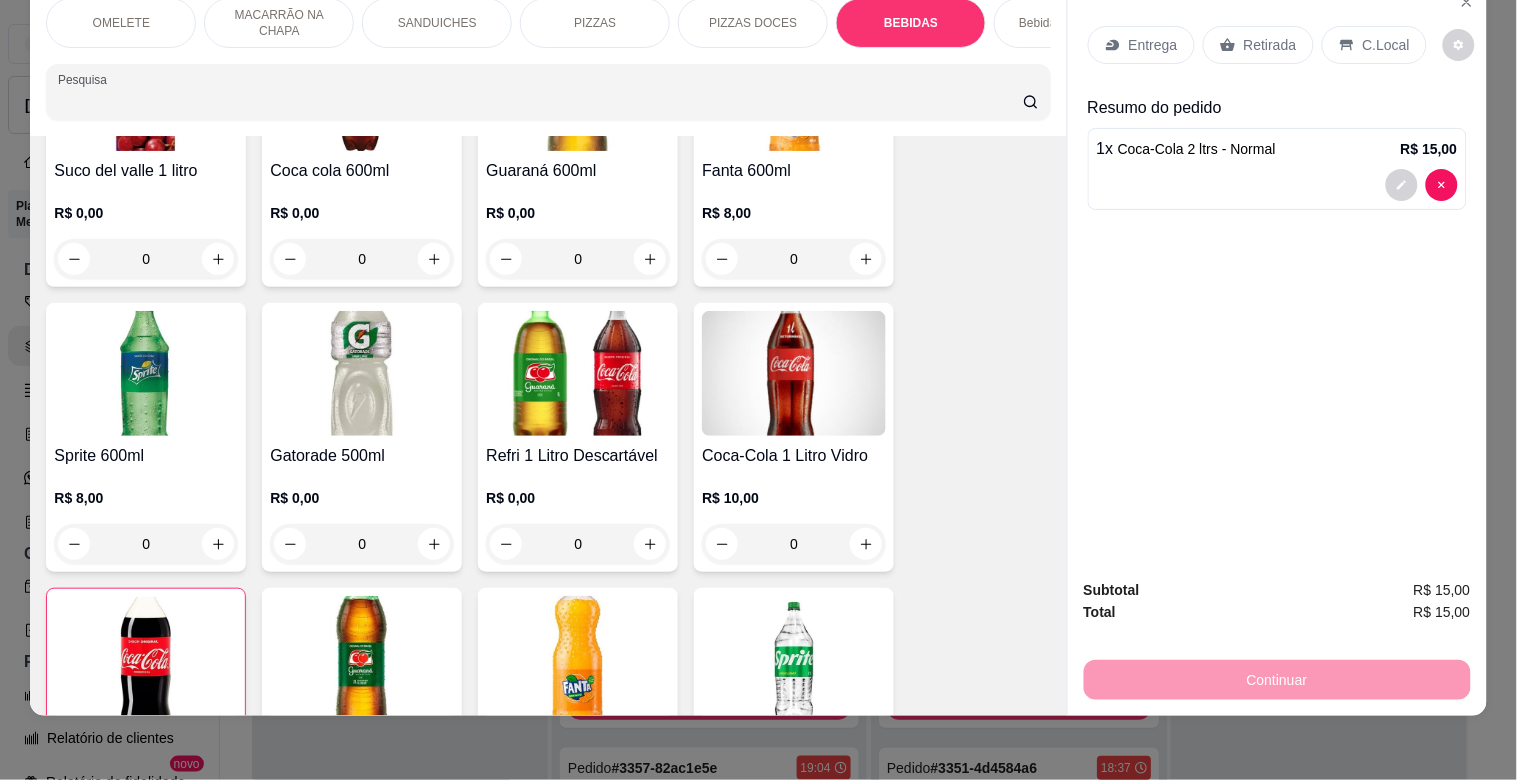 scroll, scrollTop: 10324, scrollLeft: 0, axis: vertical 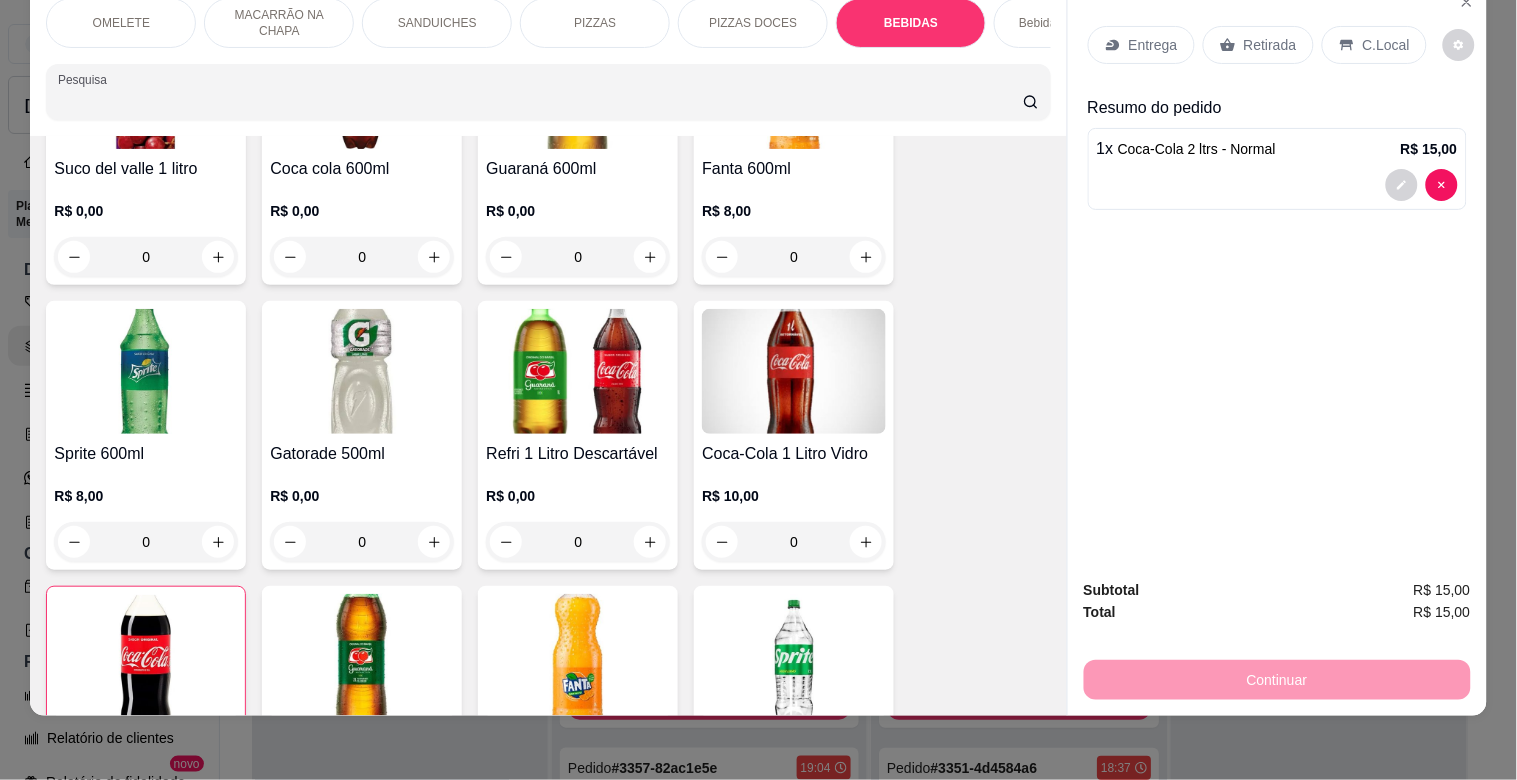 click on "Retirada" at bounding box center (1270, 45) 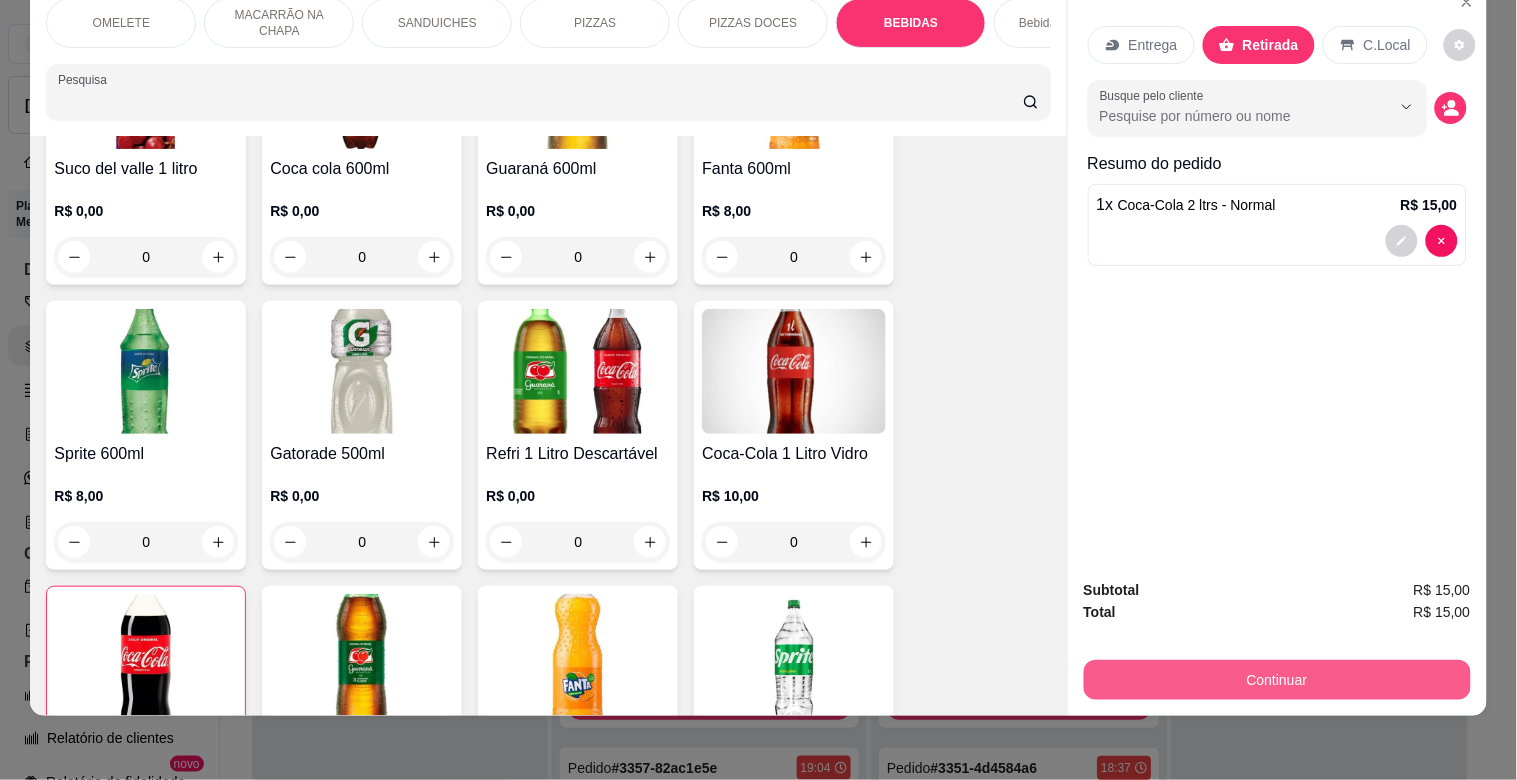 click on "Continuar" at bounding box center [1277, 680] 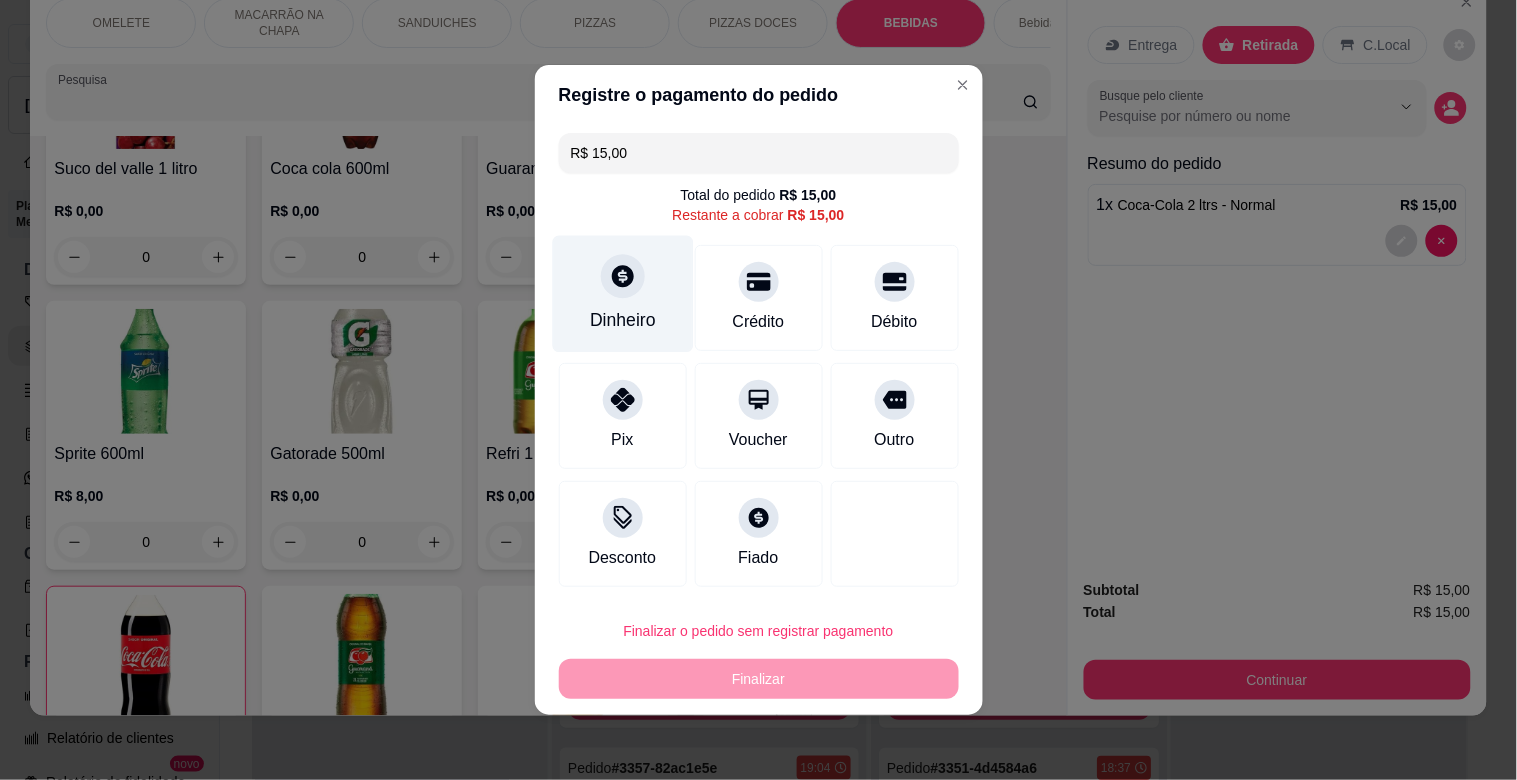 click on "Dinheiro" at bounding box center [622, 294] 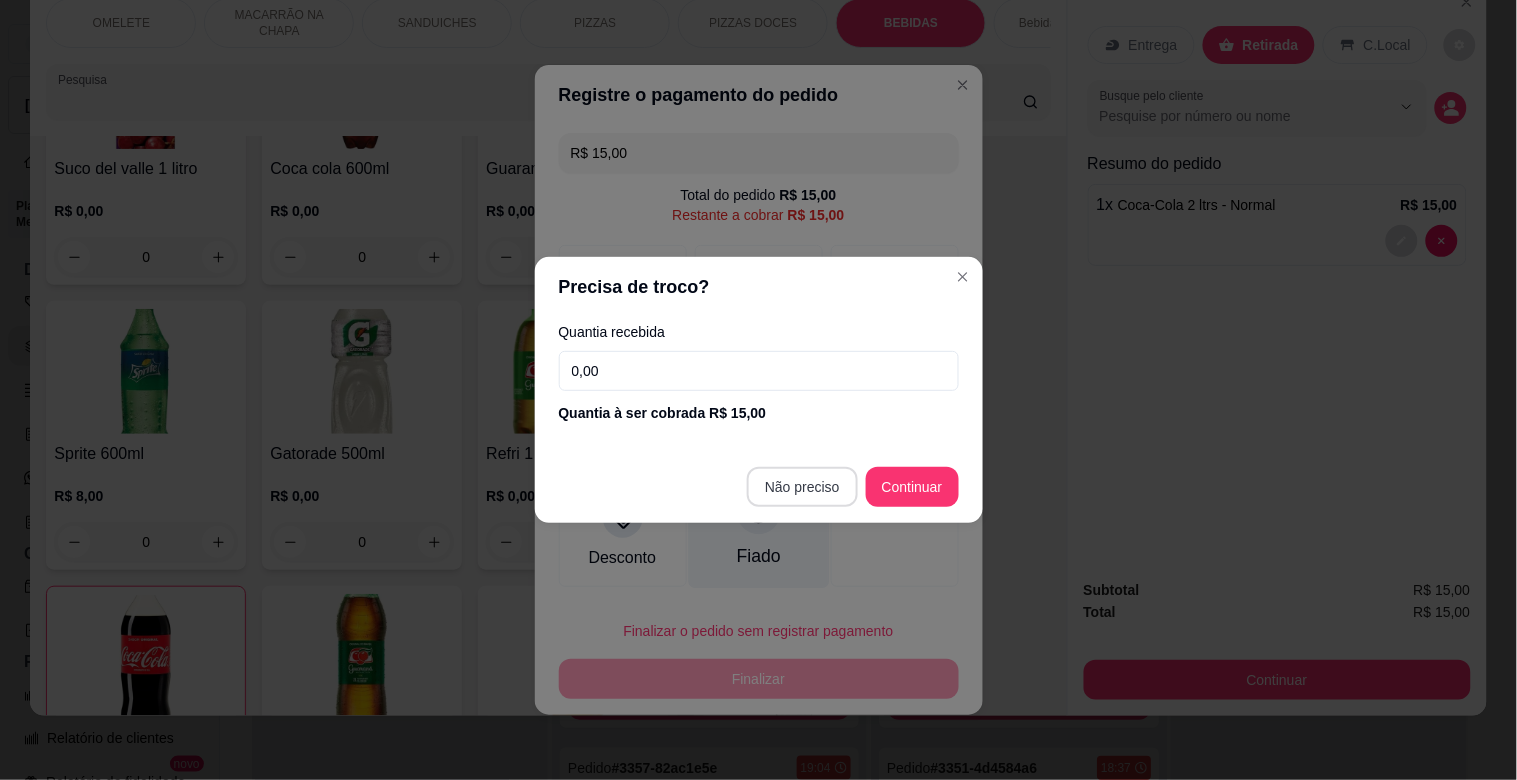 type on "R$ 0,00" 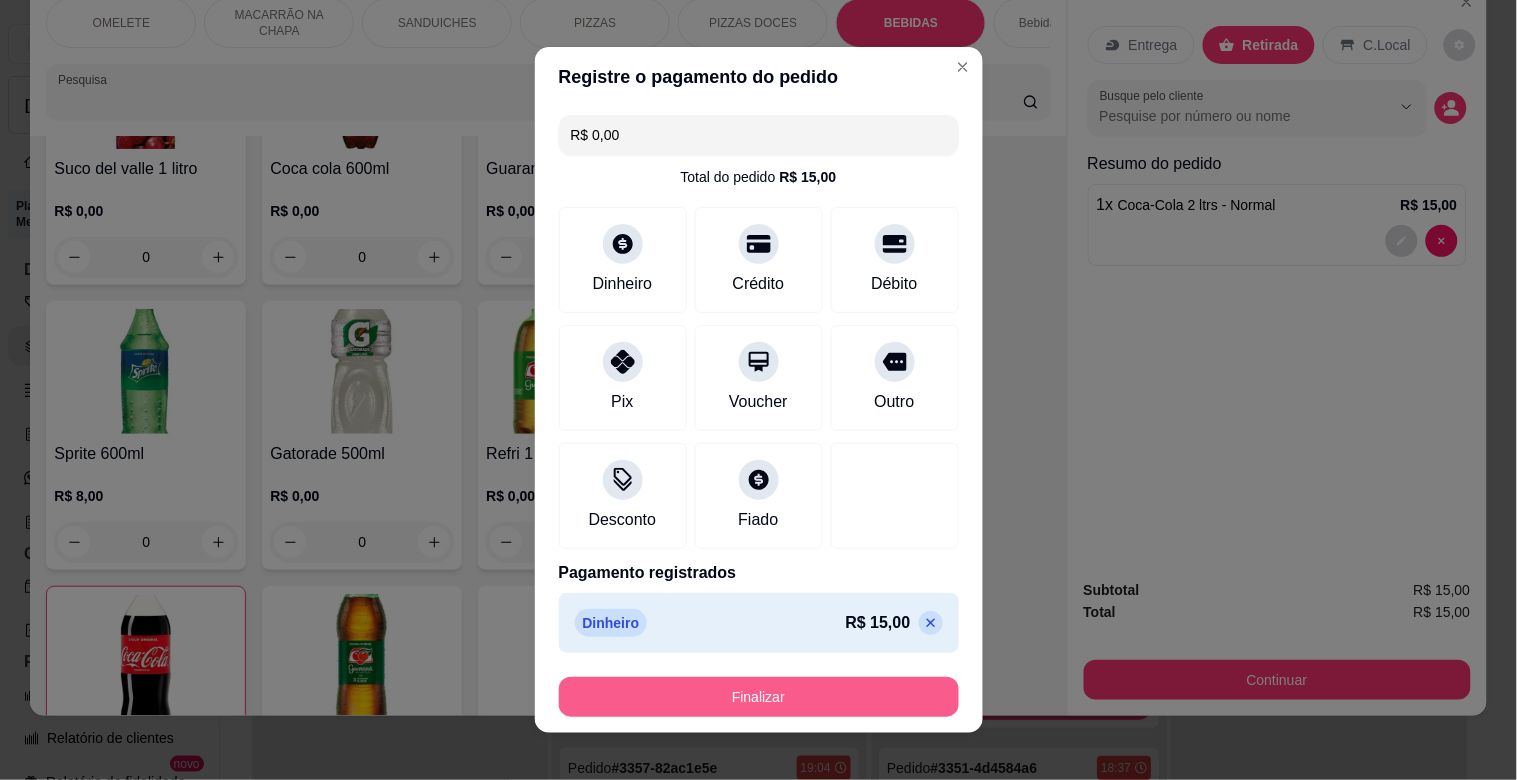 click on "Finalizar" at bounding box center [759, 697] 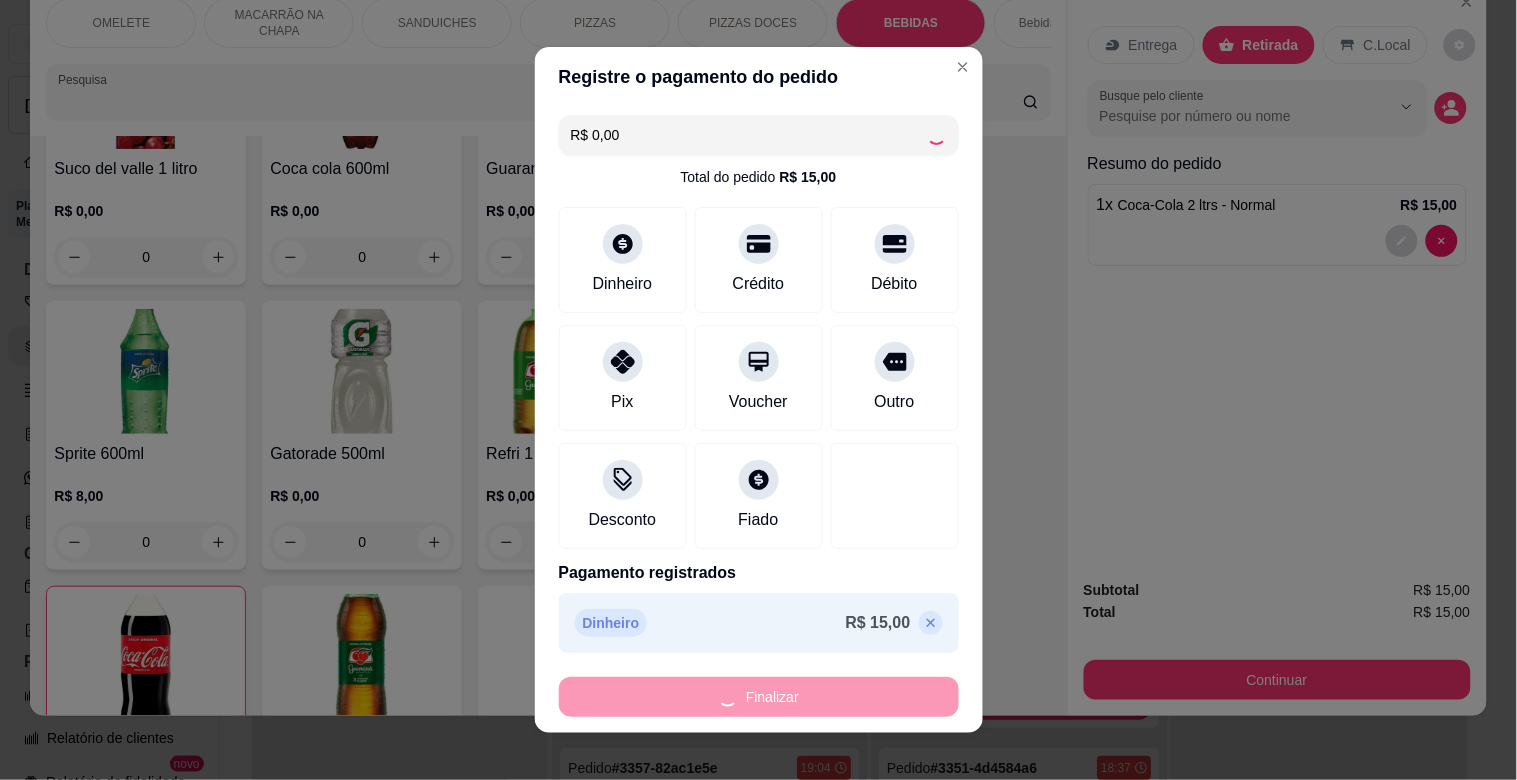 type on "0" 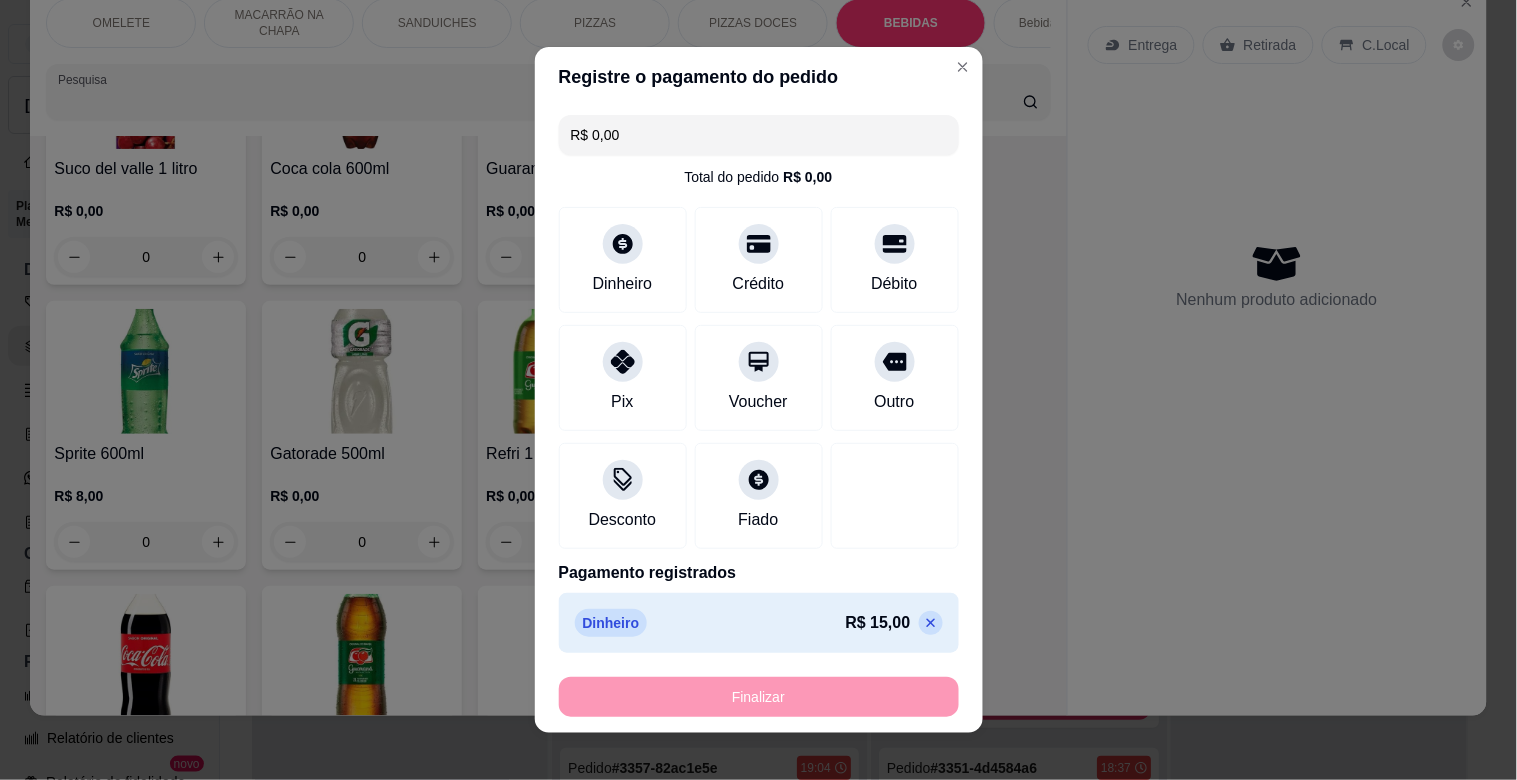 type on "-R$ 15,00" 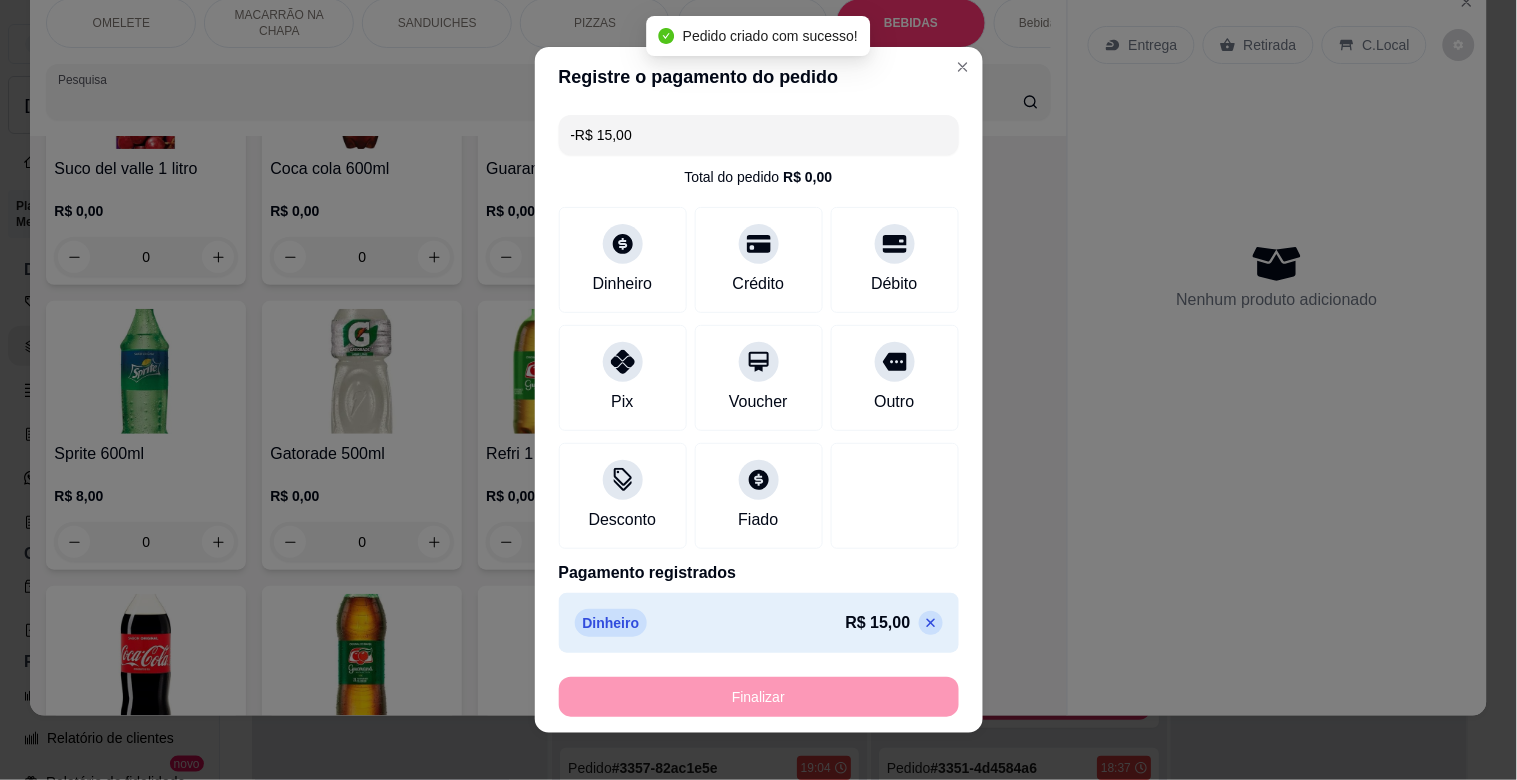 scroll, scrollTop: 10322, scrollLeft: 0, axis: vertical 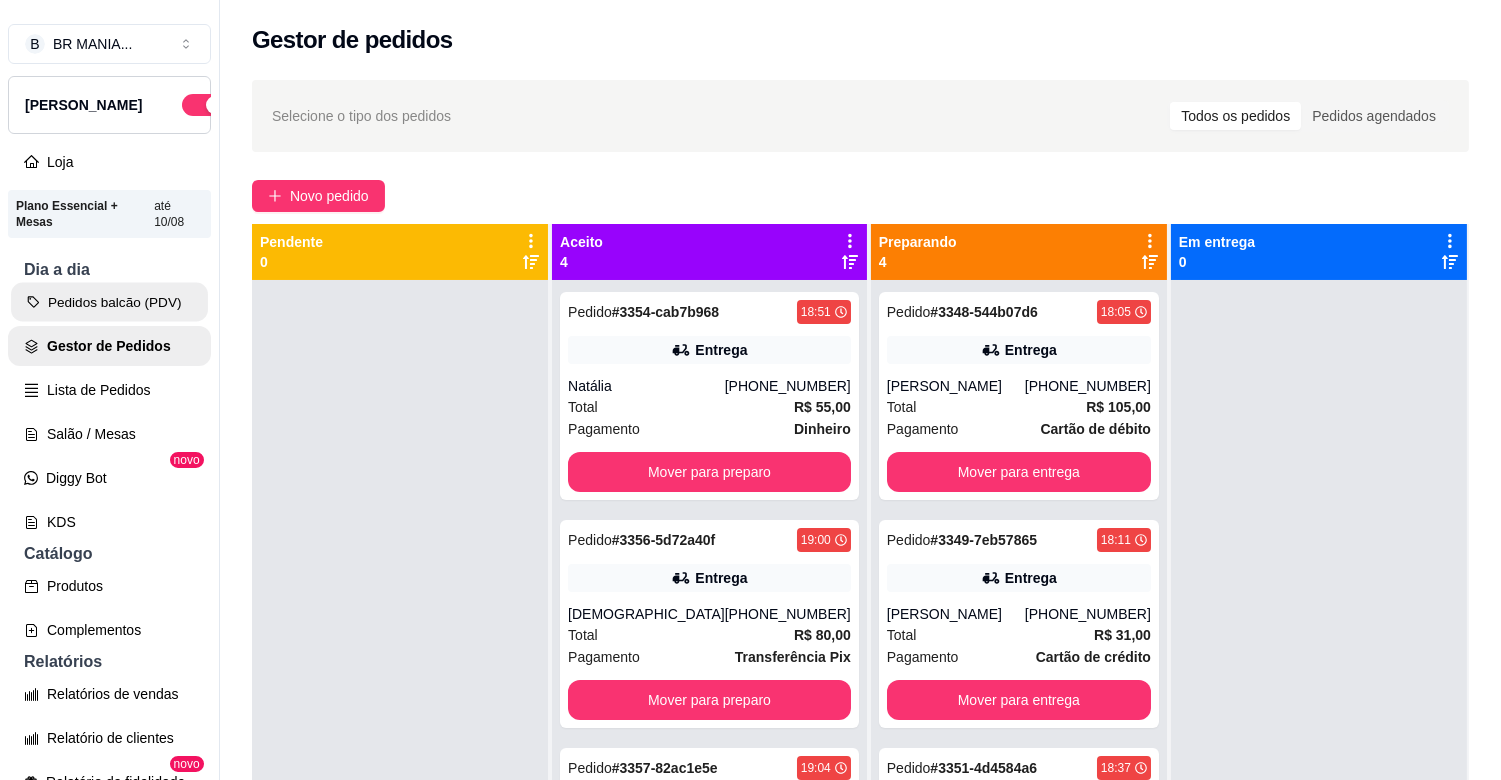 click on "Pedidos balcão (PDV)" at bounding box center (109, 302) 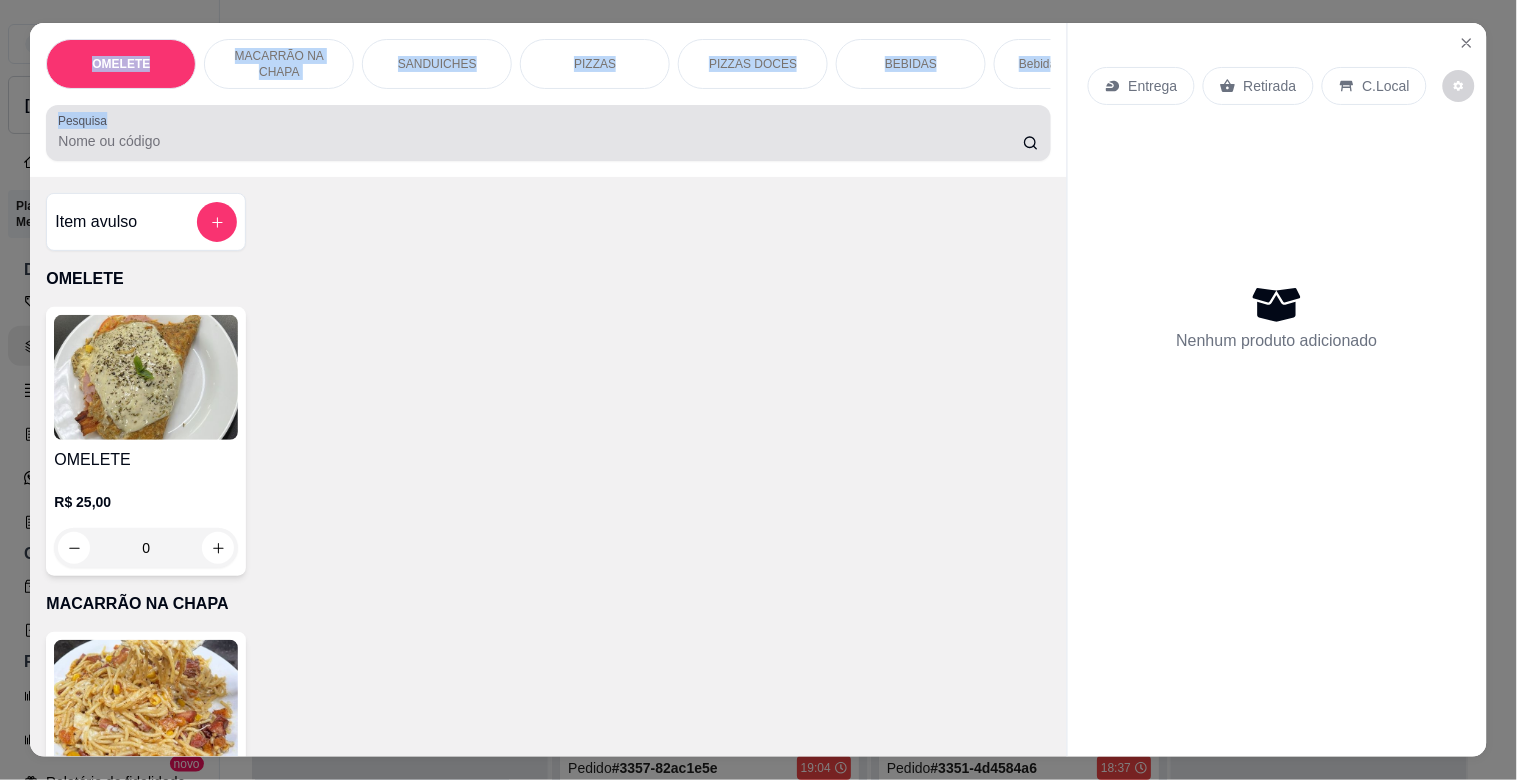 click at bounding box center [548, 133] 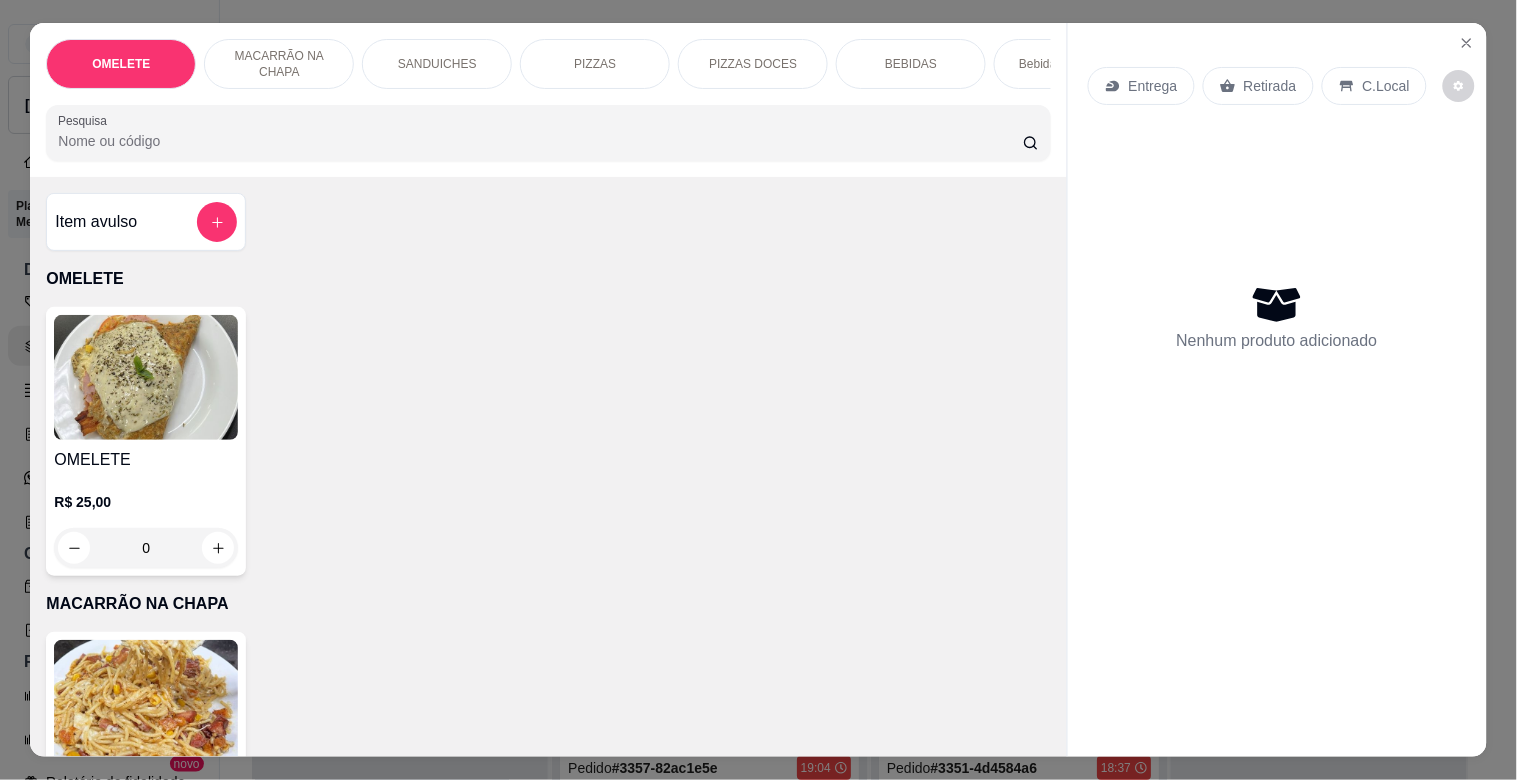 click on "PIZZAS" at bounding box center [595, 64] 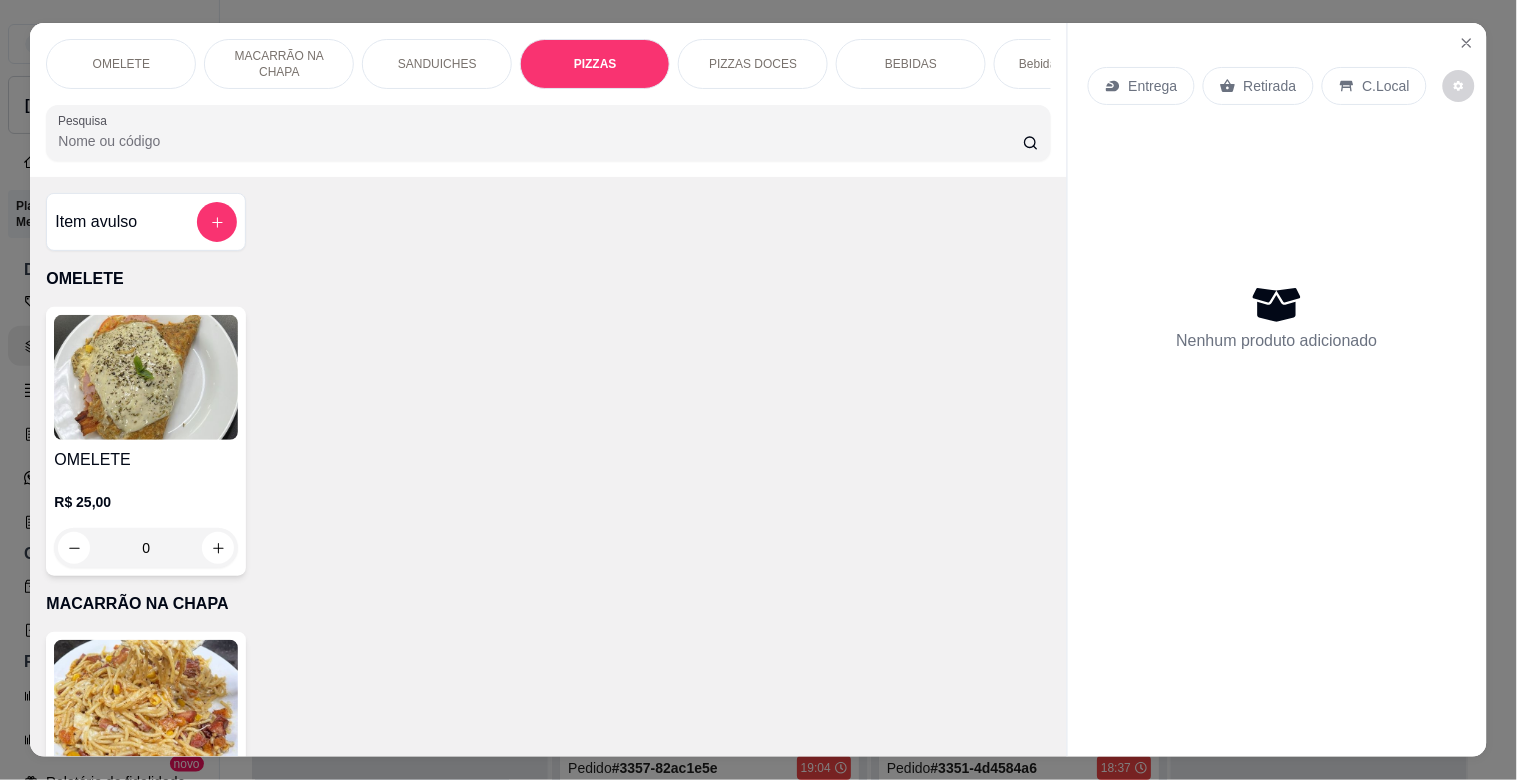 scroll, scrollTop: 1634, scrollLeft: 0, axis: vertical 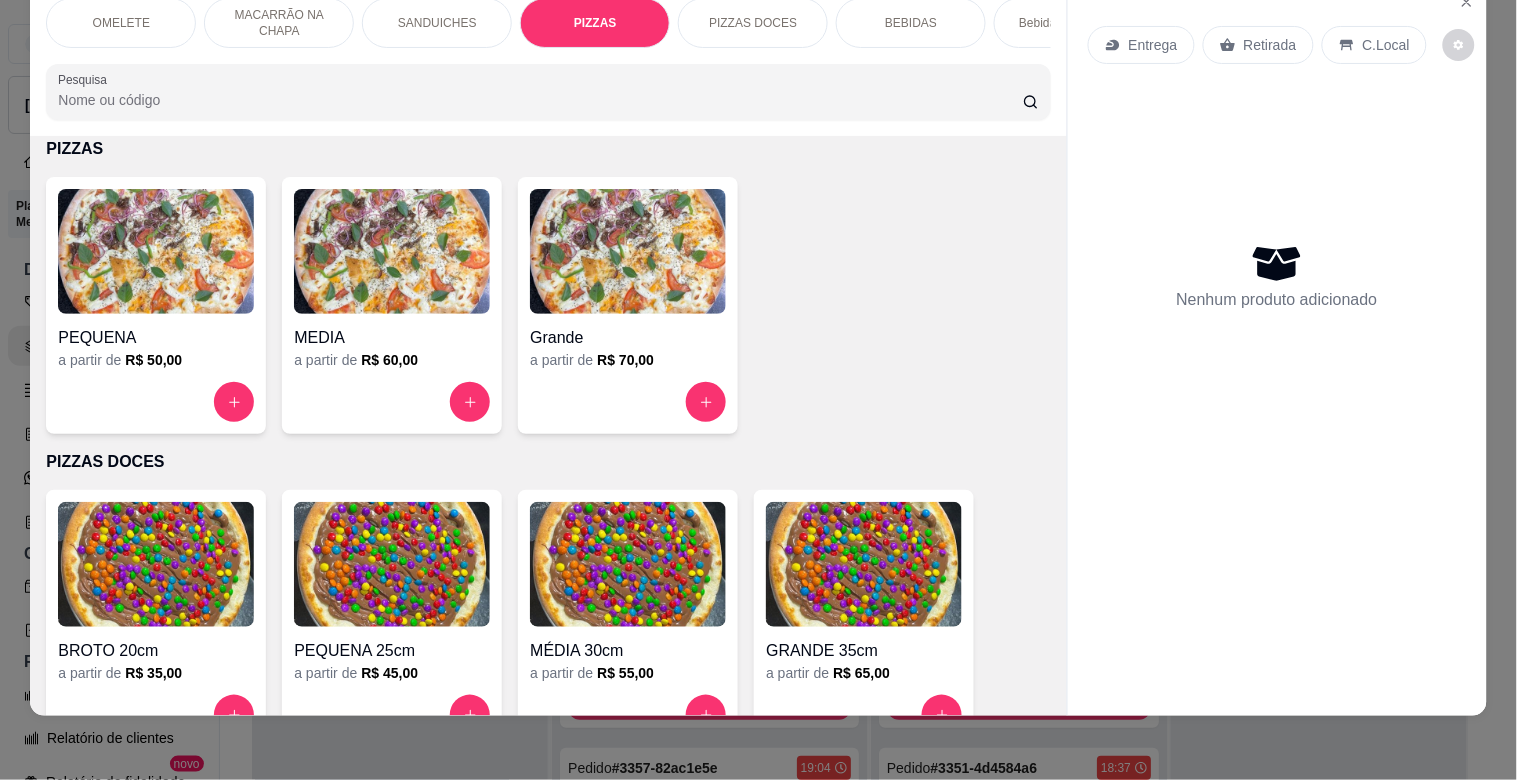 click at bounding box center [628, 251] 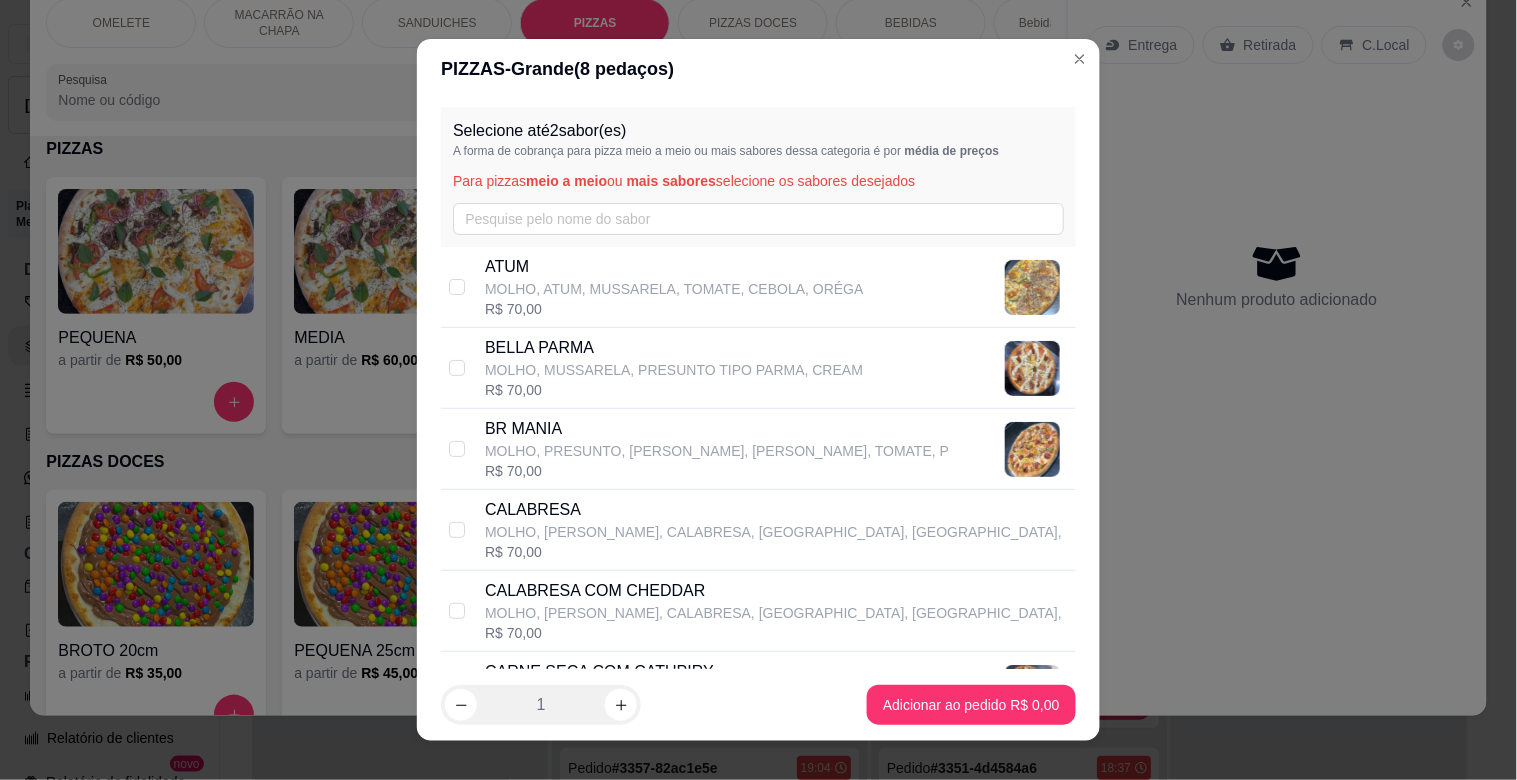 click at bounding box center [1032, 368] 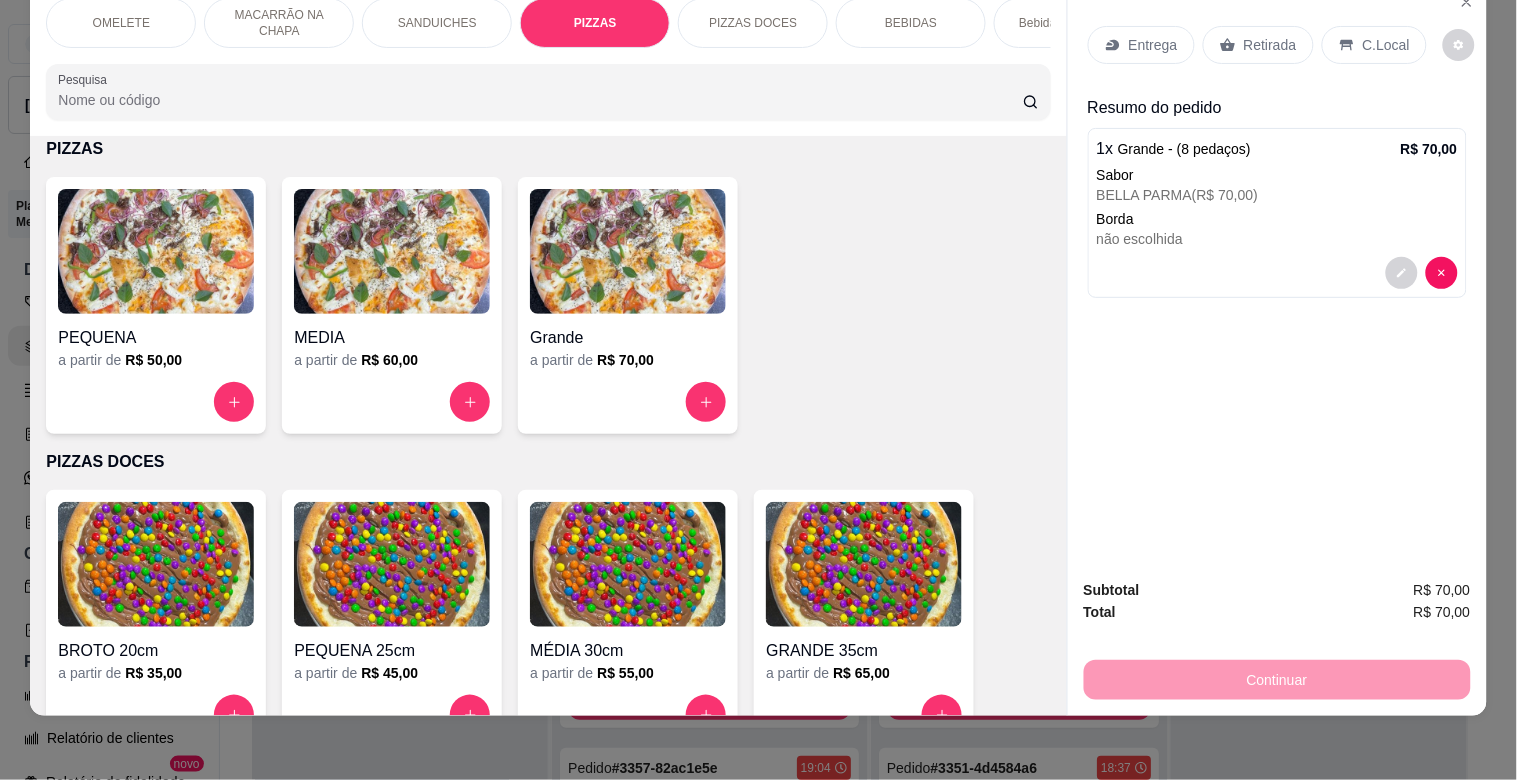 click on "Entrega" at bounding box center [1153, 45] 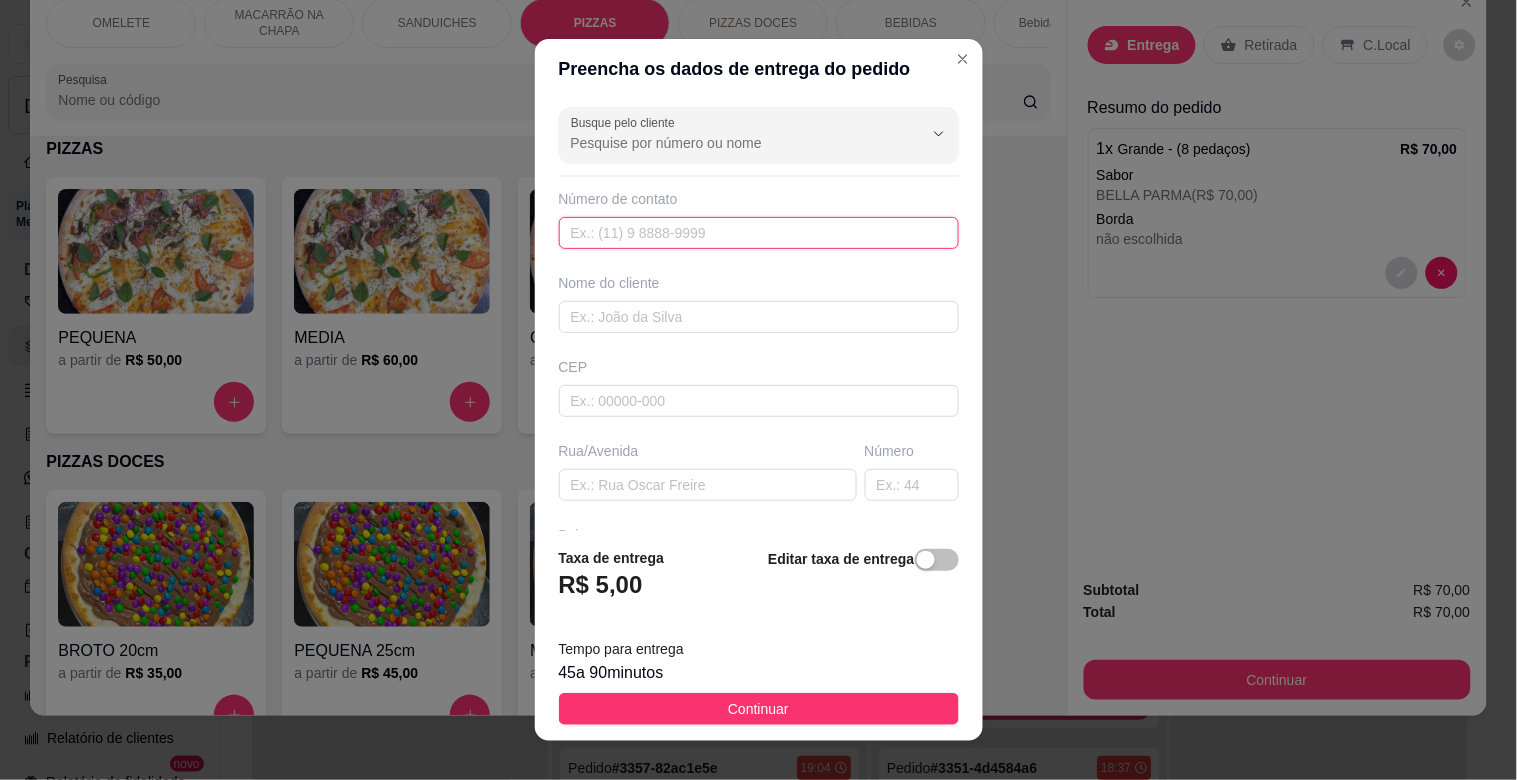 click at bounding box center [759, 233] 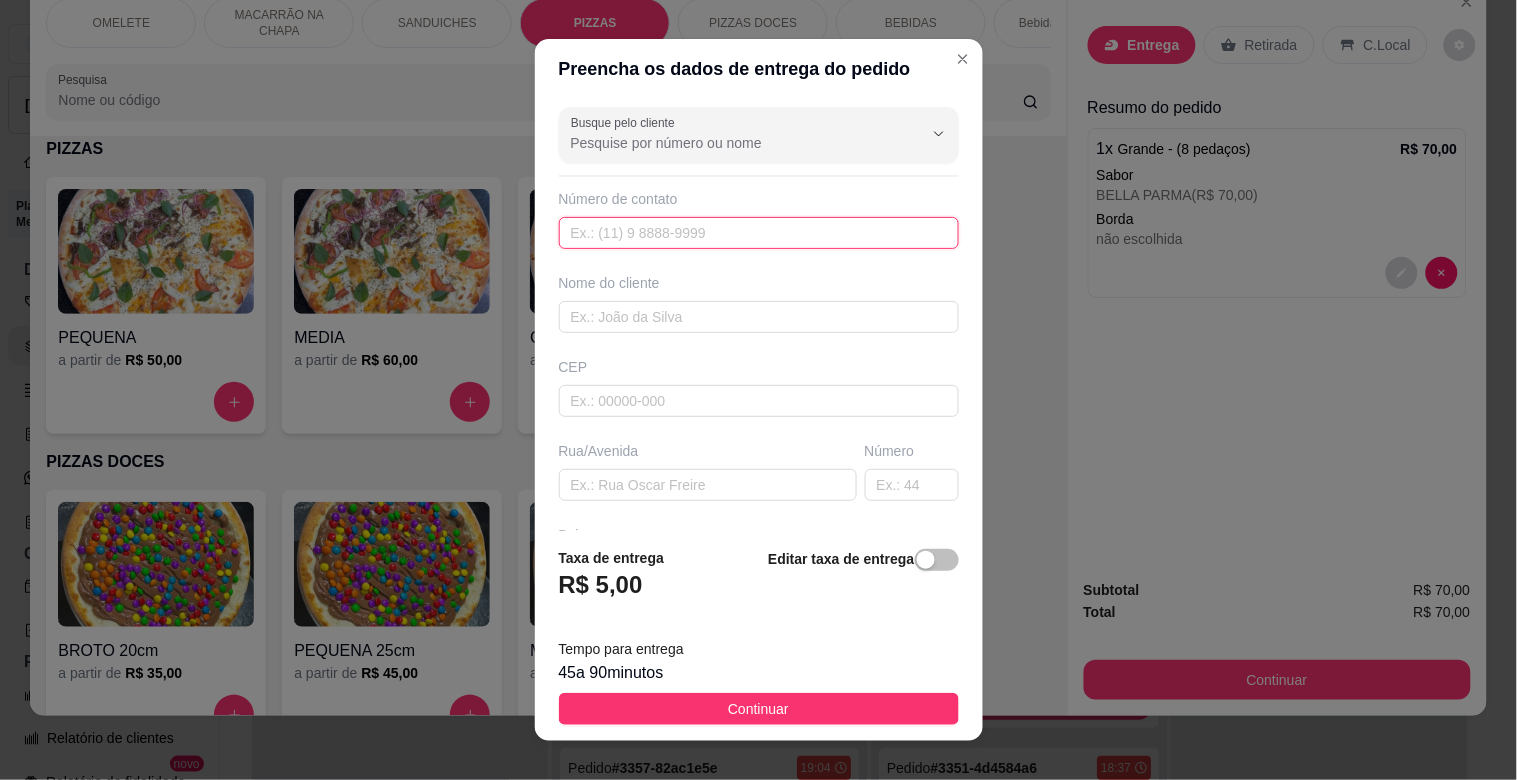 scroll, scrollTop: 243, scrollLeft: 0, axis: vertical 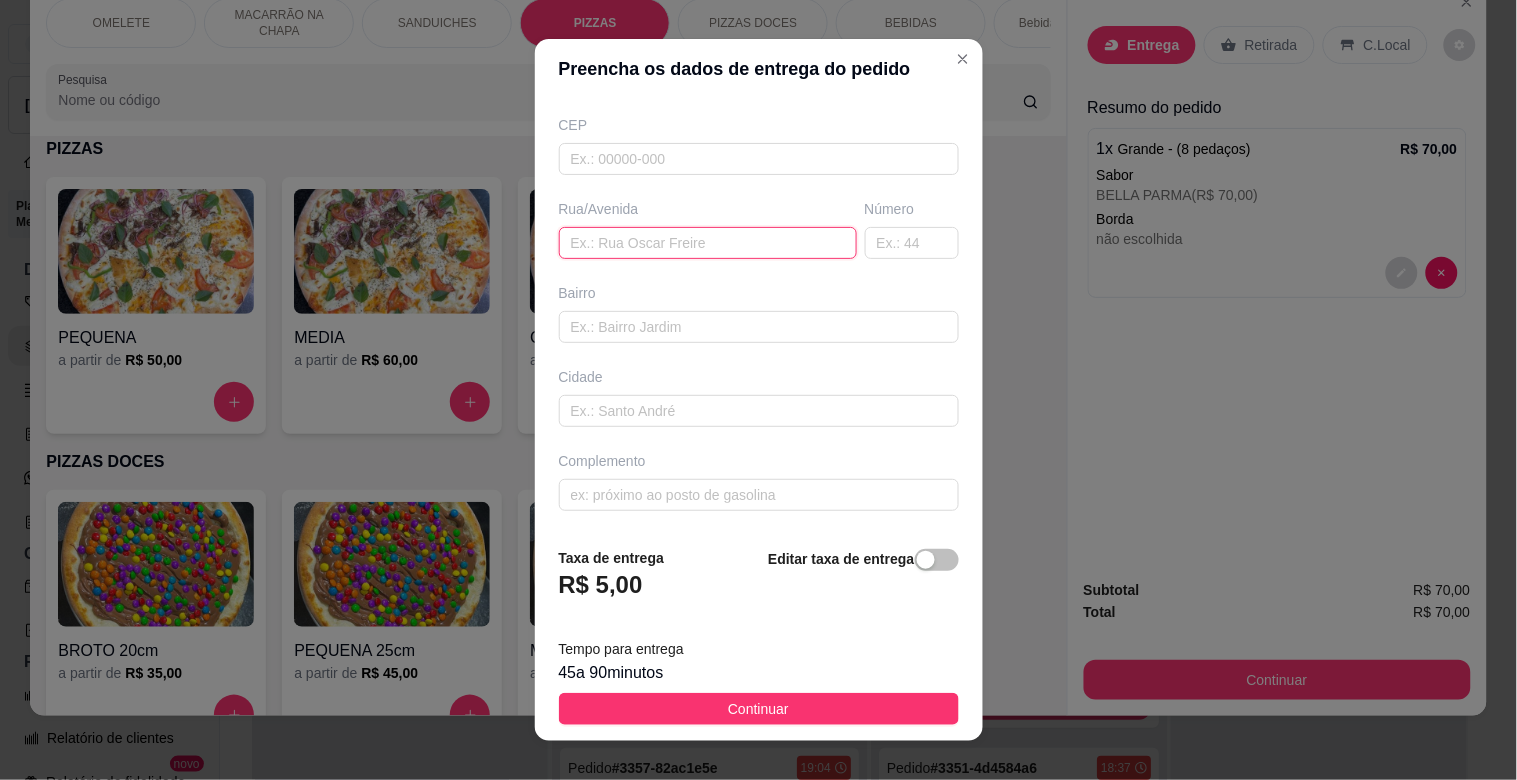 click at bounding box center (708, 243) 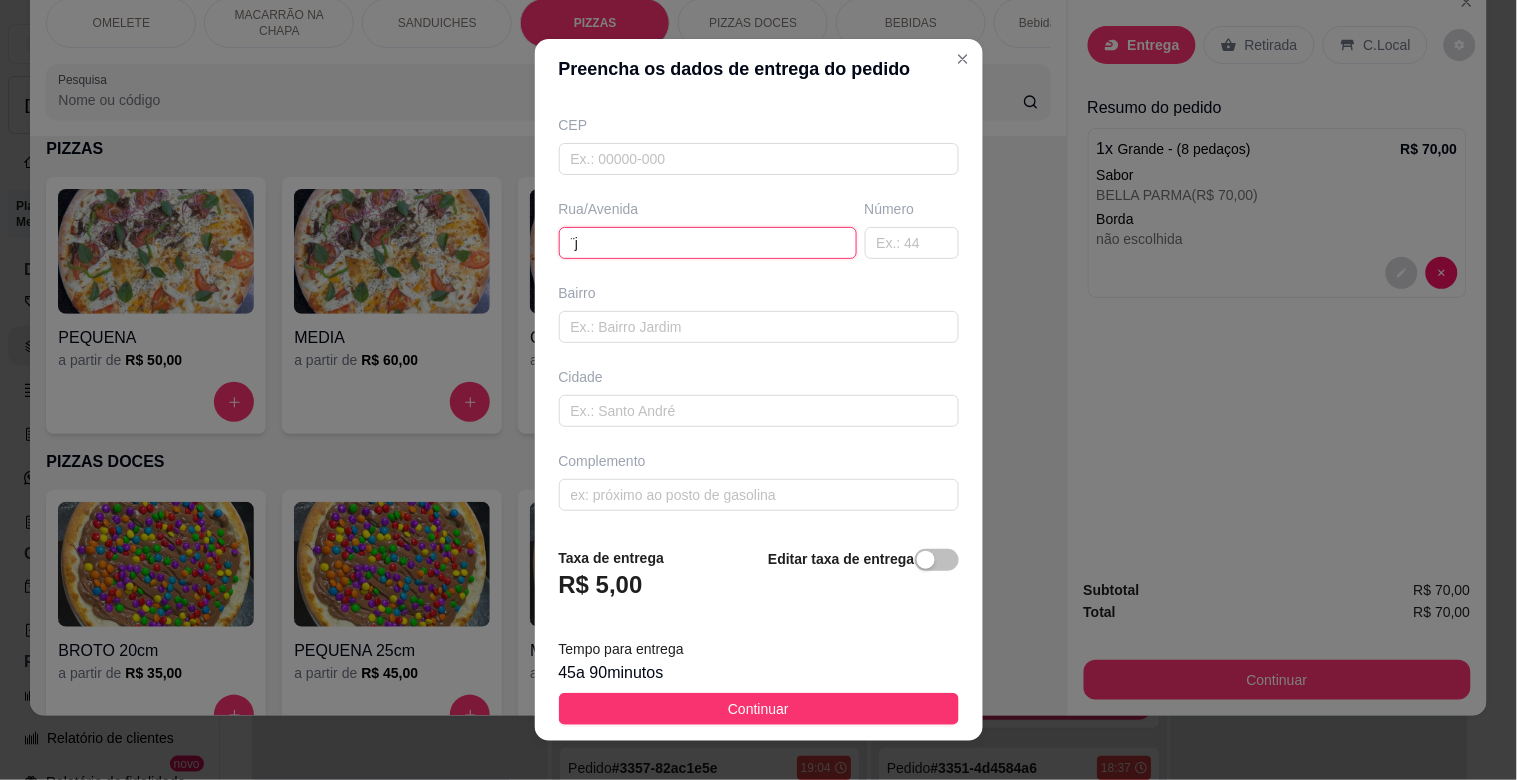 type on "¨" 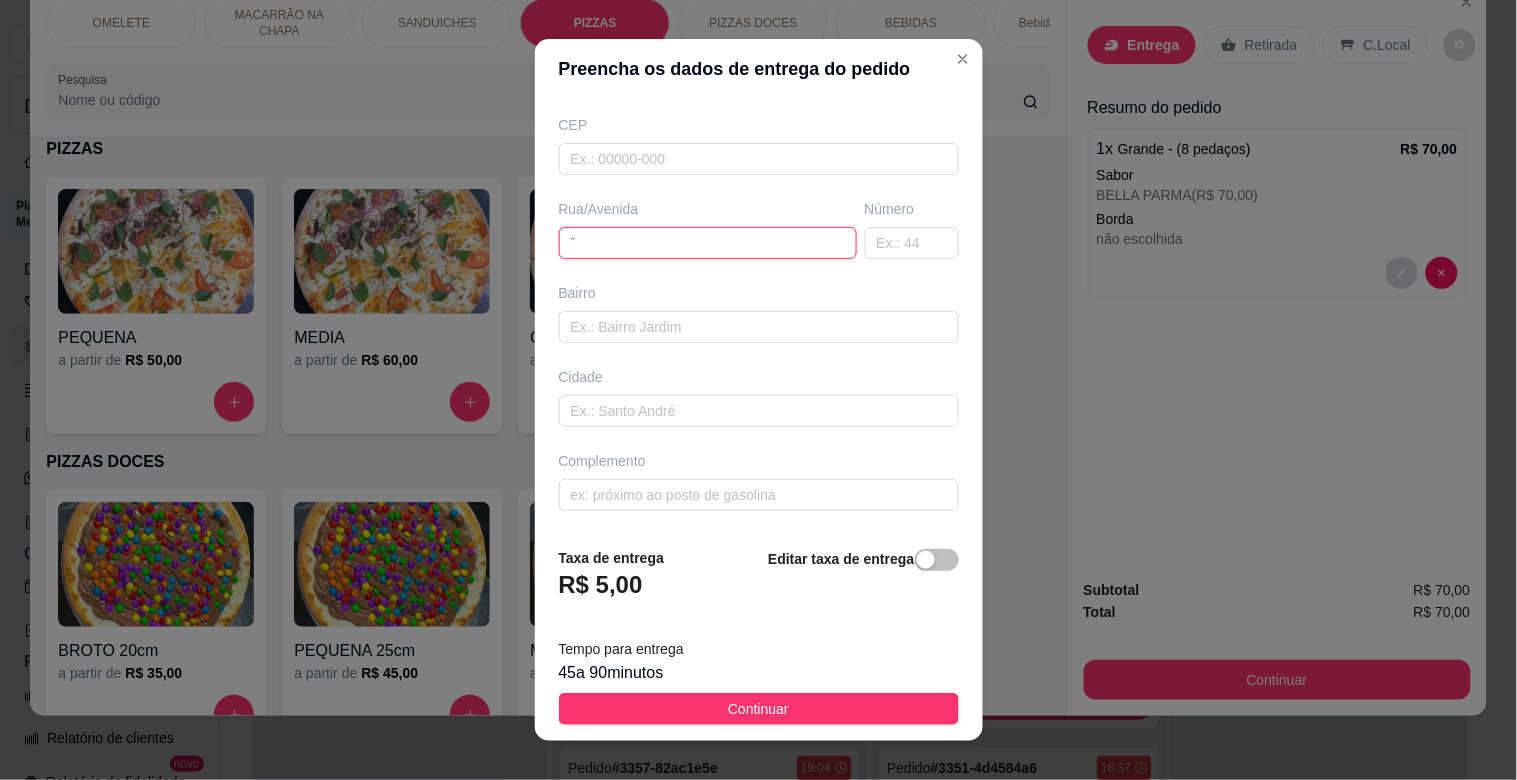 type 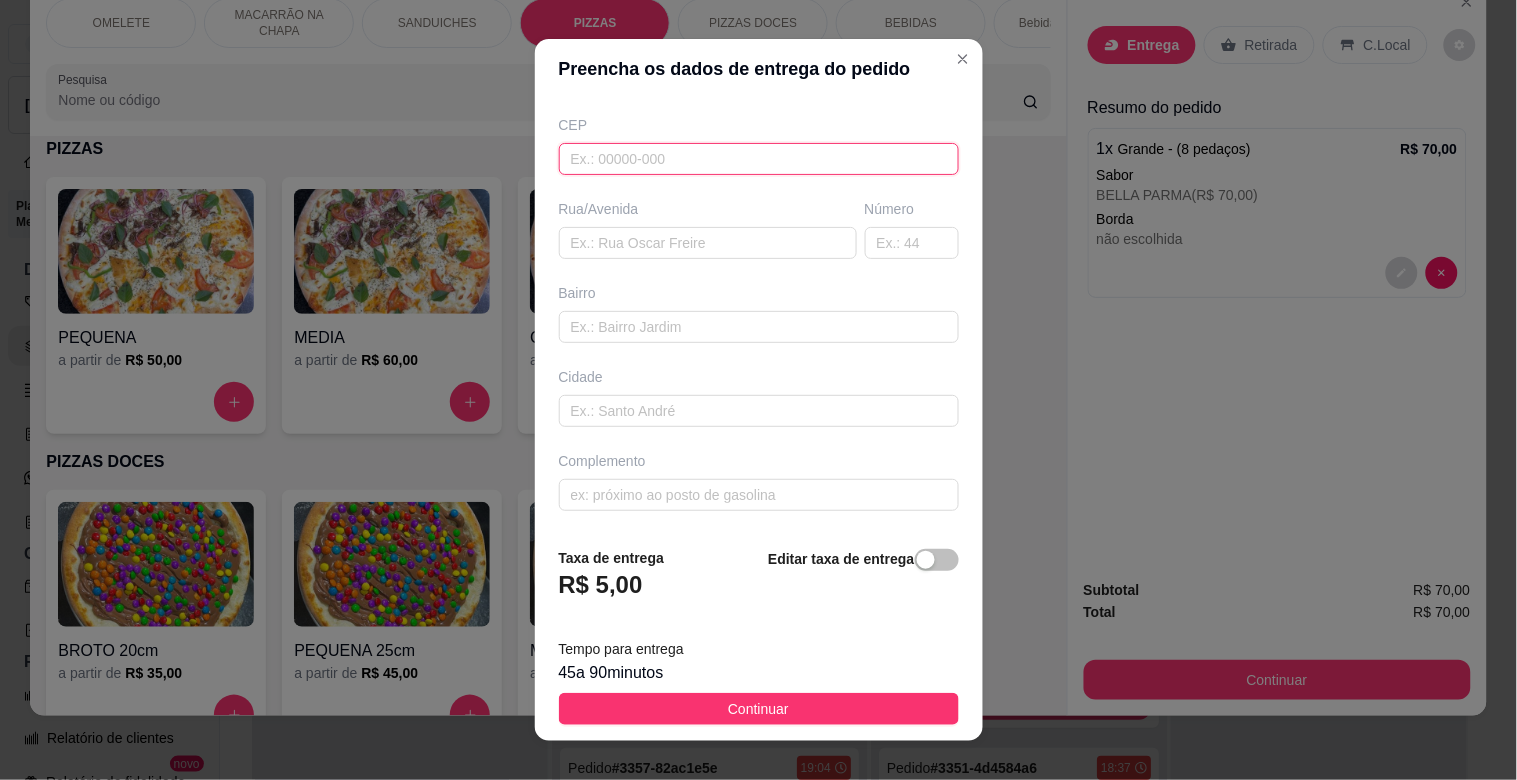 click at bounding box center [759, 159] 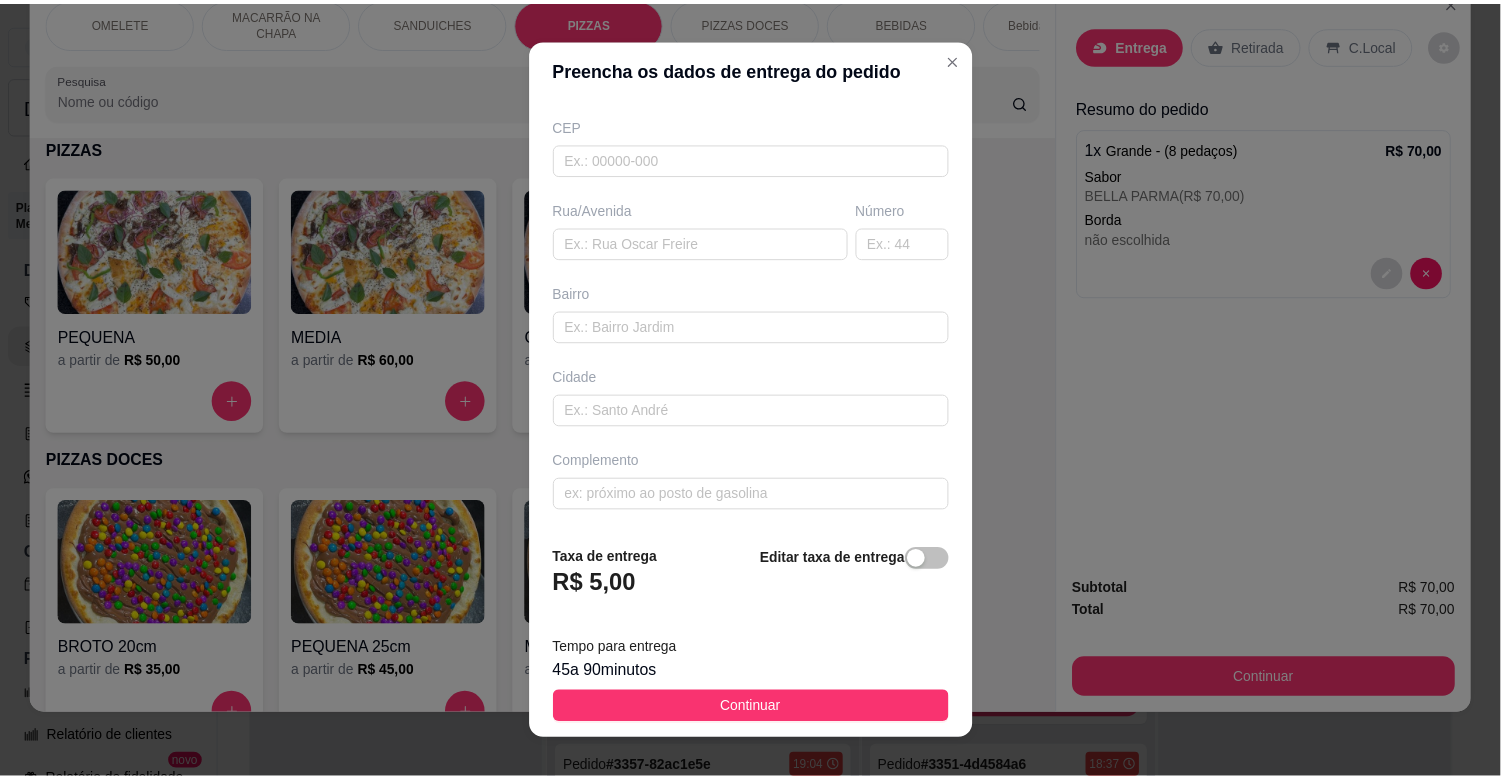 scroll, scrollTop: 0, scrollLeft: 0, axis: both 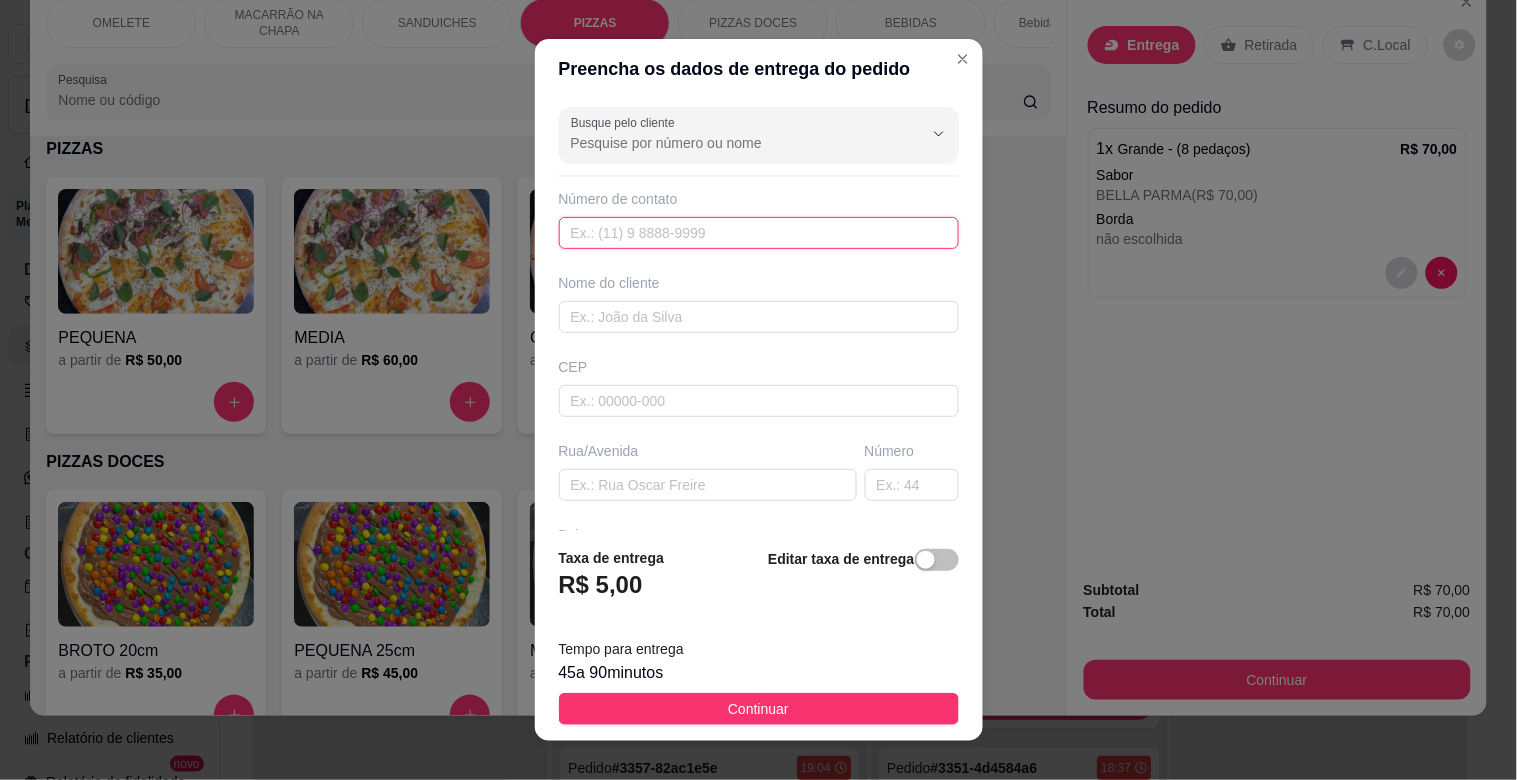 click at bounding box center (759, 233) 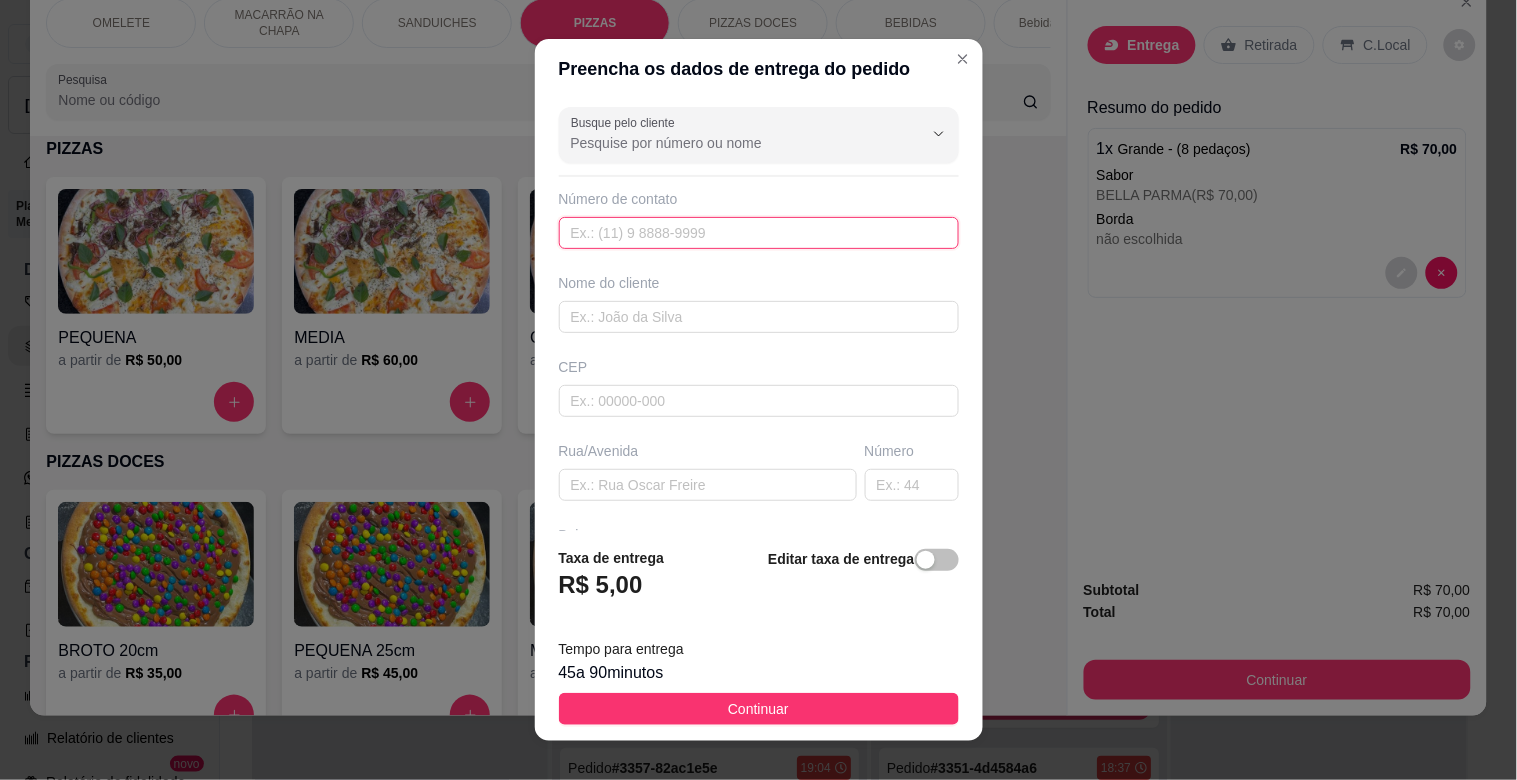 type 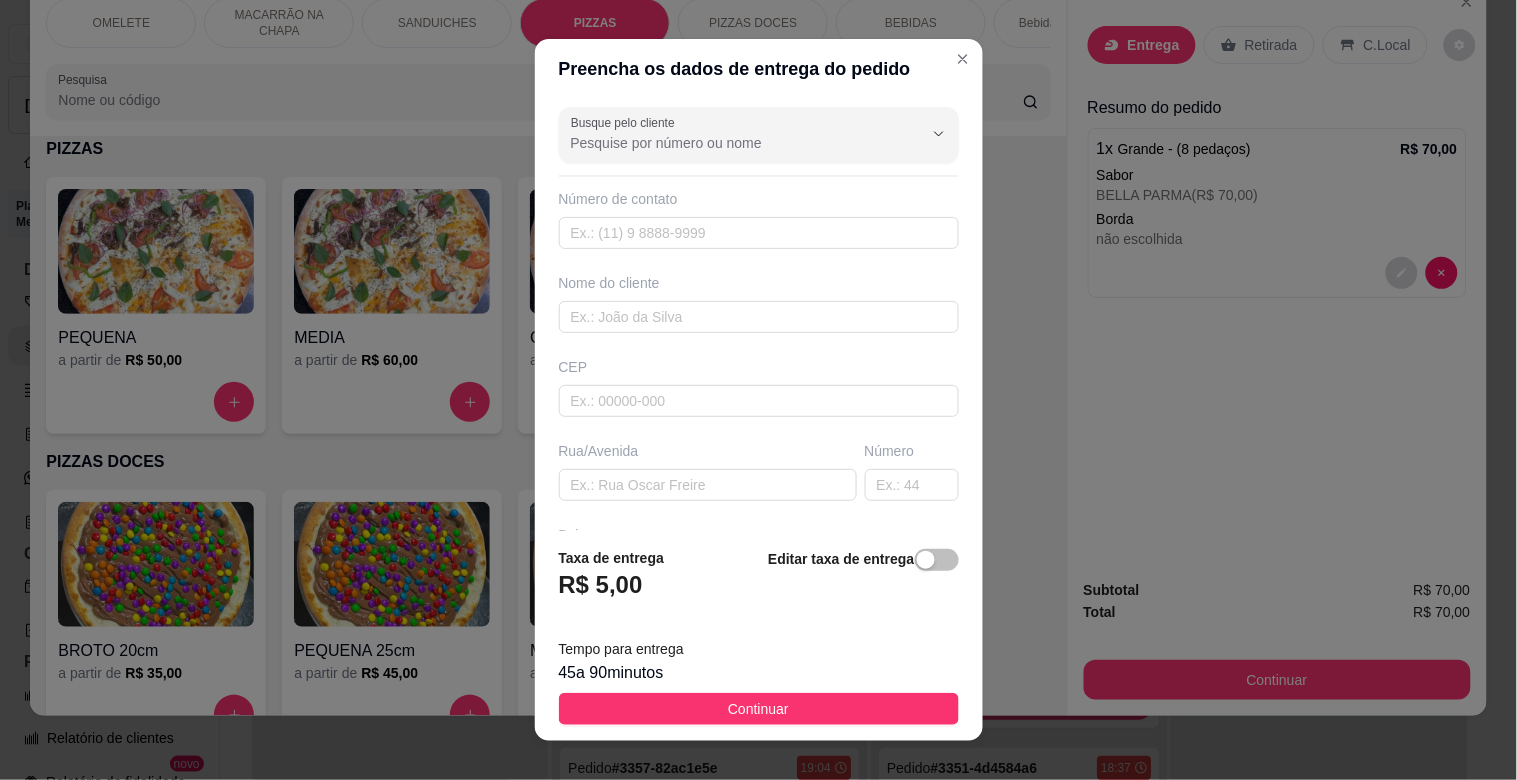 click on "Busque pelo cliente Número de contato Nome do cliente CEP Rua/[GEOGRAPHIC_DATA]" at bounding box center [759, 315] 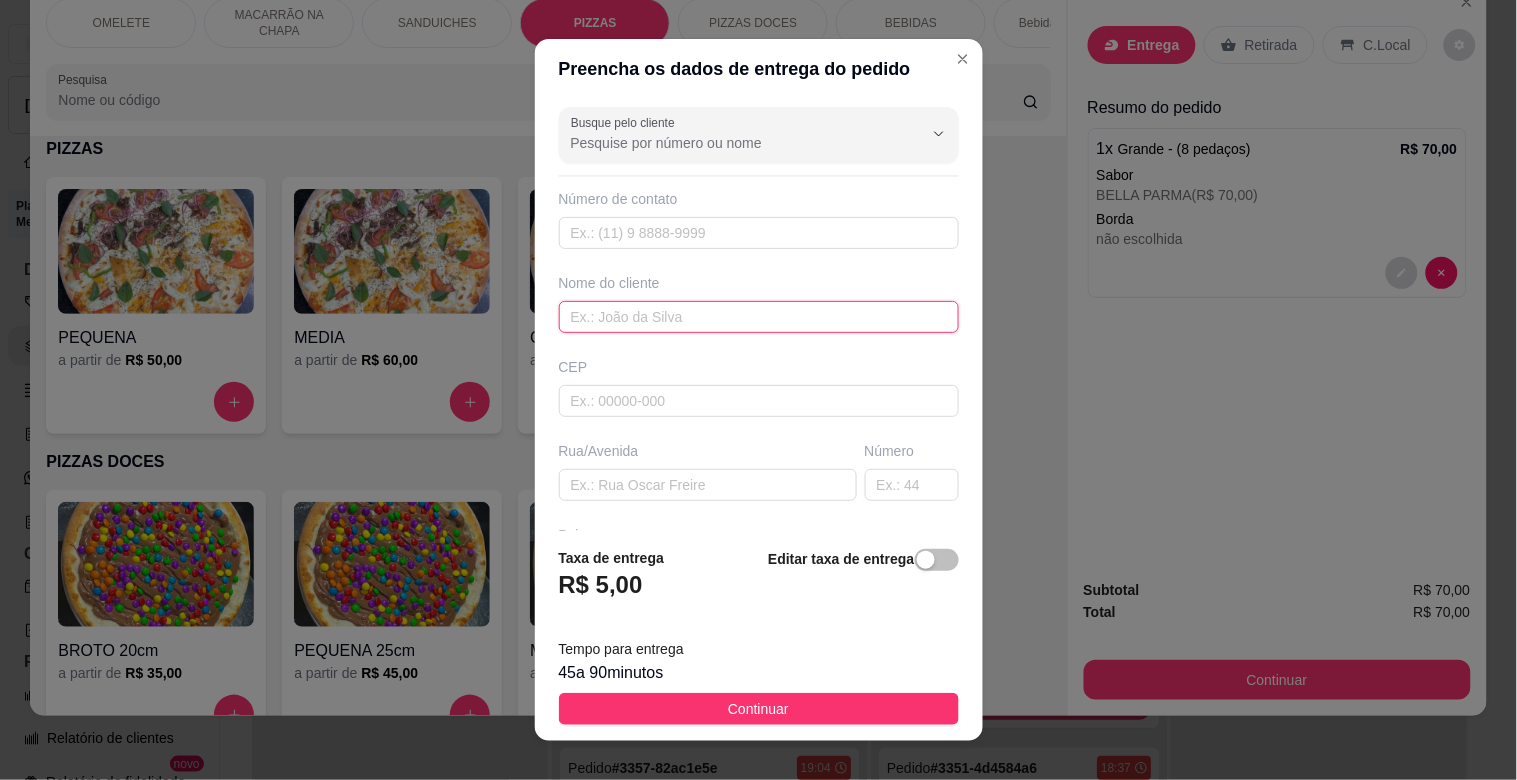 click at bounding box center [759, 317] 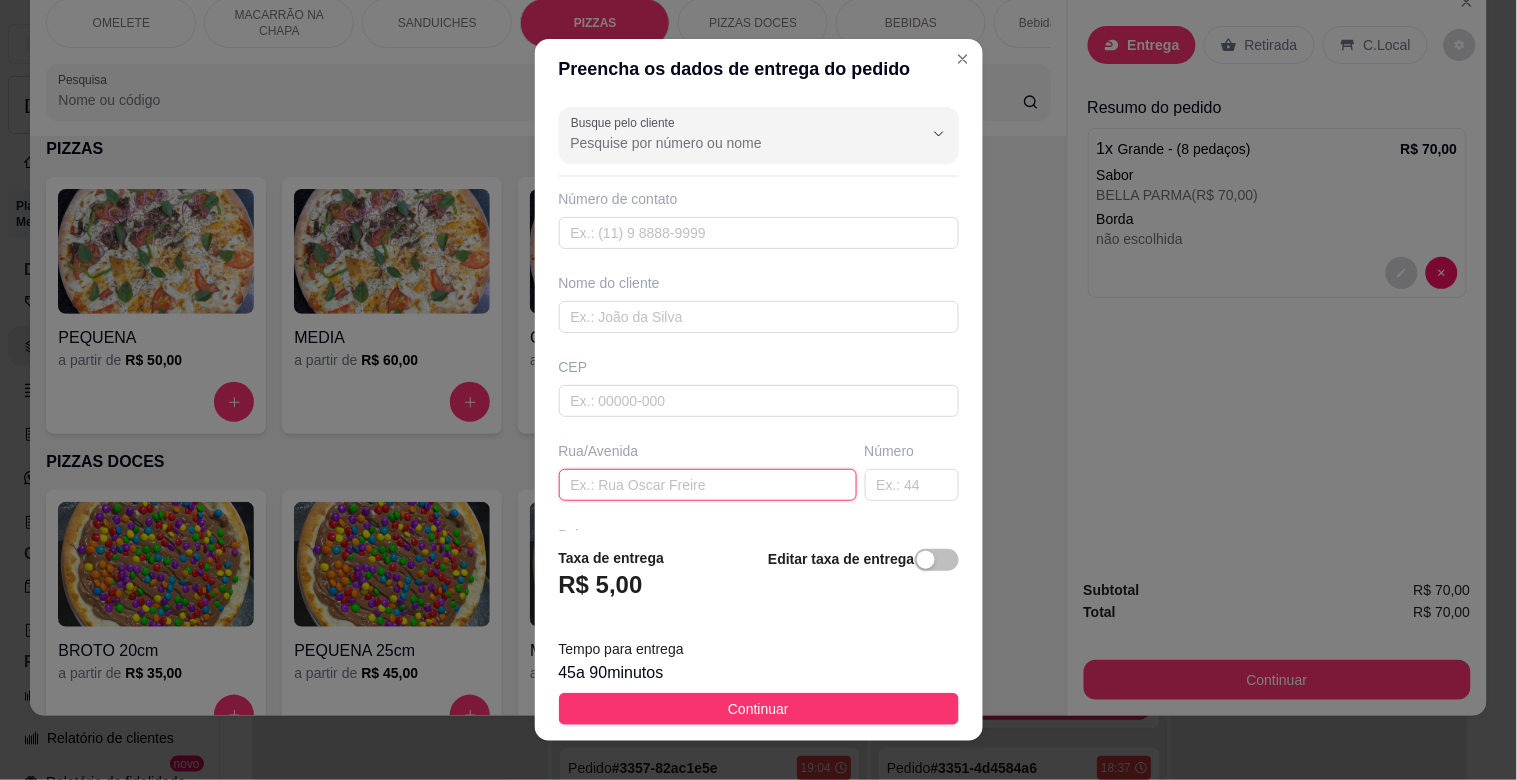 click at bounding box center (708, 485) 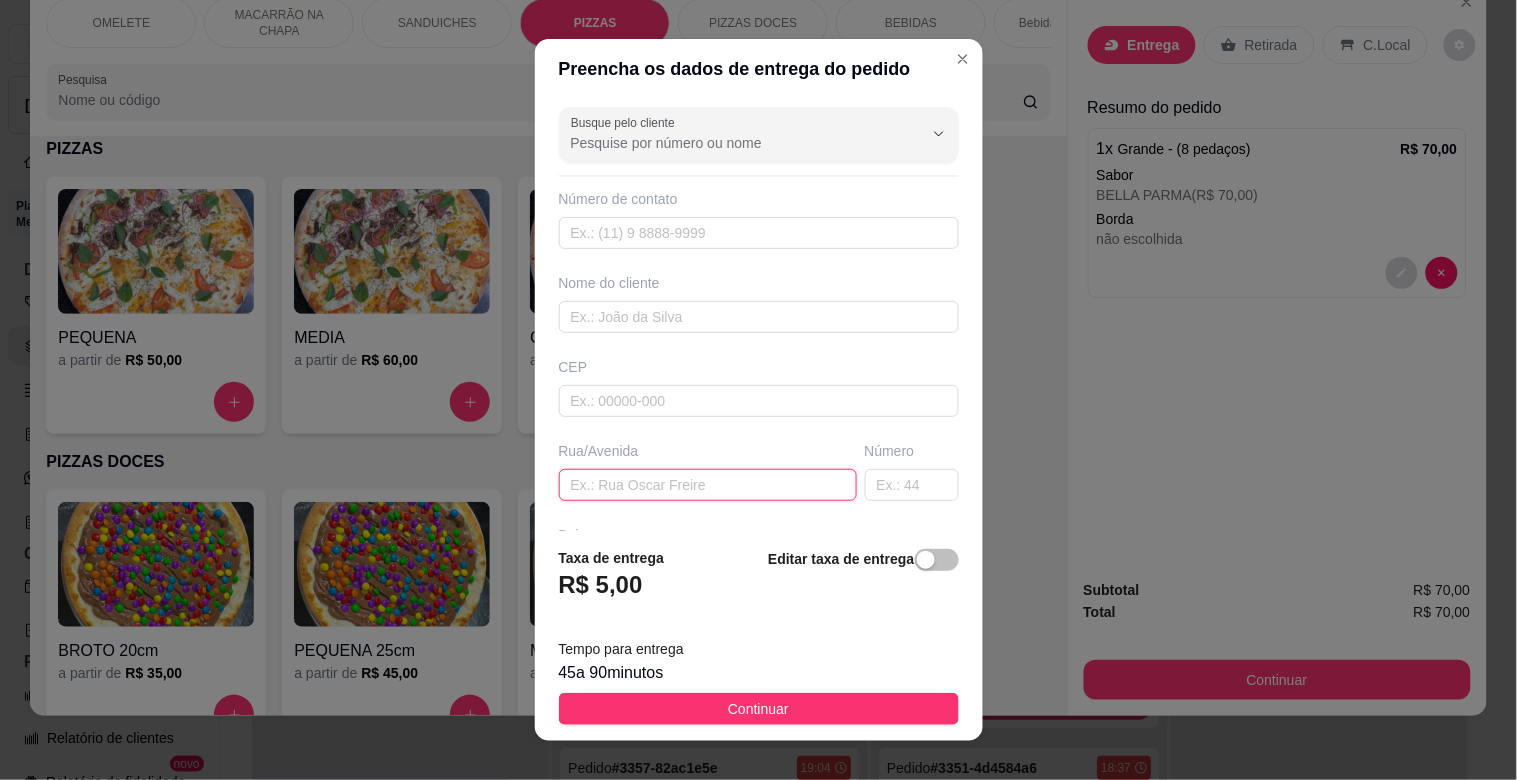 click at bounding box center (708, 485) 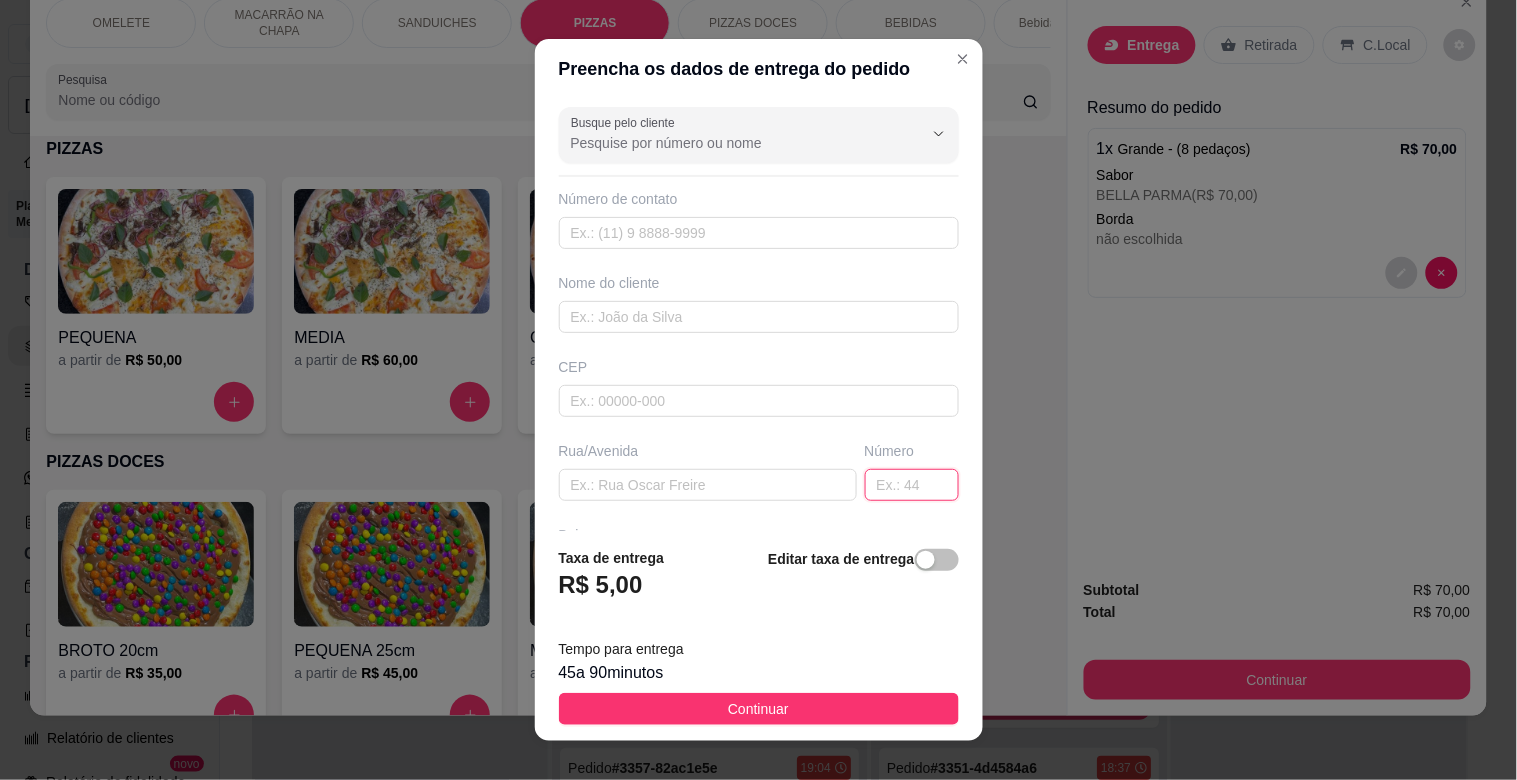 click at bounding box center (912, 485) 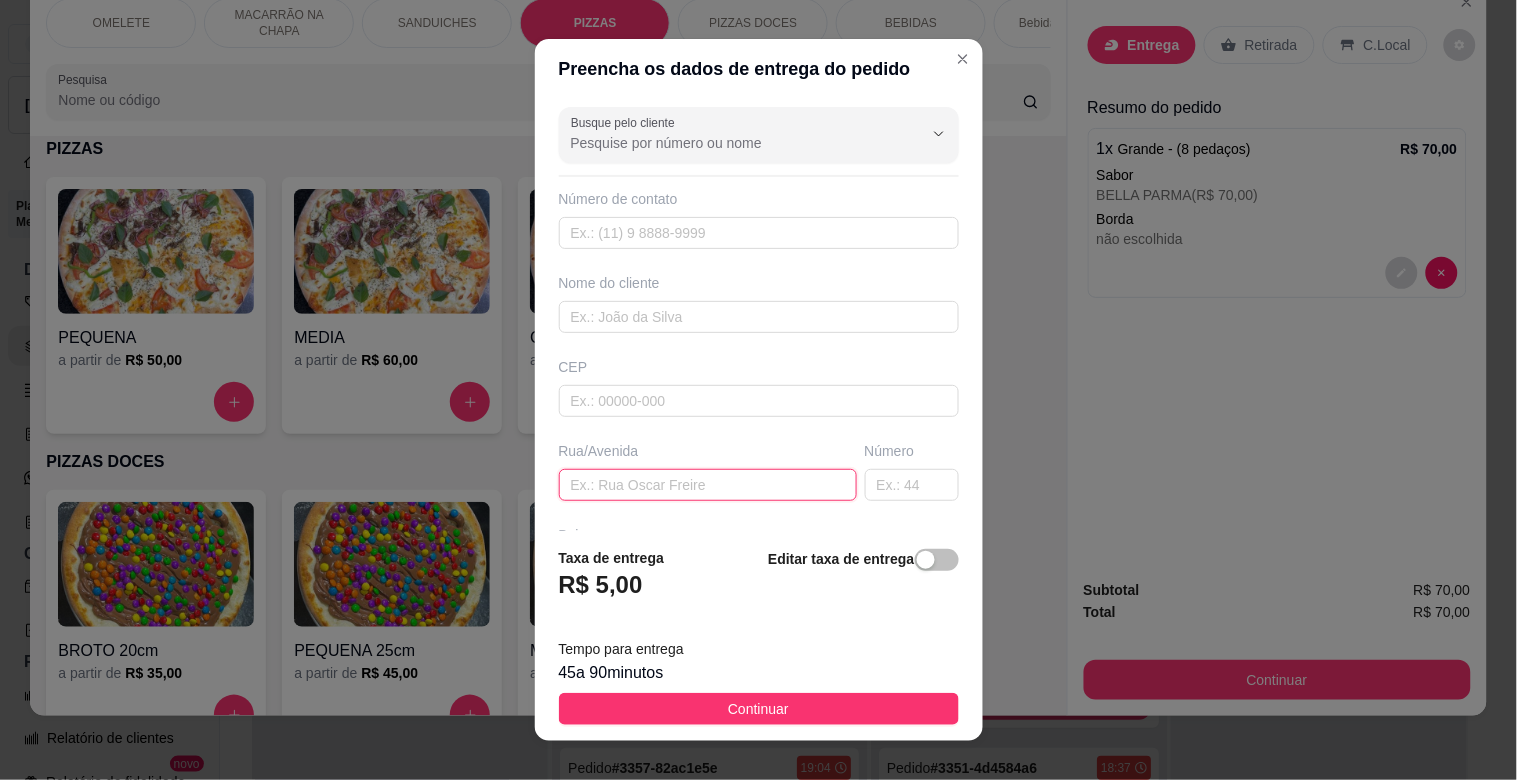 click at bounding box center [708, 485] 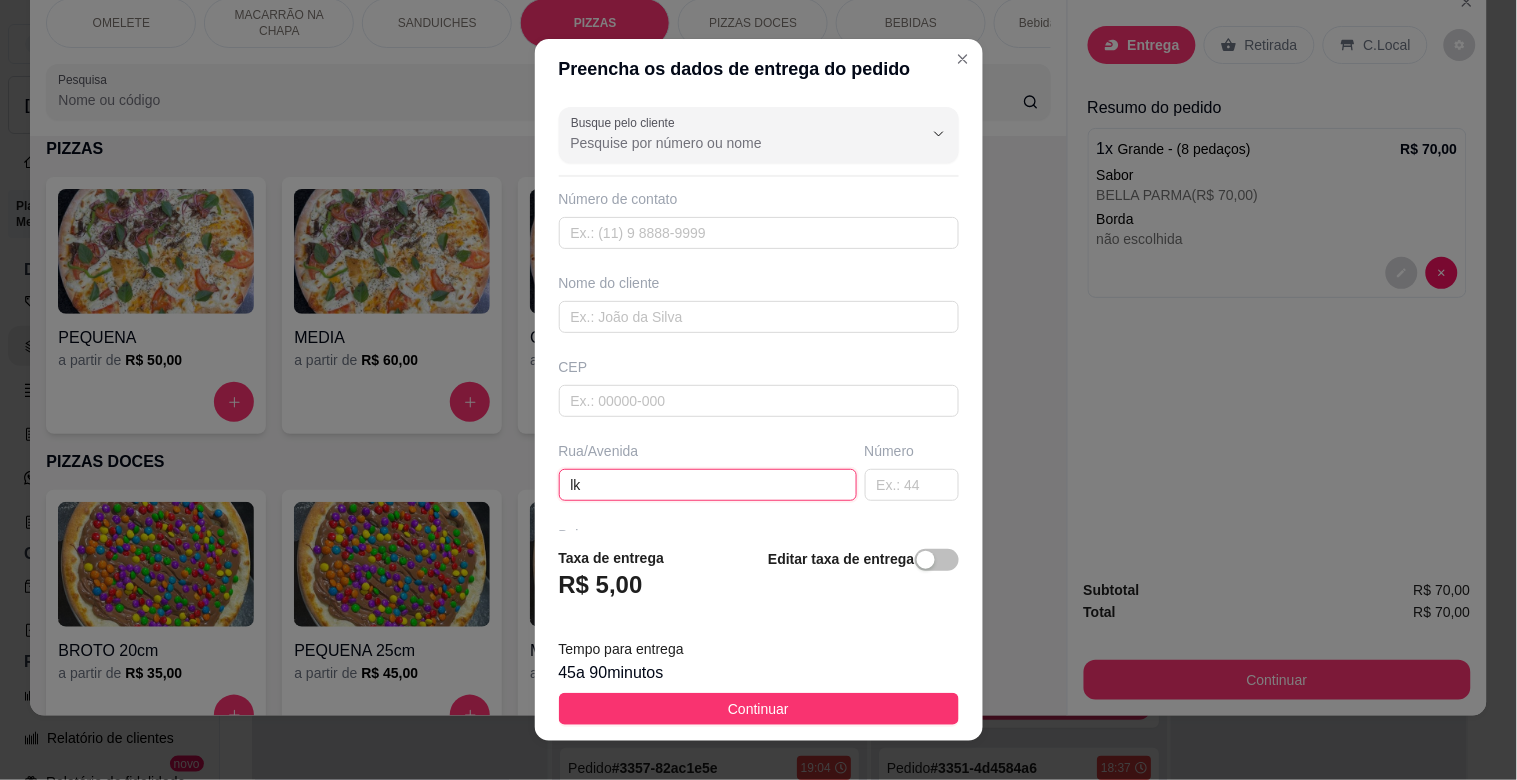 type on "l" 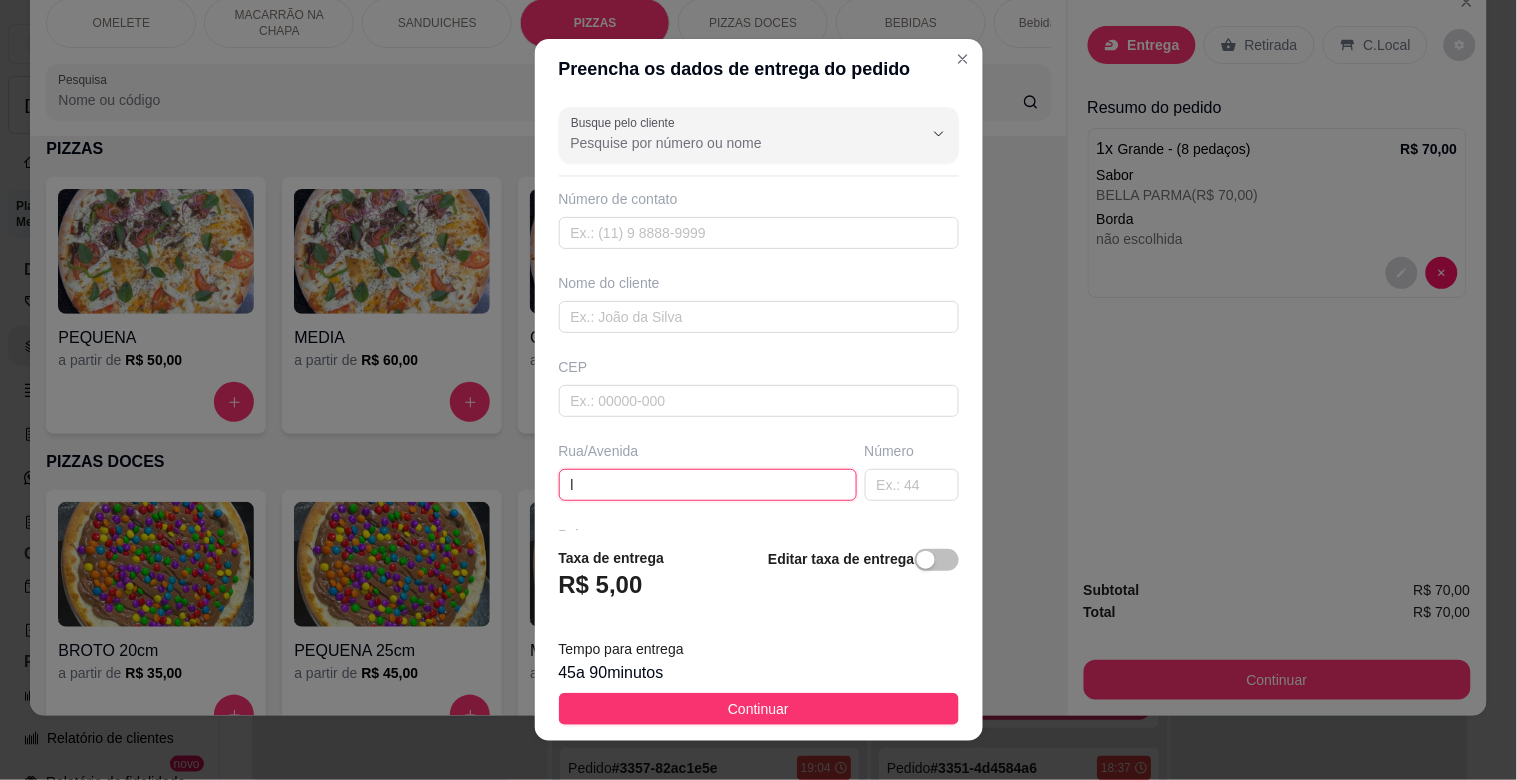 type 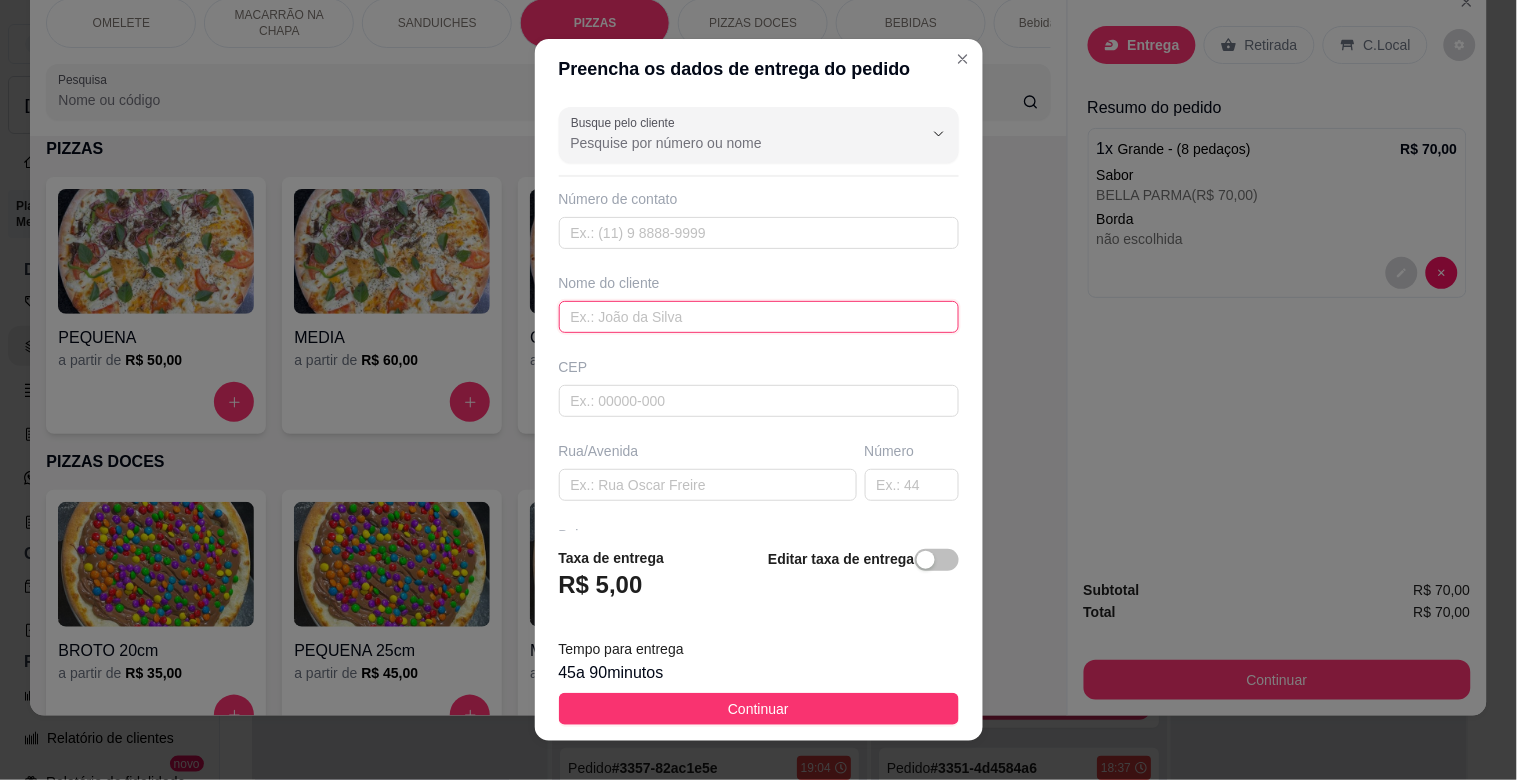 click at bounding box center (759, 317) 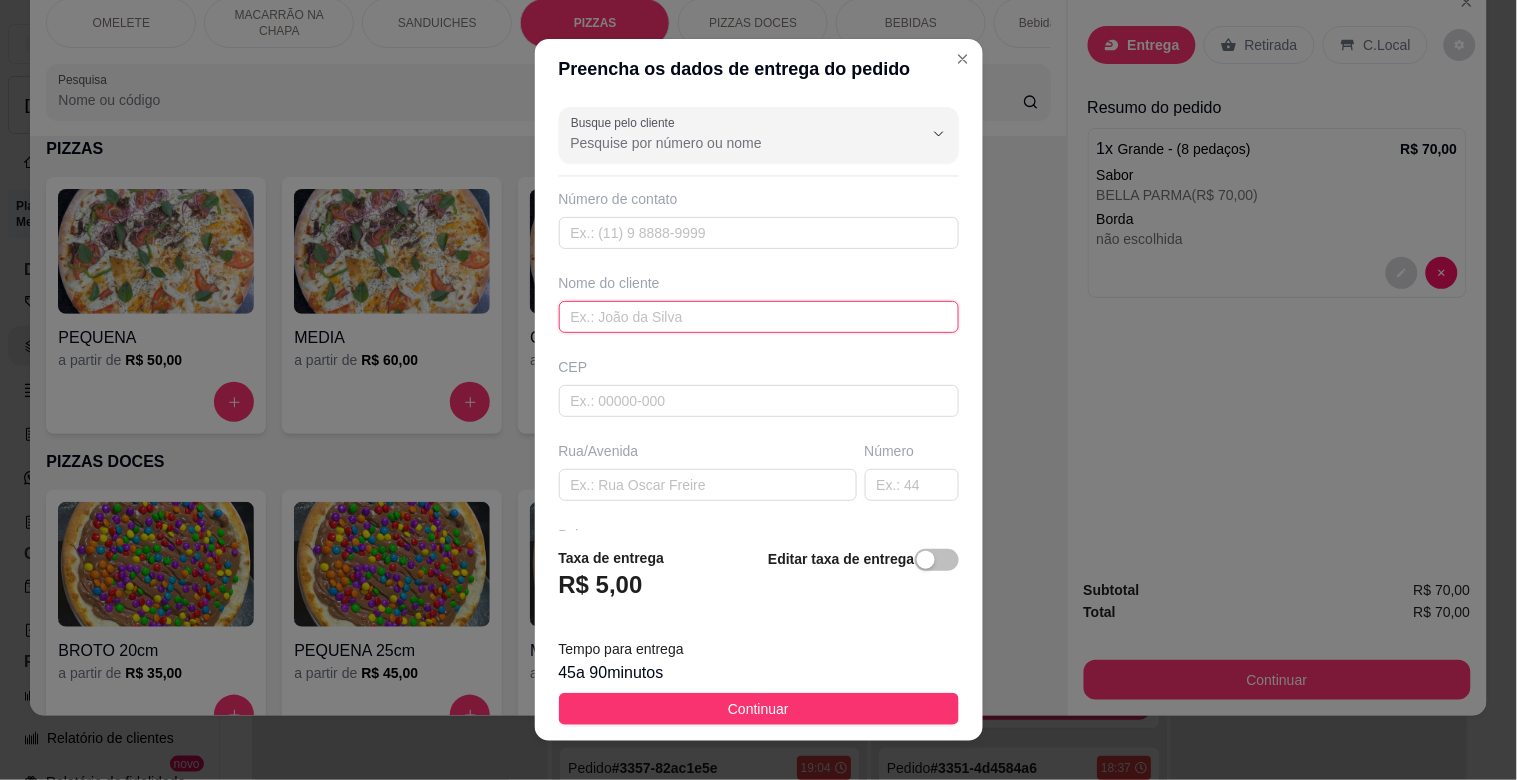 click at bounding box center [759, 317] 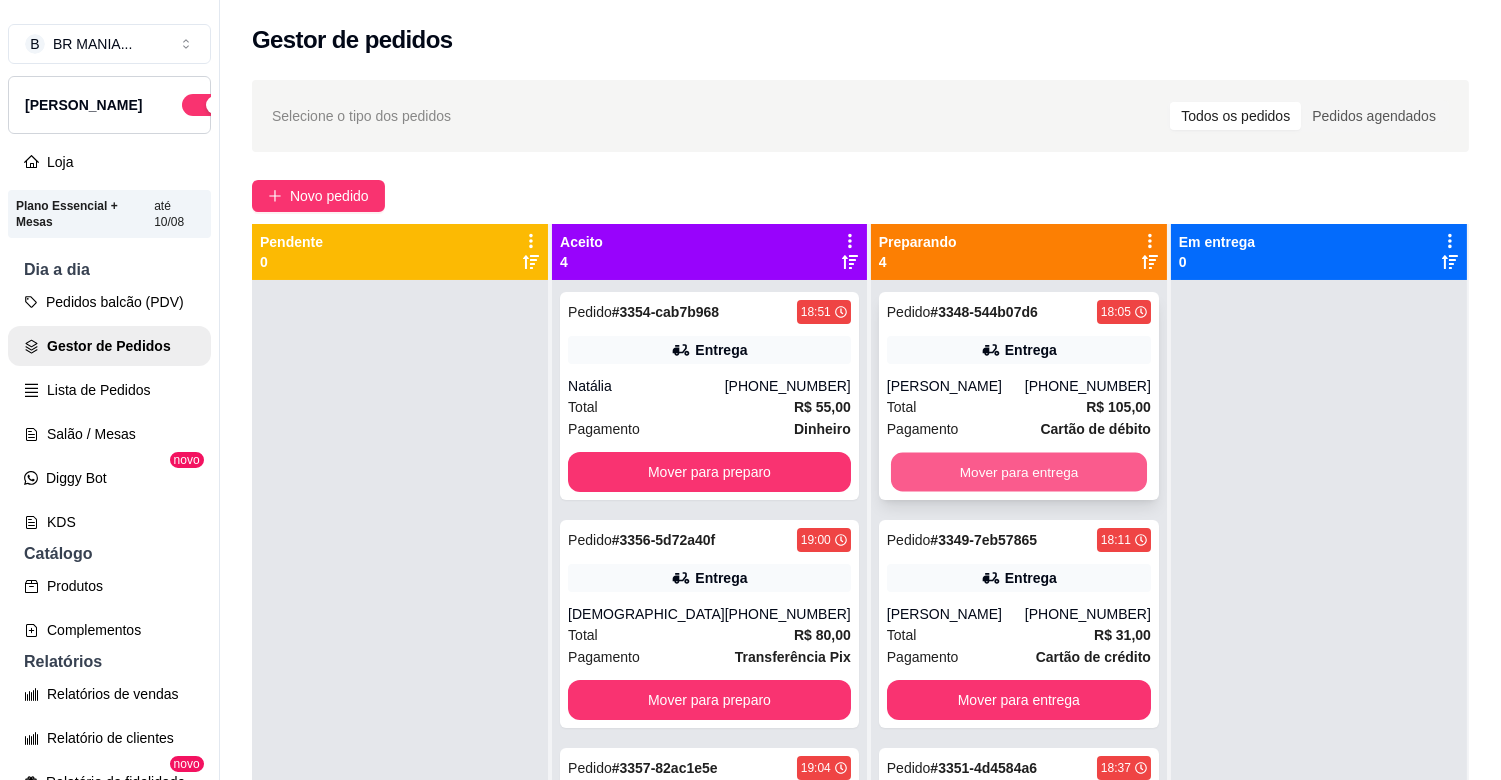 click on "Mover para entrega" at bounding box center (1019, 472) 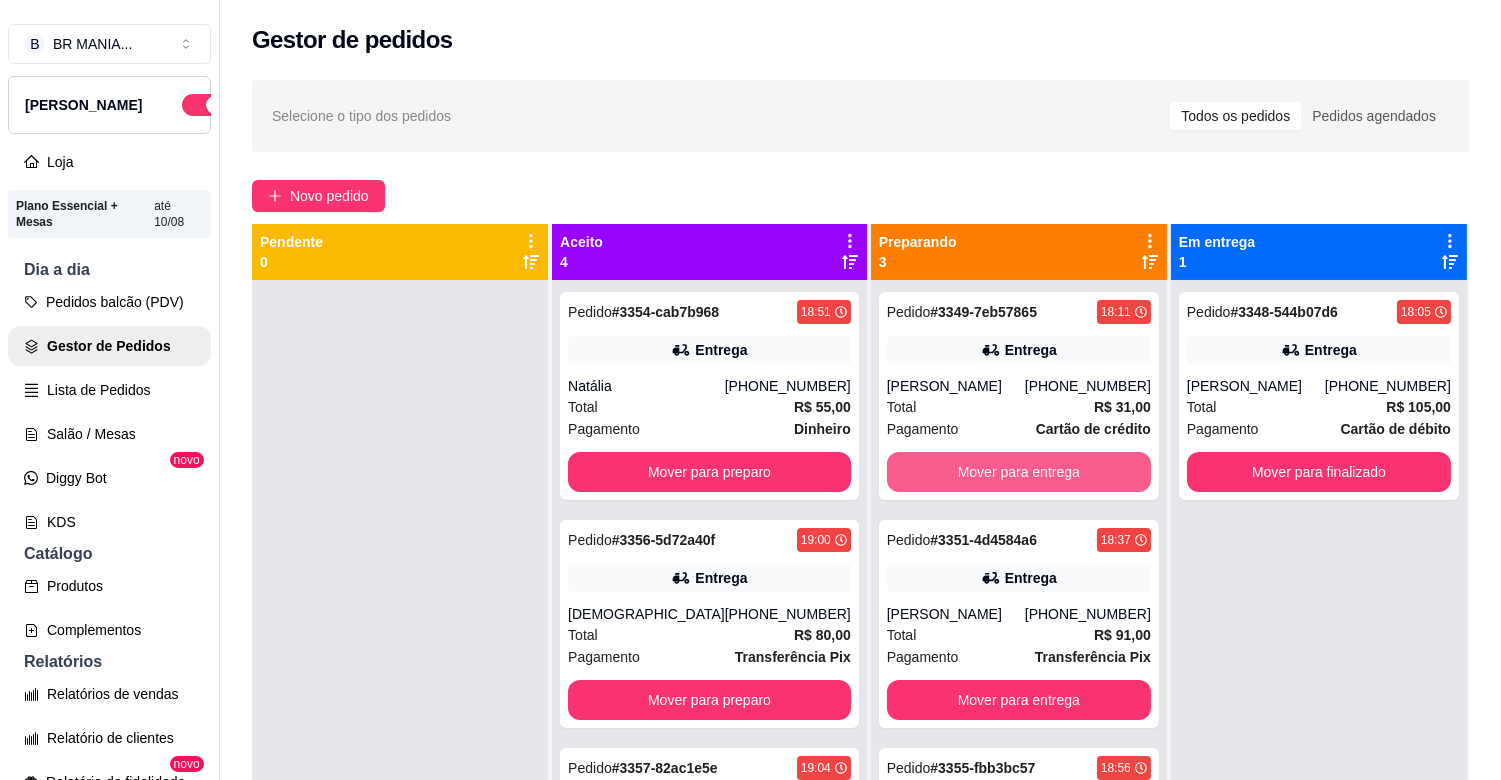 click on "Mover para entrega" at bounding box center (1019, 472) 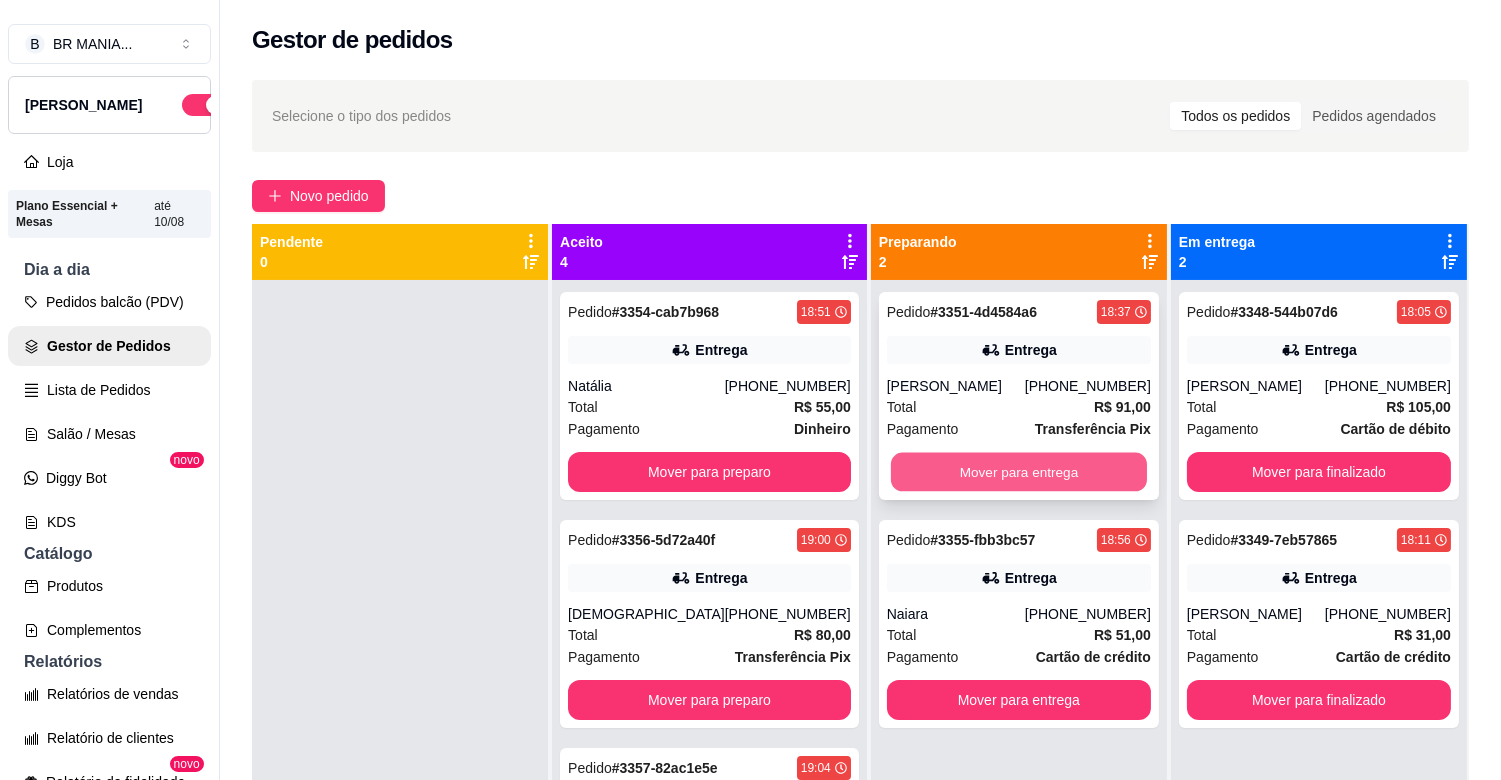 click on "Mover para entrega" at bounding box center (1019, 472) 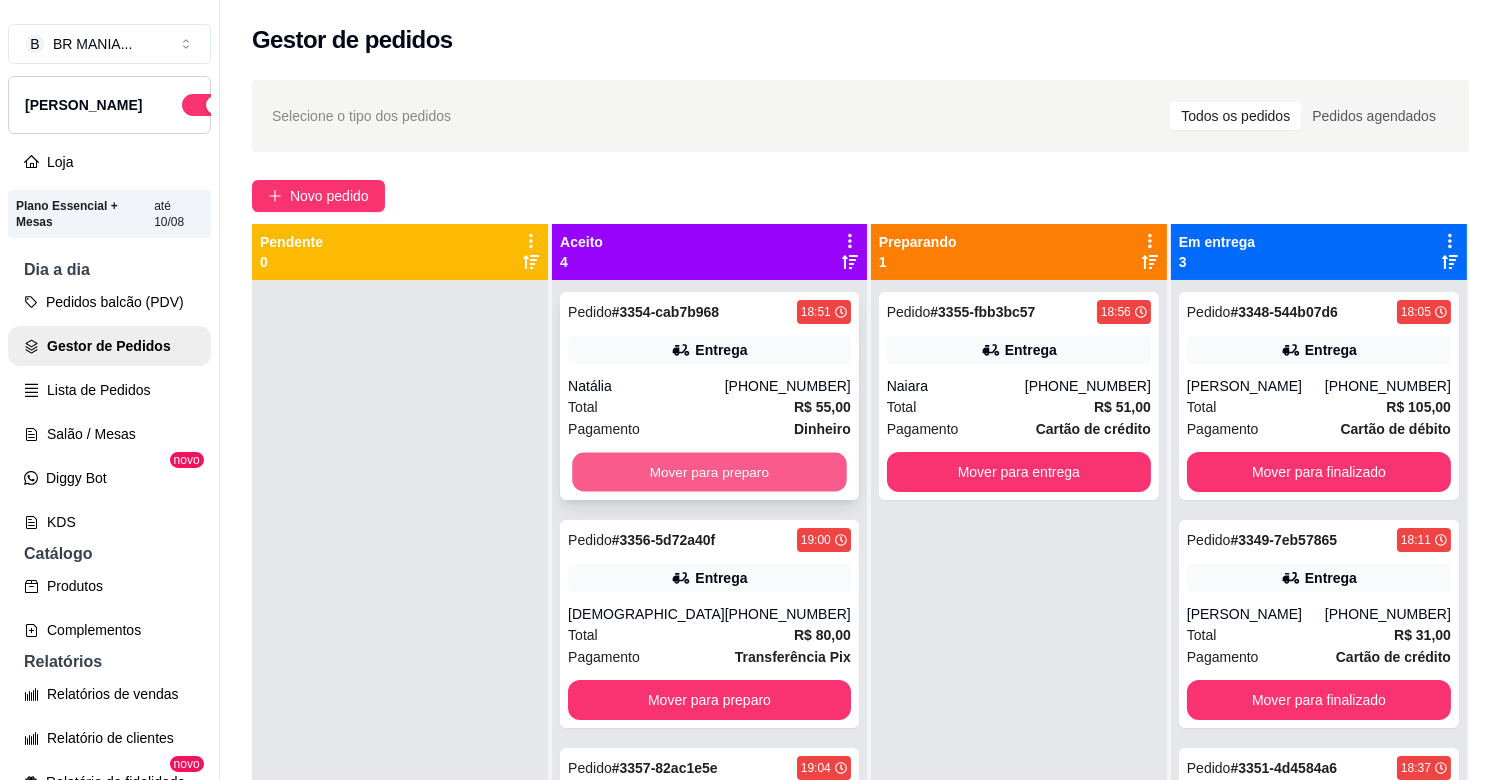 click on "Mover para preparo" at bounding box center (709, 472) 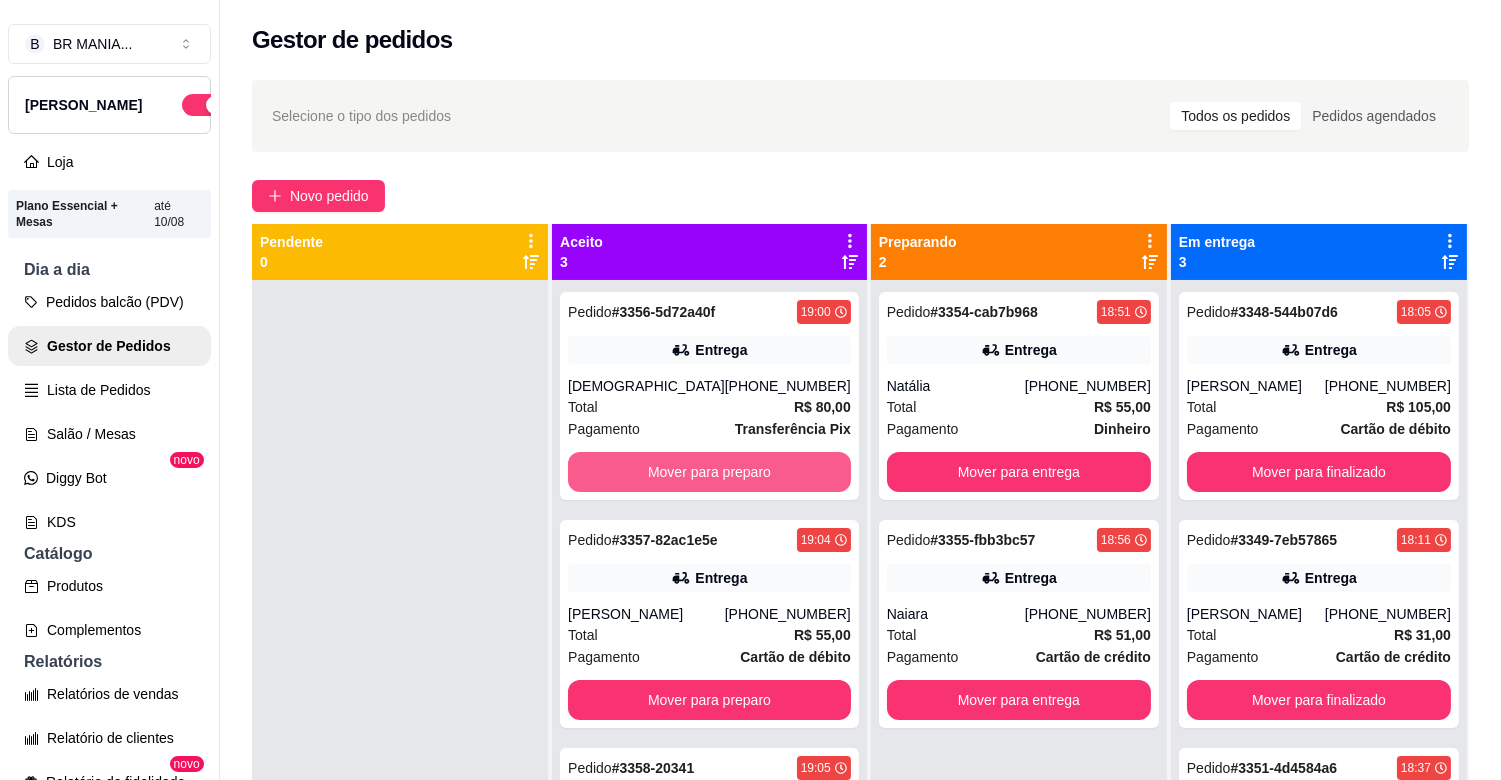 click on "Mover para preparo" at bounding box center (709, 472) 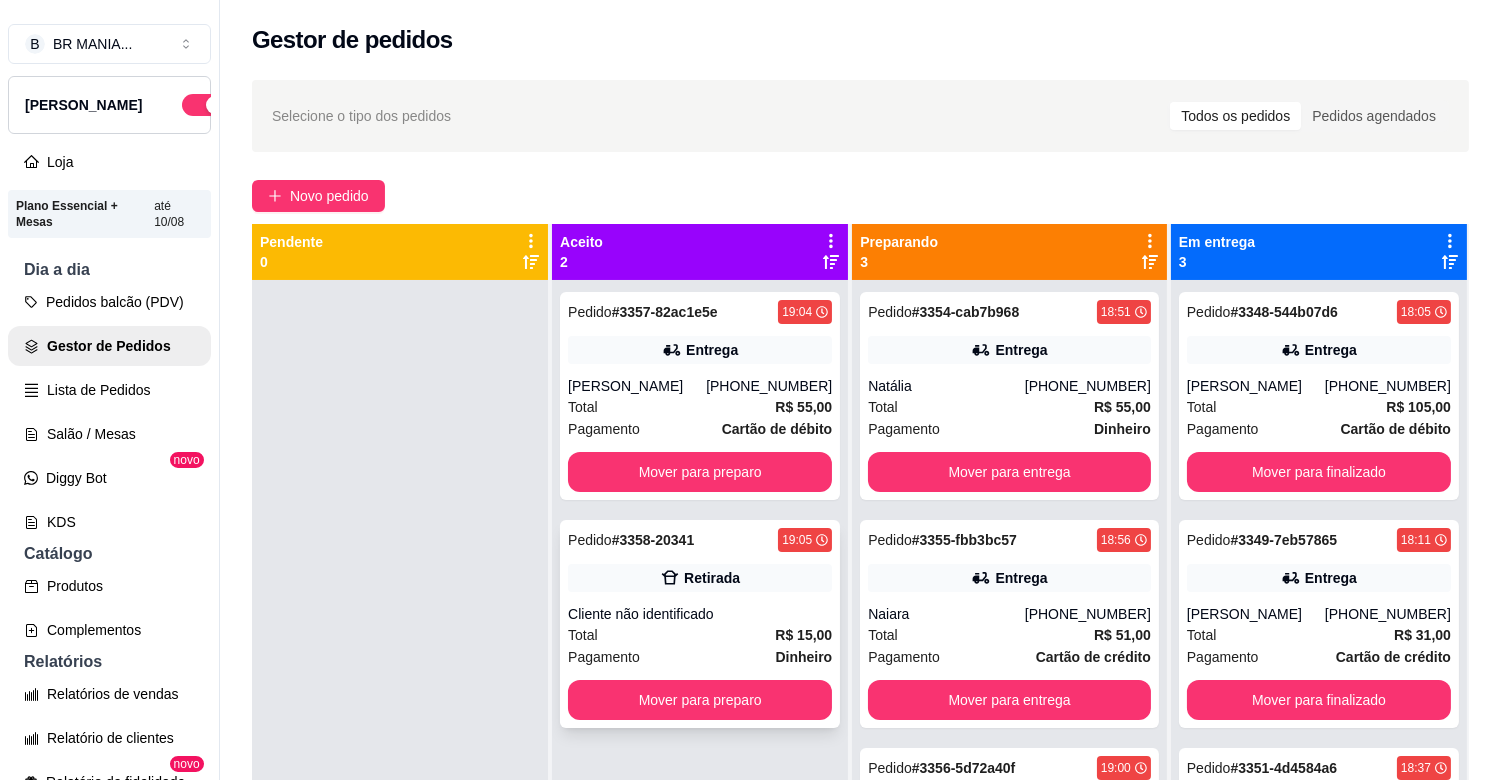 click on "Cliente não identificado" at bounding box center (700, 614) 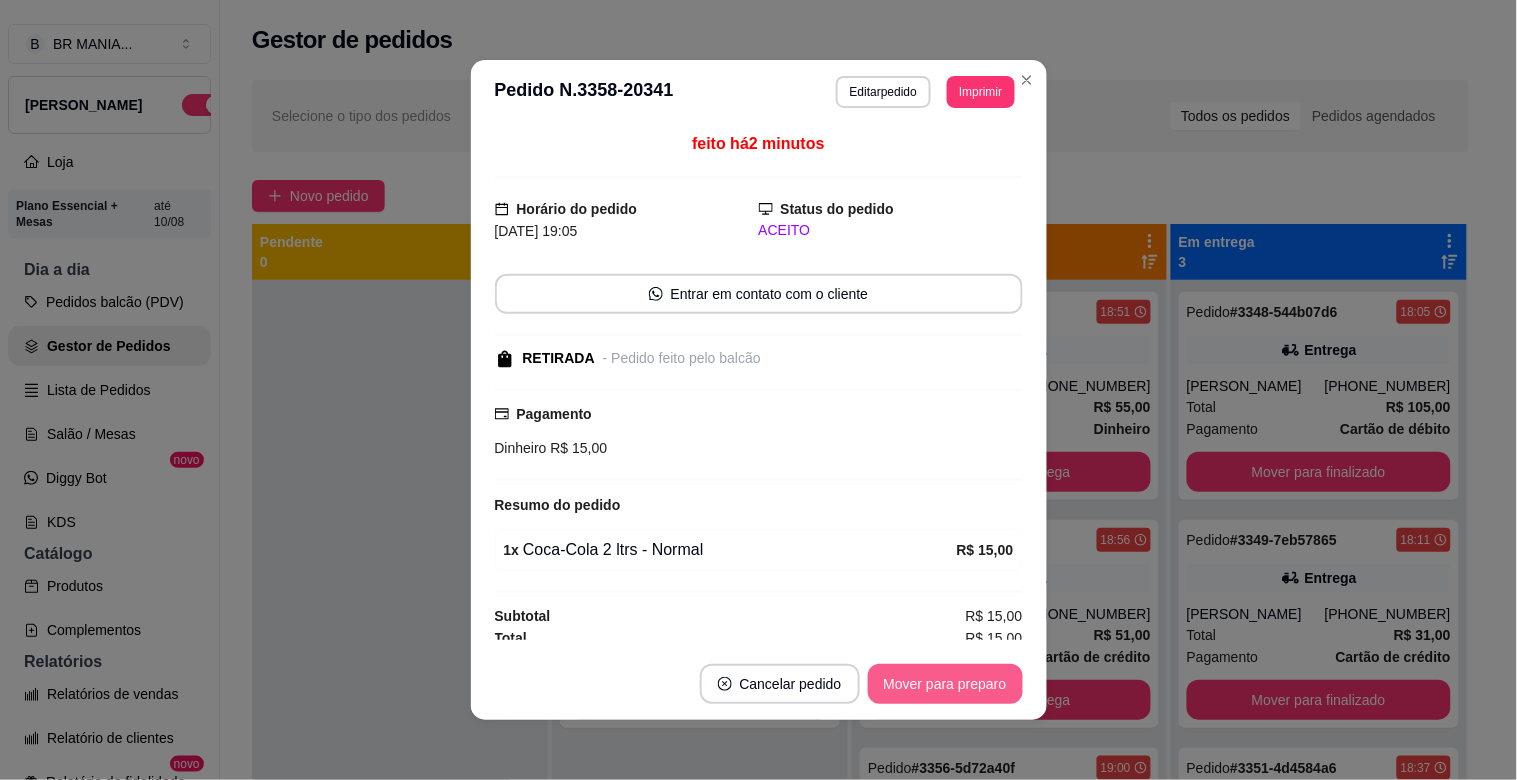 click on "Mover para preparo" at bounding box center (945, 684) 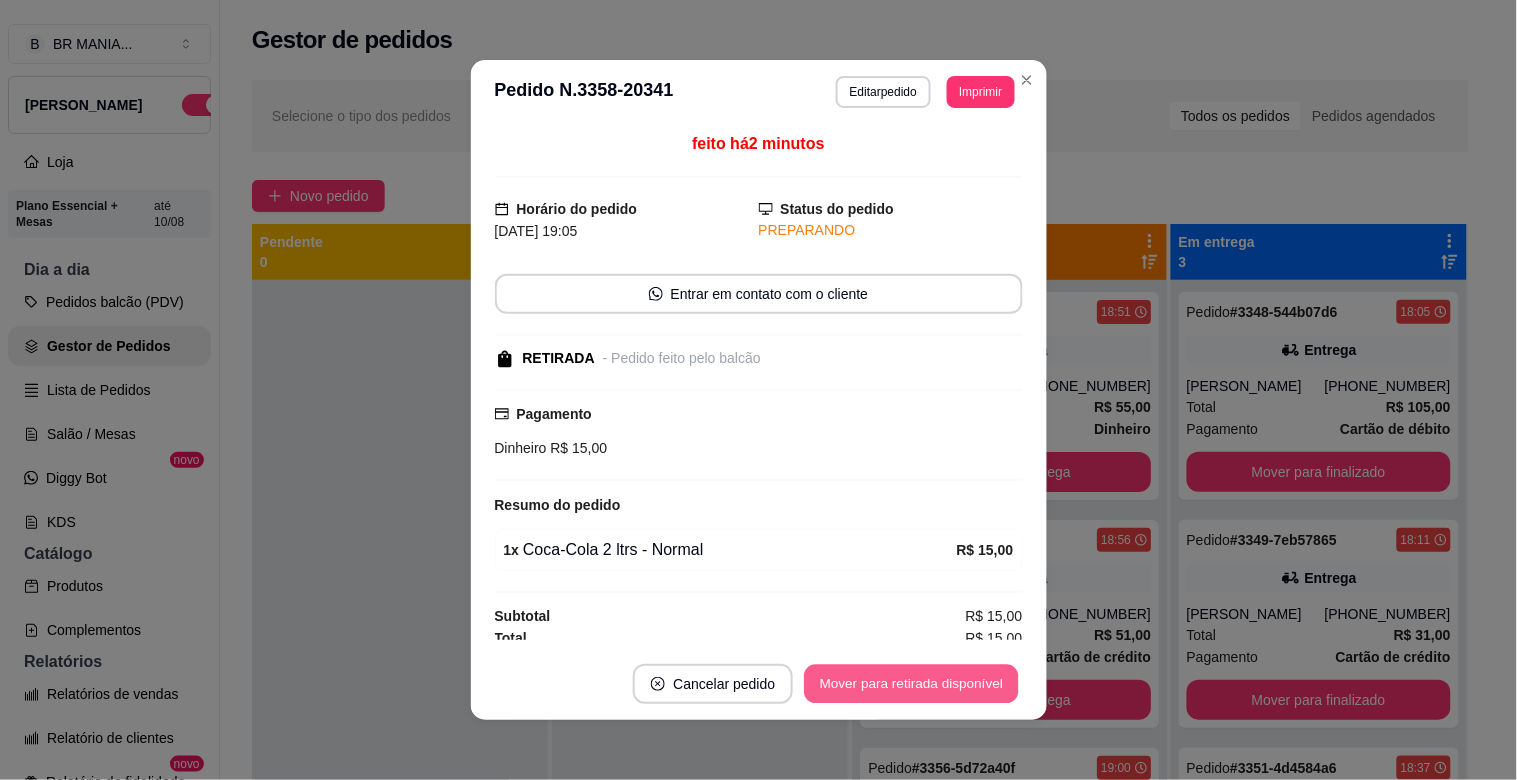 click on "Mover para retirada disponível" at bounding box center (912, 684) 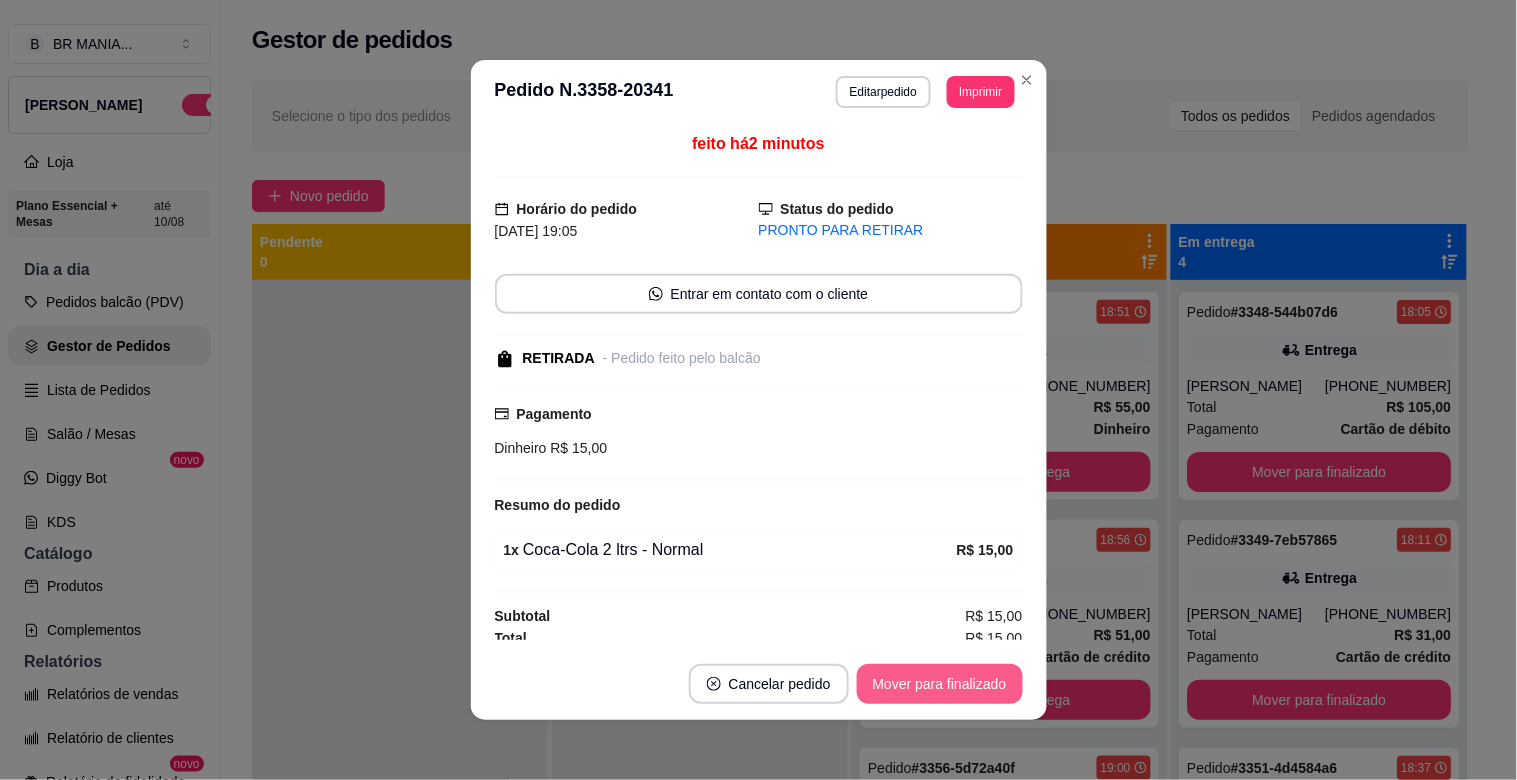 click on "Mover para finalizado" at bounding box center (940, 684) 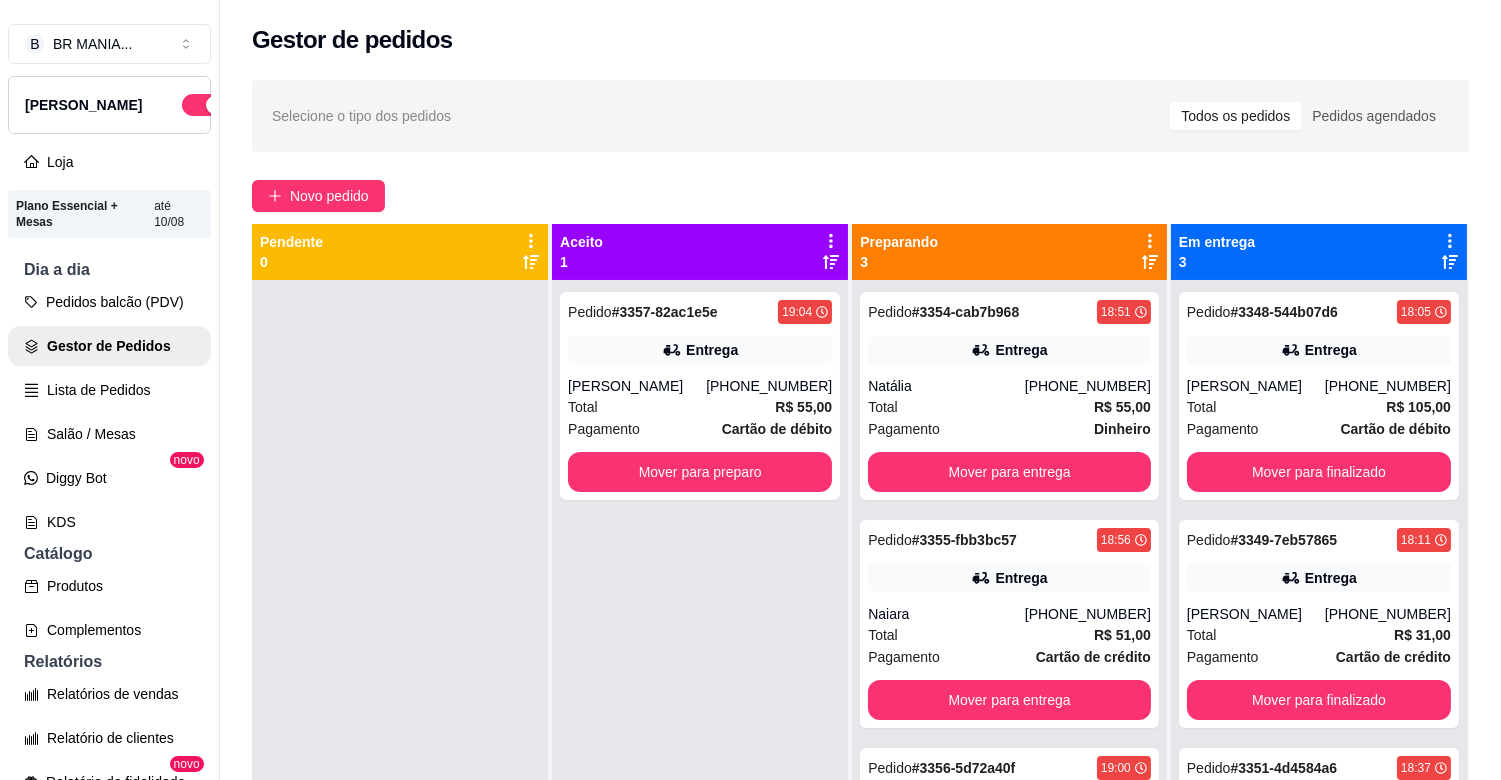 click on "Pedido  # 3357-82ac1e5e 19:04 Entrega [PERSON_NAME]  [PHONE_NUMBER] Total R$ 55,00 Pagamento Cartão de débito Mover para preparo" at bounding box center [700, 670] 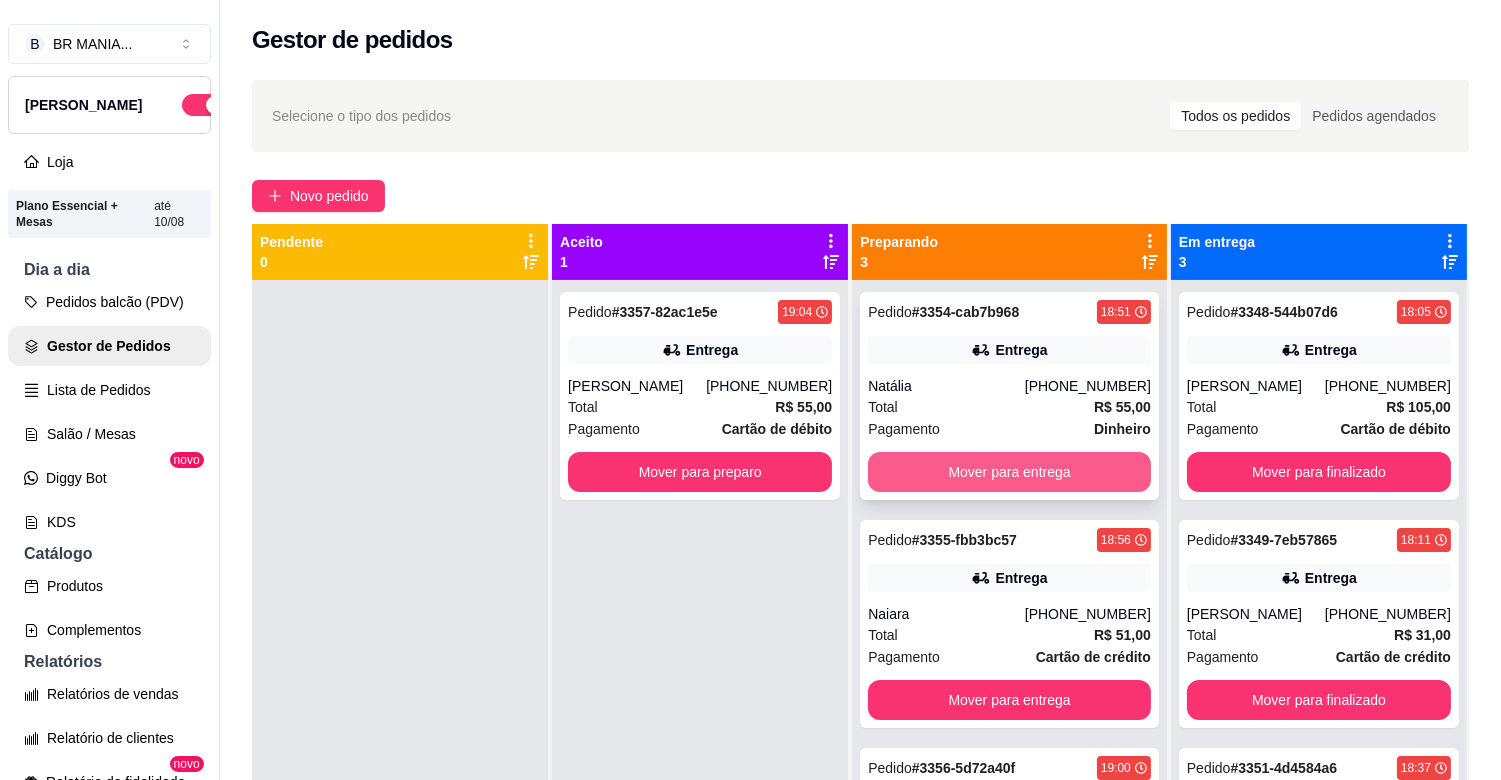 click on "Mover para entrega" at bounding box center [1009, 472] 